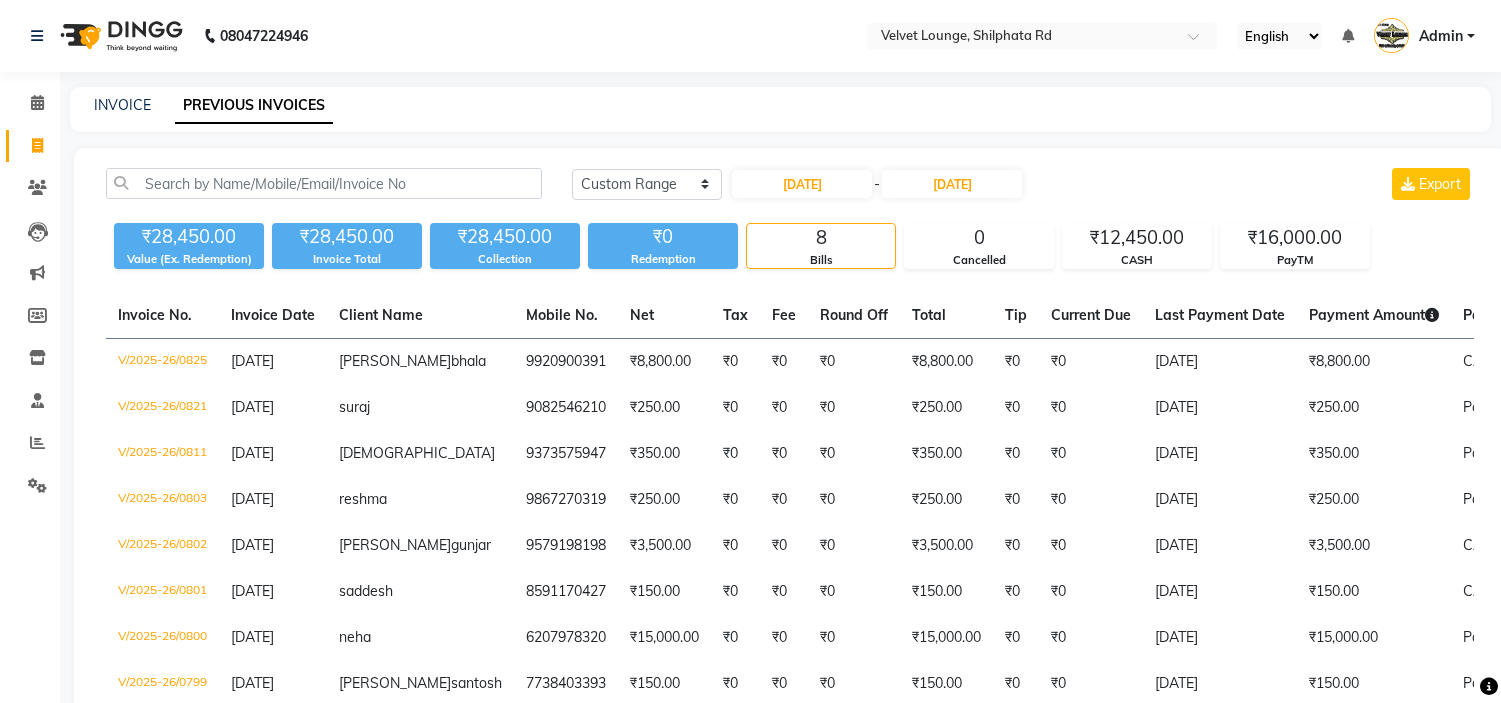 select on "range" 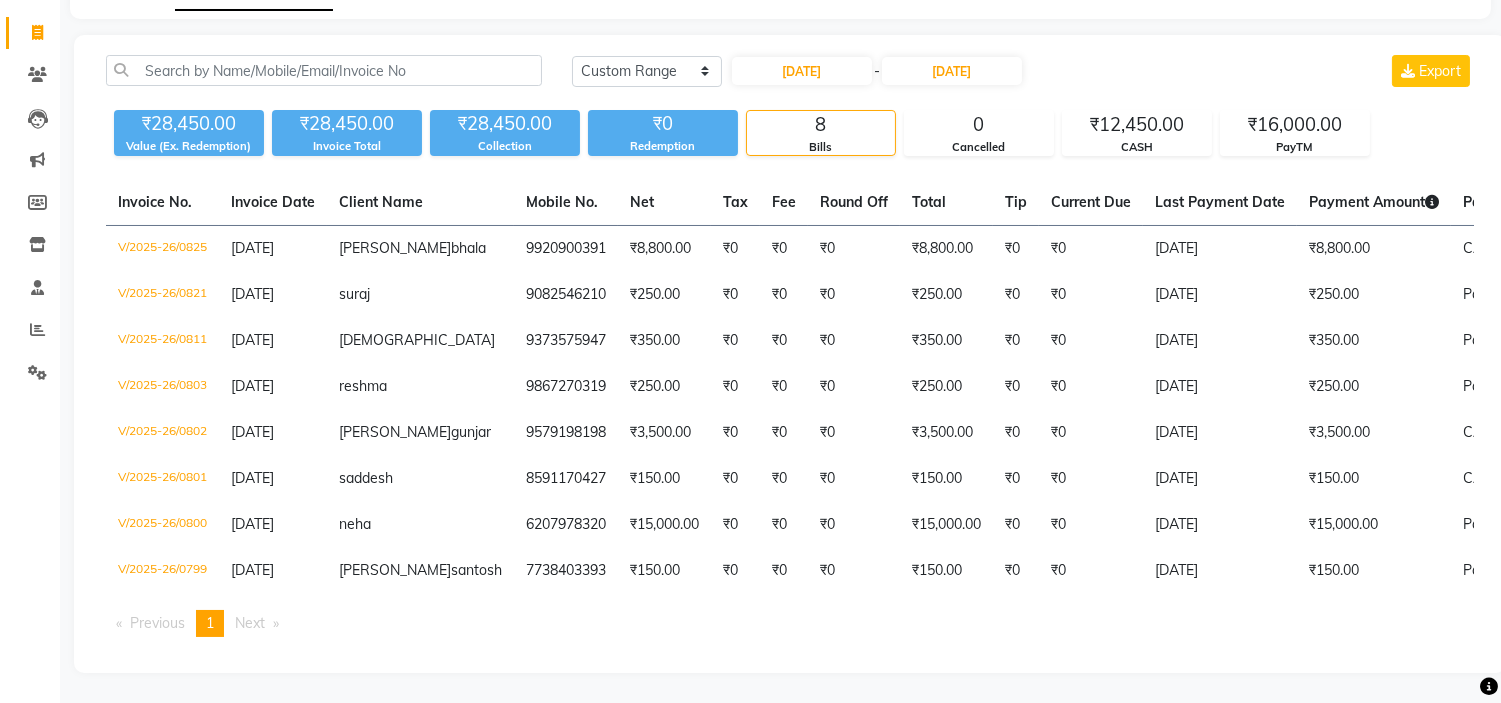 scroll, scrollTop: 0, scrollLeft: 0, axis: both 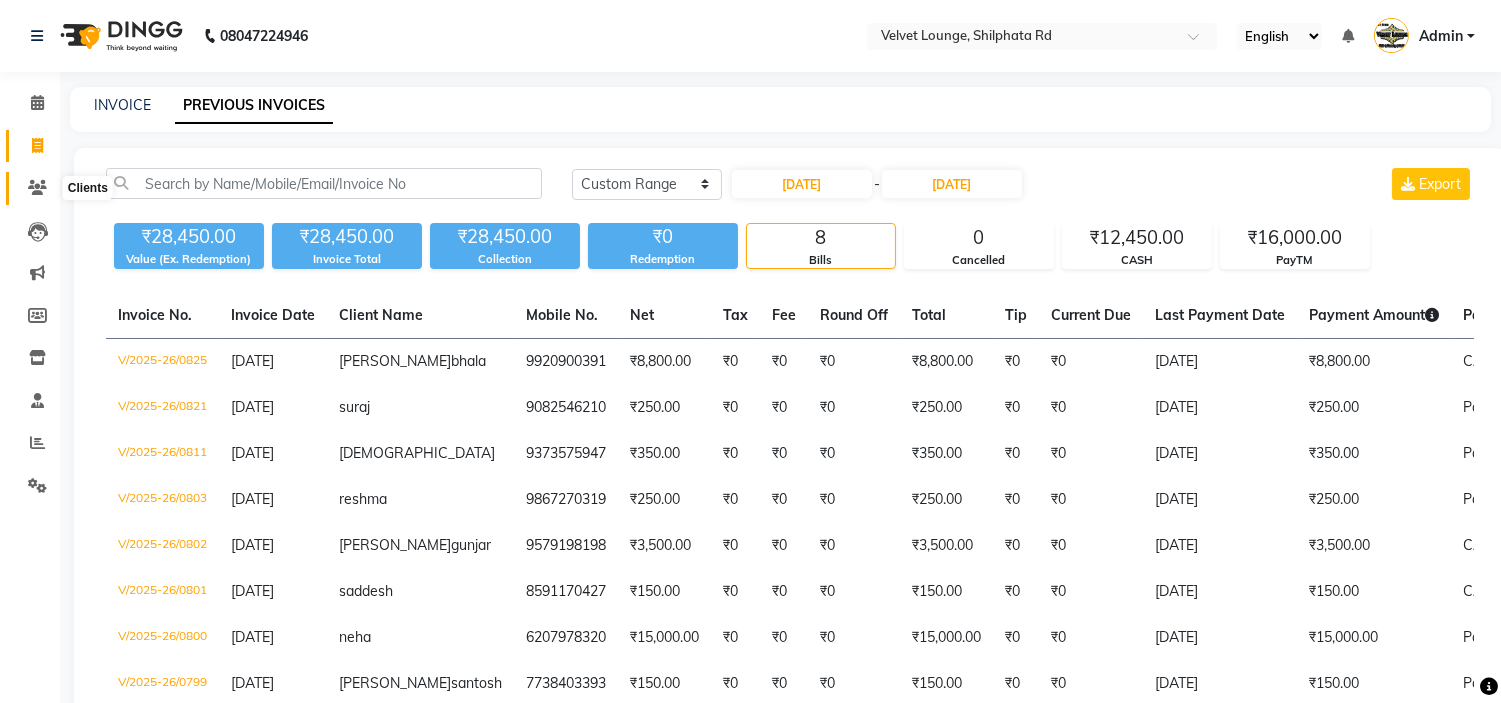 click 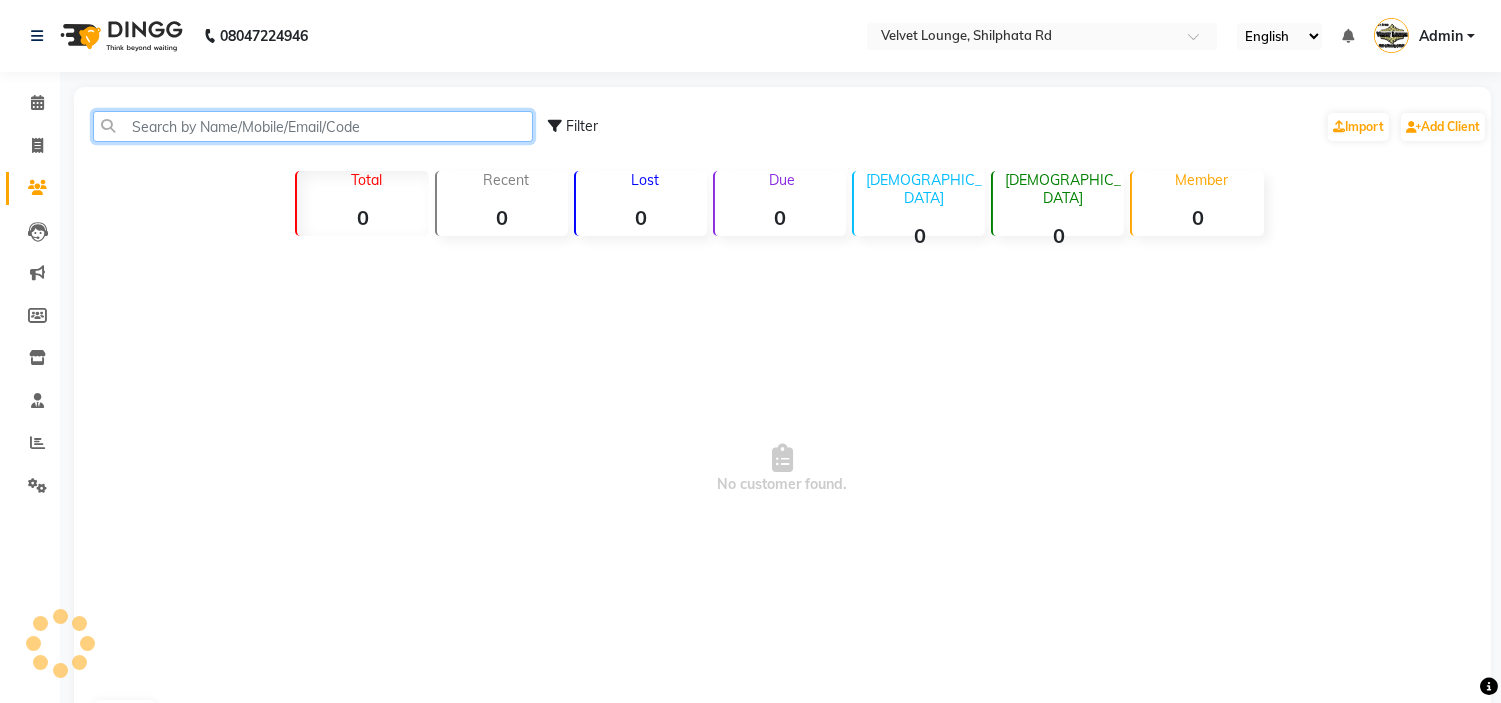 click 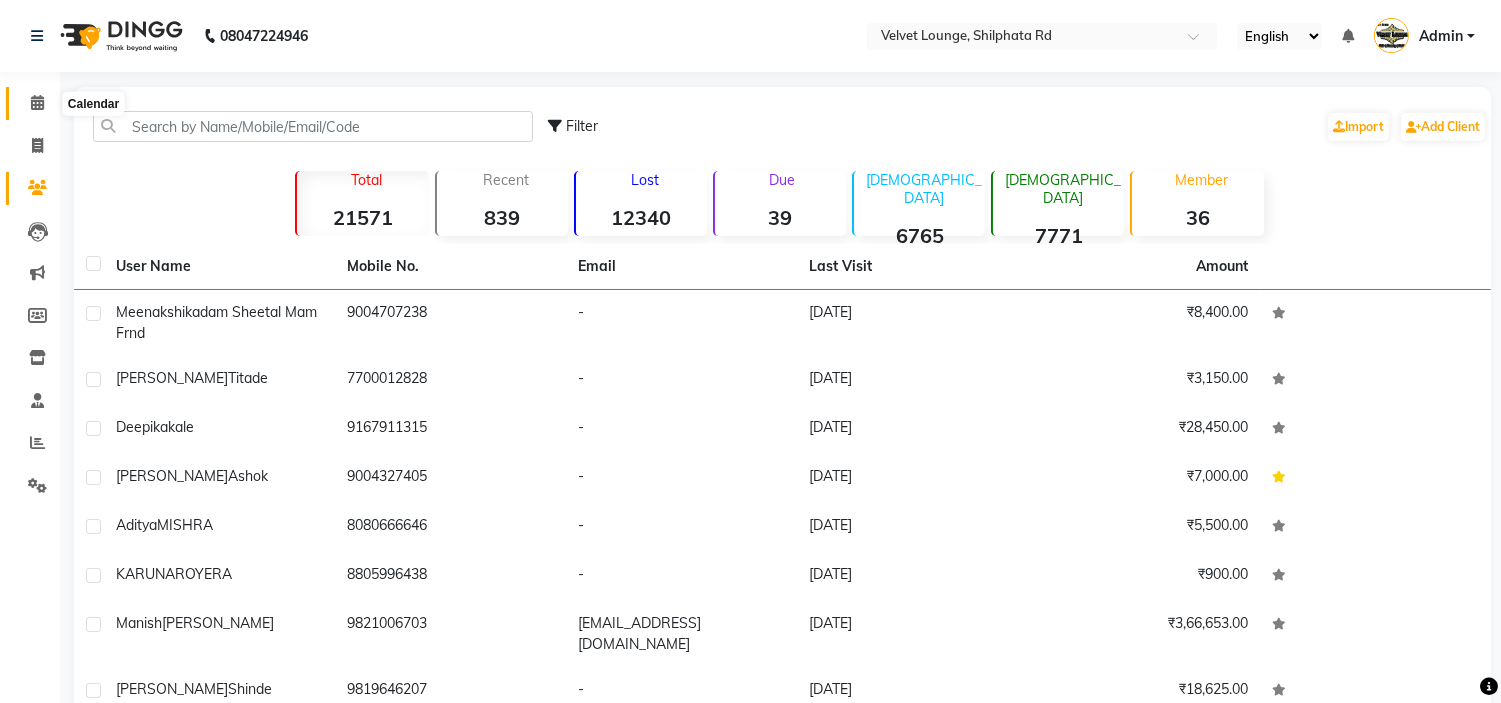 click 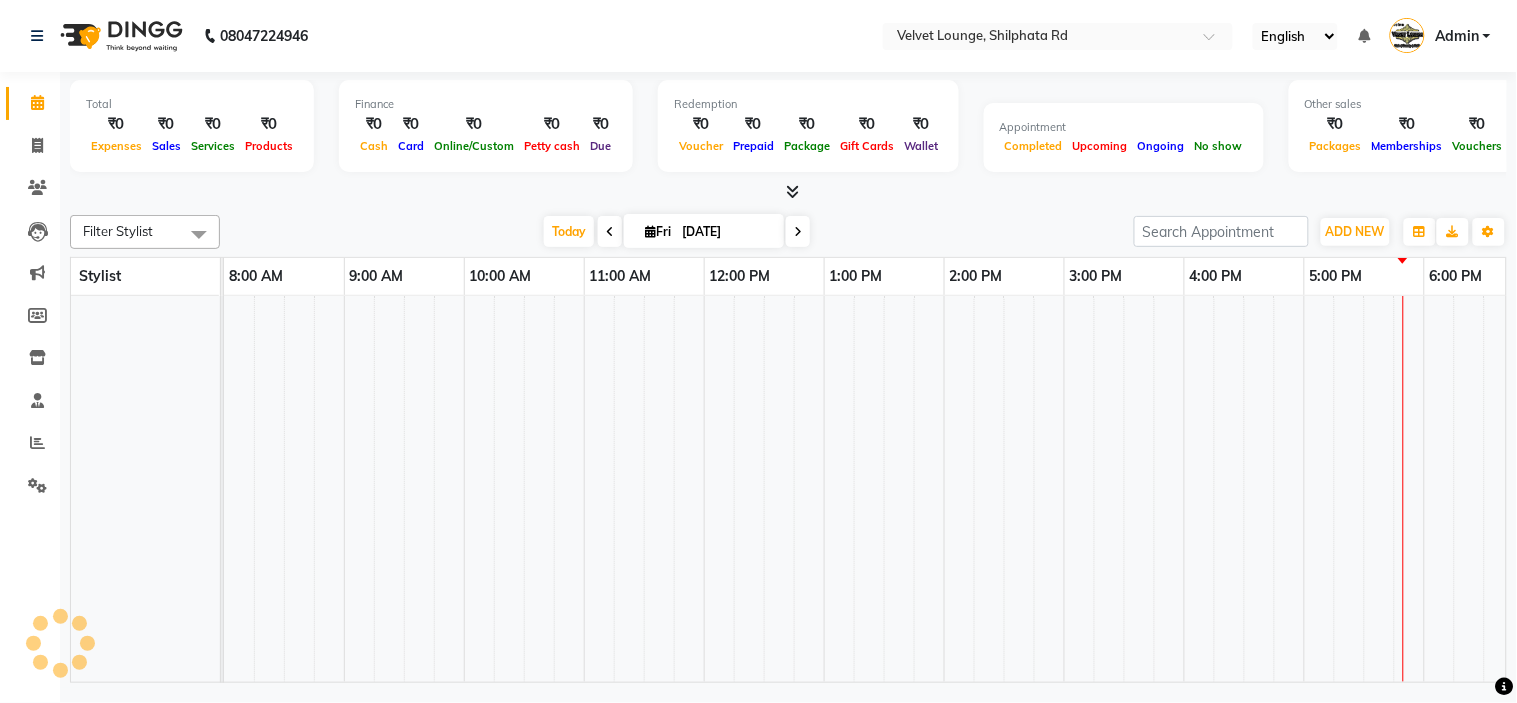 click on "[DATE]  [DATE]" at bounding box center (677, 232) 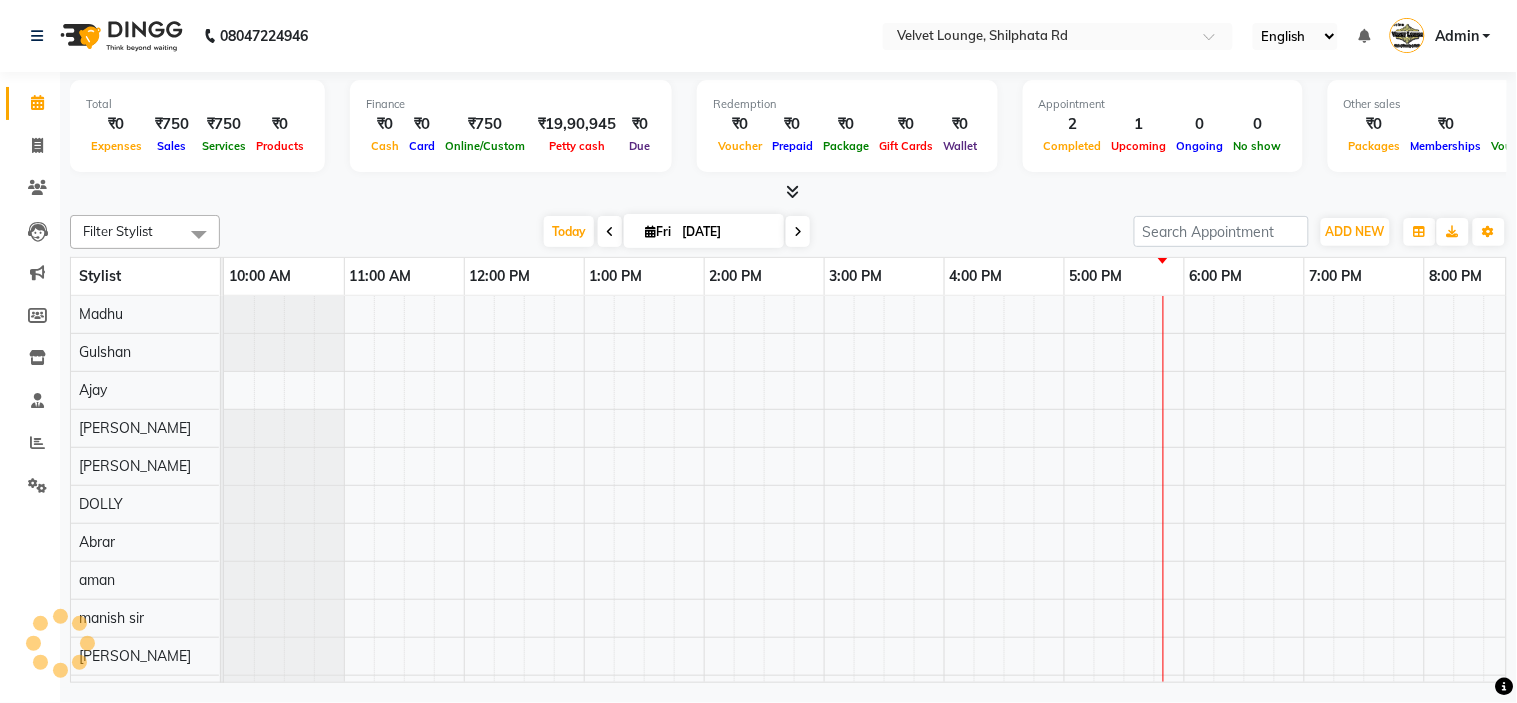 scroll, scrollTop: 0, scrollLeft: 277, axis: horizontal 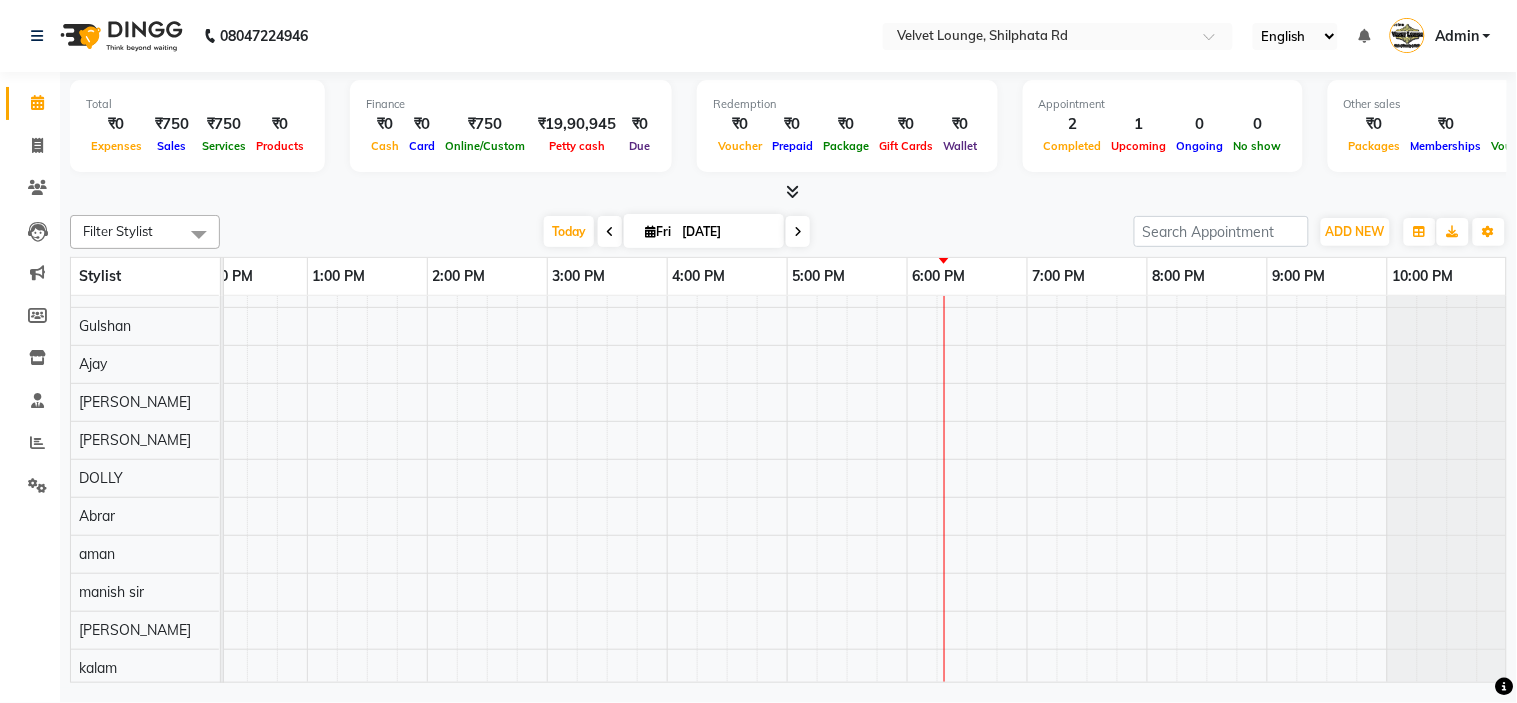 click on "Today  Fri 11-07-2025" at bounding box center [677, 232] 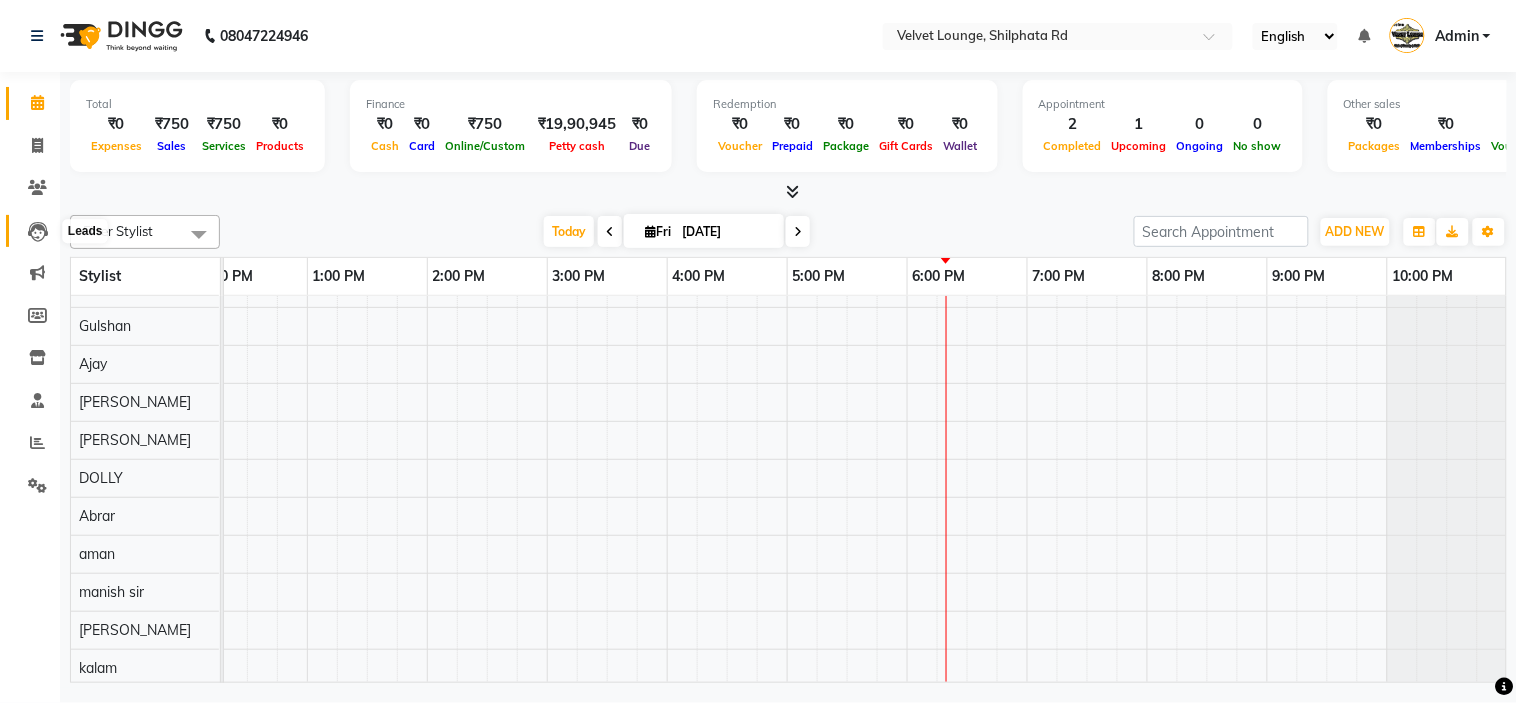 click 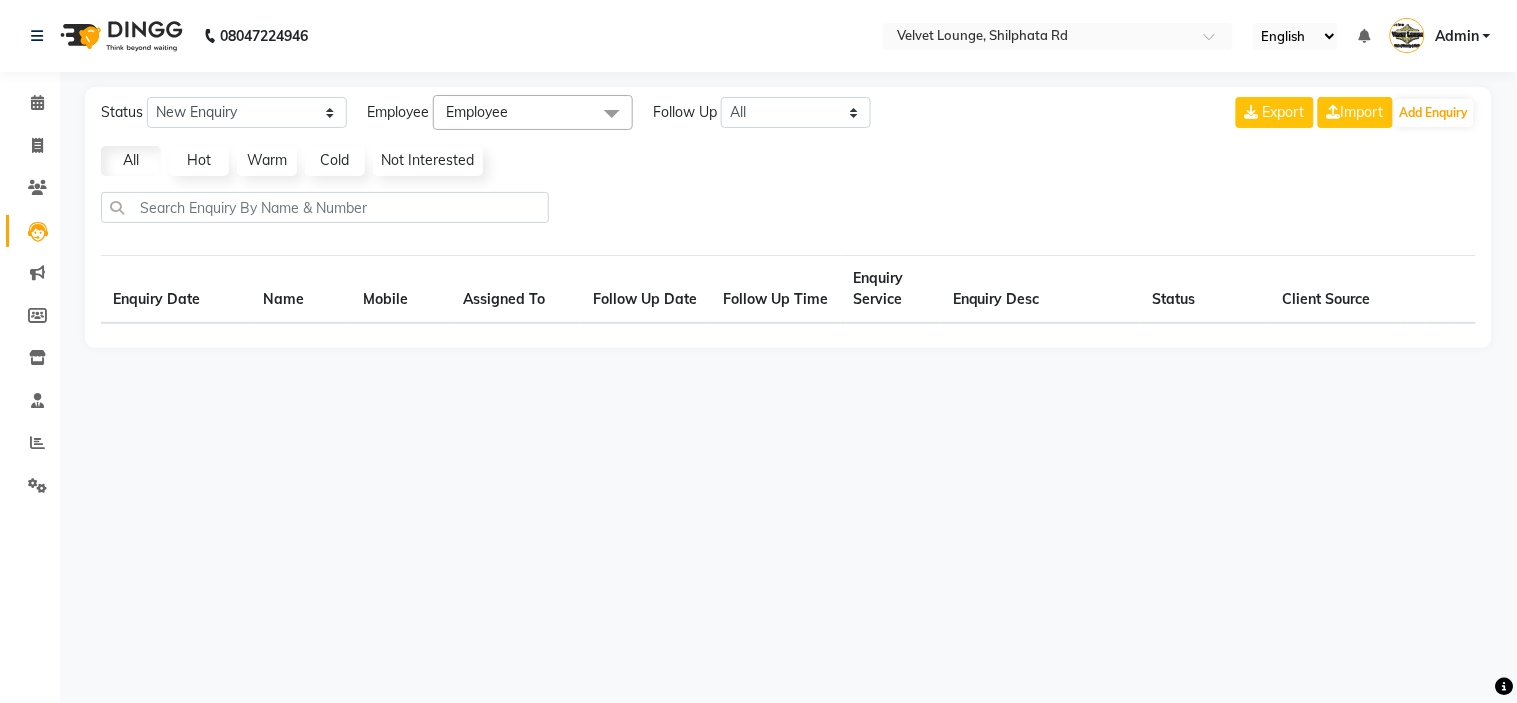 select on "10" 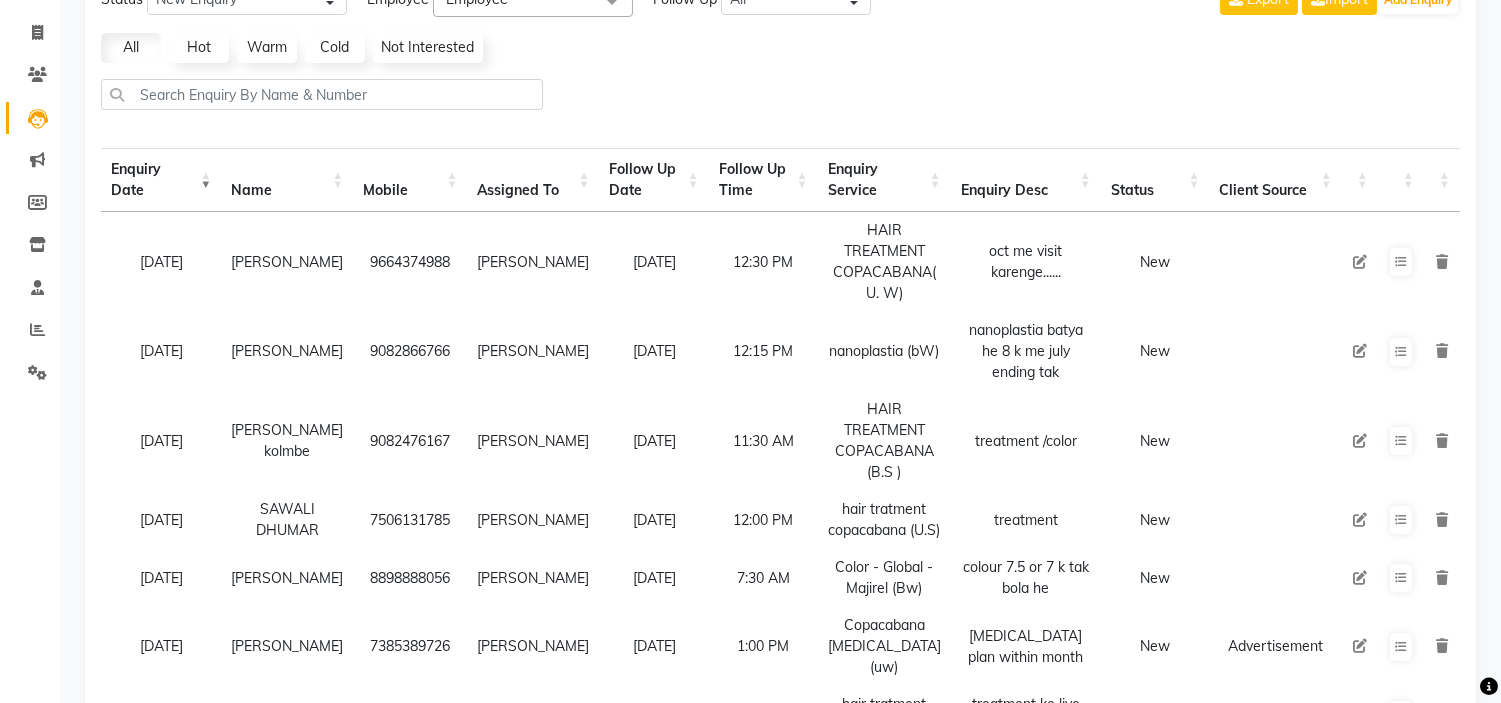 scroll, scrollTop: 115, scrollLeft: 0, axis: vertical 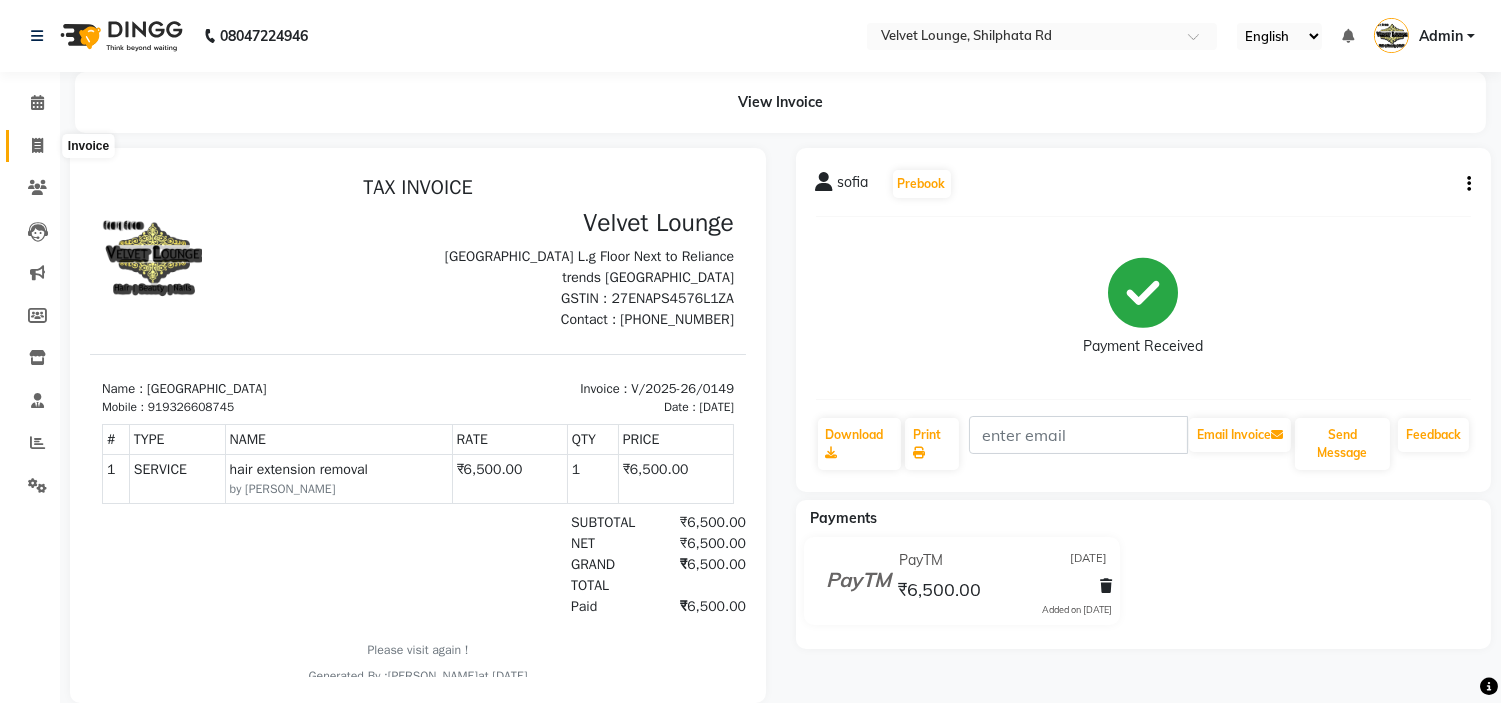 click 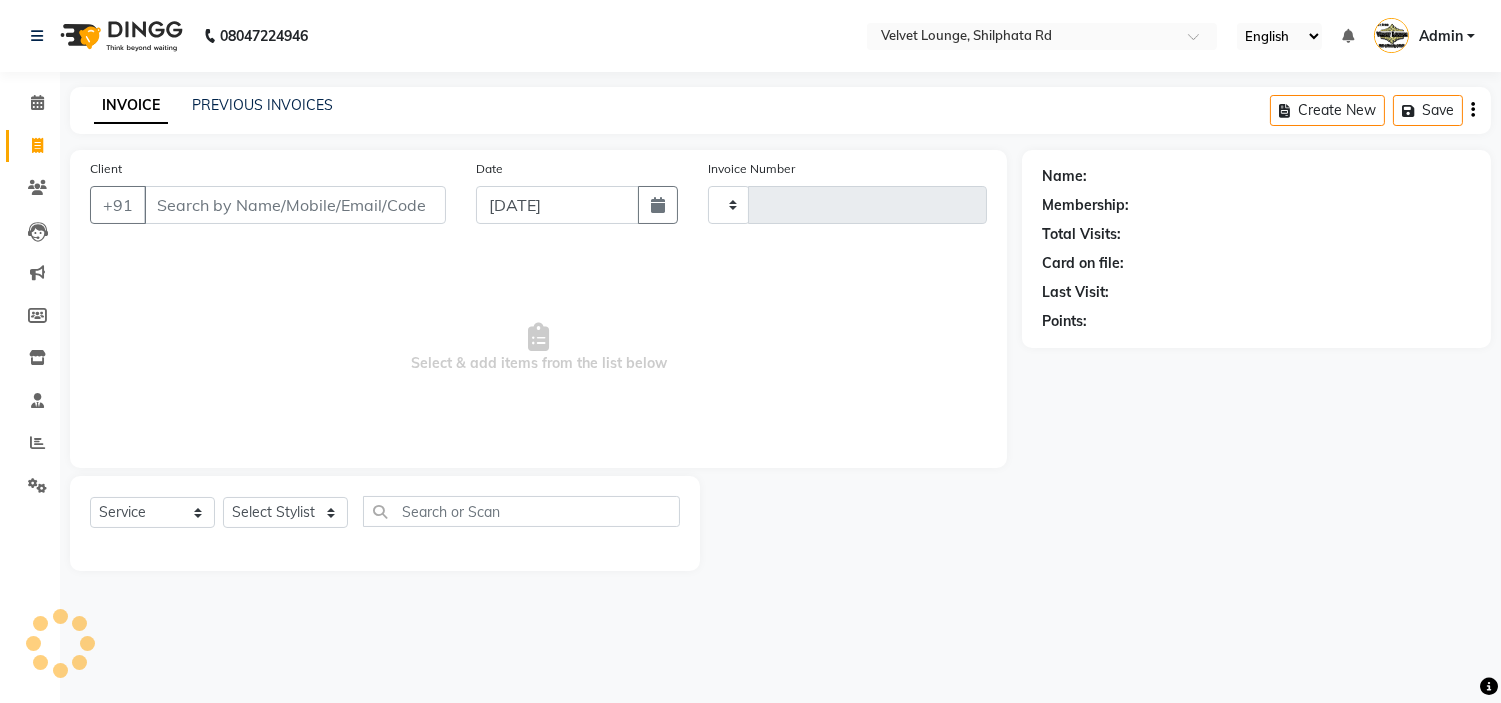 type on "1333" 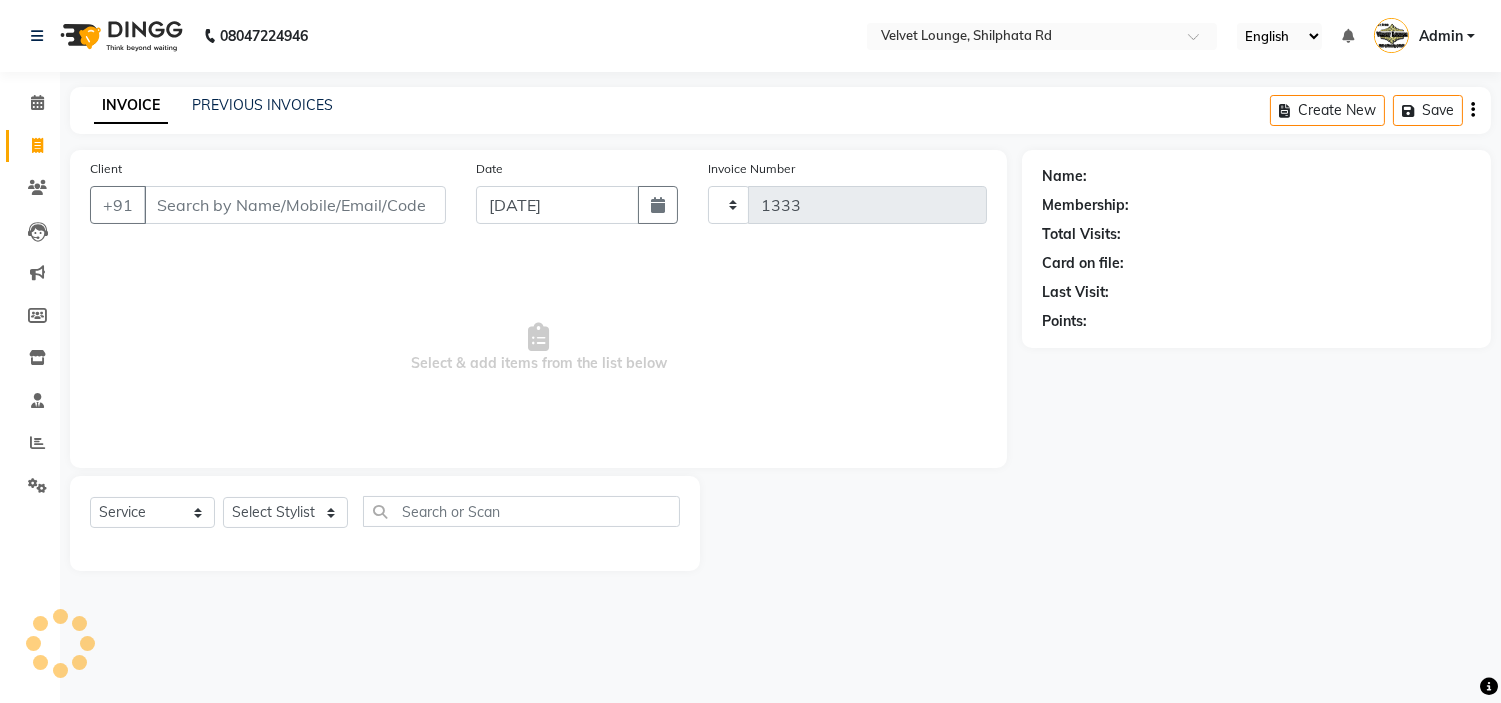 select on "122" 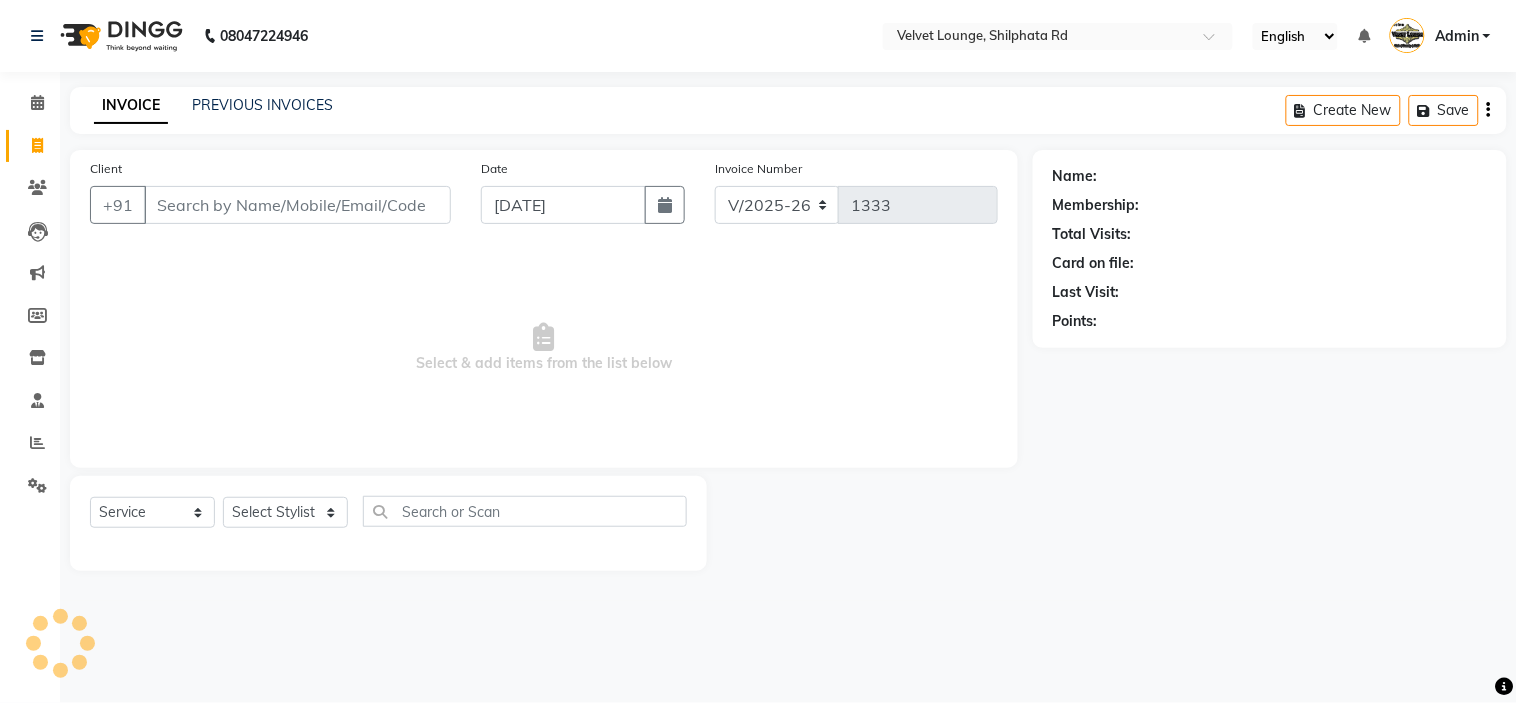 click on "Client" at bounding box center [297, 205] 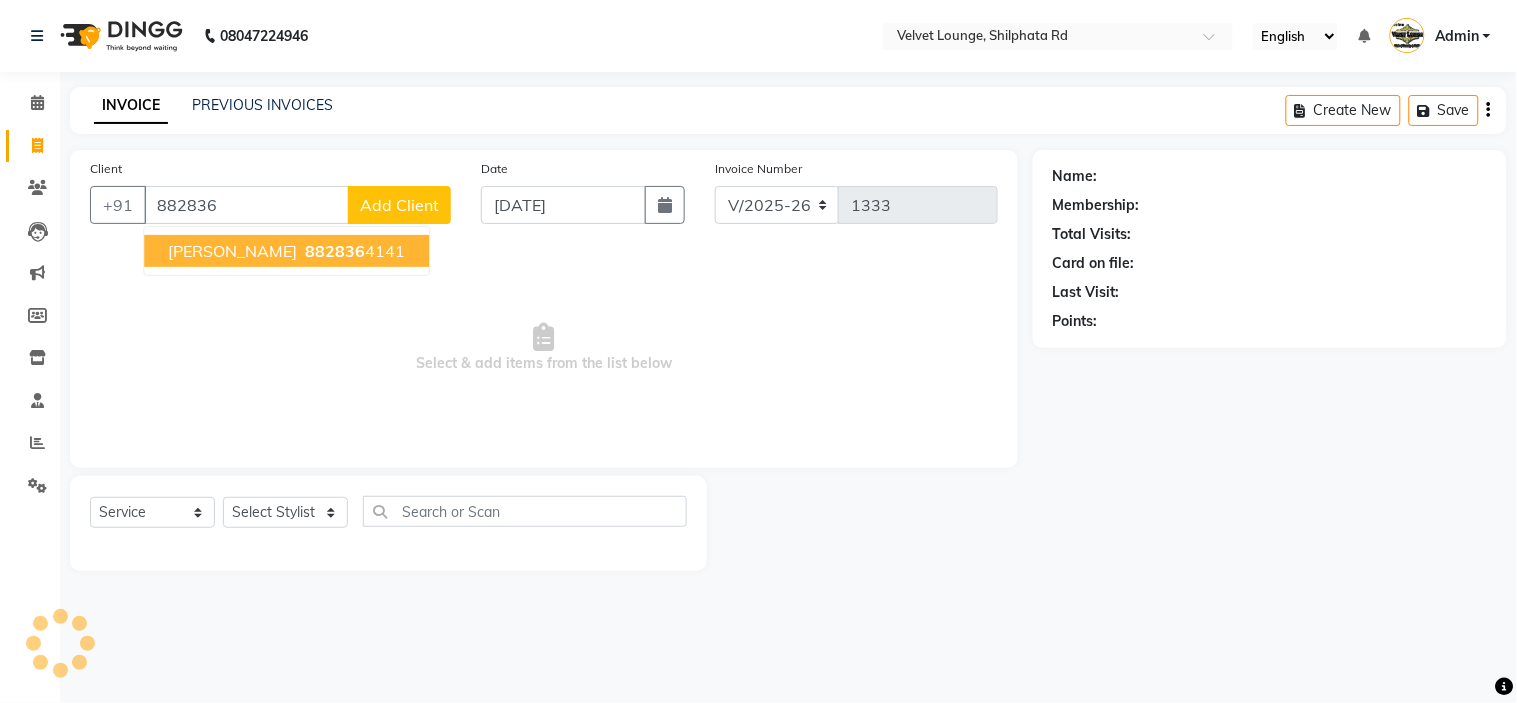 click on "882836 4141" at bounding box center [353, 251] 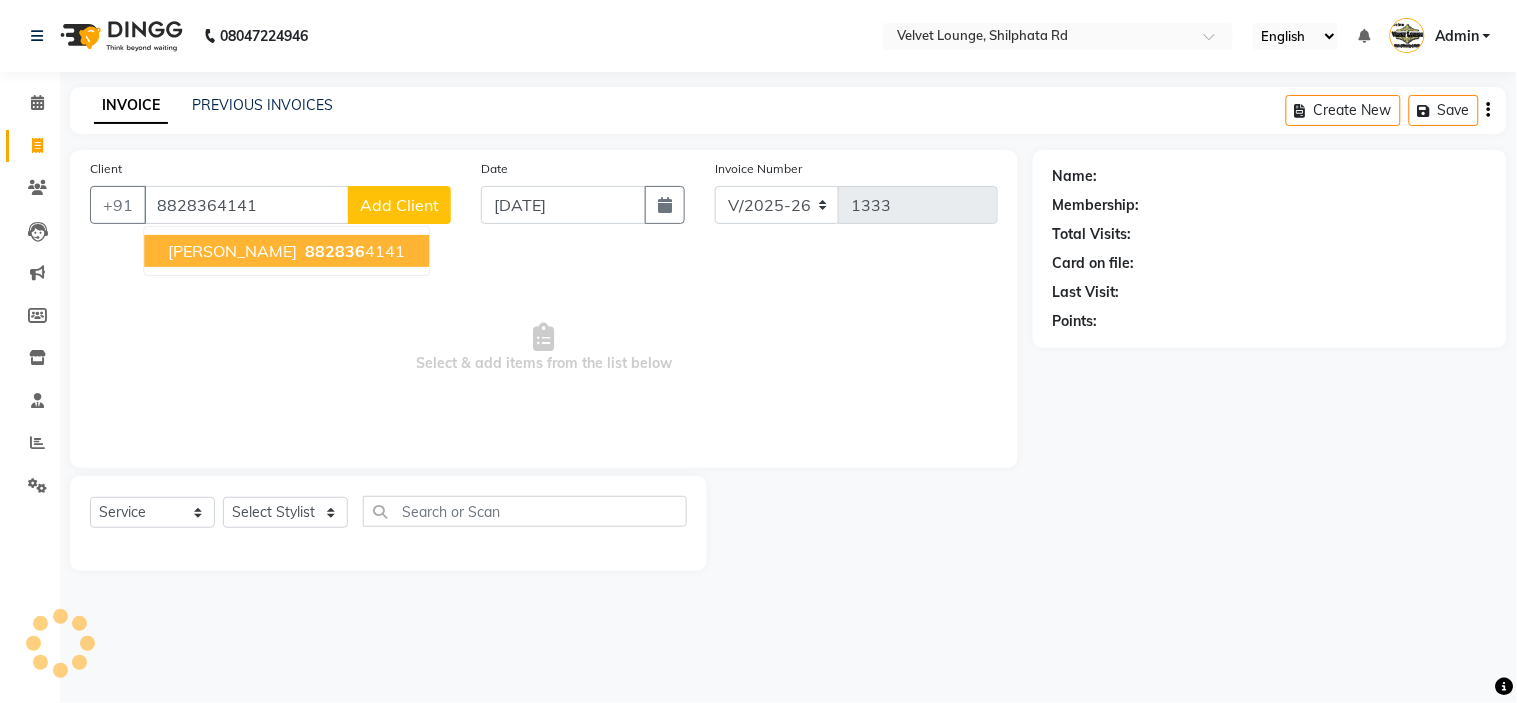 type on "8828364141" 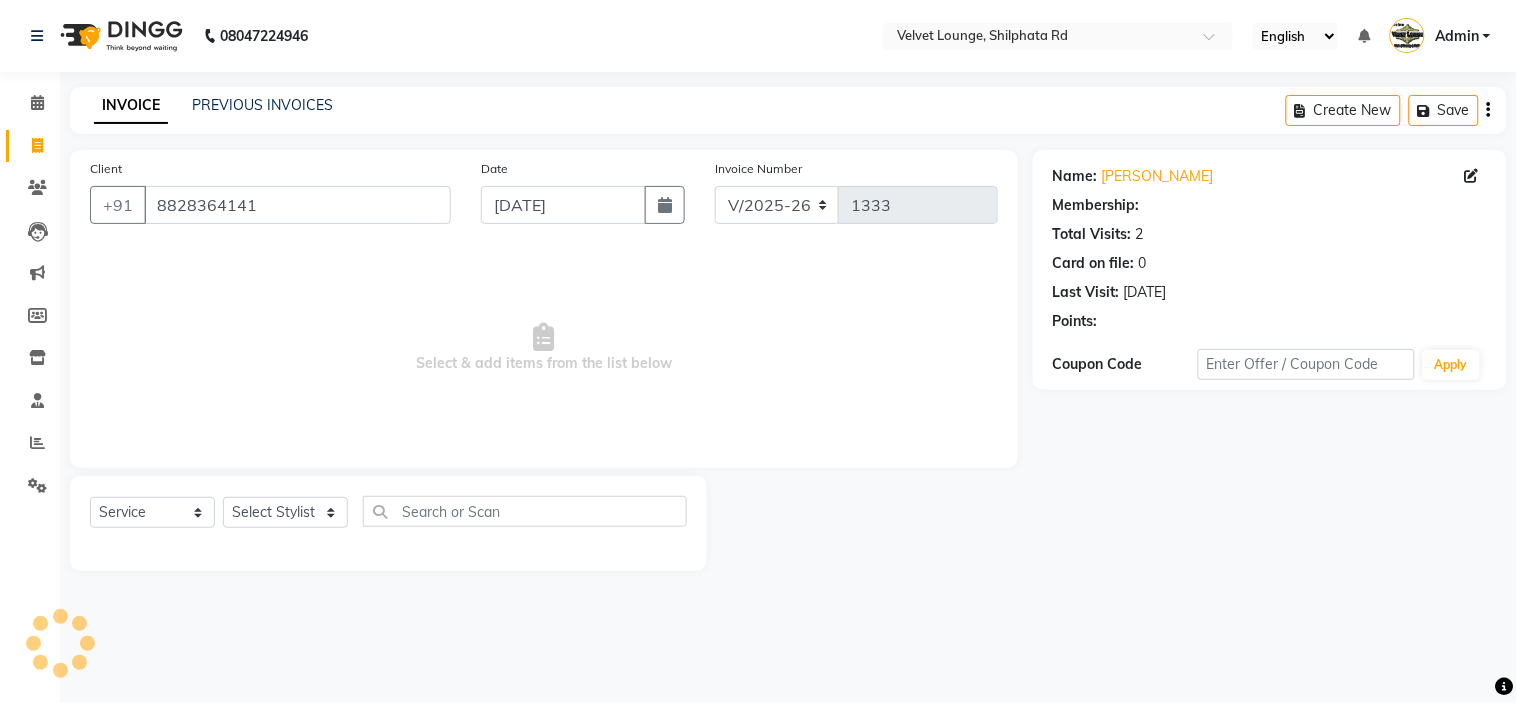 select on "1: Object" 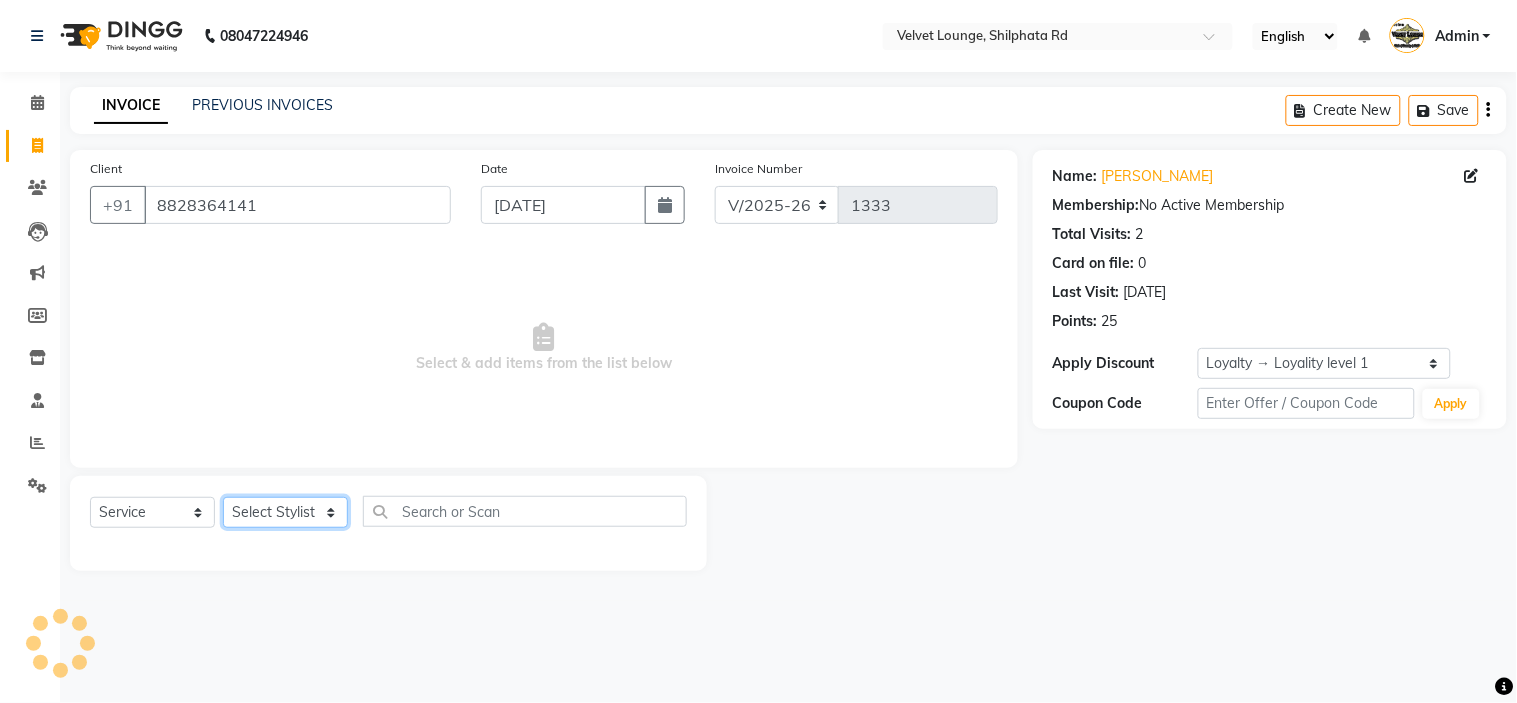 click on "Select Stylist" 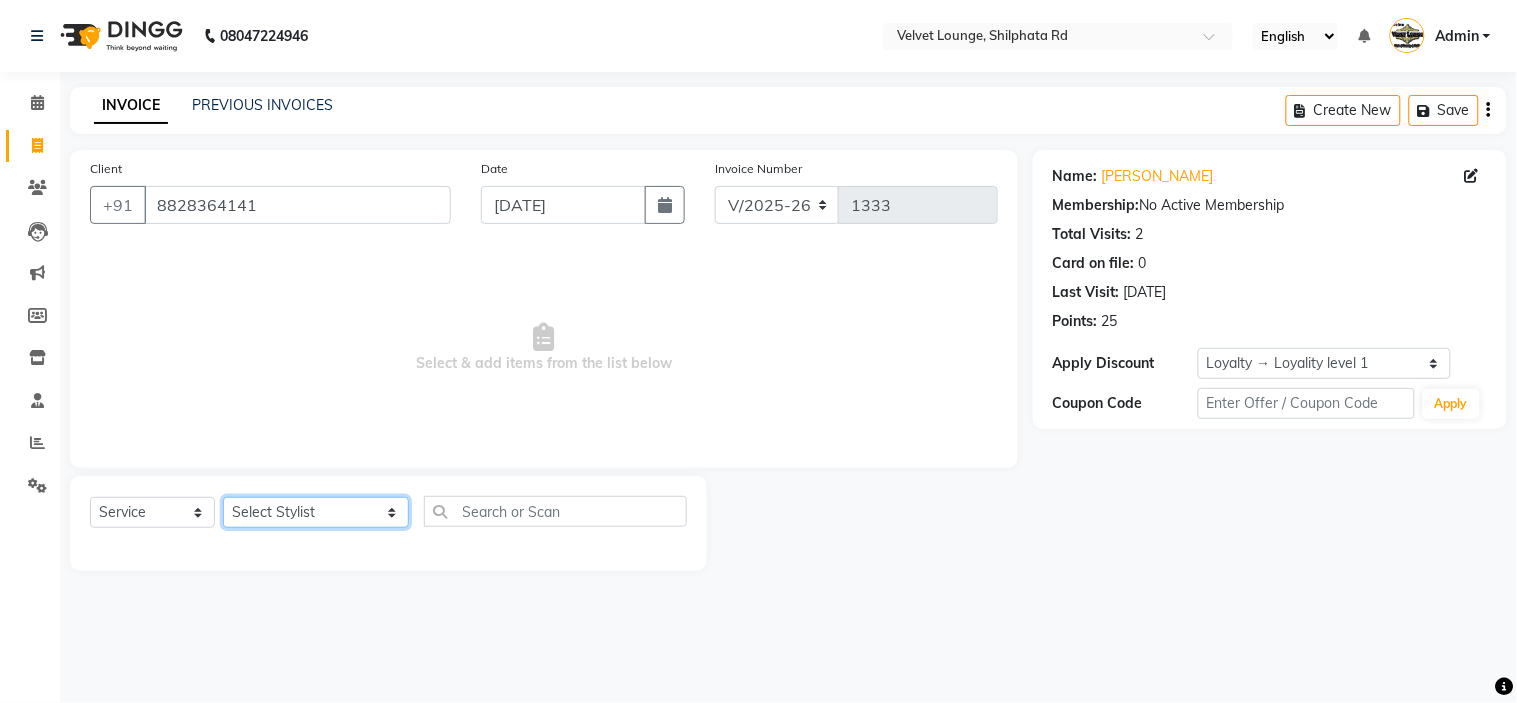 select on "31385" 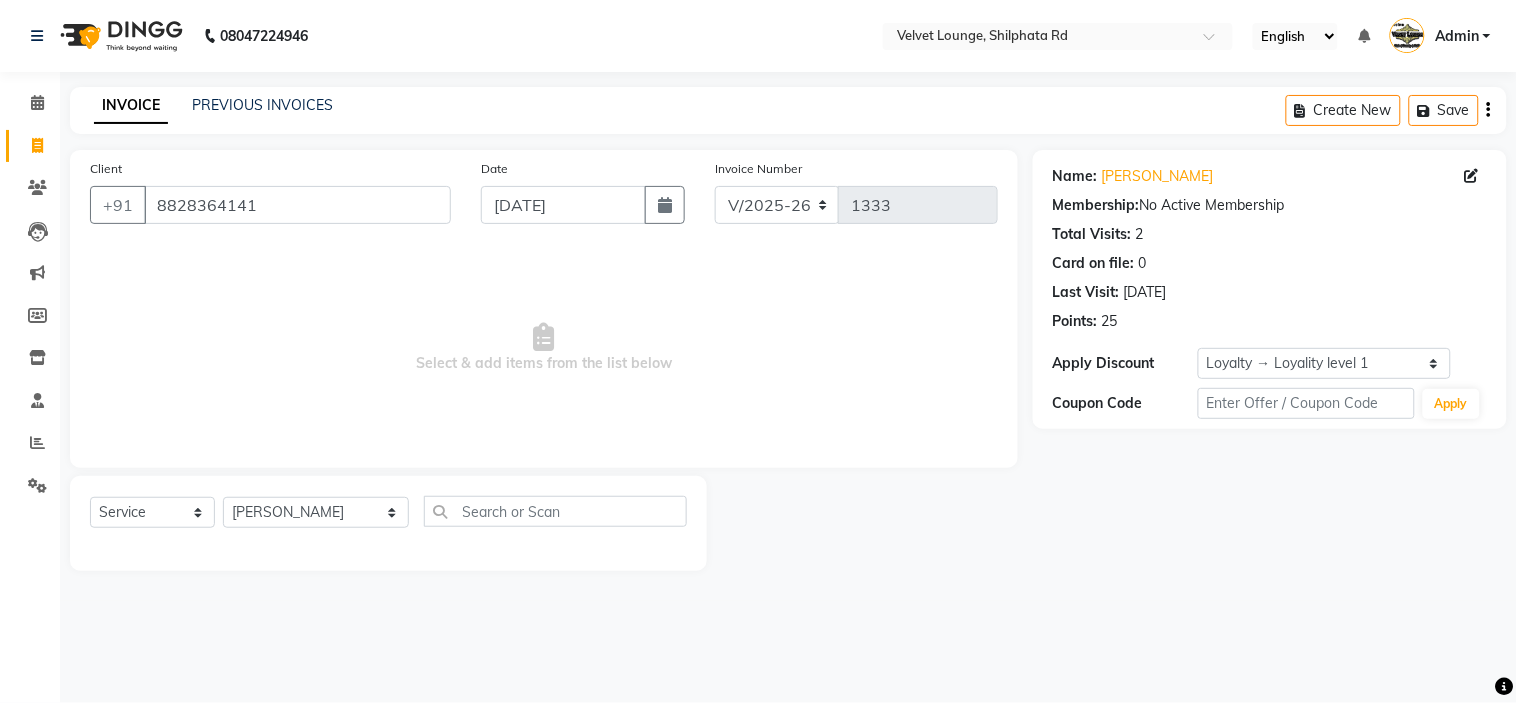 click on "Select & add items from the list below" at bounding box center [544, 348] 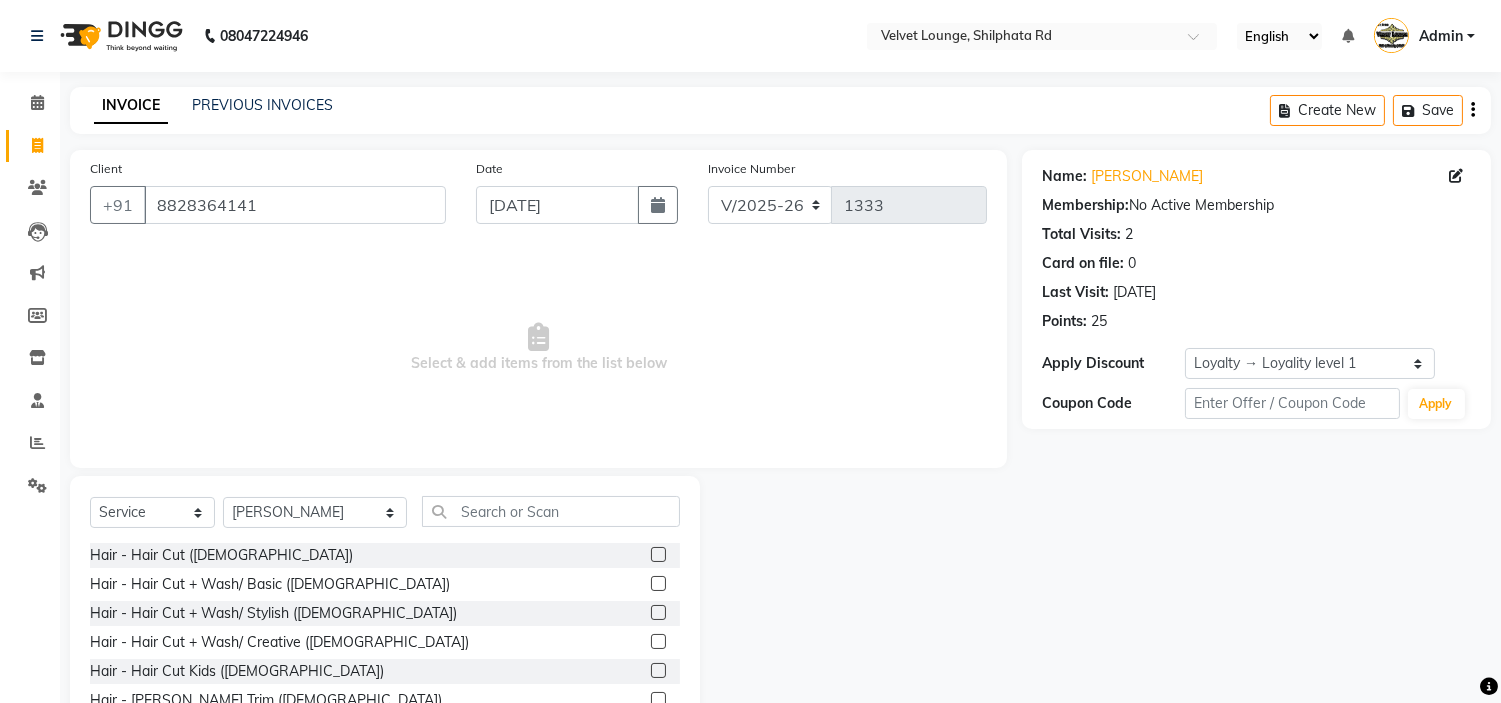 click on "Select & add items from the list below" at bounding box center [538, 348] 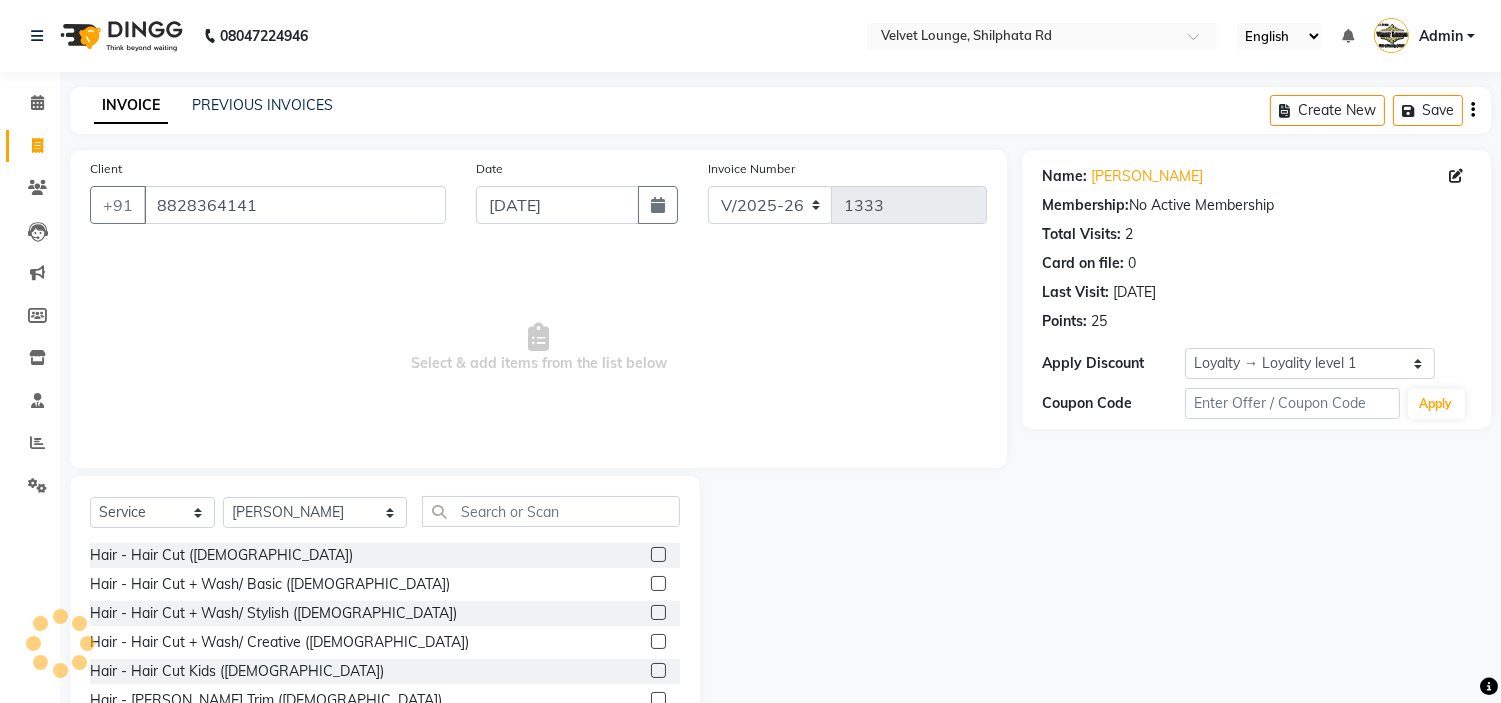 click on "Select & add items from the list below" at bounding box center (538, 348) 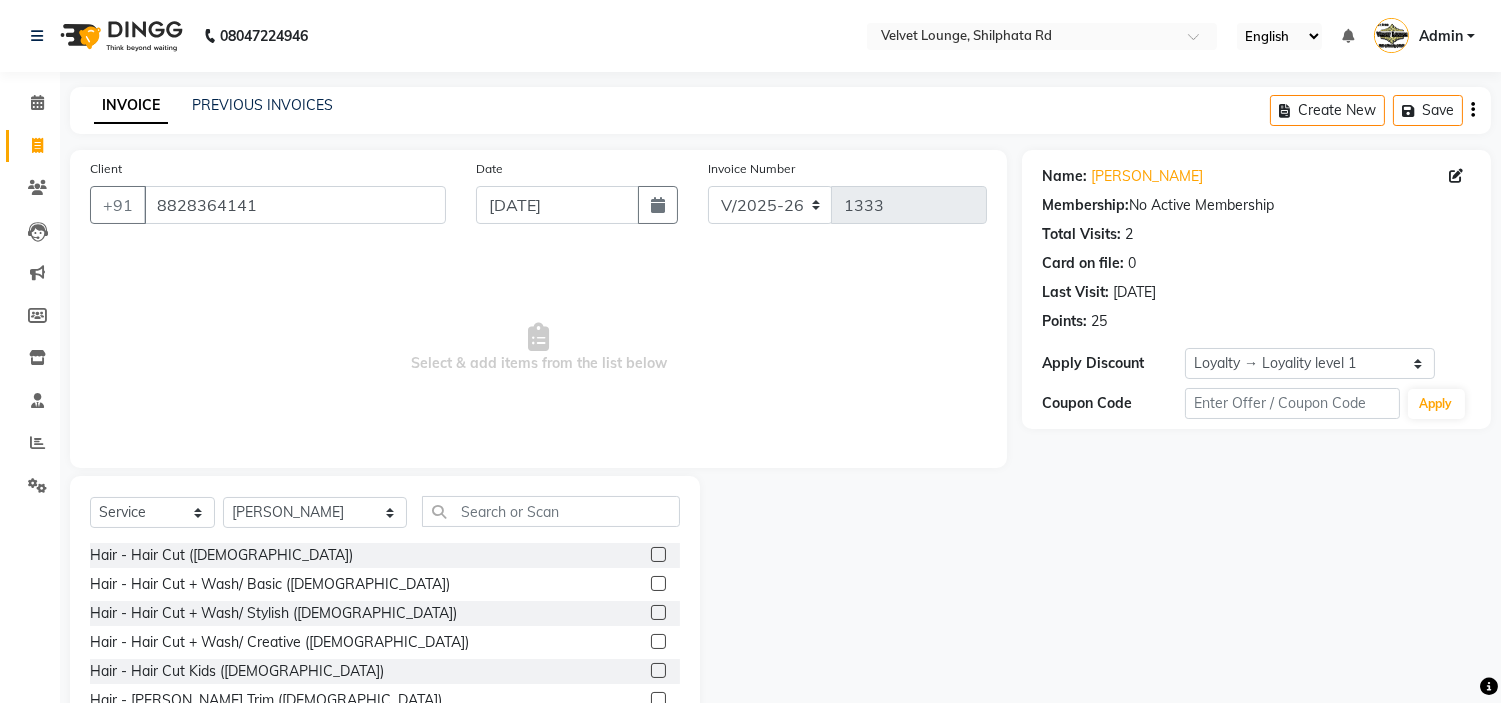 click on "08047224946 Select Location × Velvet Lounge, Shilphata Rd English ENGLISH Español العربية मराठी हिंदी ગુજરાતી தமிழ் 中文 Notifications nothing to show Admin Manage Profile Change Password Sign out  Version:3.15.4" 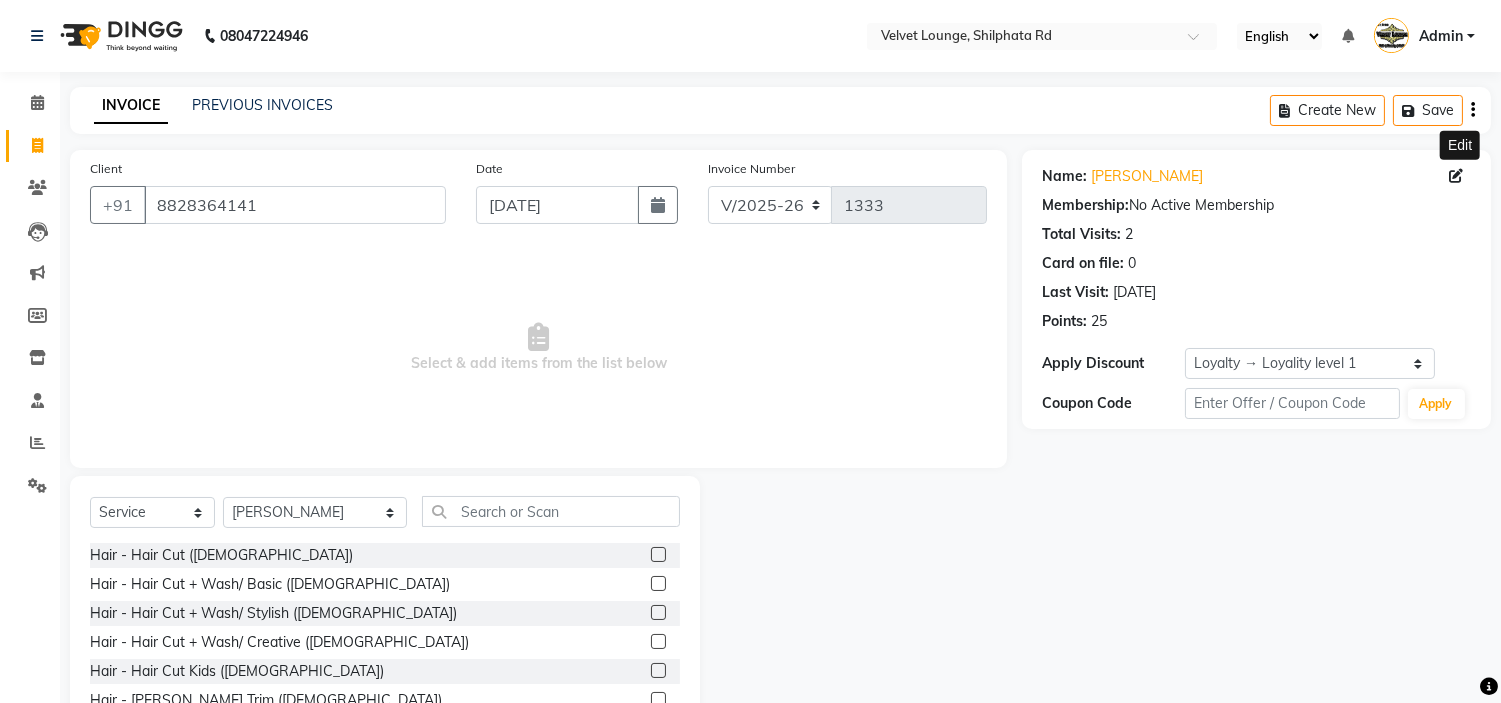 click 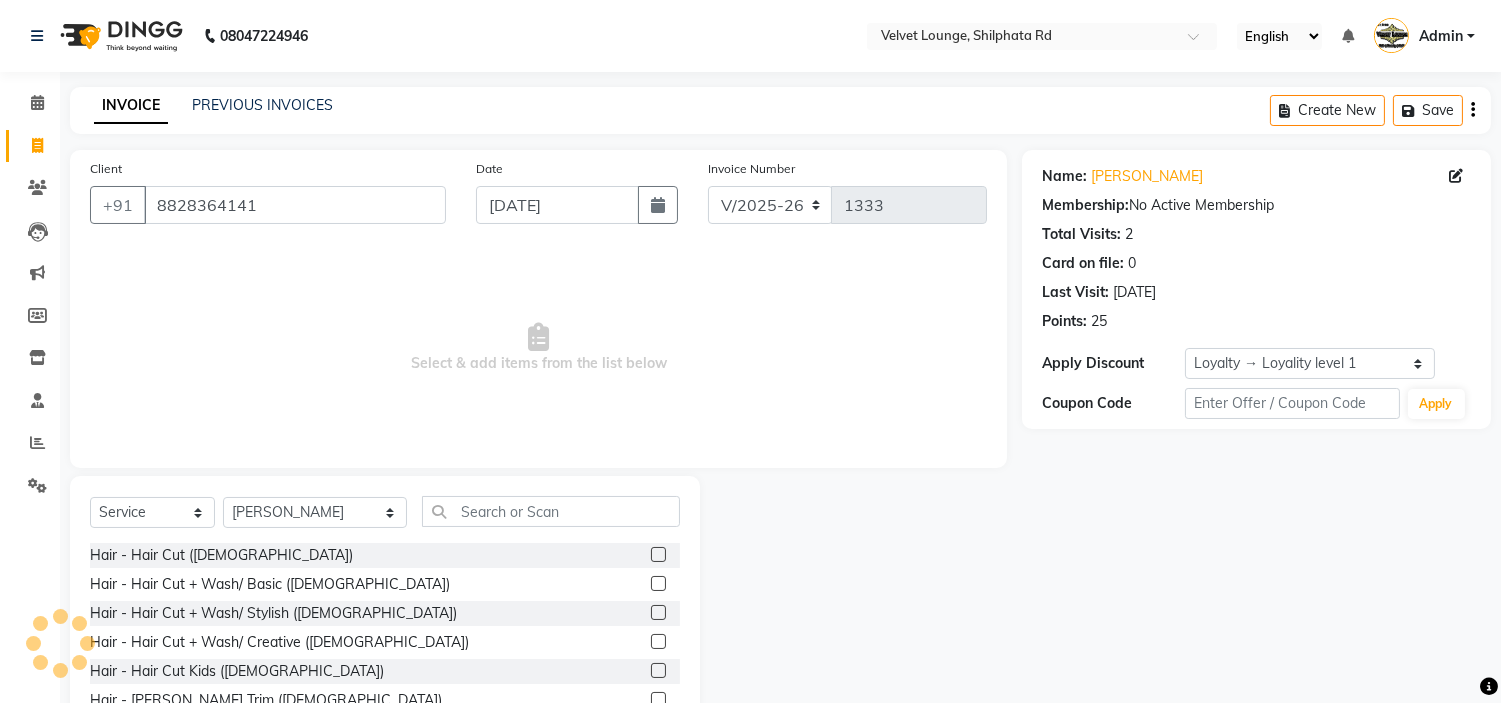 select on "22" 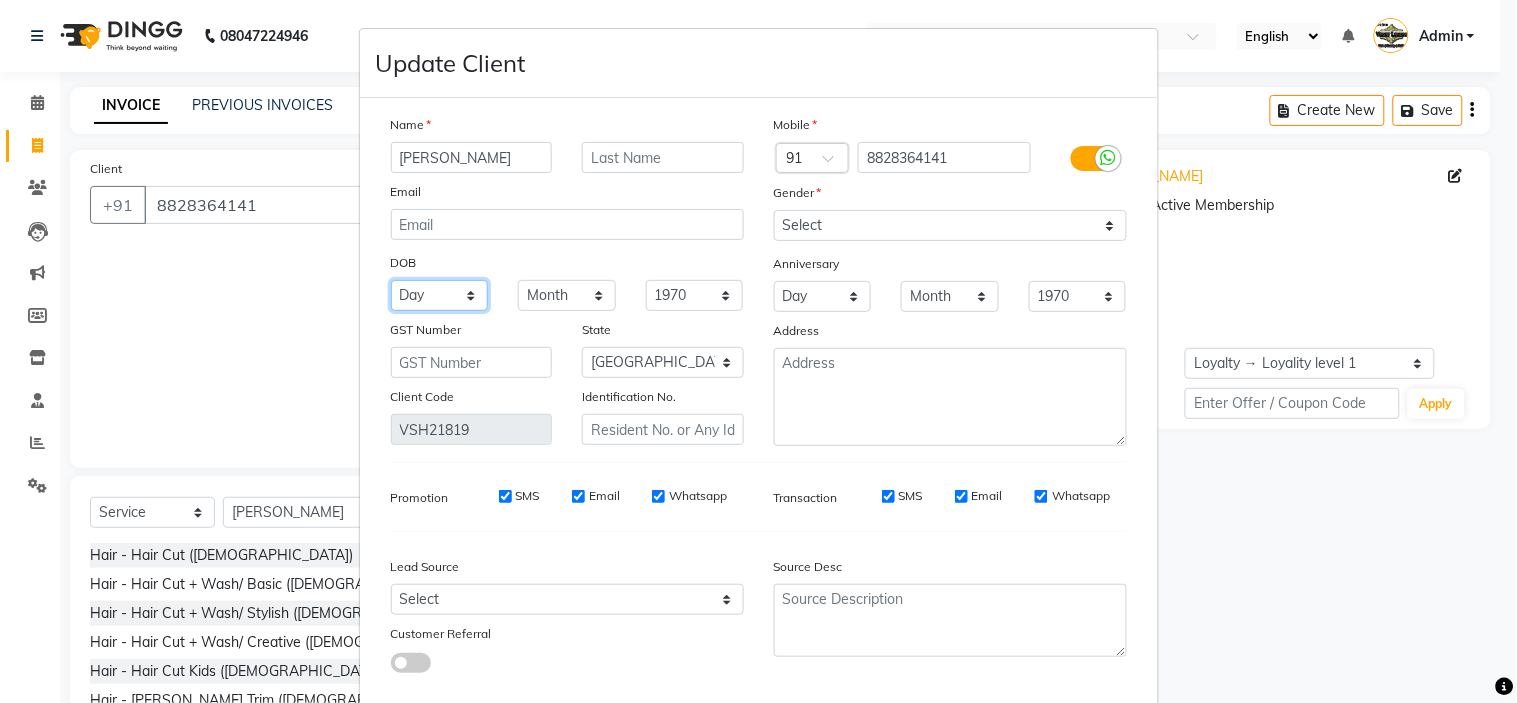 click on "Day 01 02 03 04 05 06 07 08 09 10 11 12 13 14 15 16 17 18 19 20 21 22 23 24 25 26 27 28 29 30 31" at bounding box center (440, 295) 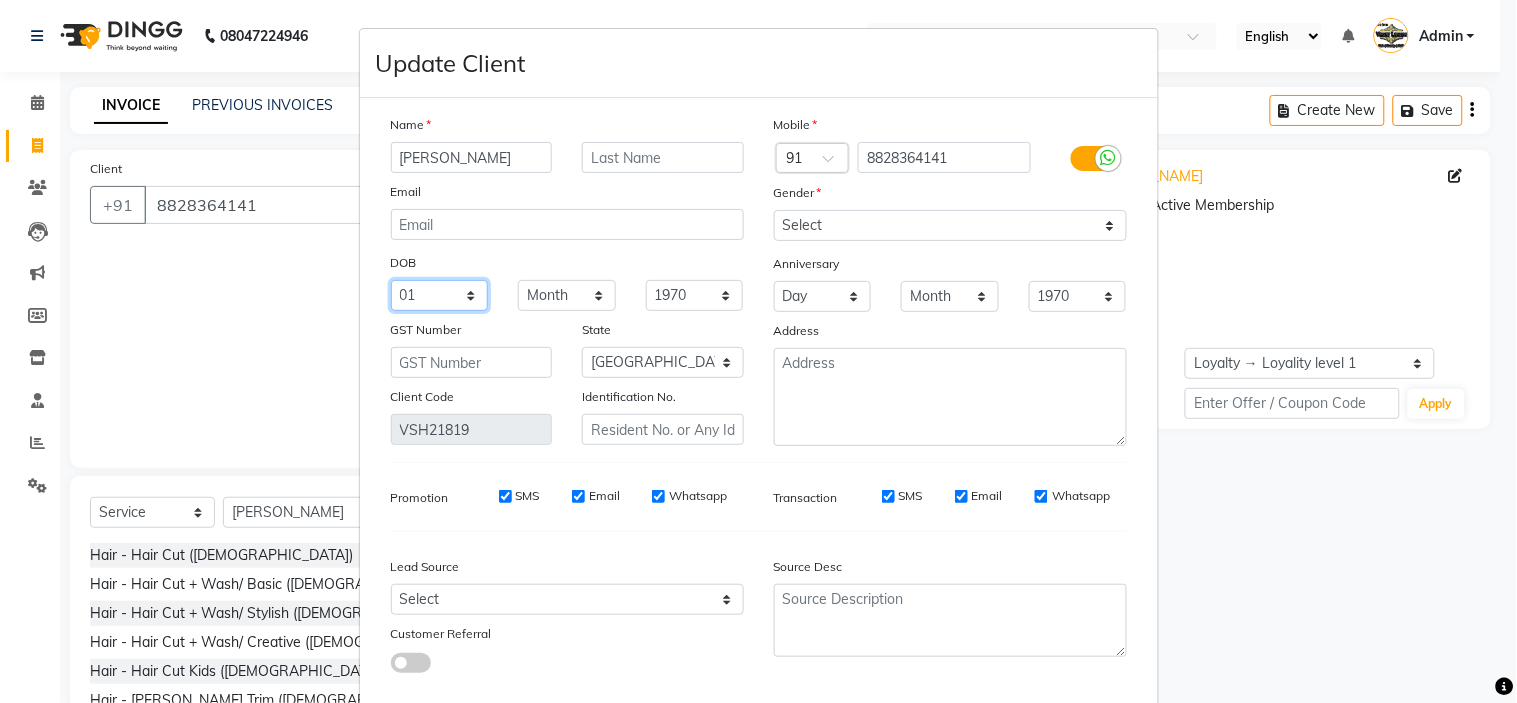 select on "06" 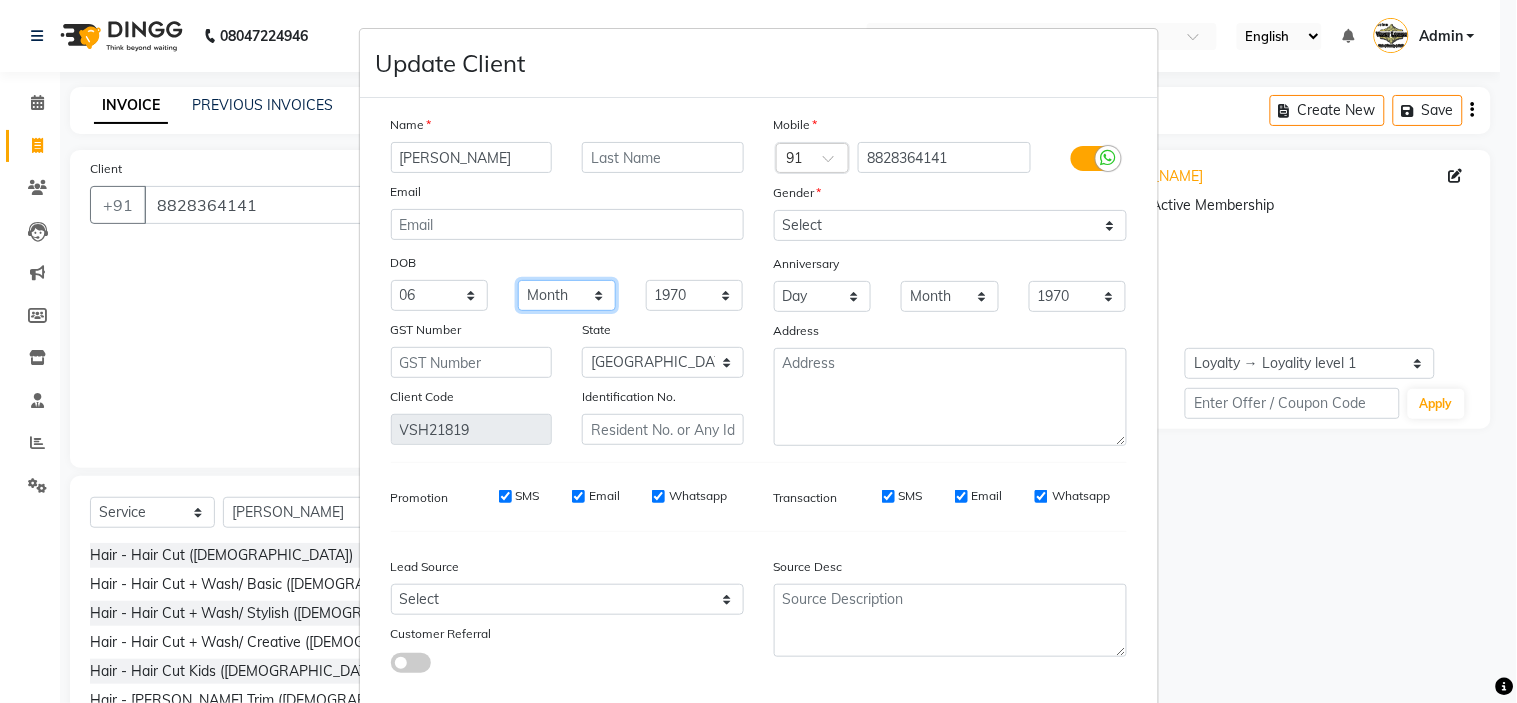 click on "Month January February March April May June July August September October November December" at bounding box center (567, 295) 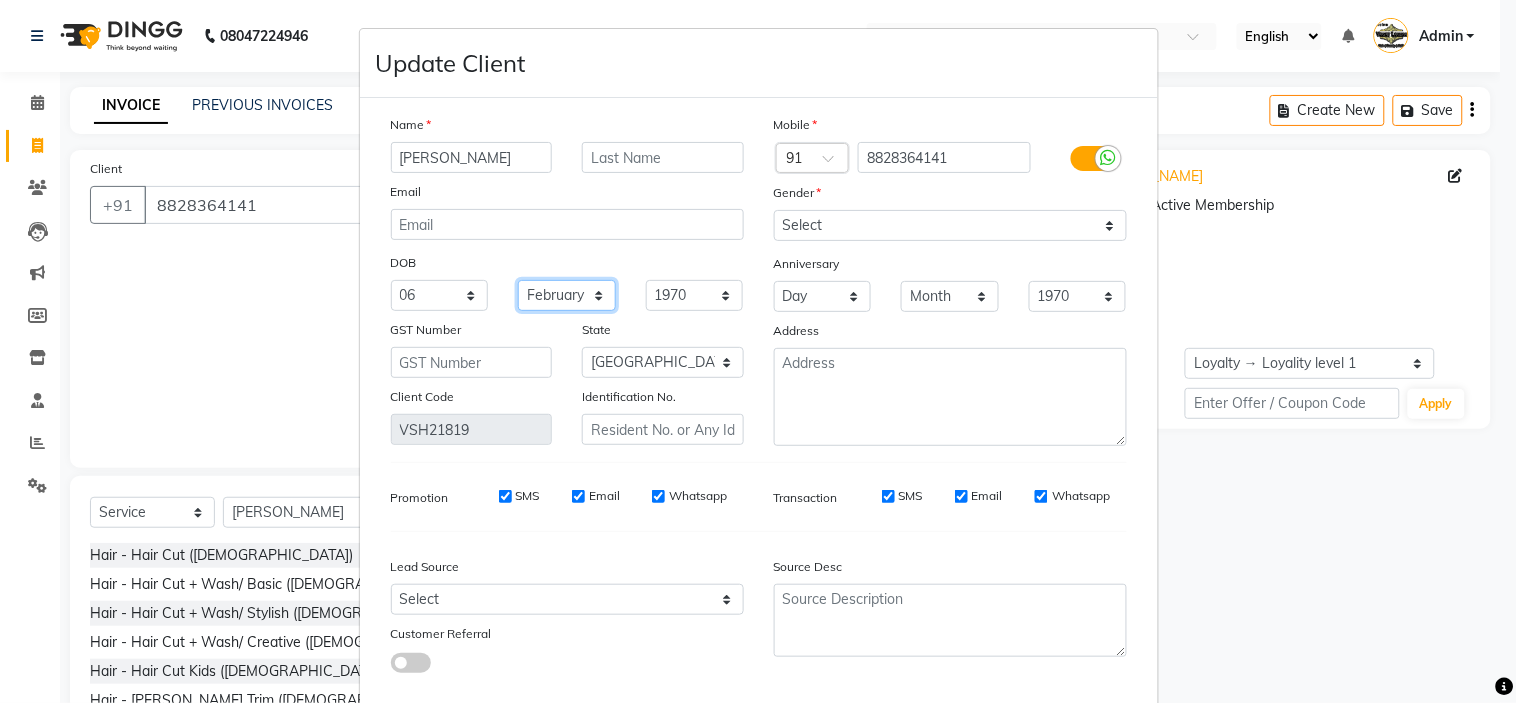 click on "Month January February March April May June July August September October November December" at bounding box center [567, 295] 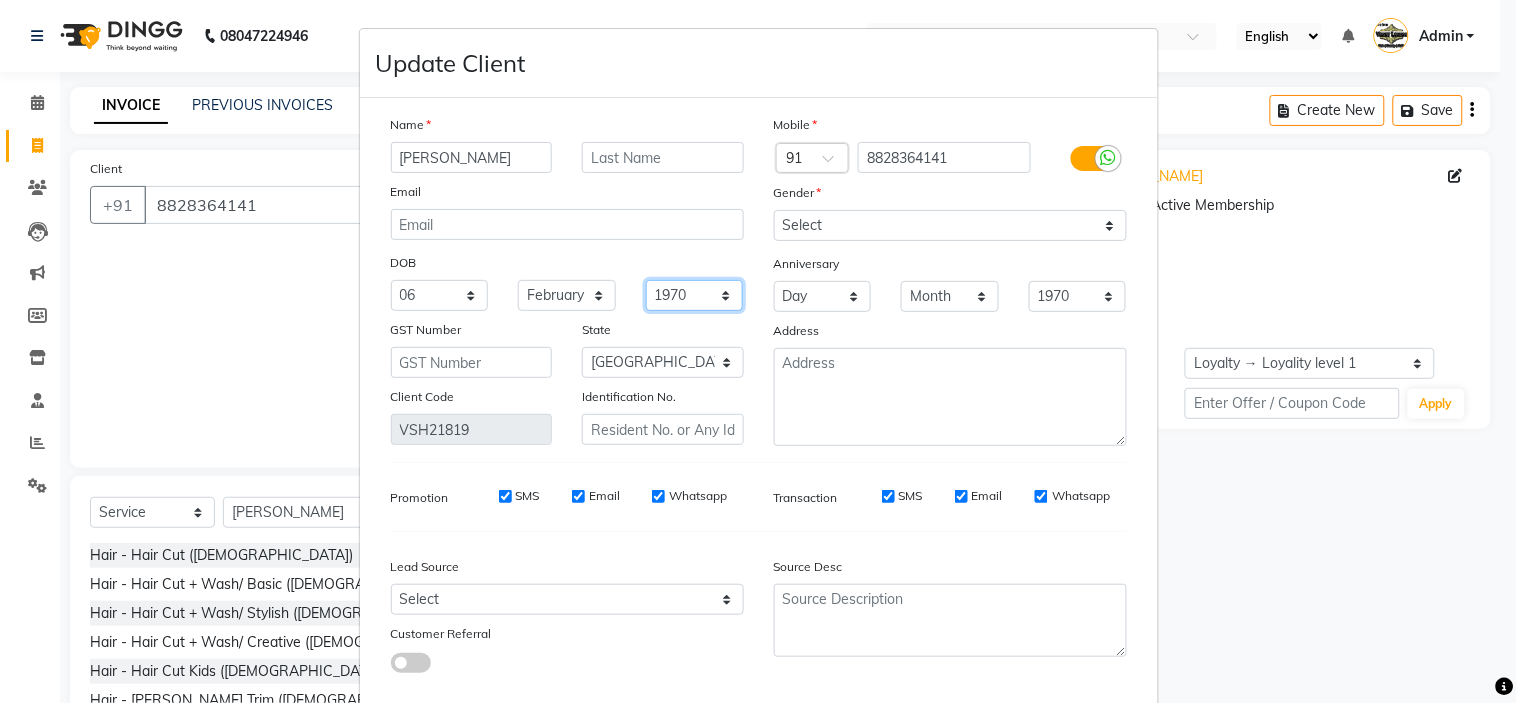 click on "1940 1941 1942 1943 1944 1945 1946 1947 1948 1949 1950 1951 1952 1953 1954 1955 1956 1957 1958 1959 1960 1961 1962 1963 1964 1965 1966 1967 1968 1969 1970 1971 1972 1973 1974 1975 1976 1977 1978 1979 1980 1981 1982 1983 1984 1985 1986 1987 1988 1989 1990 1991 1992 1993 1994 1995 1996 1997 1998 1999 2000 2001 2002 2003 2004 2005 2006 2007 2008 2009 2010 2011 2012 2013 2014 2015 2016 2017 2018 2019 2020 2021 2022 2023 2024" at bounding box center [695, 295] 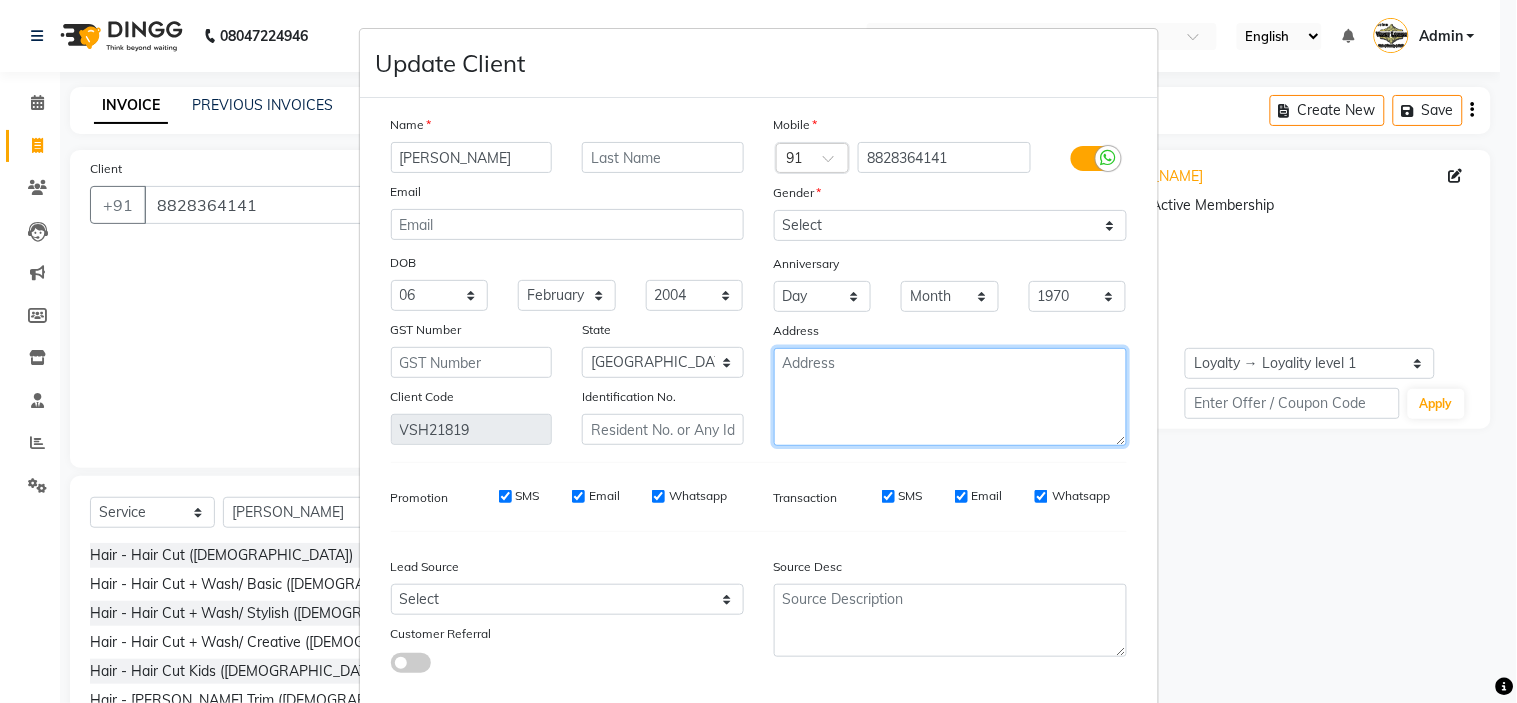 click at bounding box center [950, 397] 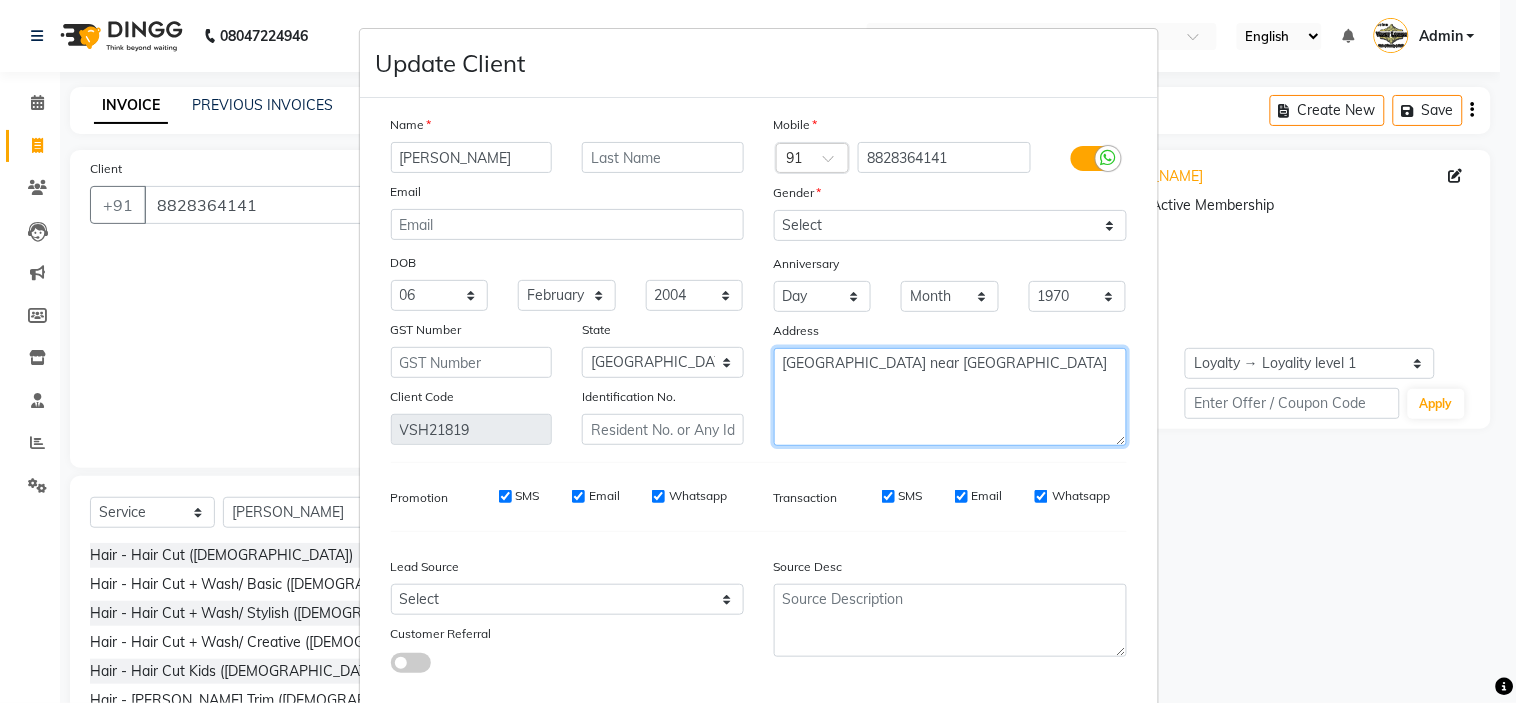 type on "kalyan east tisgaon near prasad hotel" 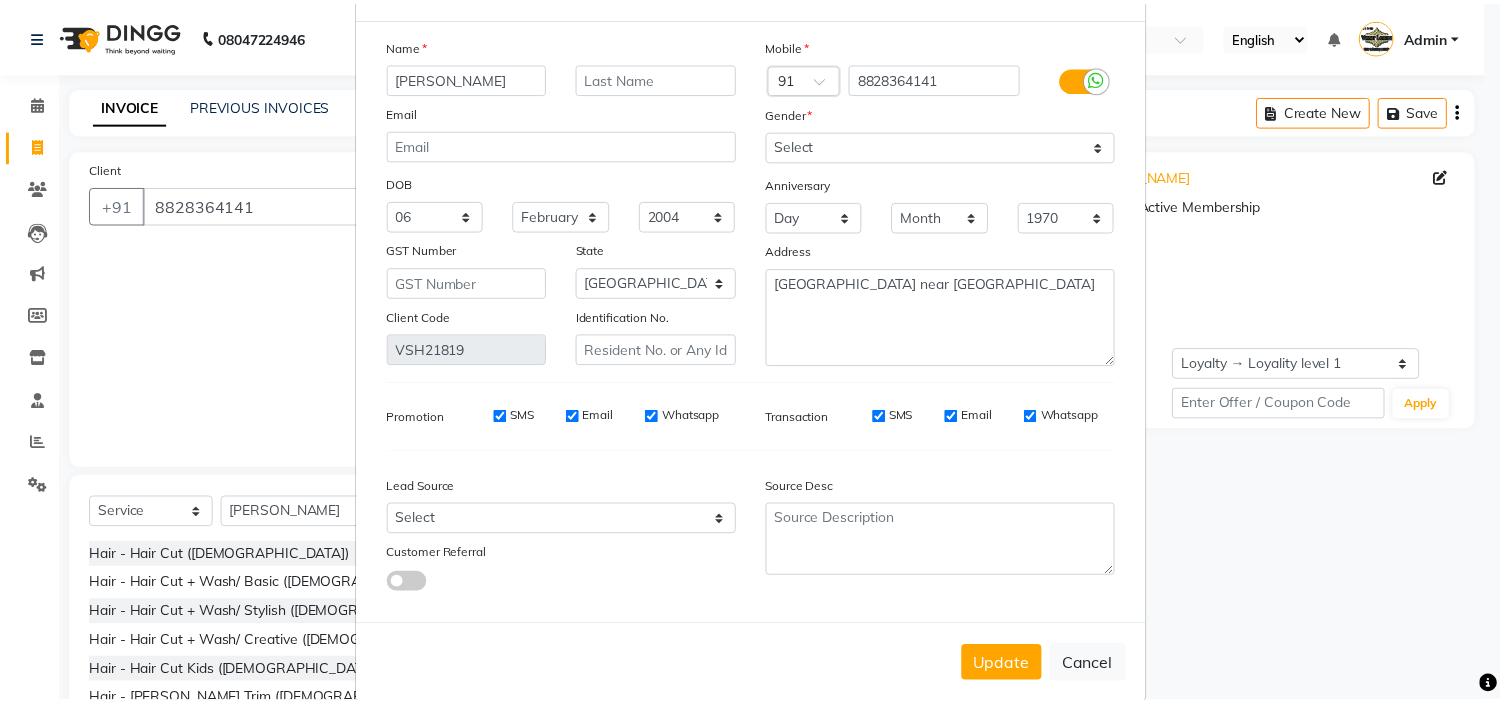 scroll, scrollTop: 112, scrollLeft: 0, axis: vertical 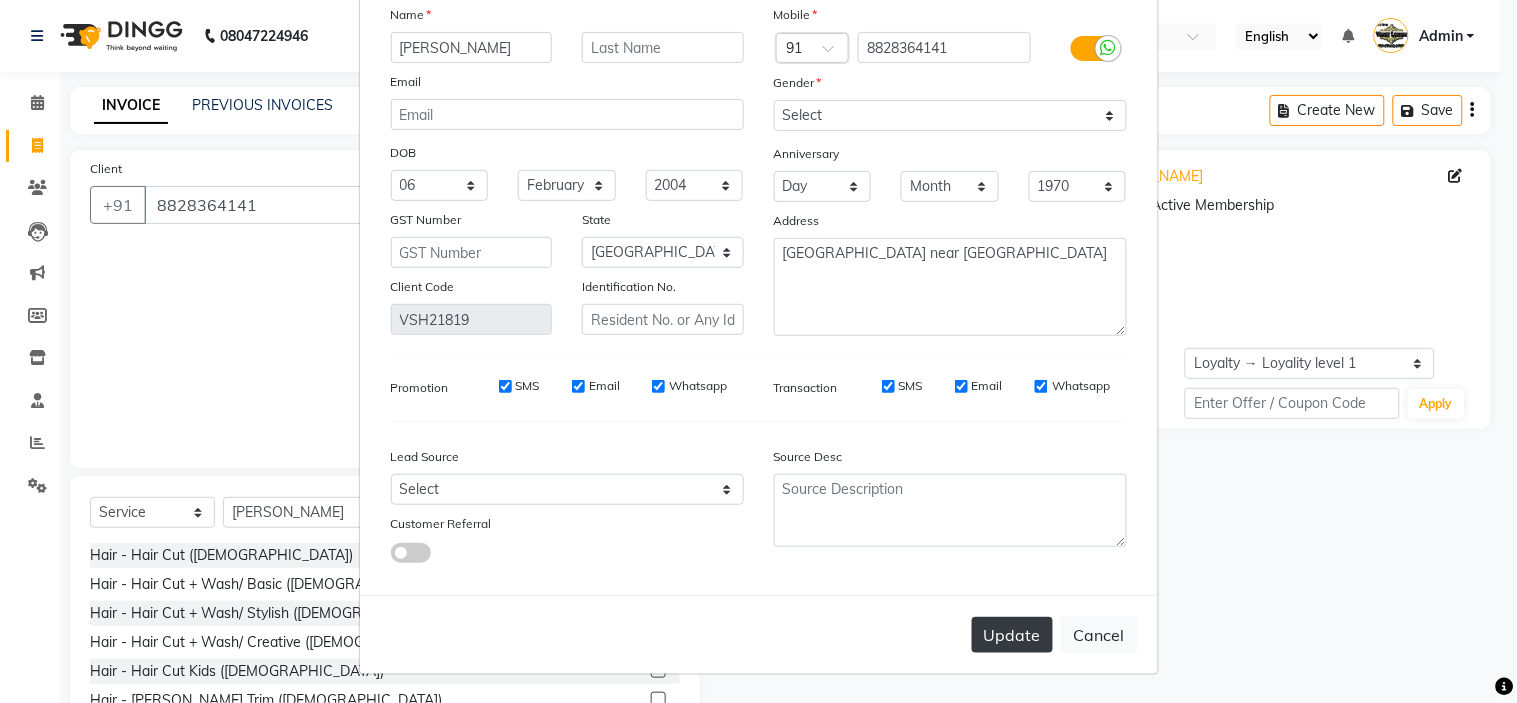 click on "Update" at bounding box center (1012, 635) 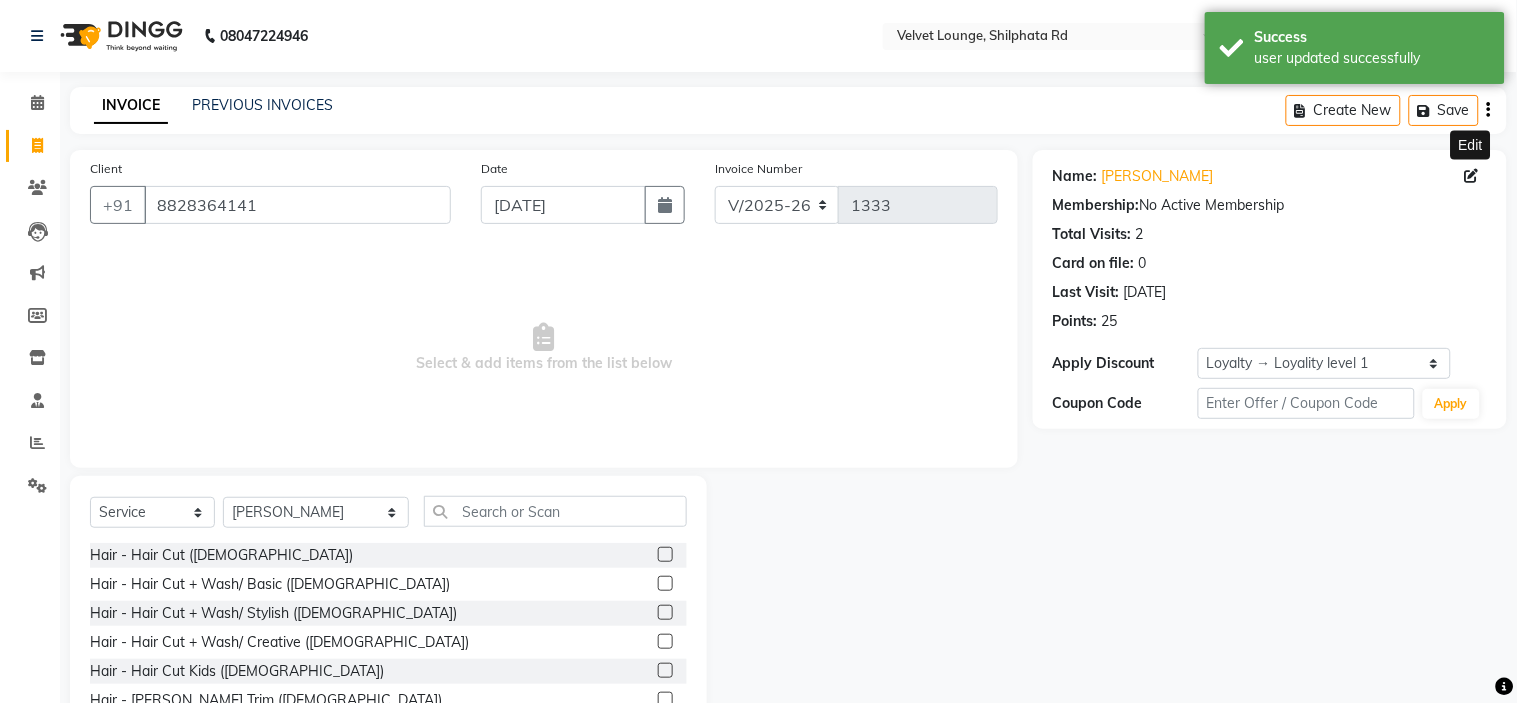 select on "1: Object" 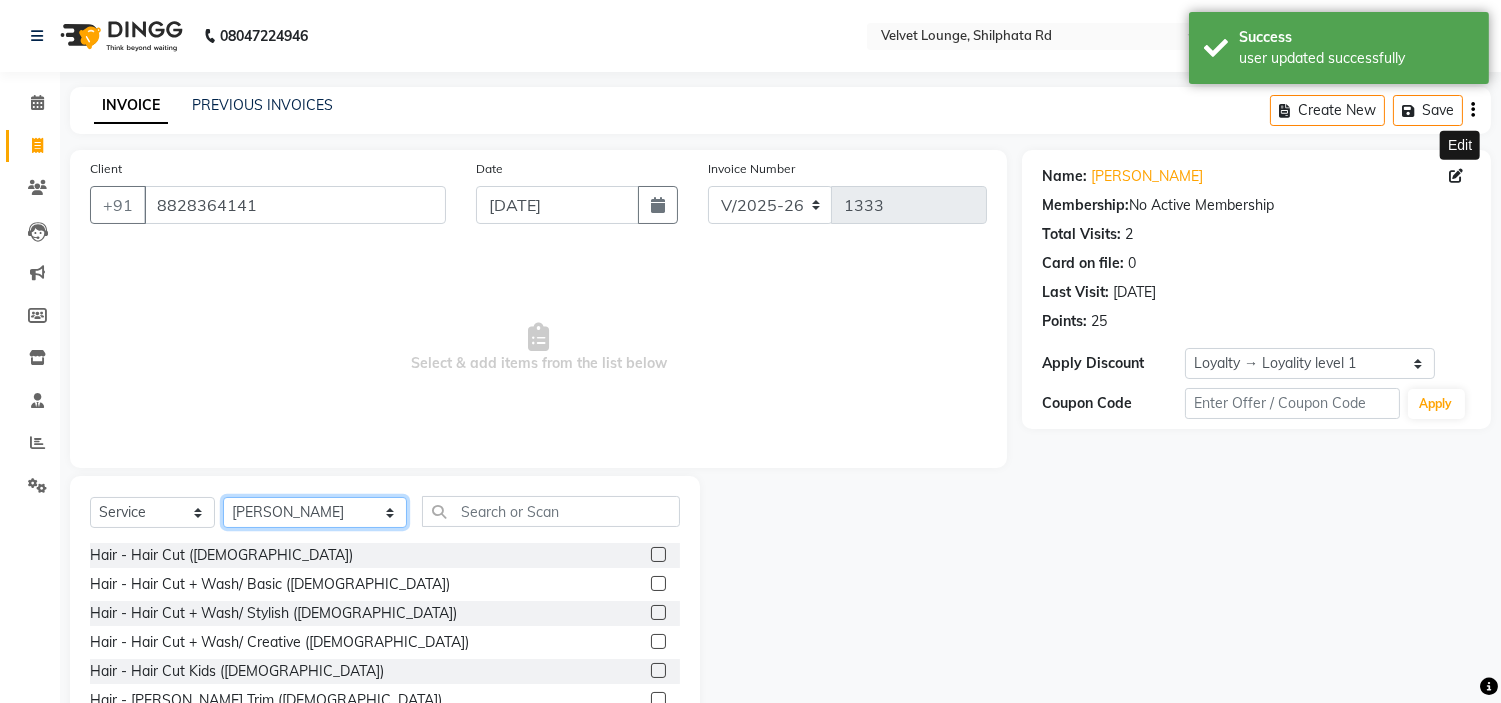 click on "Select Stylist aadil mohaMAD  aarif khan Abrar Ajay ajay jaishwal alam khan aman amit kumar  ANJALI SINGH Ashish singh ashwini palem  chandradeep DOLLY faizan siddique  fardeen shaikh Garima singh Gulshan jaya jyoti deepak chandaliya kalam karan  Madhu manish sir miraj khan  Mohmad Adnan Ansari mustakin neeta kumbhar neha tamatta pradnya rahul thakur RAZAK SALIM SAIKH rohit Rutuja SAHEER sahil khan salman mahomad imran  SALMA SHAIKH SAMEER KHAN sana santosh jaiswal saqib sayali shaddma  ansari shalu mehra shekhar bansode SHIVADURGA GANTAM shubham pal  shweta pandey varshita gurbani vishal shinde" 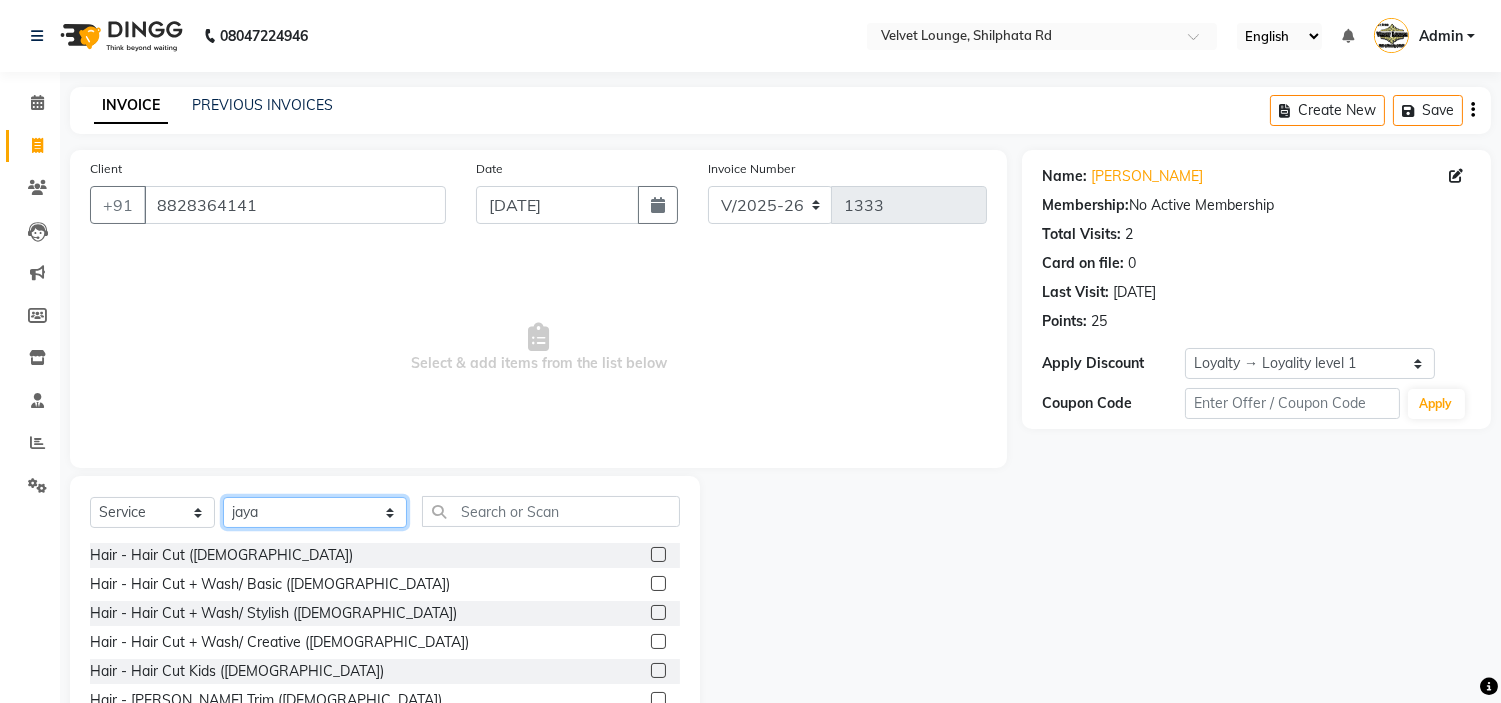 click on "Select Stylist aadil mohaMAD  aarif khan Abrar Ajay ajay jaishwal alam khan aman amit kumar  ANJALI SINGH Ashish singh ashwini palem  chandradeep DOLLY faizan siddique  fardeen shaikh Garima singh Gulshan jaya jyoti deepak chandaliya kalam karan  Madhu manish sir miraj khan  Mohmad Adnan Ansari mustakin neeta kumbhar neha tamatta pradnya rahul thakur RAZAK SALIM SAIKH rohit Rutuja SAHEER sahil khan salman mahomad imran  SALMA SHAIKH SAMEER KHAN sana santosh jaiswal saqib sayali shaddma  ansari shalu mehra shekhar bansode SHIVADURGA GANTAM shubham pal  shweta pandey varshita gurbani vishal shinde" 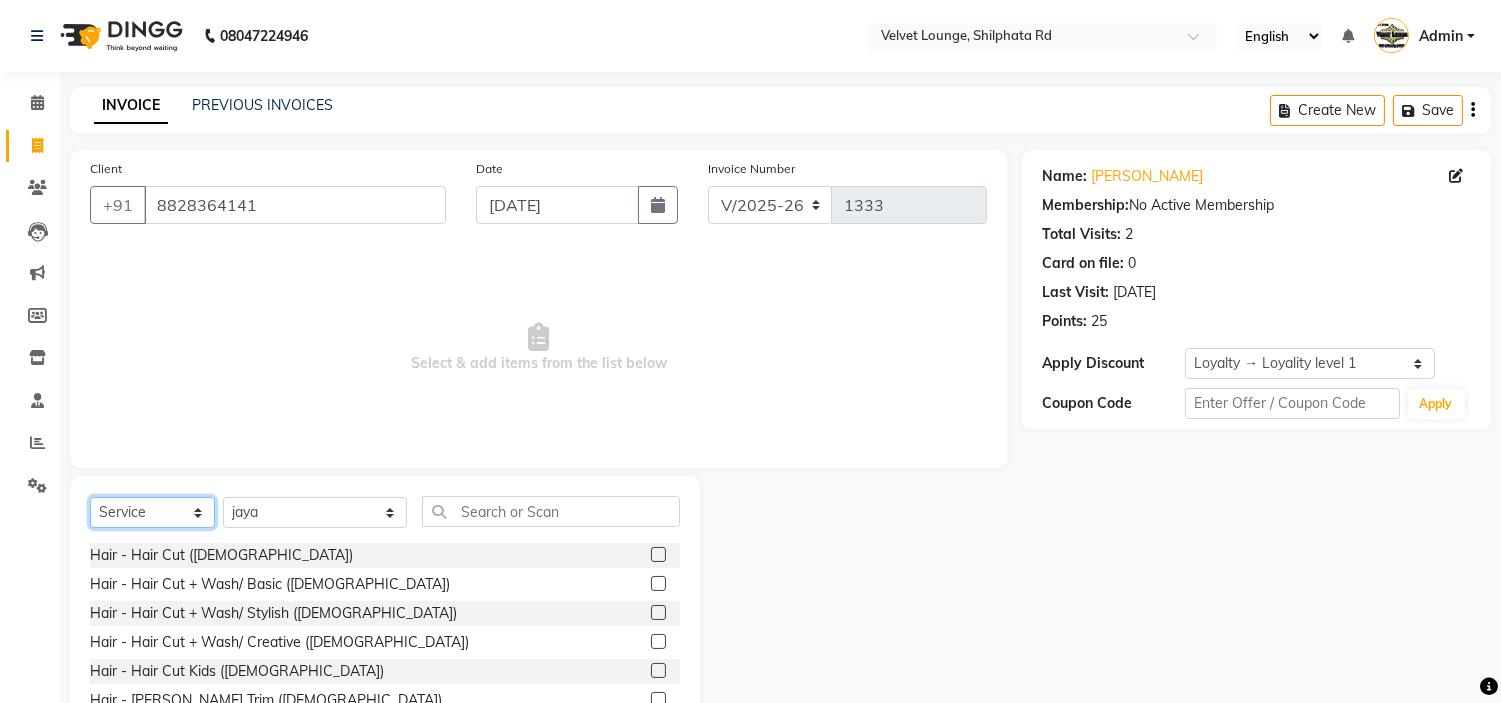 click on "Select  Service  Product  Membership  Package Voucher Prepaid Gift Card" 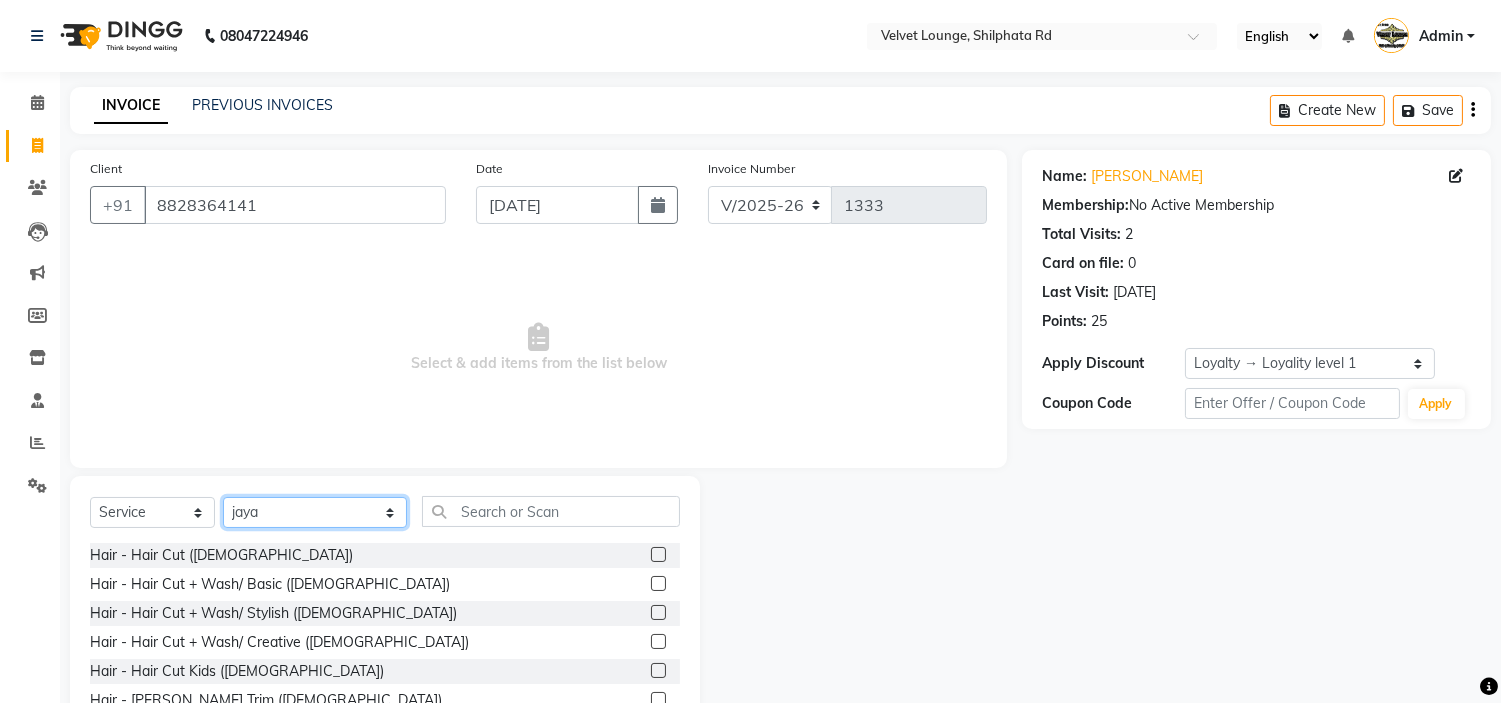 click on "Select Stylist aadil mohaMAD  aarif khan Abrar Ajay ajay jaishwal alam khan aman amit kumar  ANJALI SINGH Ashish singh ashwini palem  chandradeep DOLLY faizan siddique  fardeen shaikh Garima singh Gulshan jaya jyoti deepak chandaliya kalam karan  Madhu manish sir miraj khan  Mohmad Adnan Ansari mustakin neeta kumbhar neha tamatta pradnya rahul thakur RAZAK SALIM SAIKH rohit Rutuja SAHEER sahil khan salman mahomad imran  SALMA SHAIKH SAMEER KHAN sana santosh jaiswal saqib sayali shaddma  ansari shalu mehra shekhar bansode SHIVADURGA GANTAM shubham pal  shweta pandey varshita gurbani vishal shinde" 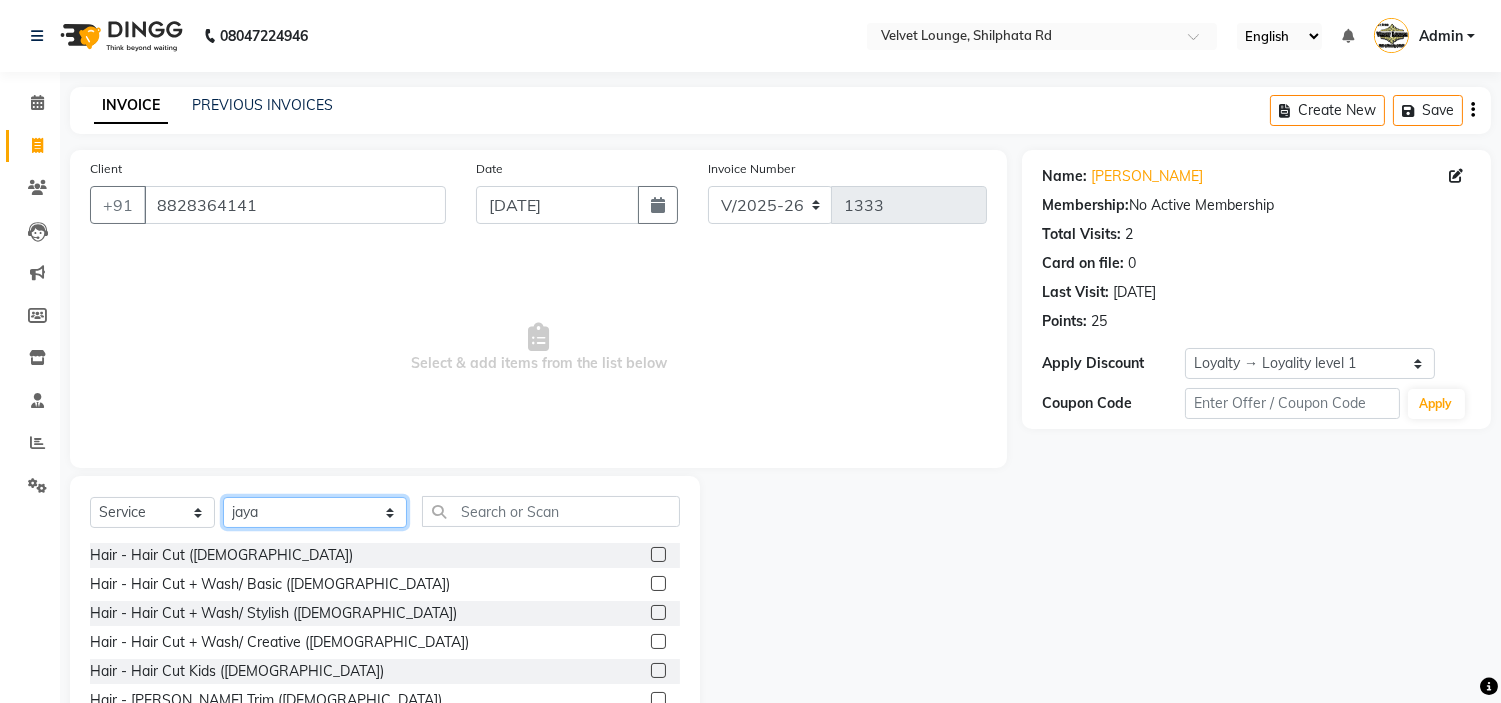 select on "72499" 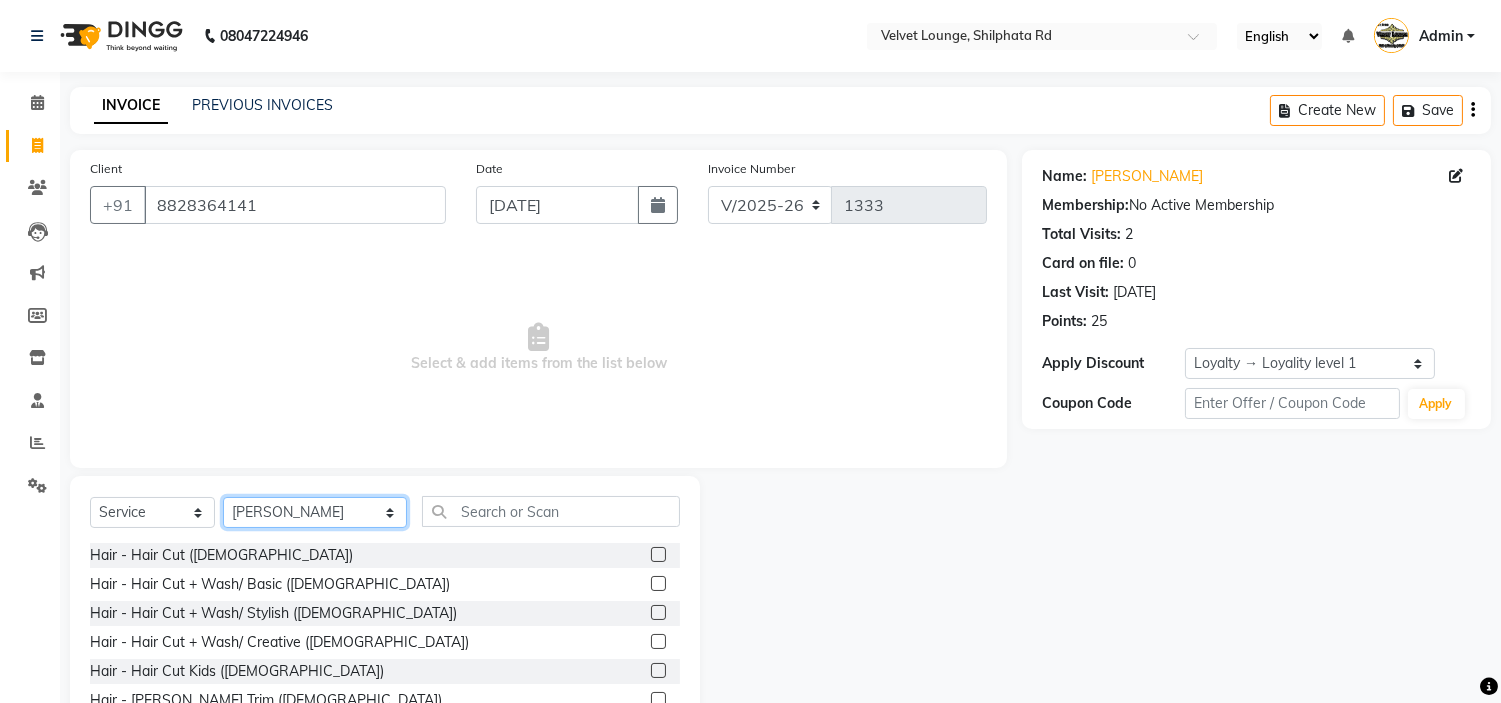 click on "Select Stylist aadil mohaMAD  aarif khan Abrar Ajay ajay jaishwal alam khan aman amit kumar  ANJALI SINGH Ashish singh ashwini palem  chandradeep DOLLY faizan siddique  fardeen shaikh Garima singh Gulshan jaya jyoti deepak chandaliya kalam karan  Madhu manish sir miraj khan  Mohmad Adnan Ansari mustakin neeta kumbhar neha tamatta pradnya rahul thakur RAZAK SALIM SAIKH rohit Rutuja SAHEER sahil khan salman mahomad imran  SALMA SHAIKH SAMEER KHAN sana santosh jaiswal saqib sayali shaddma  ansari shalu mehra shekhar bansode SHIVADURGA GANTAM shubham pal  shweta pandey varshita gurbani vishal shinde" 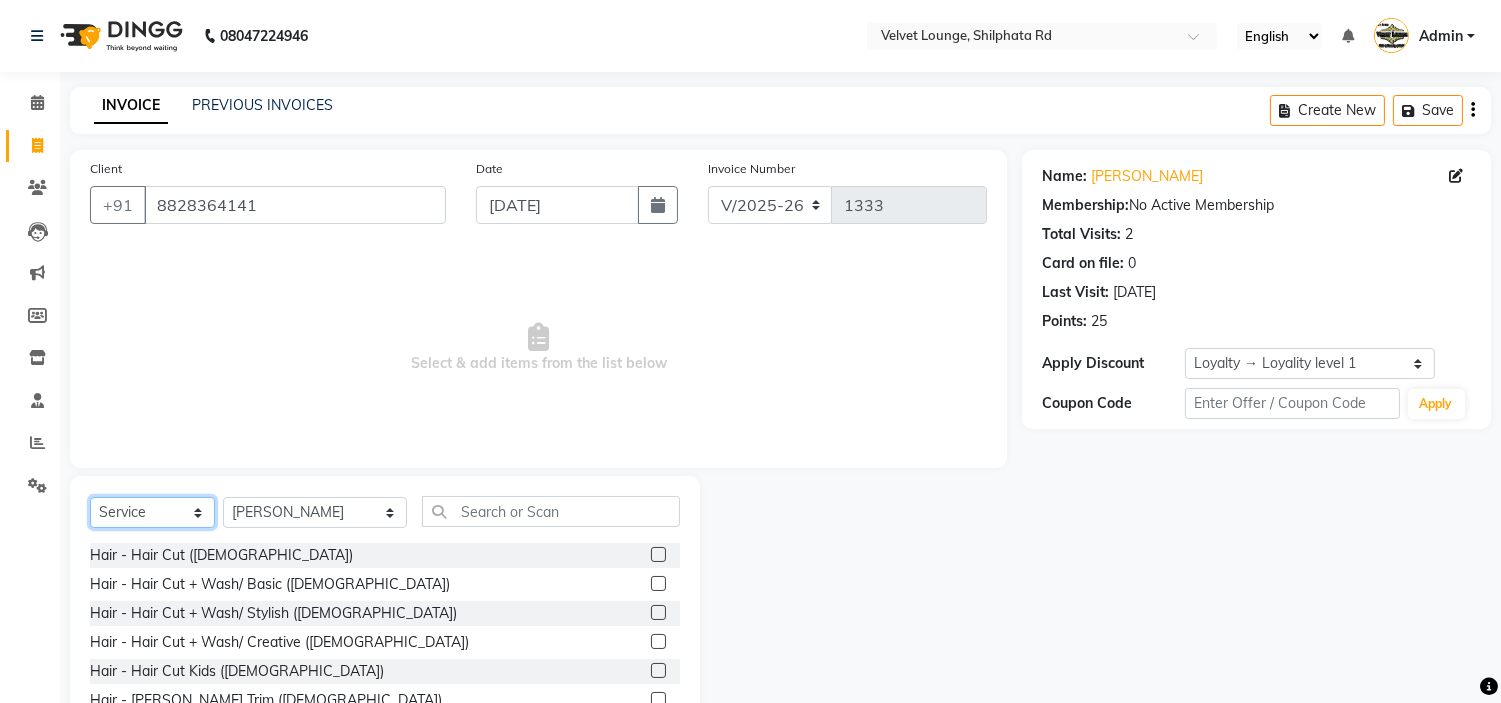 click on "Select  Service  Product  Membership  Package Voucher Prepaid Gift Card" 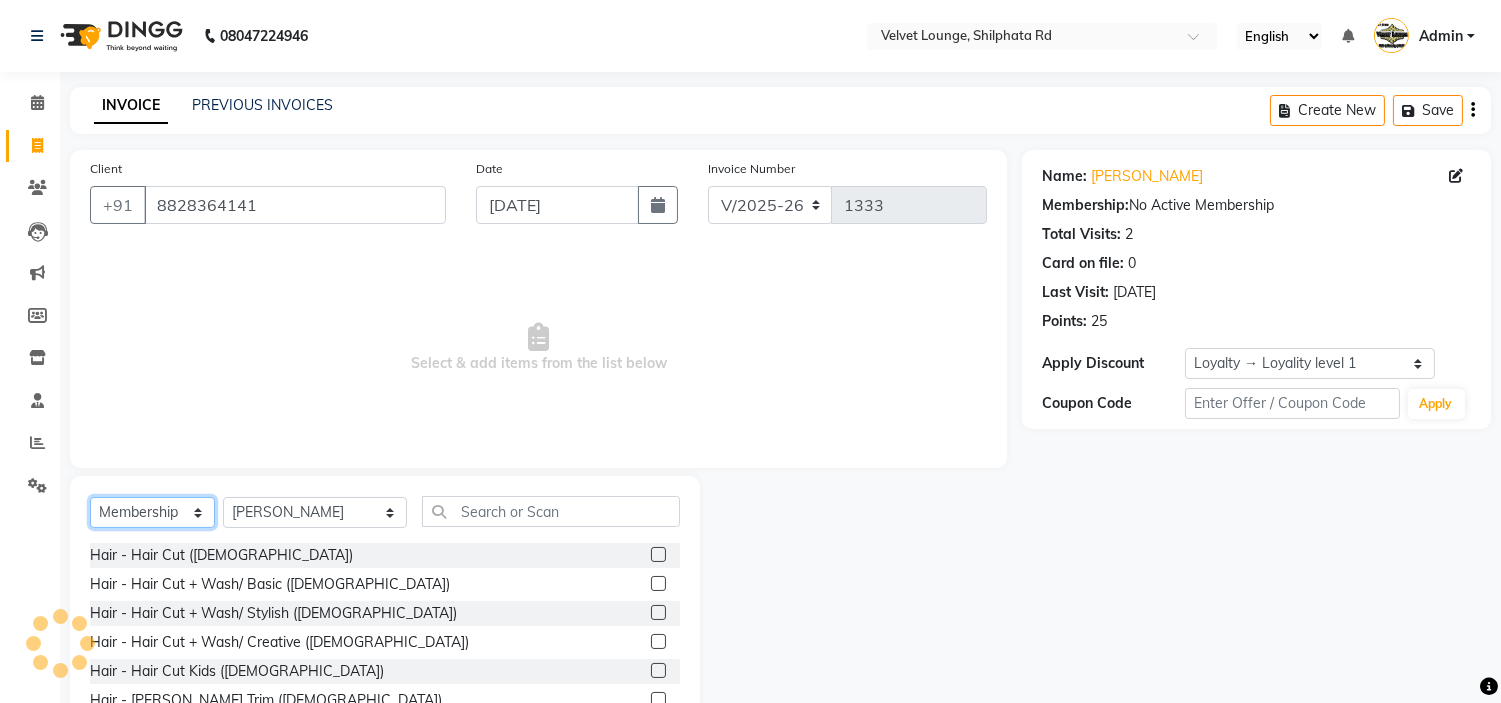 click on "Select  Service  Product  Membership  Package Voucher Prepaid Gift Card" 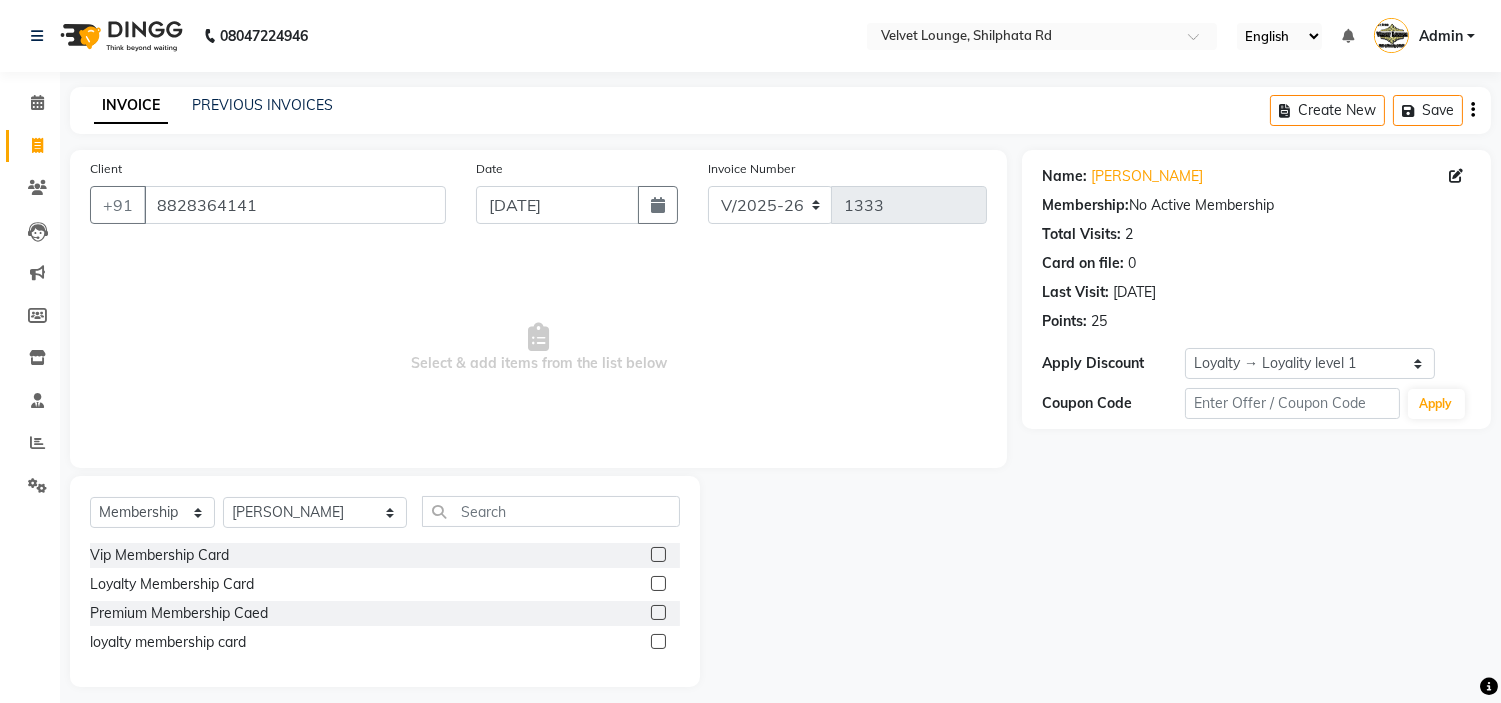 click 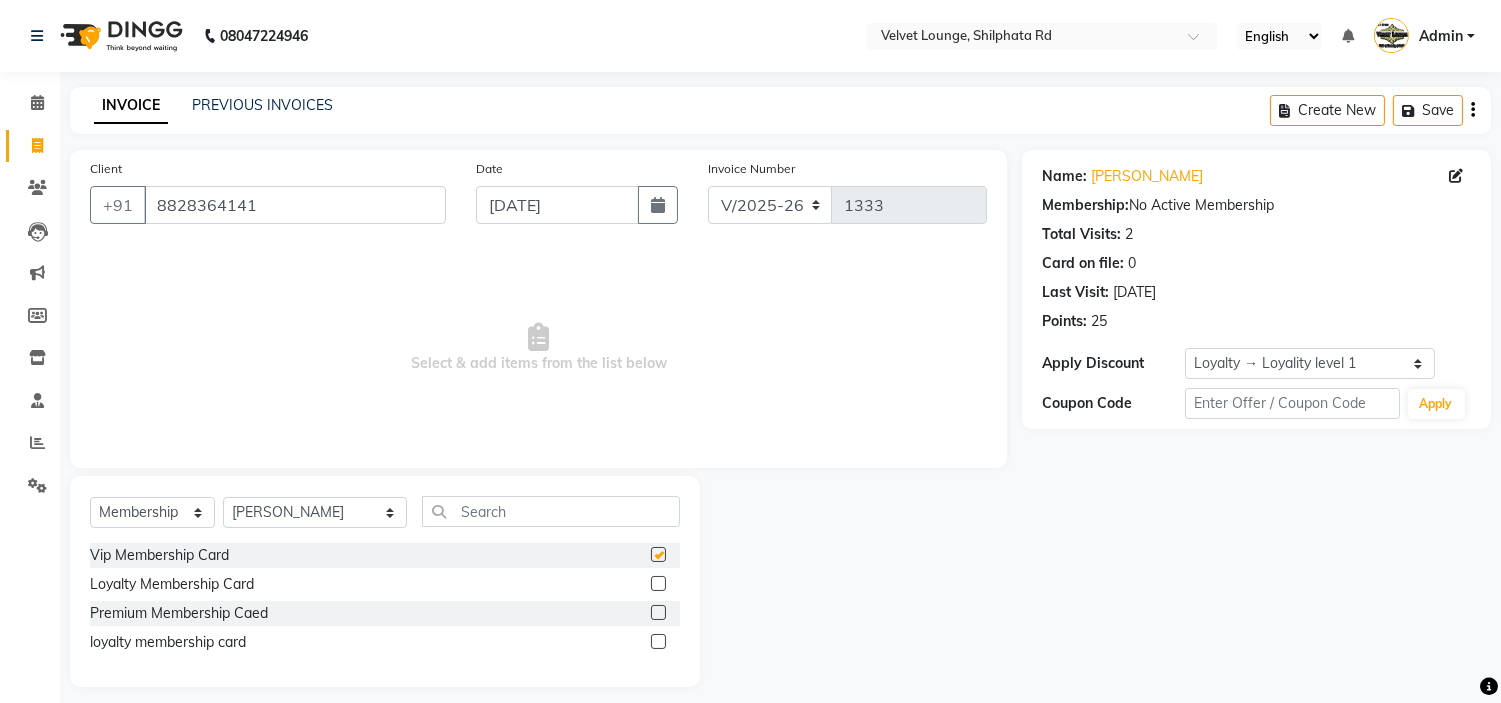 select on "select" 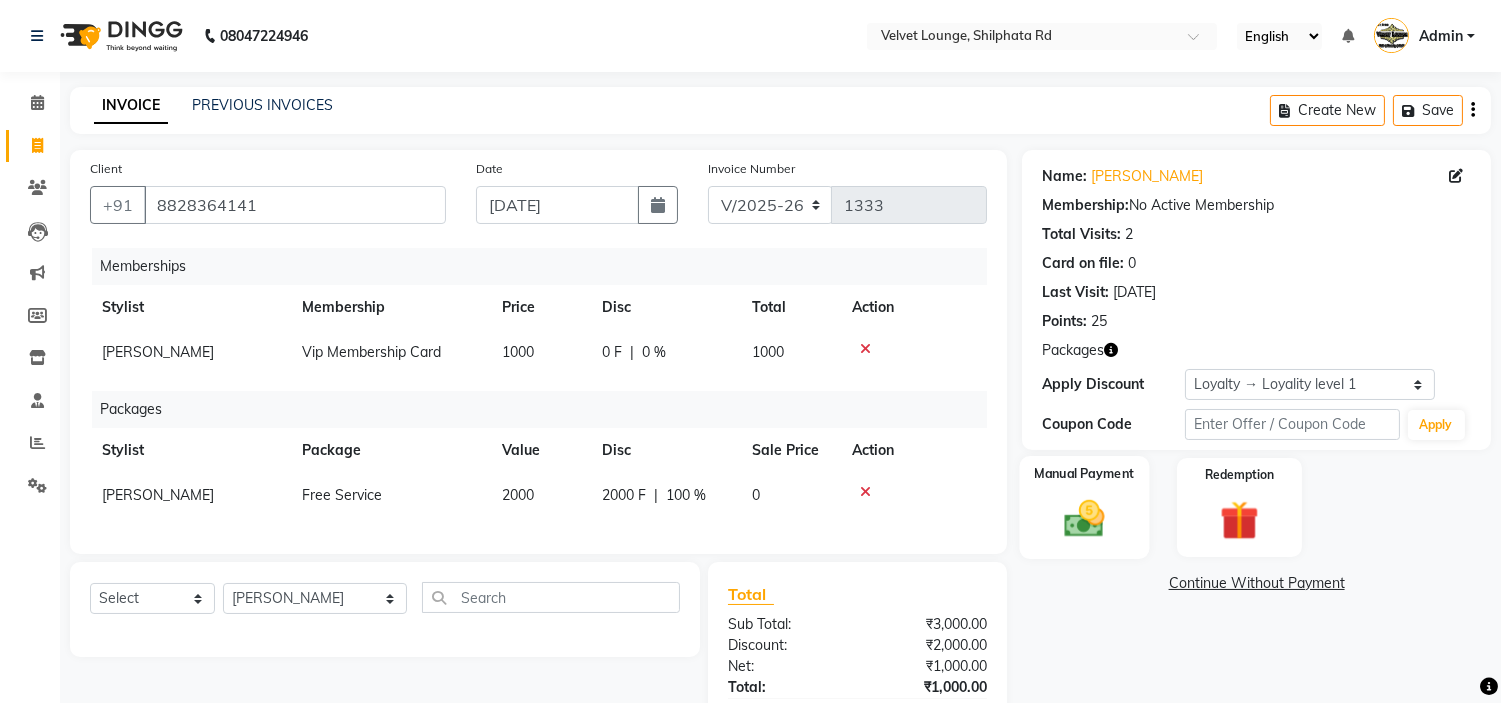 click 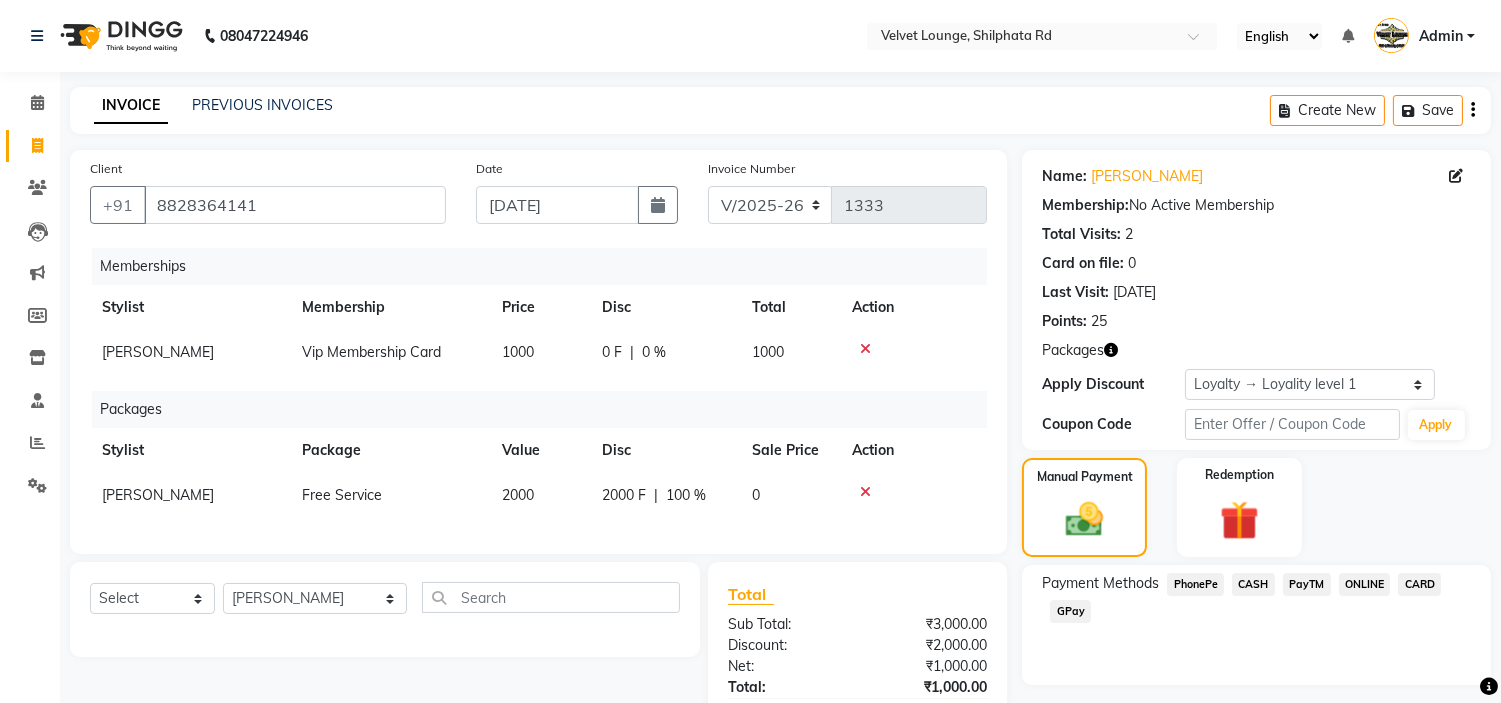 click on "PayTM" 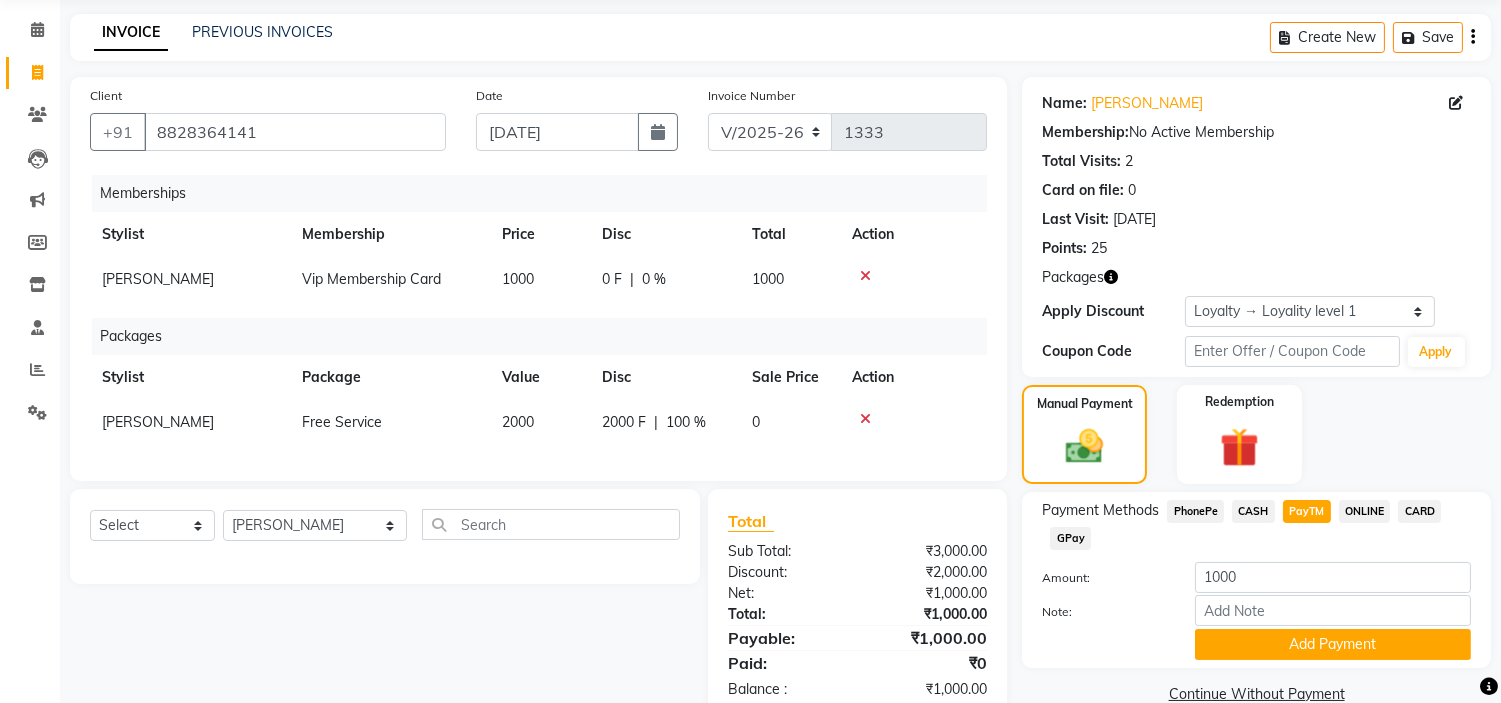 scroll, scrollTop: 136, scrollLeft: 0, axis: vertical 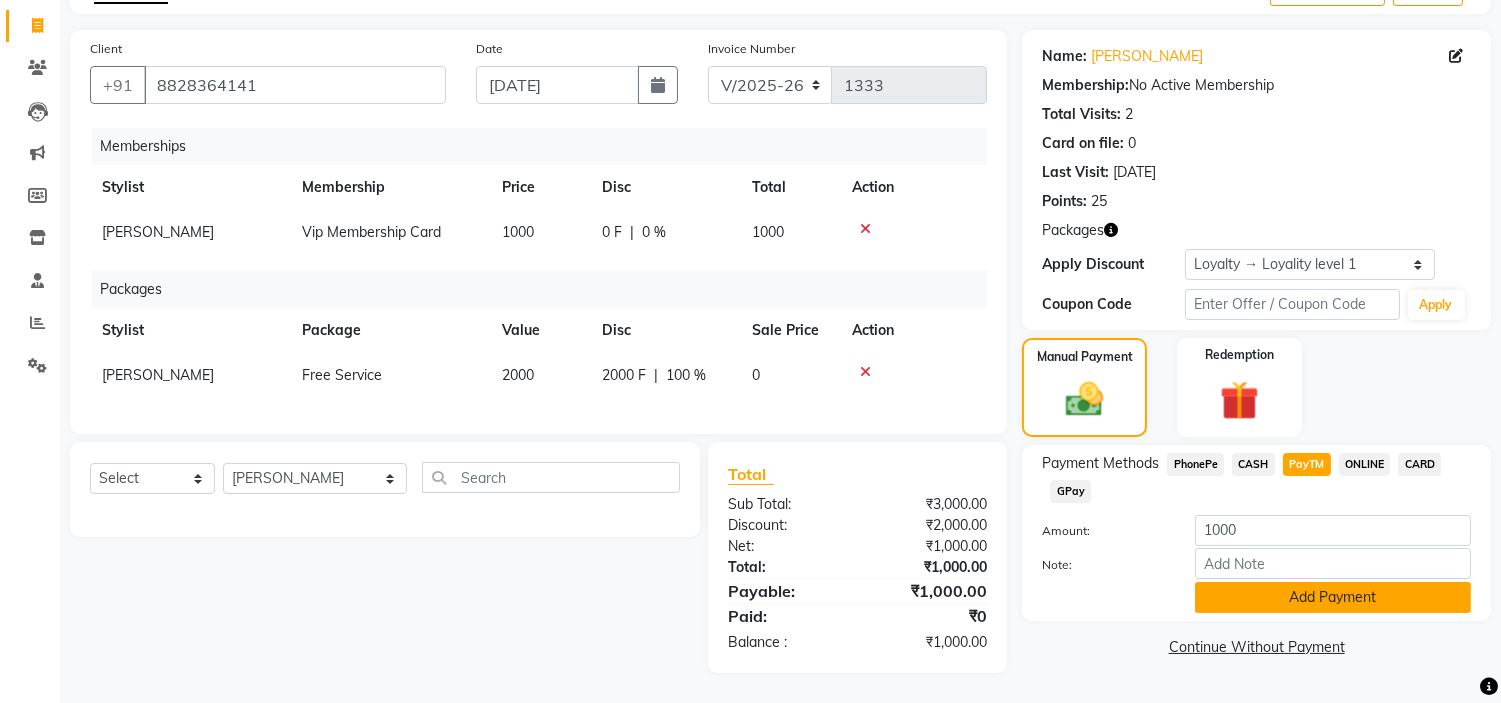 click on "Add Payment" 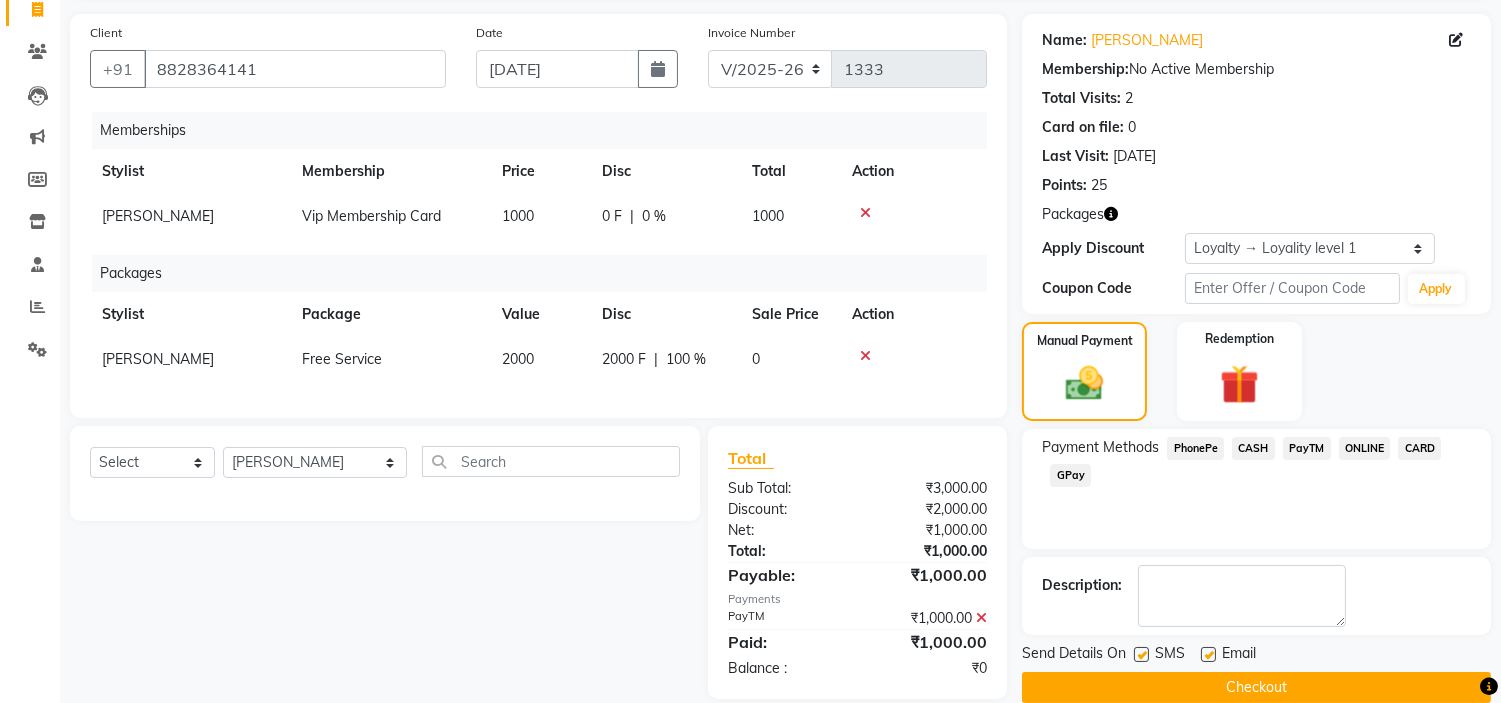 click on "Checkout" 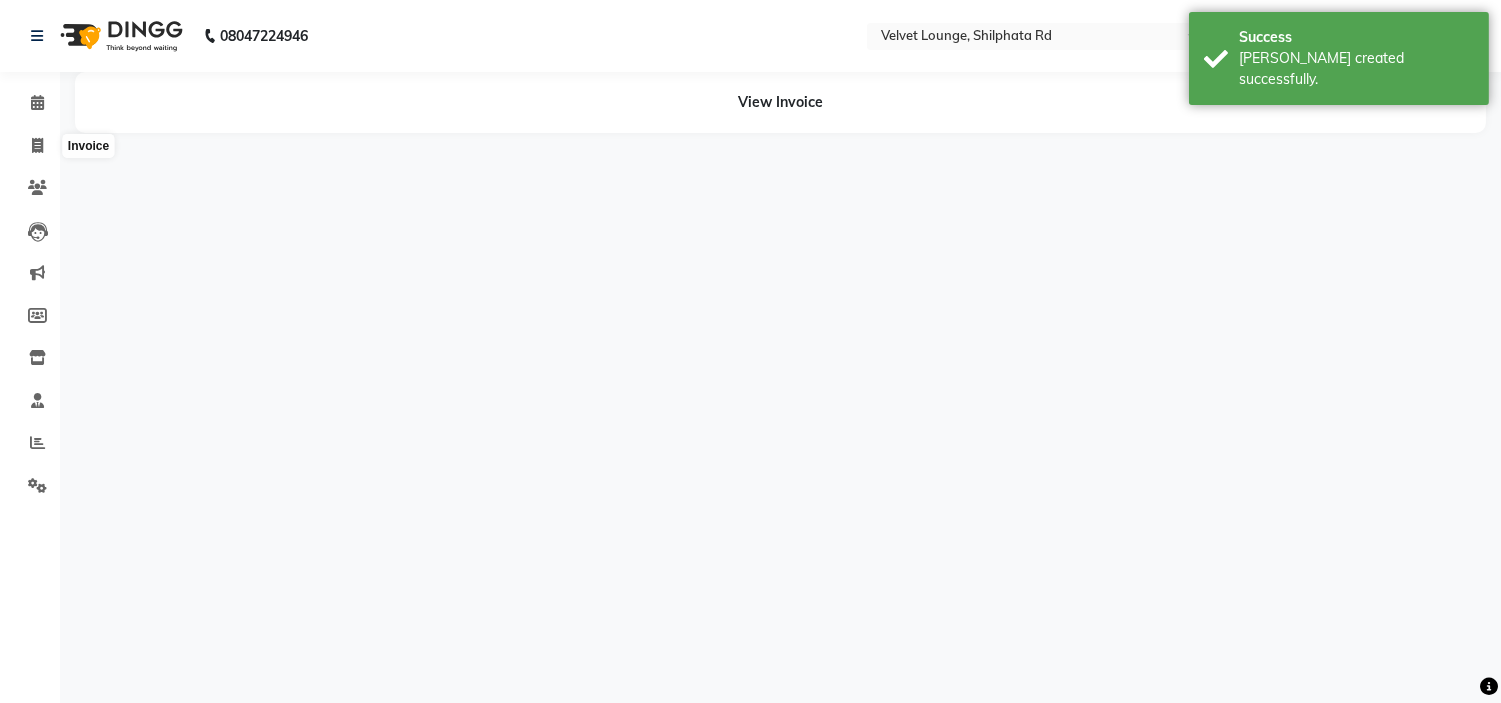 scroll, scrollTop: 0, scrollLeft: 0, axis: both 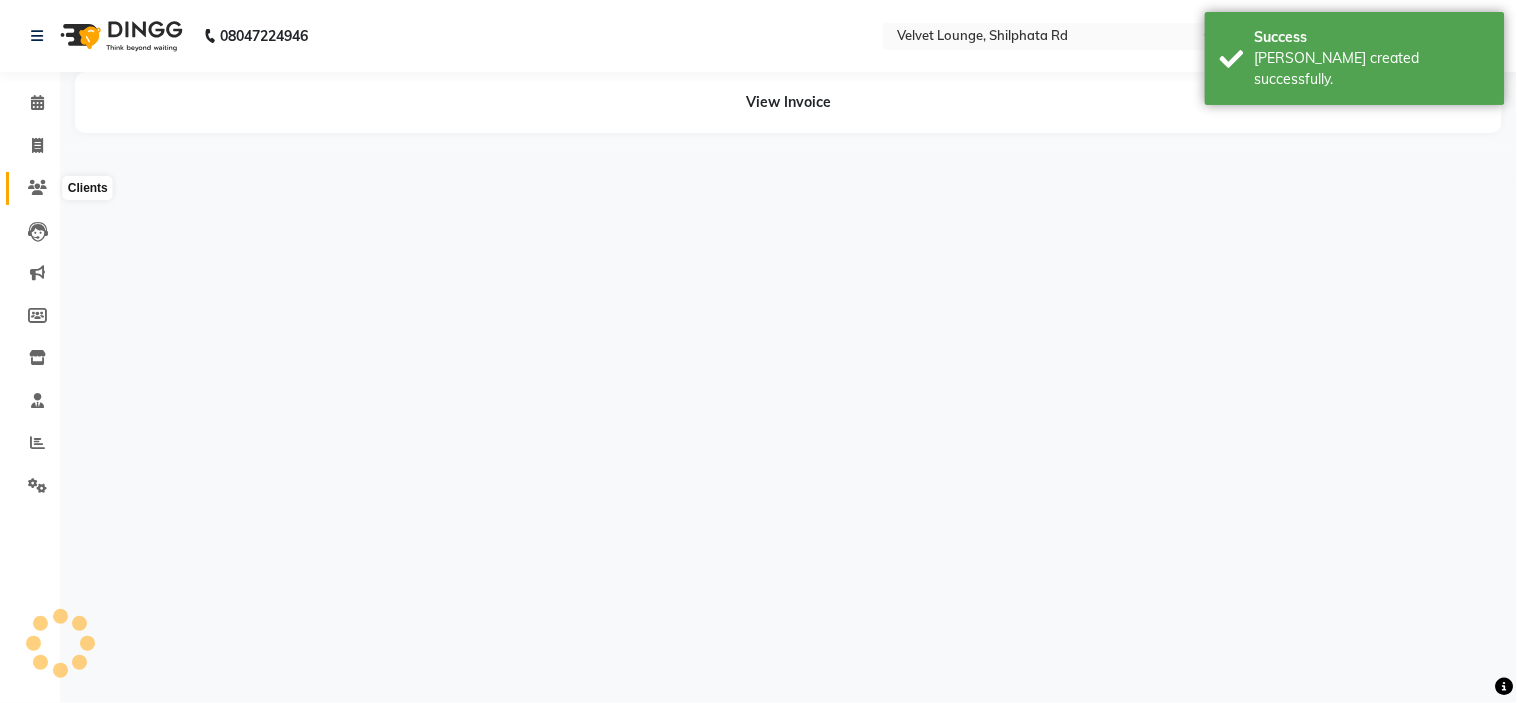 click 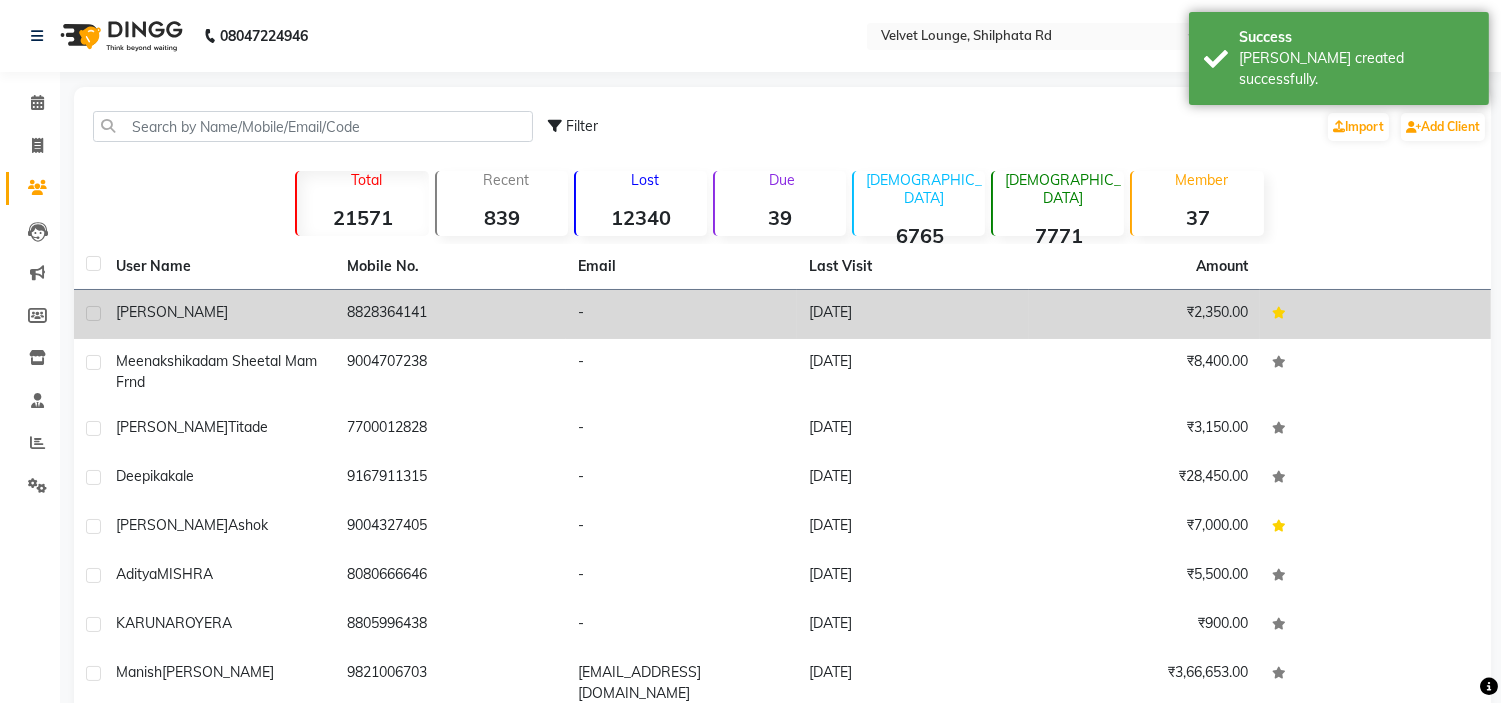 click on "8828364141" 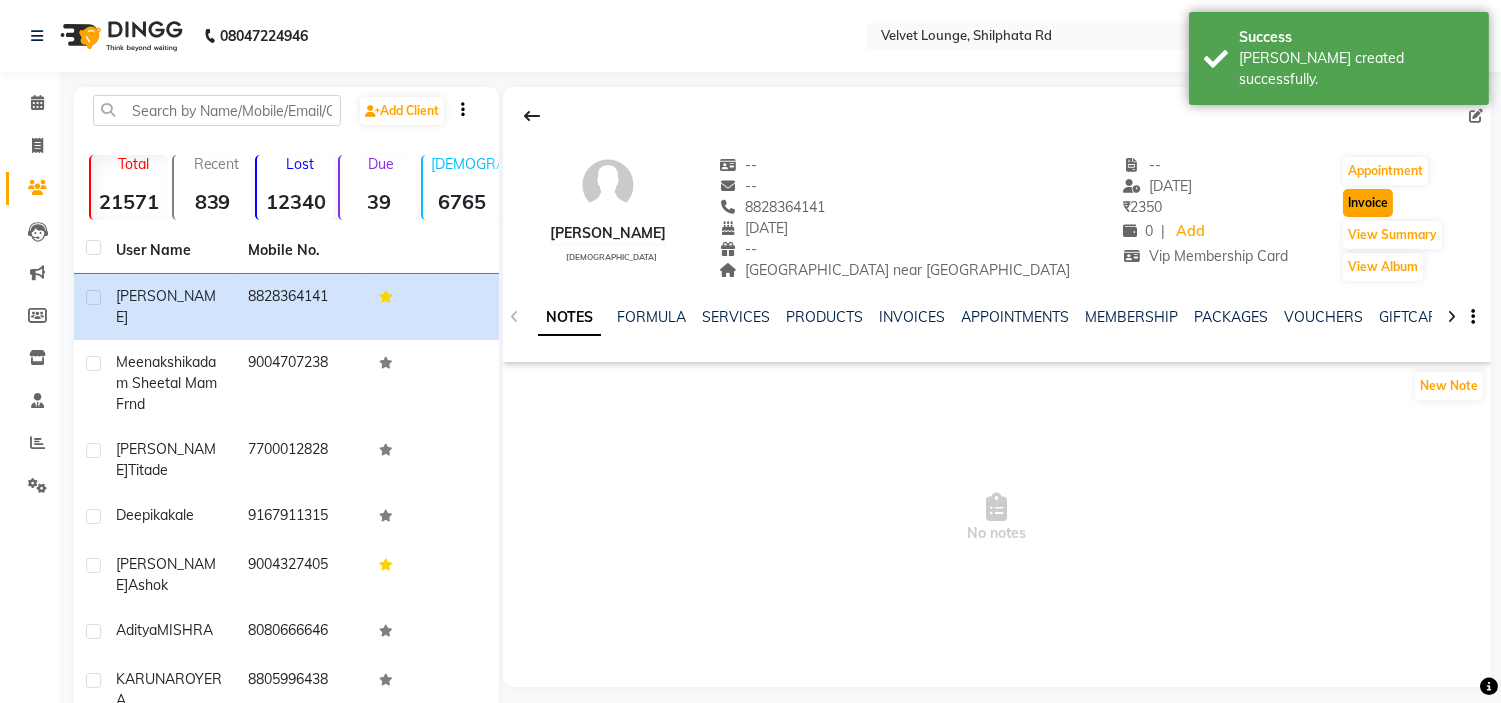 click on "Invoice" 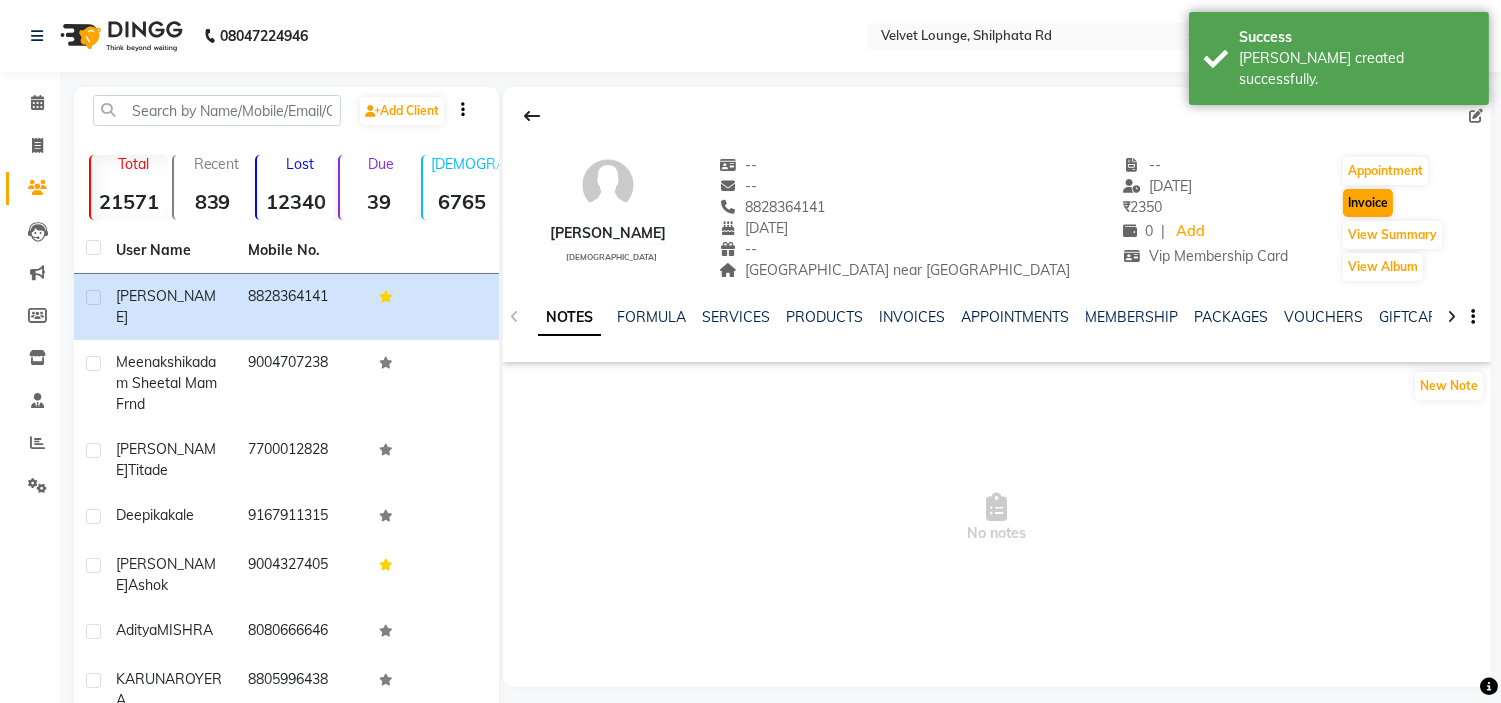 select on "service" 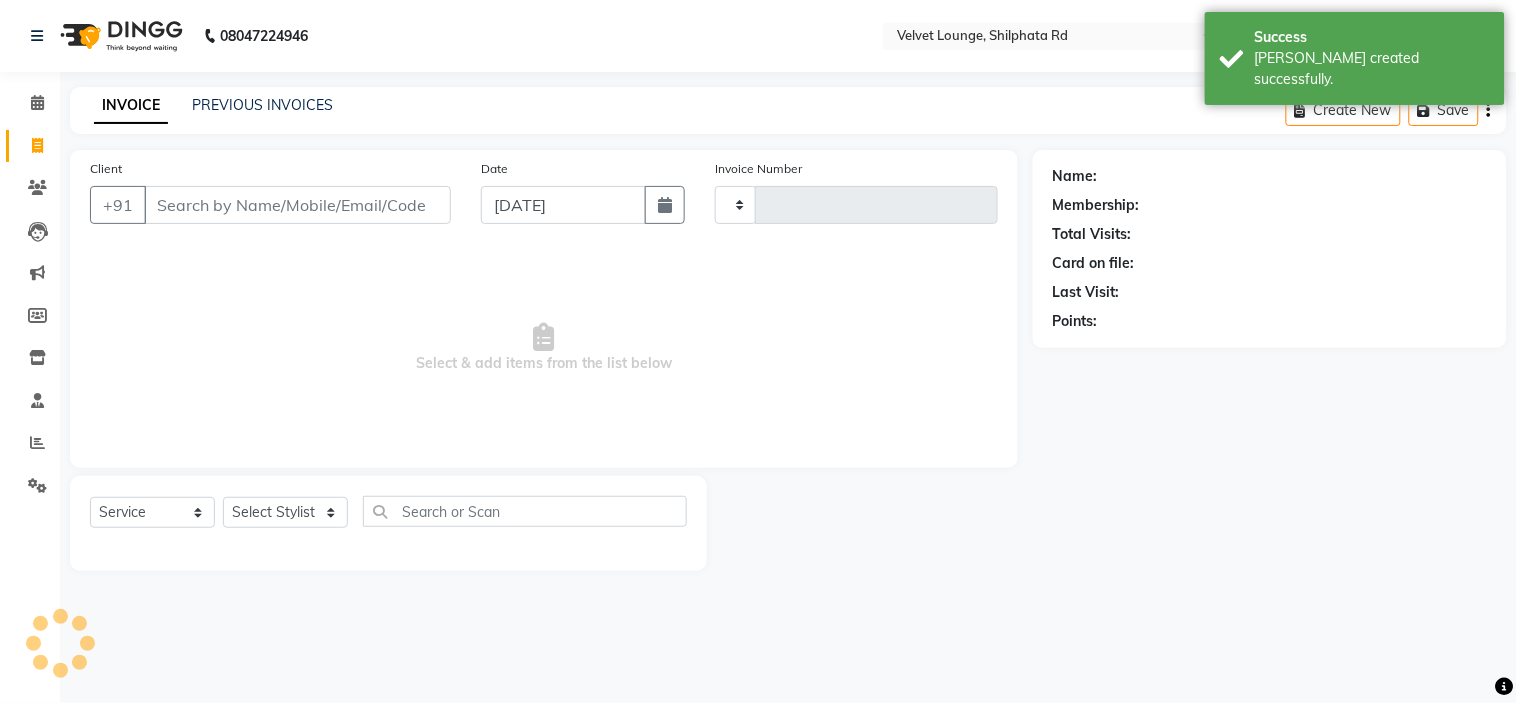 type on "1334" 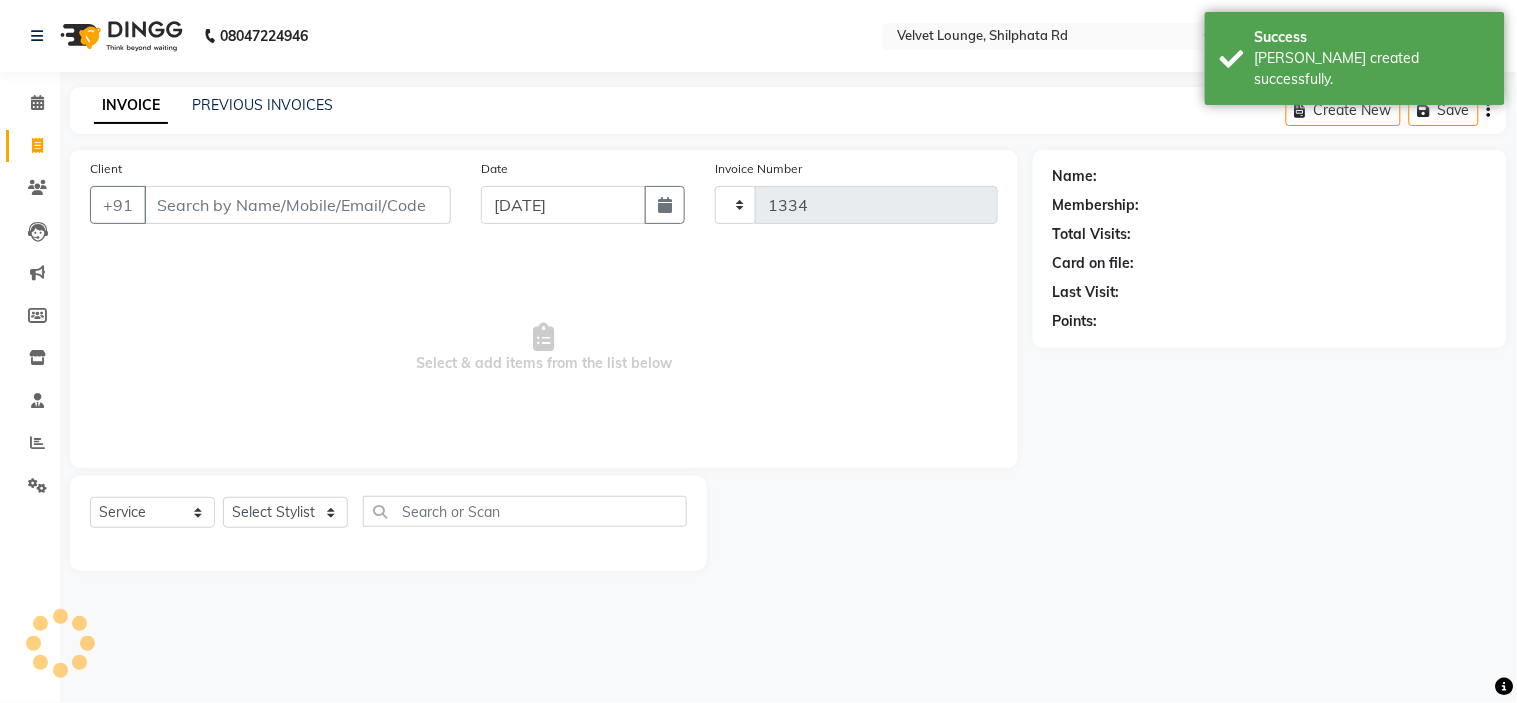 select on "122" 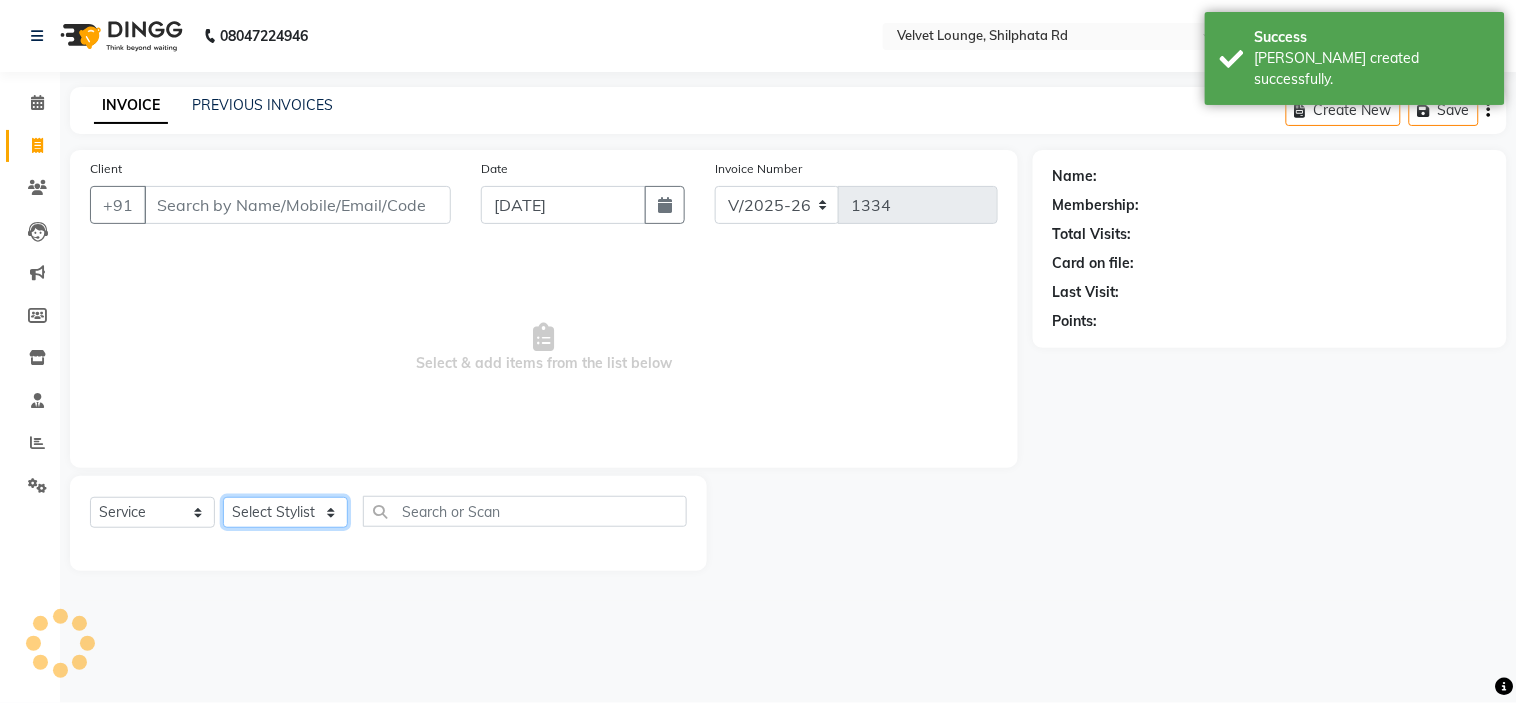 click on "Select Stylist" 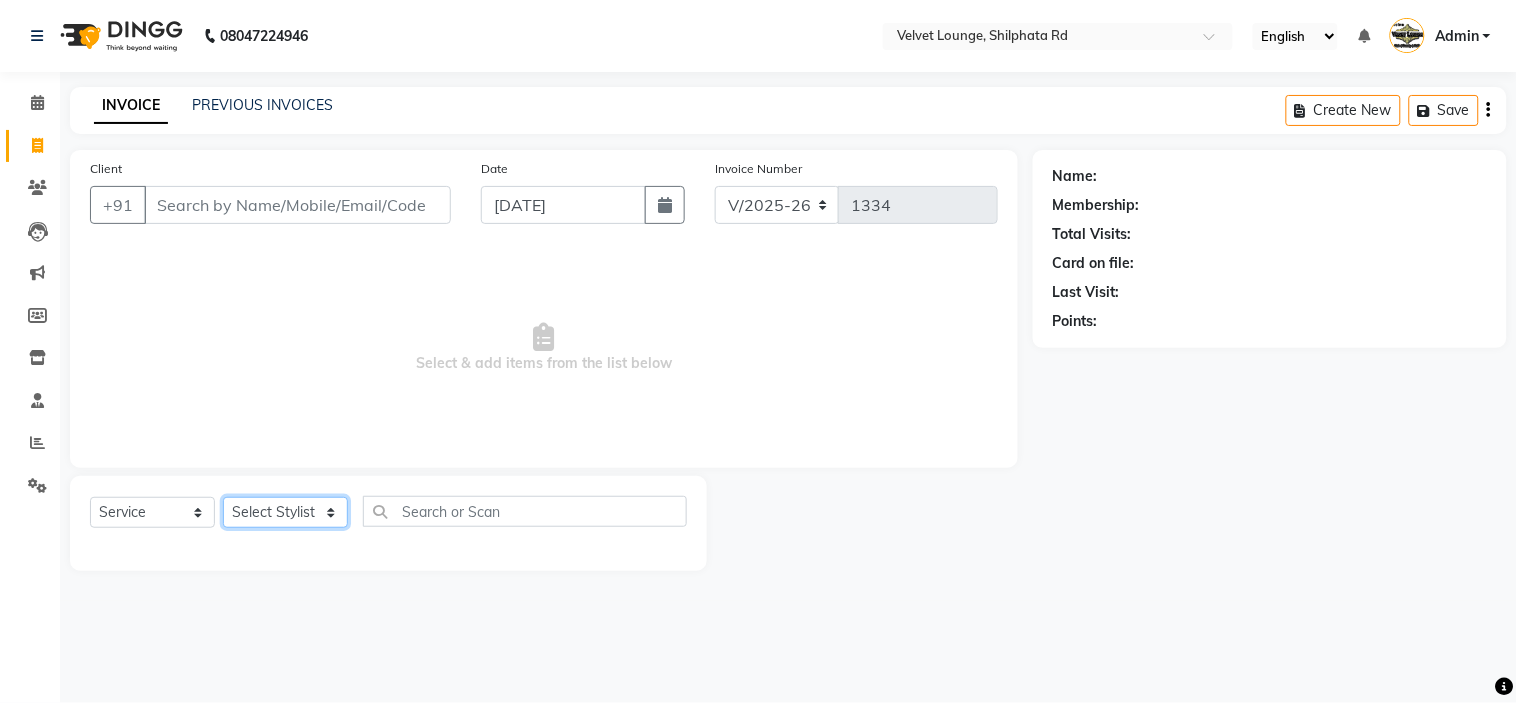 type on "8828364141" 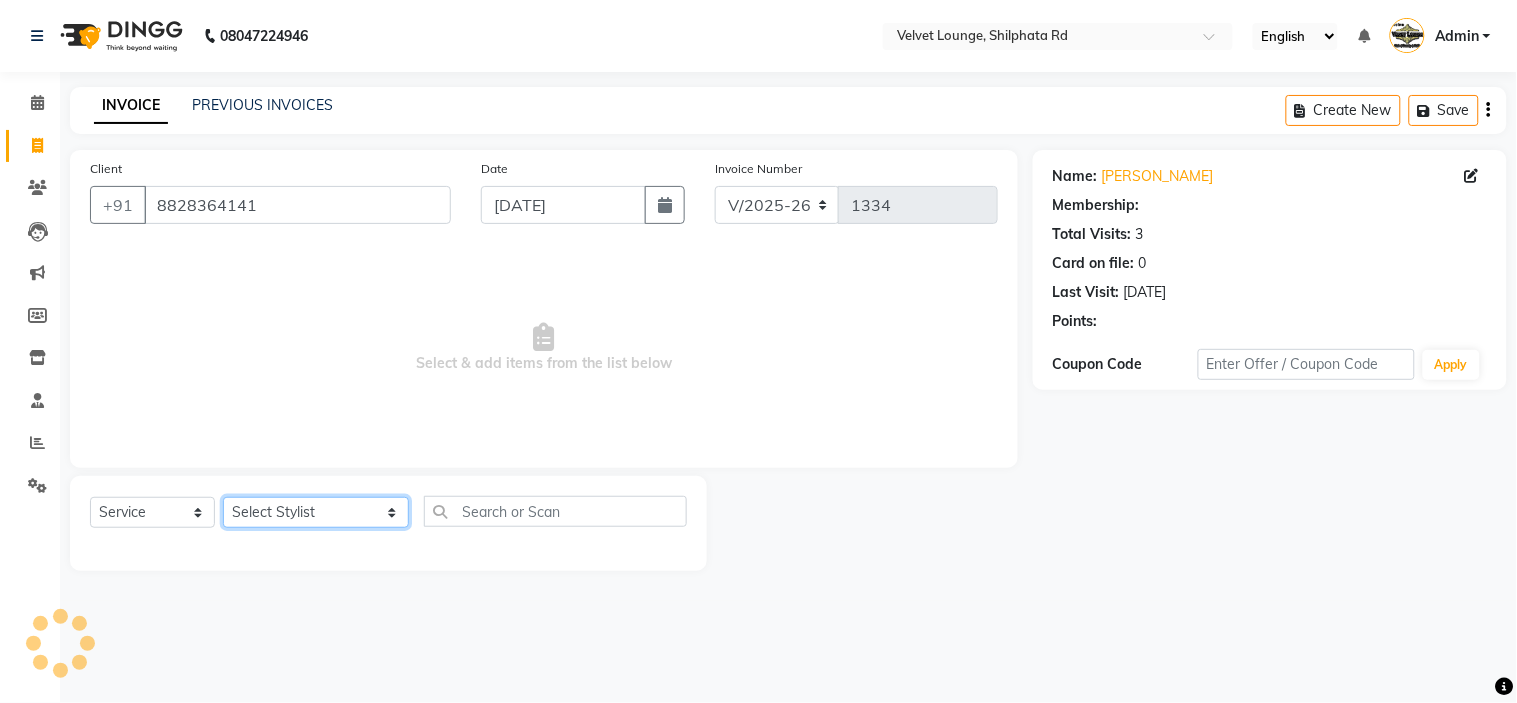 select on "2: Object" 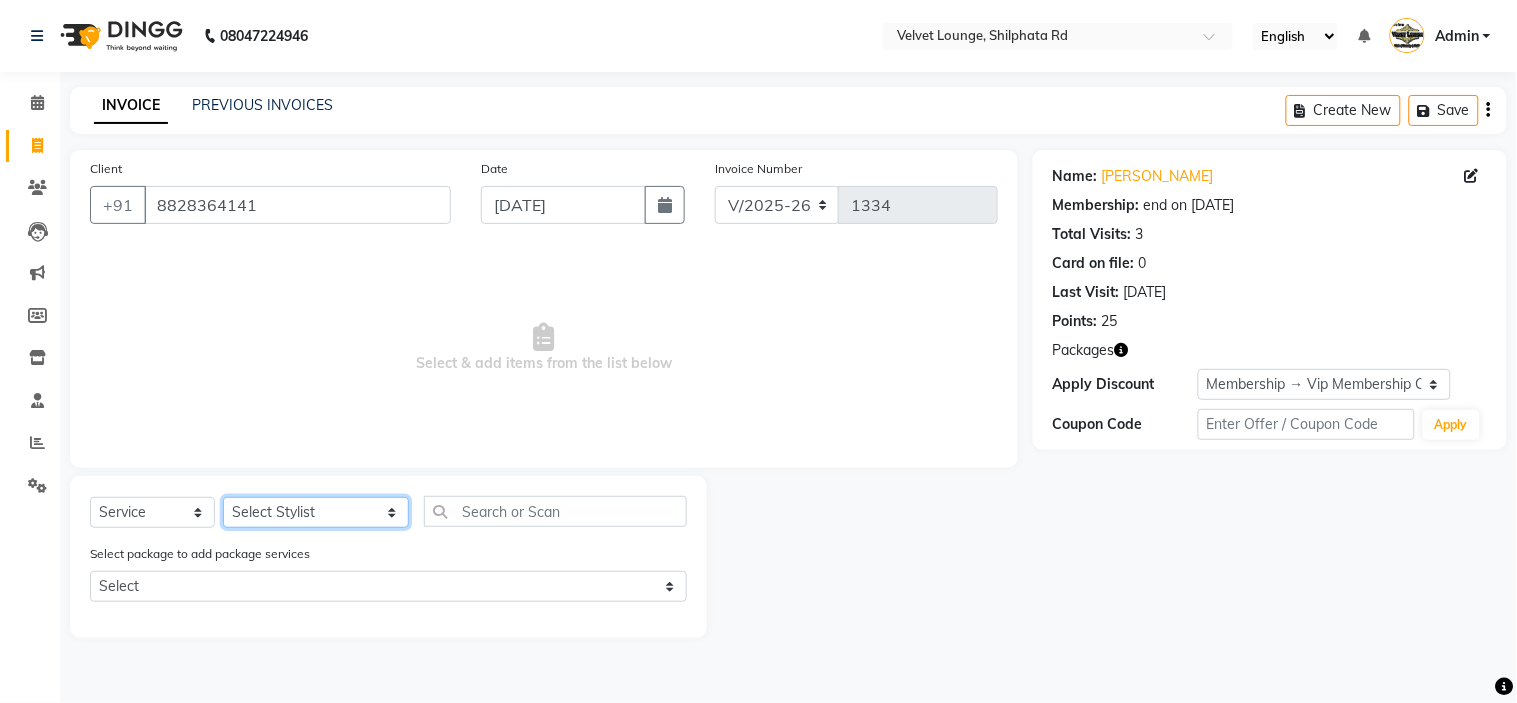 select on "54261" 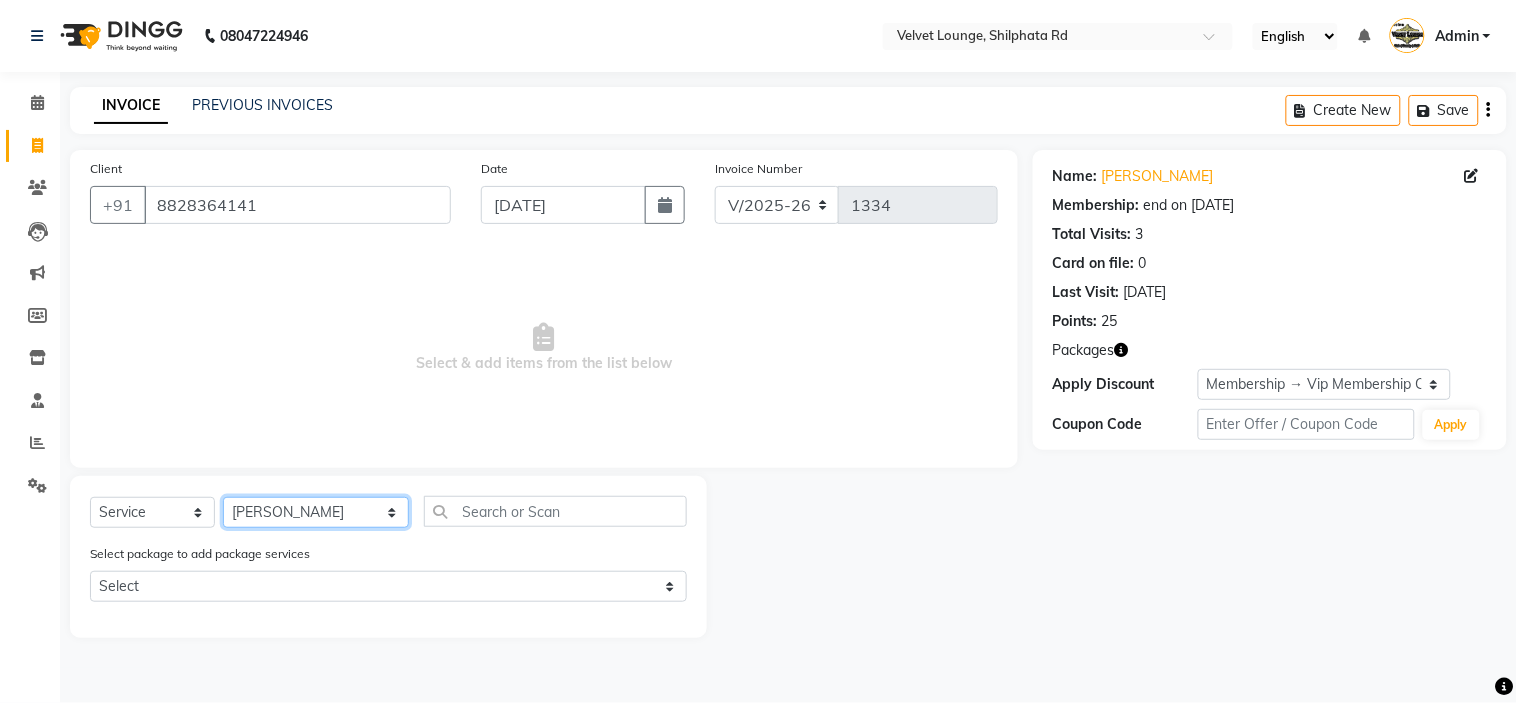 click on "Select Stylist [PERSON_NAME]  [PERSON_NAME] [PERSON_NAME] [PERSON_NAME] [PERSON_NAME] [PERSON_NAME] [PERSON_NAME]  [PERSON_NAME] [PERSON_NAME] ashwini palem  [PERSON_NAME] [PERSON_NAME]  [PERSON_NAME] [PERSON_NAME] Gulshan [PERSON_NAME] [PERSON_NAME] kalam [PERSON_NAME] [PERSON_NAME] sir miraj [PERSON_NAME] [PERSON_NAME] [PERSON_NAME] [PERSON_NAME] neha tamatta [PERSON_NAME] [PERSON_NAME] [PERSON_NAME] [PERSON_NAME] [PERSON_NAME] [PERSON_NAME] [PERSON_NAME] [PERSON_NAME]  [PERSON_NAME] [PERSON_NAME] sana [PERSON_NAME] [PERSON_NAME]  [PERSON_NAME] [PERSON_NAME] [PERSON_NAME] [DEMOGRAPHIC_DATA][PERSON_NAME] [PERSON_NAME]  [PERSON_NAME] [PERSON_NAME] gurbani [PERSON_NAME]" 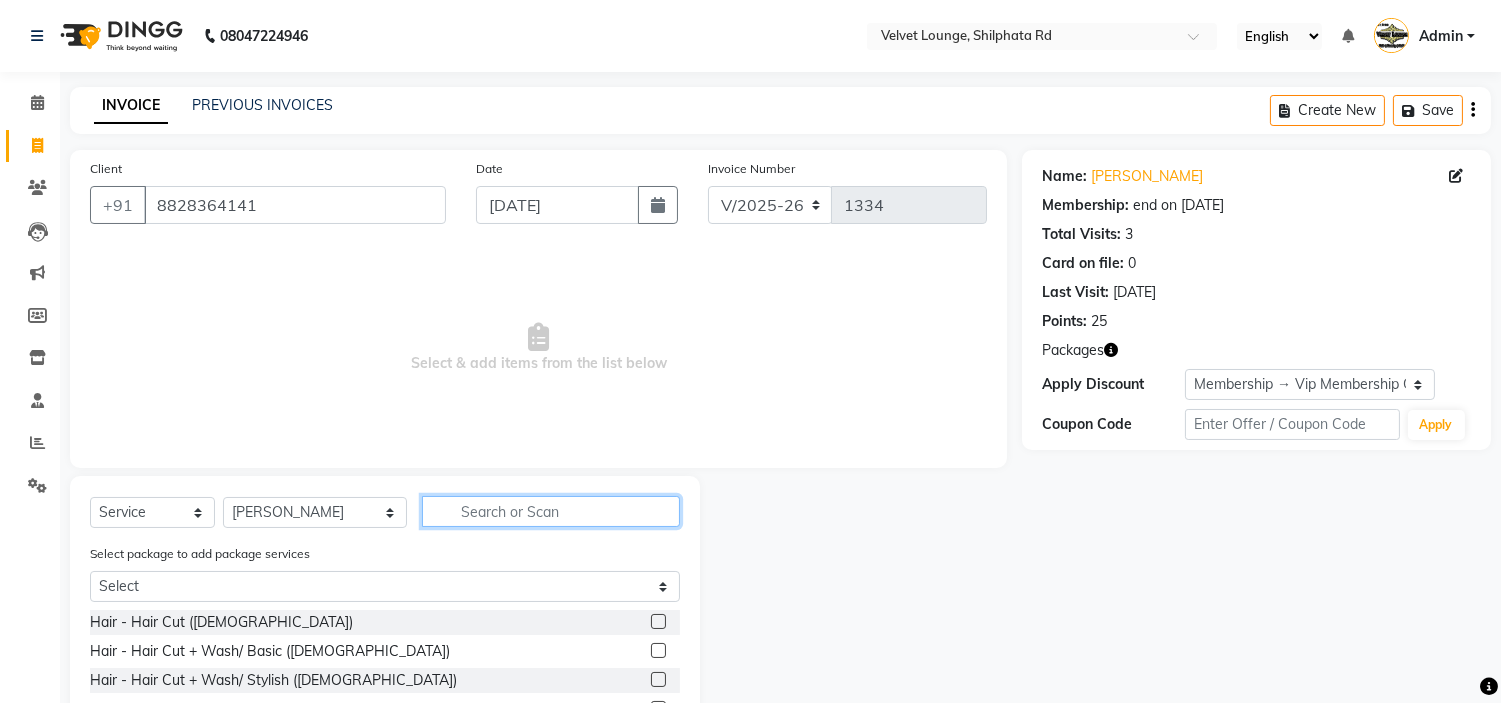 click 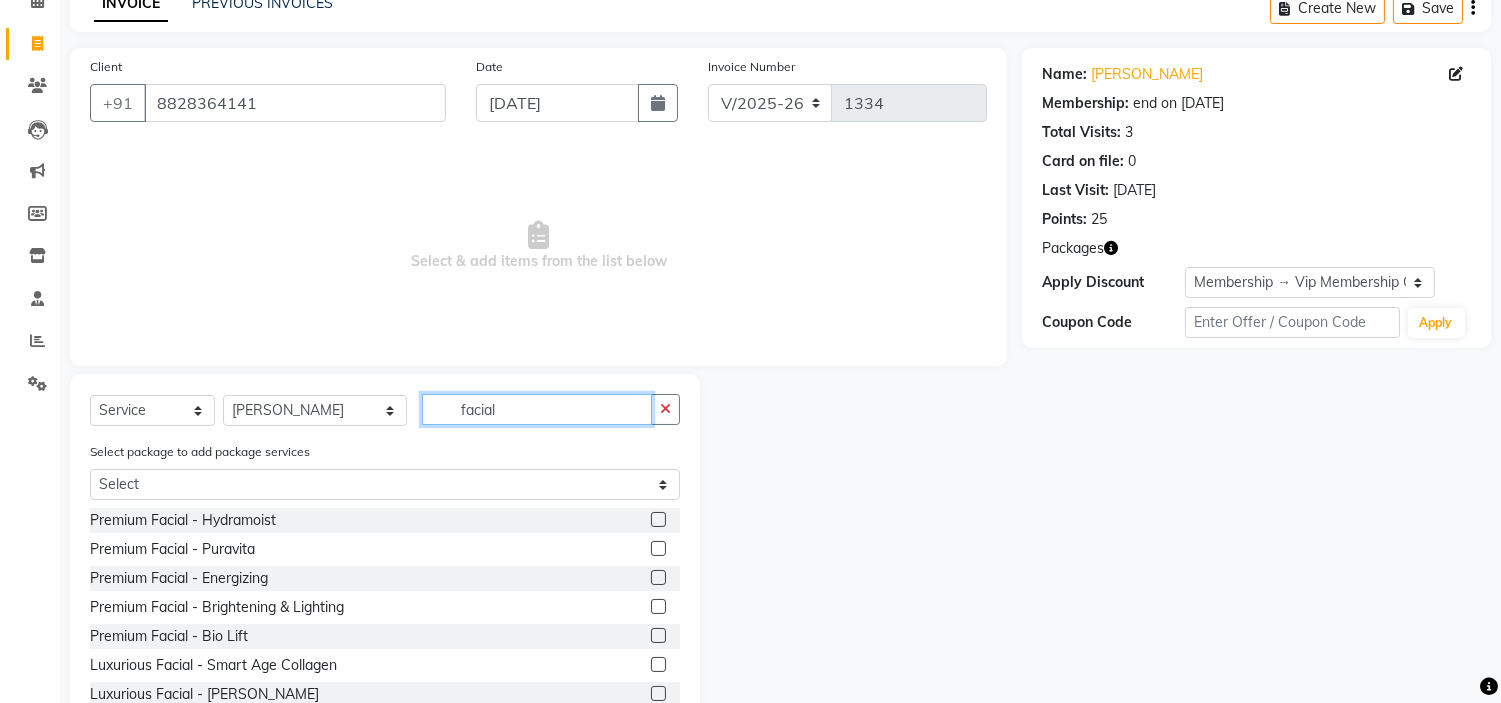 scroll, scrollTop: 165, scrollLeft: 0, axis: vertical 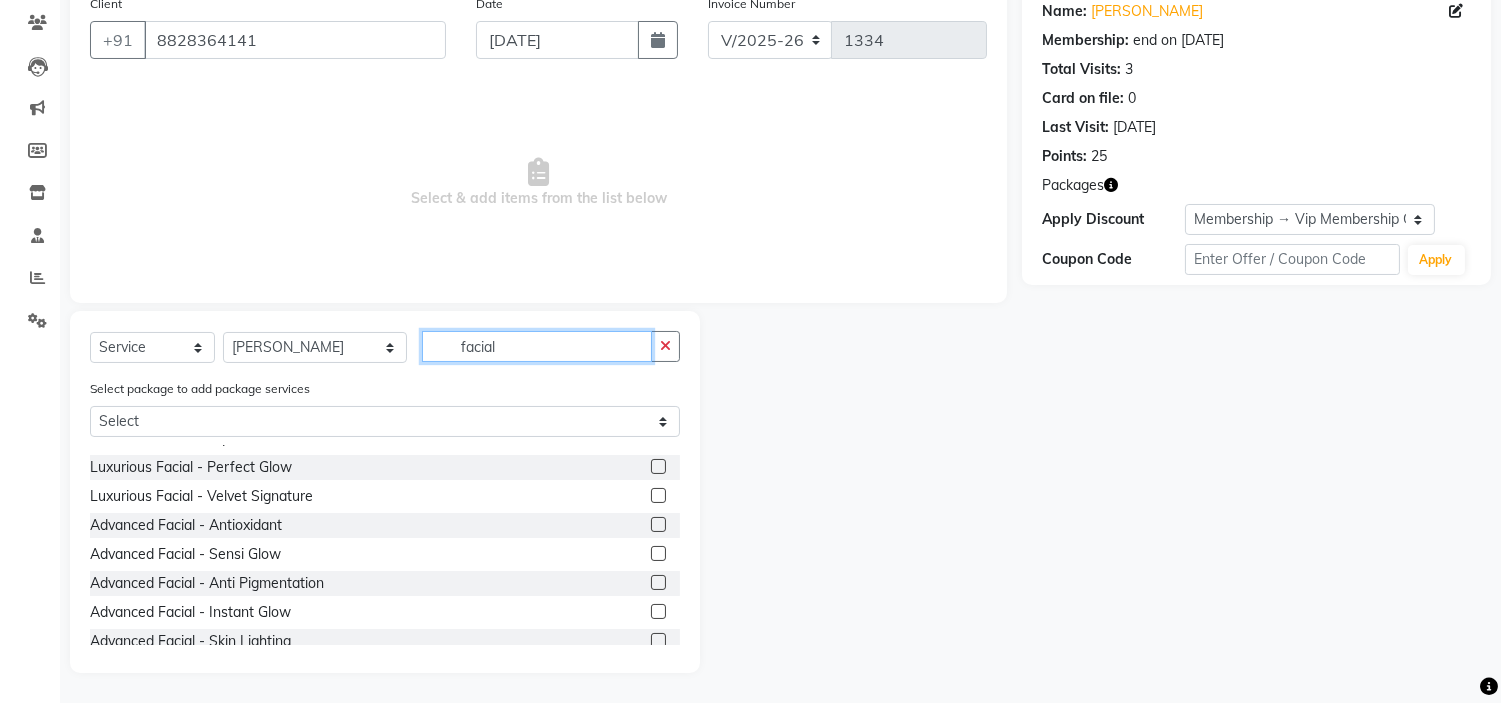 type on "facial" 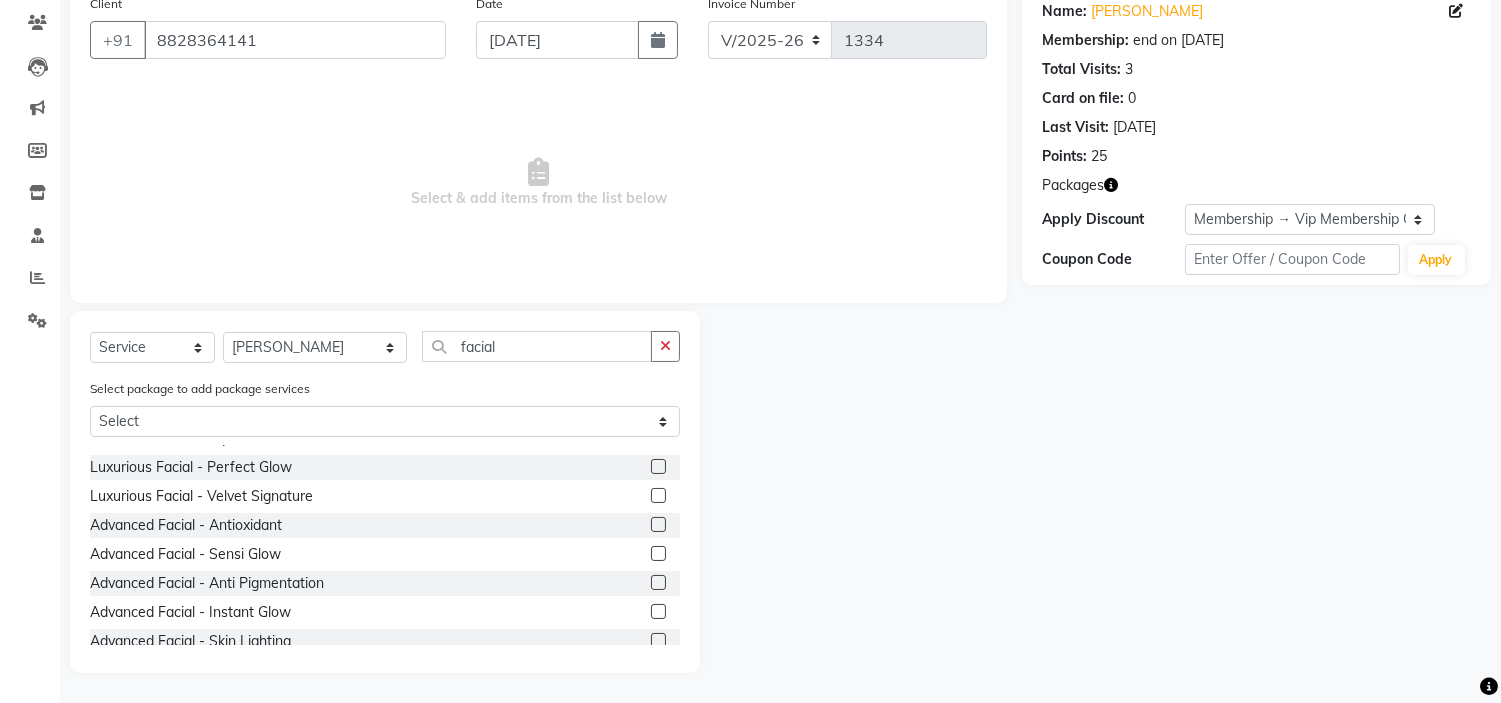 click 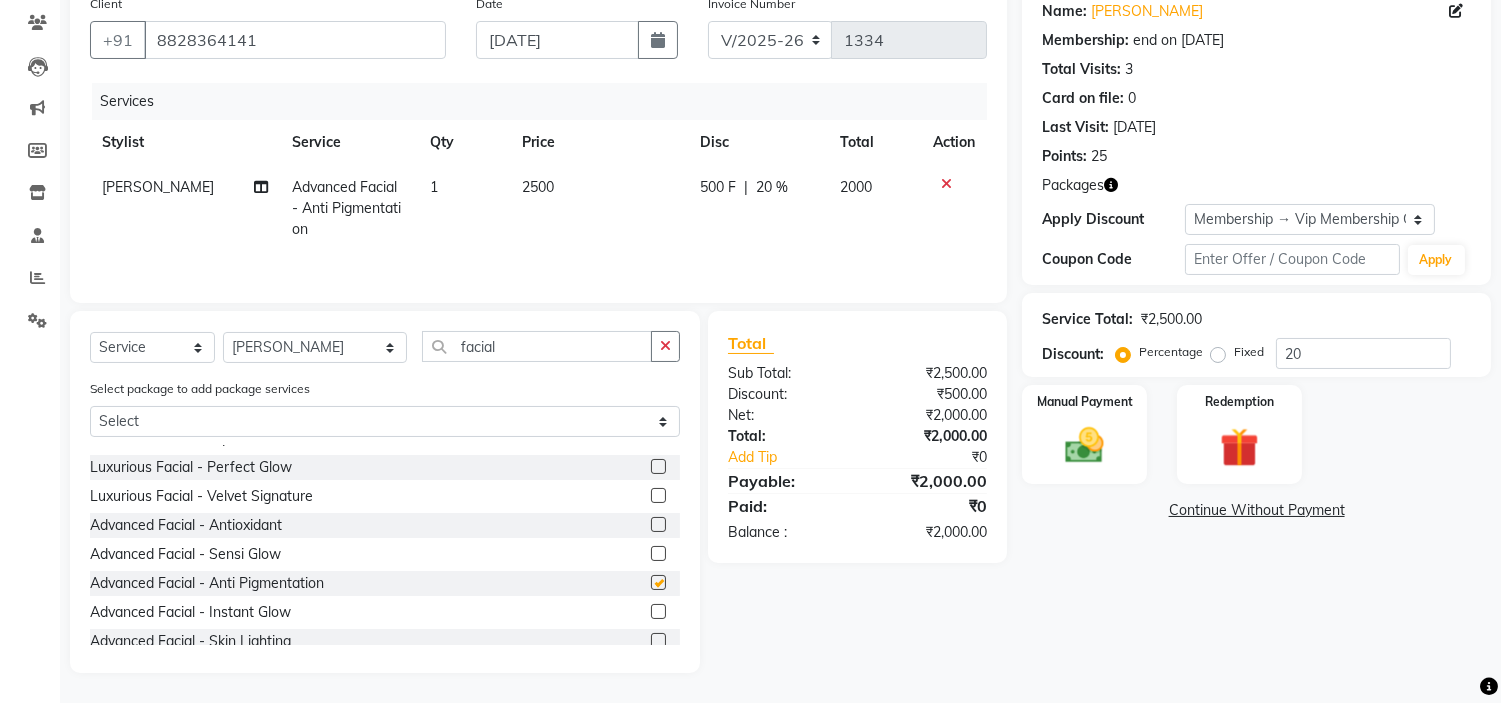 checkbox on "false" 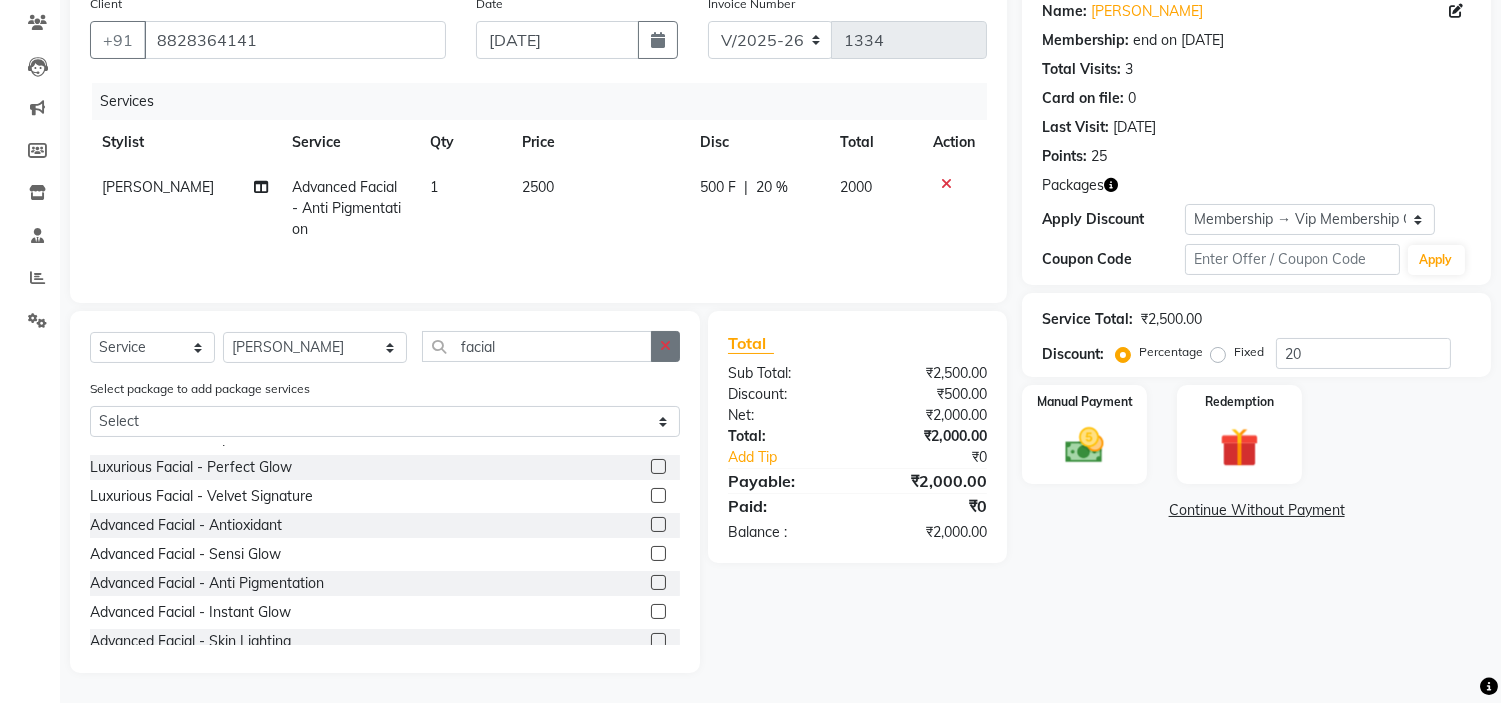 click 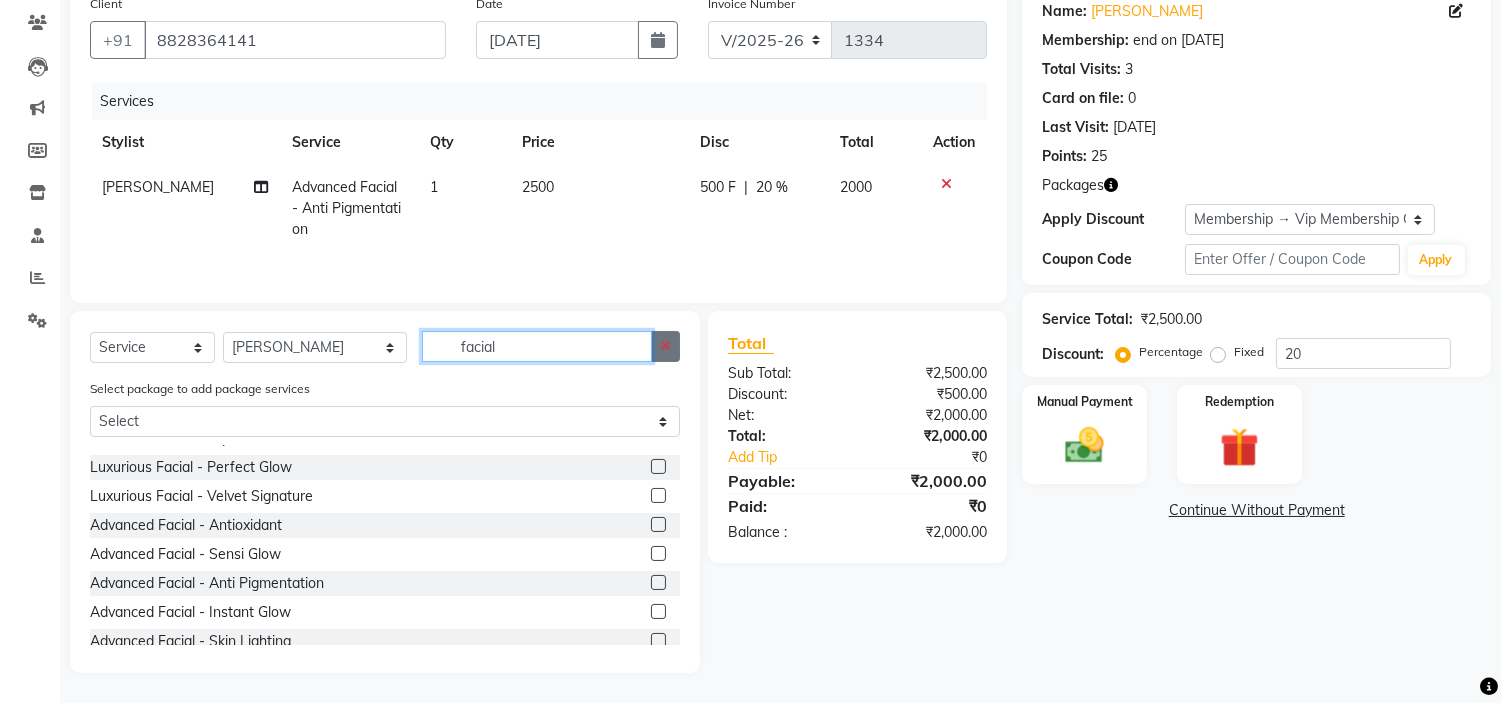 type 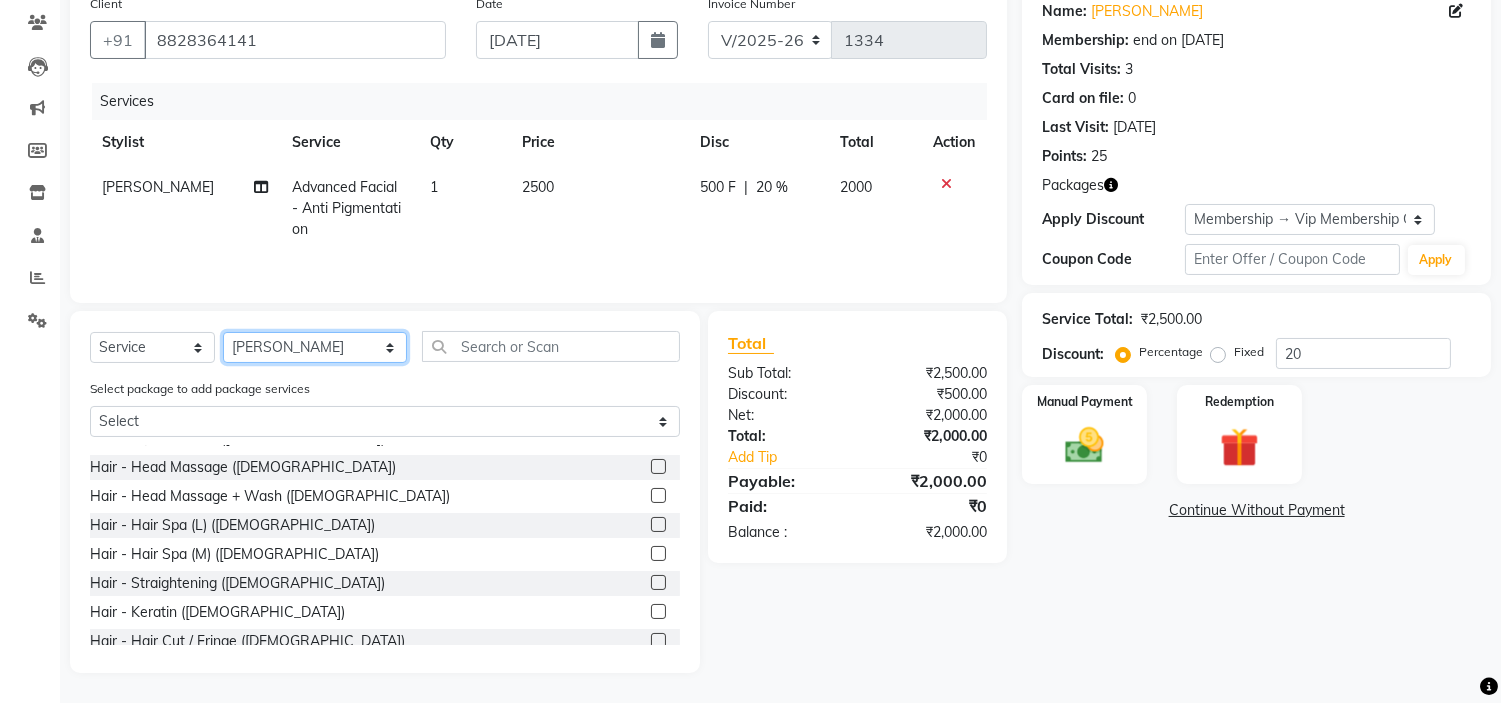 click on "Select Stylist [PERSON_NAME]  [PERSON_NAME] [PERSON_NAME] [PERSON_NAME] [PERSON_NAME] [PERSON_NAME] [PERSON_NAME]  [PERSON_NAME] [PERSON_NAME] ashwini palem  [PERSON_NAME] [PERSON_NAME]  [PERSON_NAME] [PERSON_NAME] Gulshan [PERSON_NAME] [PERSON_NAME] kalam [PERSON_NAME] [PERSON_NAME] sir miraj [PERSON_NAME] [PERSON_NAME] [PERSON_NAME] [PERSON_NAME] neha tamatta [PERSON_NAME] [PERSON_NAME] [PERSON_NAME] [PERSON_NAME] [PERSON_NAME] [PERSON_NAME] [PERSON_NAME] [PERSON_NAME]  [PERSON_NAME] [PERSON_NAME] sana [PERSON_NAME] [PERSON_NAME]  [PERSON_NAME] [PERSON_NAME] [PERSON_NAME] [DEMOGRAPHIC_DATA][PERSON_NAME] [PERSON_NAME]  [PERSON_NAME] [PERSON_NAME] gurbani [PERSON_NAME]" 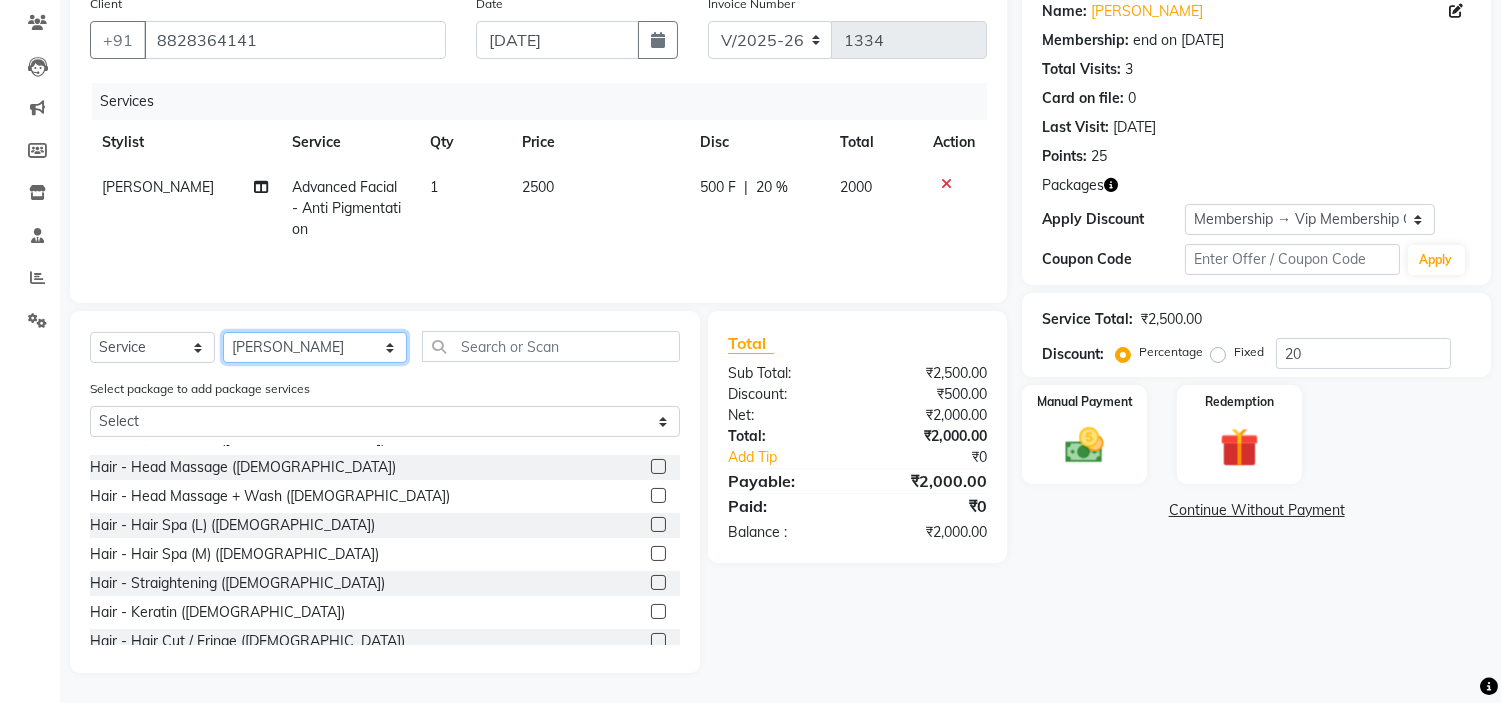 select on "31385" 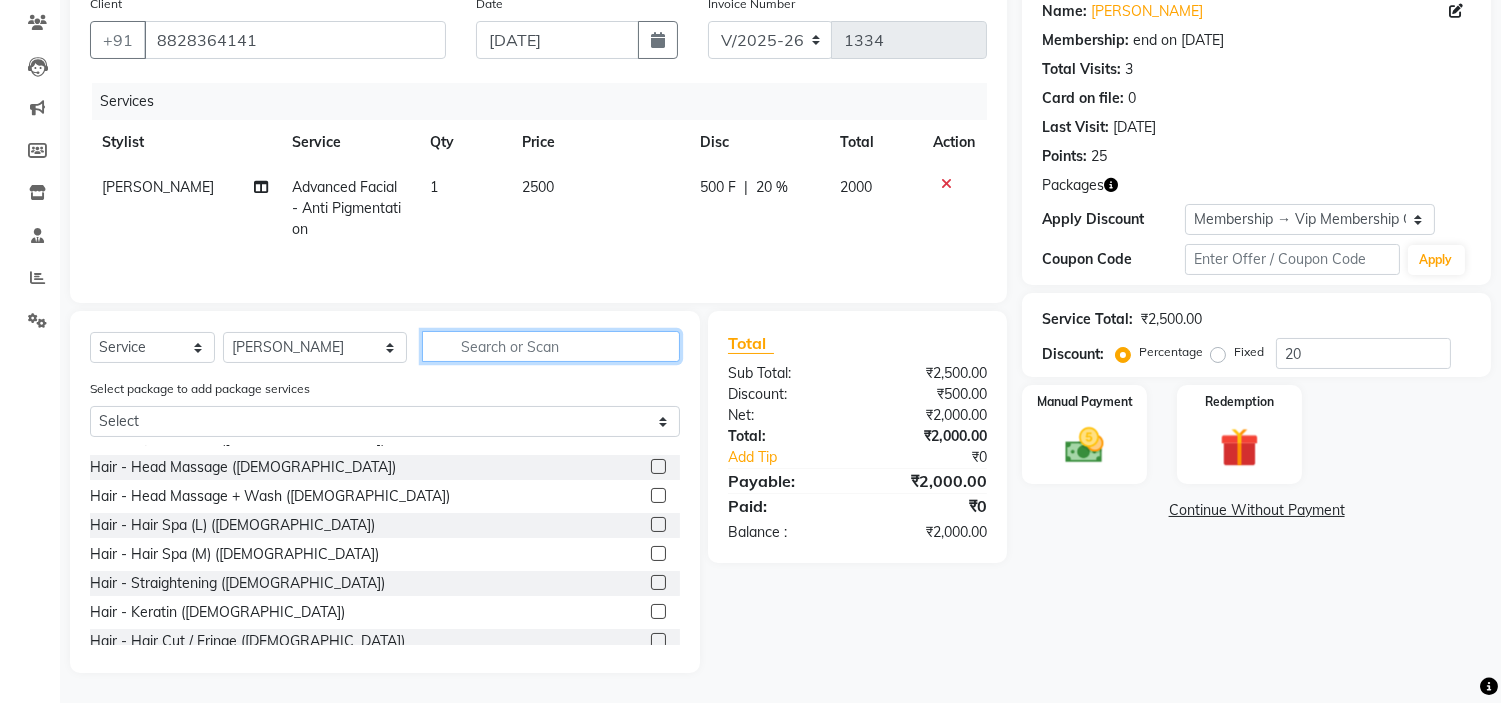 click 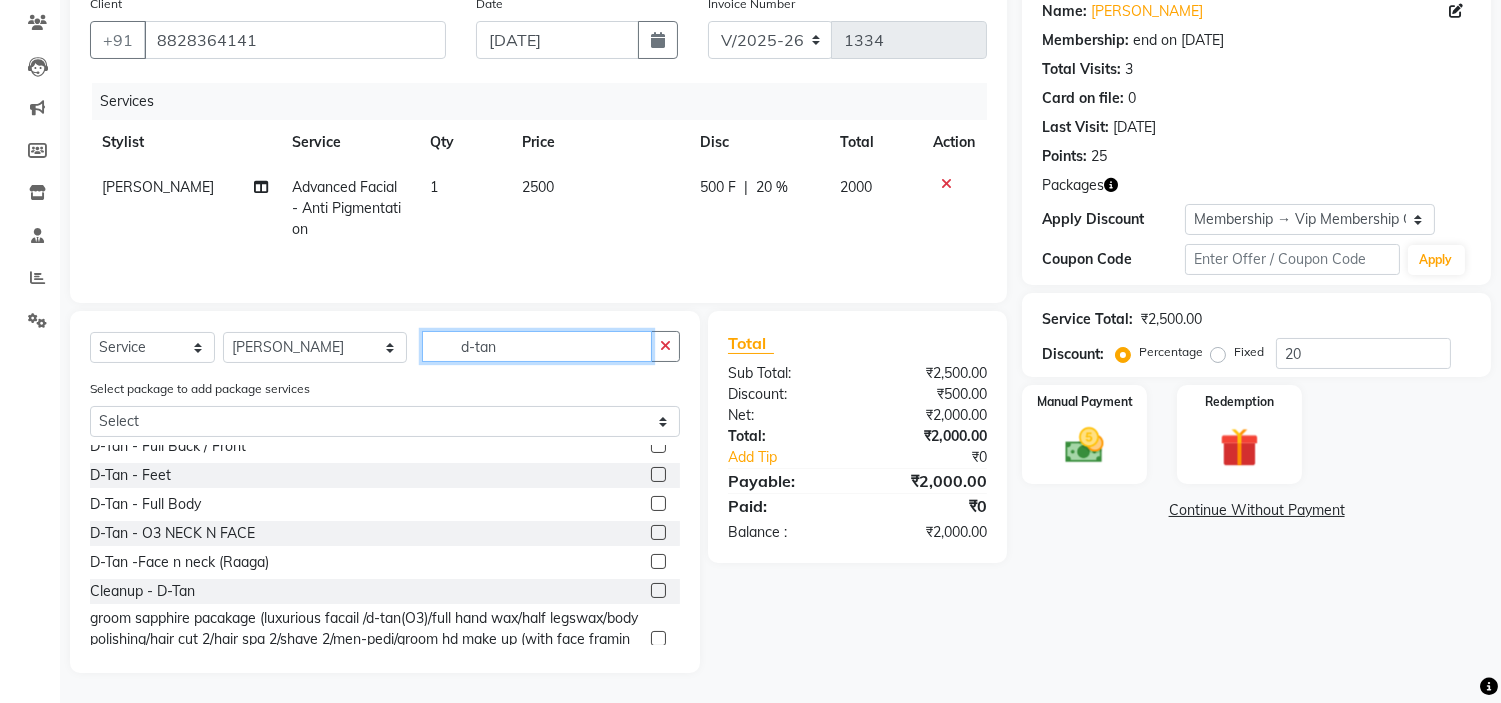scroll, scrollTop: 243, scrollLeft: 0, axis: vertical 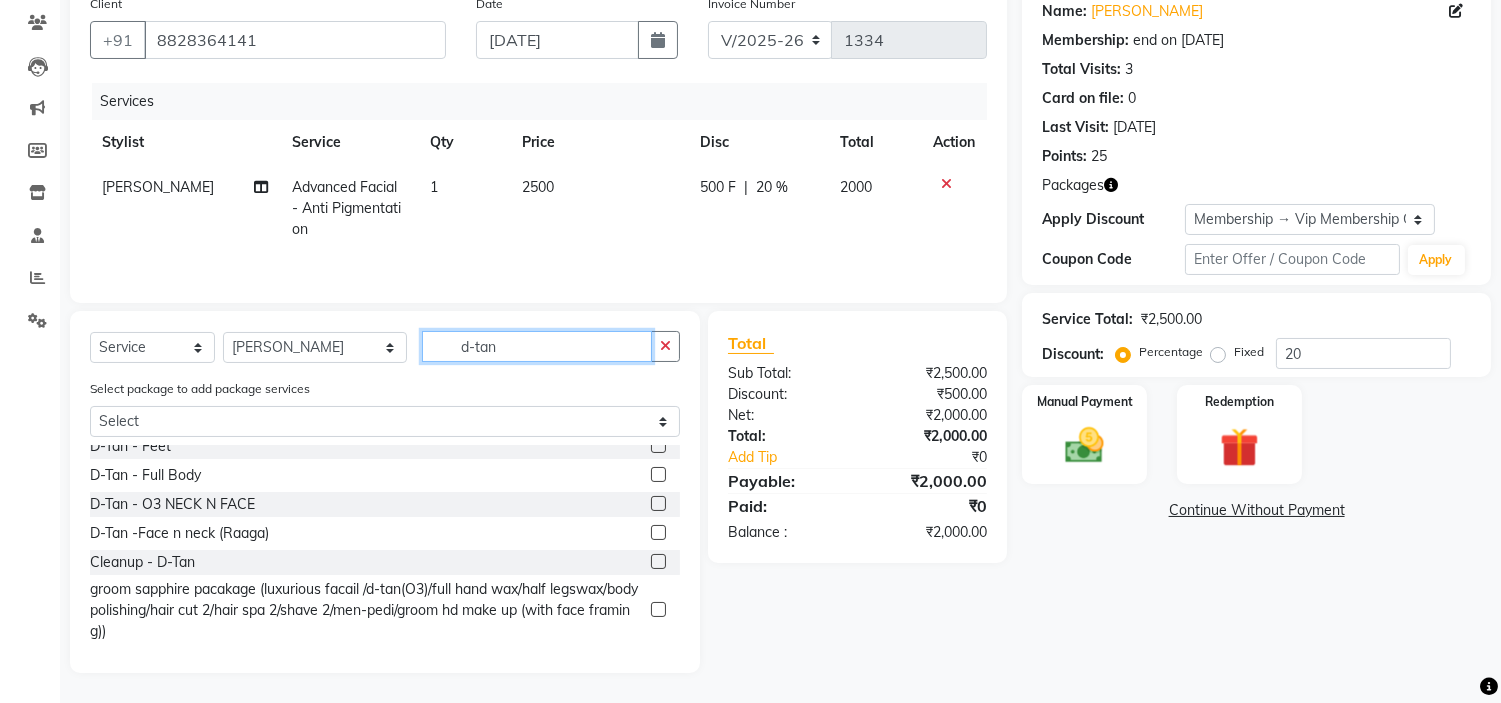 type on "d-tan" 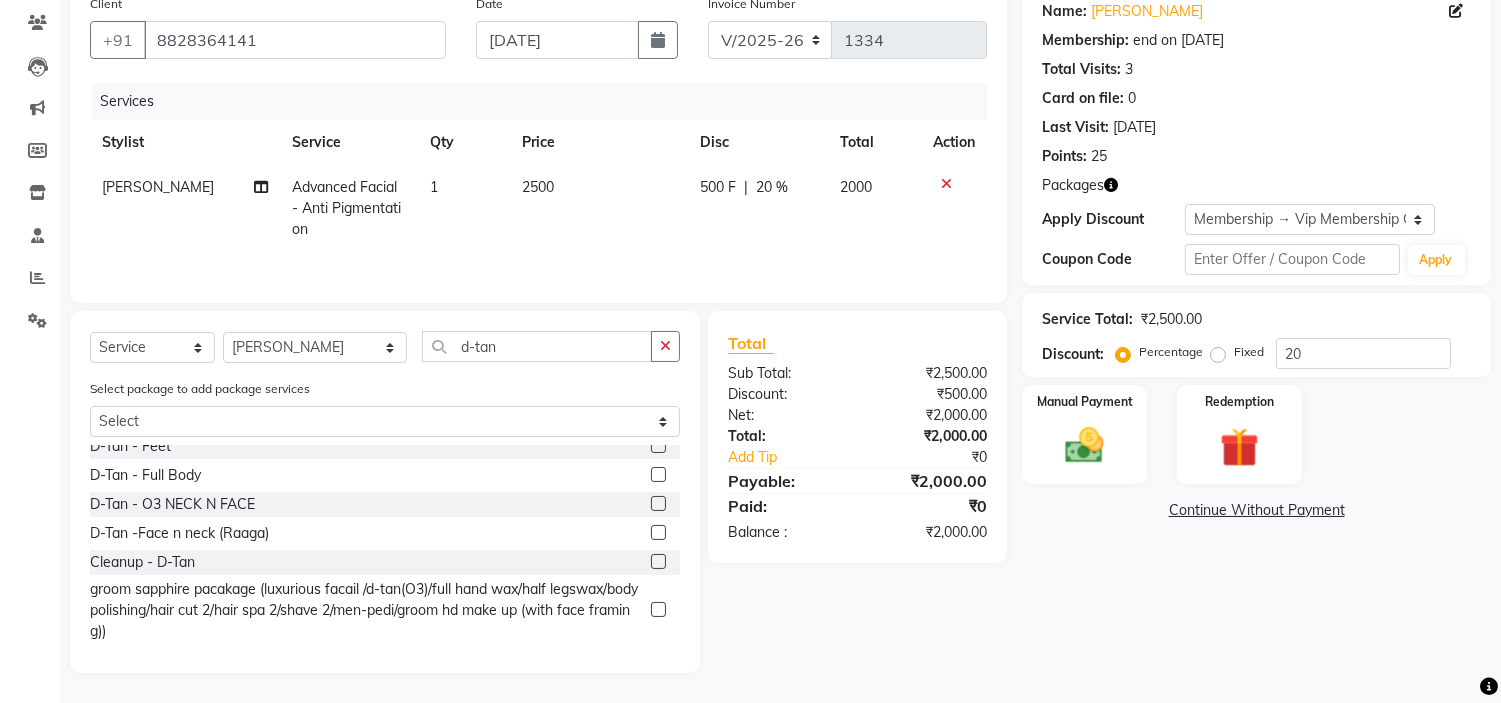 click on "D-Tan - O3 NECK N FACE" 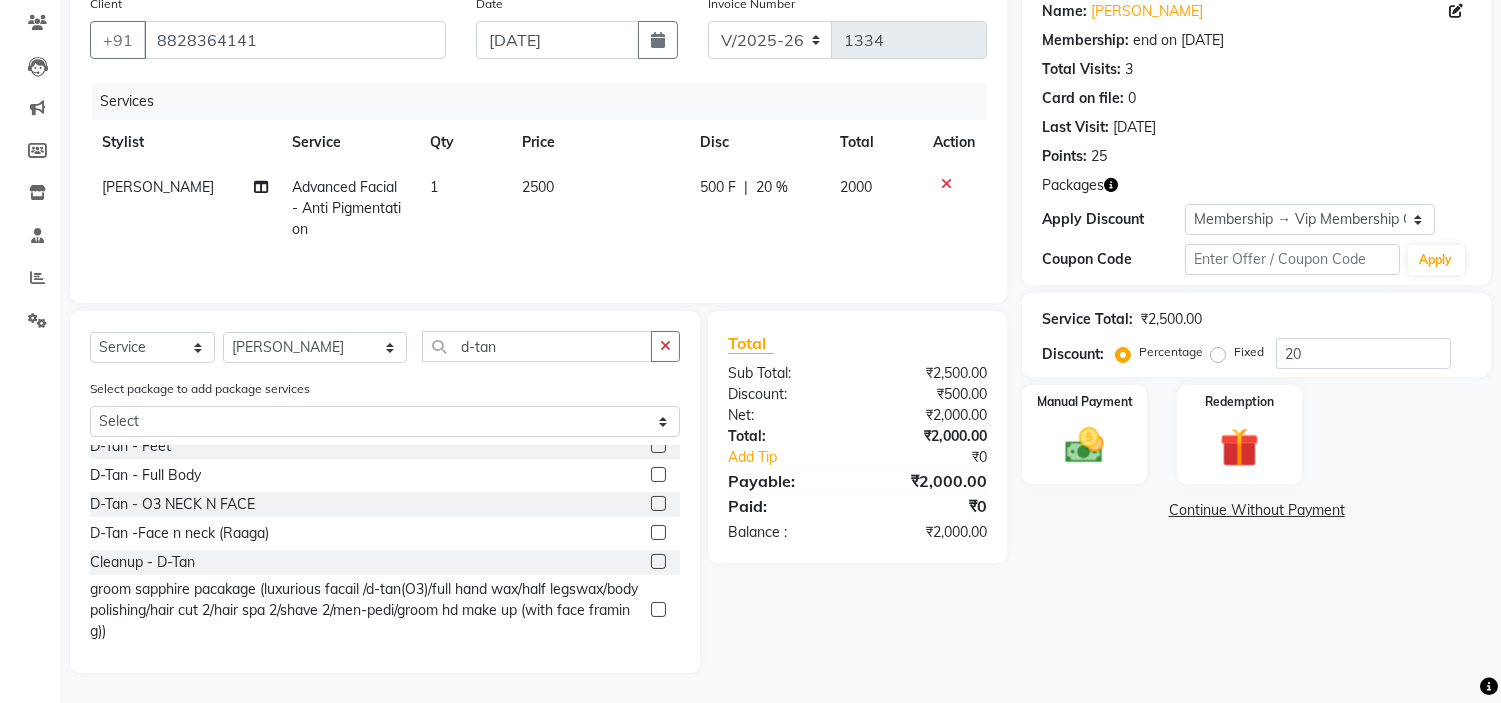 click on "D-Tan - O3 NECK N FACE" 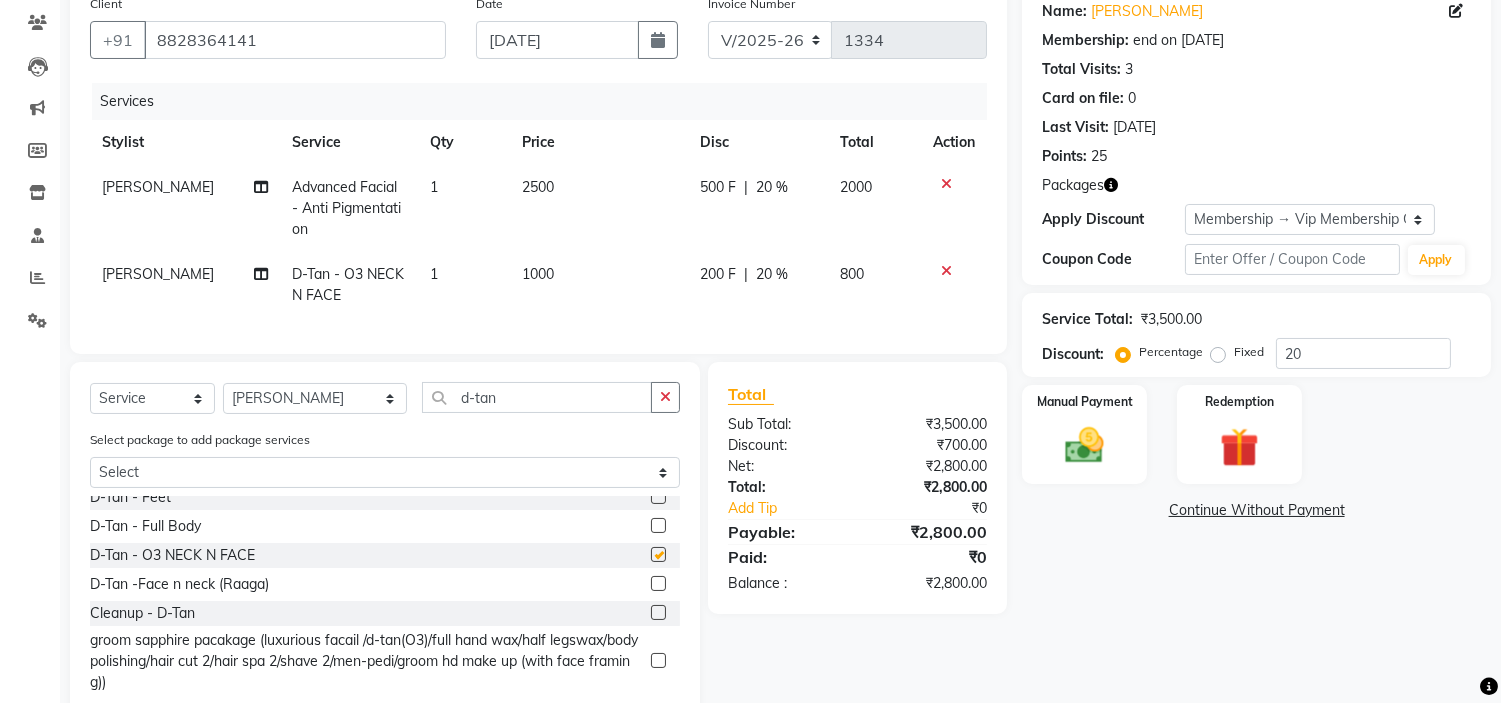 checkbox on "false" 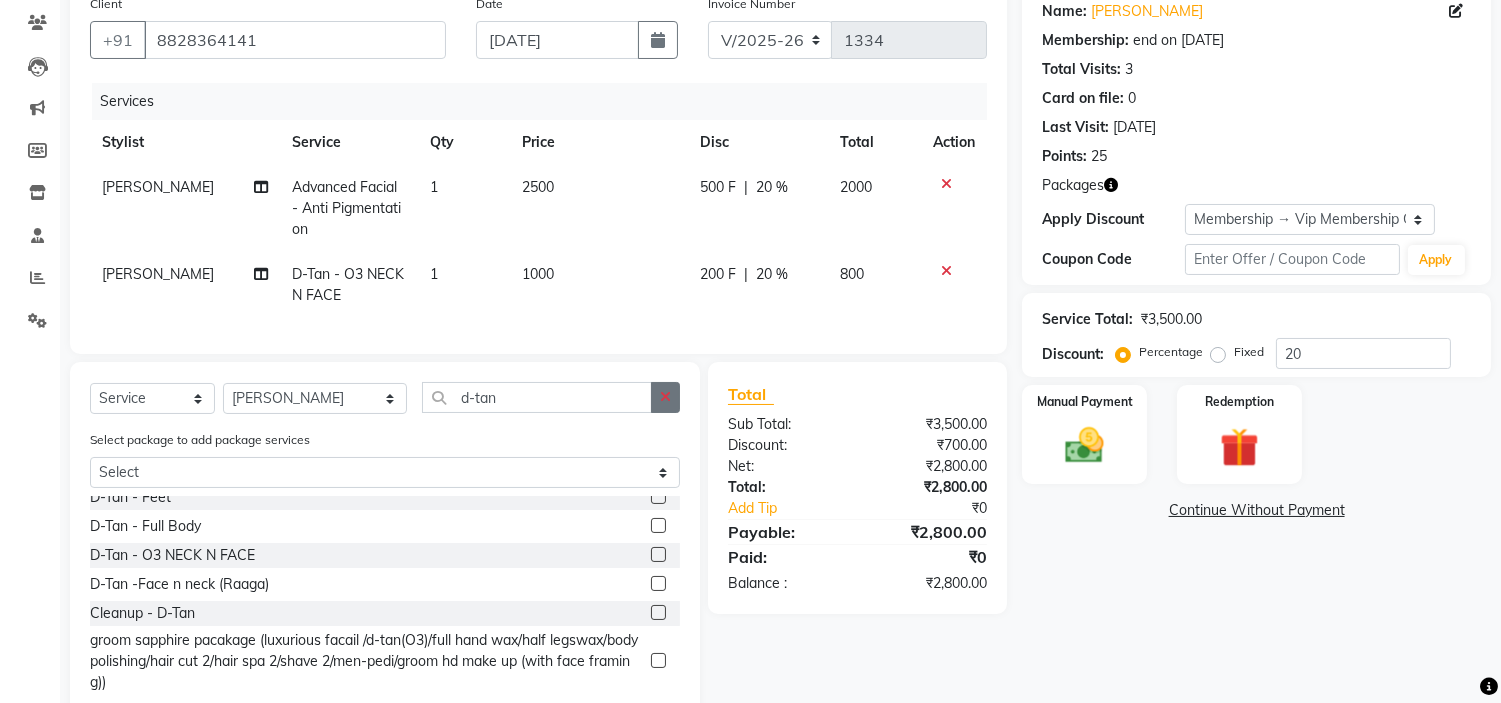 click 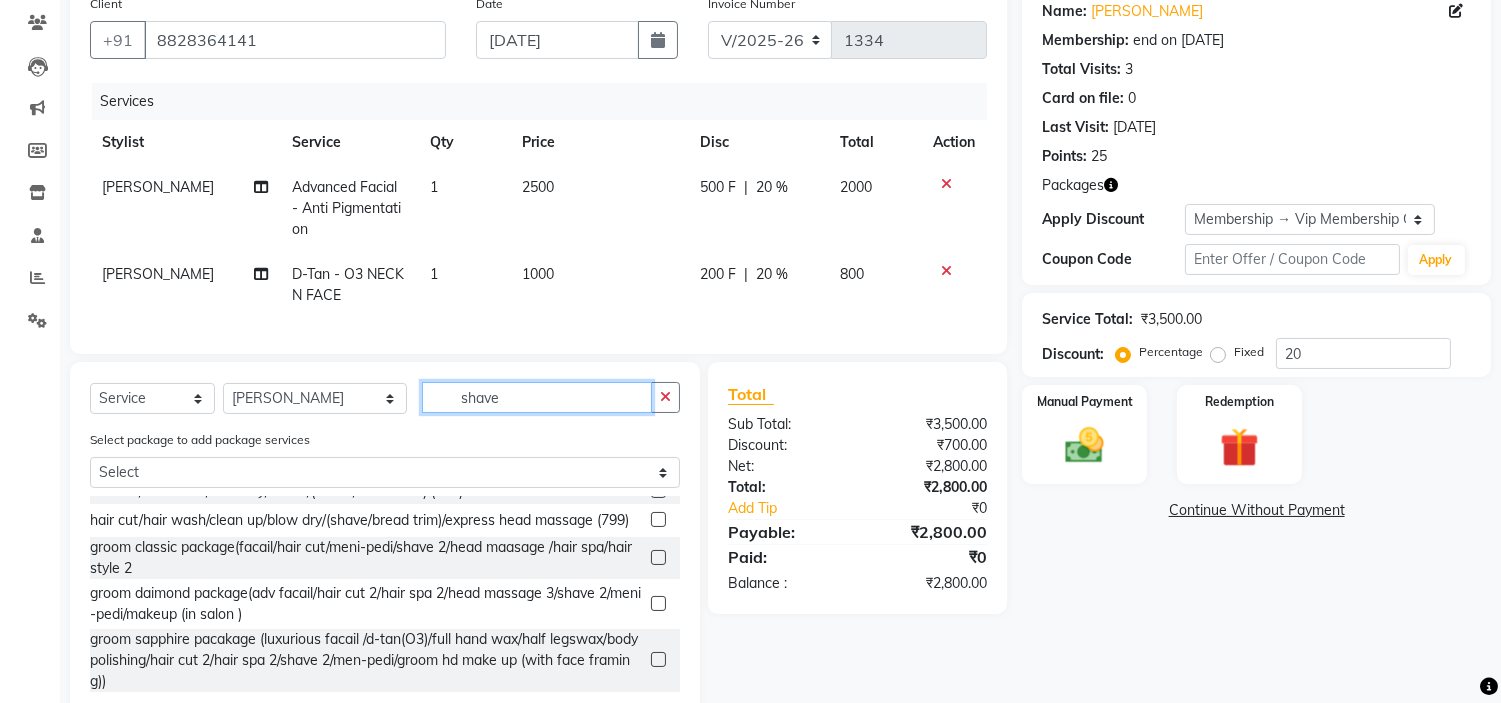 scroll, scrollTop: 0, scrollLeft: 0, axis: both 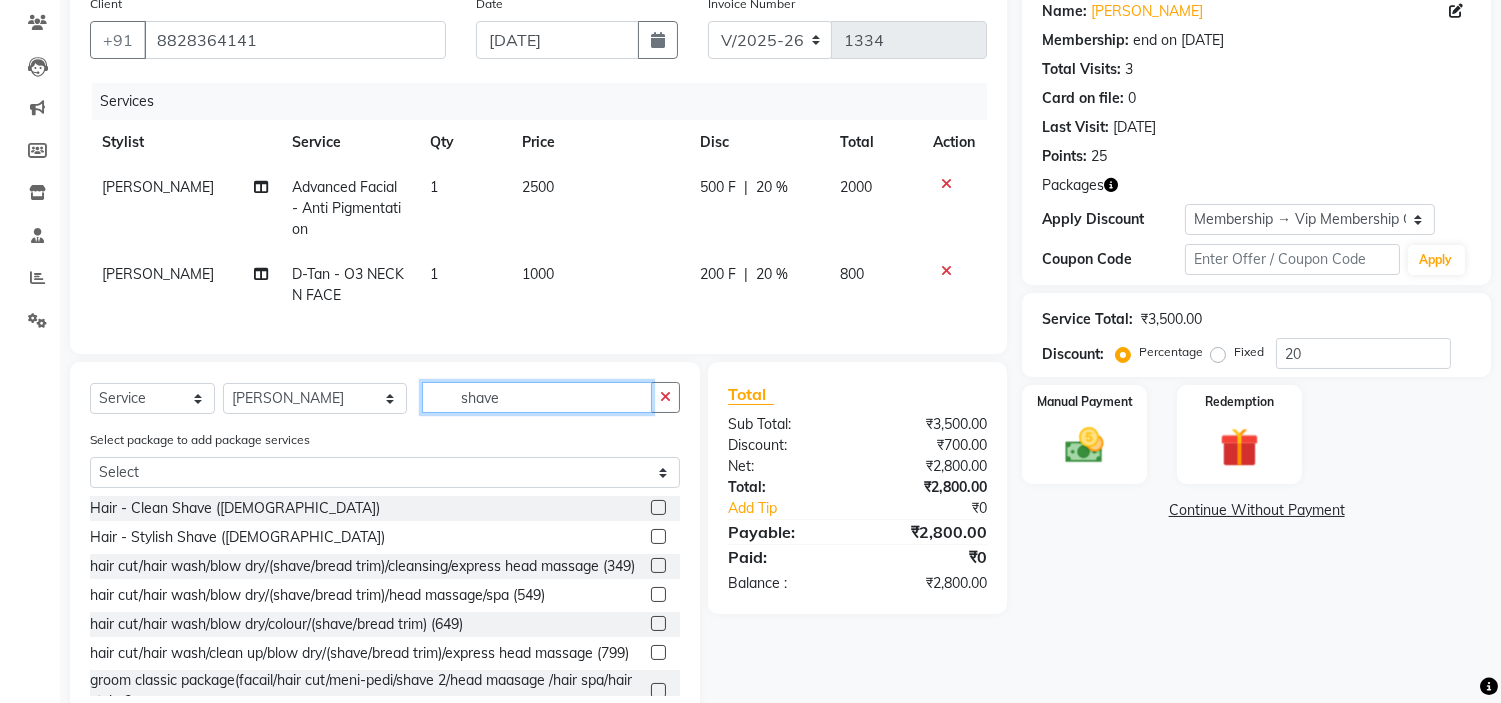 type on "shave" 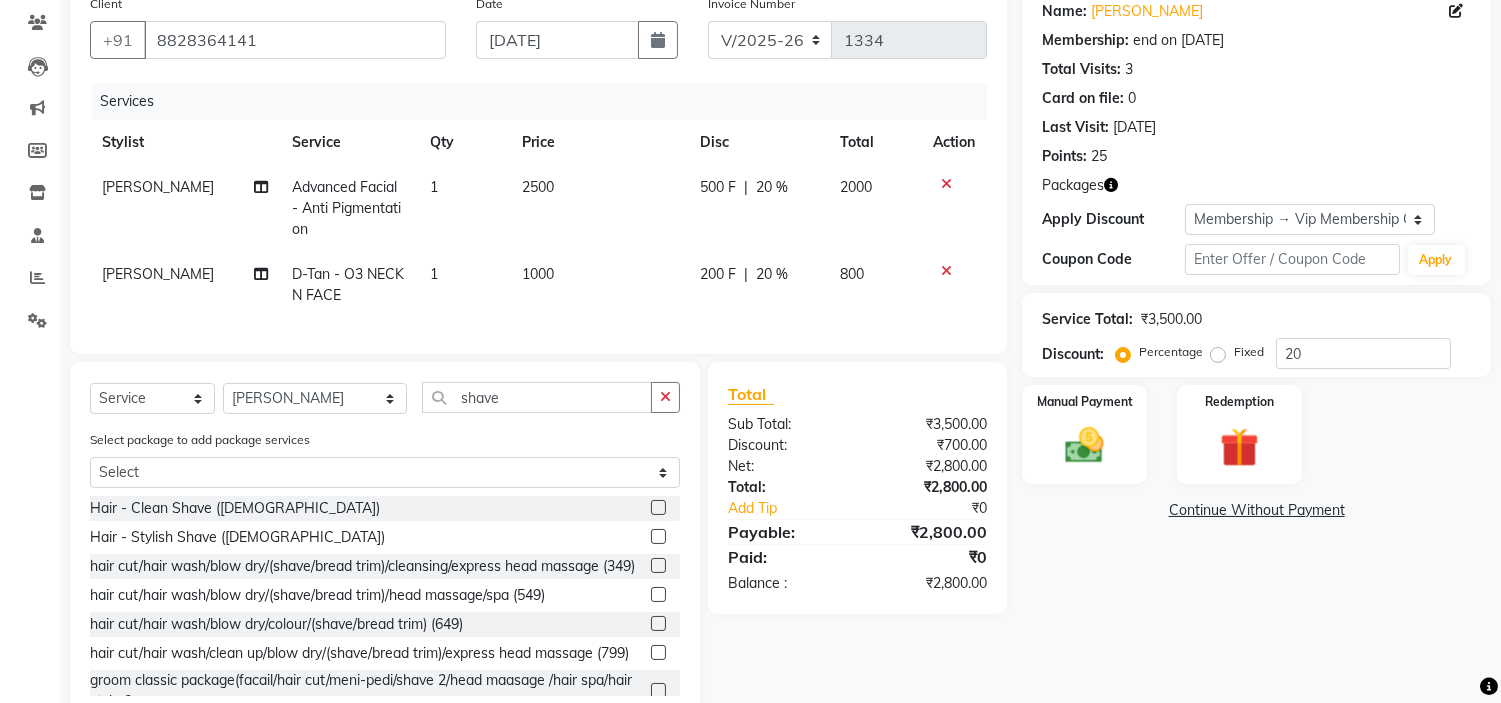 click 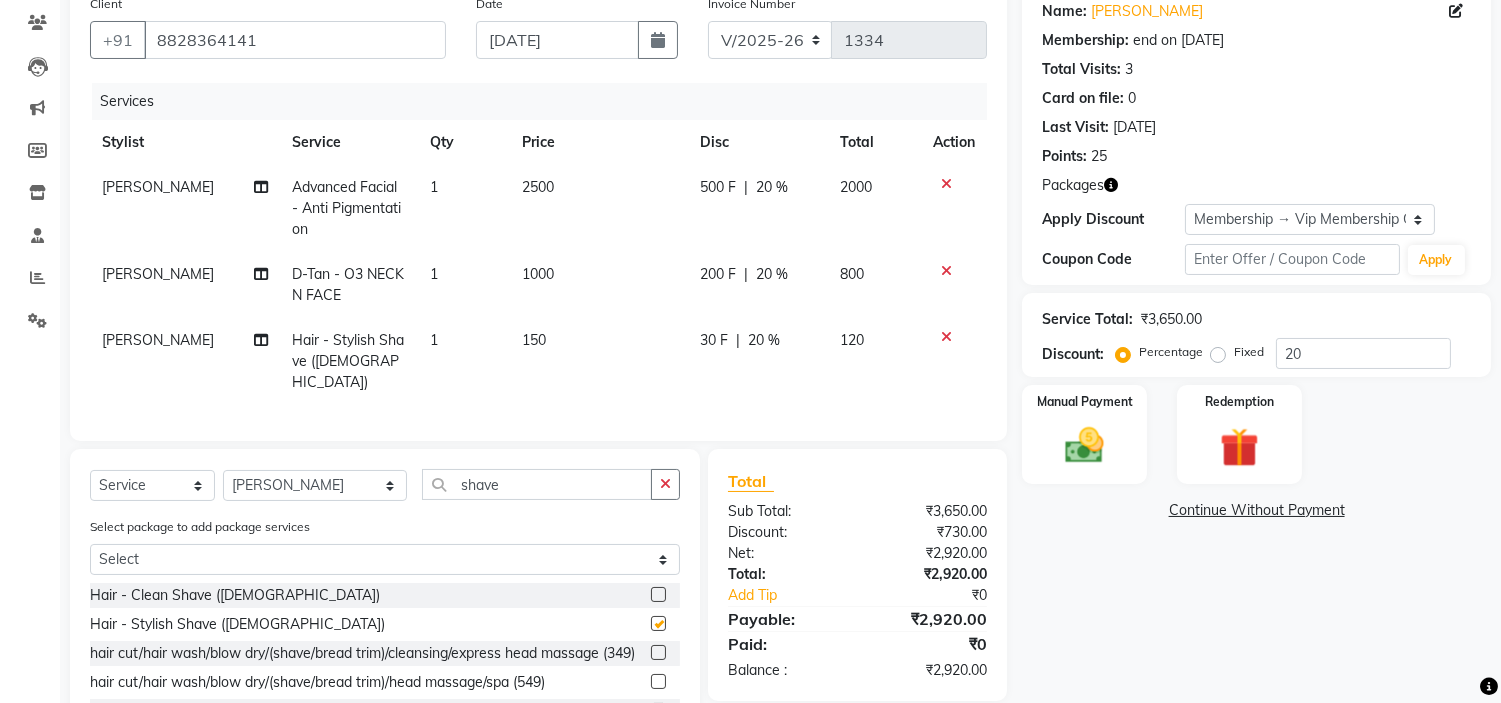 checkbox on "false" 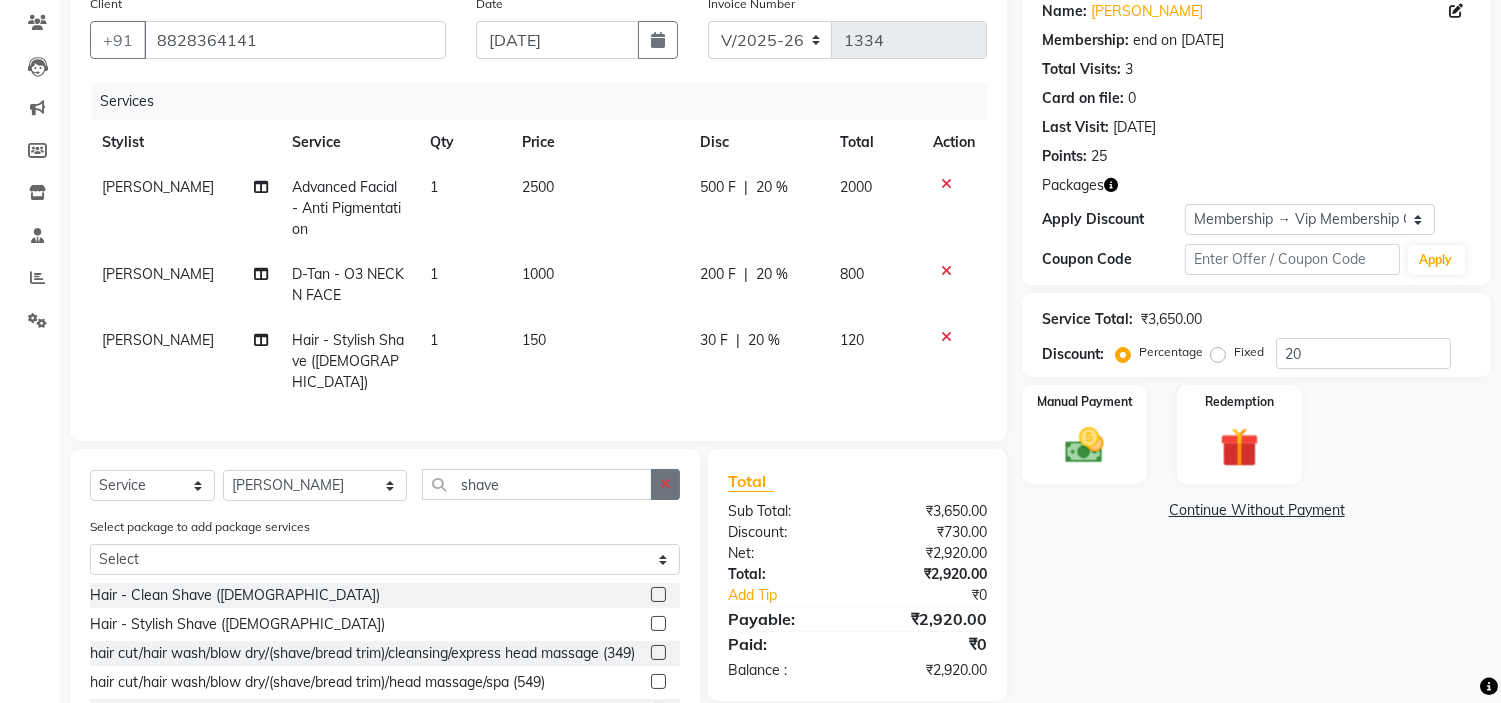 click 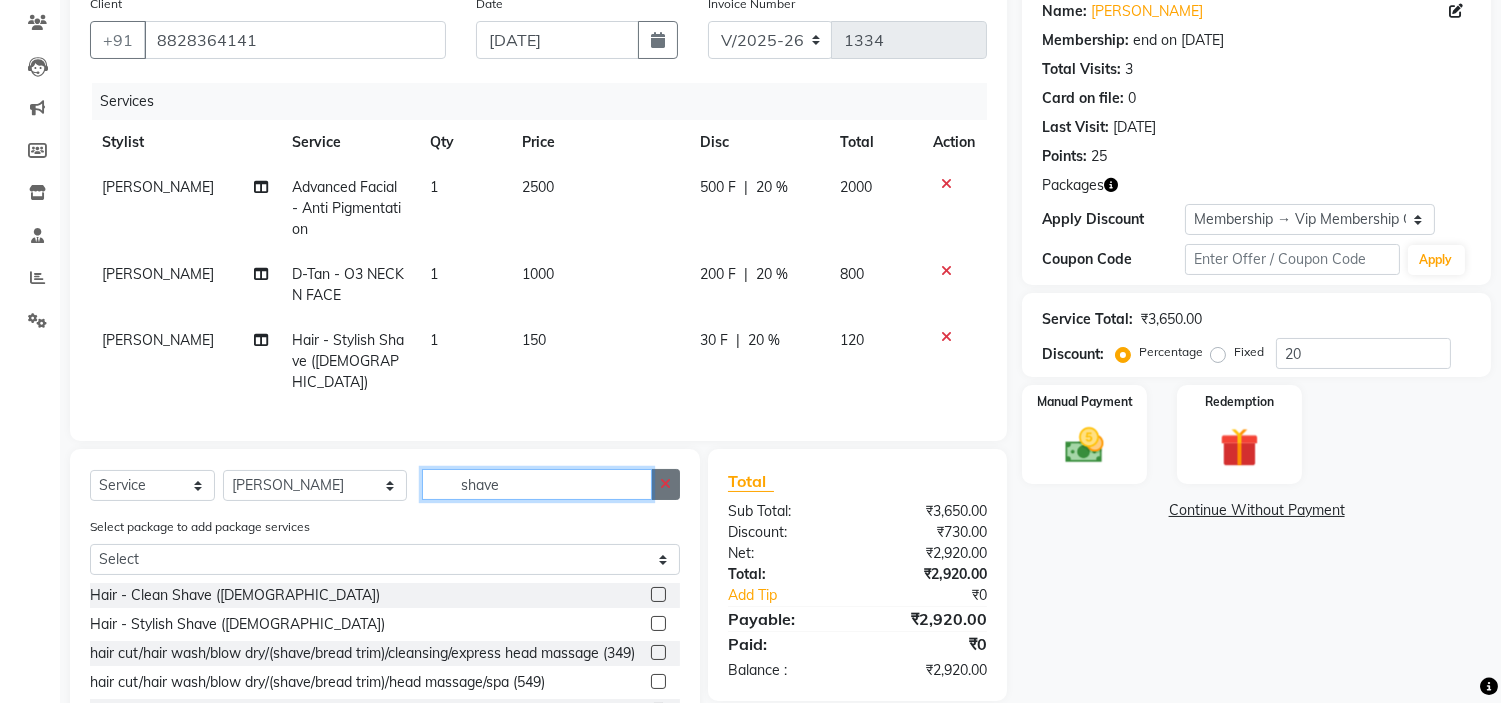 type 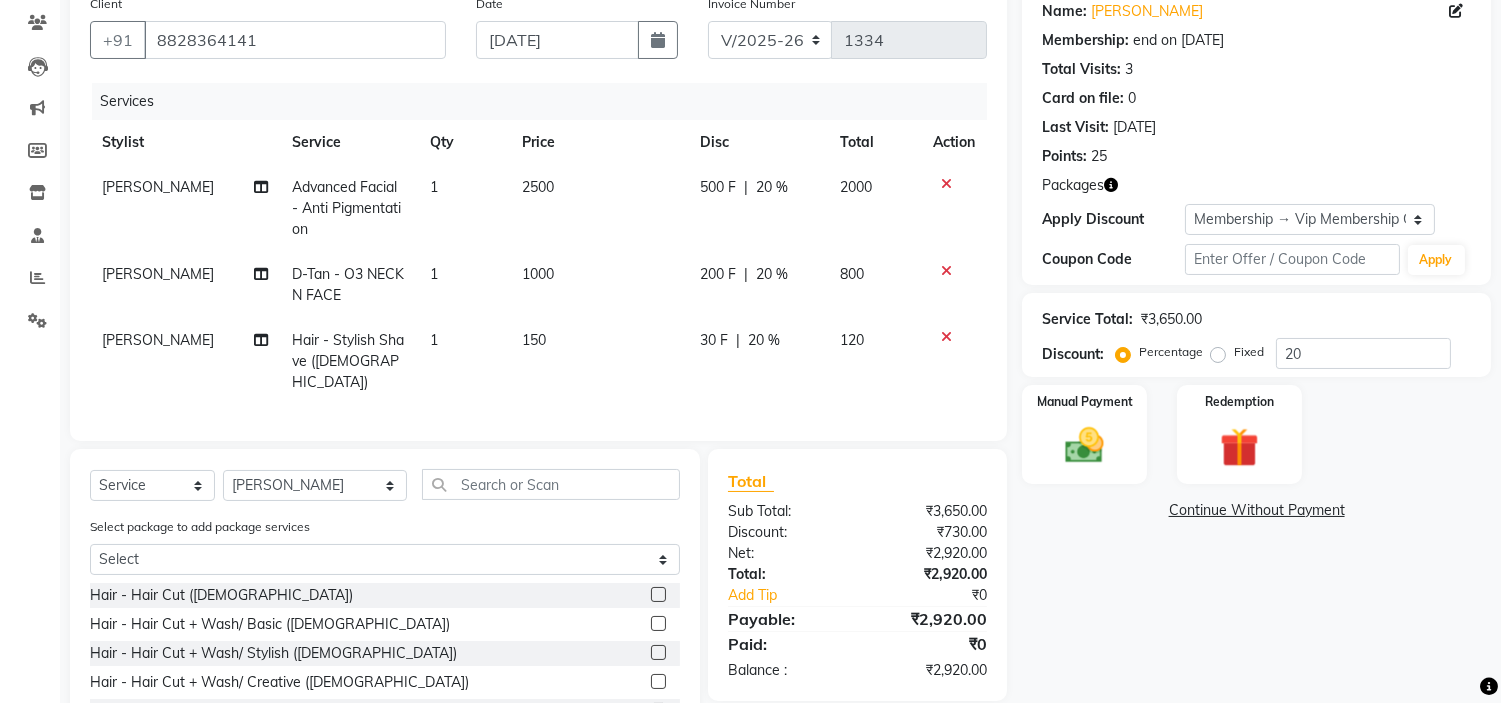 click 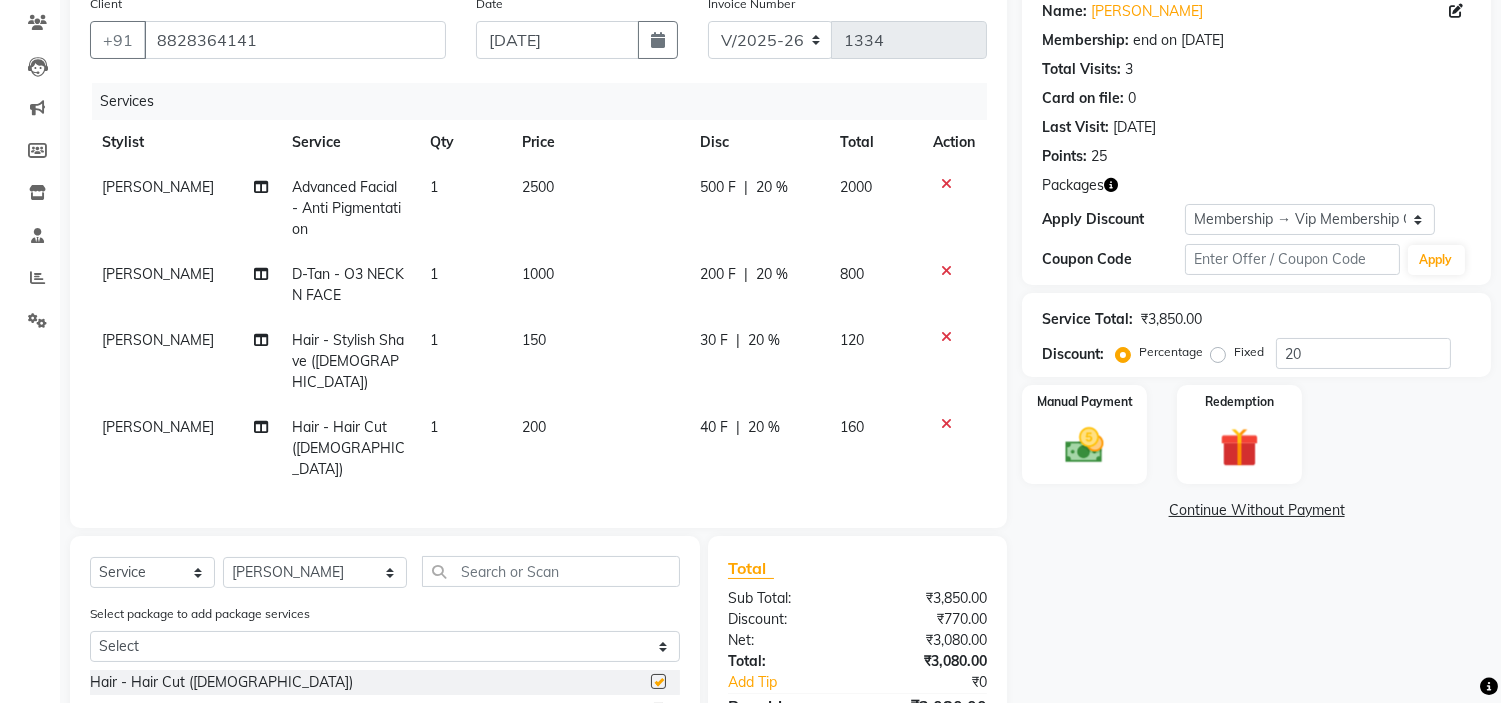 checkbox on "false" 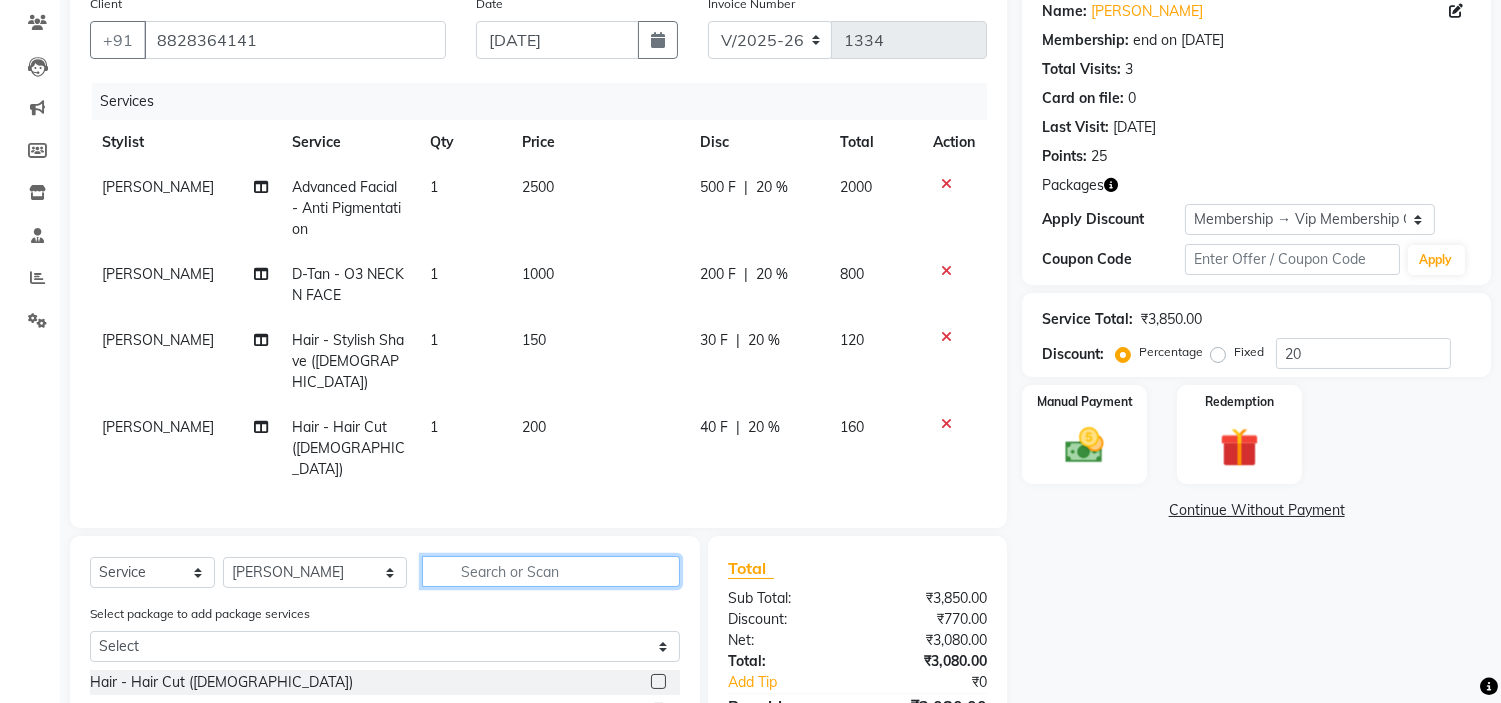 click 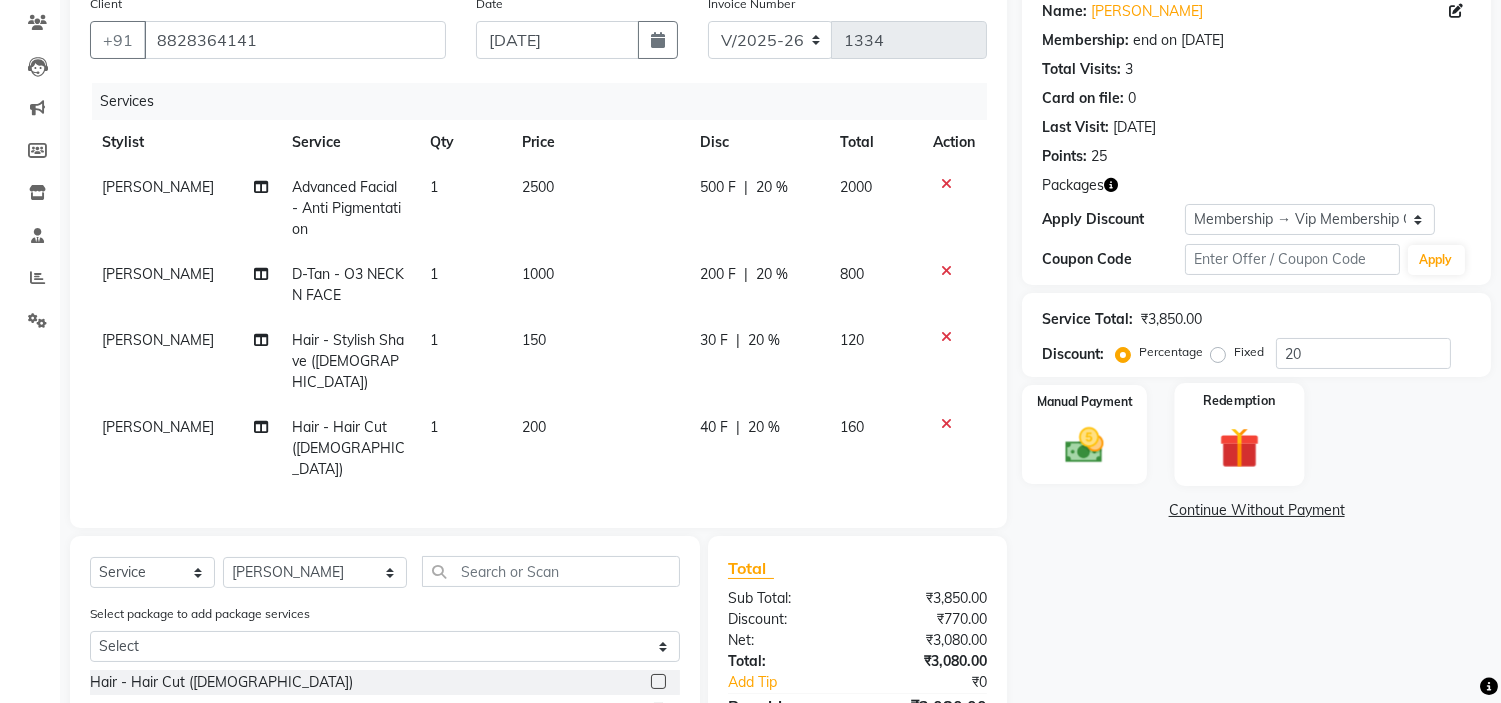 click 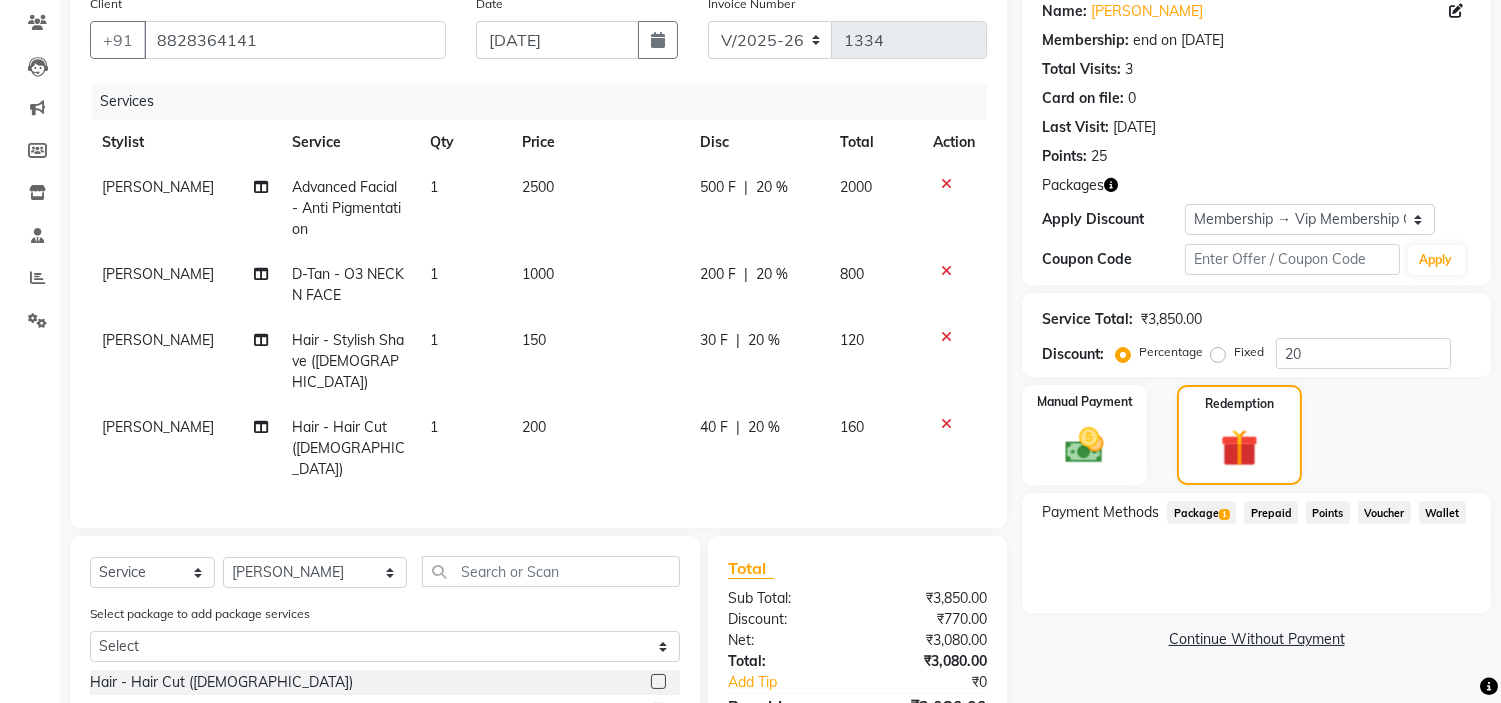 click on "Package  1" 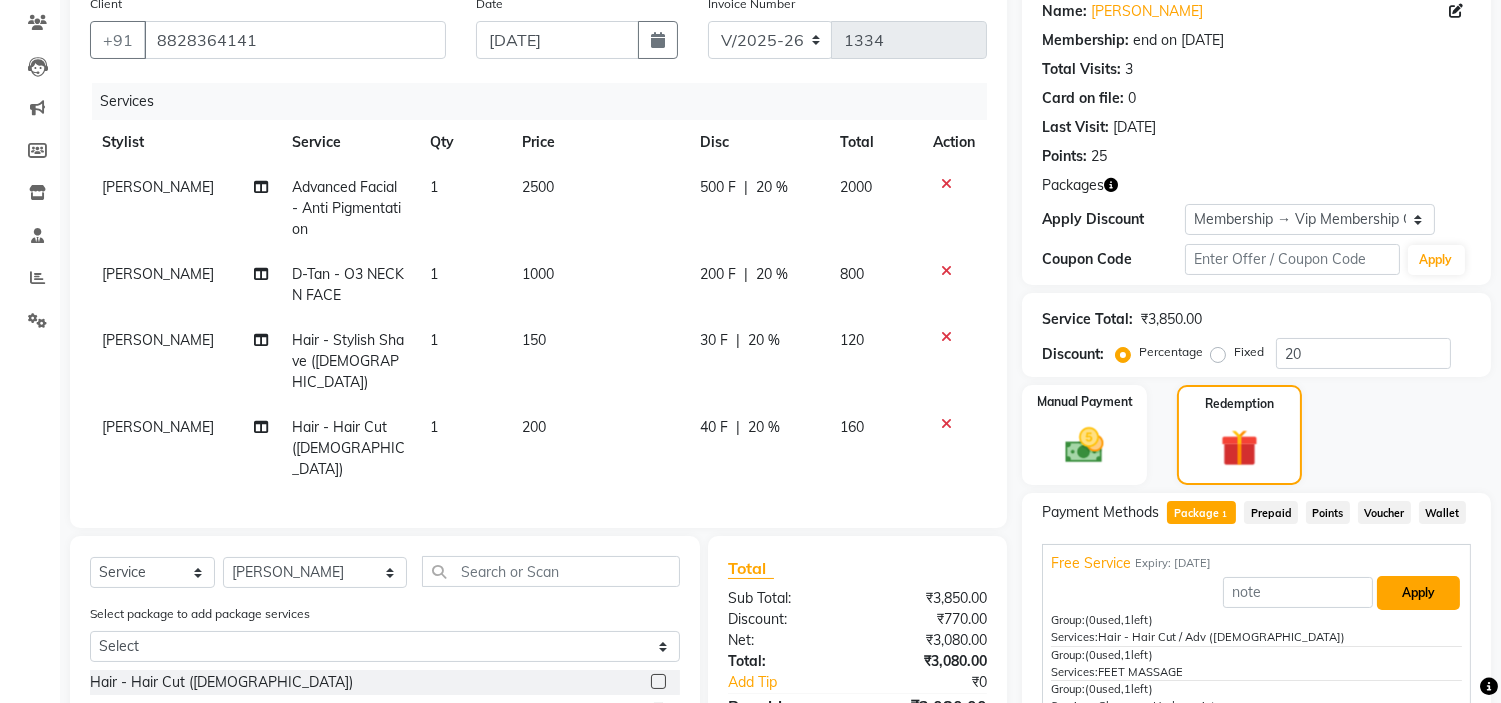 click on "Apply" at bounding box center (1418, 593) 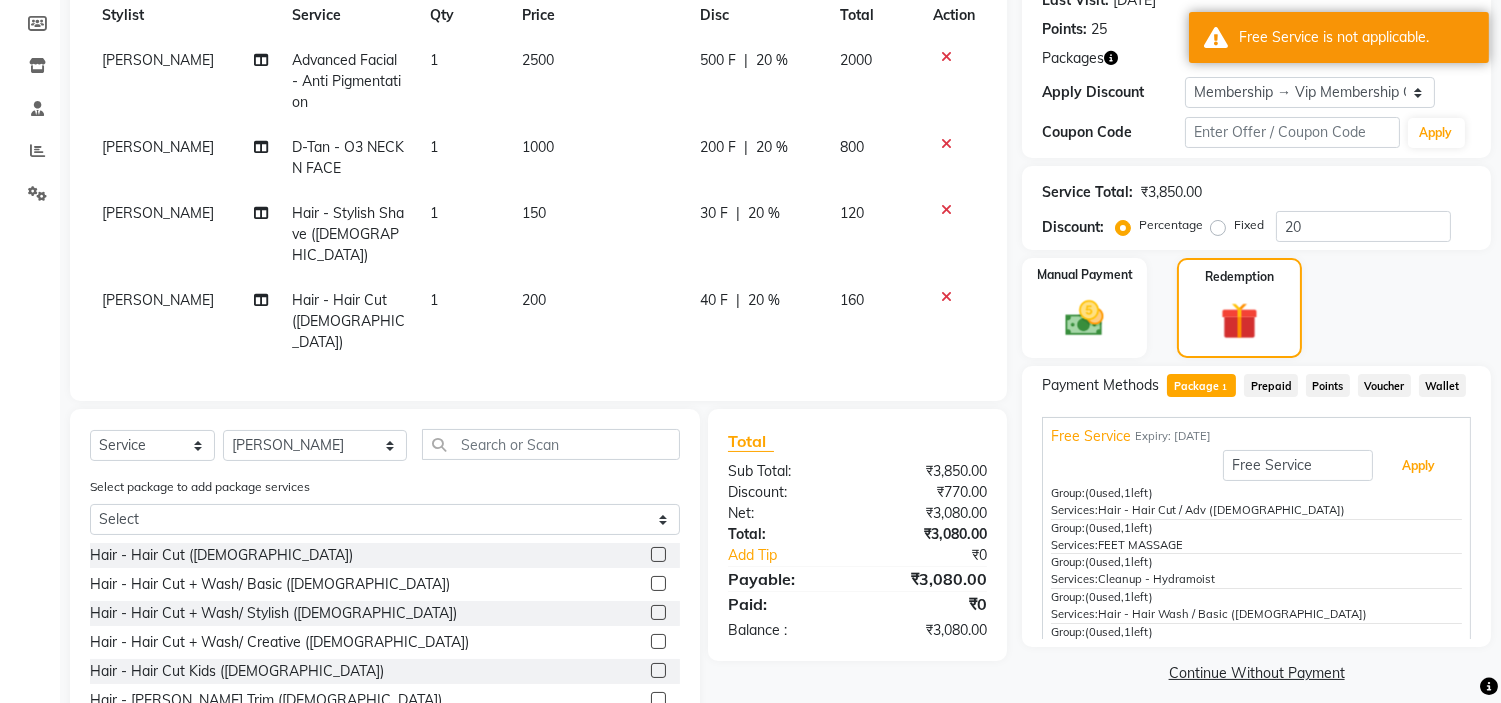 scroll, scrollTop: 288, scrollLeft: 0, axis: vertical 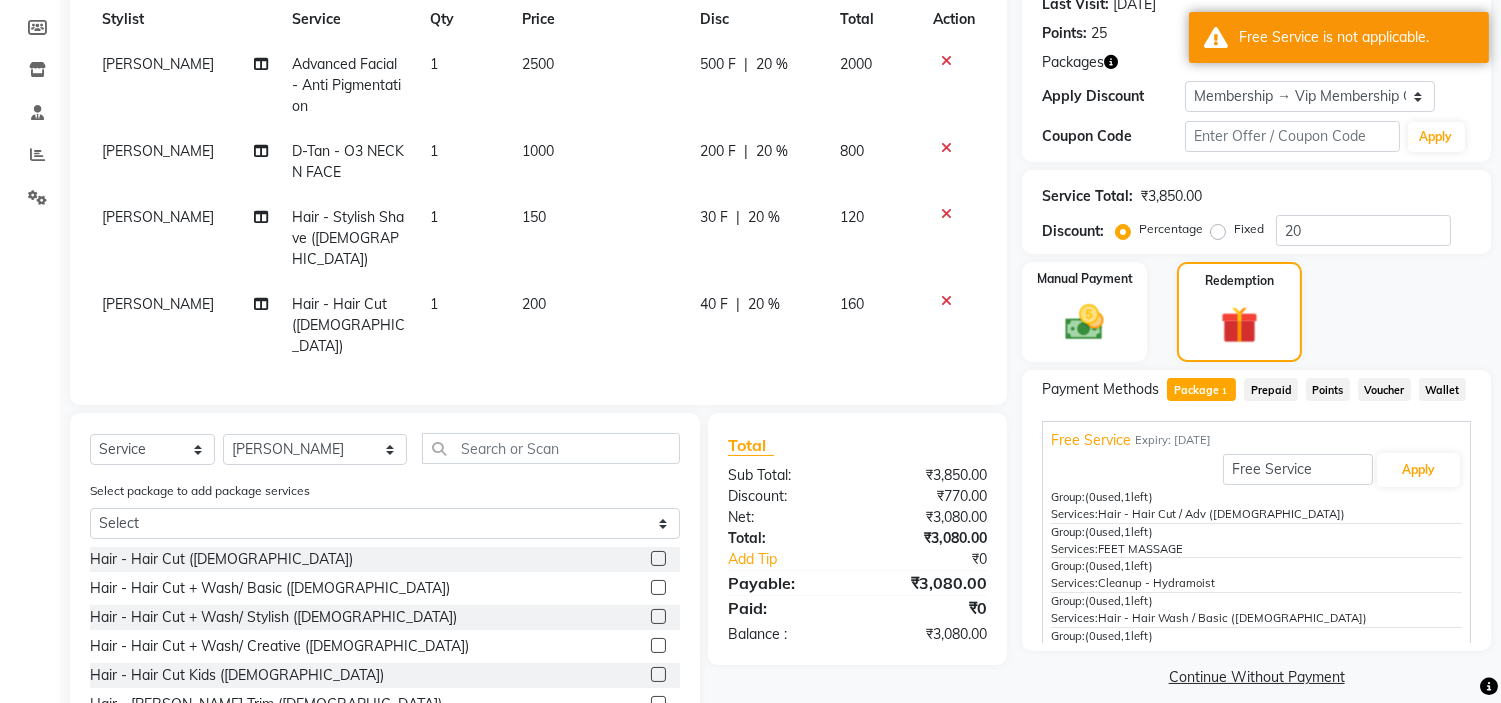click on "40 F" 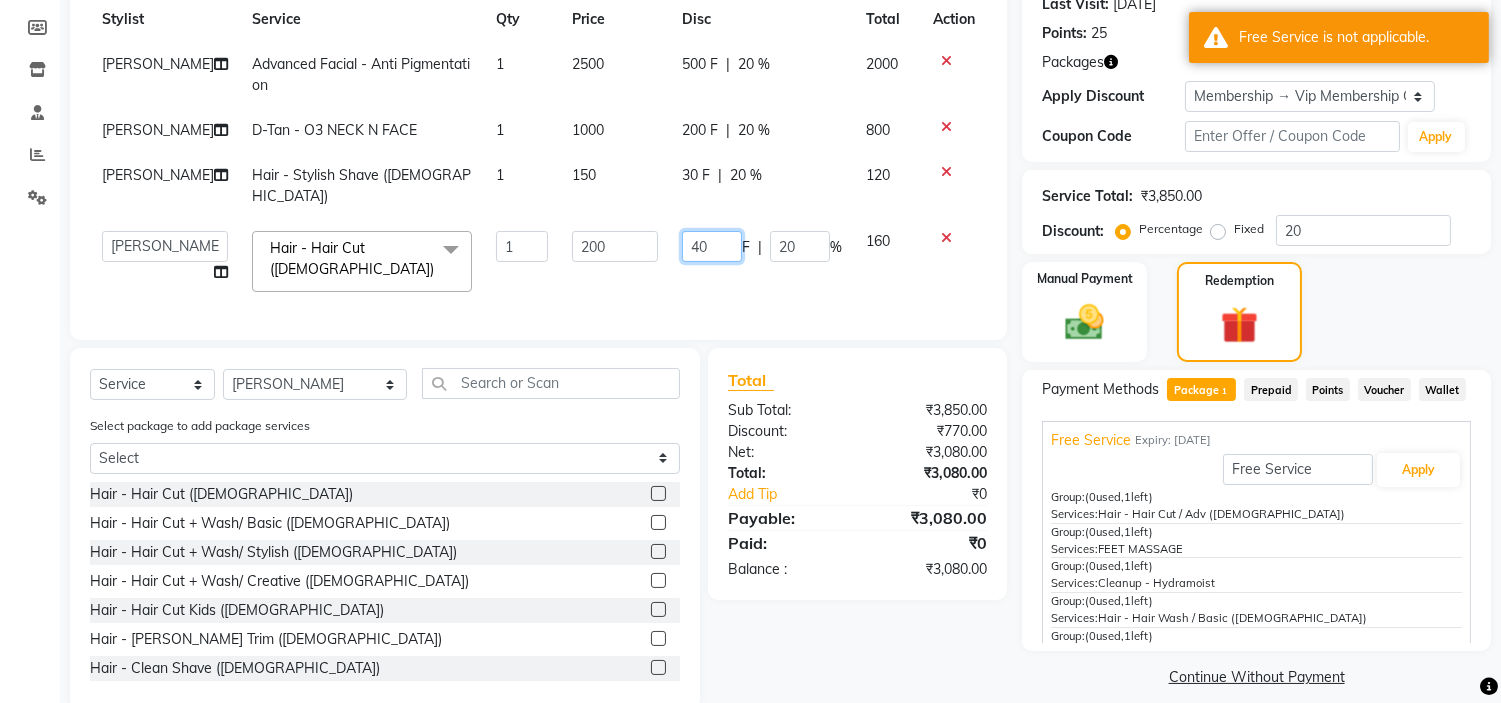 click on "40" 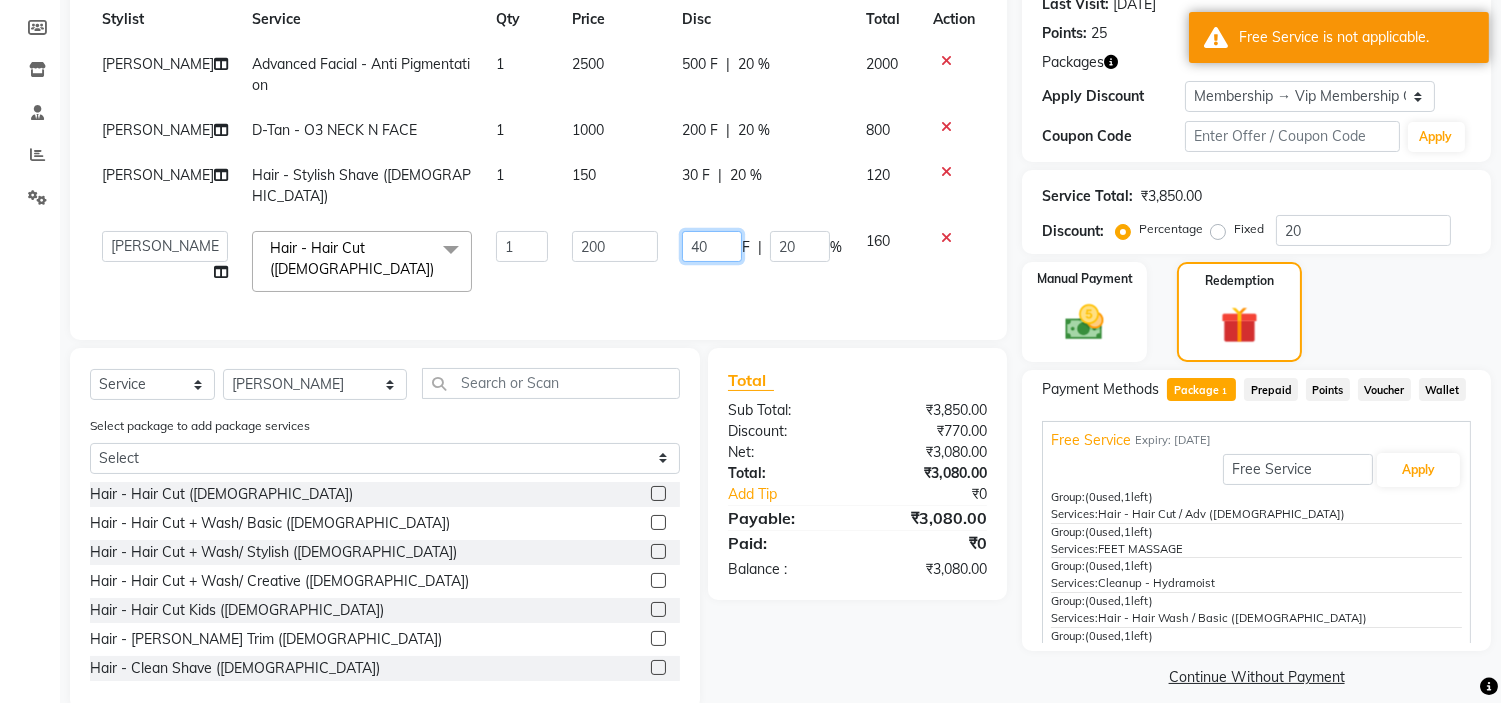 type on "4" 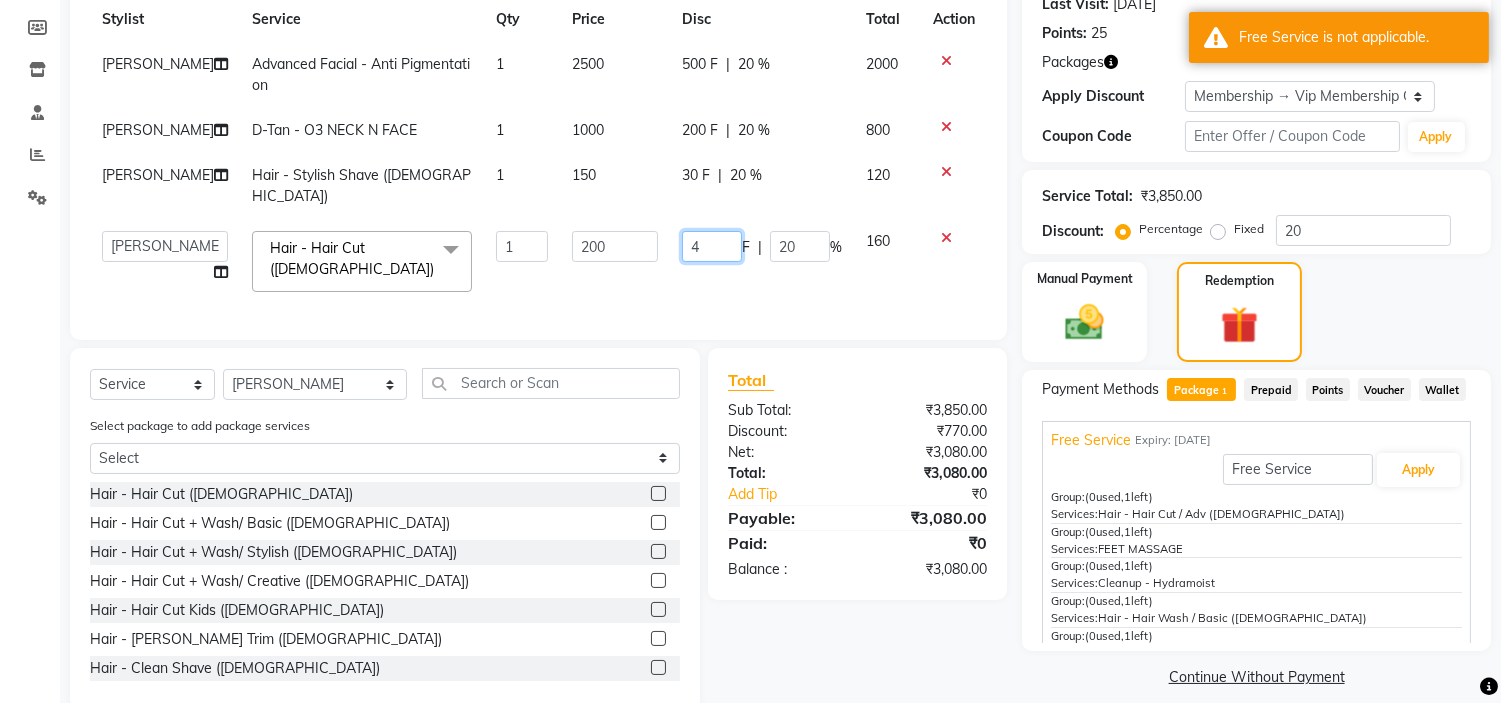 type 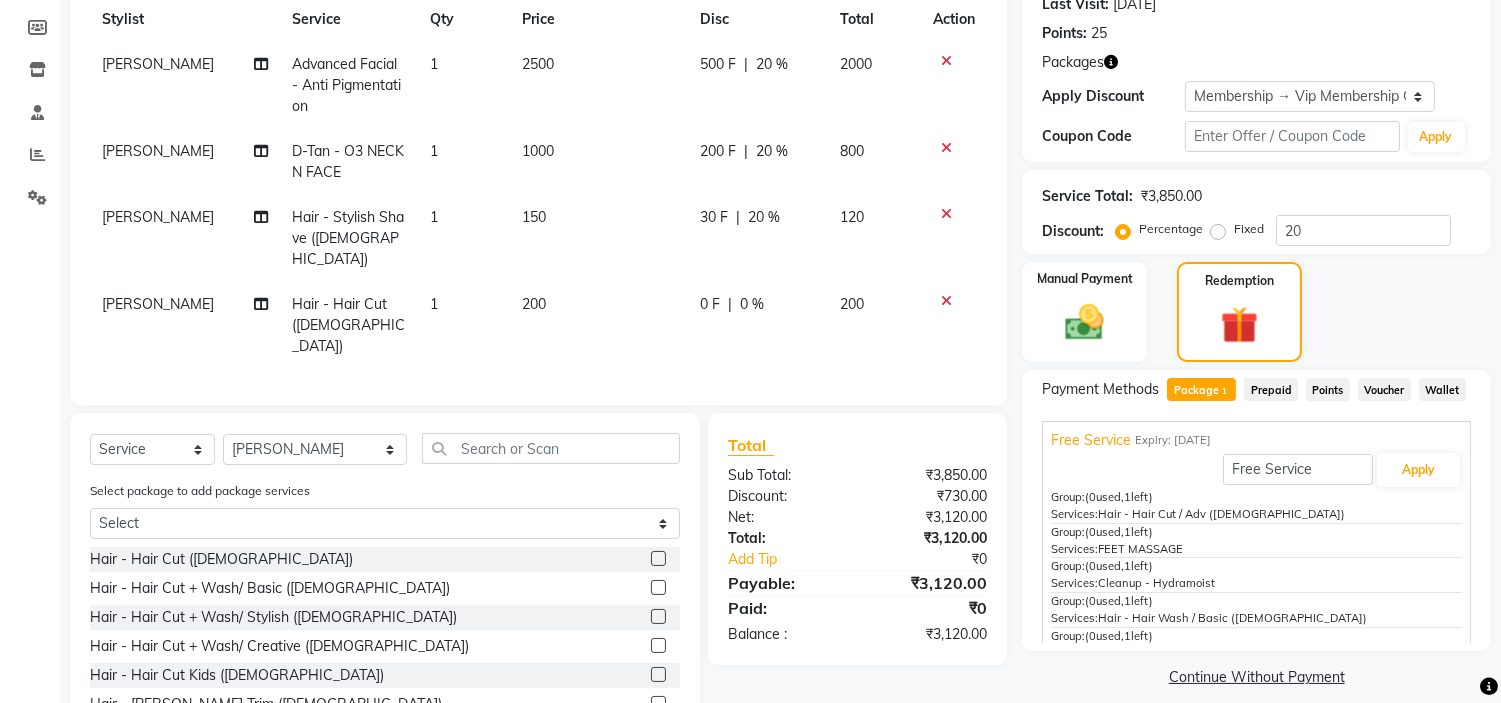 click on "jyoti deepak chandaliya Advanced Facial - Anti Pigmentation 1 2500 500 F | 20 % 2000 alam khan D-Tan - O3 NECK N FACE  1 1000 200 F | 20 % 800 alam khan Hair - Stylish Shave (Male) 1 150 30 F | 20 % 120 alam khan Hair - Hair Cut (Male) 1 200 0 F | 0 % 200" 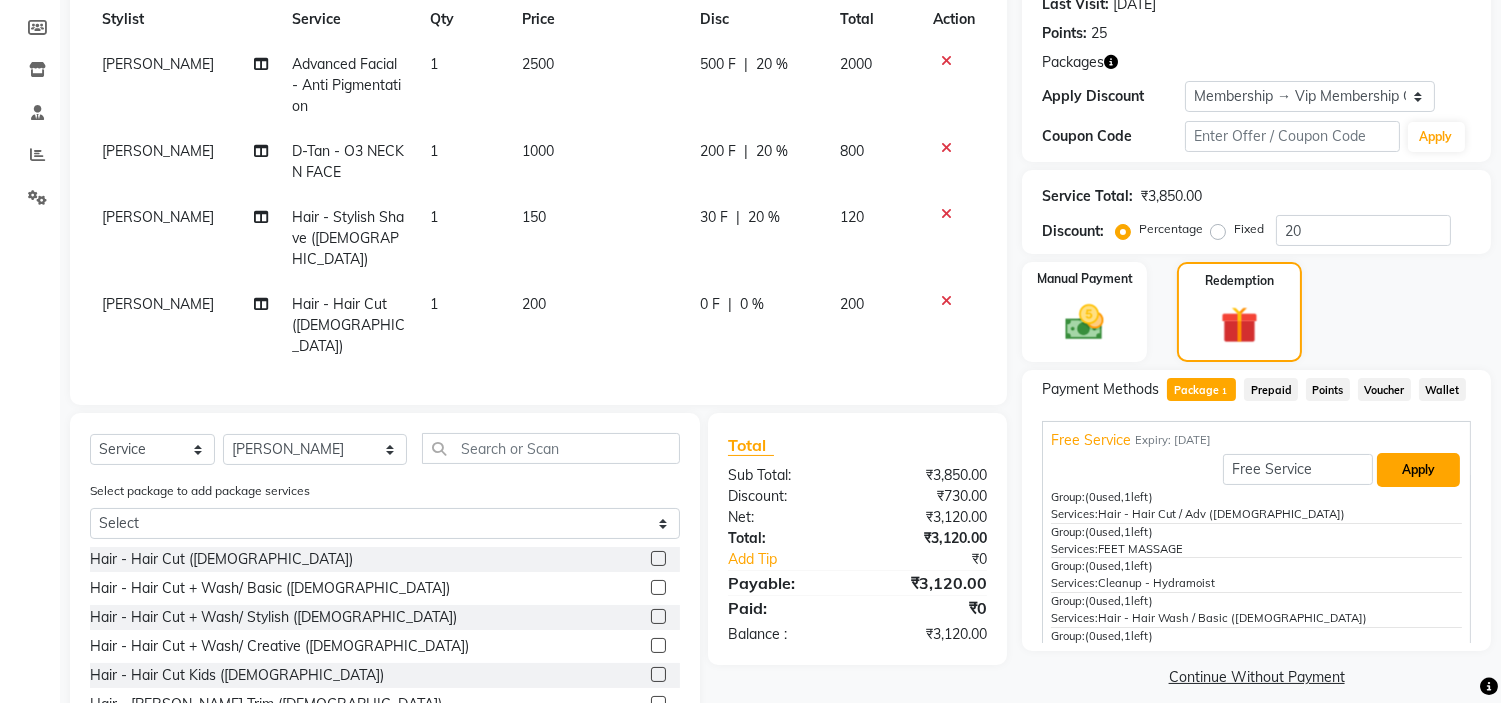 click on "Apply" at bounding box center (1418, 470) 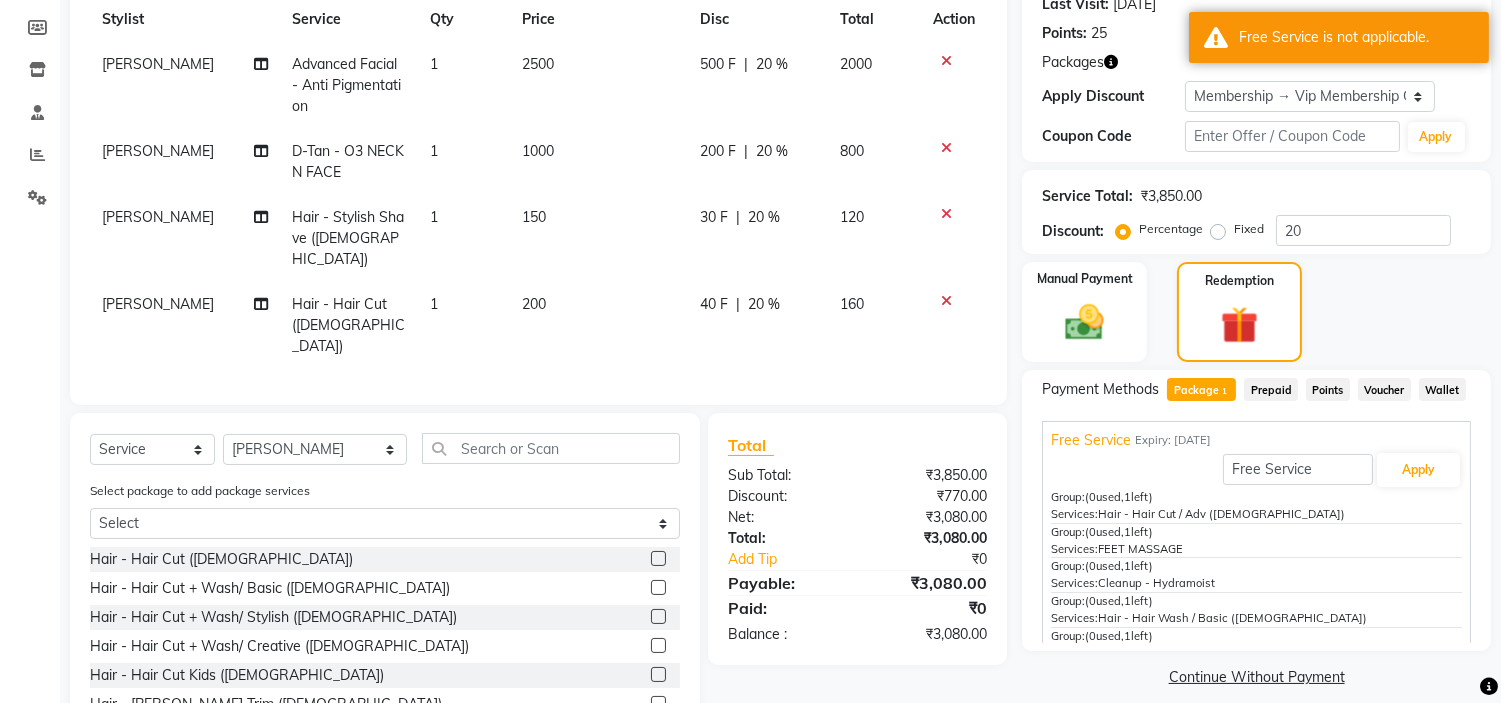 click on "40 F" 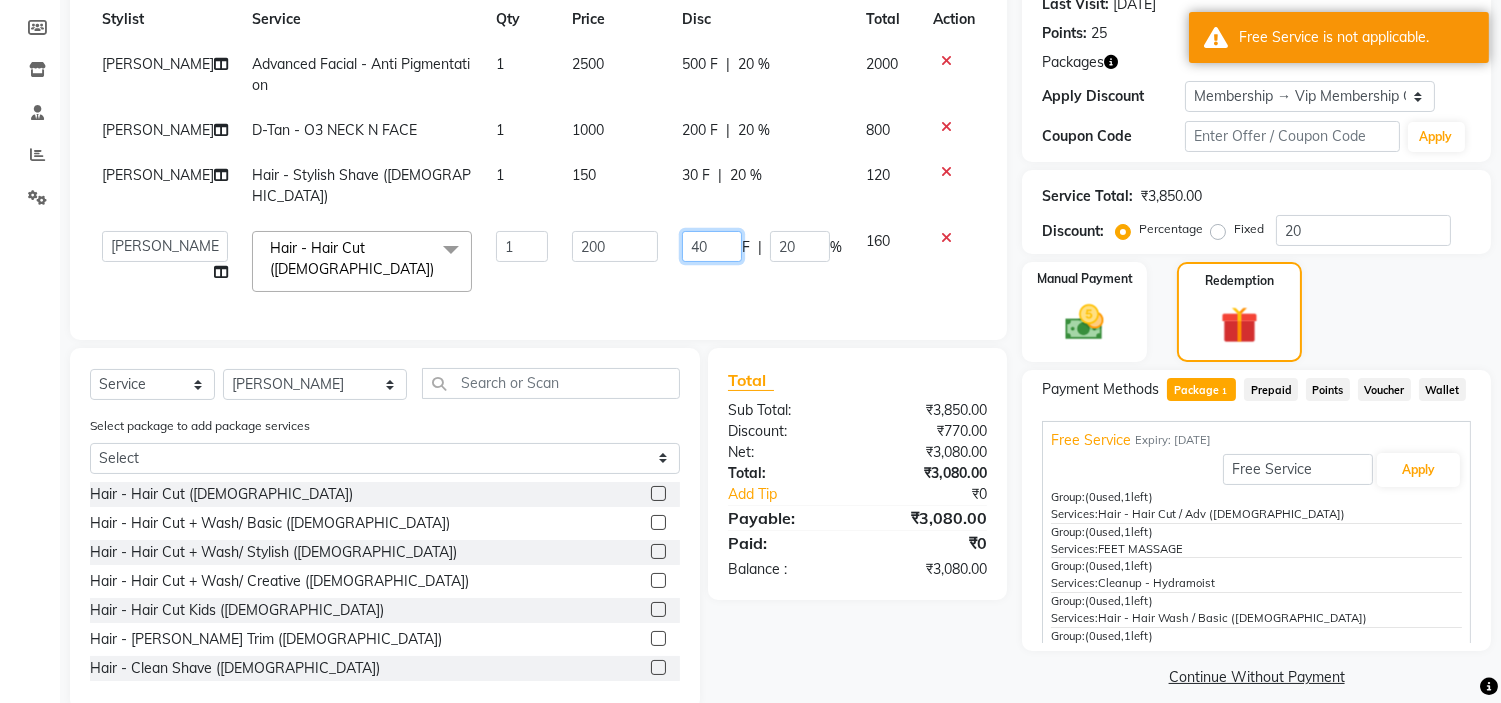click on "40" 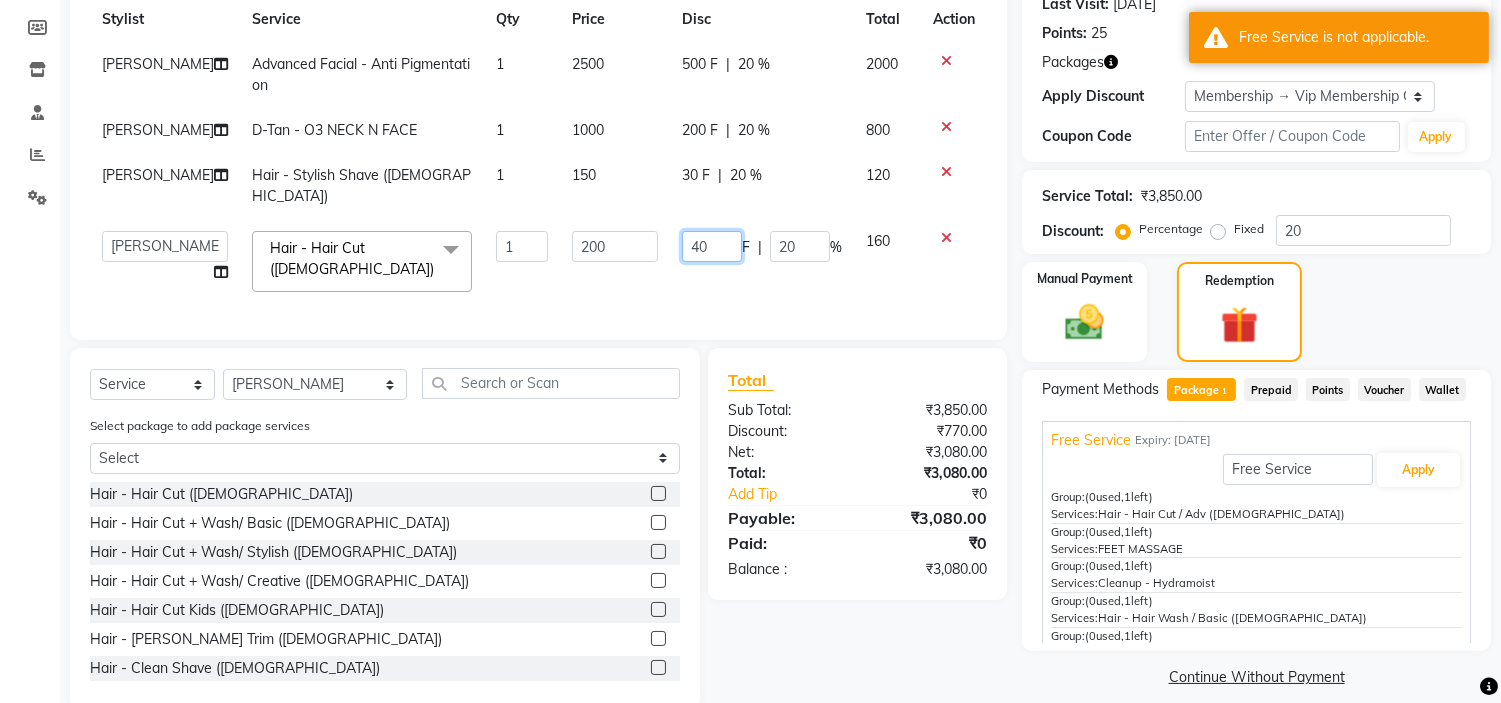 type on "4" 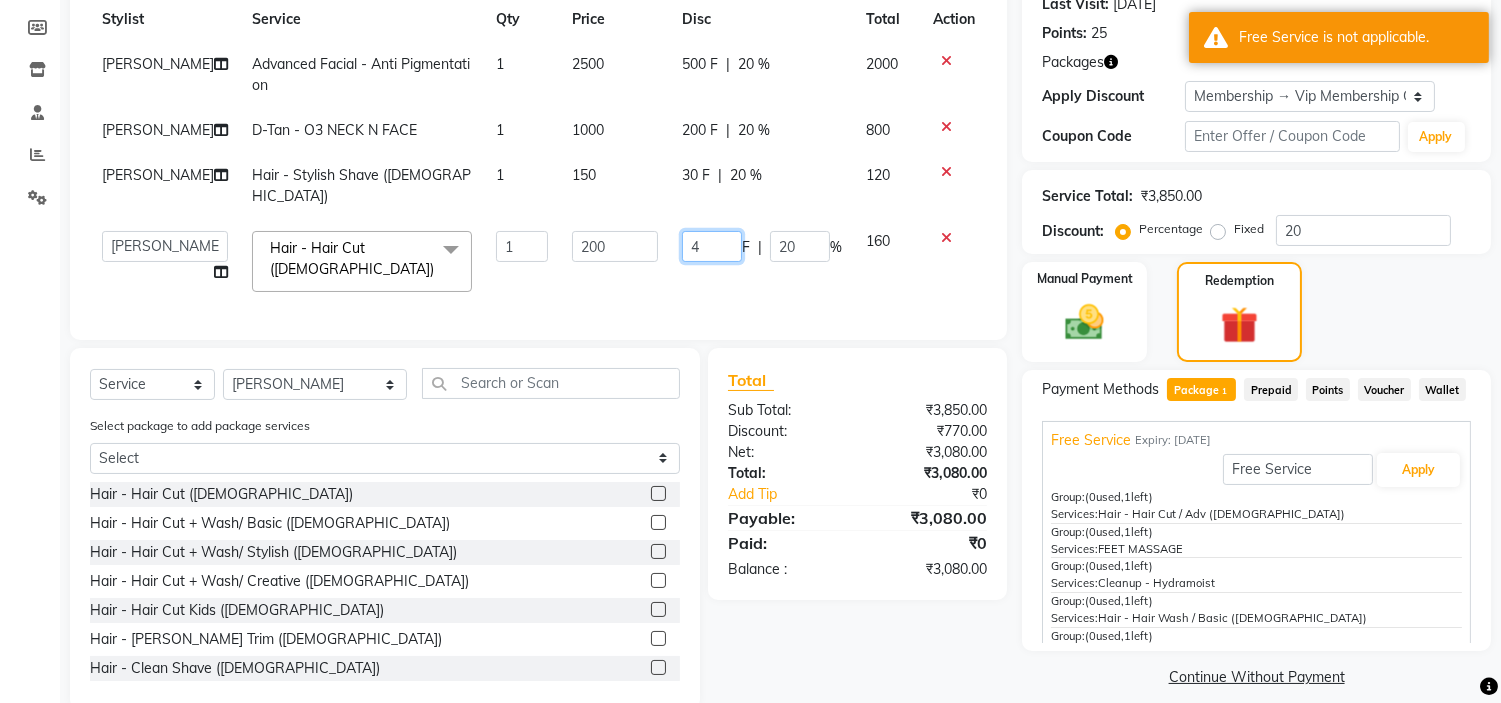 type 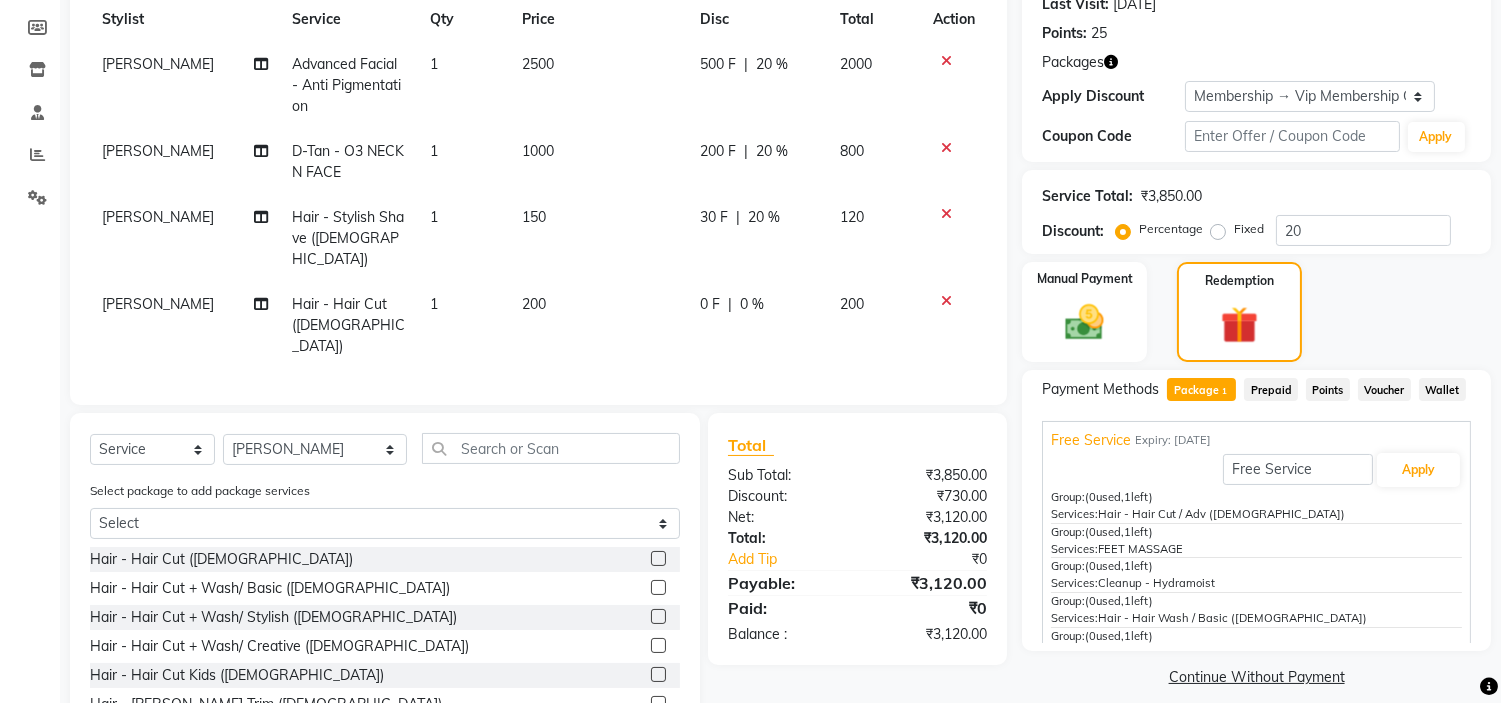 click on "jyoti deepak chandaliya Advanced Facial - Anti Pigmentation 1 2500 500 F | 20 % 2000 alam khan D-Tan - O3 NECK N FACE  1 1000 200 F | 20 % 800 alam khan Hair - Stylish Shave (Male) 1 150 30 F | 20 % 120 alam khan Hair - Hair Cut (Male) 1 200 0 F | 0 % 200" 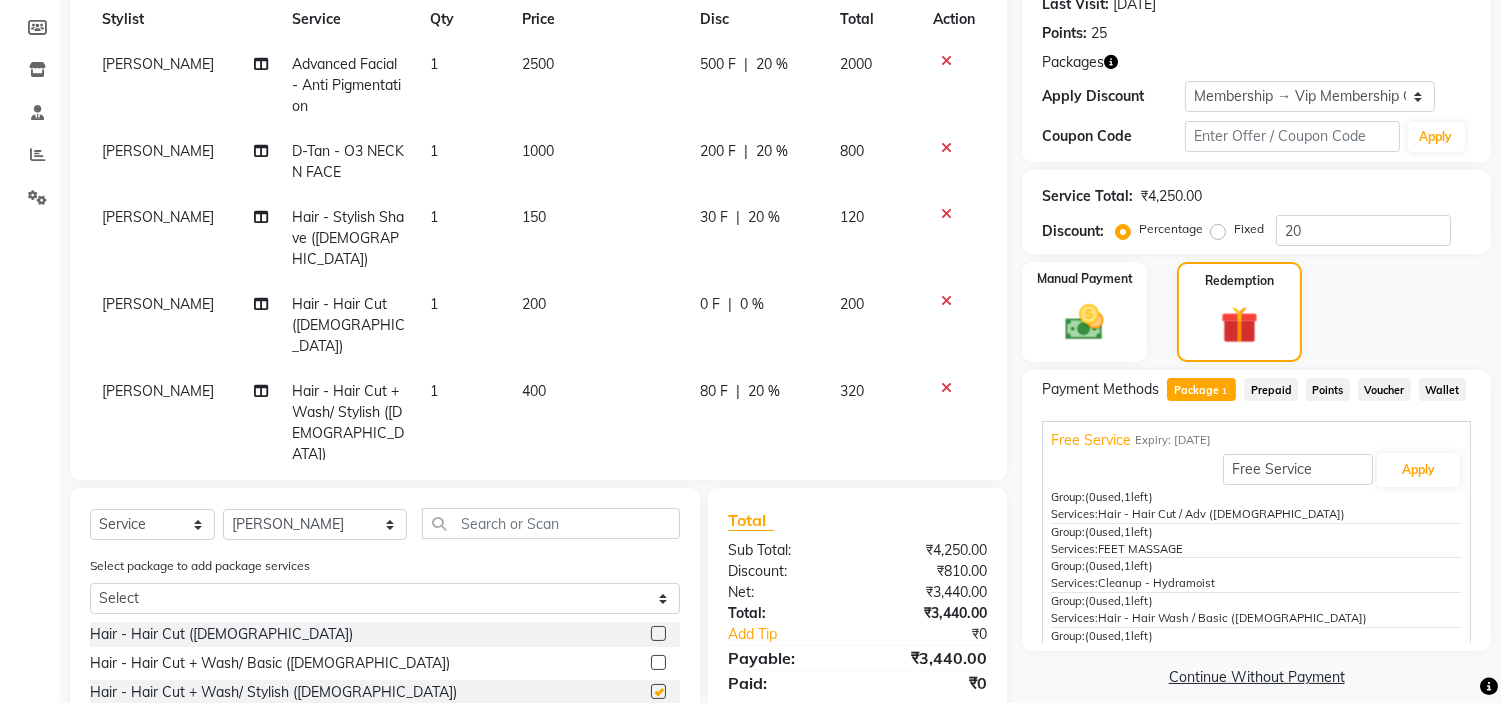 checkbox on "false" 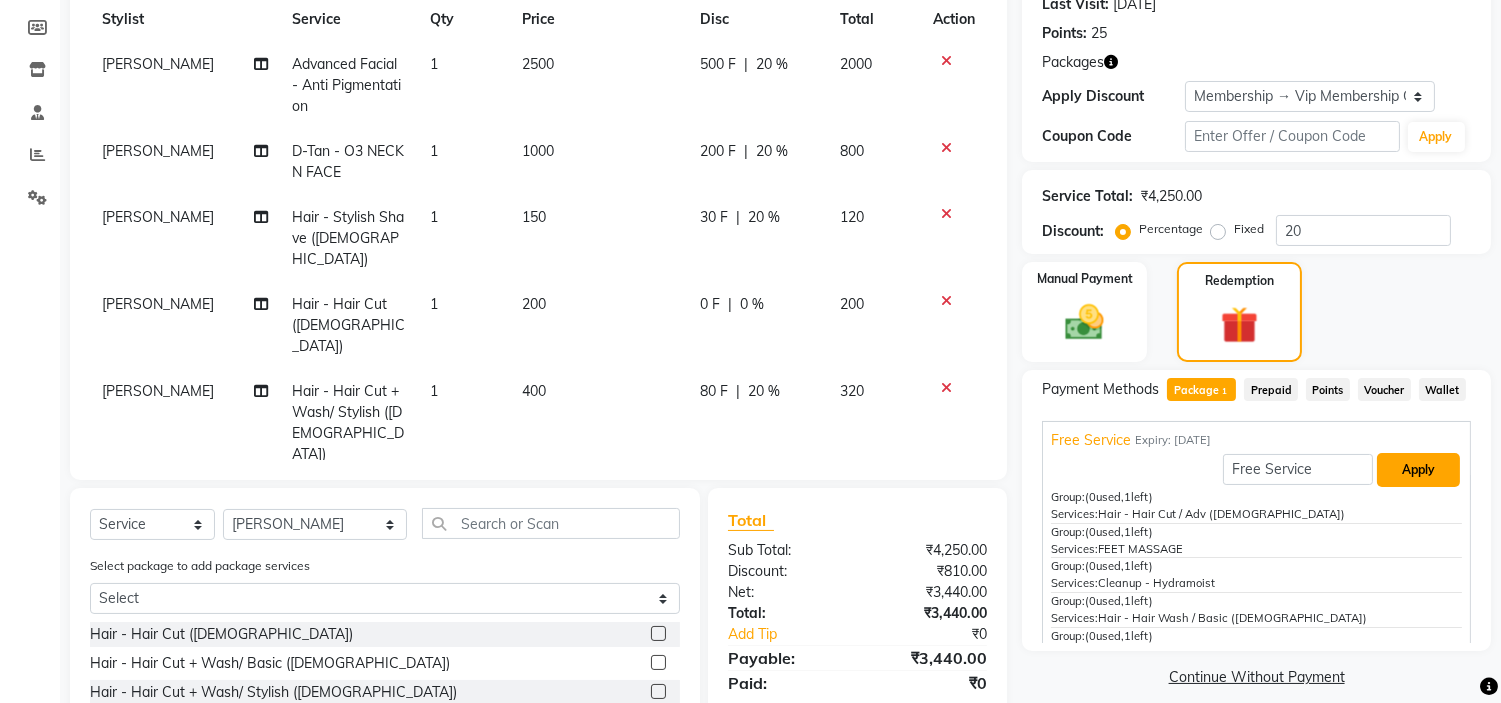 click on "Apply" at bounding box center [1418, 470] 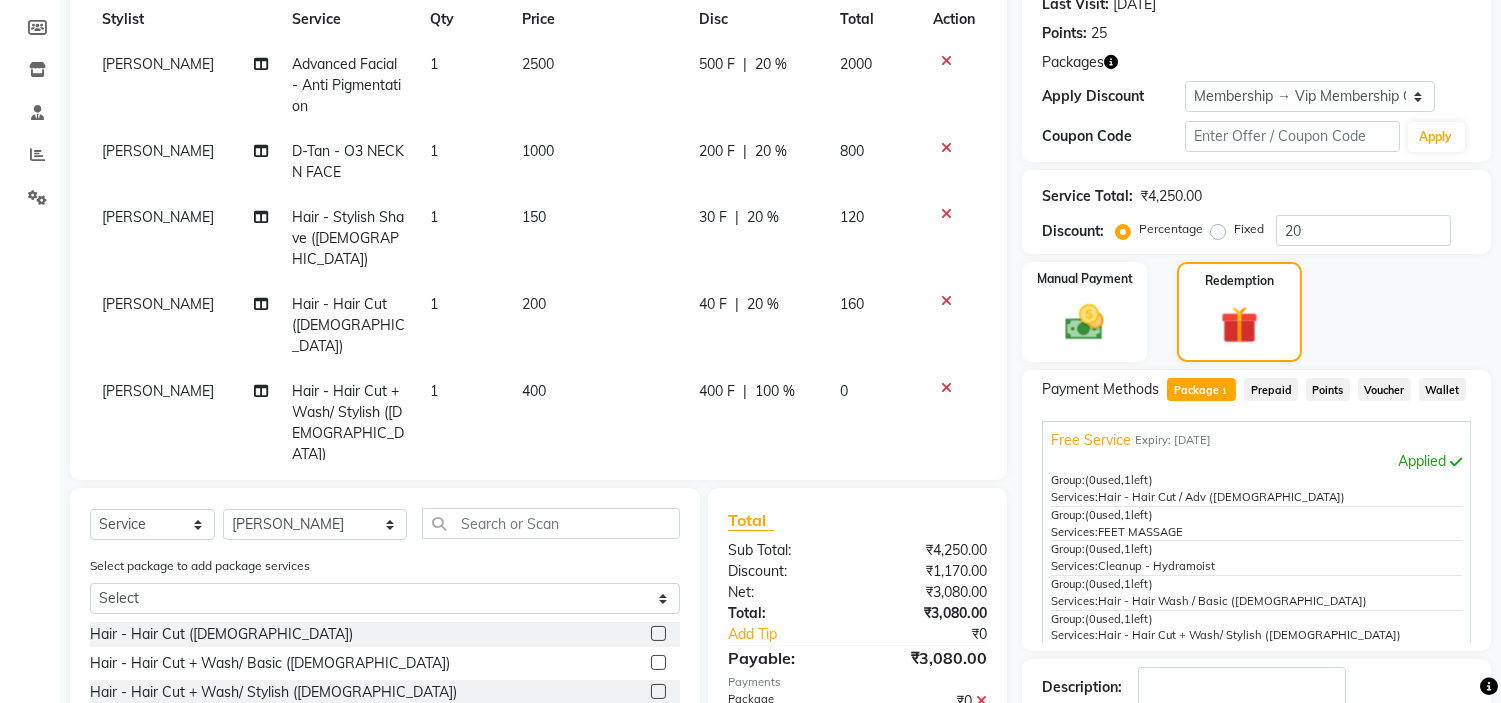 scroll, scrollTop: 453, scrollLeft: 0, axis: vertical 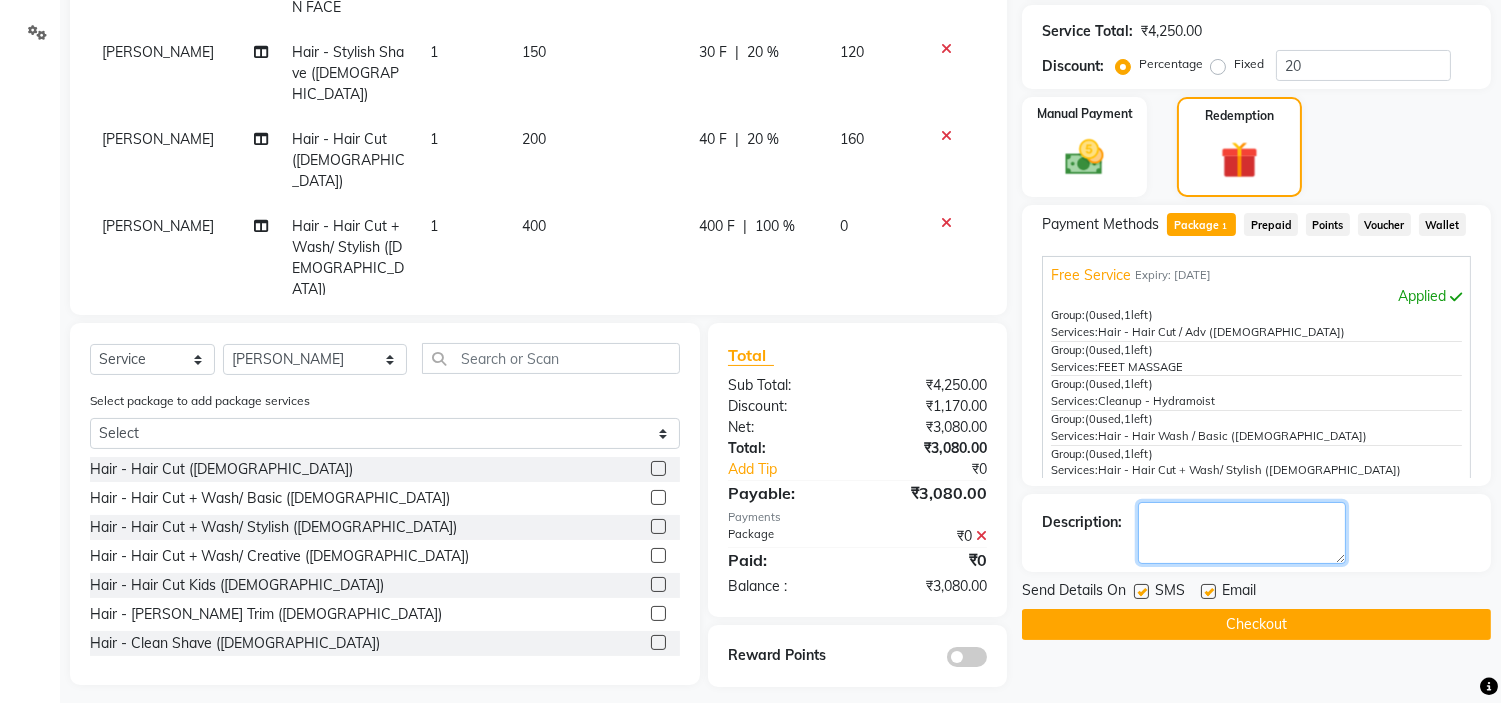 click 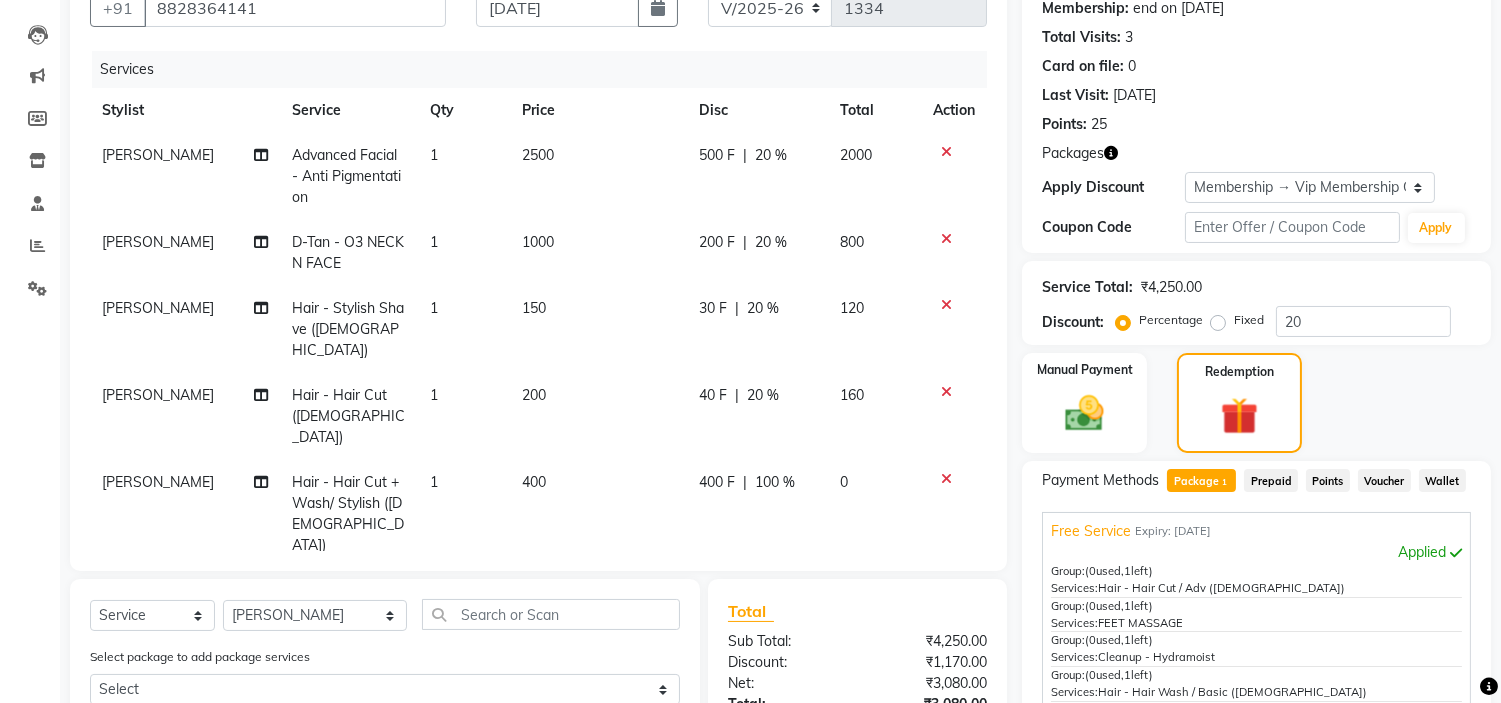 scroll, scrollTop: 203, scrollLeft: 0, axis: vertical 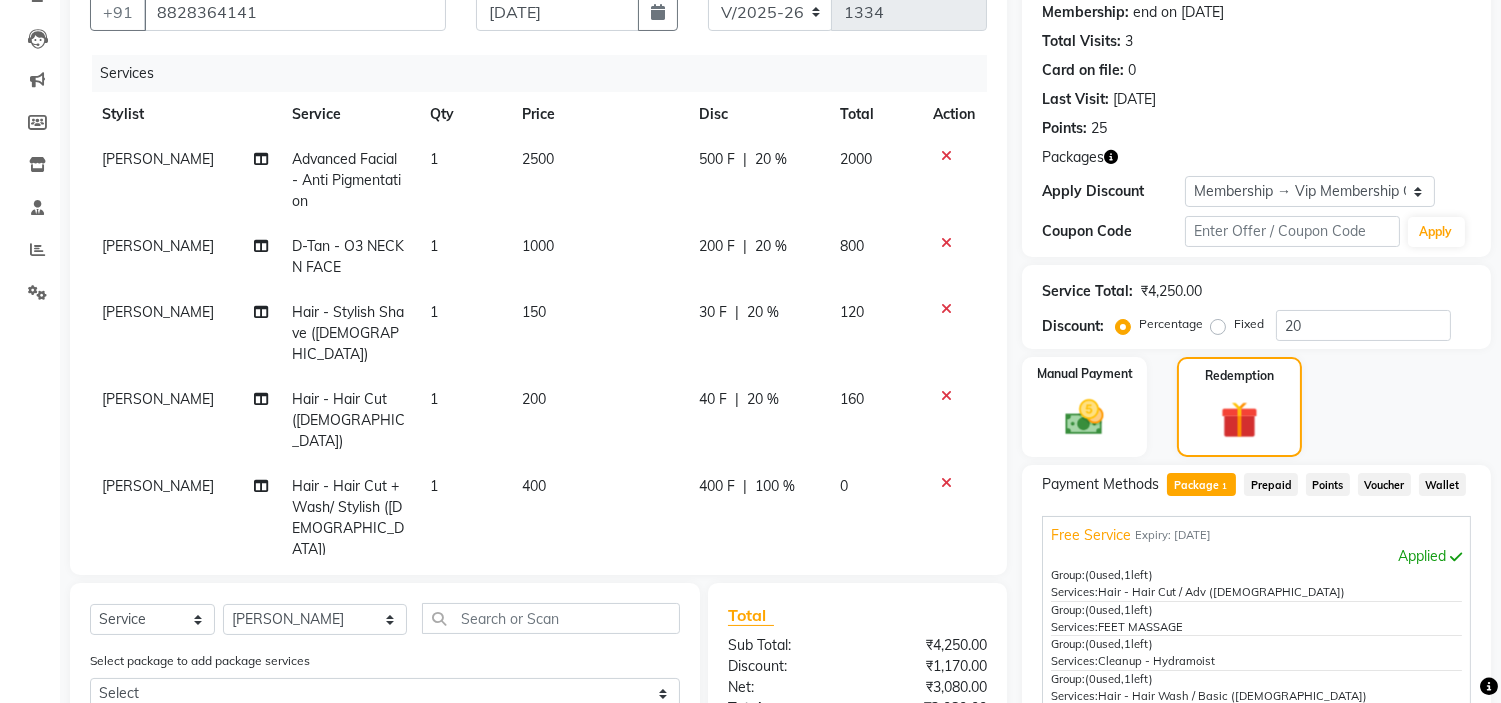 click 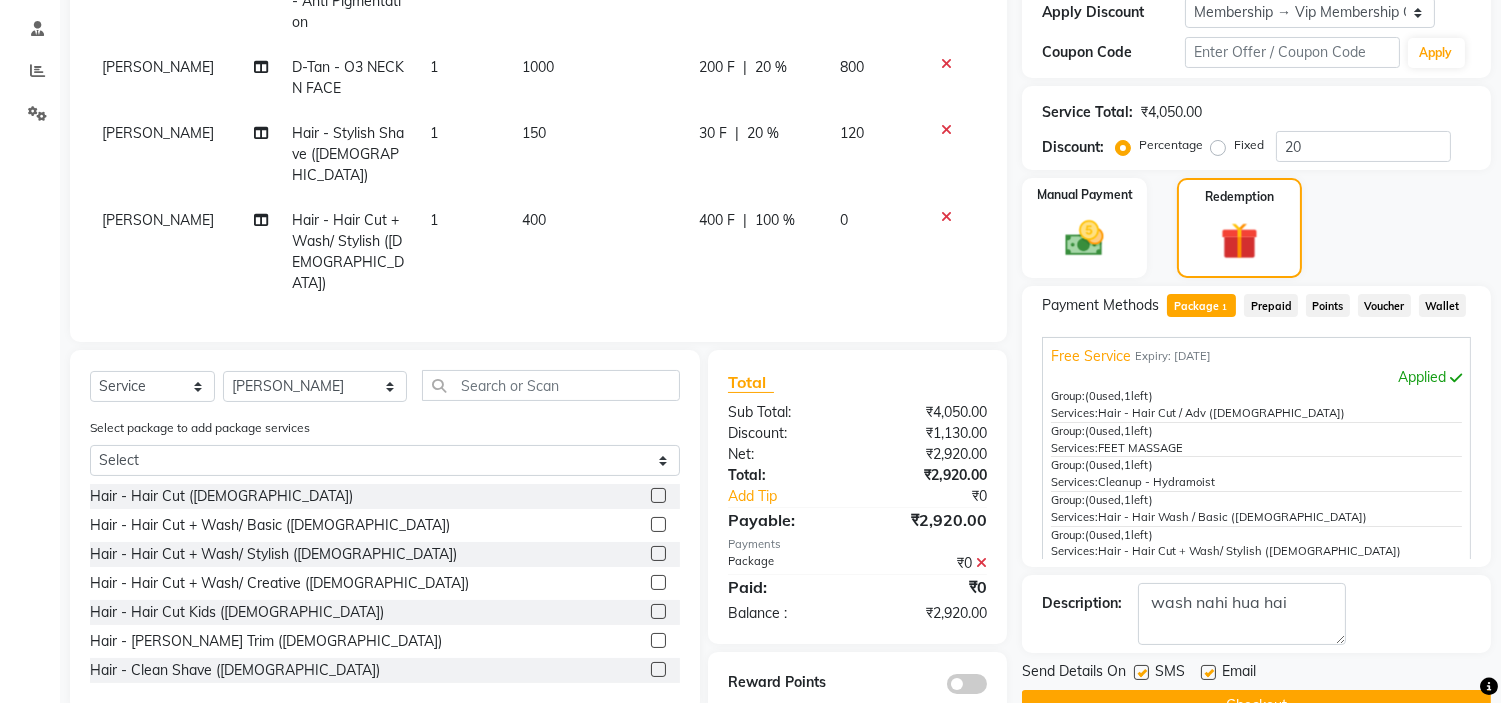 scroll, scrollTop: 418, scrollLeft: 0, axis: vertical 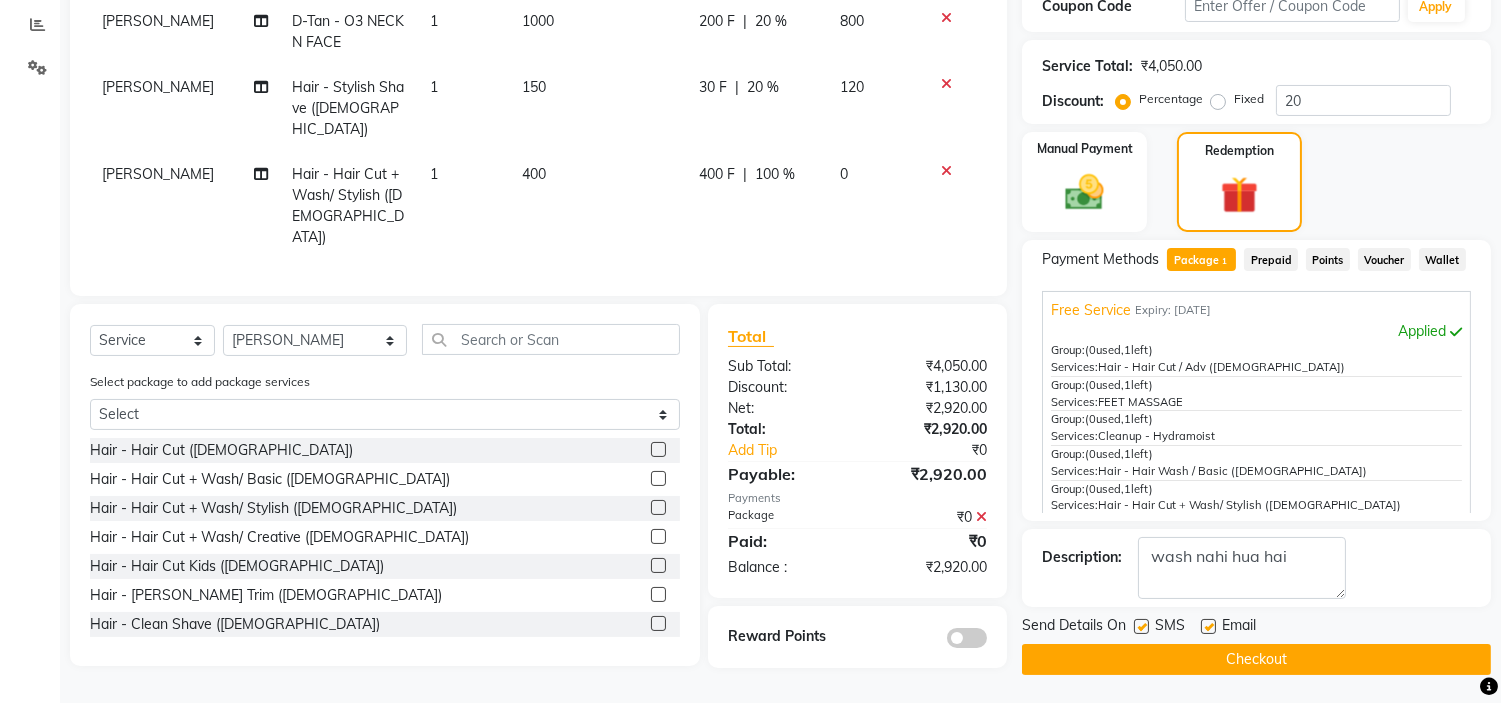 click on "Checkout" 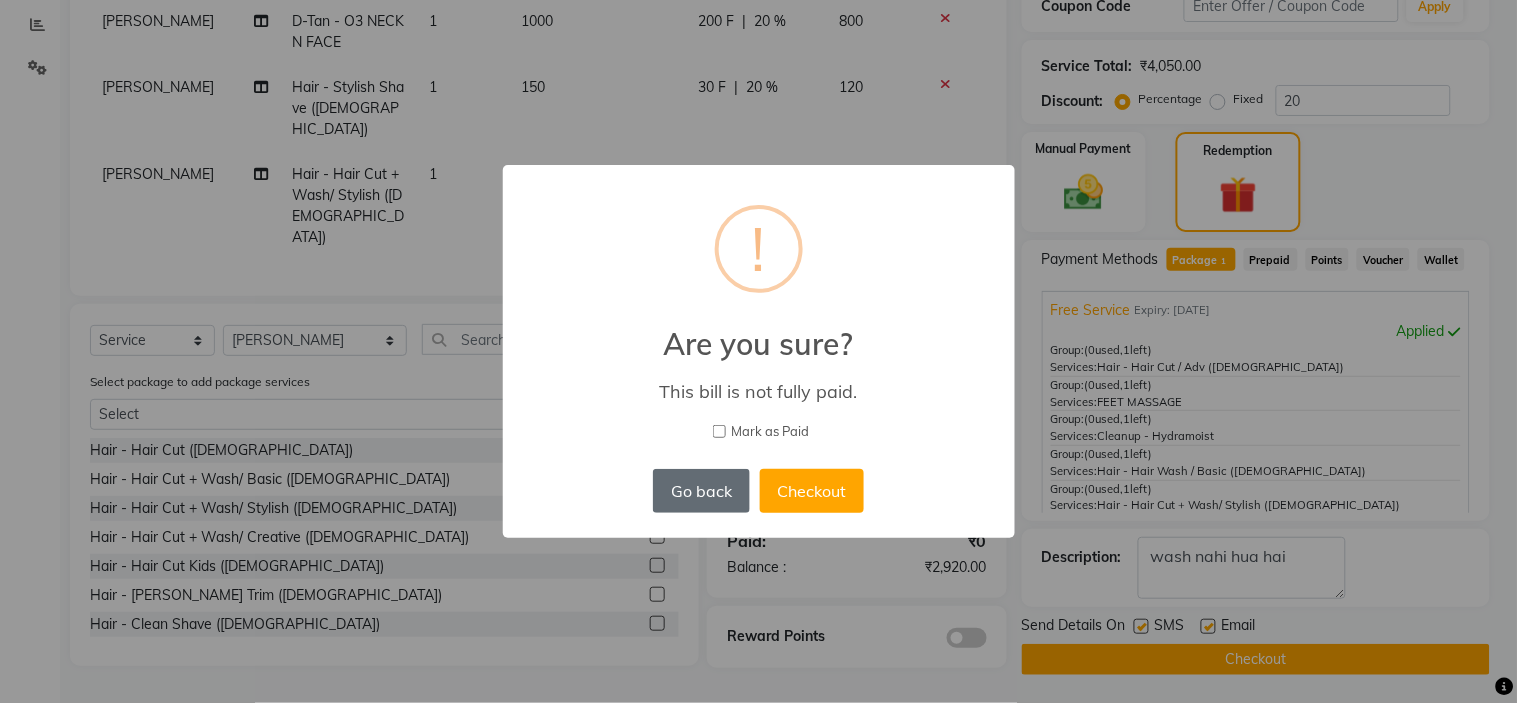 click on "Go back" at bounding box center [701, 491] 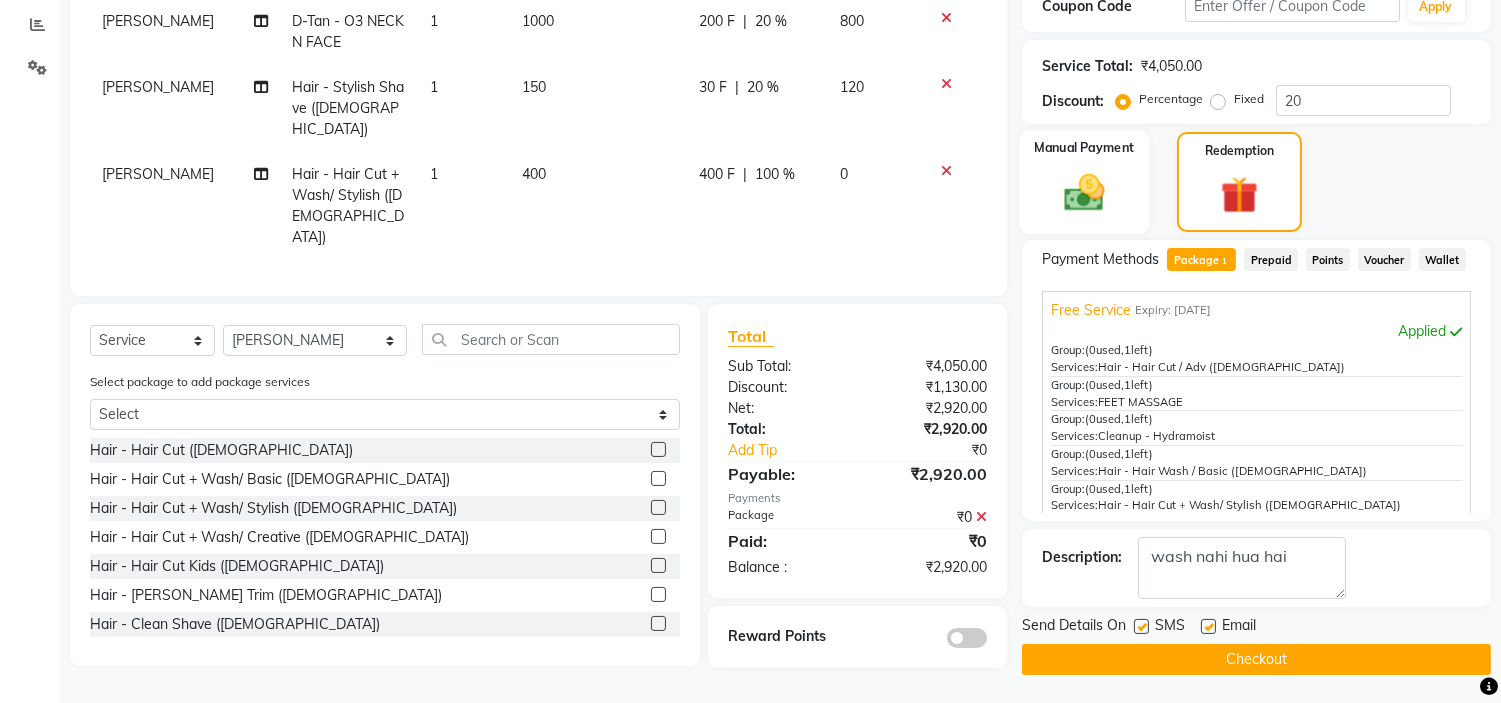 click 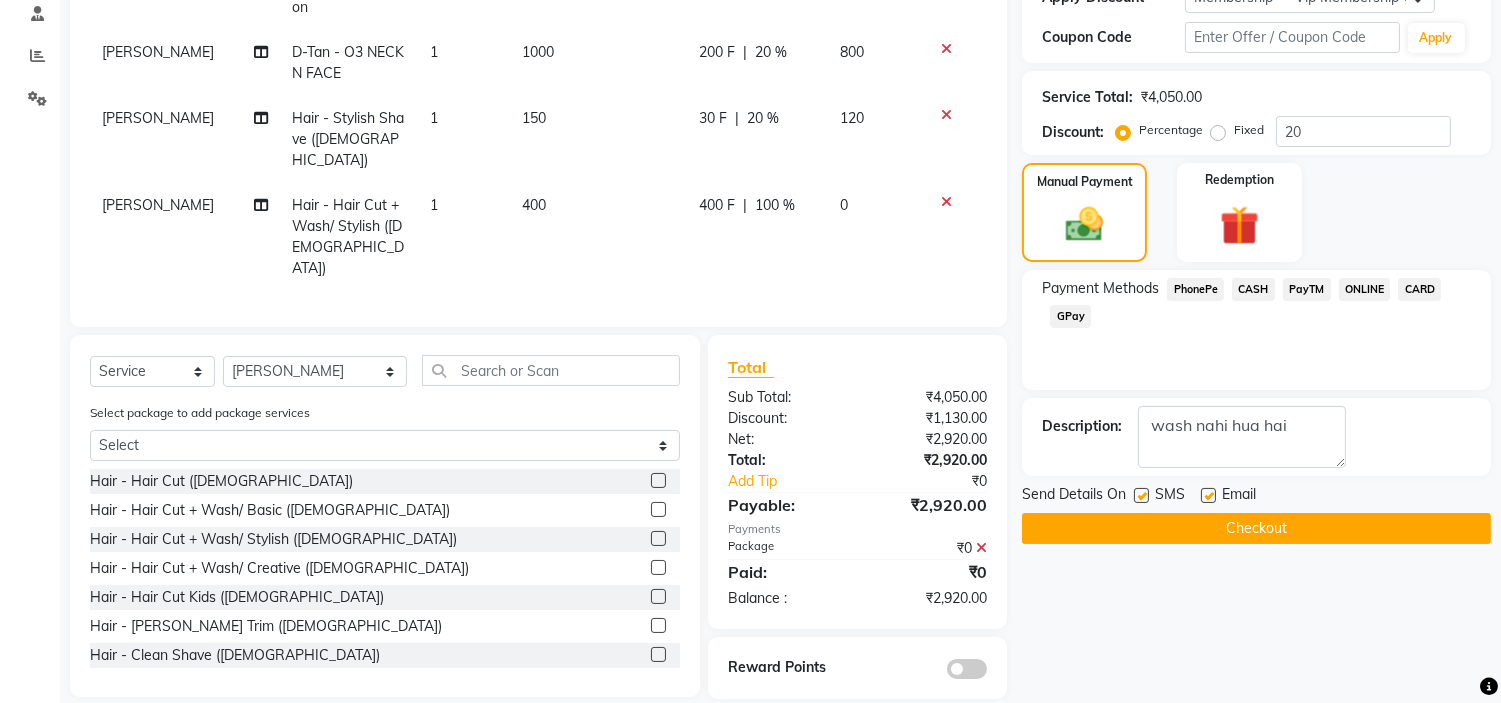 click on "PayTM" 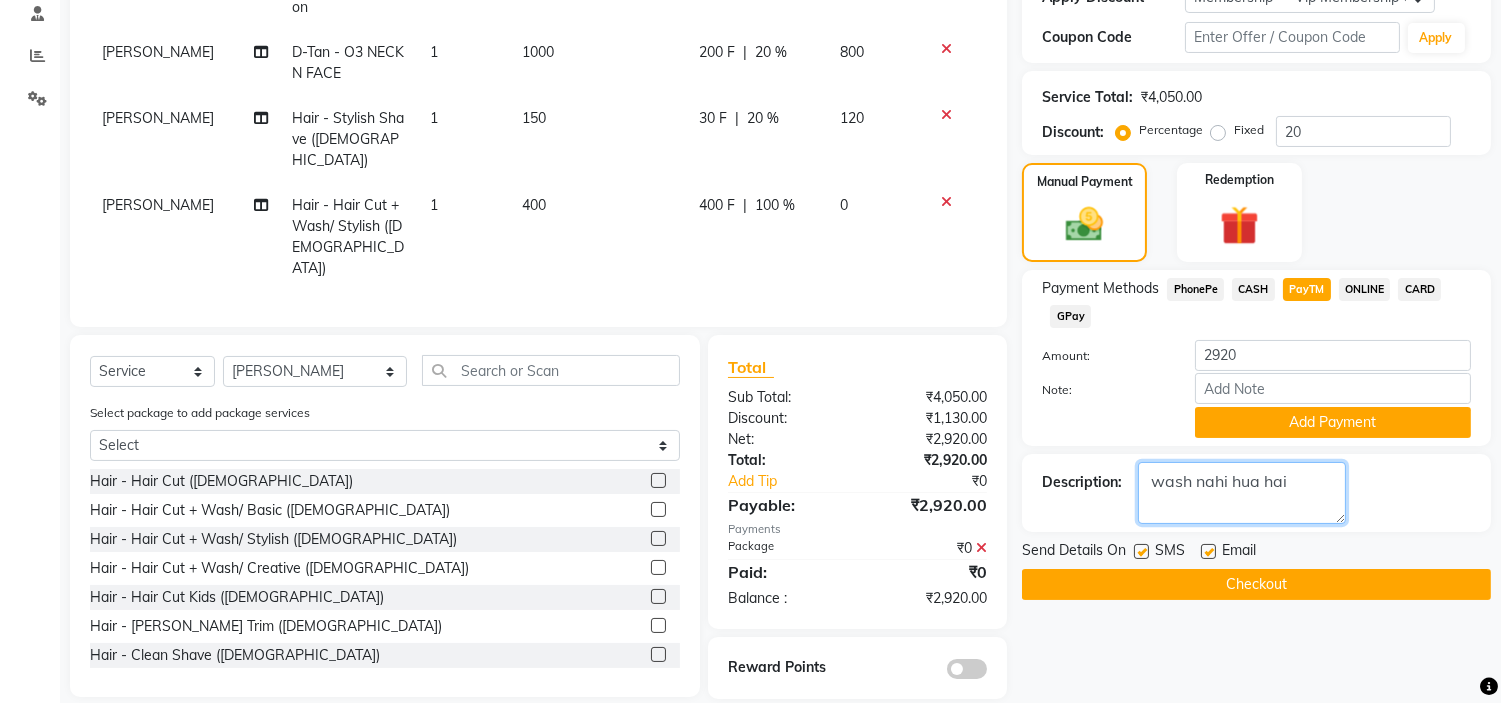 click 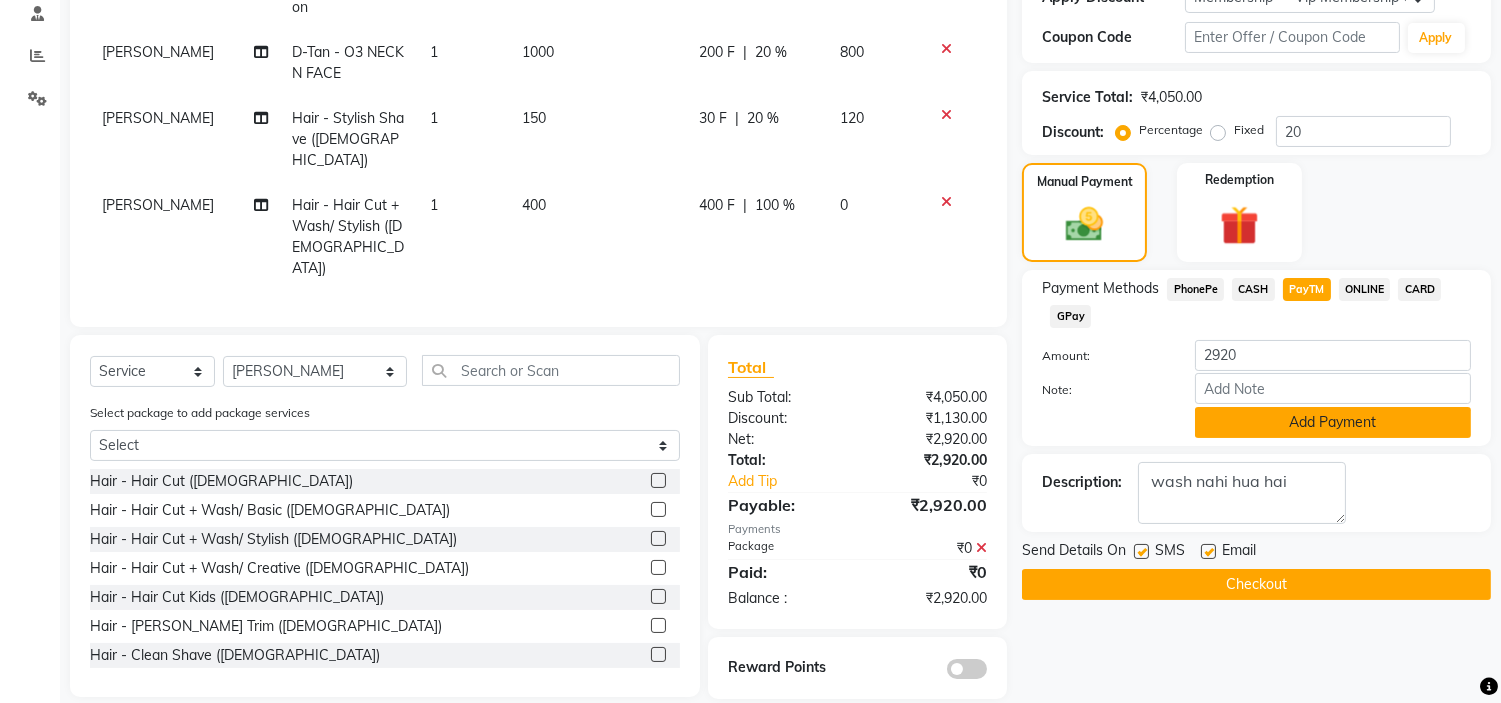 click on "Add Payment" 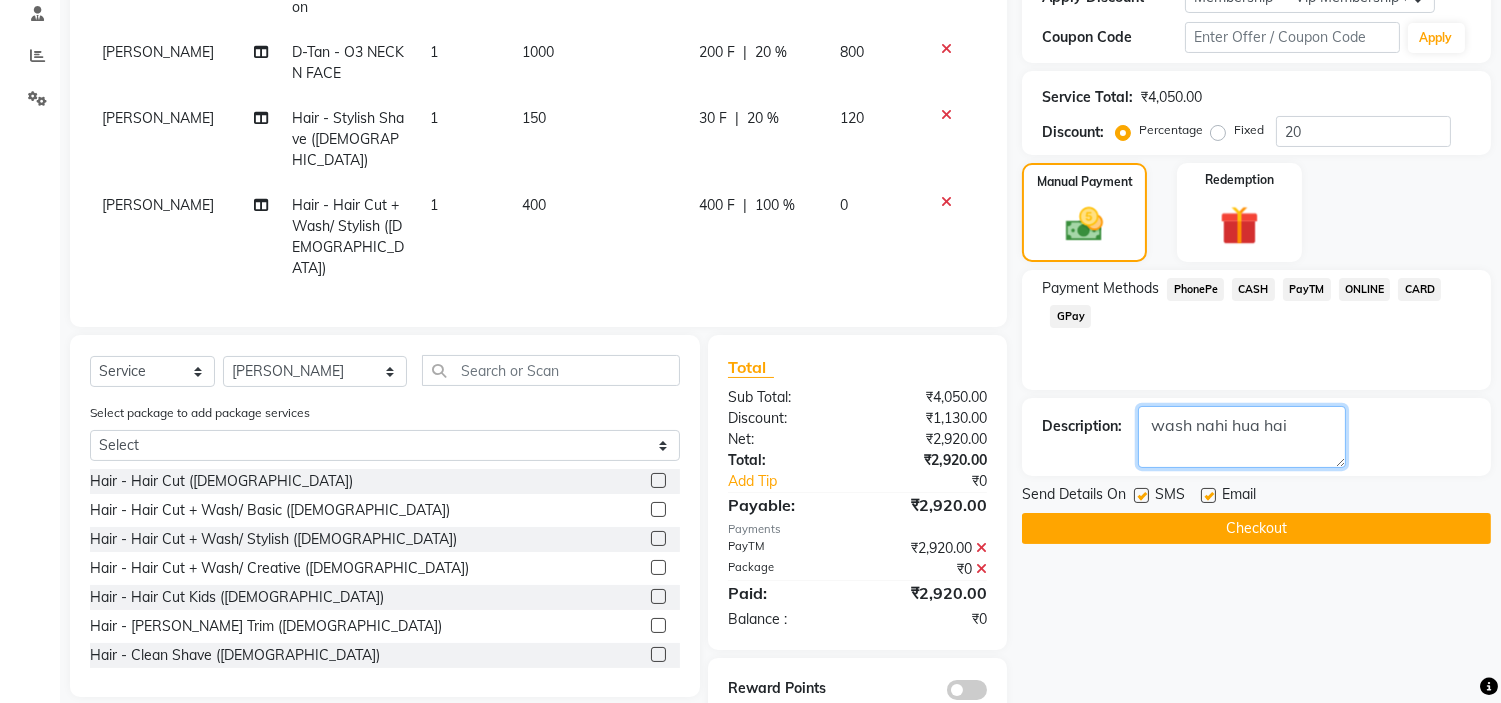 click 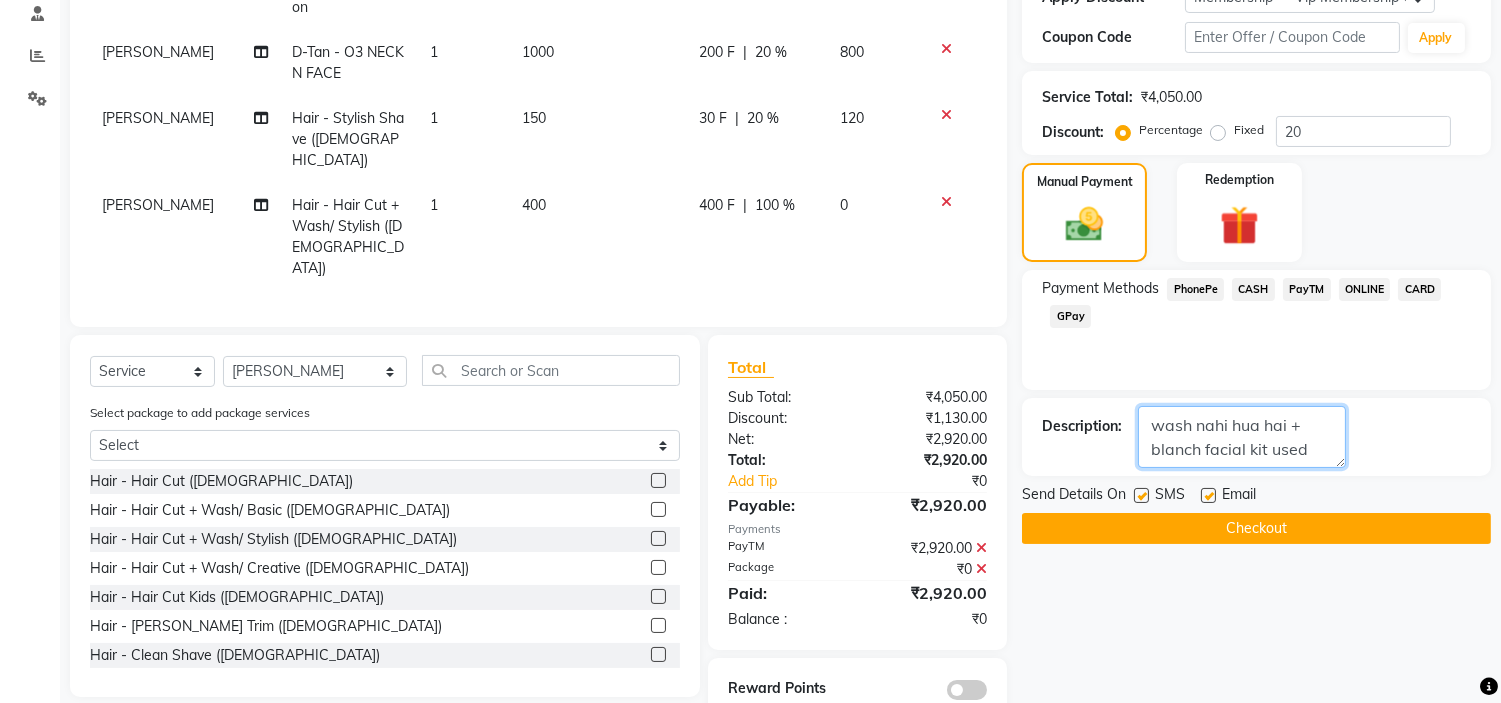 type on "wash nahi hua hai + blanch facial kit used" 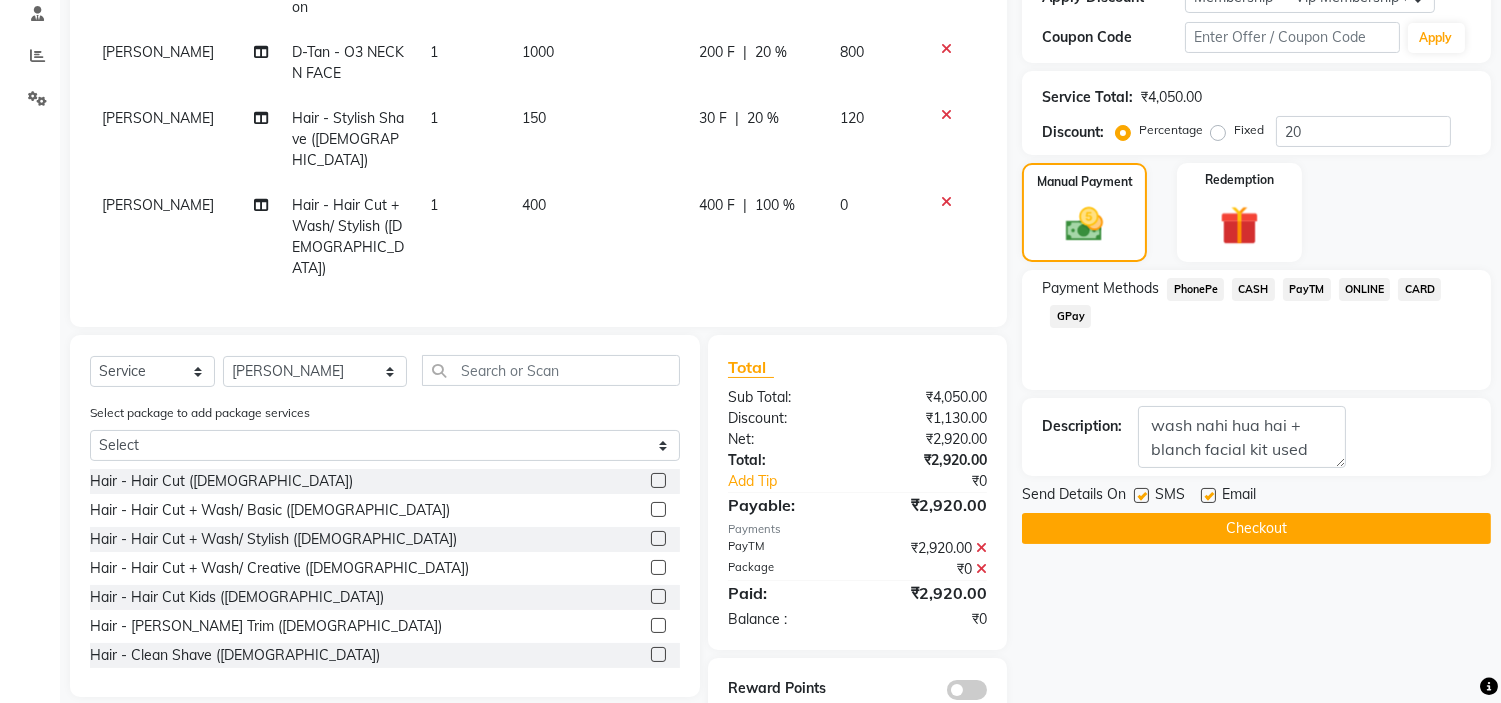 click on "Checkout" 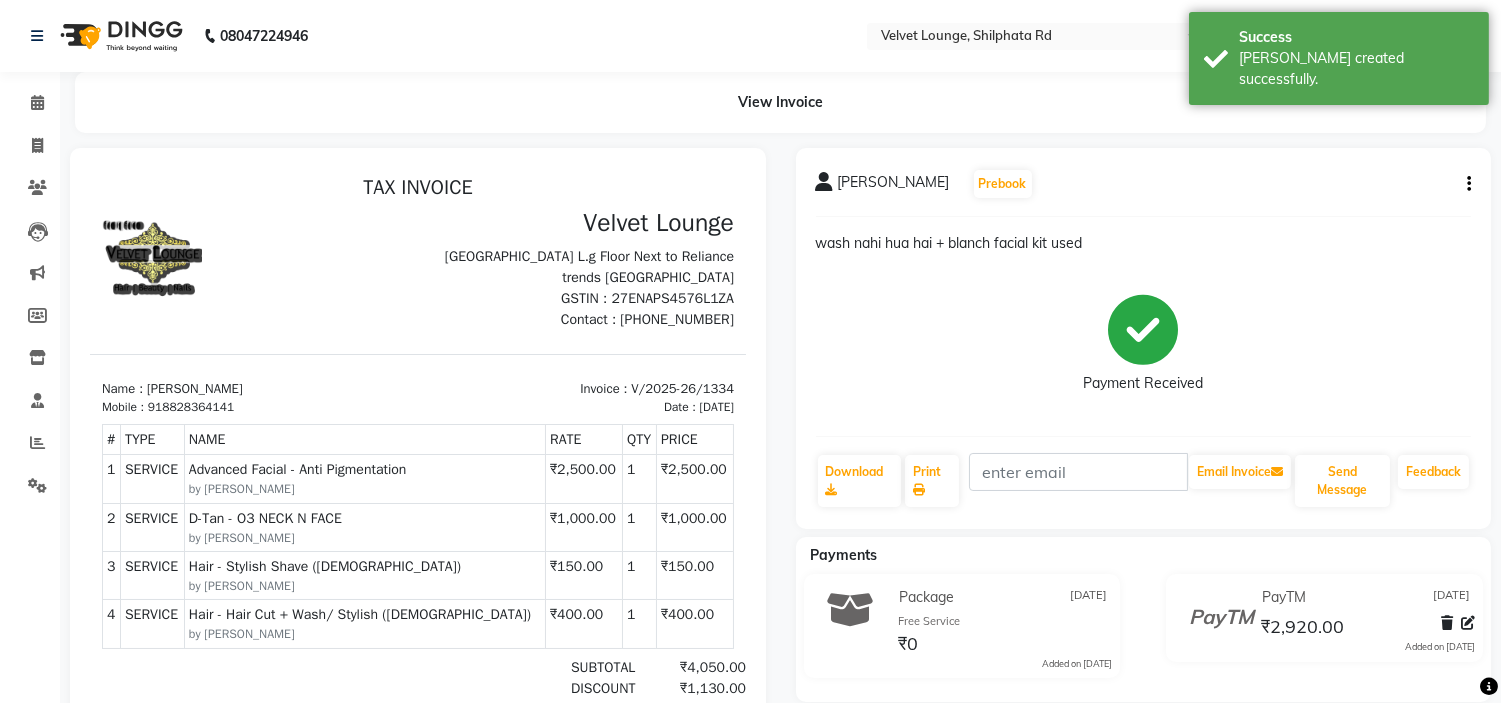 scroll, scrollTop: 0, scrollLeft: 0, axis: both 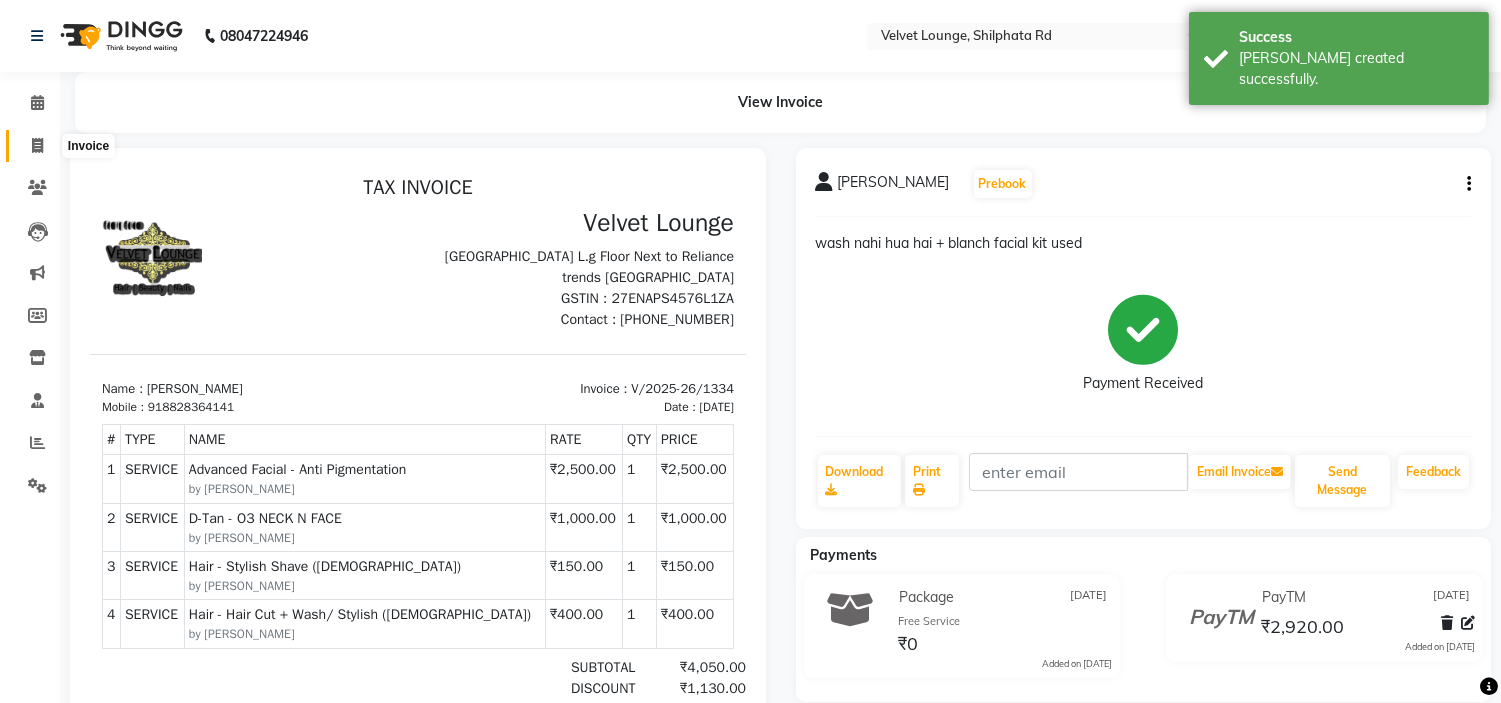 click 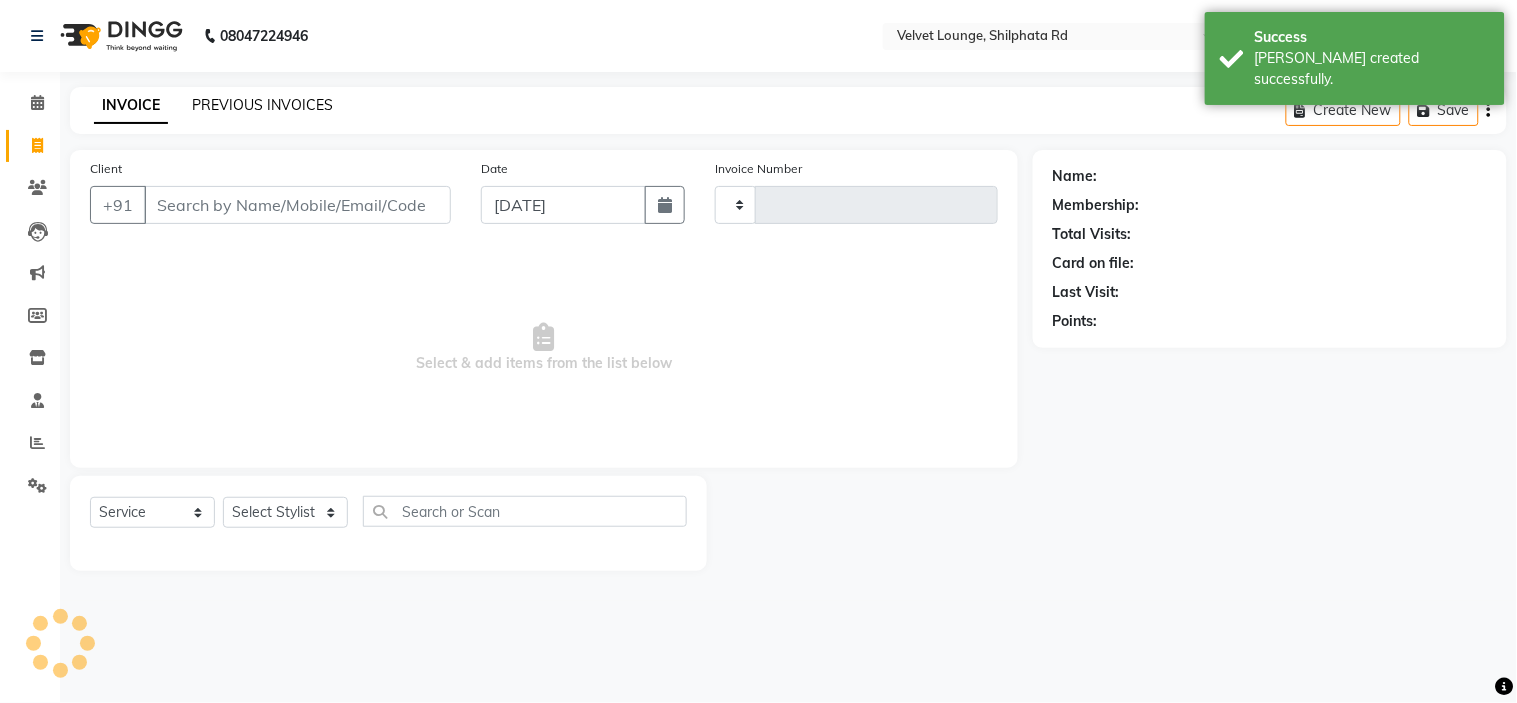 type on "1335" 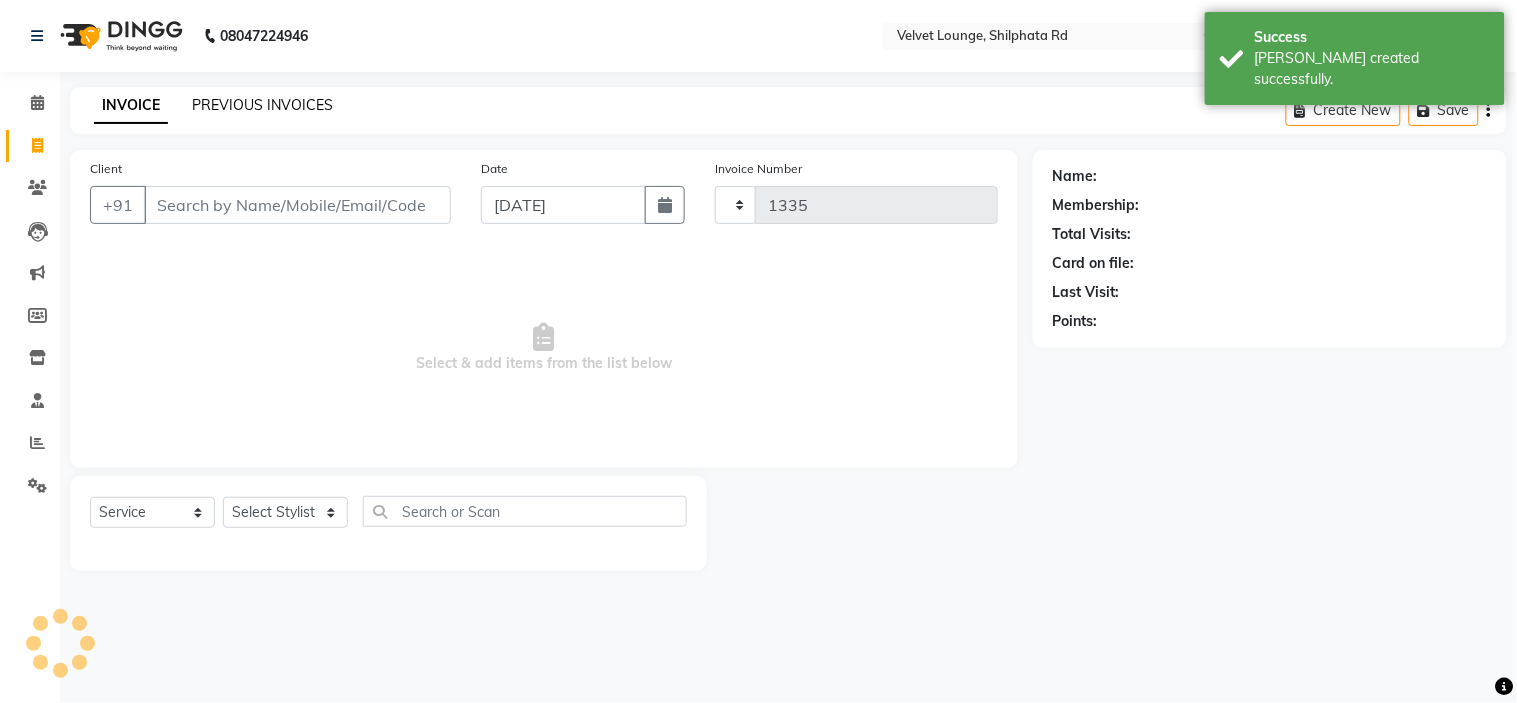 select on "122" 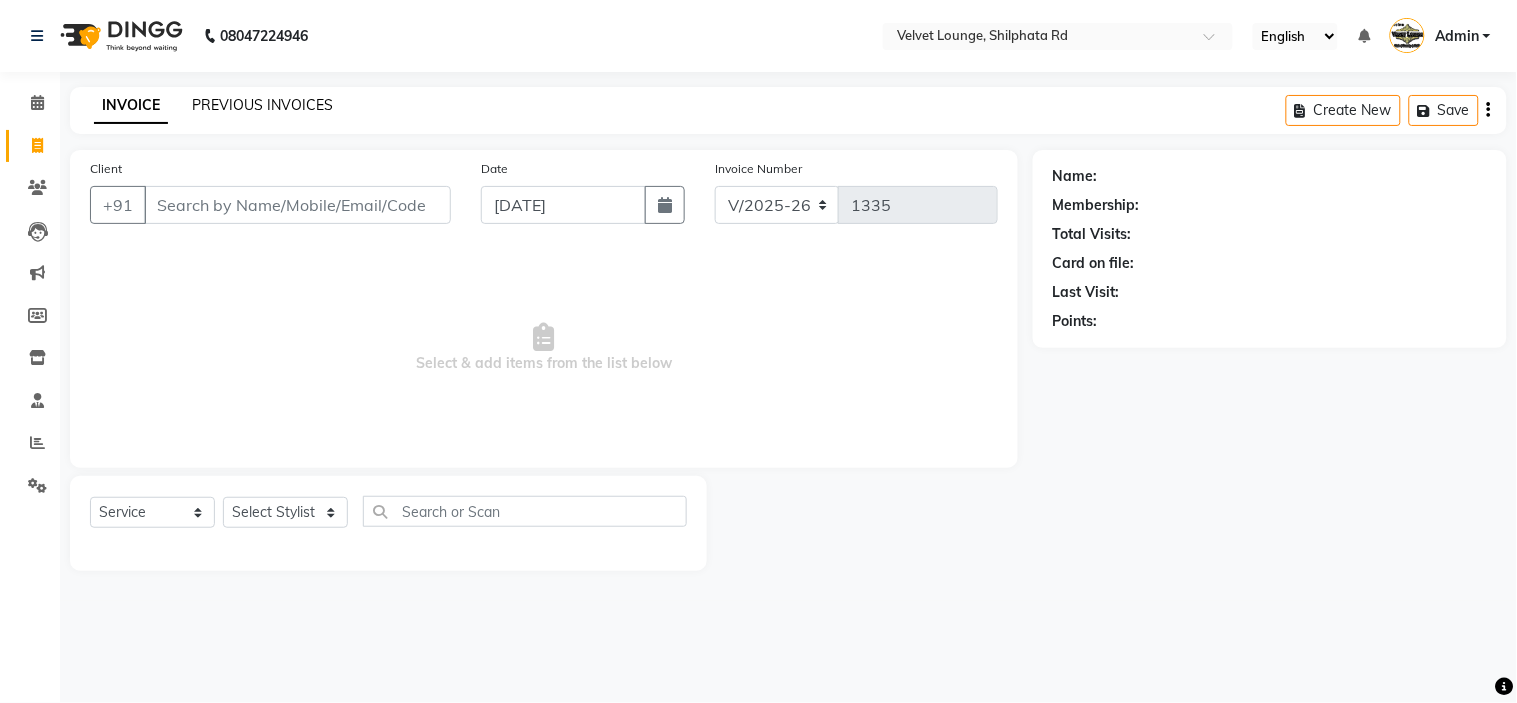 click on "PREVIOUS INVOICES" 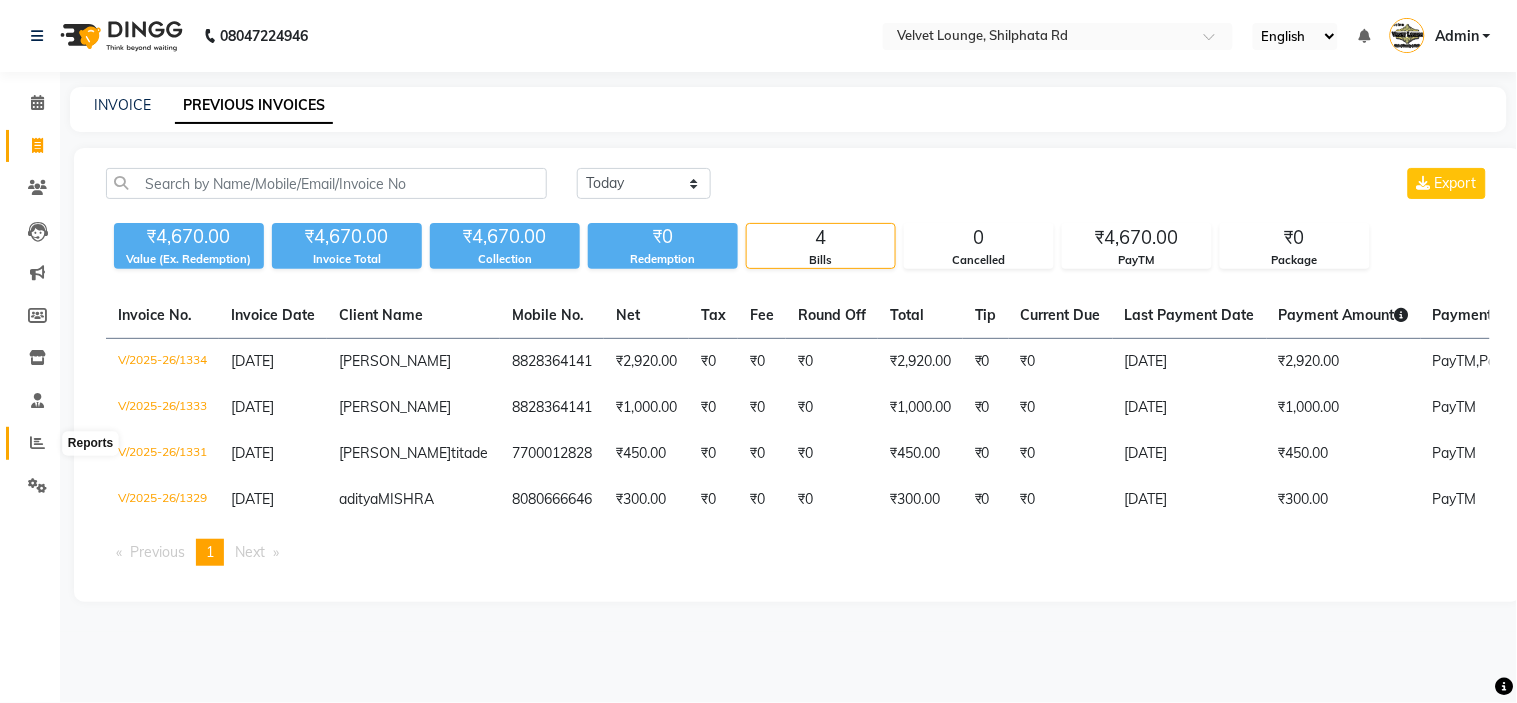 click 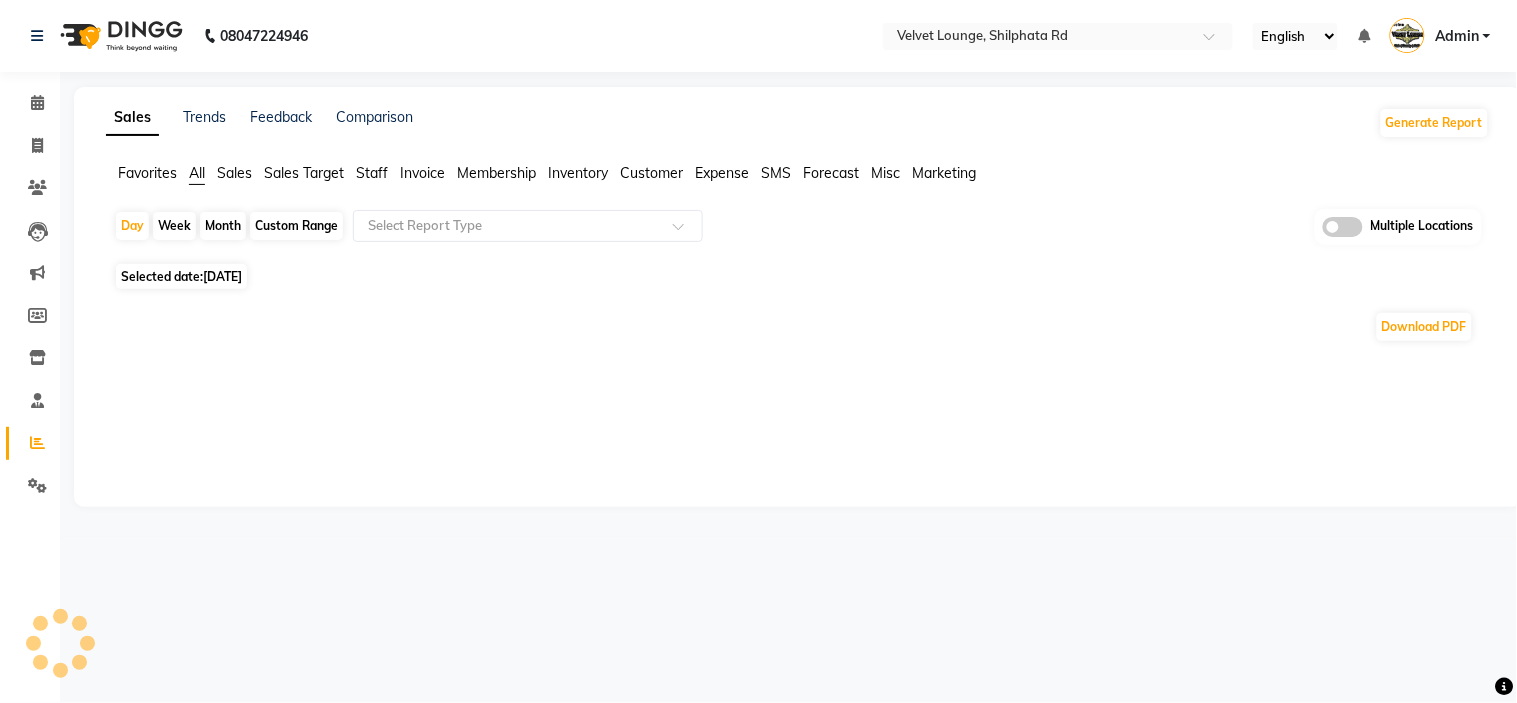 click on "Month" 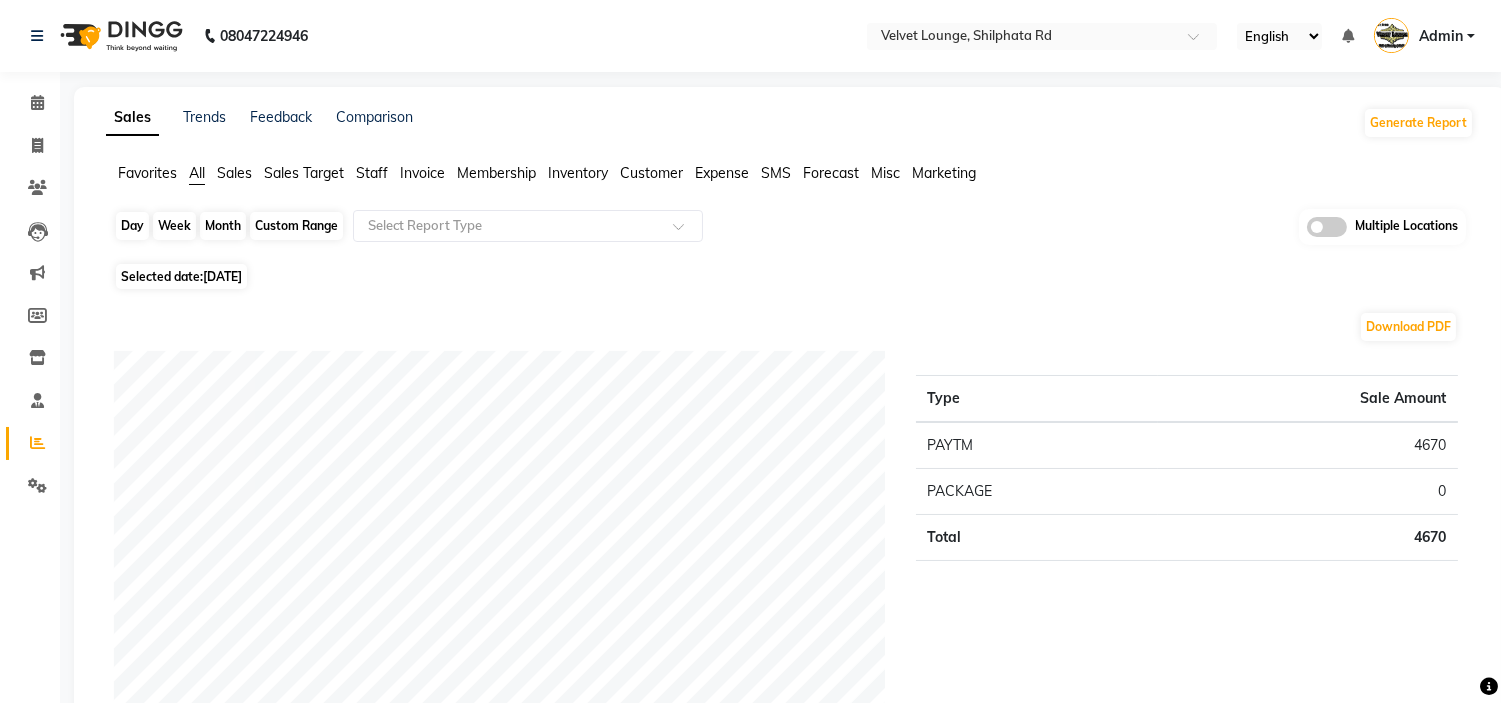 click on "Month" 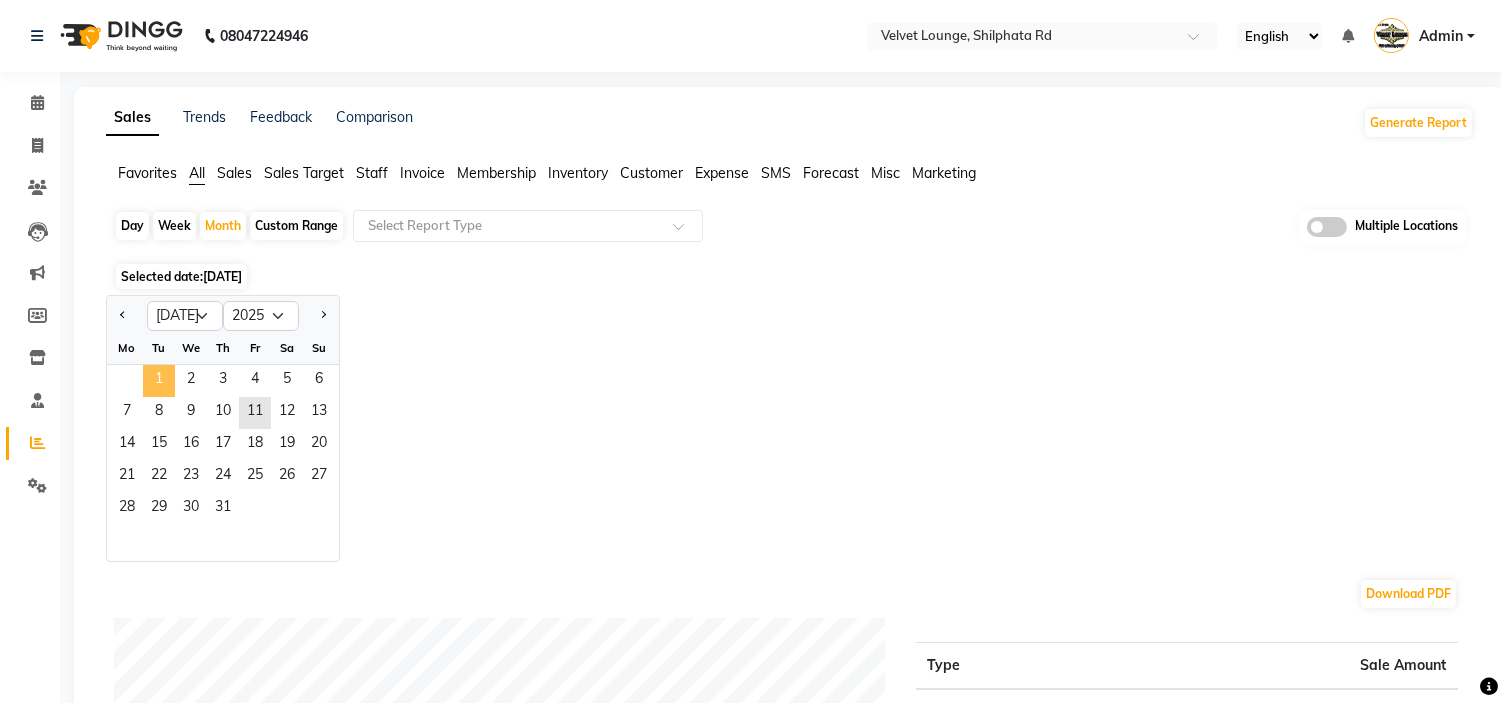 click on "1" 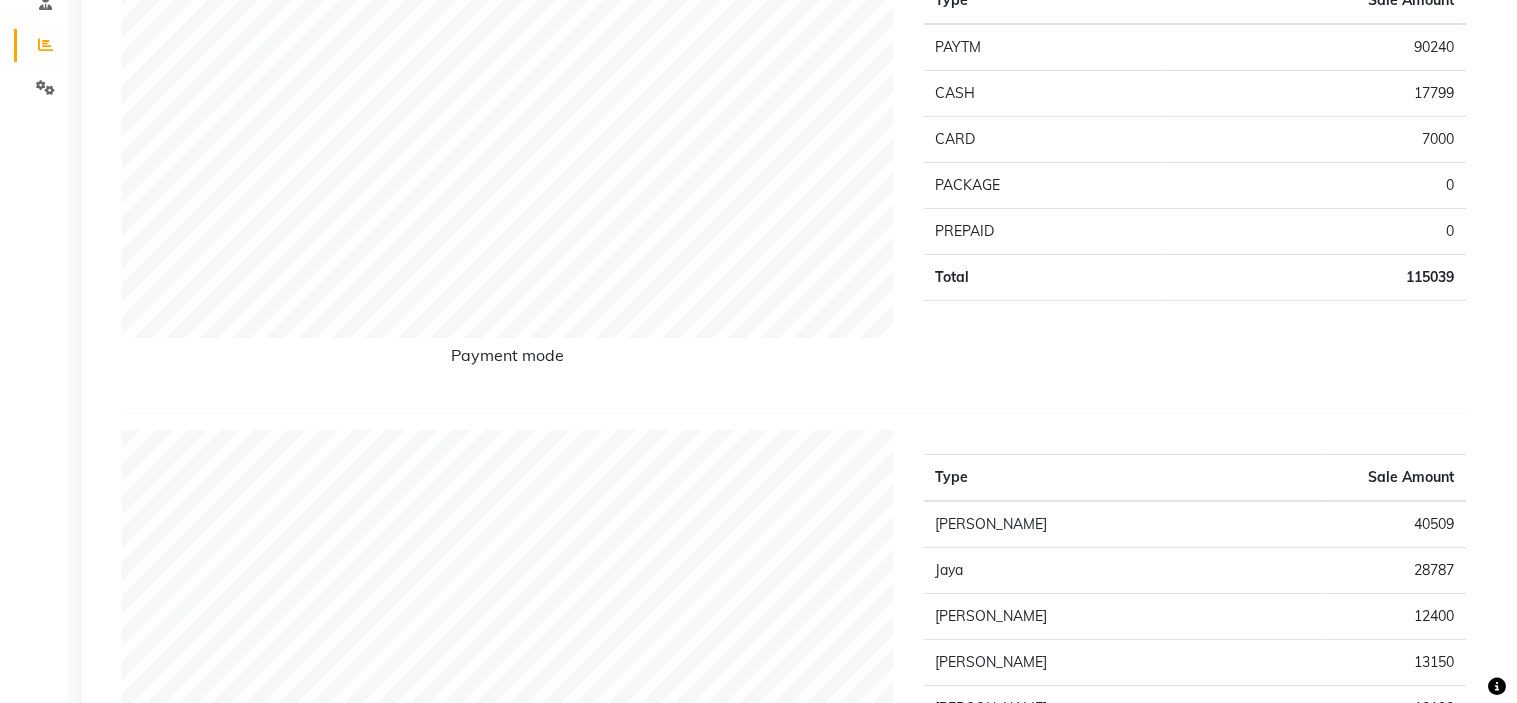 scroll, scrollTop: 0, scrollLeft: 0, axis: both 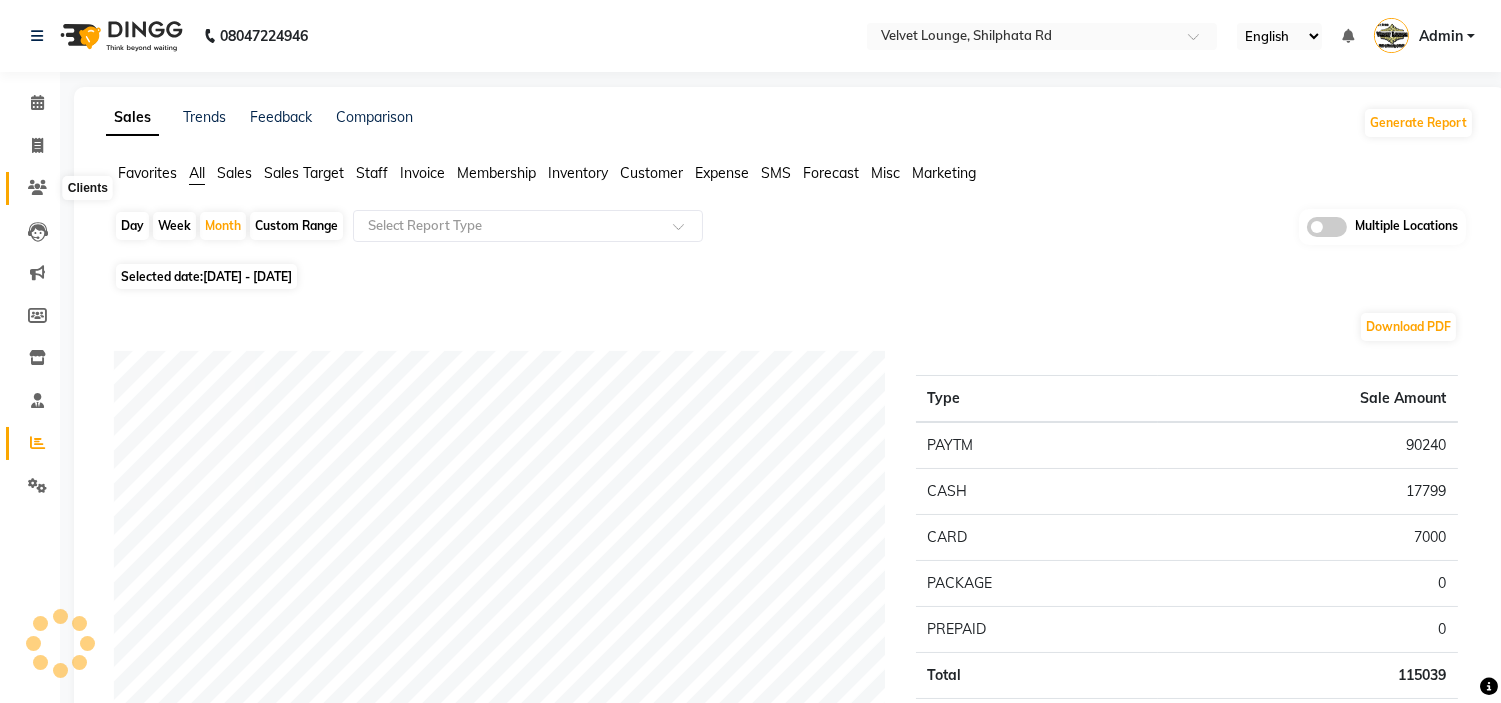 click 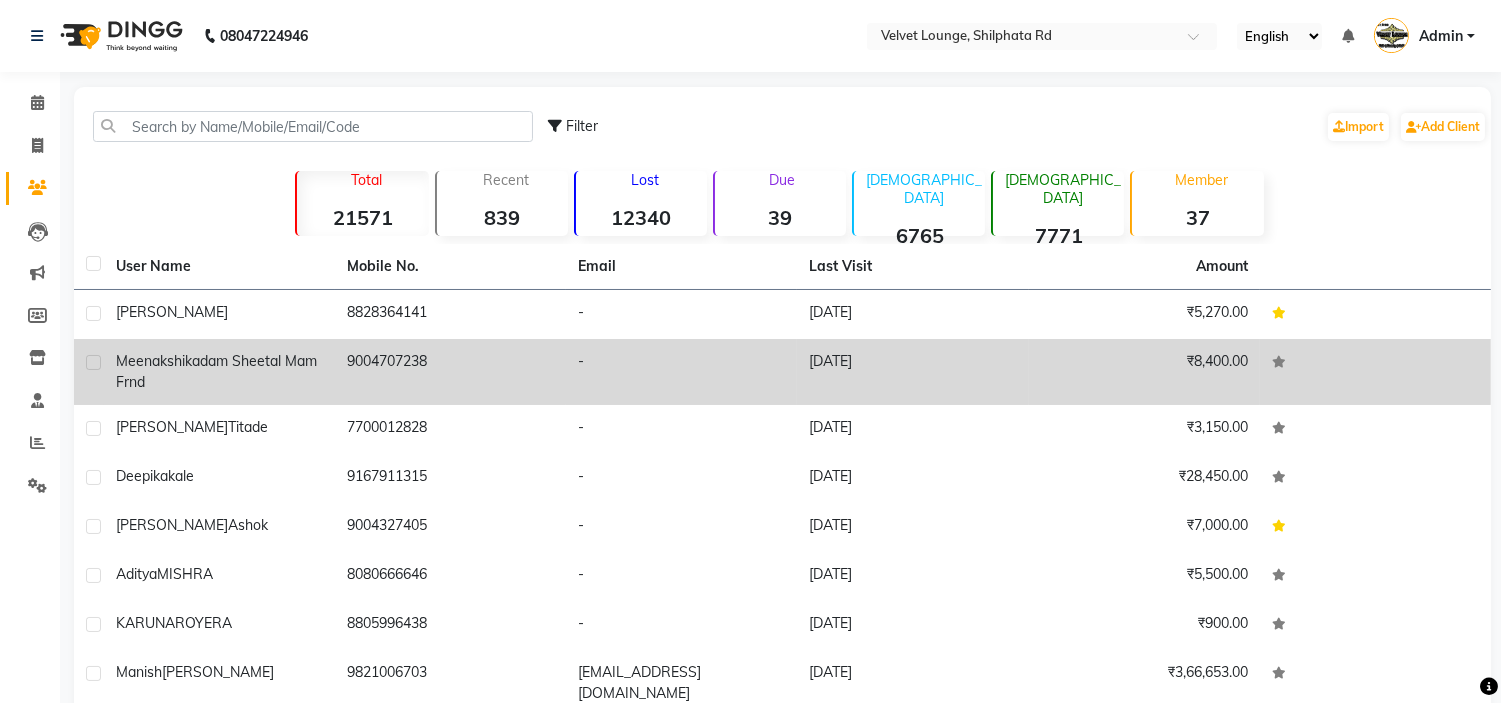 click on "9004707238" 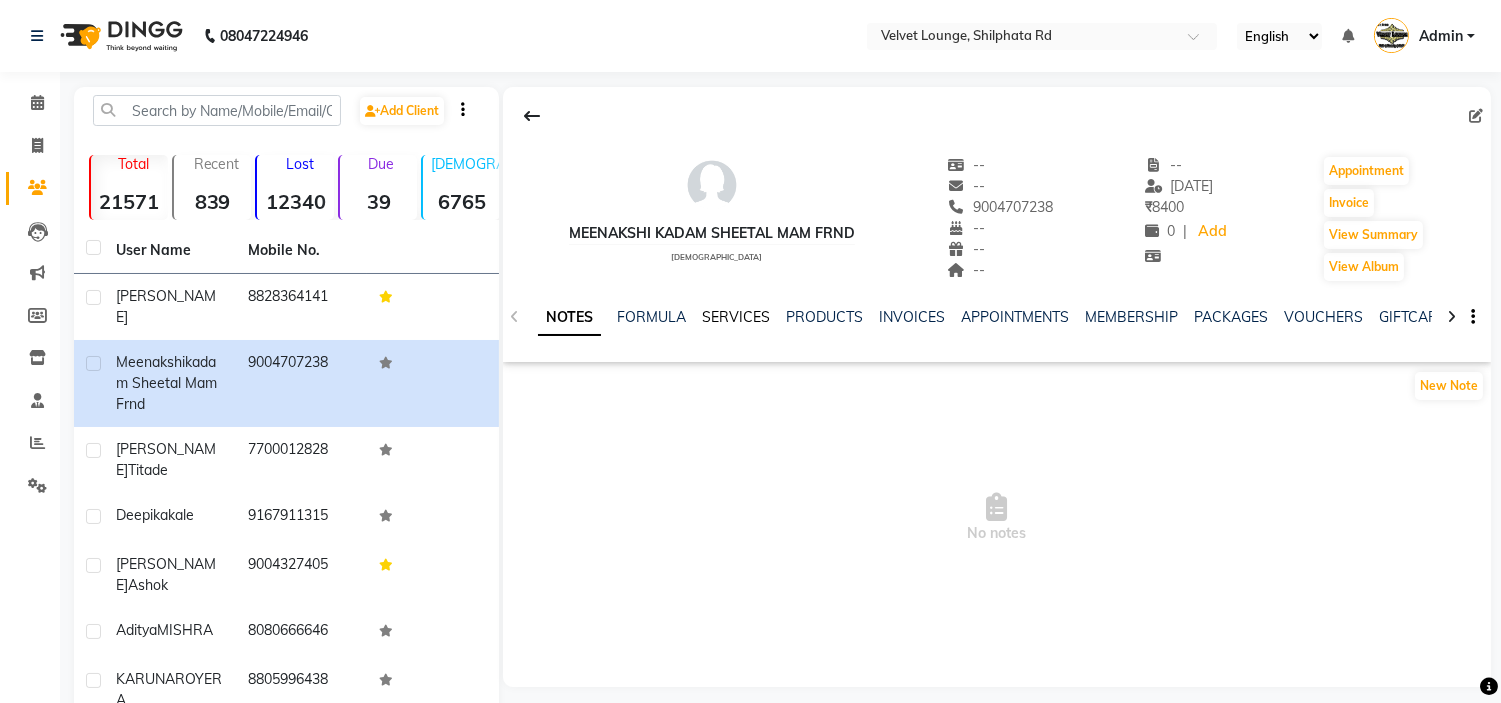 click on "SERVICES" 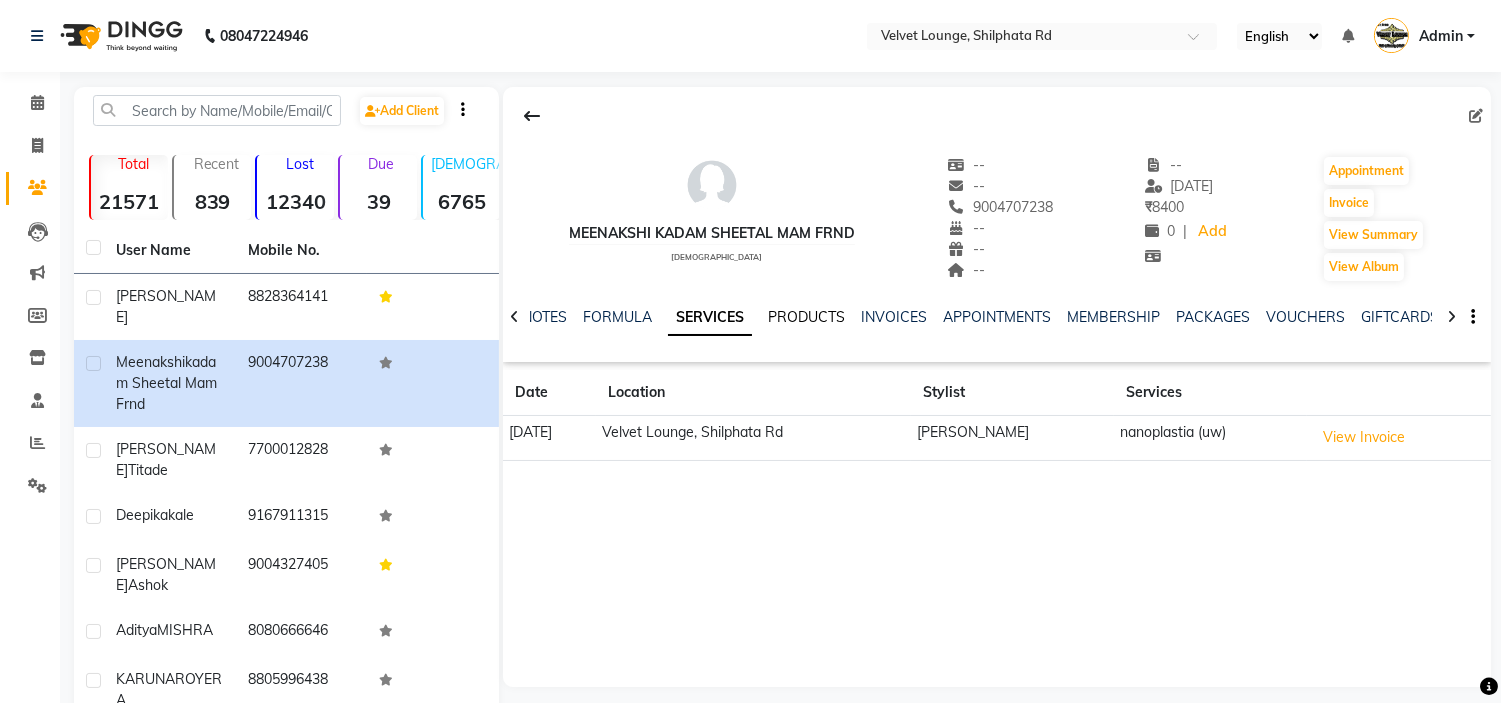 click on "PRODUCTS" 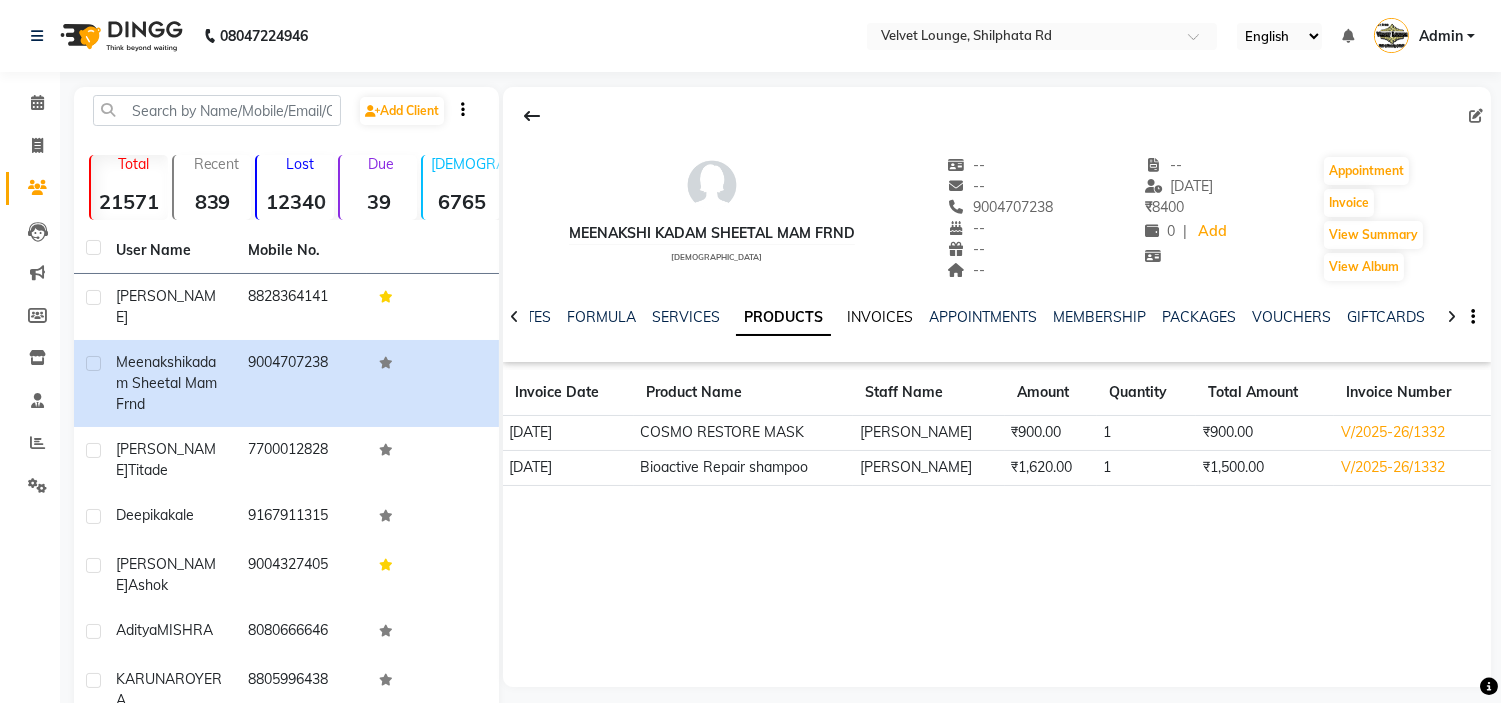 click on "INVOICES" 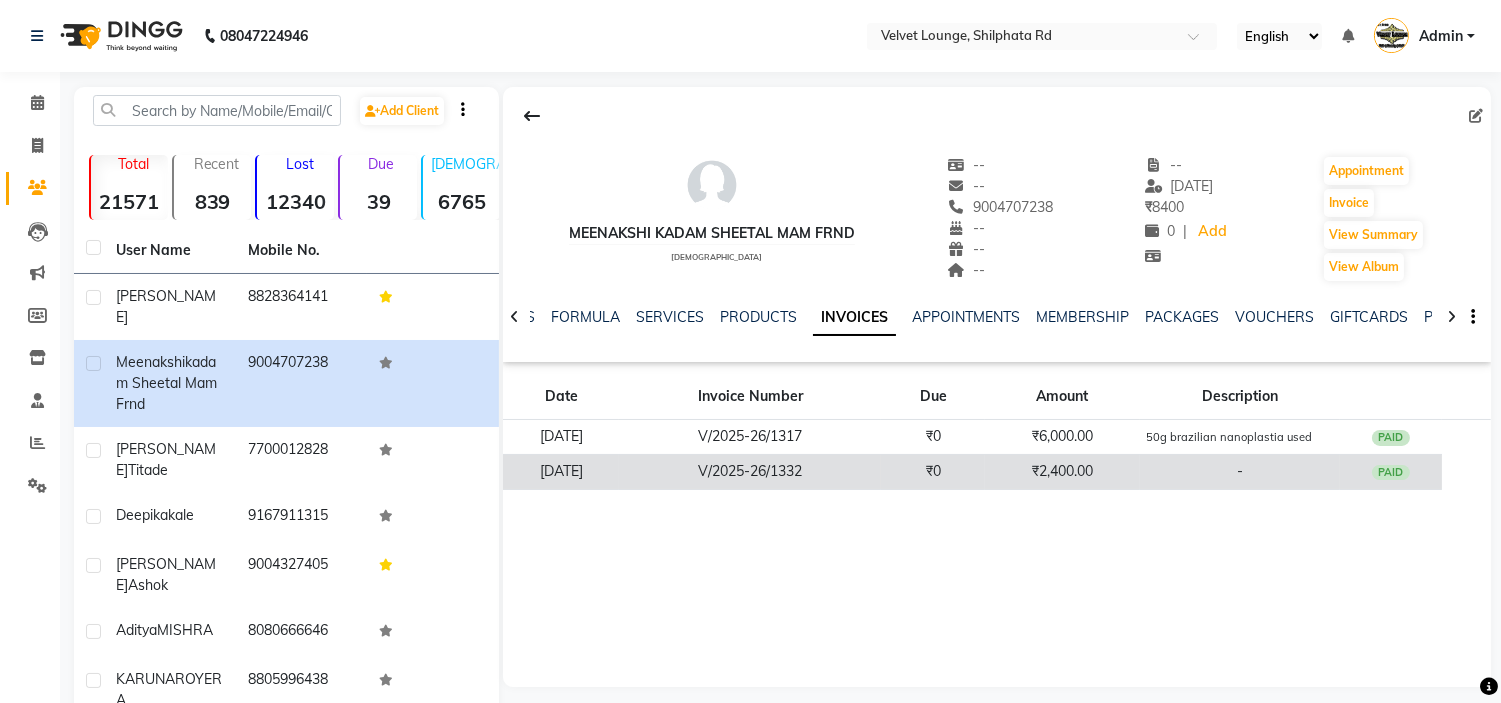 click on "-" 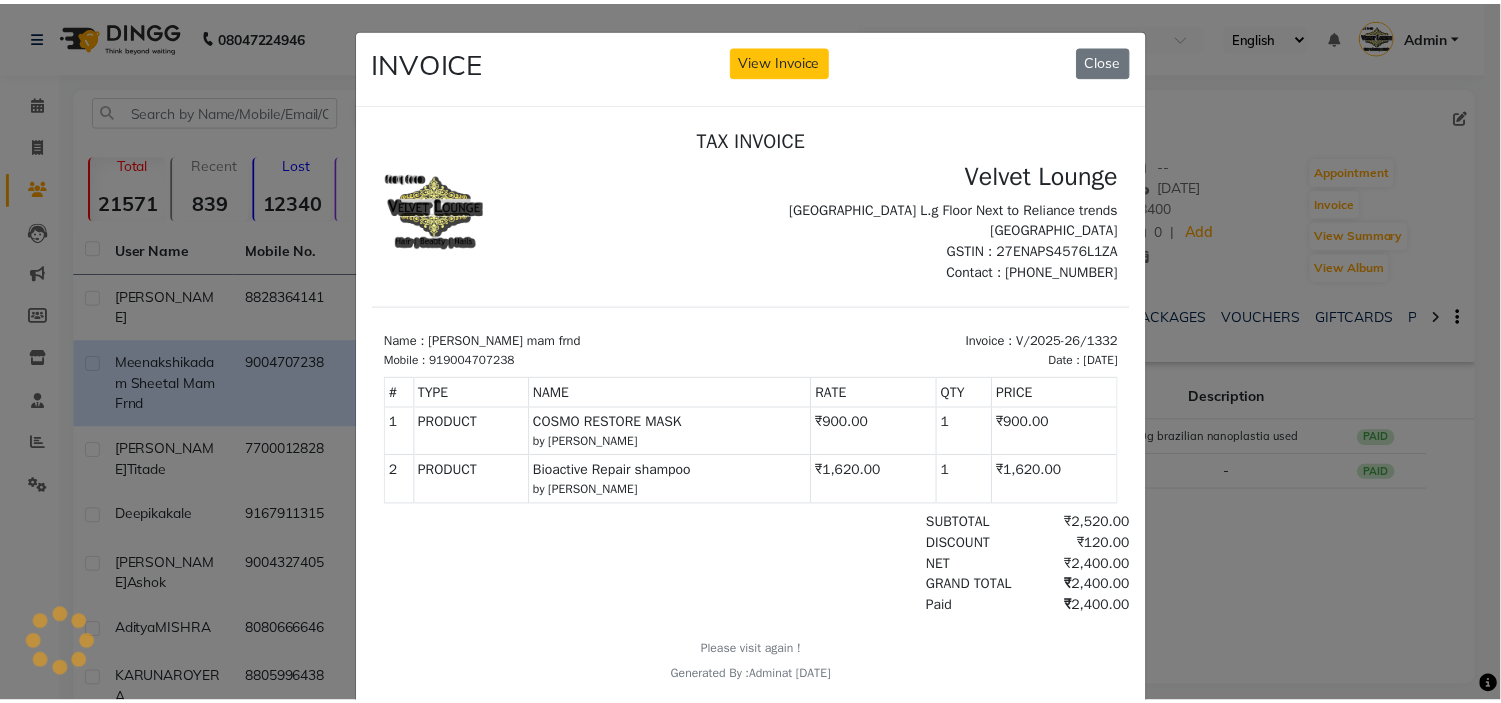 scroll, scrollTop: 0, scrollLeft: 0, axis: both 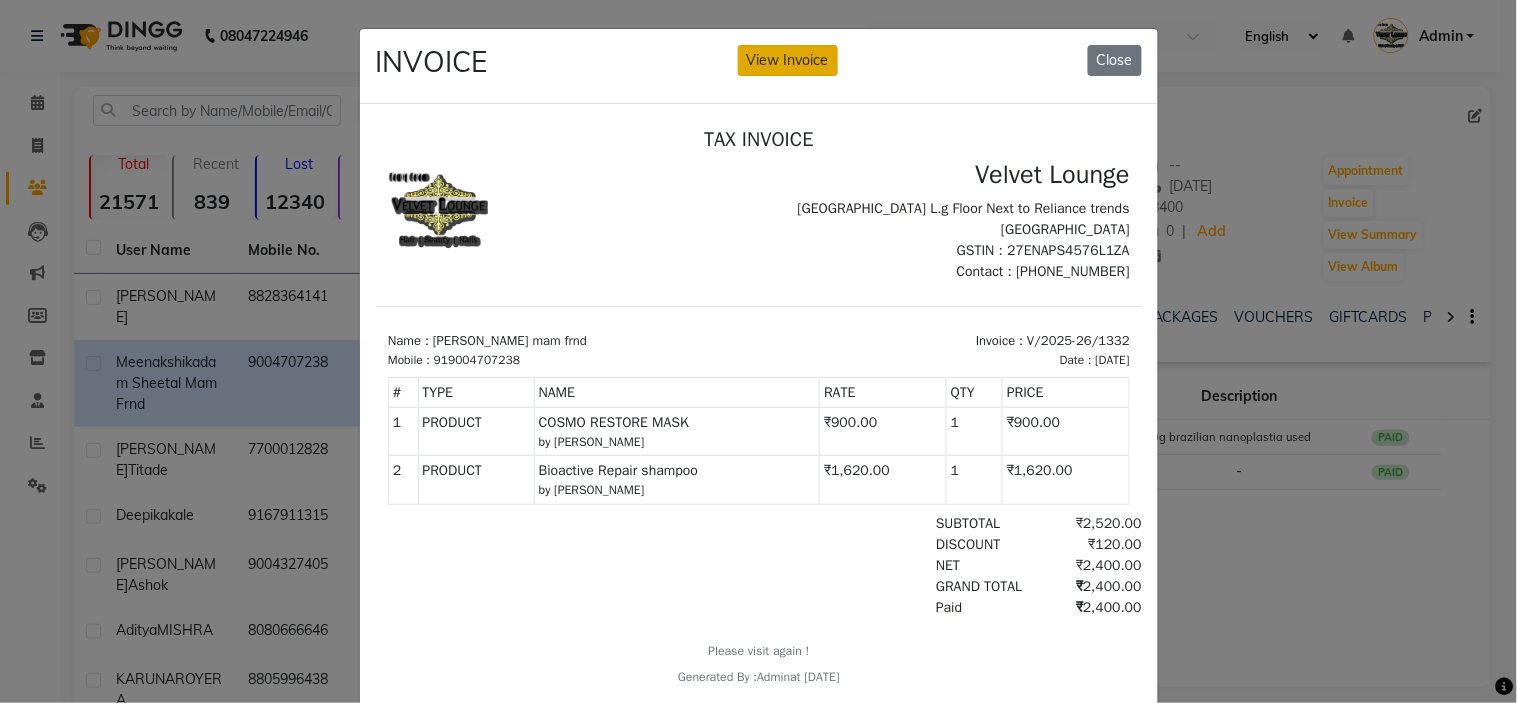click on "View Invoice" 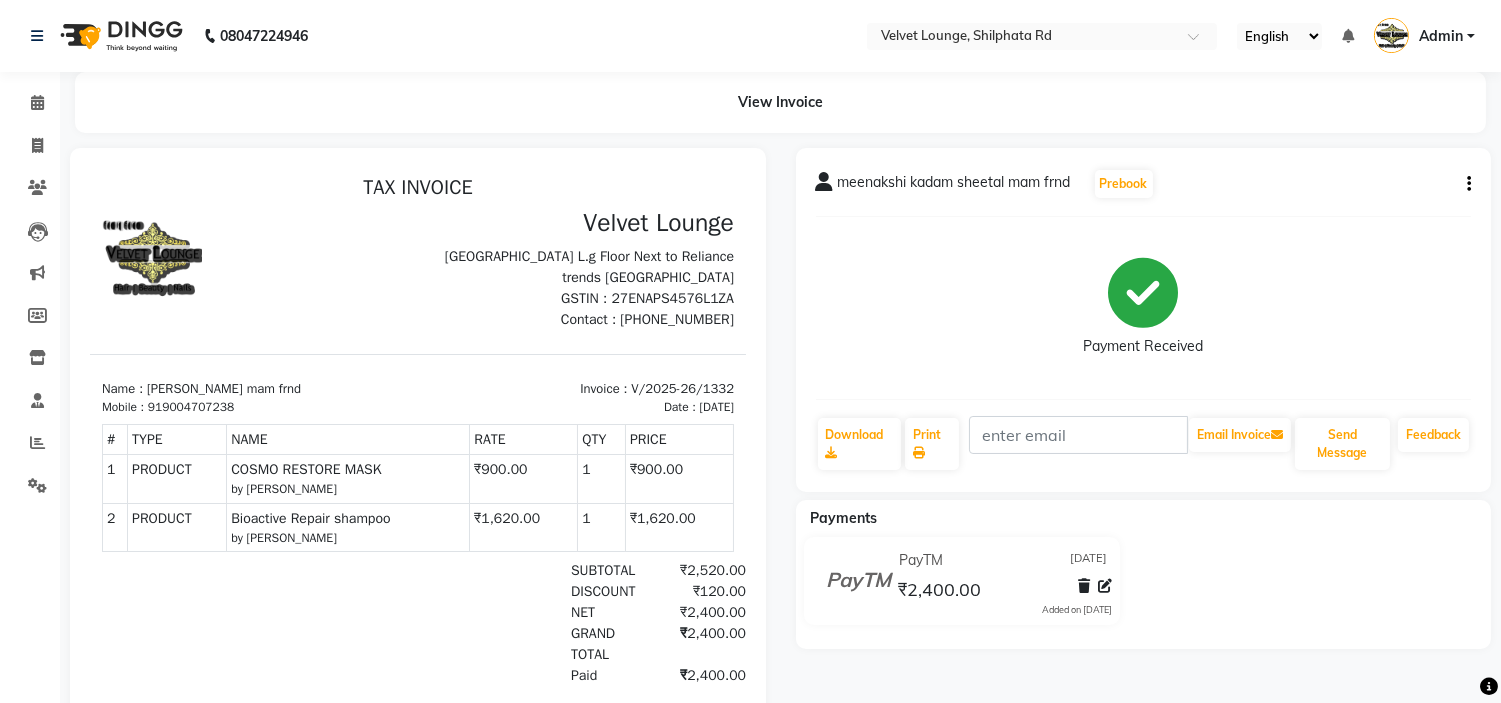 scroll, scrollTop: 0, scrollLeft: 0, axis: both 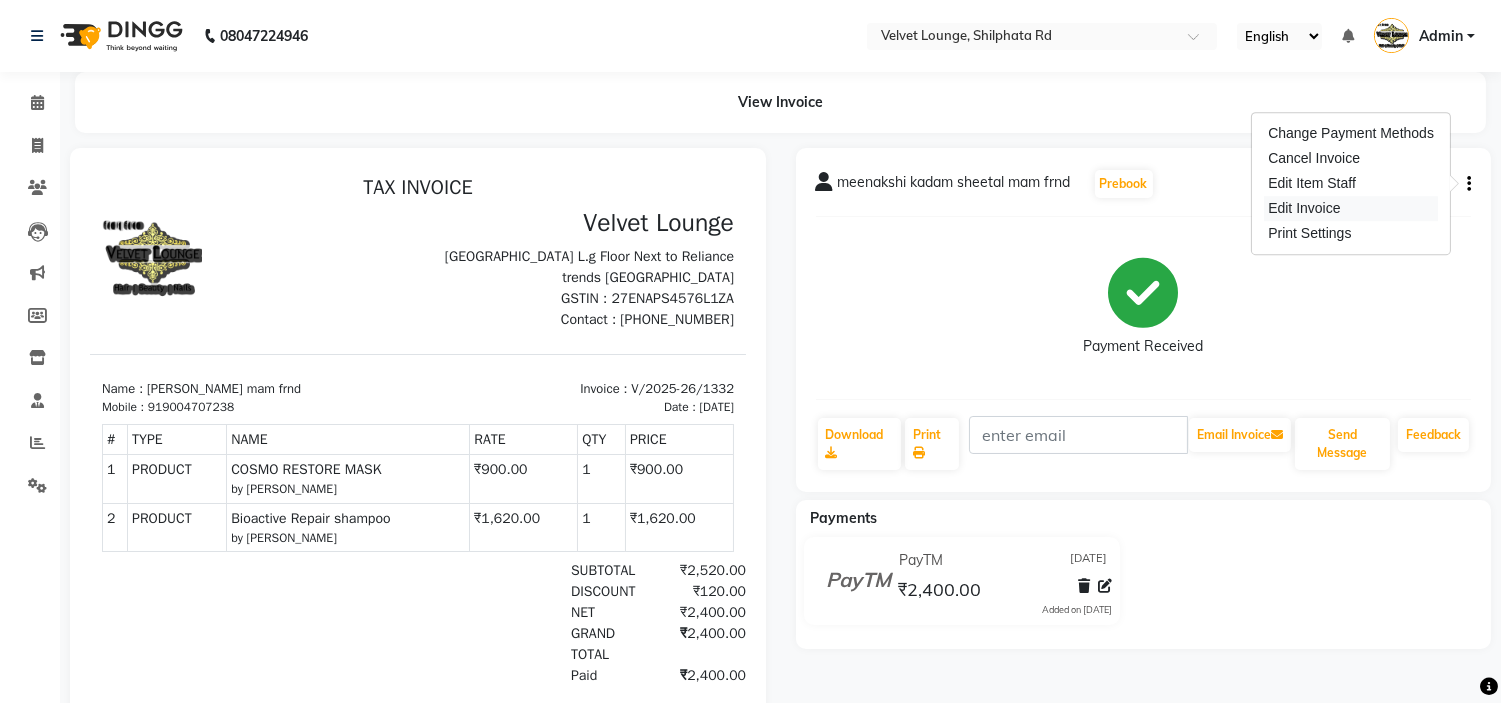click on "Edit Invoice" at bounding box center (1351, 208) 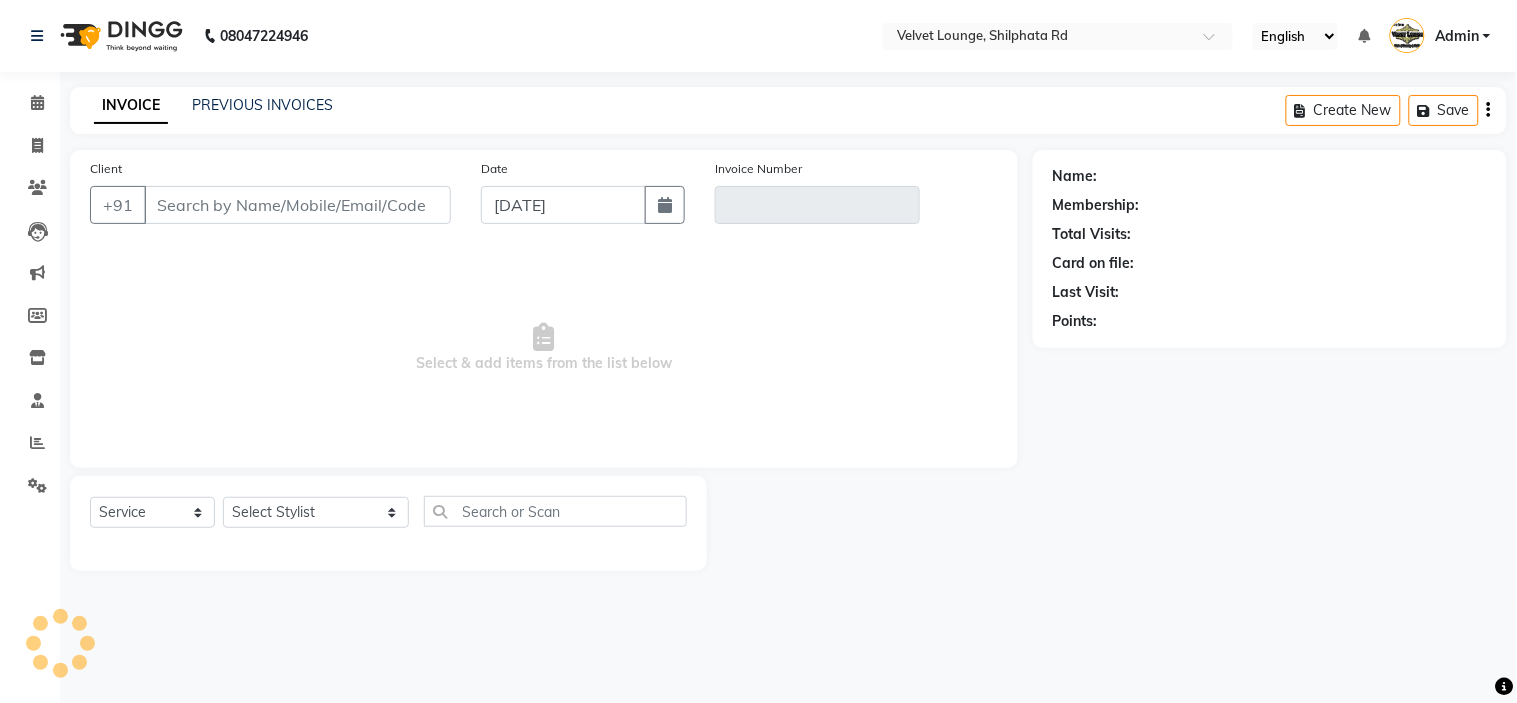 type on "9004707238" 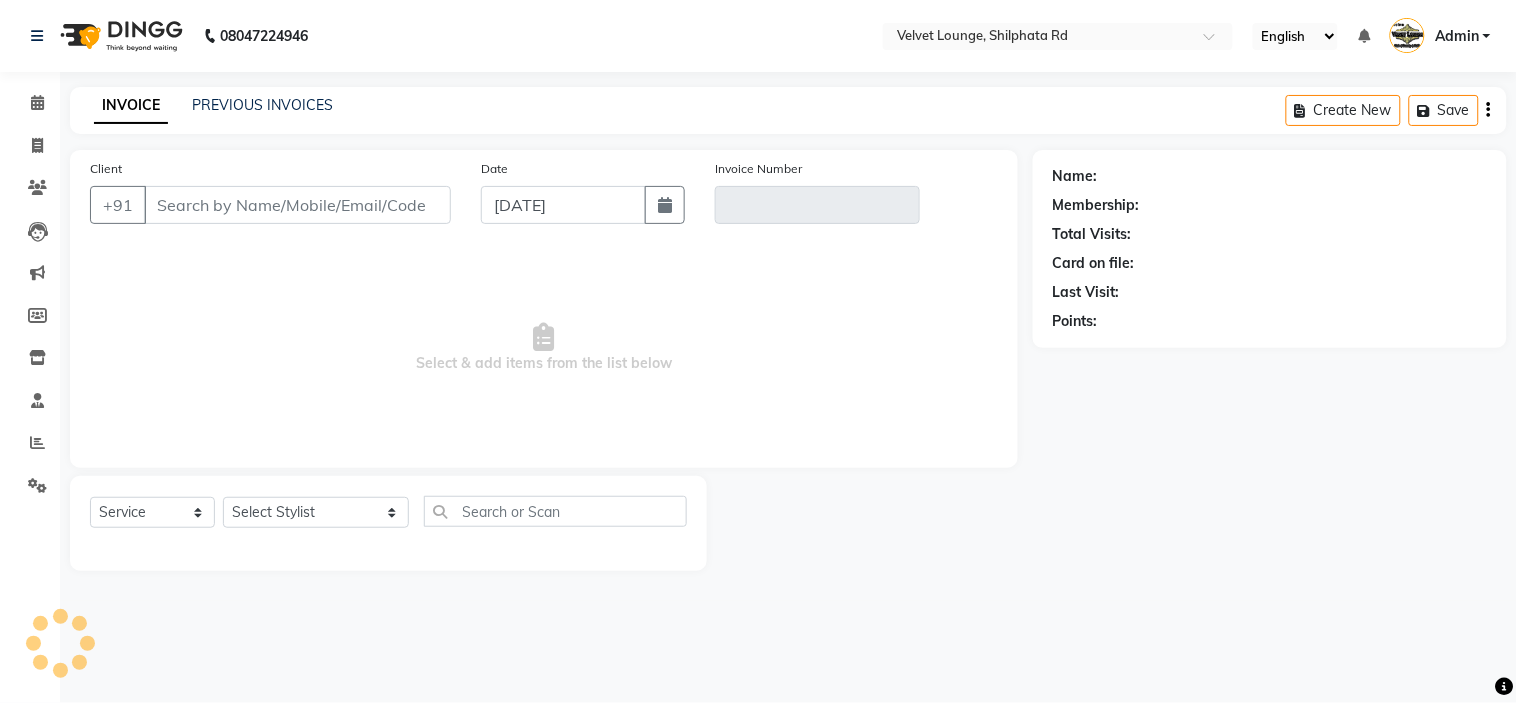 type on "V/2025-26/1332" 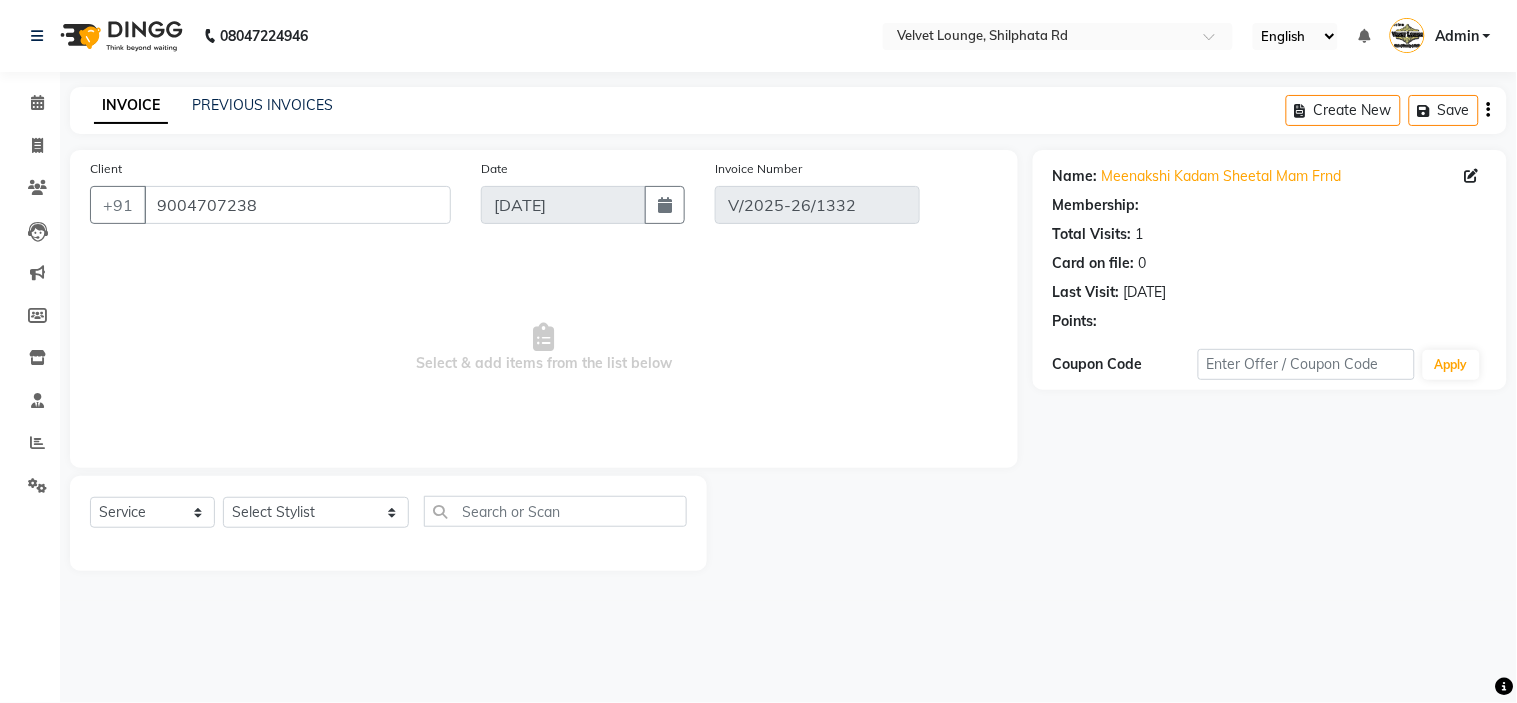 select on "1: Object" 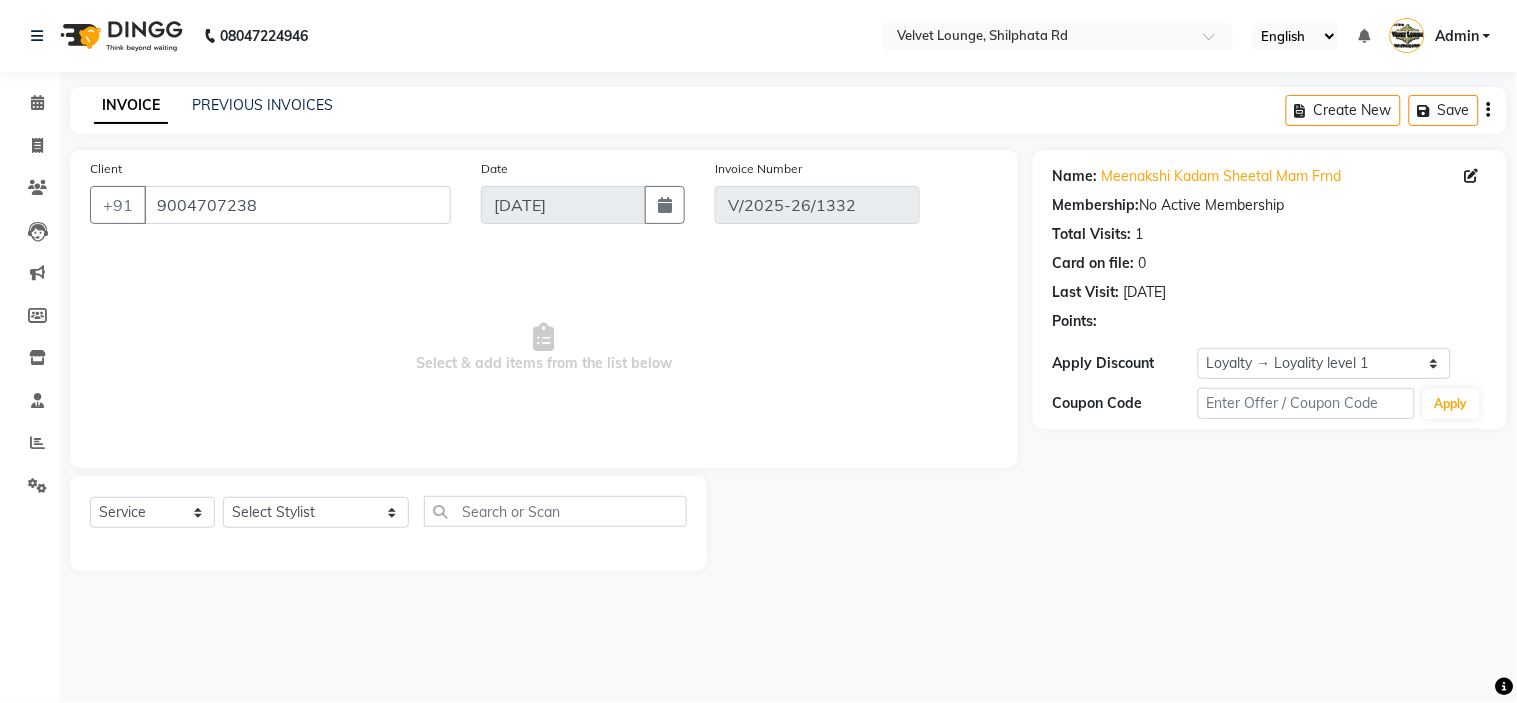 type on "10-07-2025" 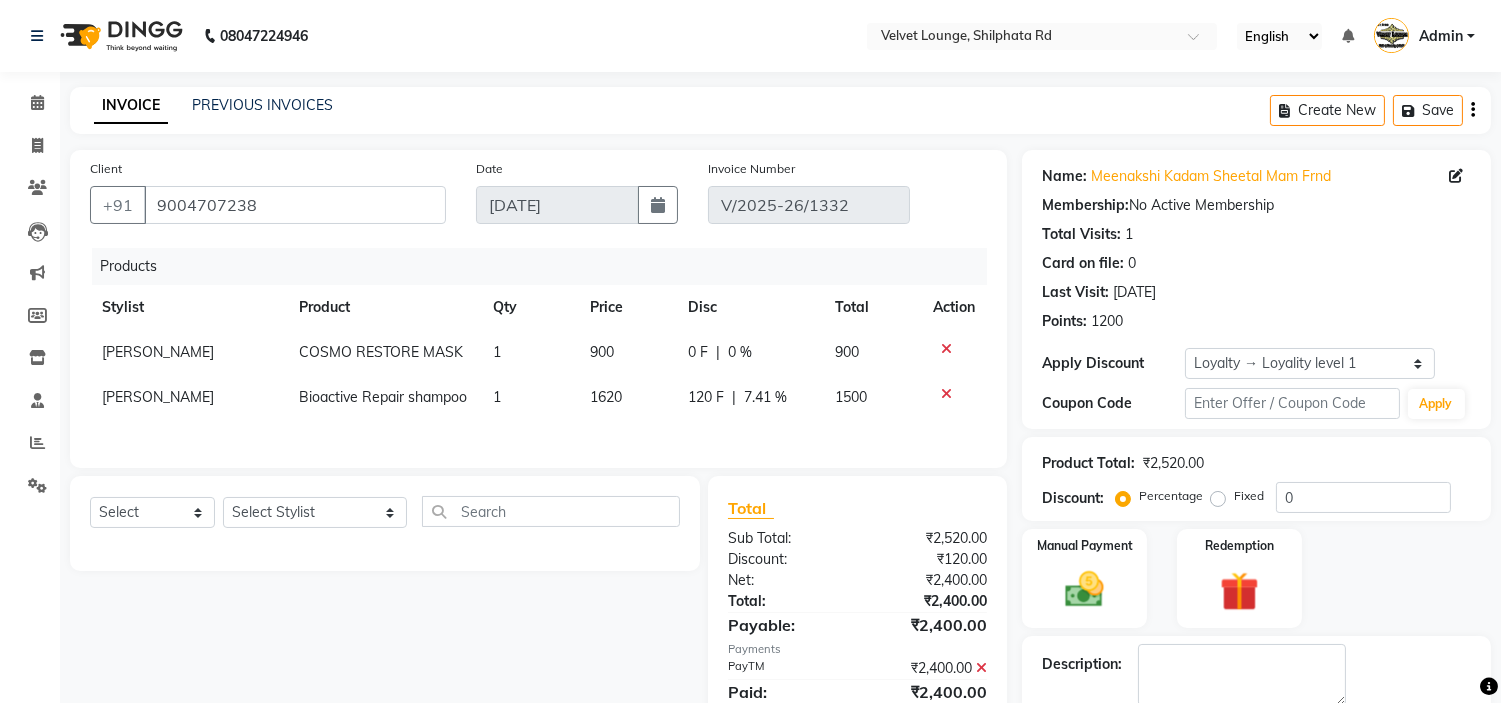 click on "120 F" 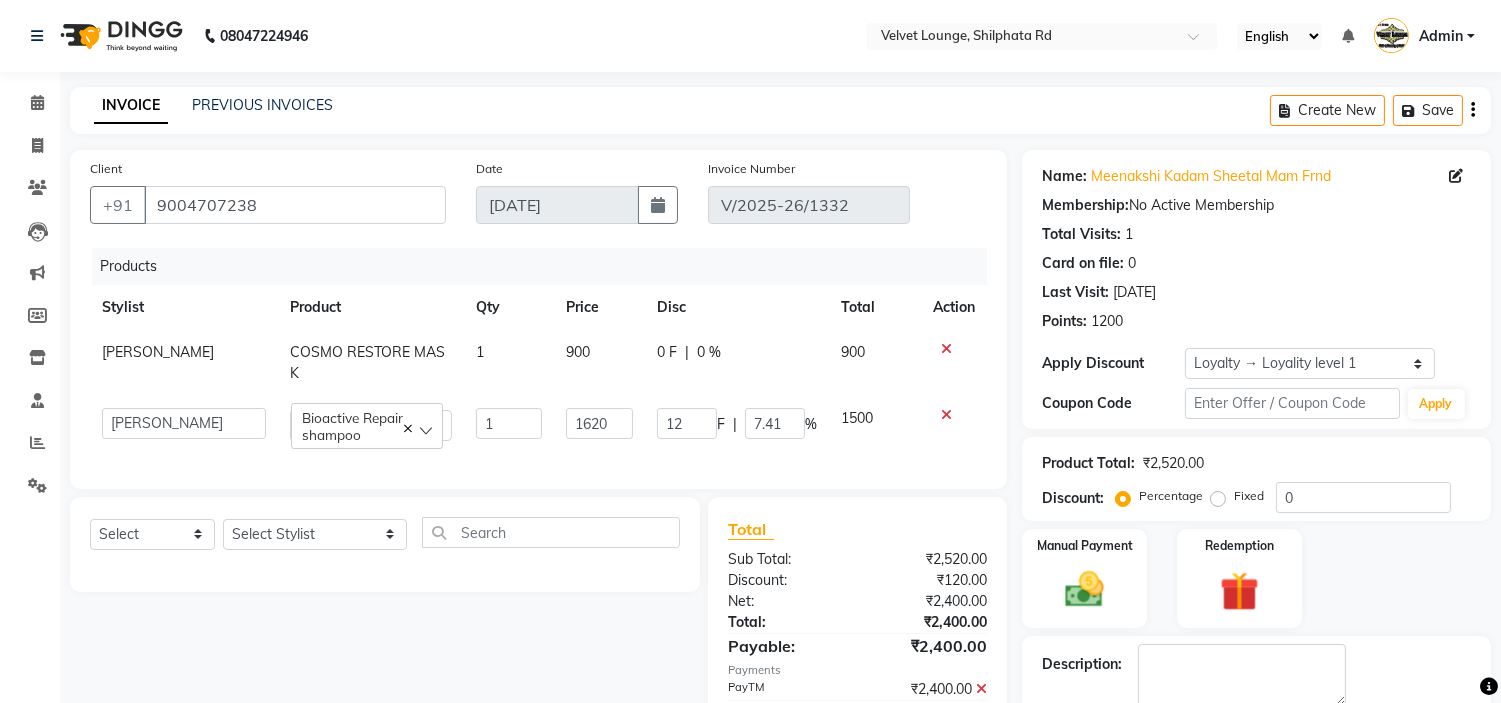 type on "1" 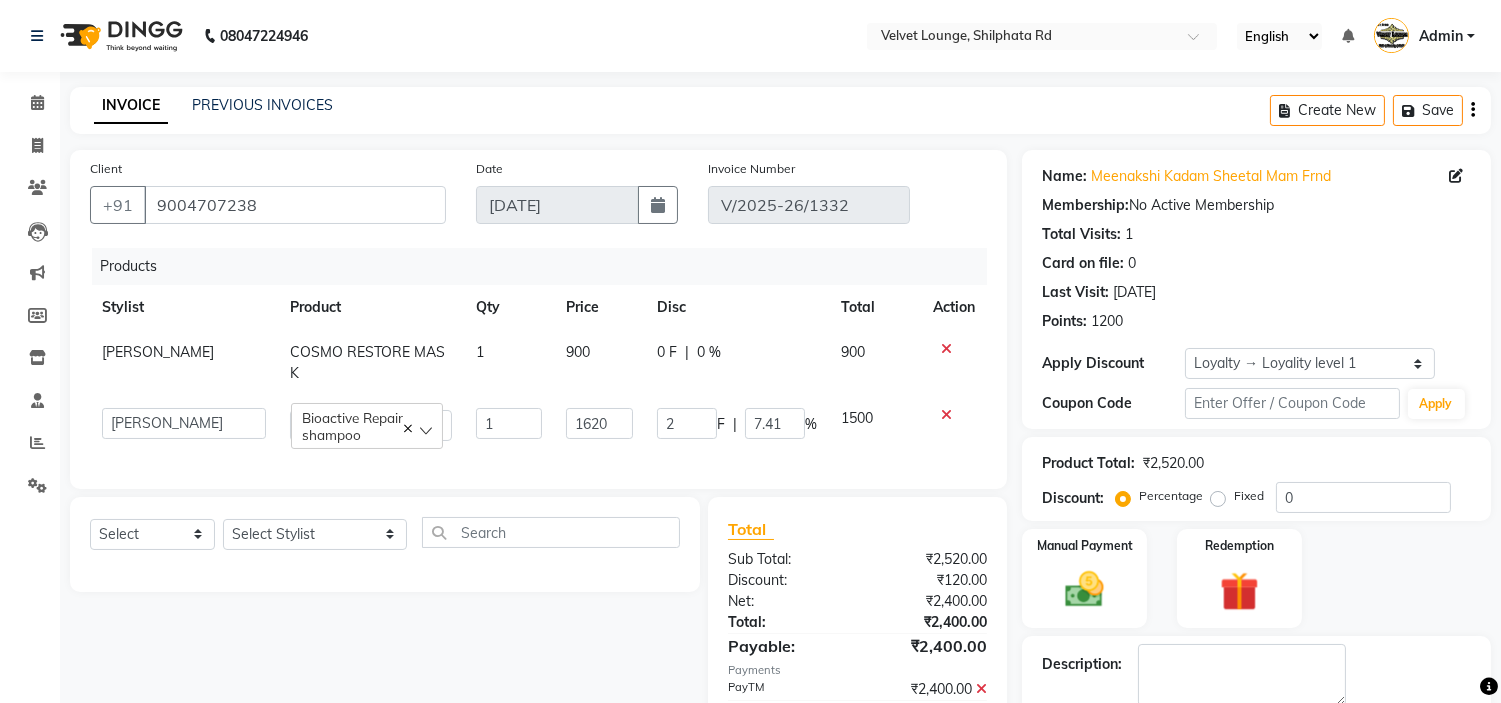 type on "20" 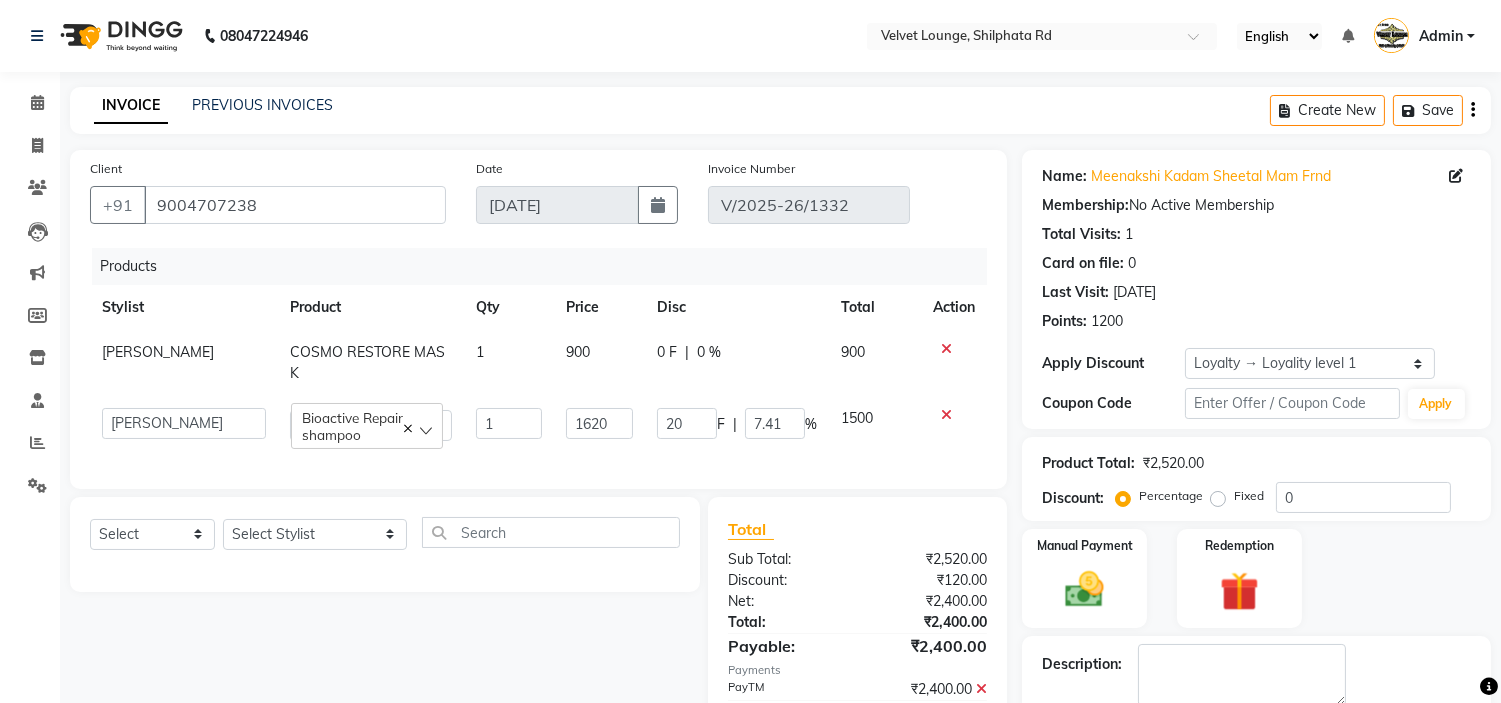 click on "Products Stylist Product Qty Price Disc Total Action pradnya COSMO RESTORE MASK  1 900 0 F | 0 % 900  aadil mohaMAD    aarif khan   Abrar   Ajay   ajay jaishwal   alam khan   aman   amit kumar    ANJALI SINGH   Ashish singh   ashwini palem    chandradeep   DOLLY   faizan siddique    fardeen shaikh   Garima singh   Gulshan   jaya   jyoti deepak chandaliya   kalam   karan    Madhu   manish sir   miraj khan    Mohmad Adnan Ansari   mustakin   neeta kumbhar   neha tamatta   pradnya   rahul thakur   RAZAK SALIM SAIKH   rohit   Rutuja   SAHEER   sahil khan   salman mahomad imran    SALMA SHAIKH   SAMEER KHAN   sana   santosh jaiswal   saqib   sayali   shaddma  ansari   shalu mehra   shekhar bansode   SHIVADURGA GANTAM   shubham pal    shweta pandey   varshita gurbani   vishal shinde   Bioactive Repair shampoo  1 1620 20 F | 7.41 % 1500" 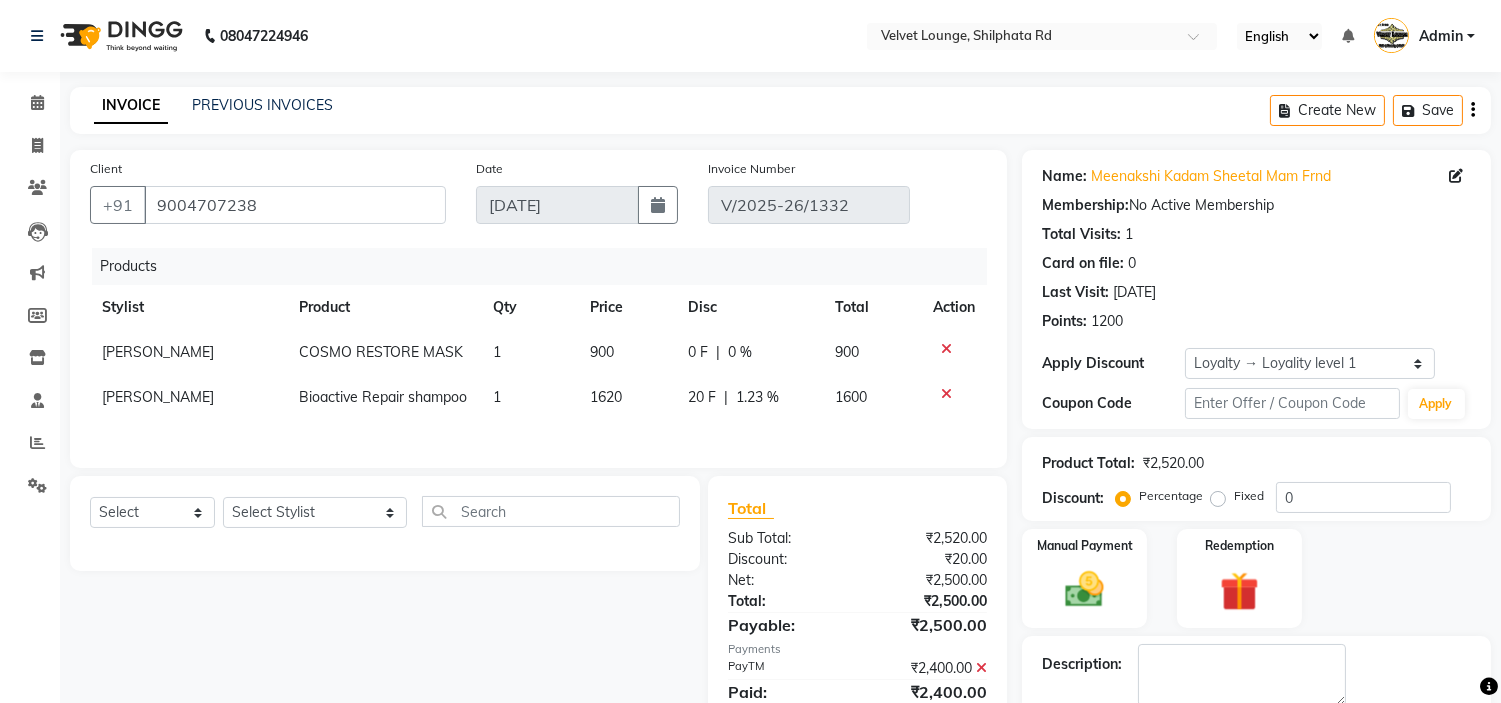 click on "0 F" 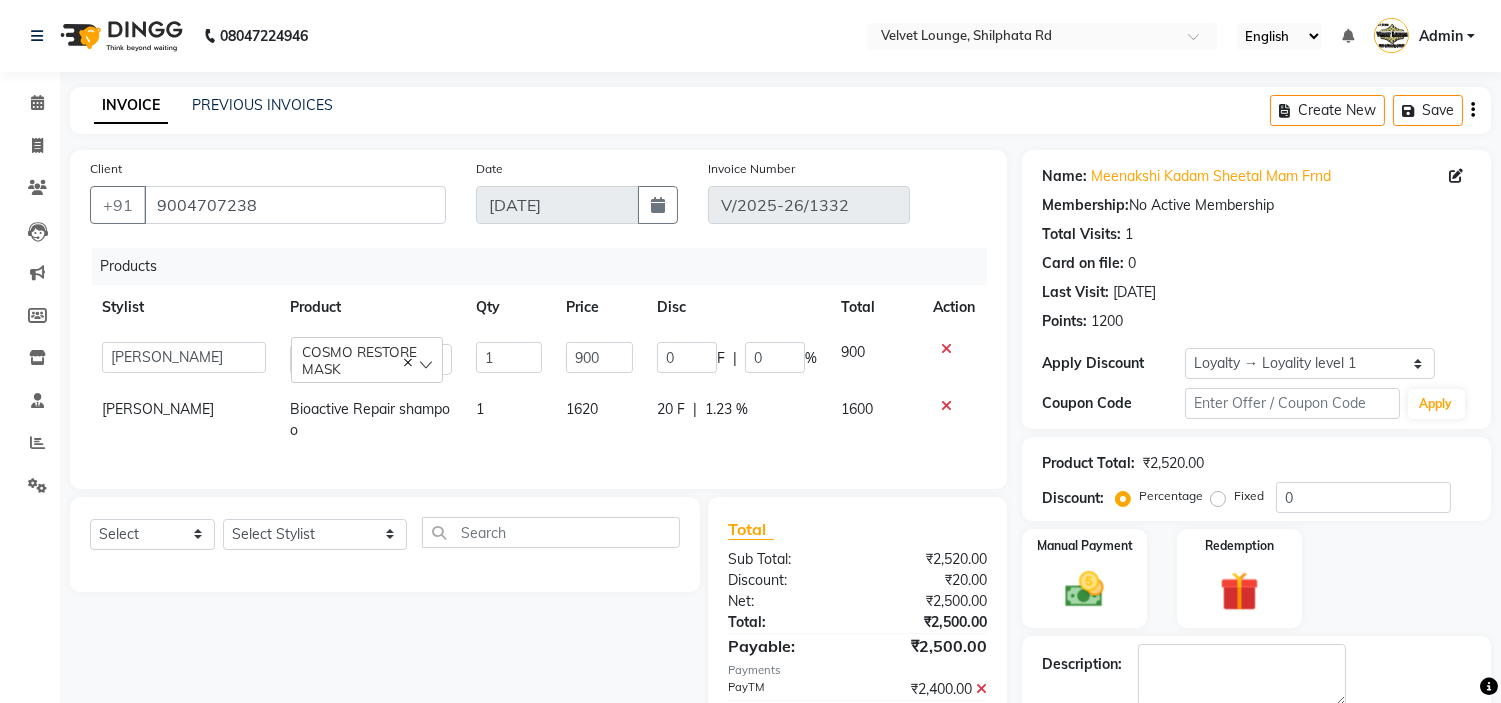 click on "0" 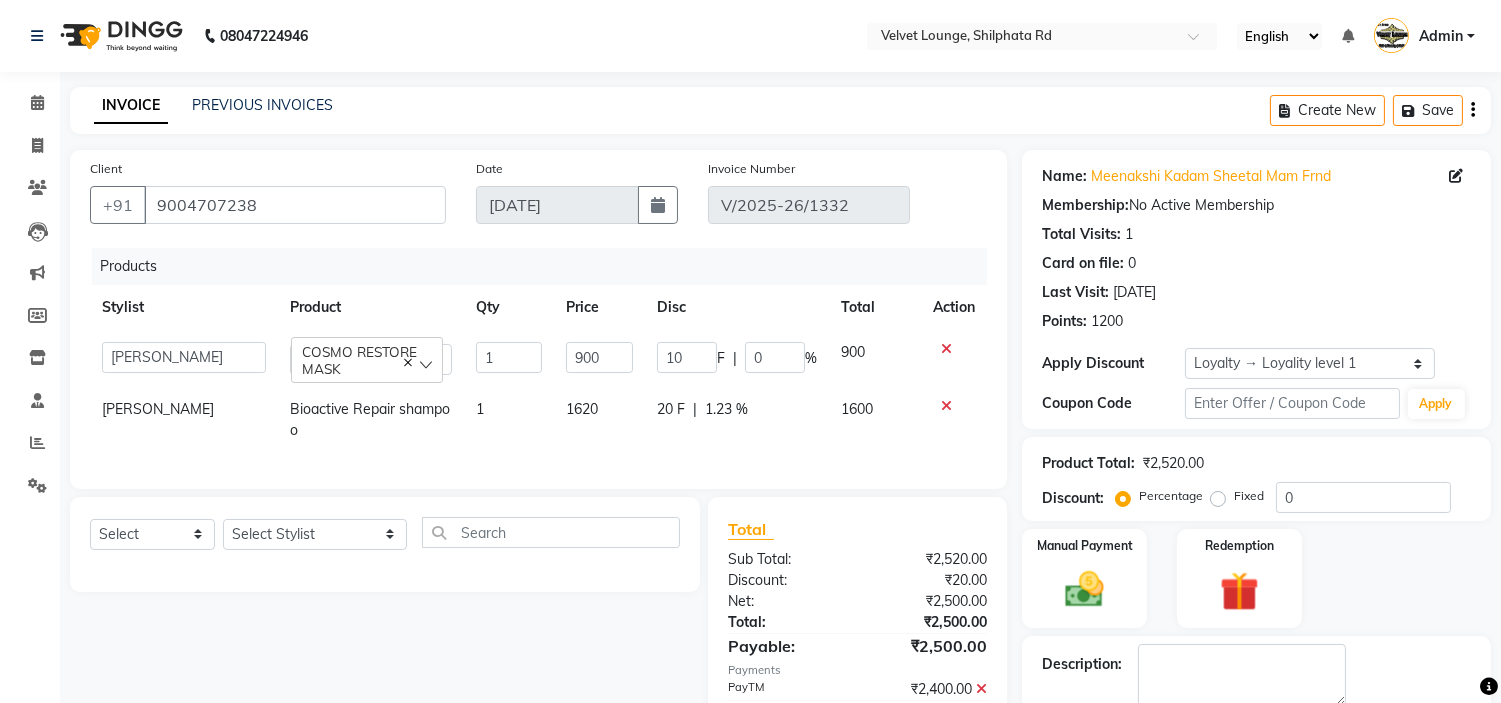 type on "100" 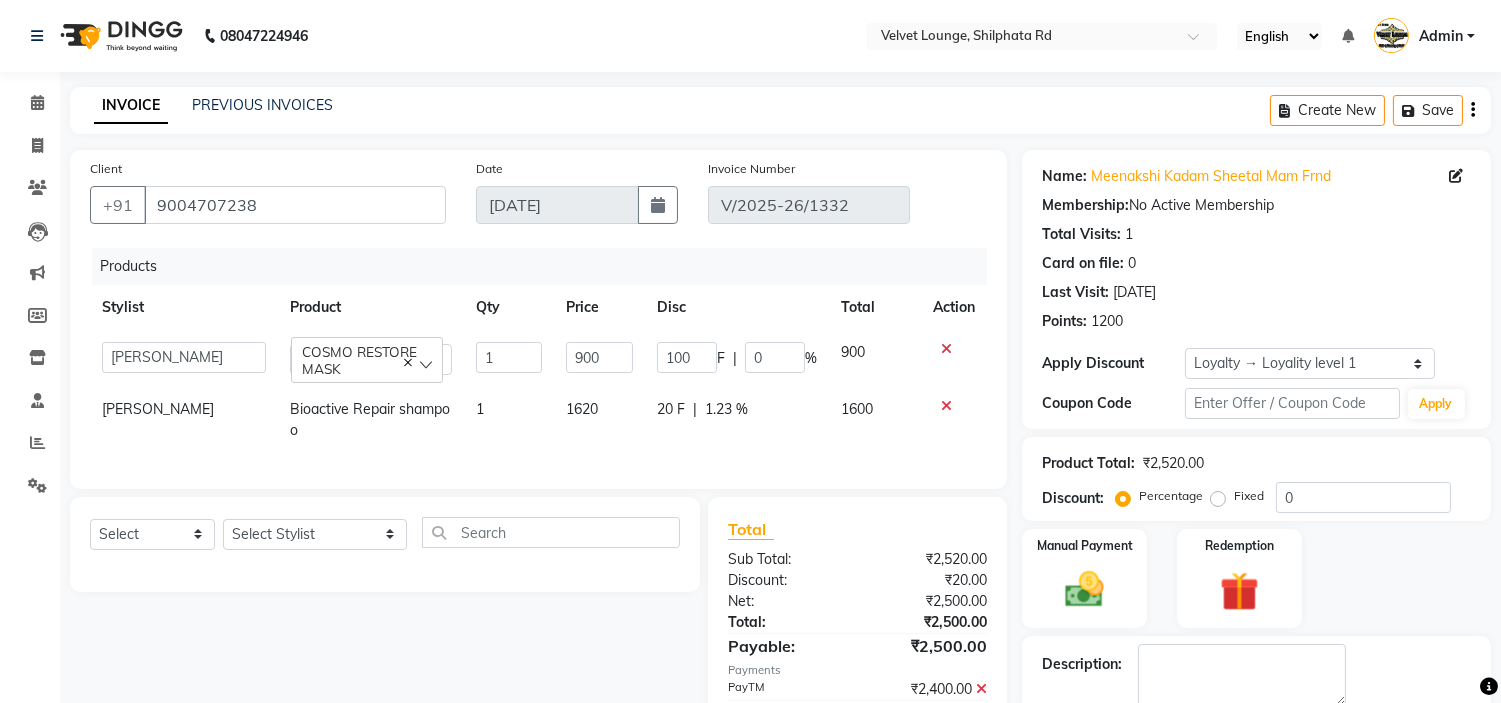 click on "20 F | 1.23 %" 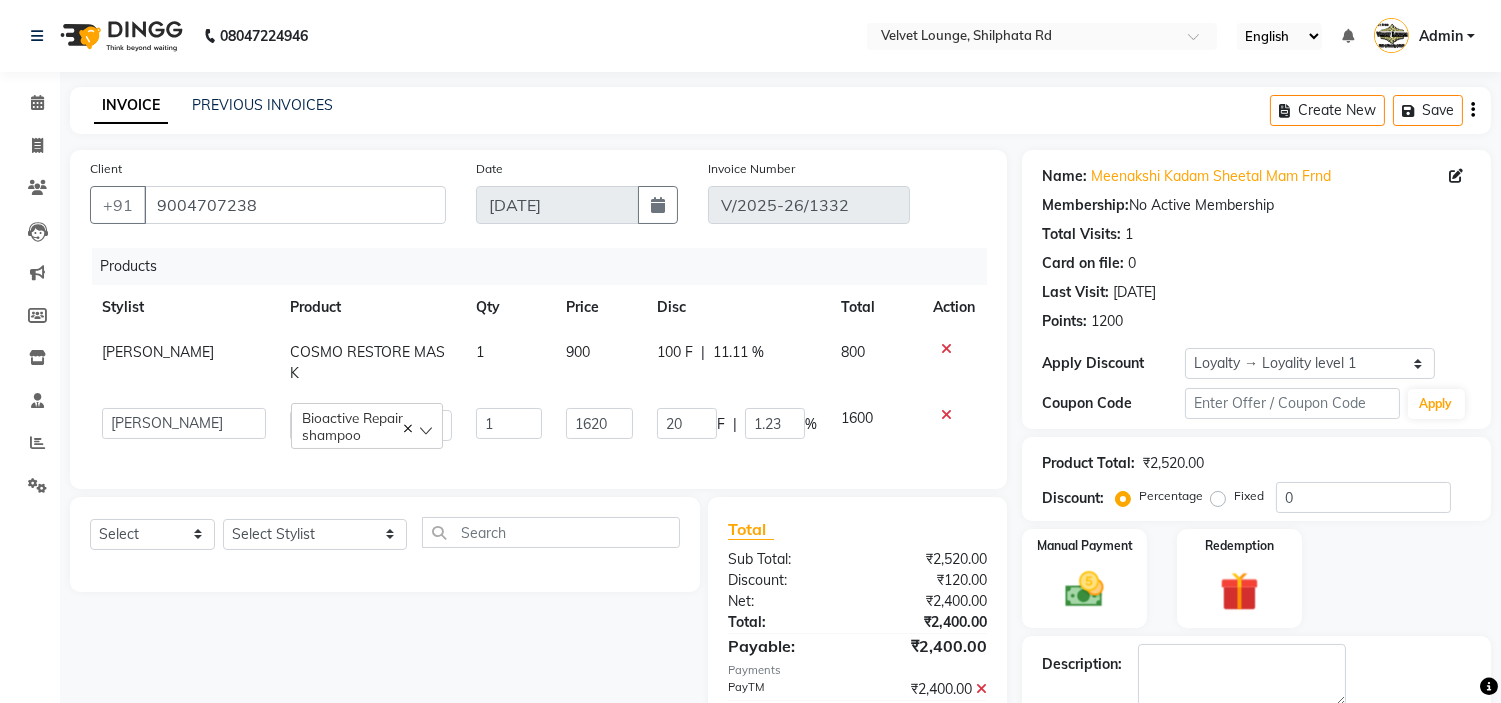 scroll, scrollTop: 193, scrollLeft: 0, axis: vertical 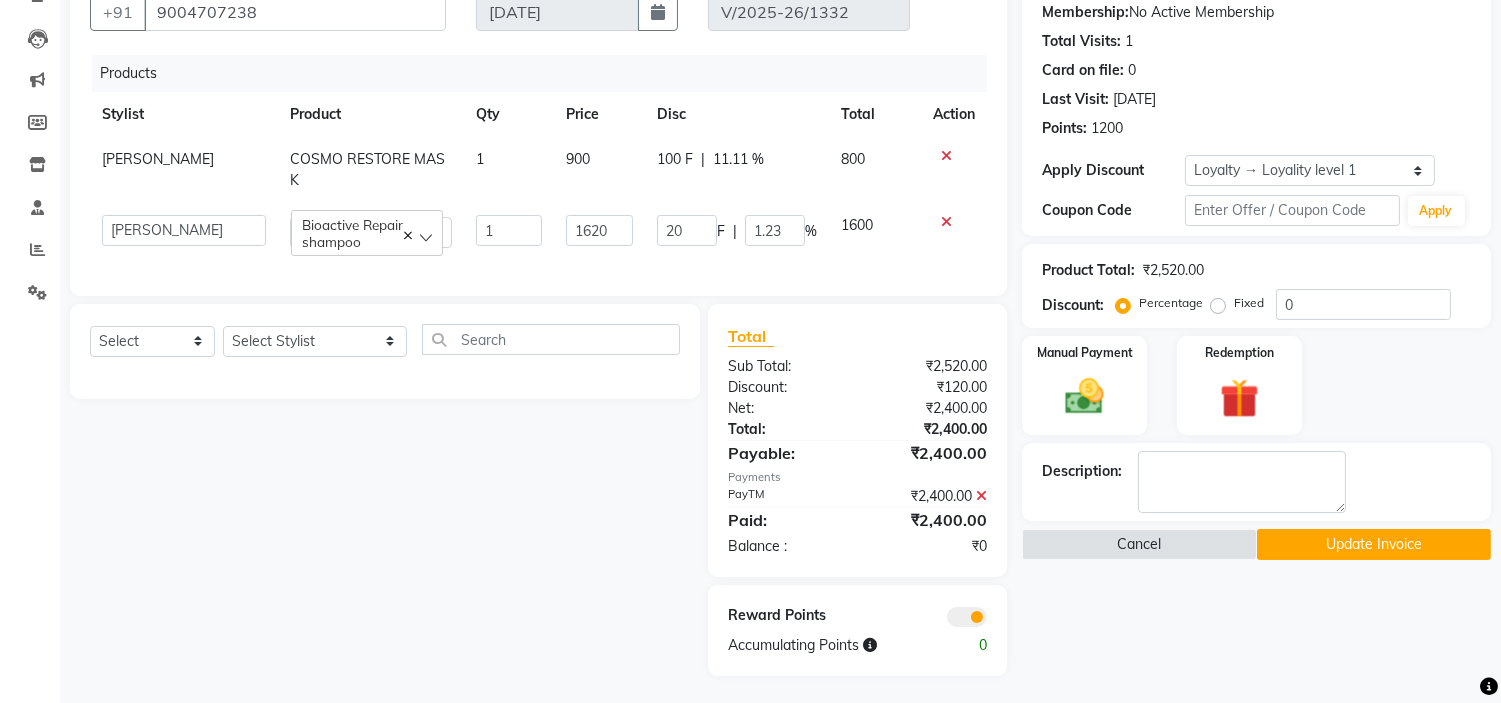 click on "Update Invoice" 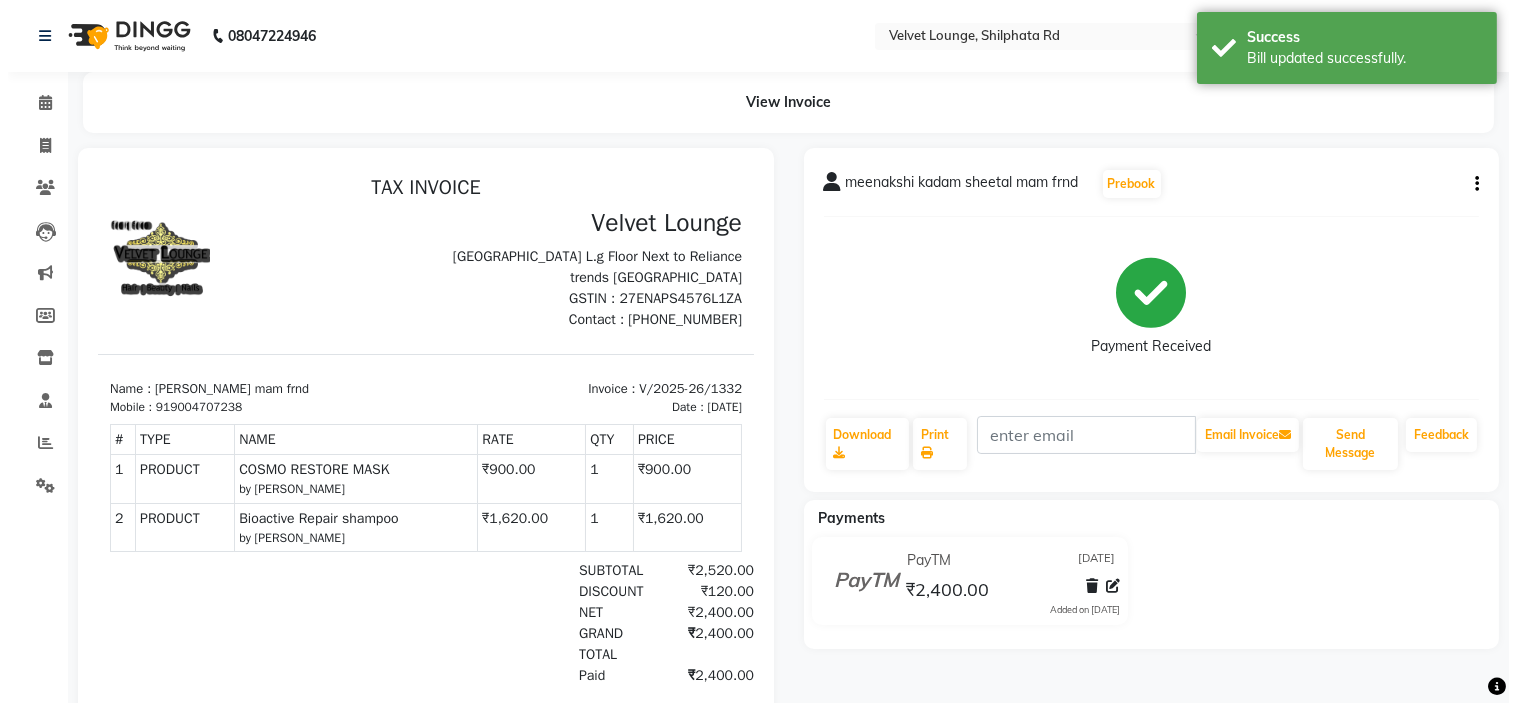 scroll, scrollTop: 0, scrollLeft: 0, axis: both 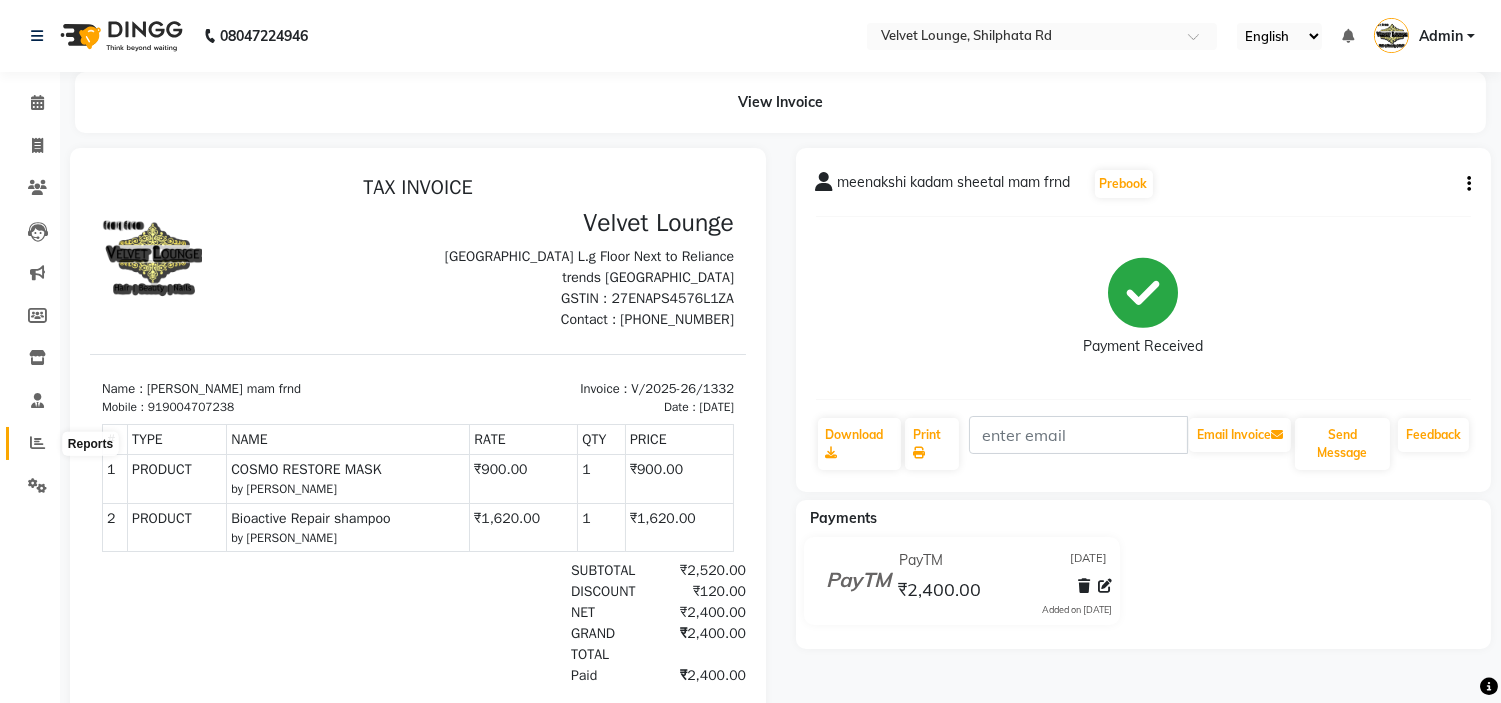 click 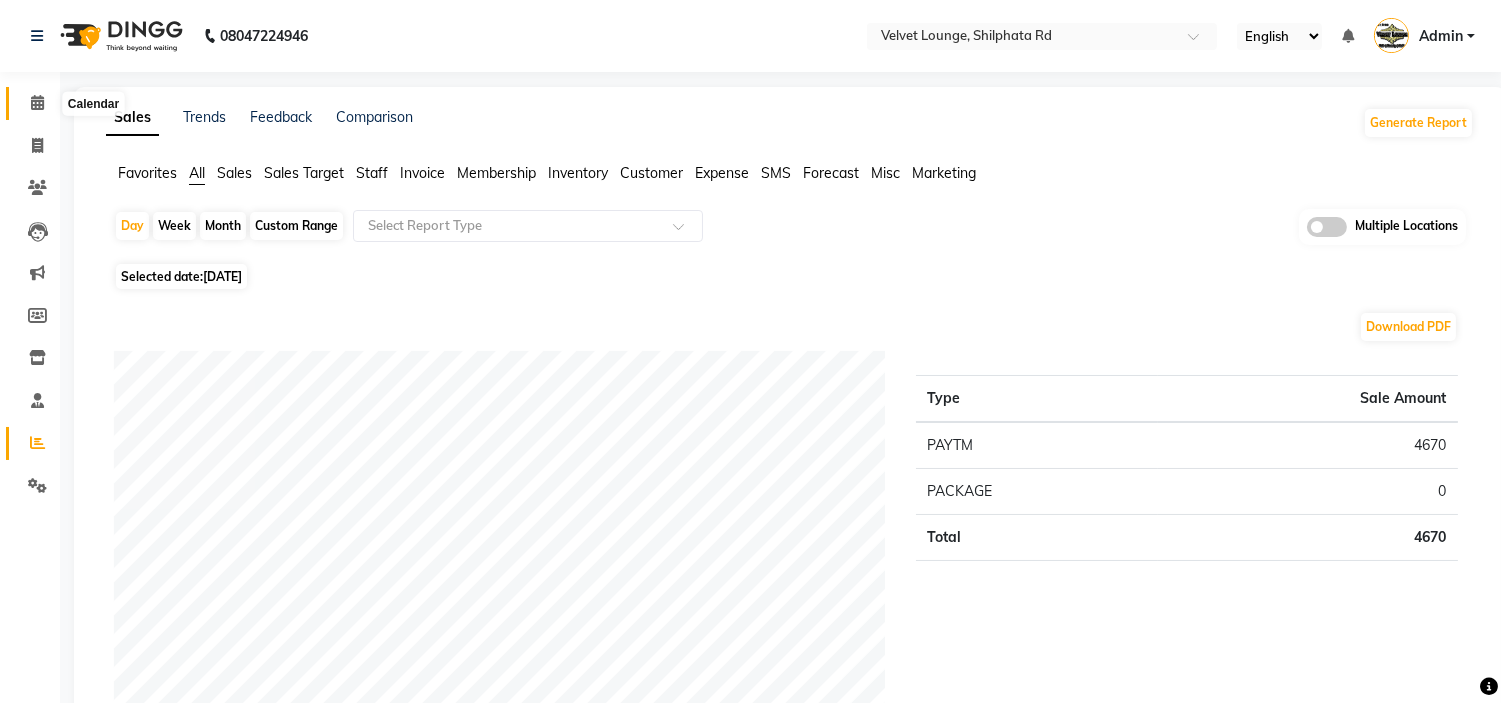 click 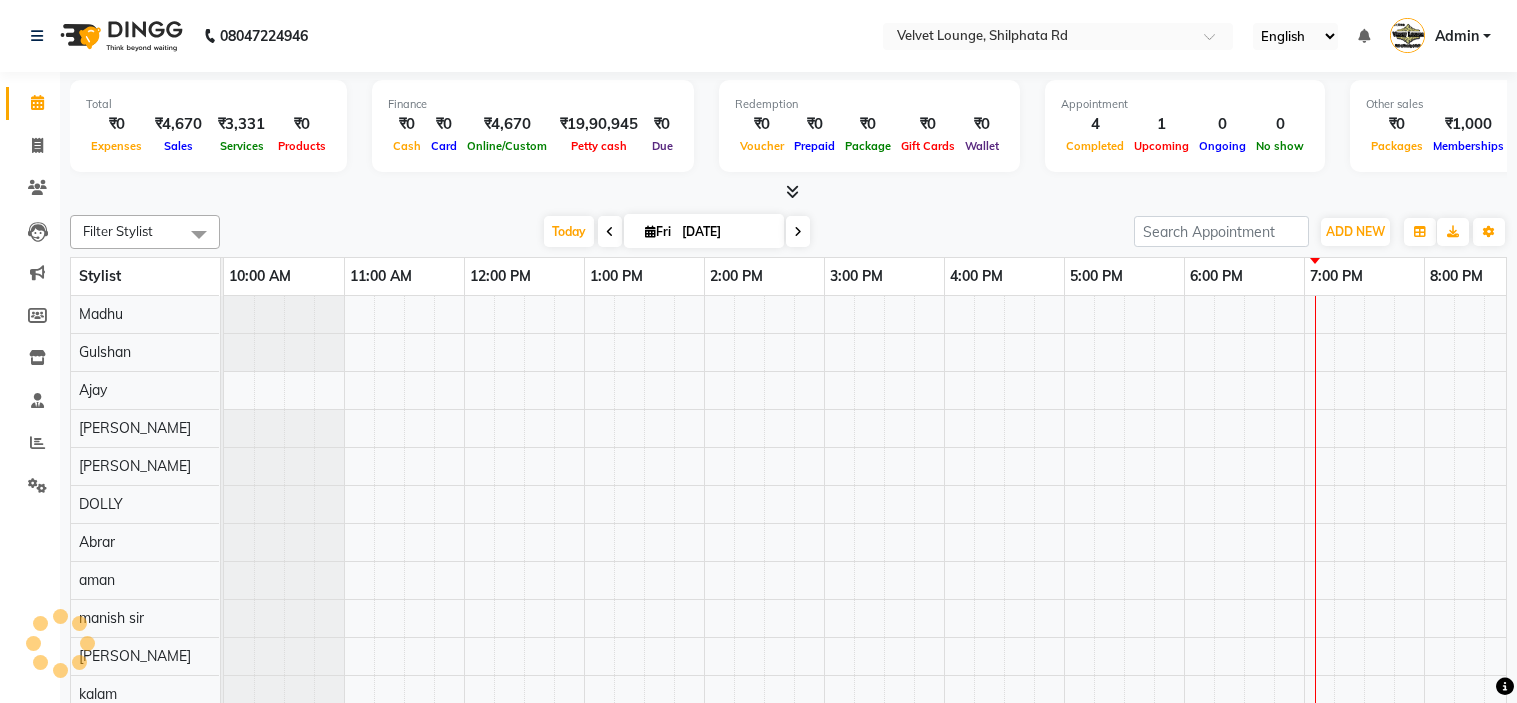 scroll, scrollTop: 0, scrollLeft: 0, axis: both 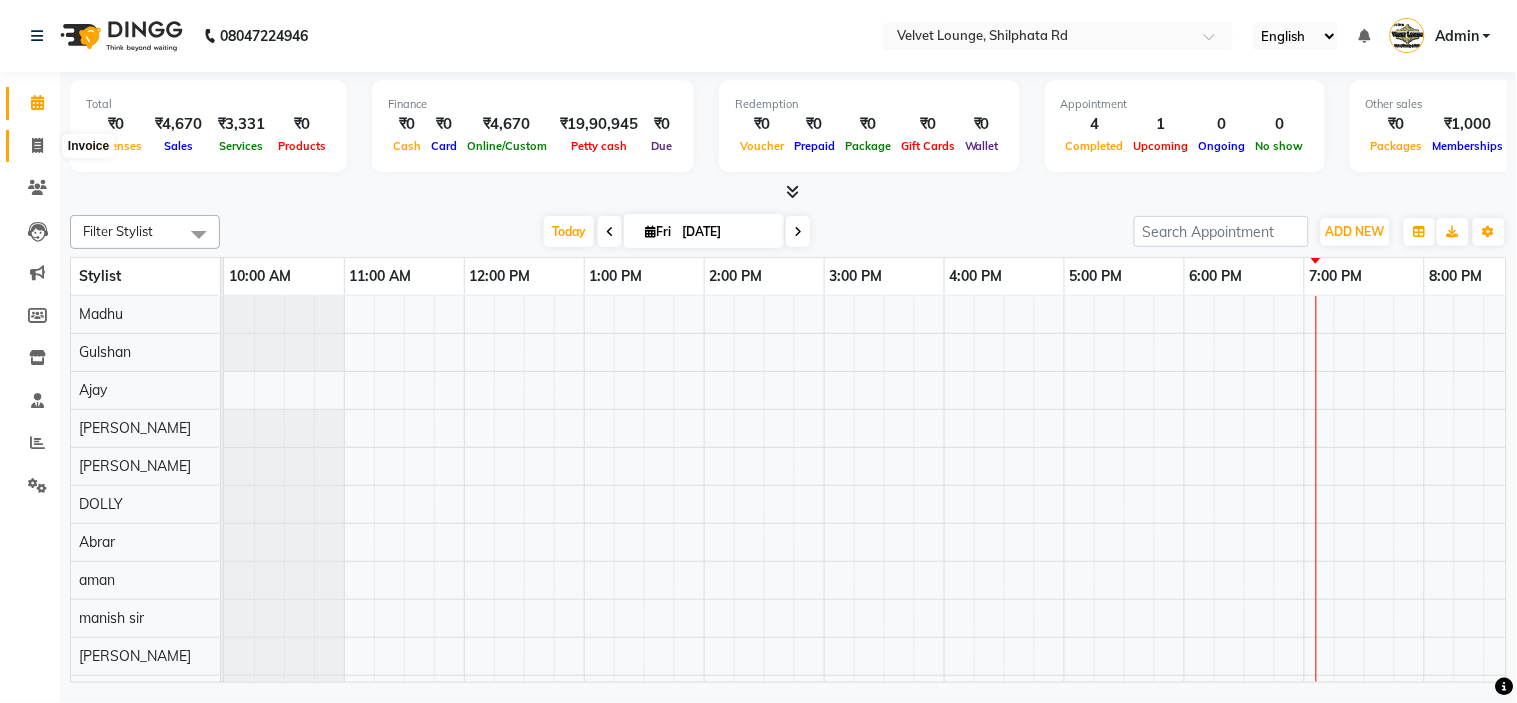 click 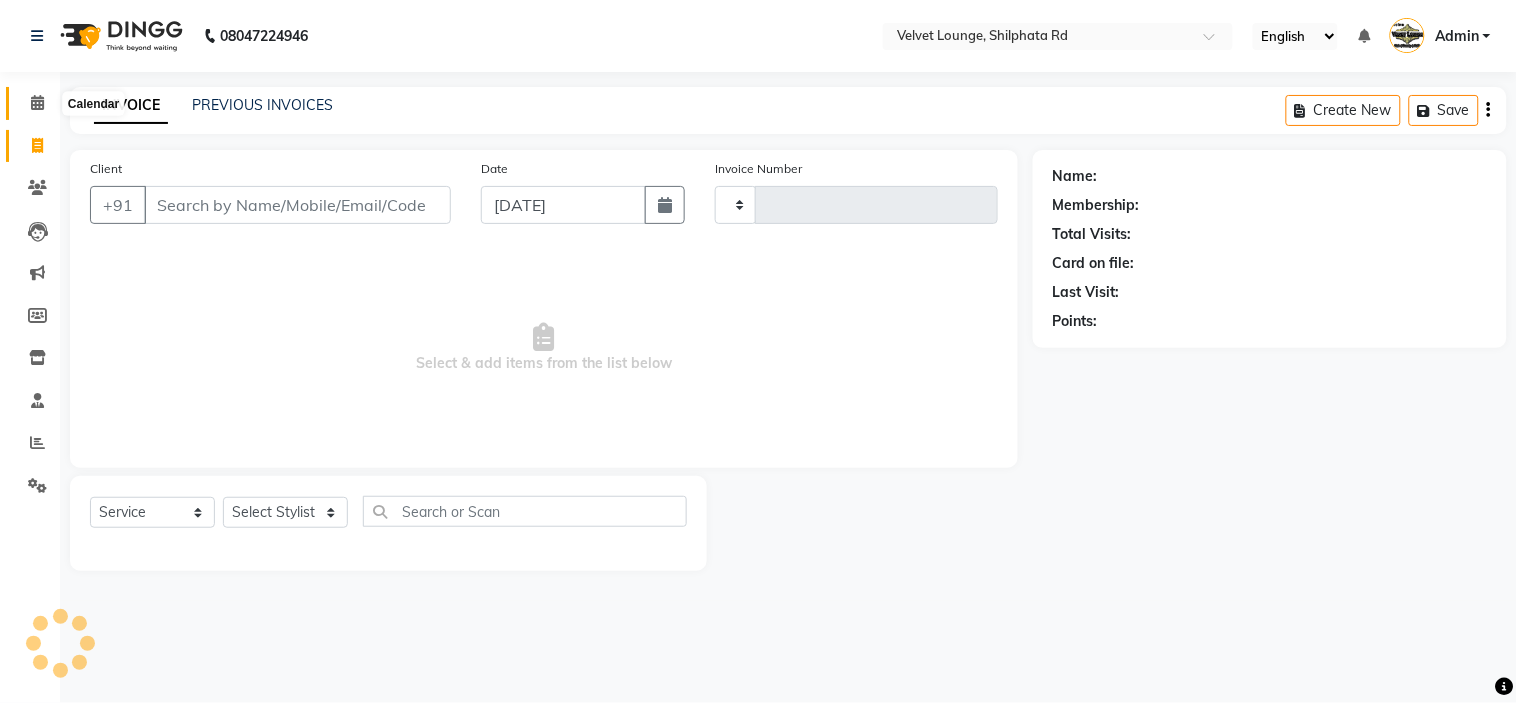 type on "1335" 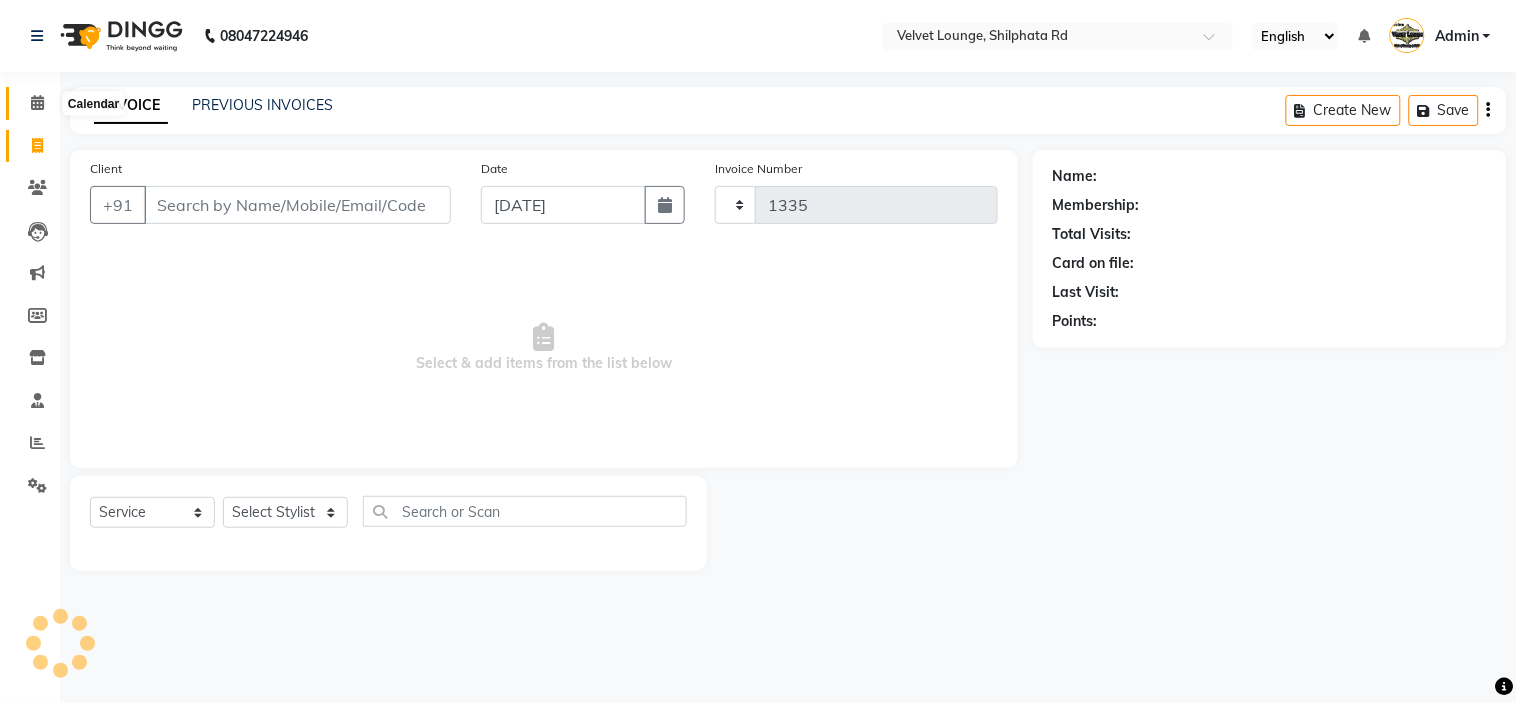select on "122" 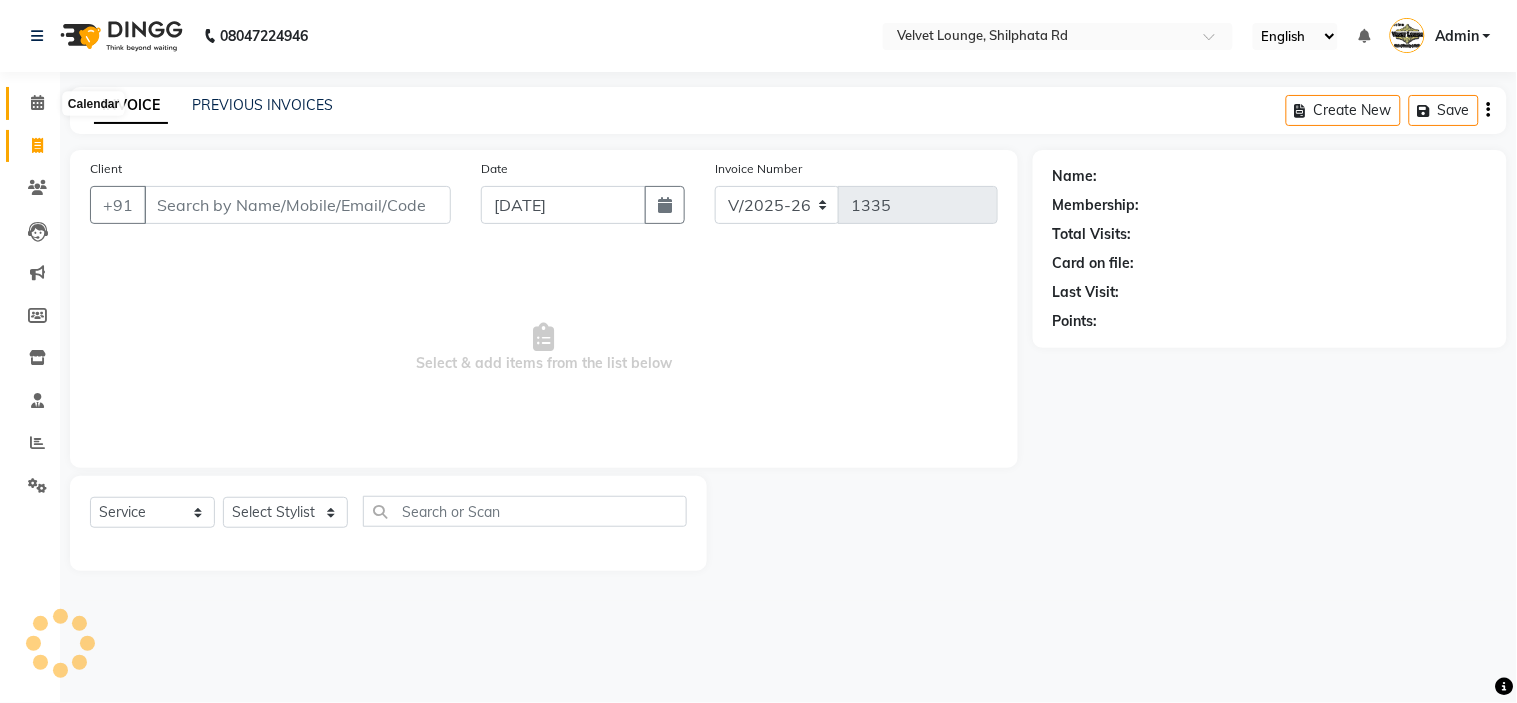 click 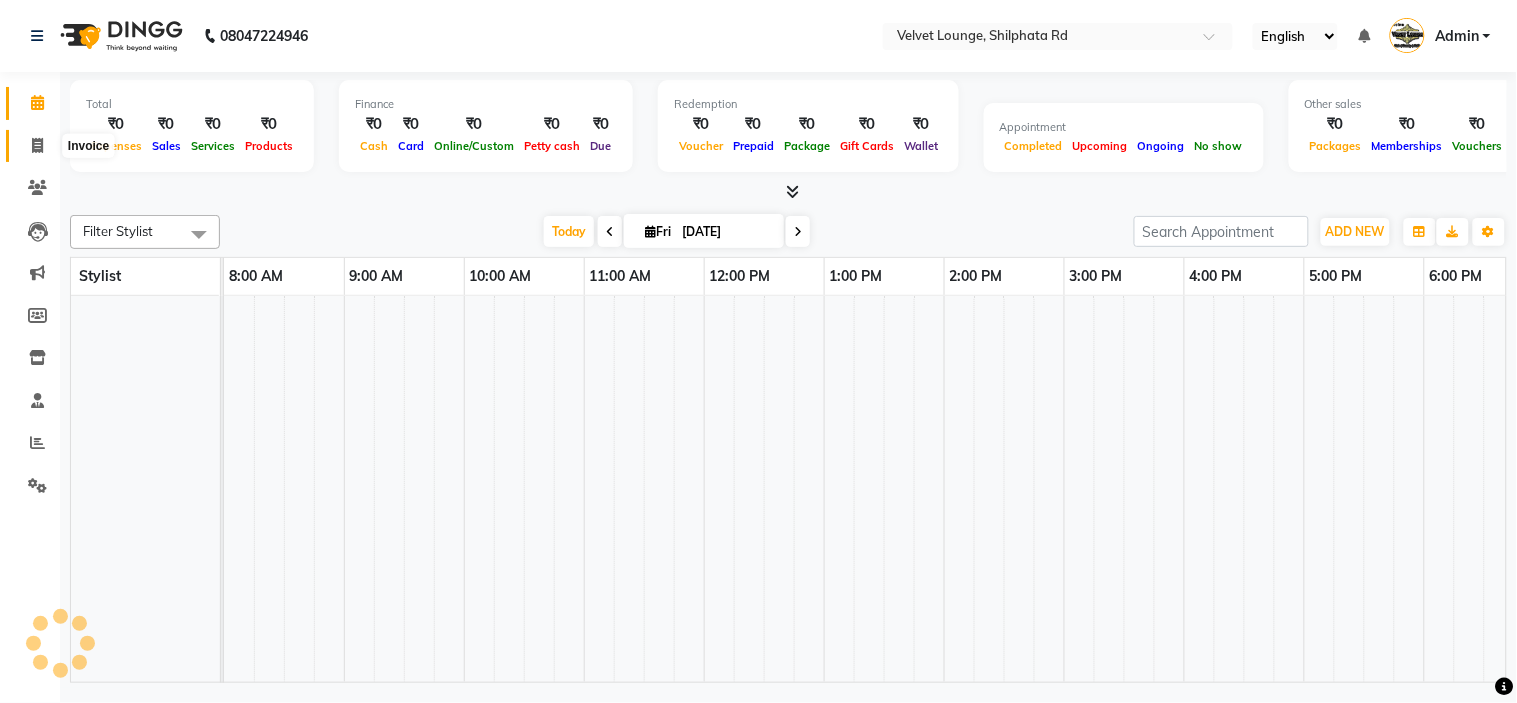 click 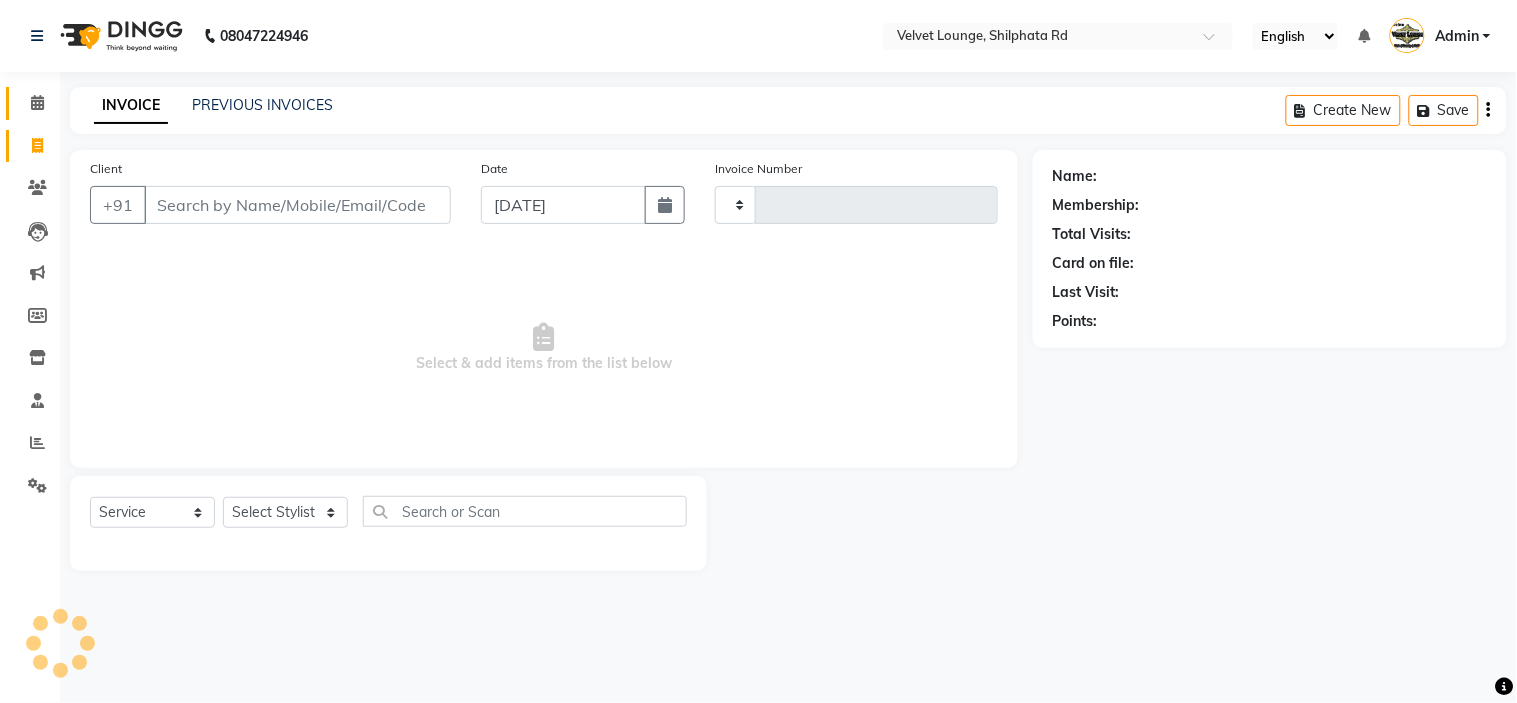 type on "1335" 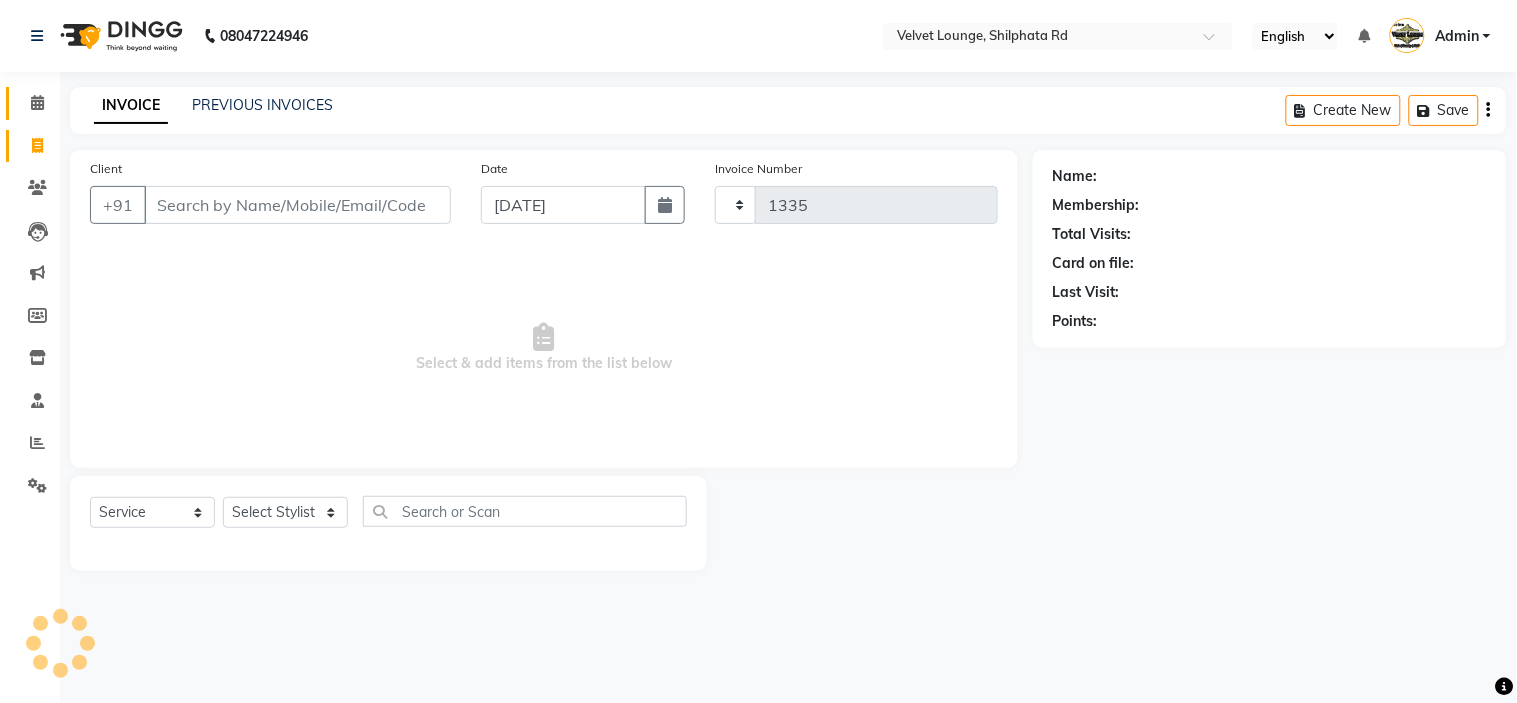 select on "122" 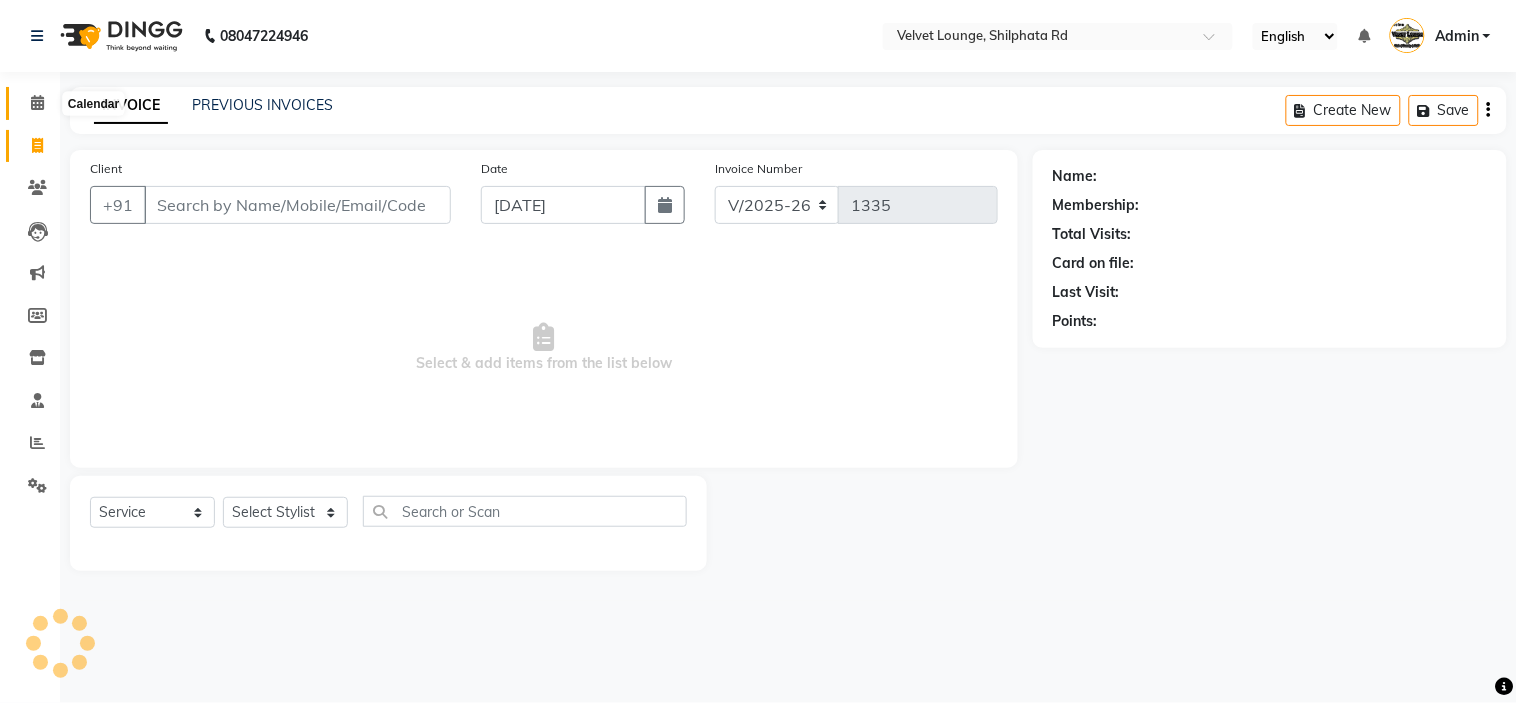 click 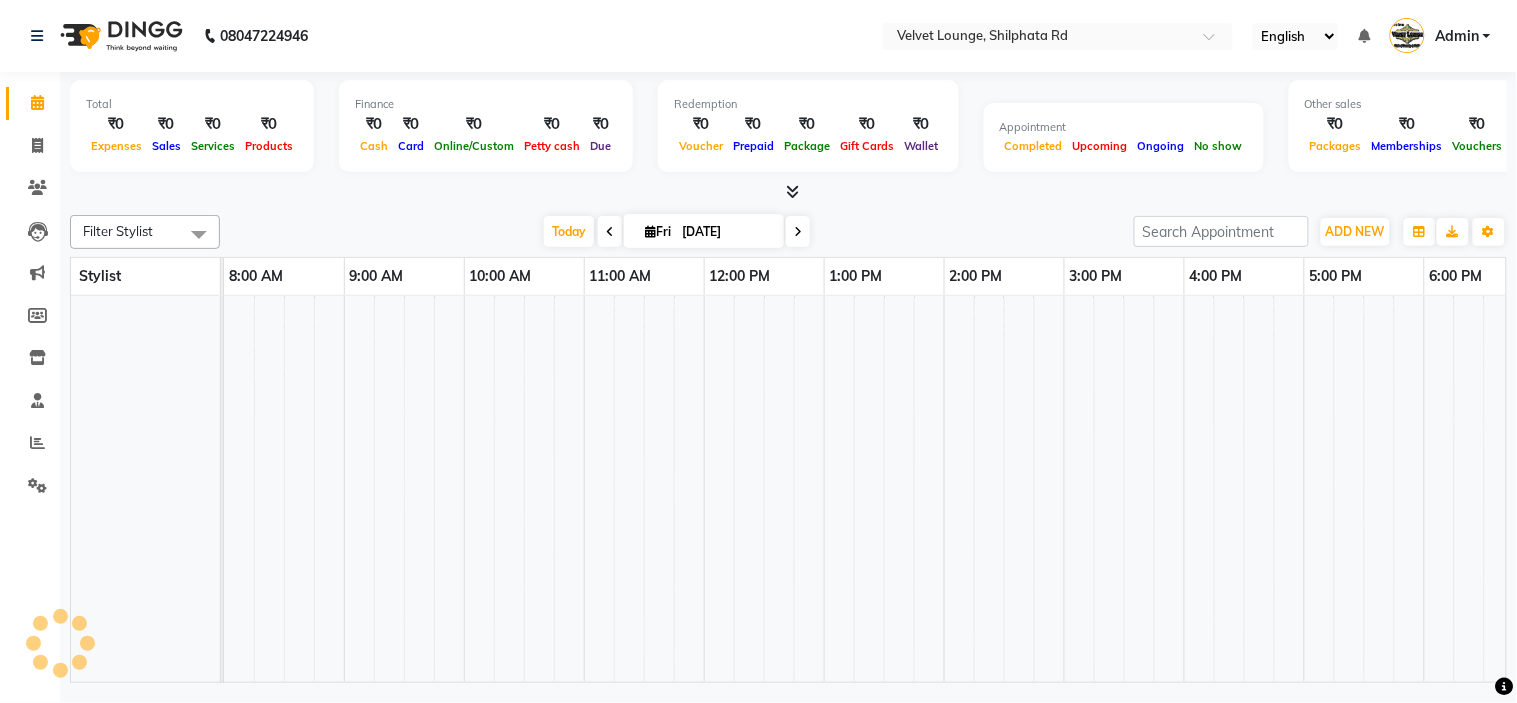 click on "[DATE]  [DATE]" at bounding box center [677, 232] 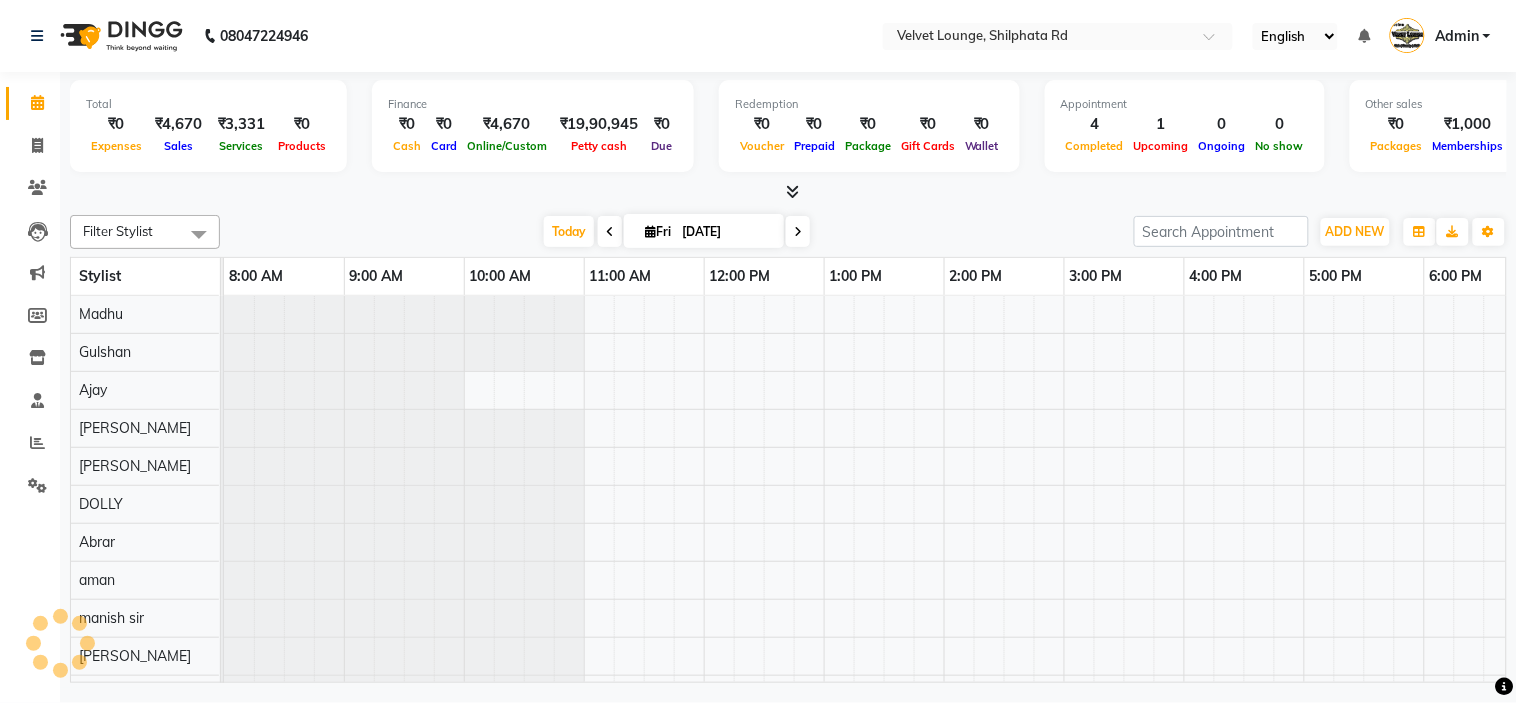 scroll, scrollTop: 0, scrollLeft: 157, axis: horizontal 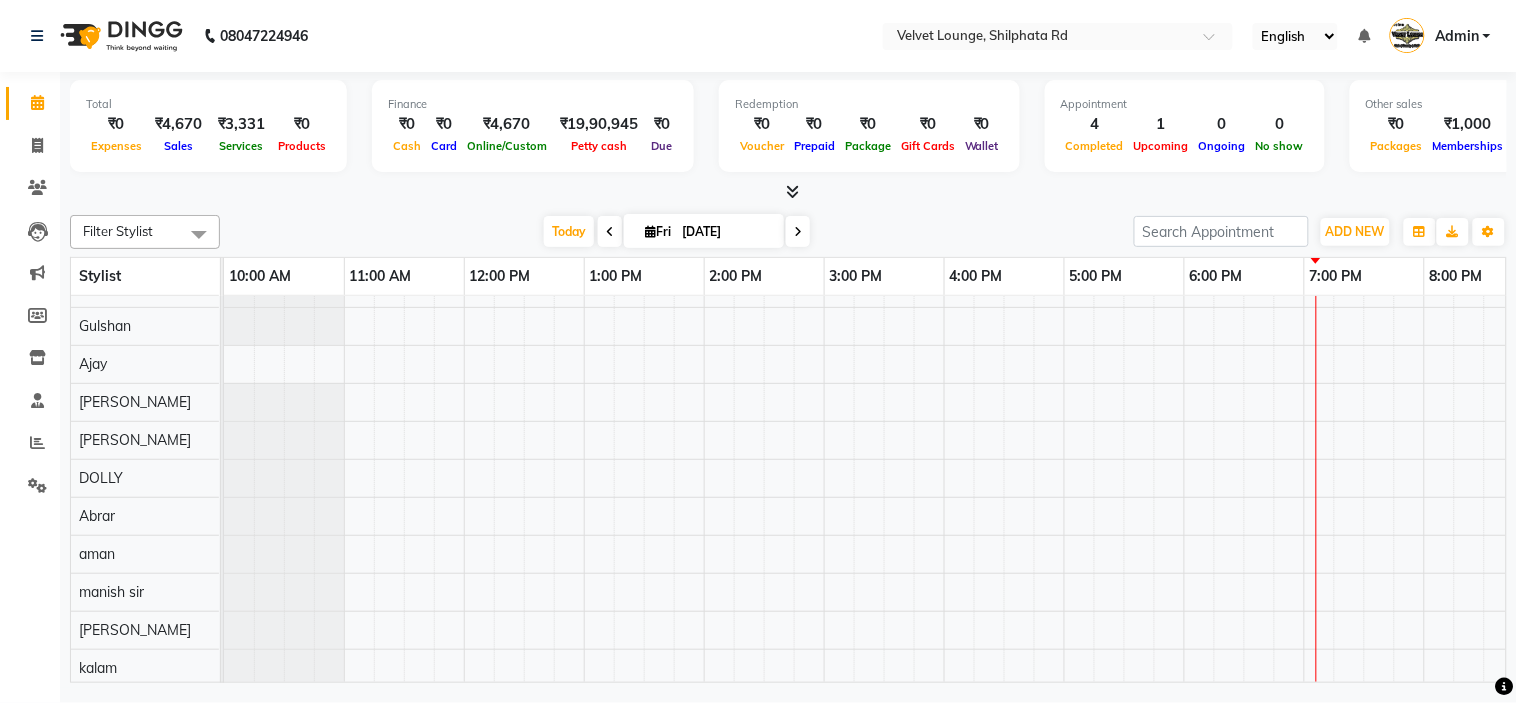 click on "Today  Fri 11-07-2025" at bounding box center (677, 232) 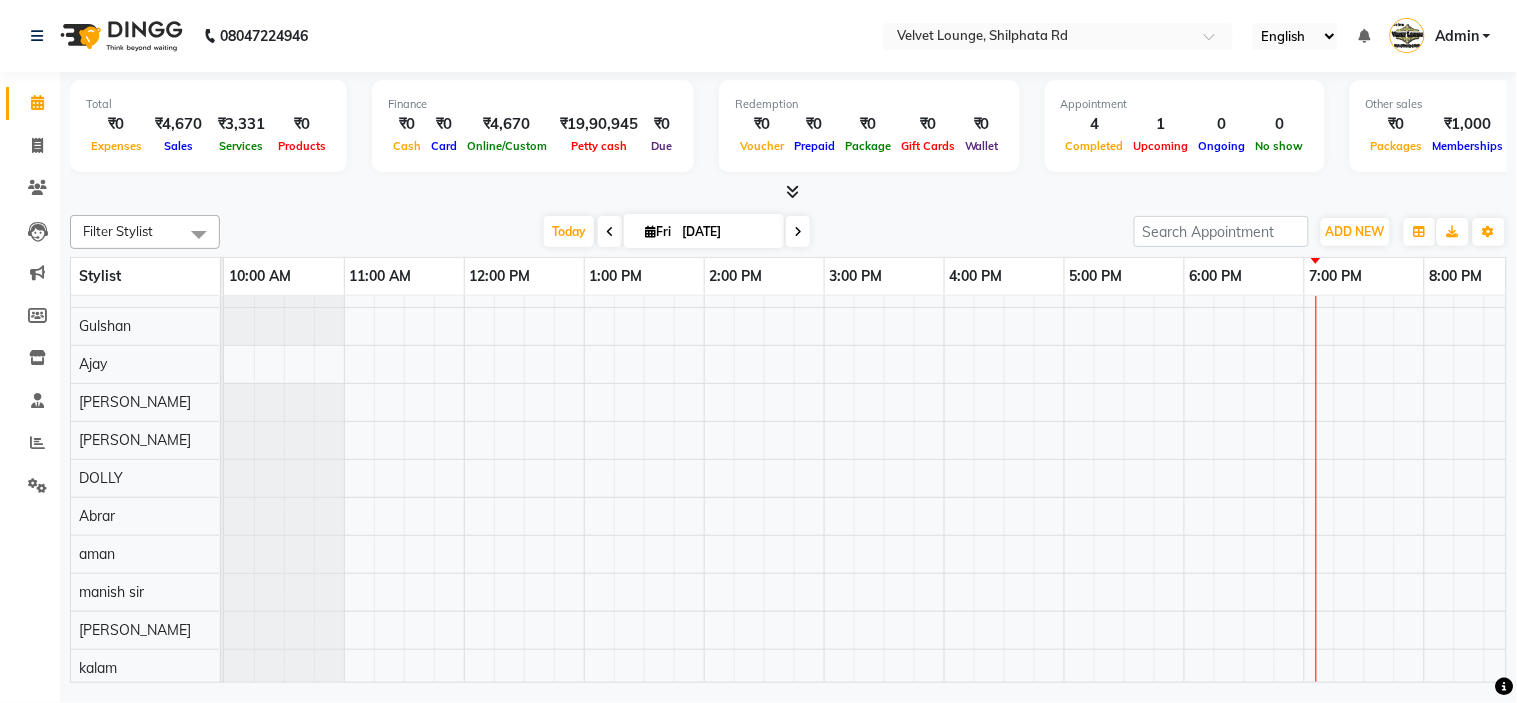 scroll, scrollTop: 434, scrollLeft: 0, axis: vertical 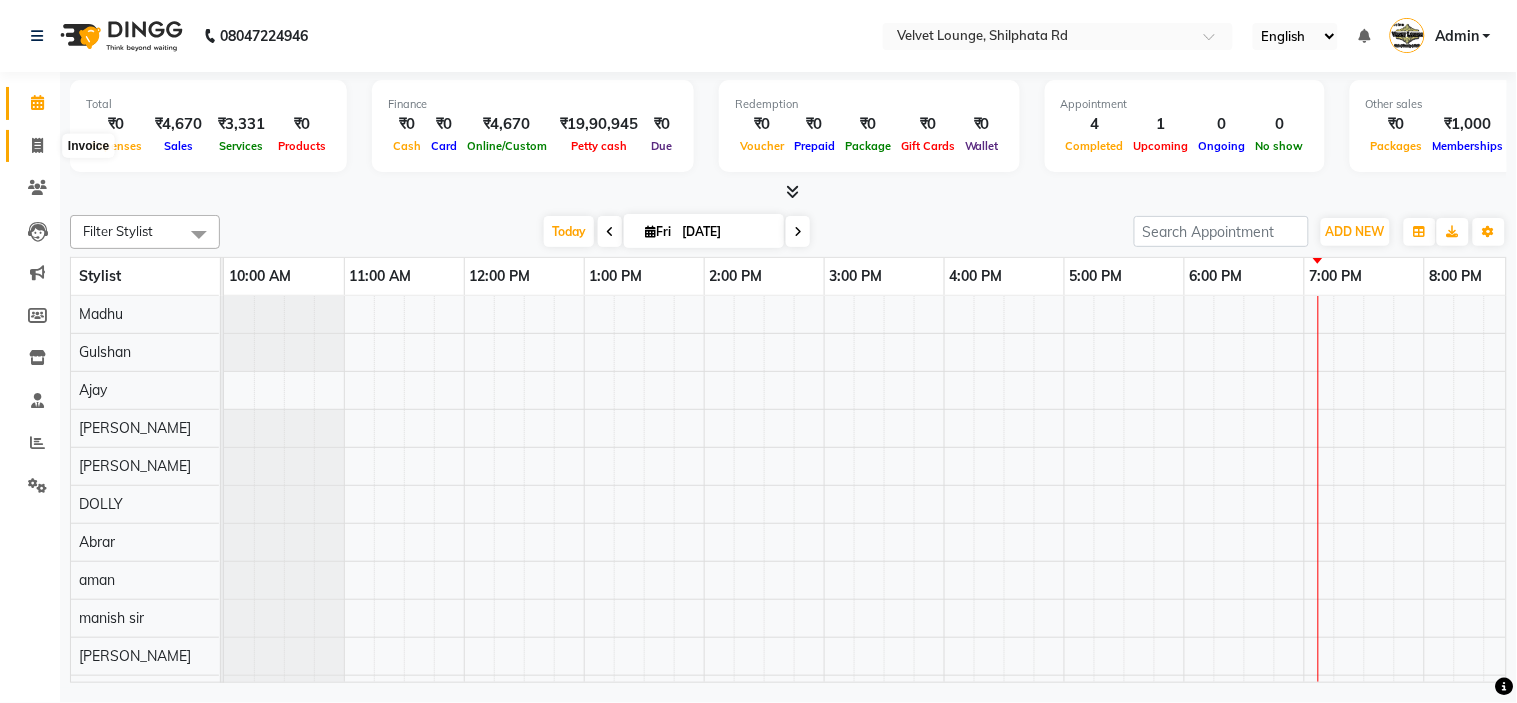 click 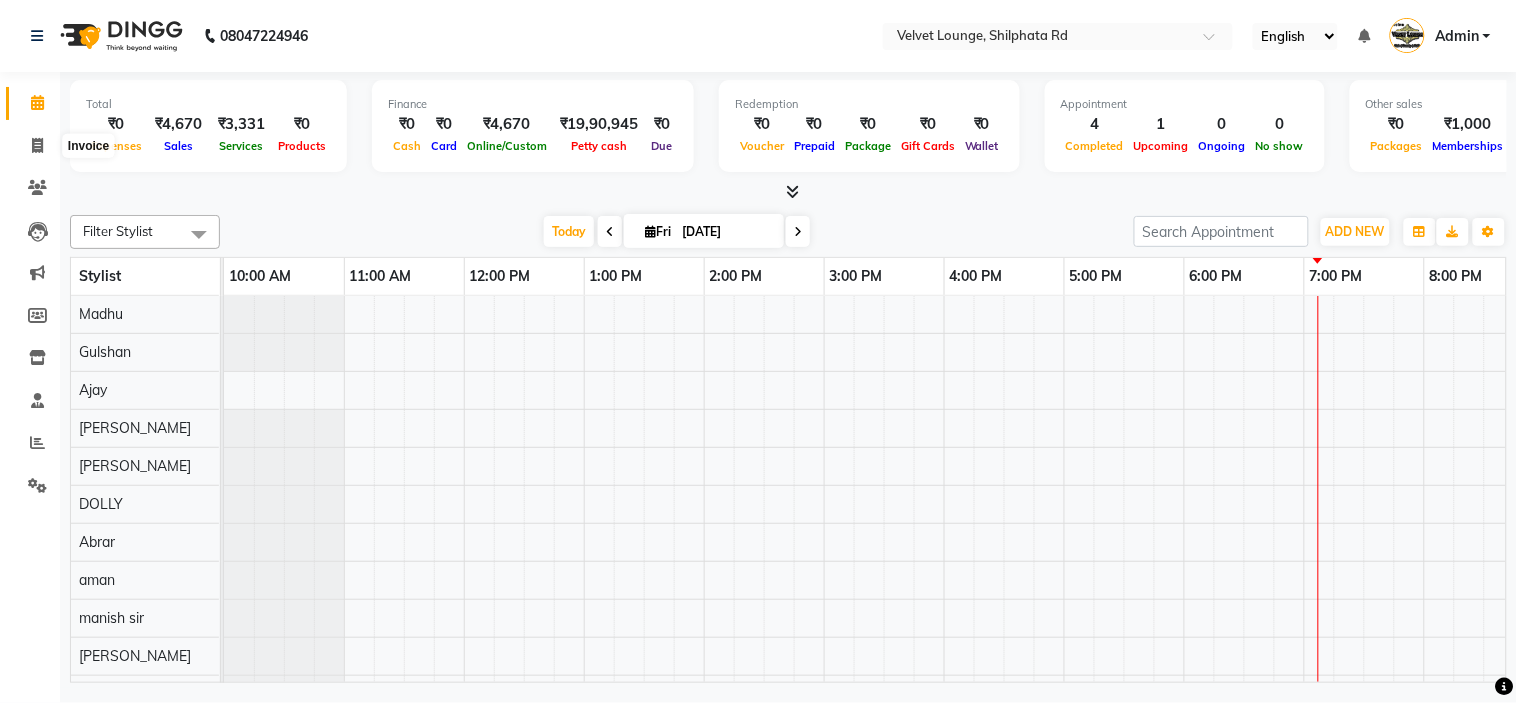 select on "service" 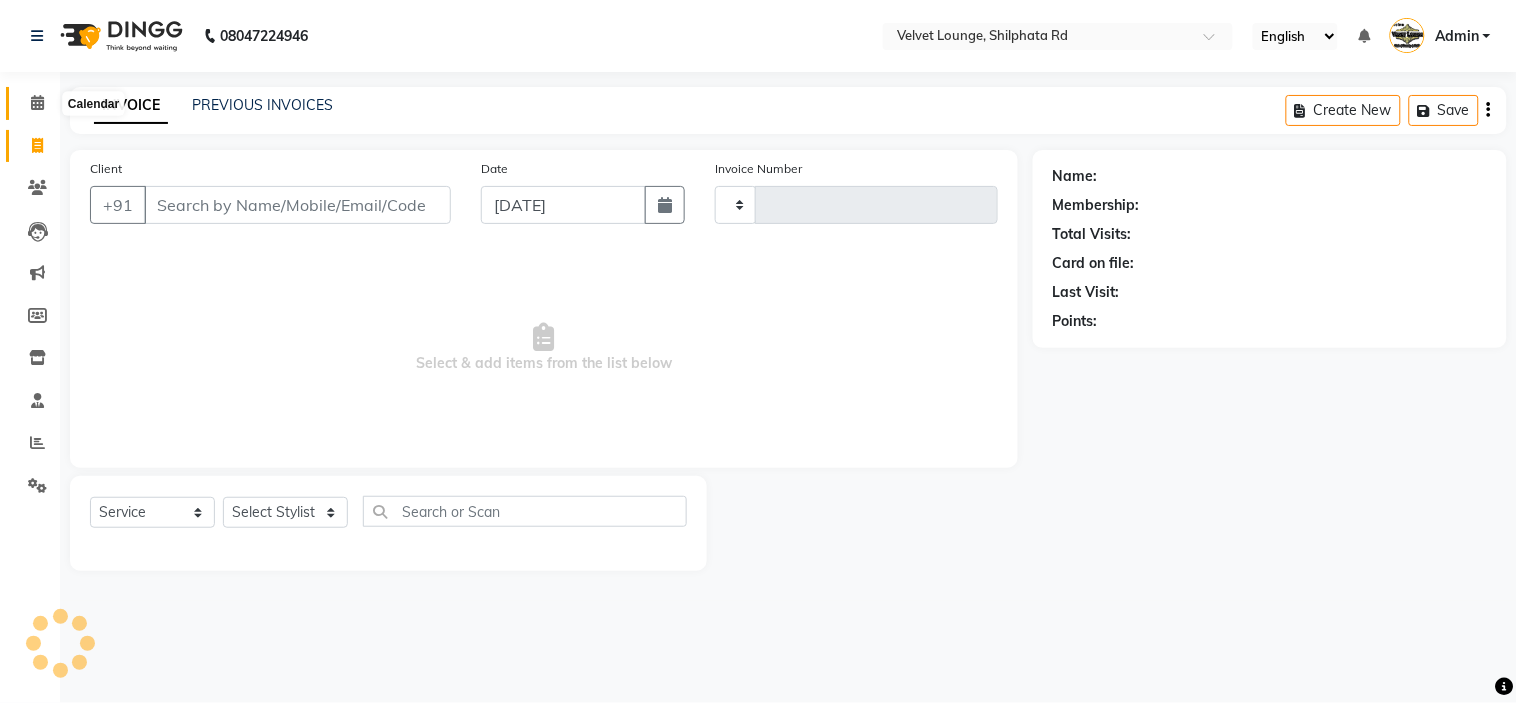 click 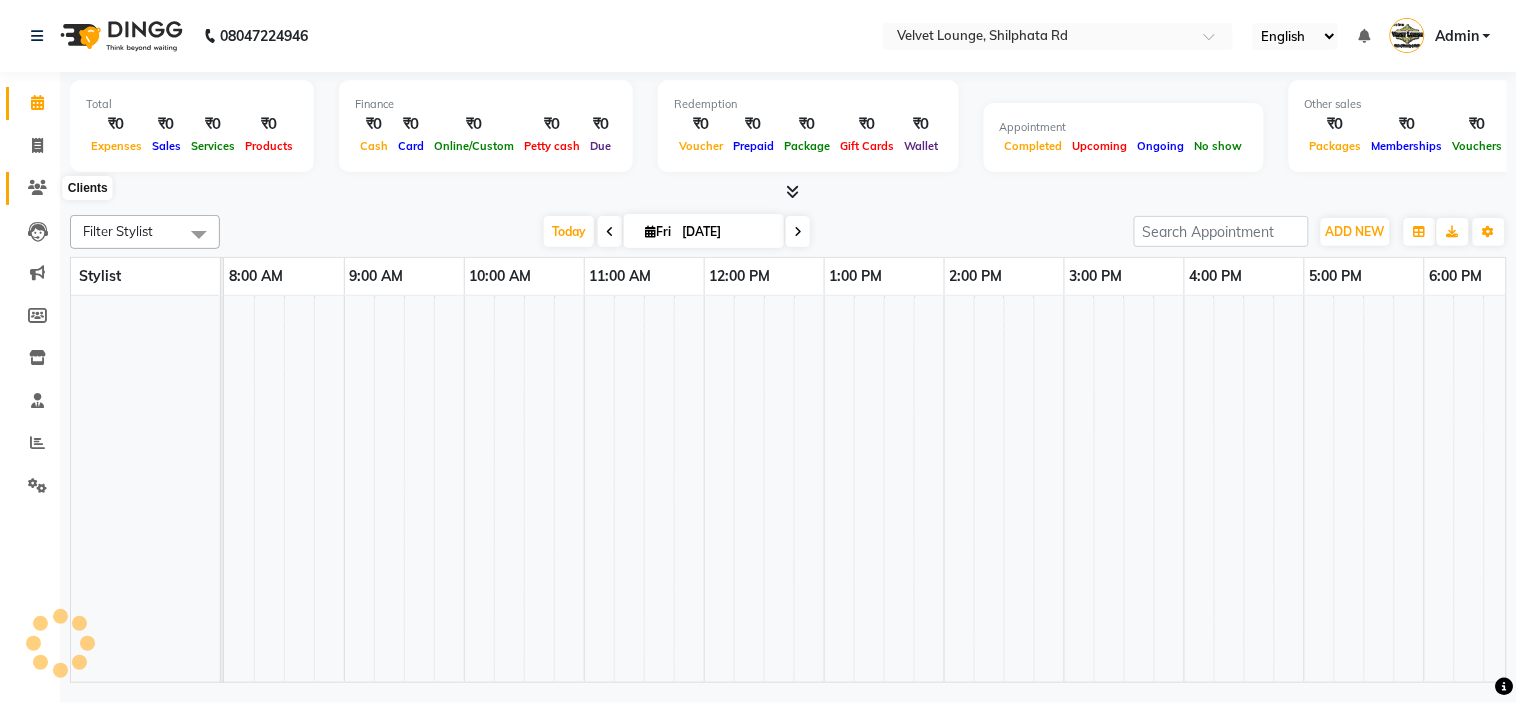 click 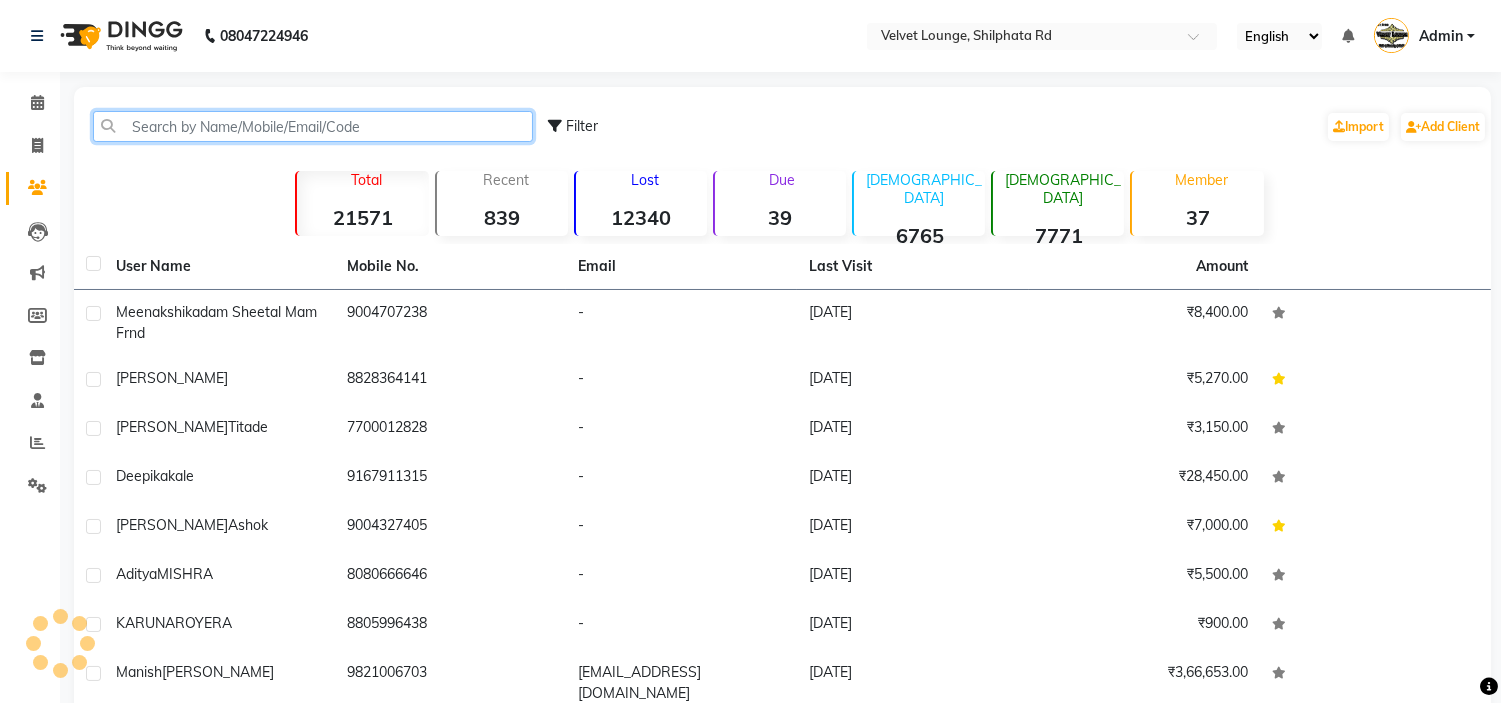 click 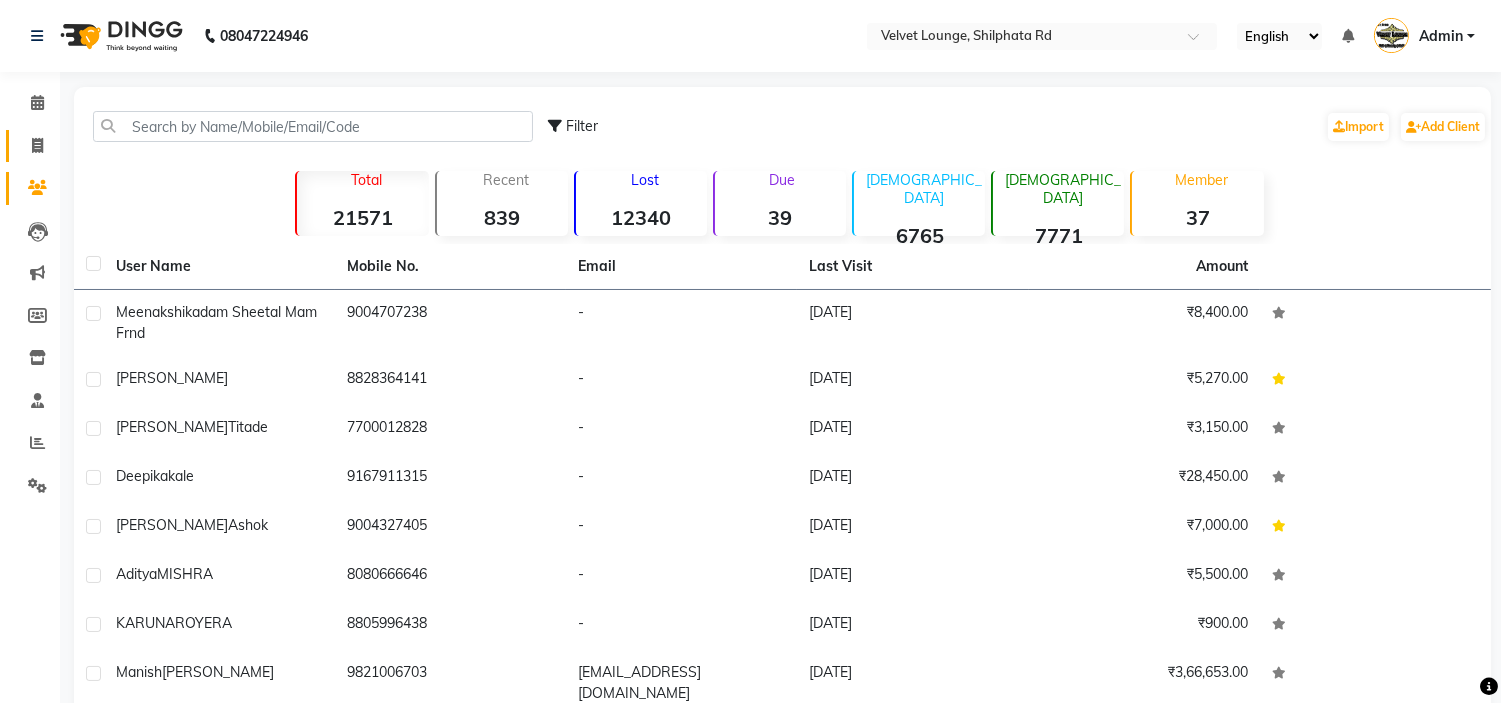 click on "Invoice" 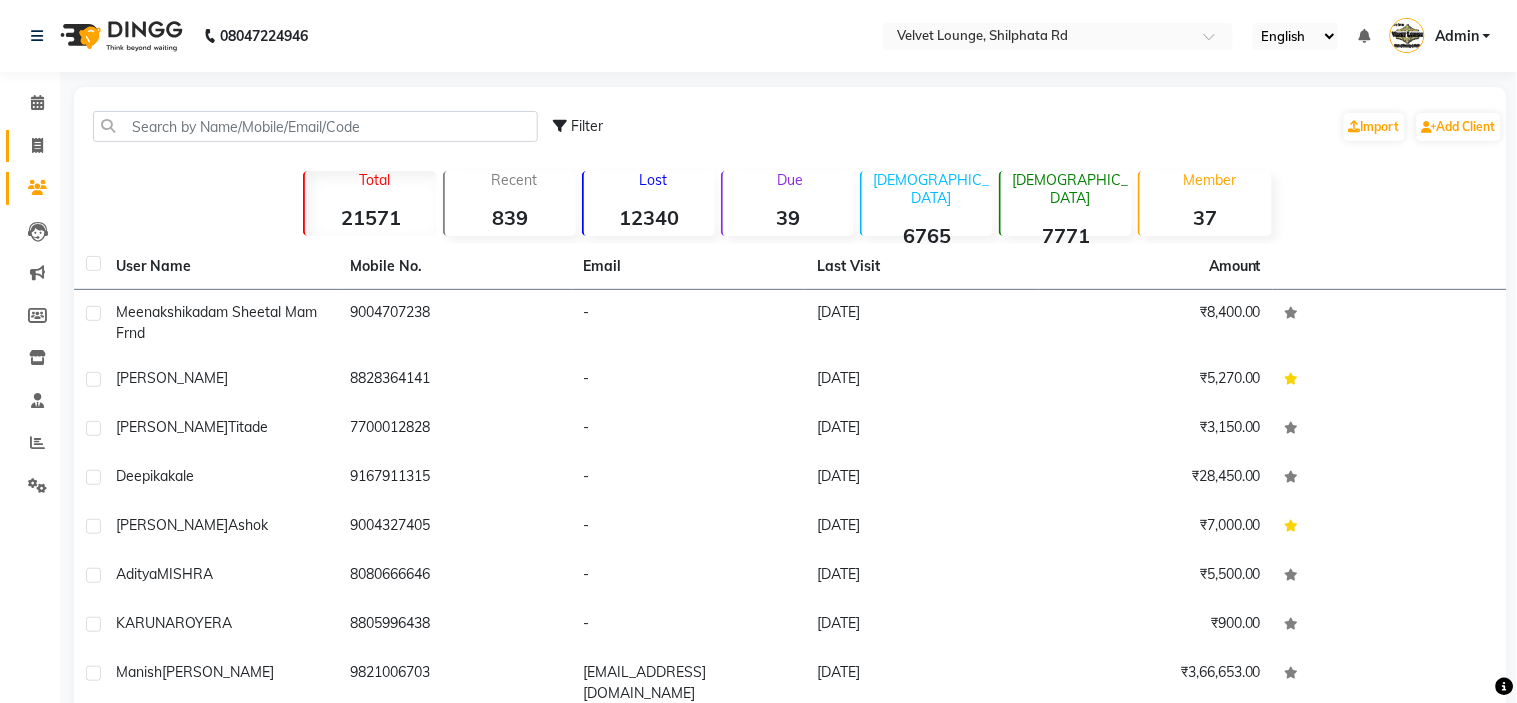 select on "service" 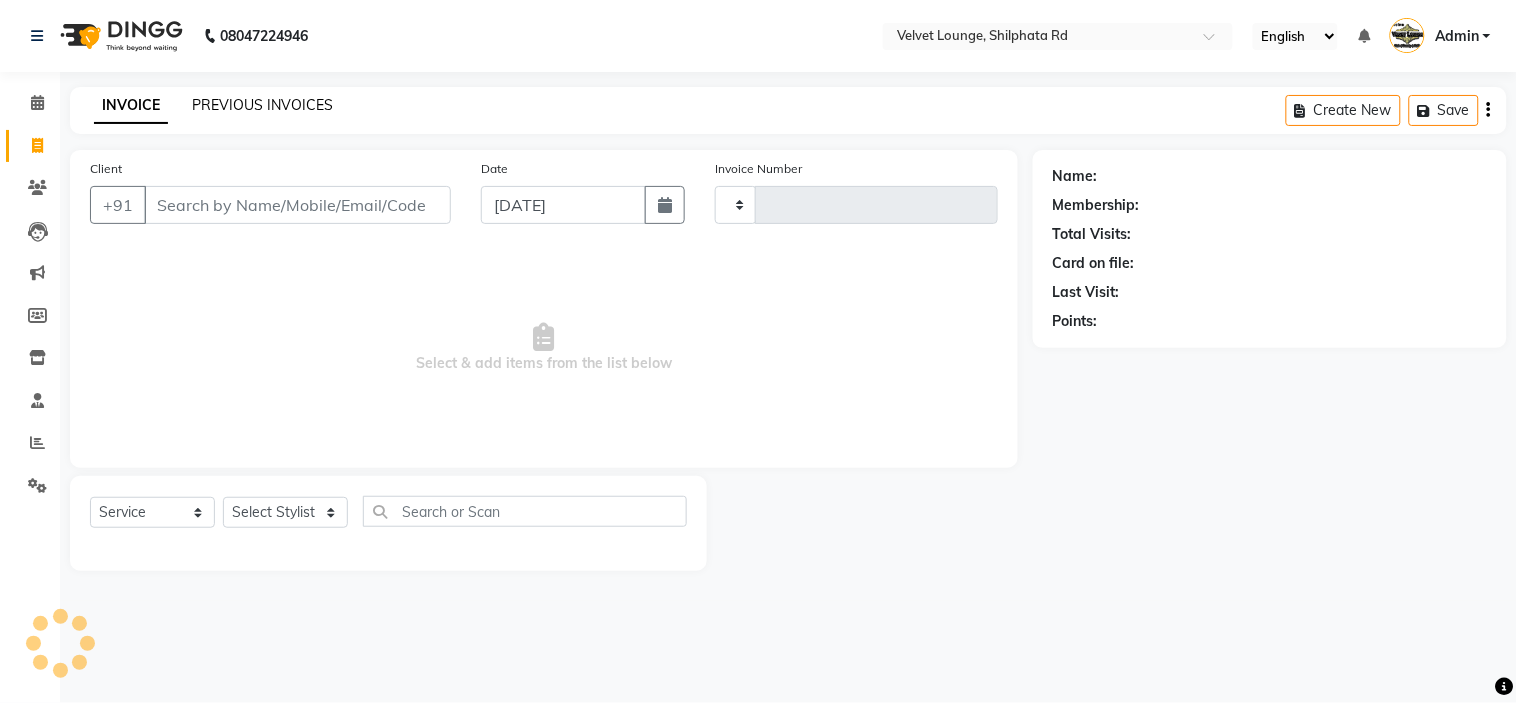 click on "PREVIOUS INVOICES" 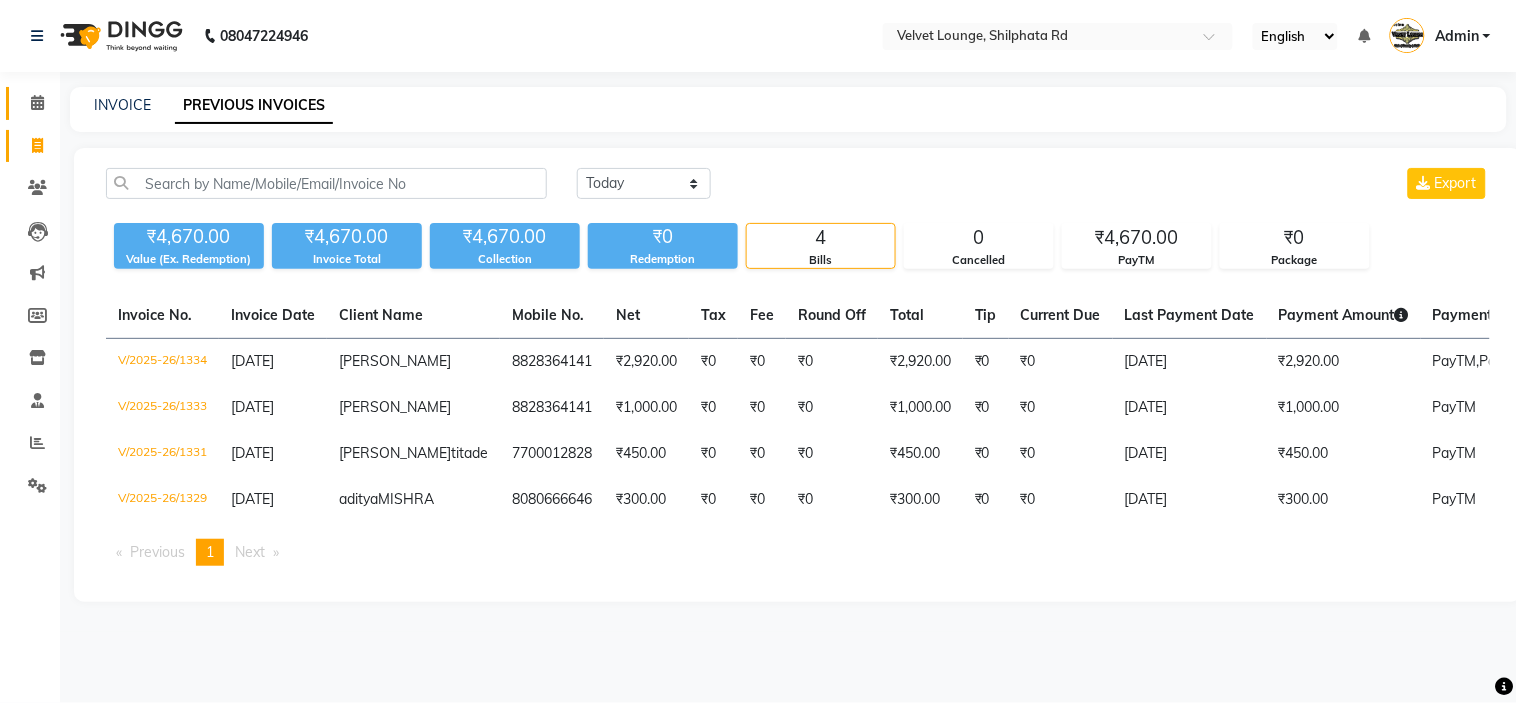 click on "Calendar" 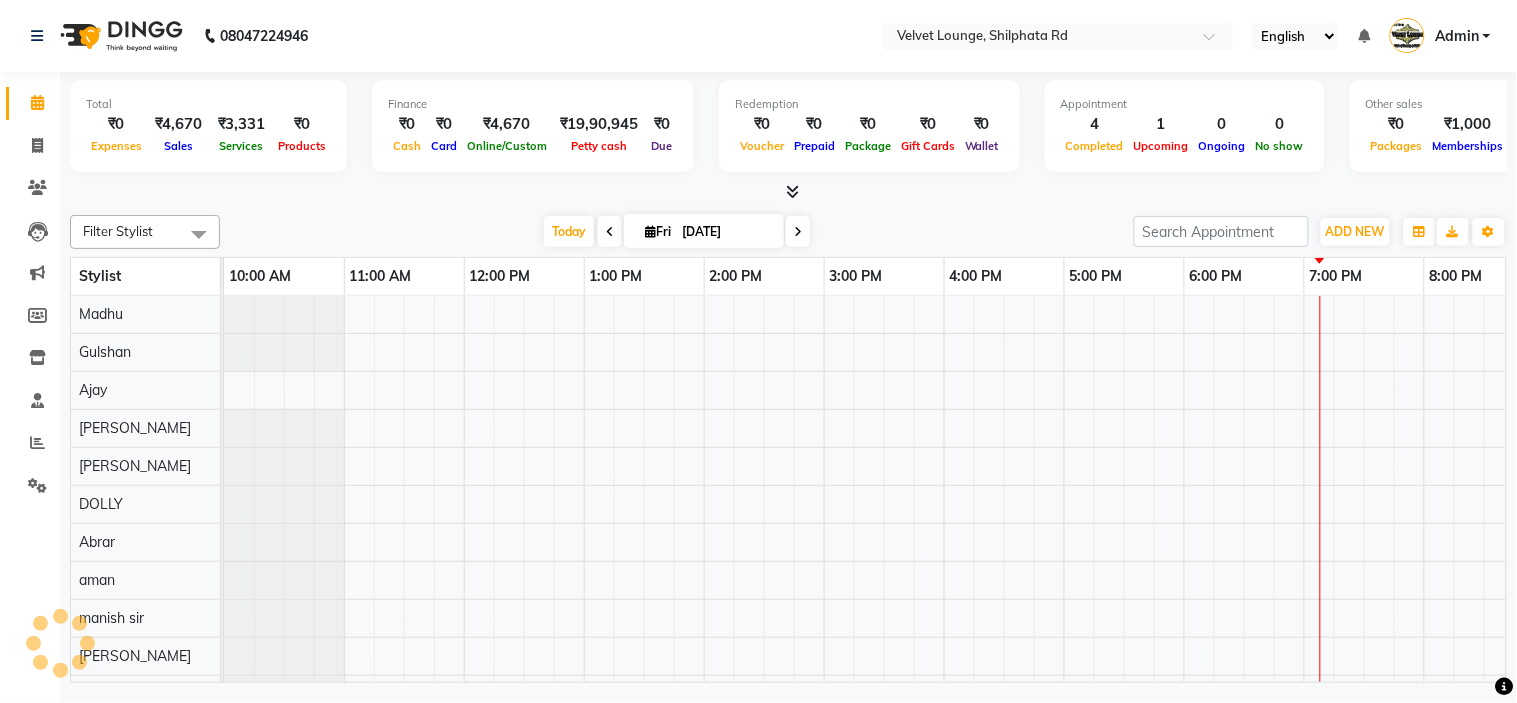 click on "Filter Stylist Select All  Mohmad Adnan Ansari aadil mohaMAD  aarif khan Abrar Ajay ajay jaishwal alam khan aman amit kumar  ANJALI SINGH Ashish singh ashwini palem  chandradeep DOLLY faizan siddique  fardeen shaikh Garima singh Gulshan jaya jyoti deepak chandaliya kalam karan  Madhu manish sir miraj khan mustakin neeta kumbhar neha tamatta pradnya rahul thakur RAZAK SALIM SAIKH rohit Rutuja SAHEER sahil khan SALMA SHAIKH salman mahomad imran  SAMEER KHAN sana santosh jaiswal saqib sayali shaddma  ansari shalu mehra shekhar bansode SHIVADURGA GANTAM shubham pal  shweta pandey varshita gurbani vishal shinde Today  Fri 11-07-2025 Toggle Dropdown Add Appointment Add Invoice Add Expense Add Attendance Add Client Add Transaction Toggle Dropdown Add Appointment Add Invoice Add Expense Add Attendance Add Client ADD NEW Toggle Dropdown Add Appointment Add Invoice Add Expense Add Attendance Add Client Add Transaction Filter Stylist Select All  Mohmad Adnan Ansari aadil mohaMAD  aarif khan Abrar Ajay ajay jaishwal aman" 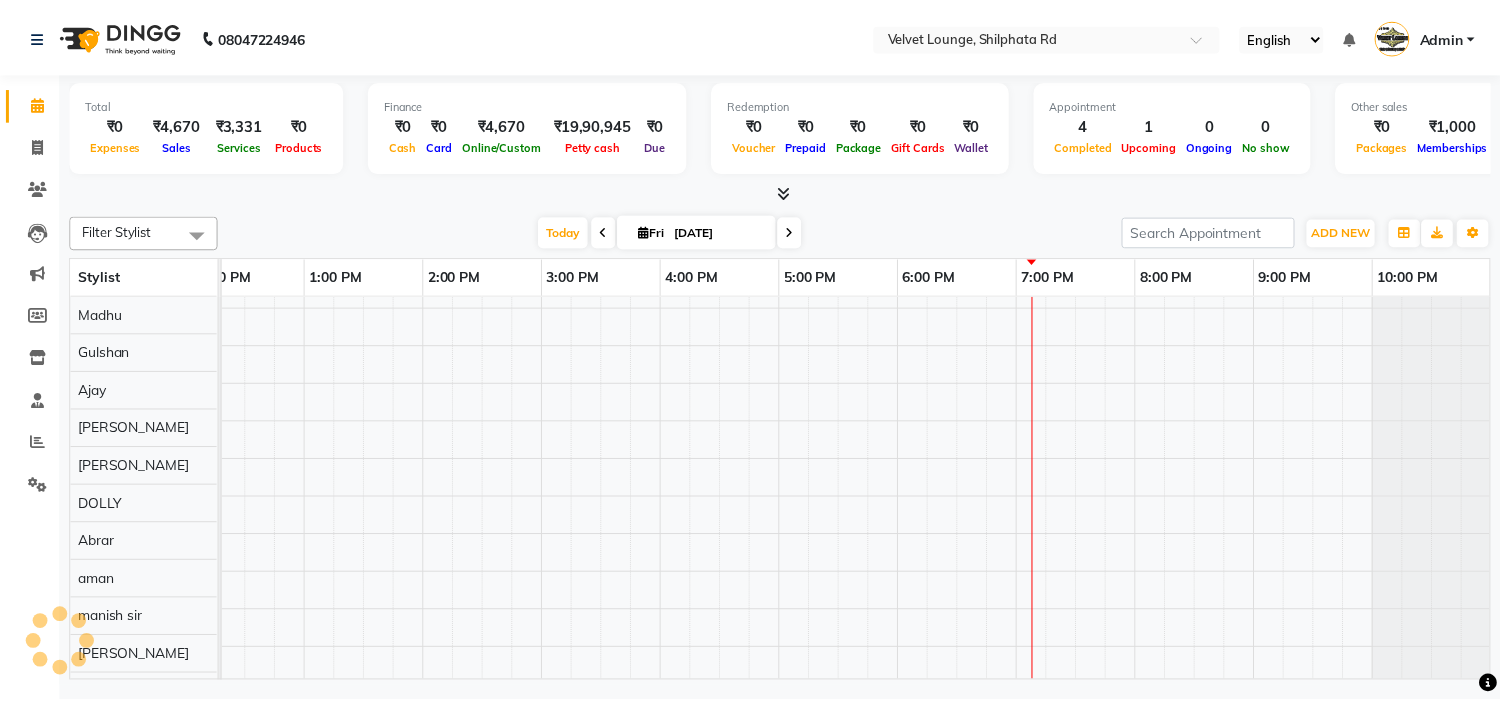 scroll, scrollTop: 26, scrollLeft: 0, axis: vertical 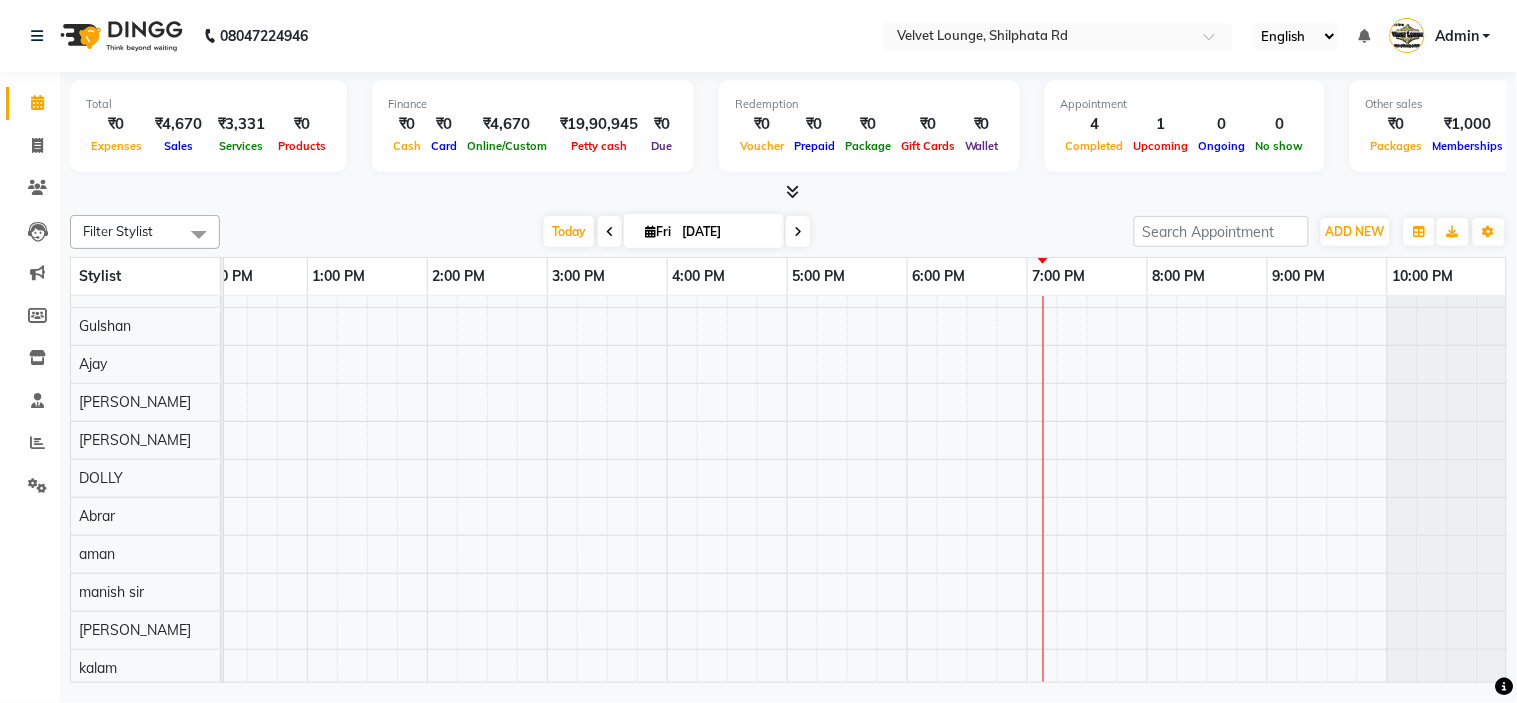 click on "Filter Stylist Select All  Mohmad Adnan Ansari aadil mohaMAD  aarif khan Abrar Ajay ajay jaishwal alam khan aman amit kumar  ANJALI SINGH Ashish singh ashwini palem  chandradeep DOLLY faizan siddique  fardeen shaikh Garima singh Gulshan jaya jyoti deepak chandaliya kalam karan  Madhu manish sir miraj khan mustakin neeta kumbhar neha tamatta pradnya rahul thakur RAZAK SALIM SAIKH rohit Rutuja SAHEER sahil khan SALMA SHAIKH salman mahomad imran  SAMEER KHAN sana santosh jaiswal saqib sayali shaddma  ansari shalu mehra shekhar bansode SHIVADURGA GANTAM shubham pal  shweta pandey varshita gurbani vishal shinde Today  Fri 11-07-2025 Toggle Dropdown Add Appointment Add Invoice Add Expense Add Attendance Add Client Add Transaction Toggle Dropdown Add Appointment Add Invoice Add Expense Add Attendance Add Client ADD NEW Toggle Dropdown Add Appointment Add Invoice Add Expense Add Attendance Add Client Add Transaction Filter Stylist Select All  Mohmad Adnan Ansari aadil mohaMAD  aarif khan Abrar Ajay ajay jaishwal aman" 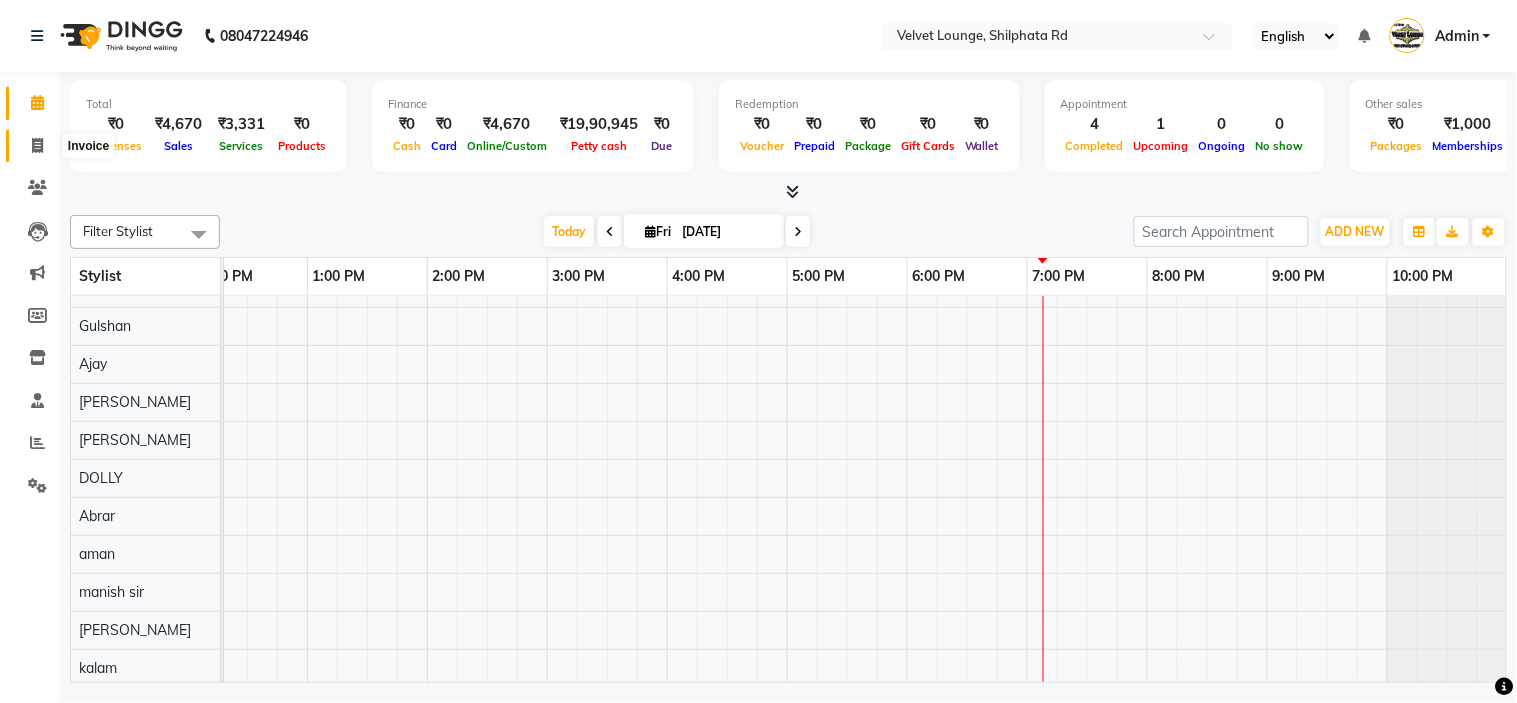 click 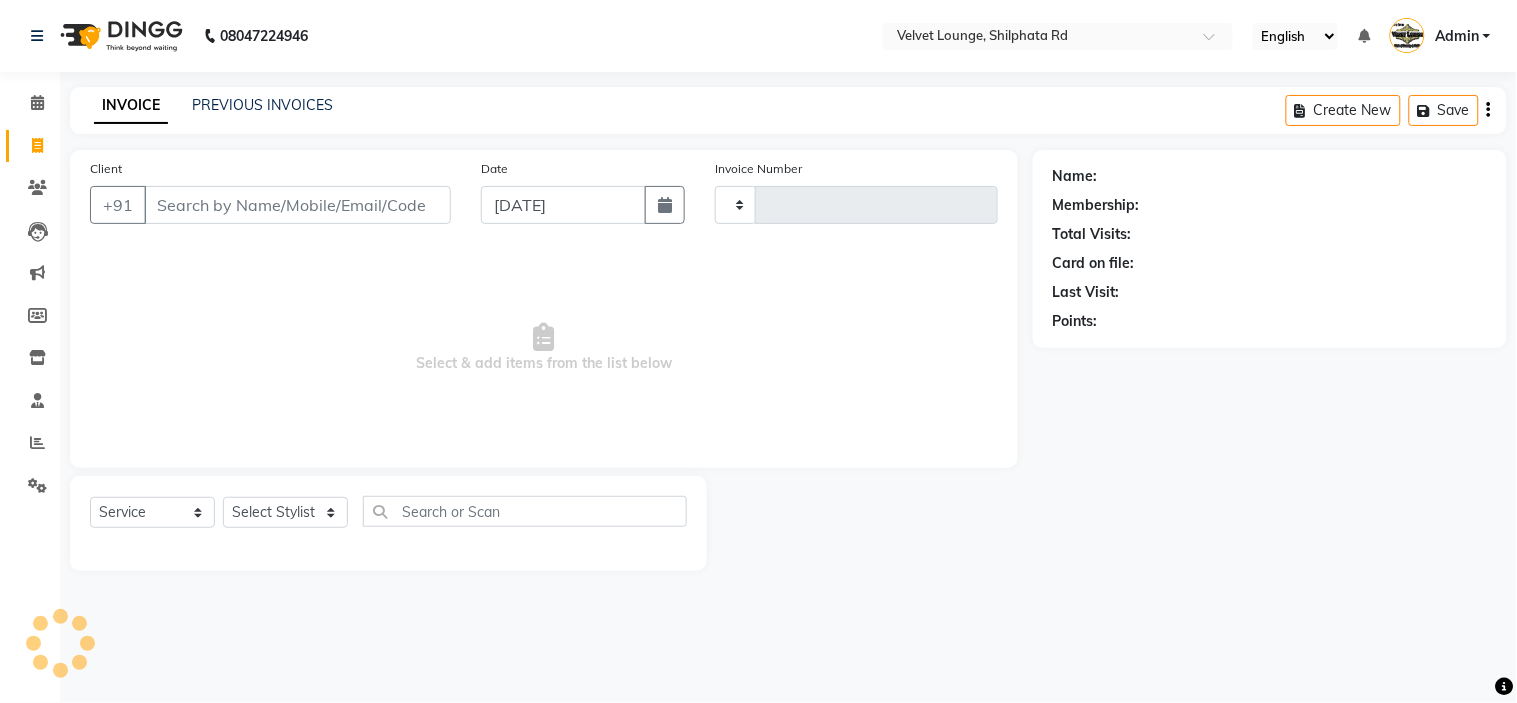 type on "1335" 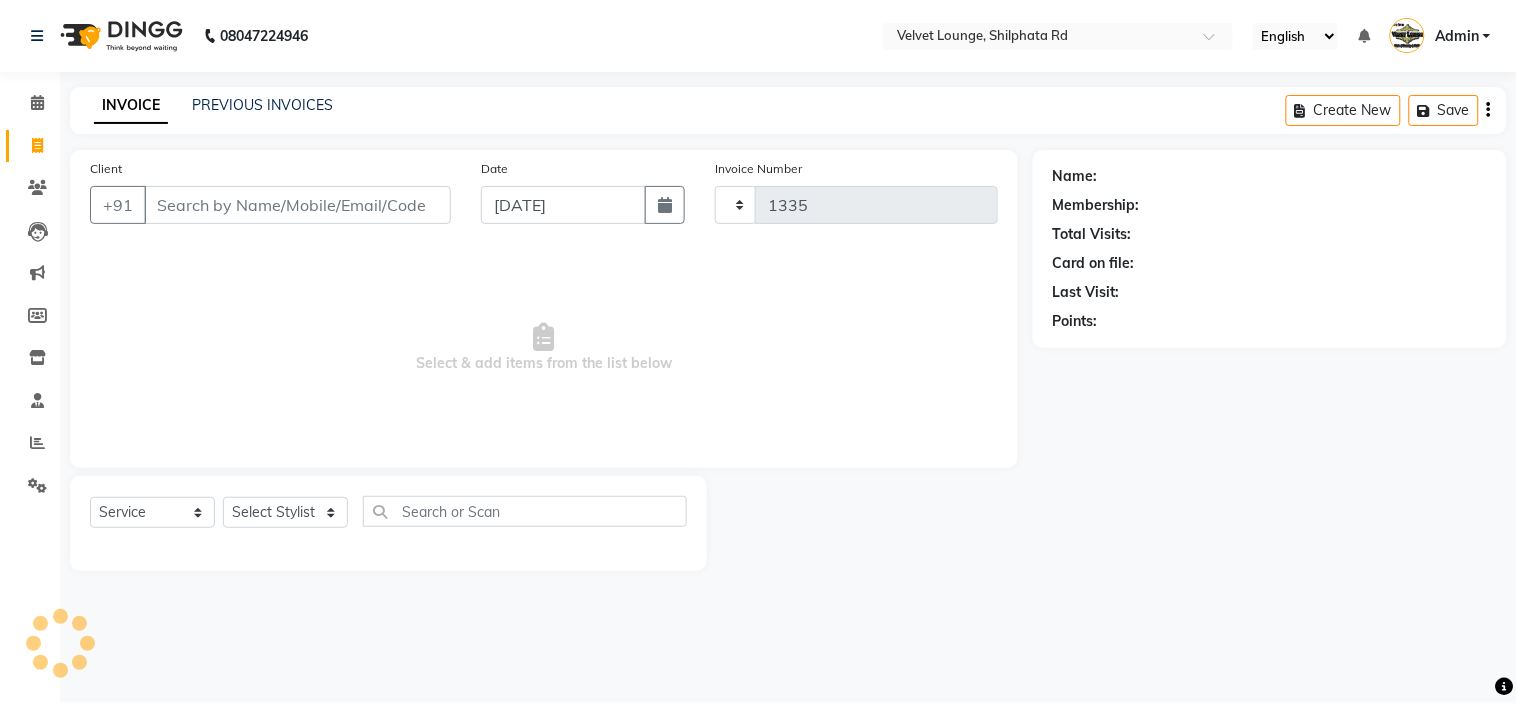 select on "122" 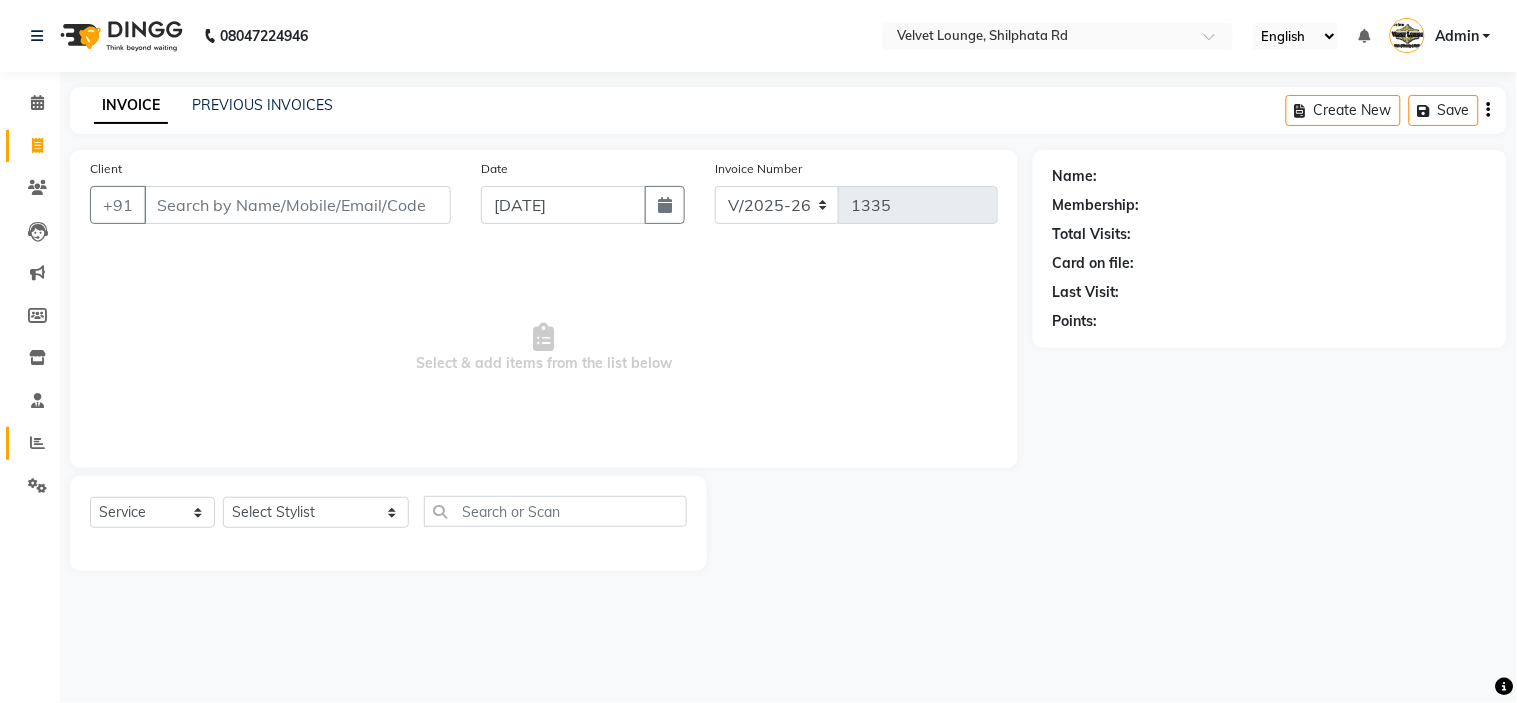 click on "Reports" 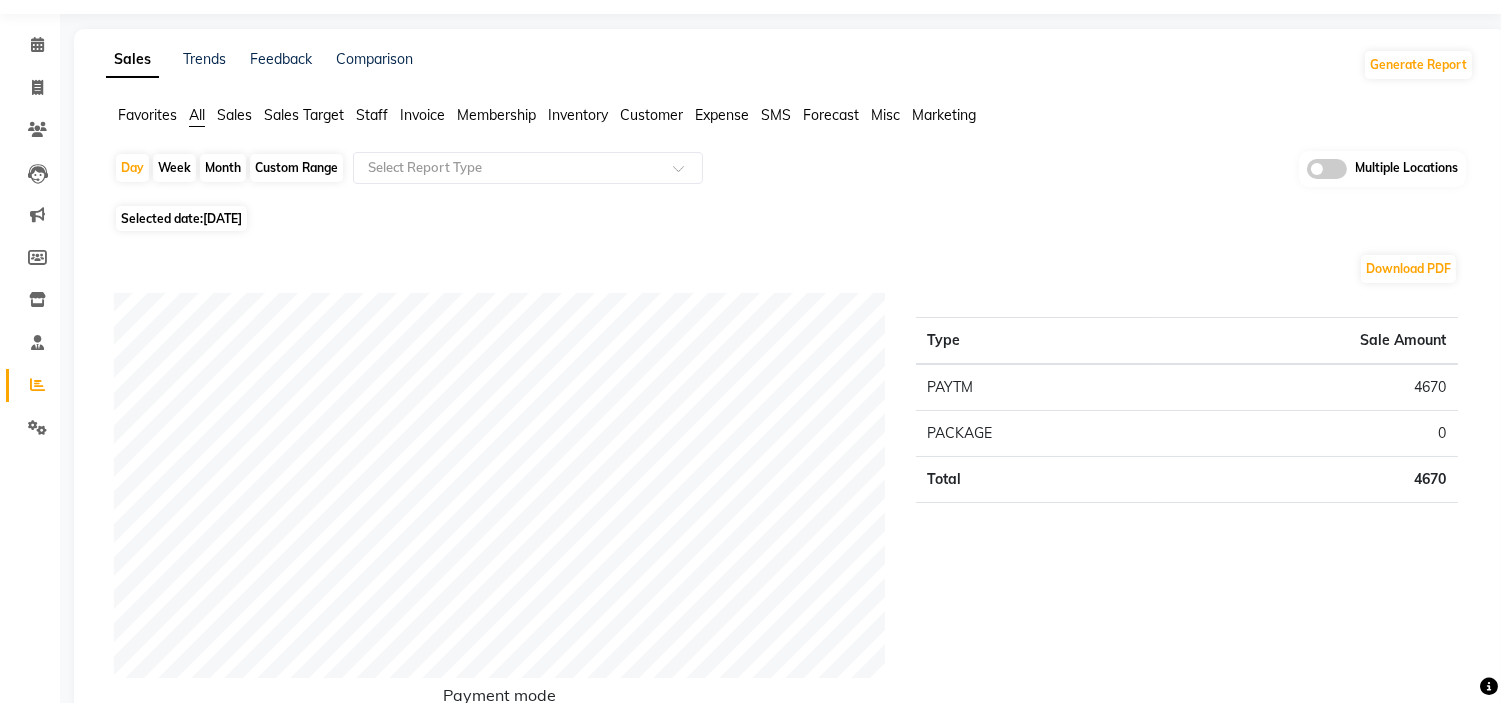 scroll, scrollTop: 0, scrollLeft: 0, axis: both 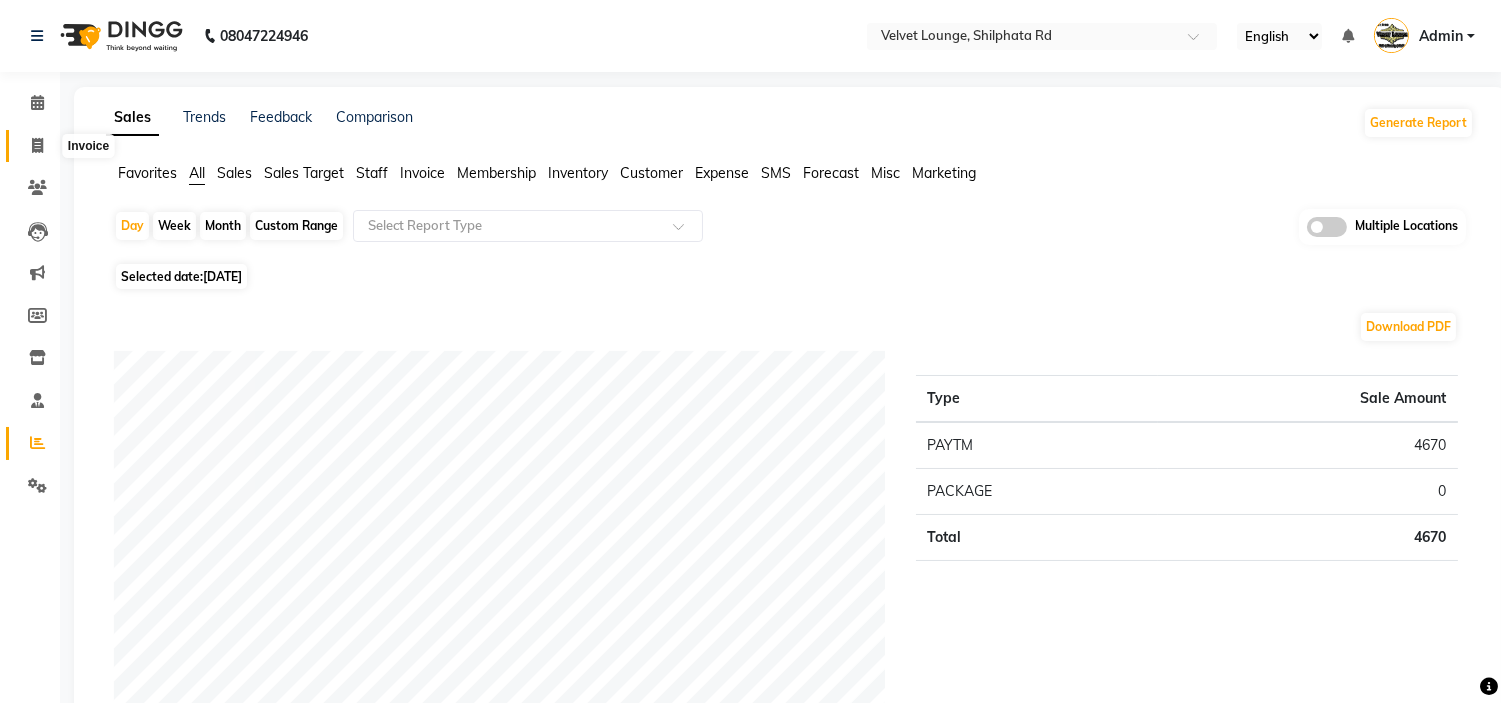 click 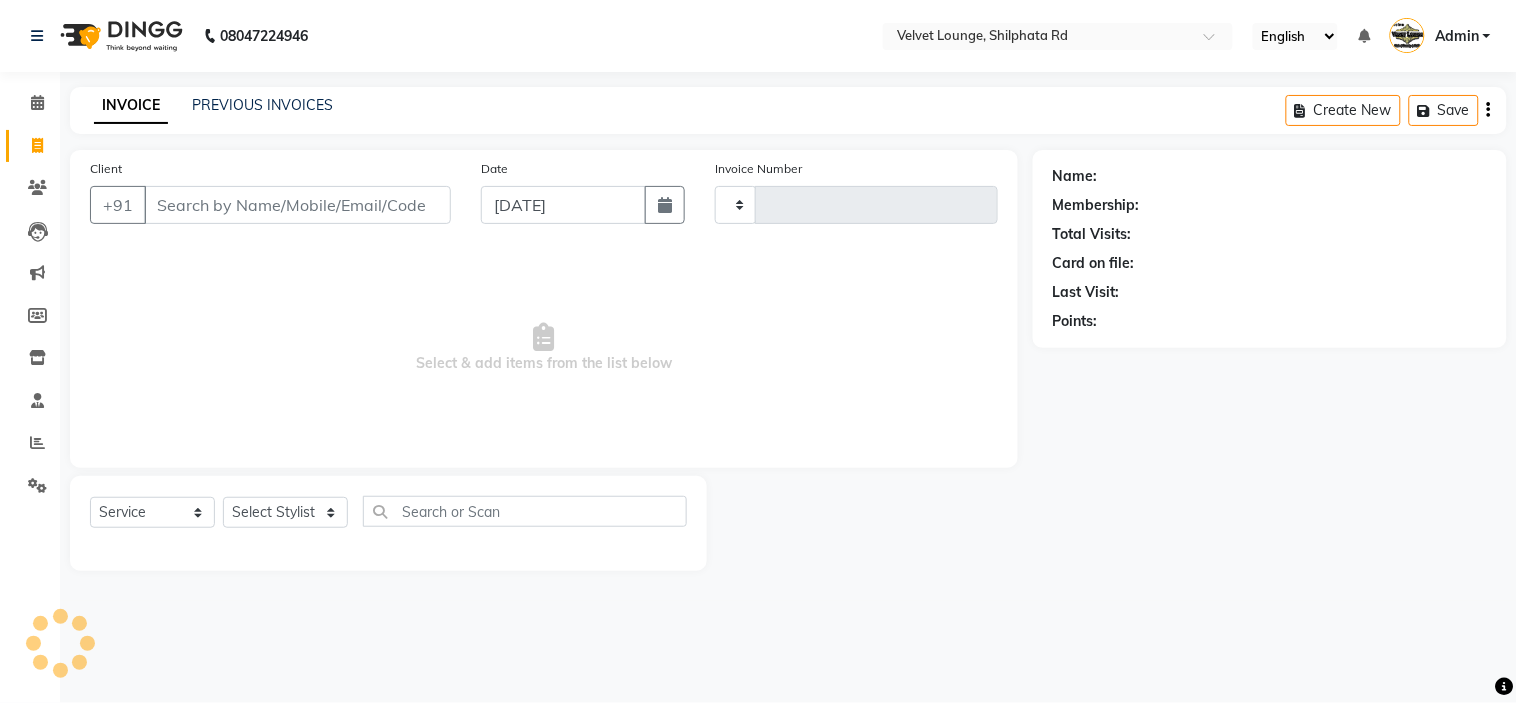 type on "1335" 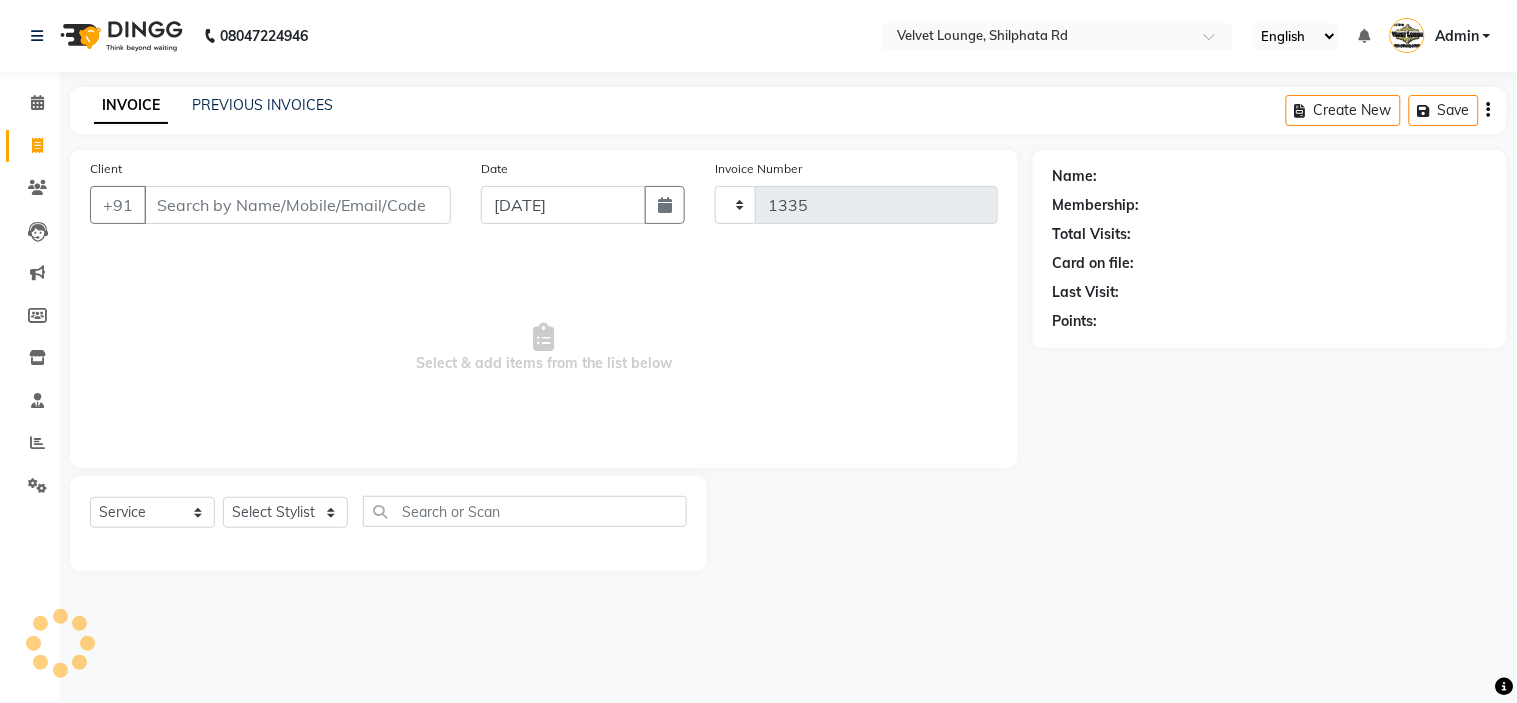 select on "122" 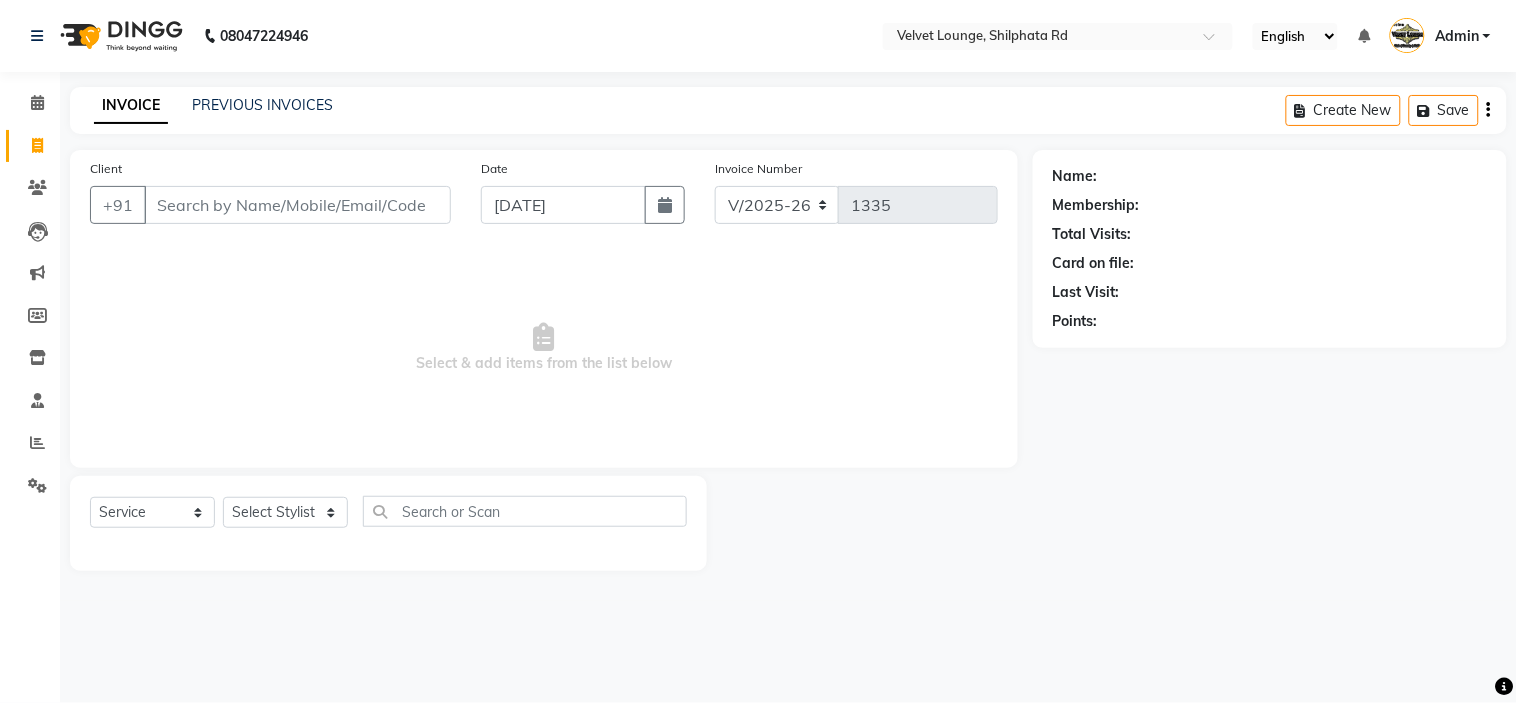 click on "08047224946 Select Location × Velvet Lounge, Shilphata Rd English ENGLISH Español العربية मराठी हिंदी ગુજરાતી தமிழ் 中文 Notifications nothing to show Admin Manage Profile Change Password Sign out  Version:3.15.4" 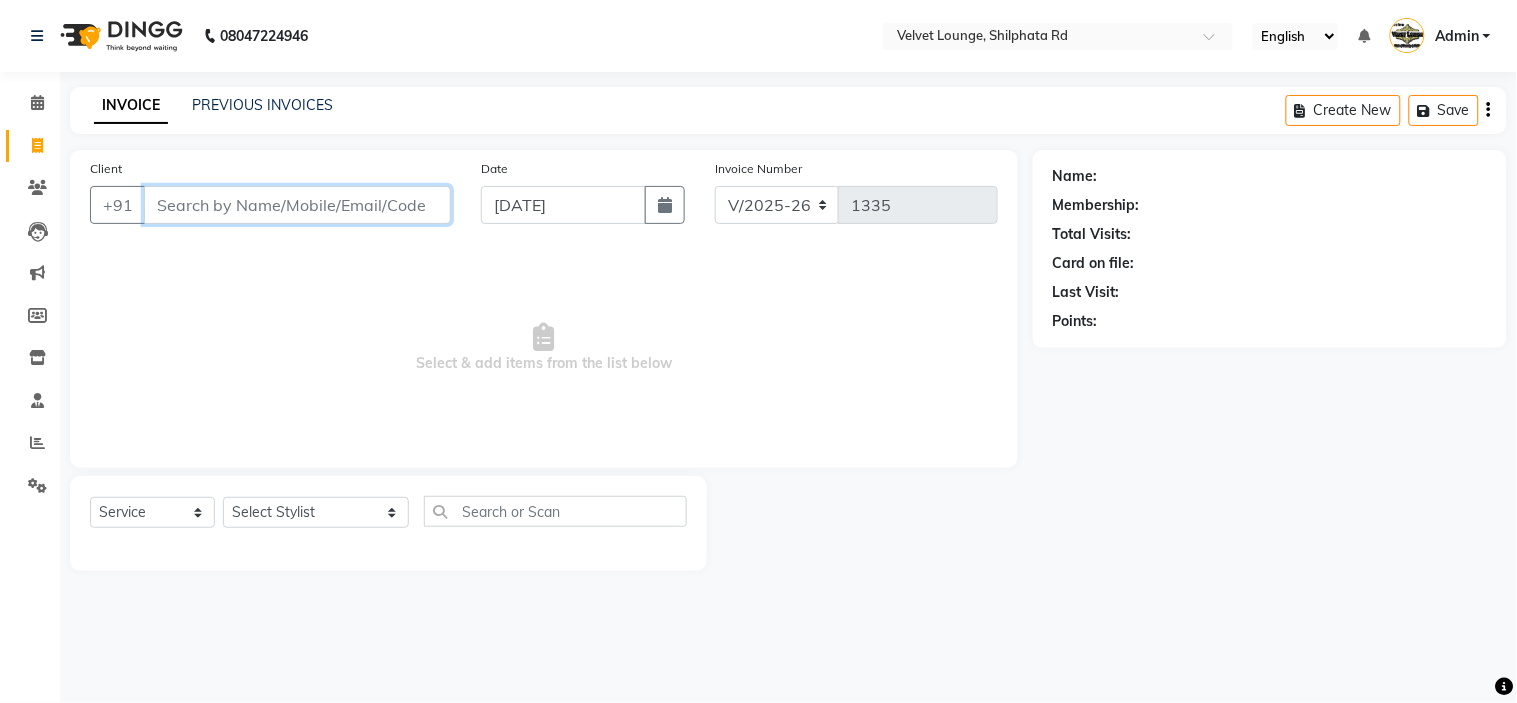 click on "Client" at bounding box center (297, 205) 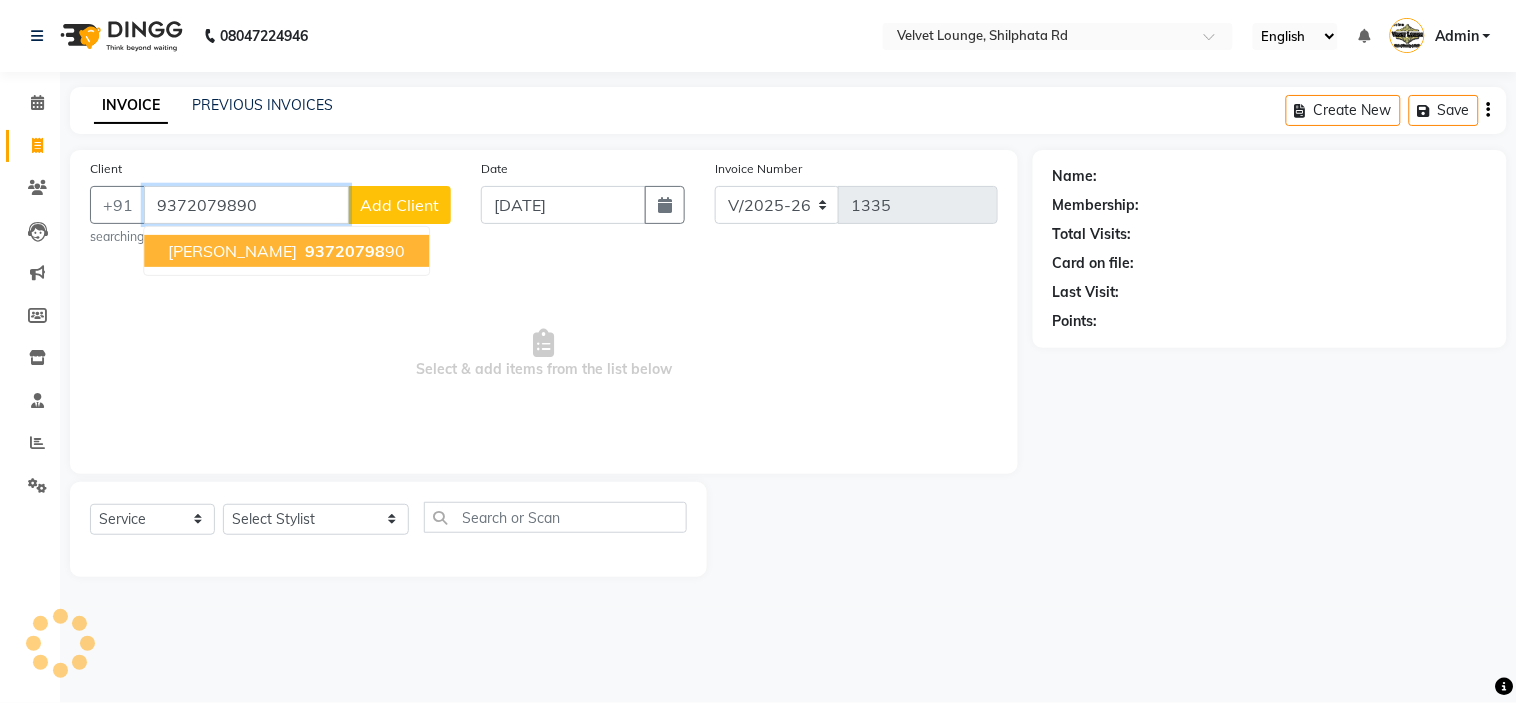 type on "9372079890" 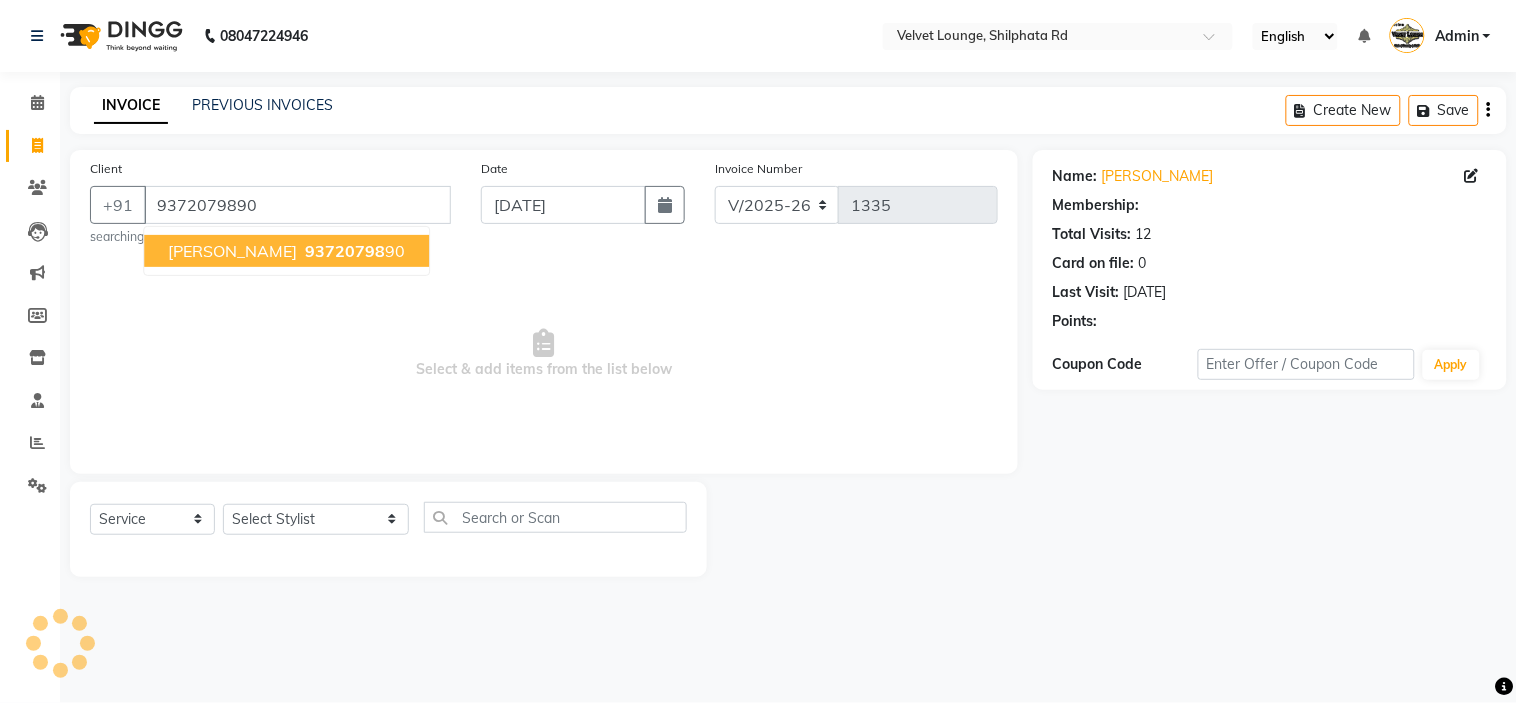 select on "1: Object" 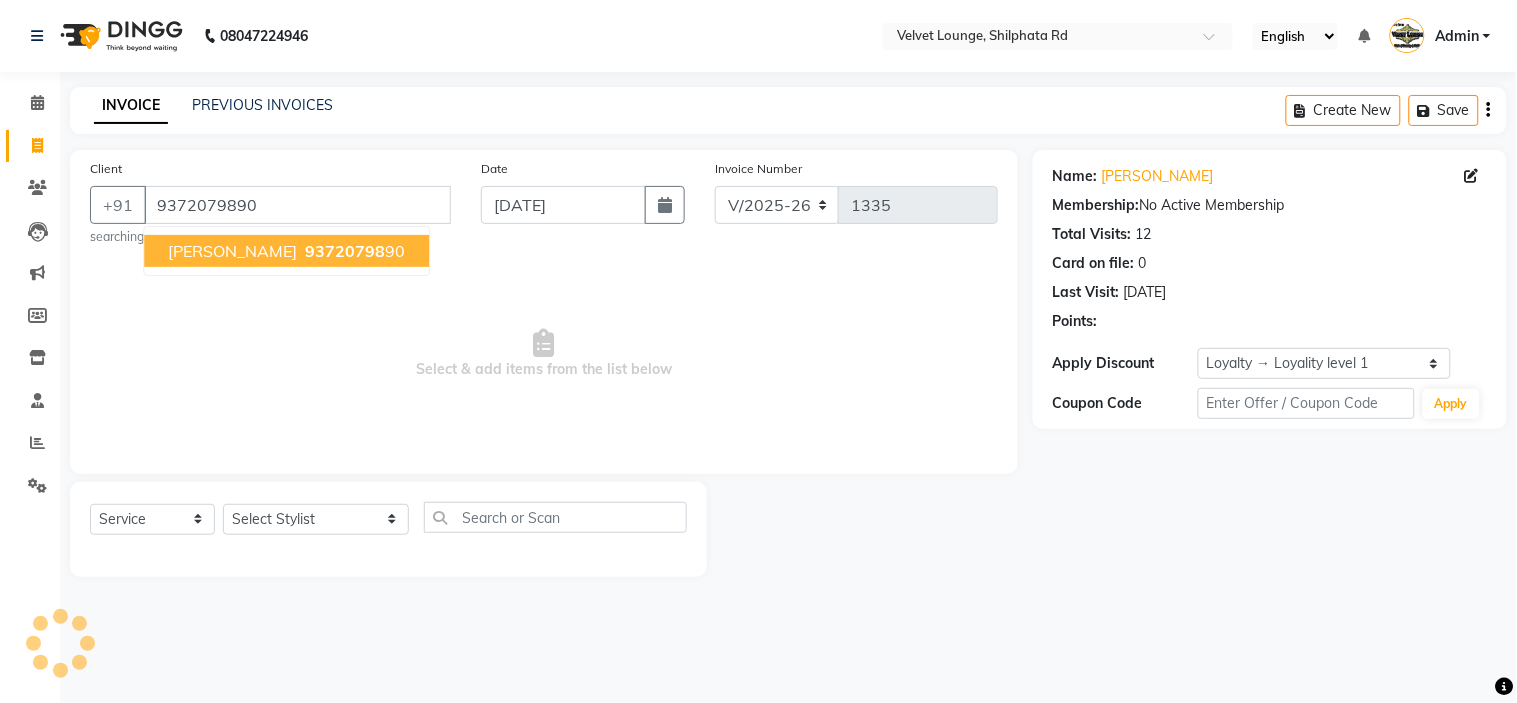 click on "moksh kumar" at bounding box center (232, 251) 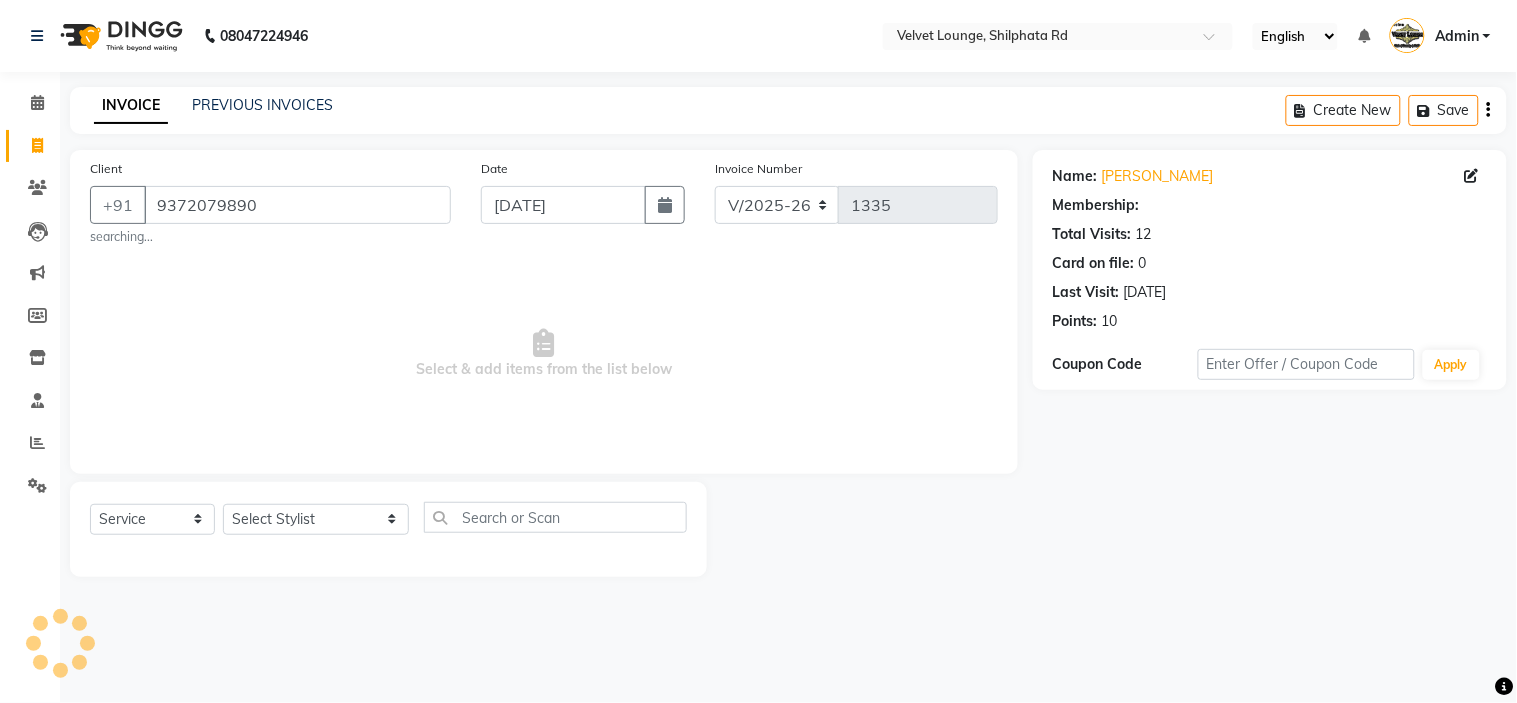 select on "1: Object" 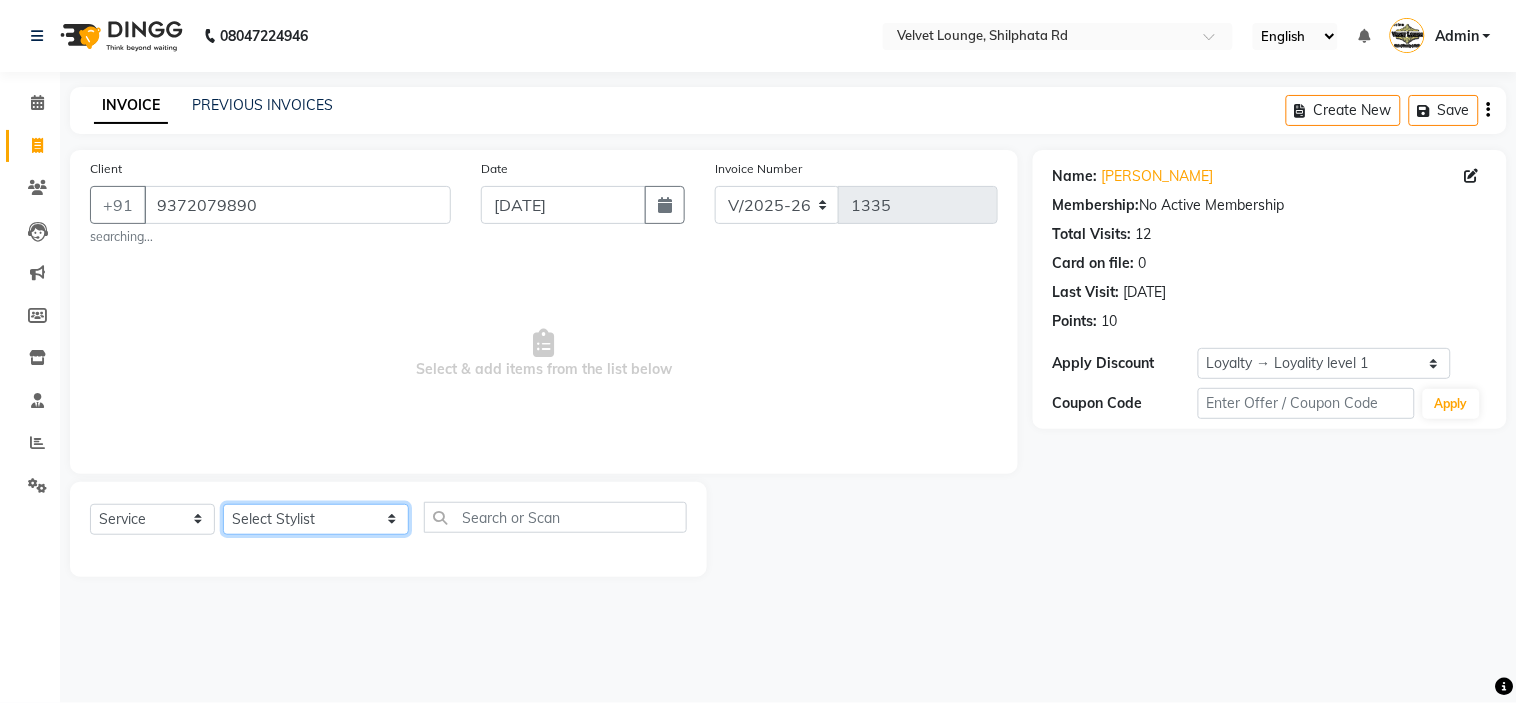 click on "Select Stylist aadil mohaMAD  aarif khan Abrar Ajay ajay jaishwal alam khan aman amit kumar  ANJALI SINGH Ashish singh ashwini palem  chandradeep DOLLY faizan siddique  fardeen shaikh Garima singh Gulshan jaya jyoti deepak chandaliya kalam karan  Madhu manish sir miraj khan  Mohmad Adnan Ansari mustakin neeta kumbhar neha tamatta pradnya rahul thakur RAZAK SALIM SAIKH rohit Rutuja SAHEER sahil khan salman mahomad imran  SALMA SHAIKH SAMEER KHAN sana santosh jaiswal saqib sayali shaddma  ansari shalu mehra shekhar bansode SHIVADURGA GANTAM shubham pal  shweta pandey varshita gurbani vishal shinde" 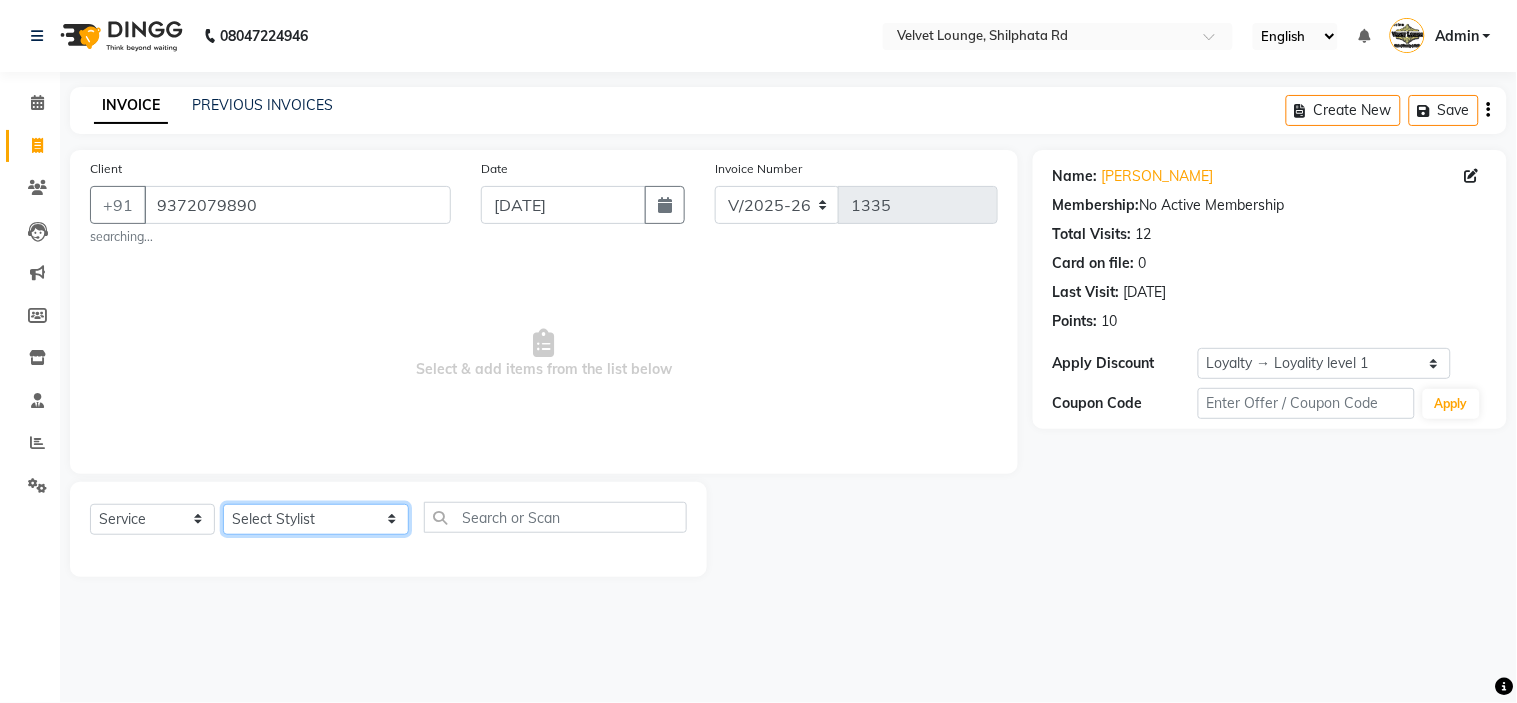 select on "83314" 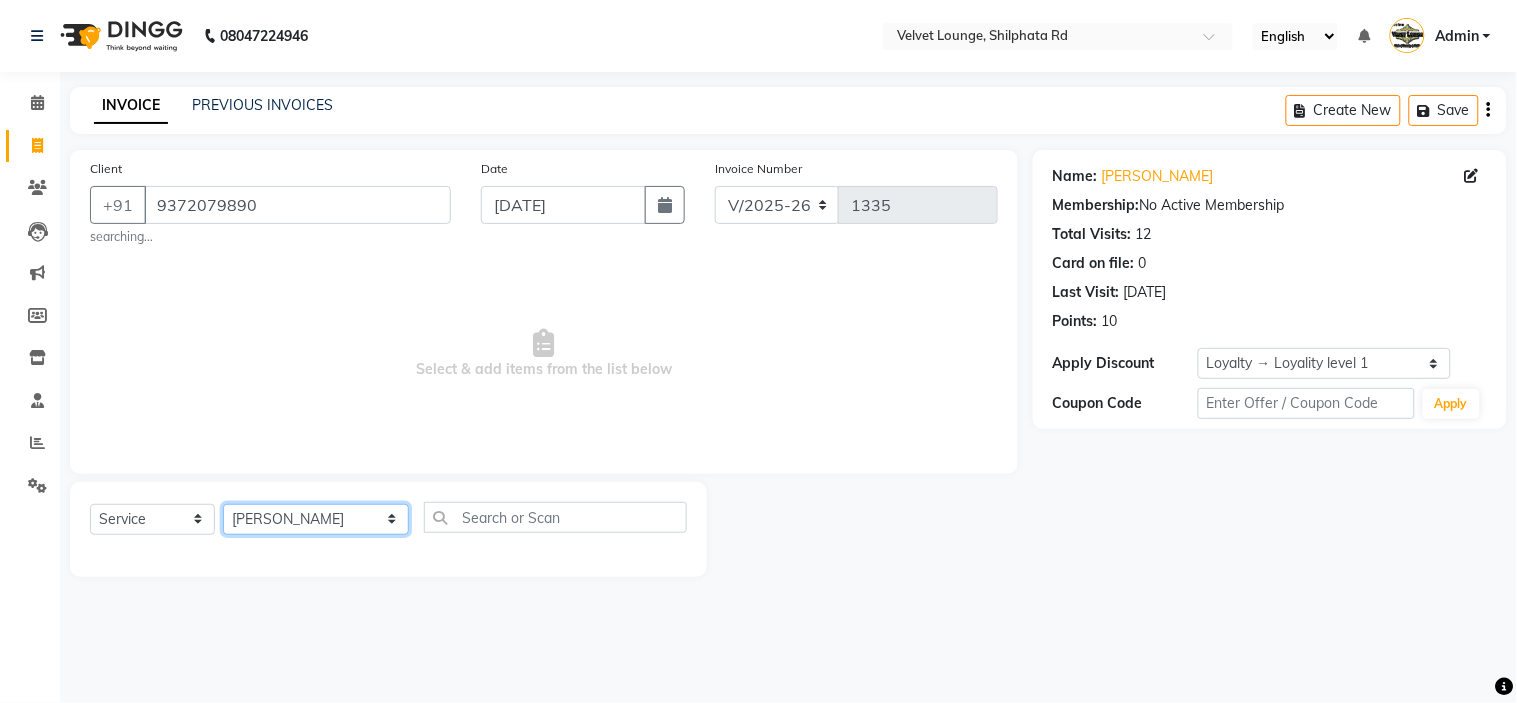 click on "Select Stylist aadil mohaMAD  aarif khan Abrar Ajay ajay jaishwal alam khan aman amit kumar  ANJALI SINGH Ashish singh ashwini palem  chandradeep DOLLY faizan siddique  fardeen shaikh Garima singh Gulshan jaya jyoti deepak chandaliya kalam karan  Madhu manish sir miraj khan  Mohmad Adnan Ansari mustakin neeta kumbhar neha tamatta pradnya rahul thakur RAZAK SALIM SAIKH rohit Rutuja SAHEER sahil khan salman mahomad imran  SALMA SHAIKH SAMEER KHAN sana santosh jaiswal saqib sayali shaddma  ansari shalu mehra shekhar bansode SHIVADURGA GANTAM shubham pal  shweta pandey varshita gurbani vishal shinde" 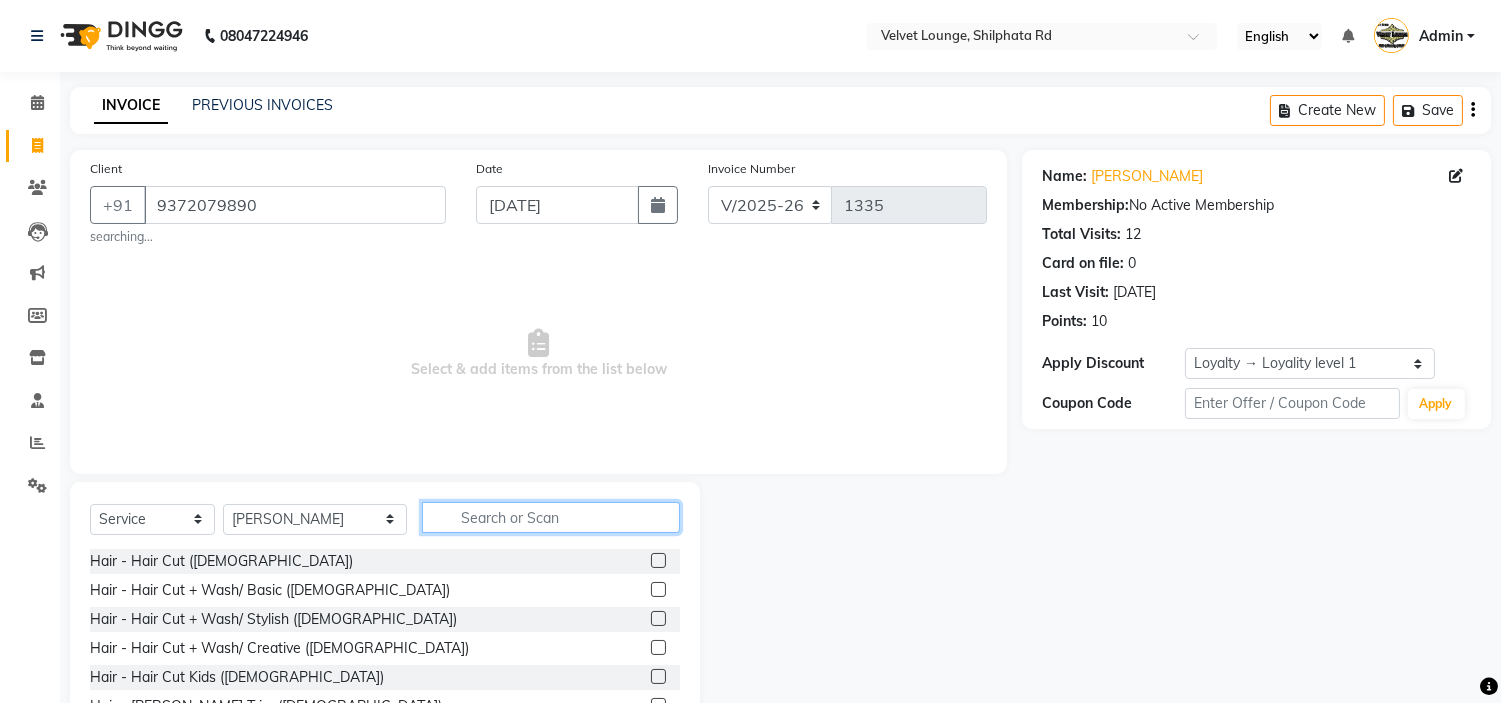 click 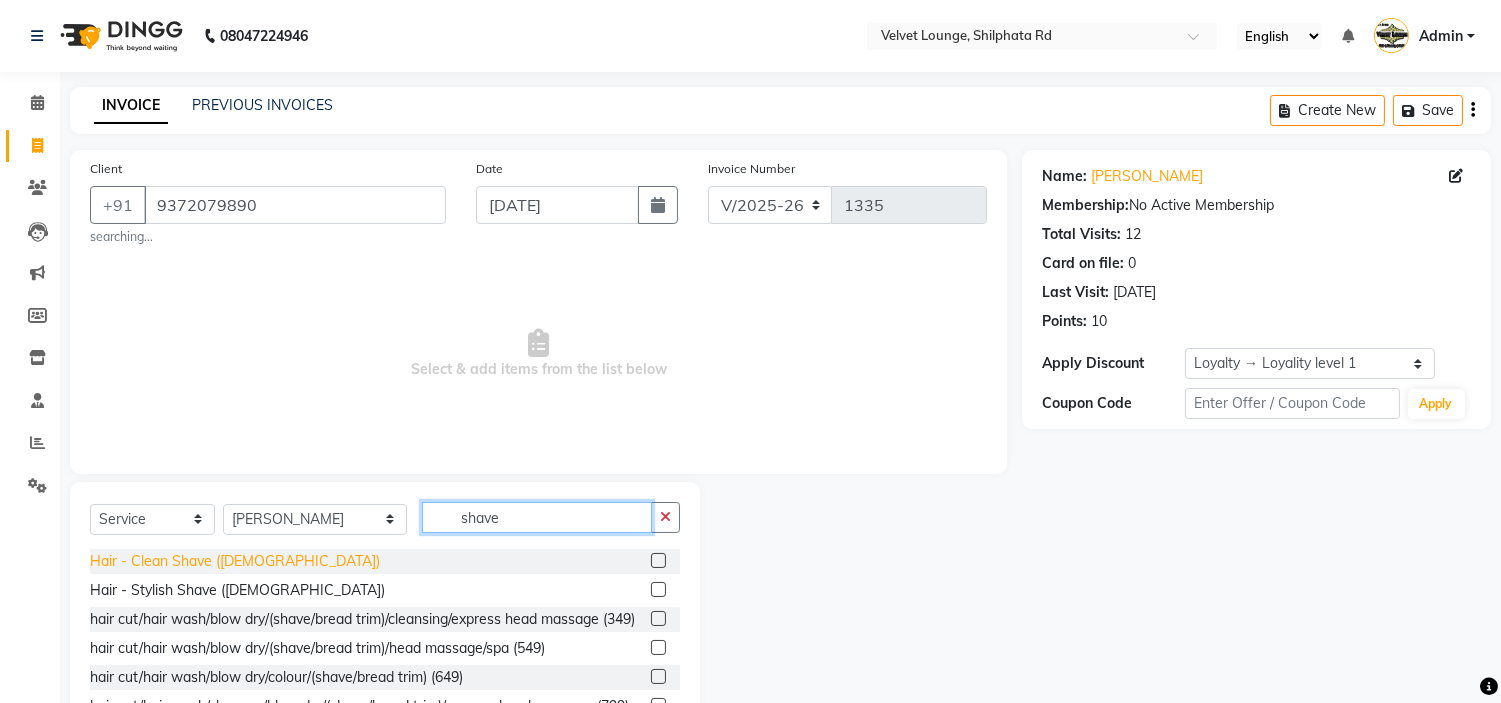 type on "shave" 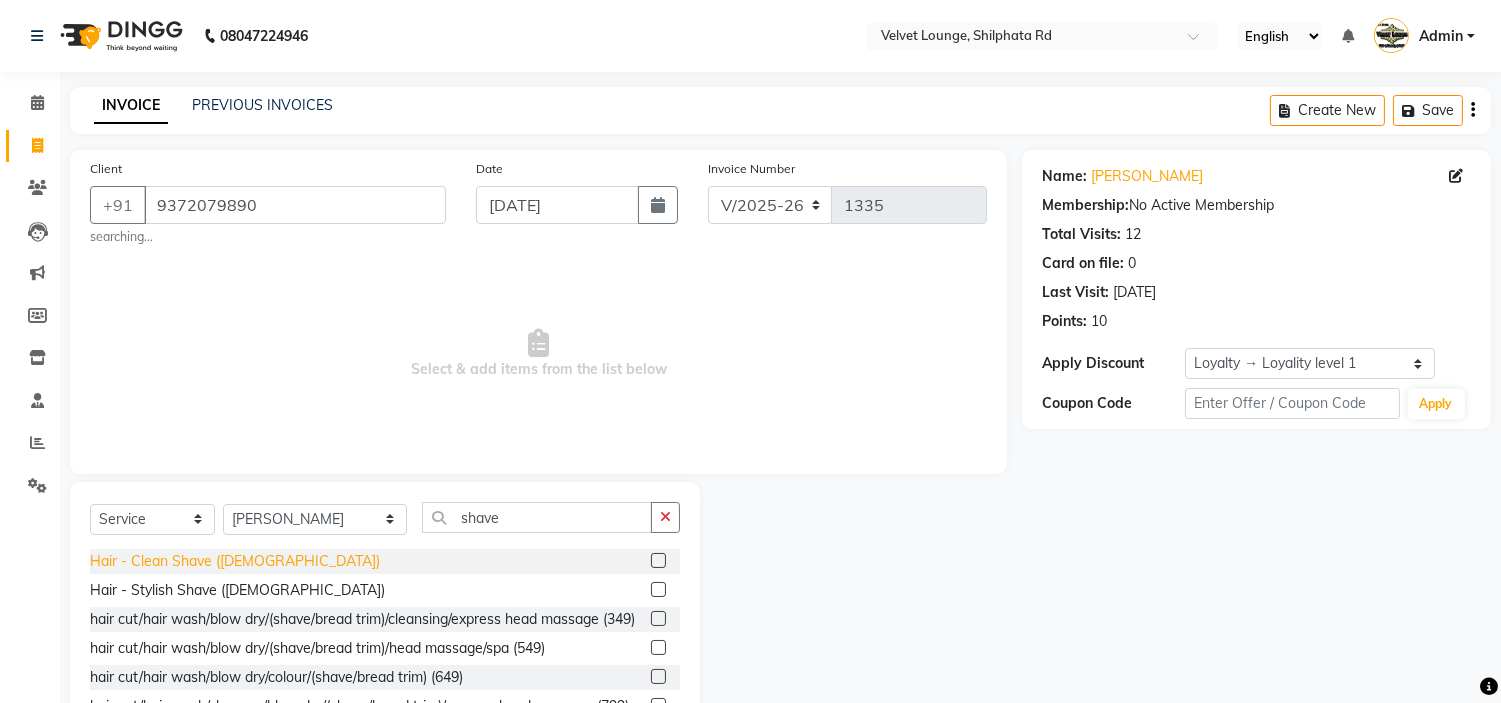 click on "Hair - Clean Shave ([DEMOGRAPHIC_DATA])" 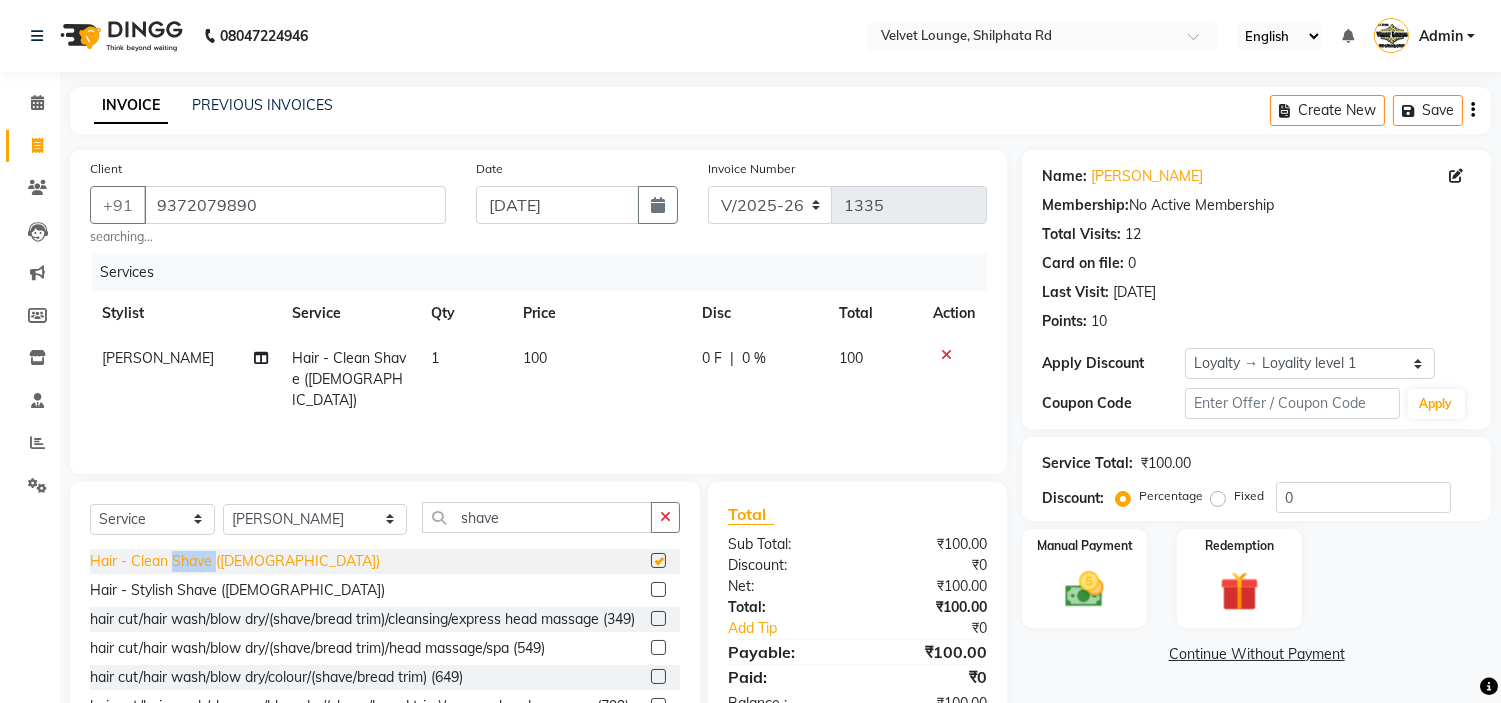 click on "Hair - Clean Shave ([DEMOGRAPHIC_DATA])" 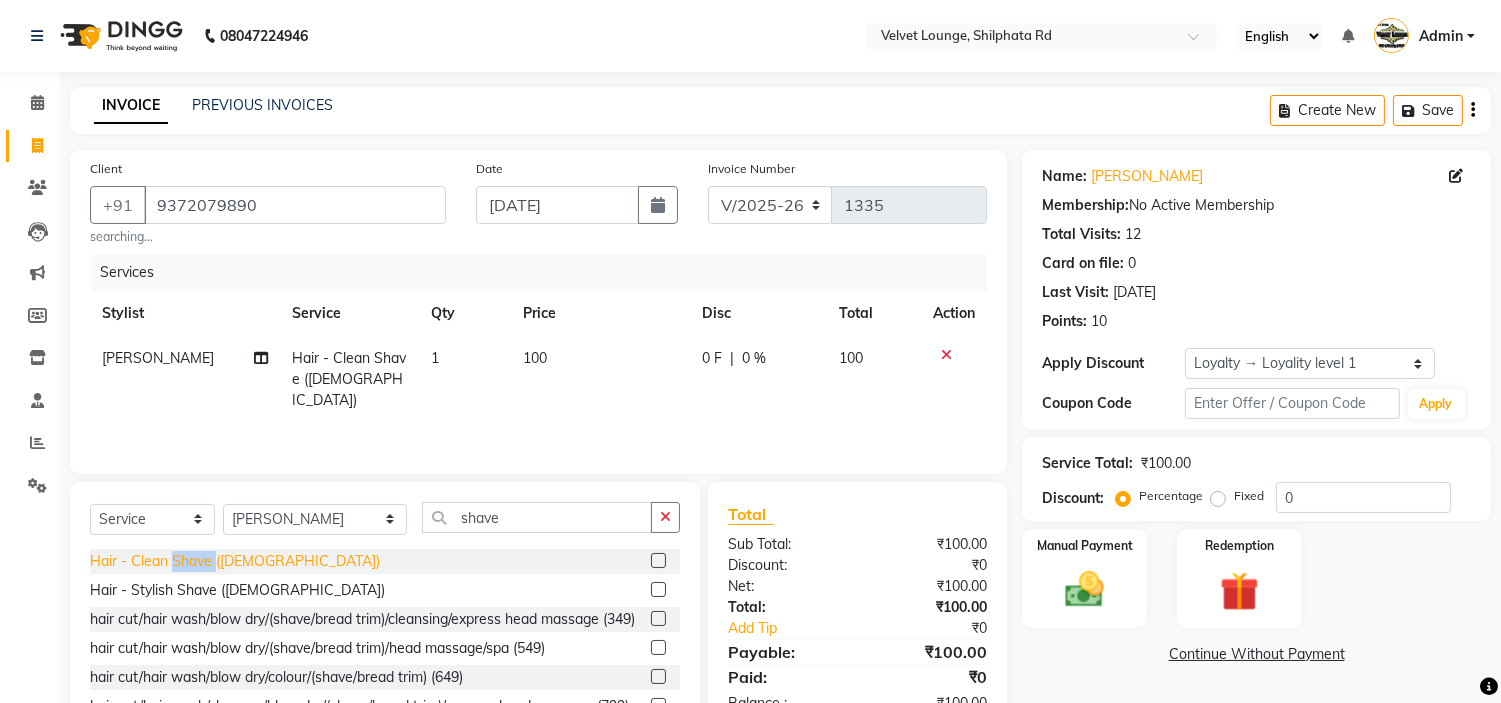 checkbox on "false" 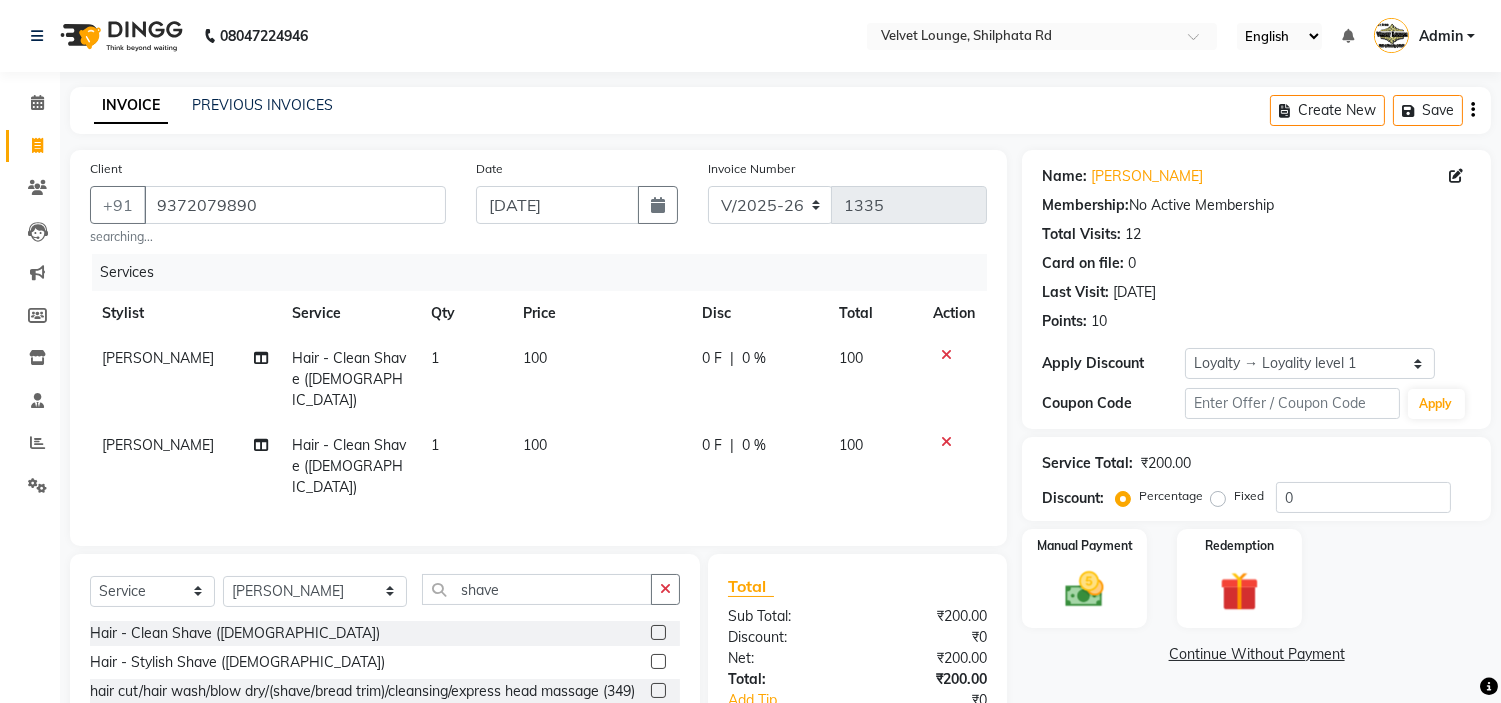 click 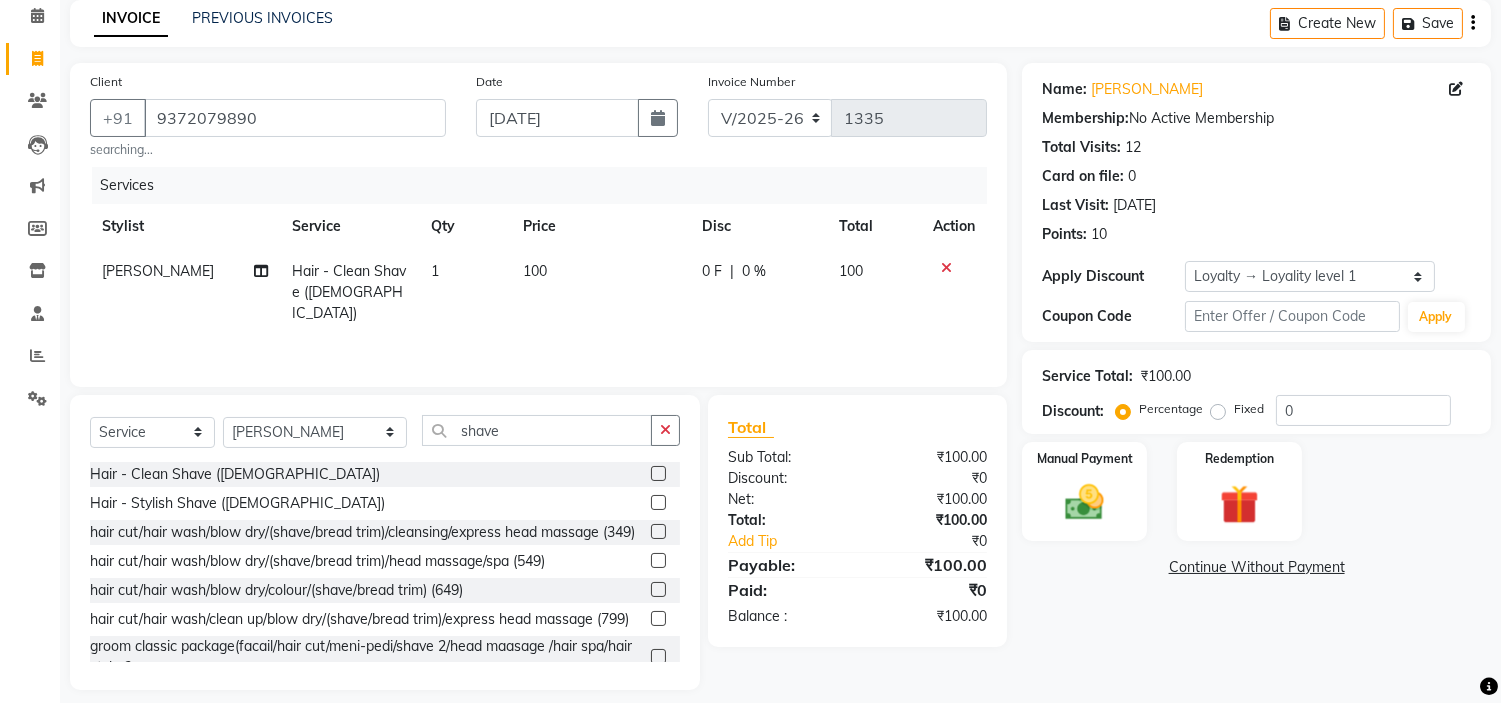 scroll, scrollTop: 104, scrollLeft: 0, axis: vertical 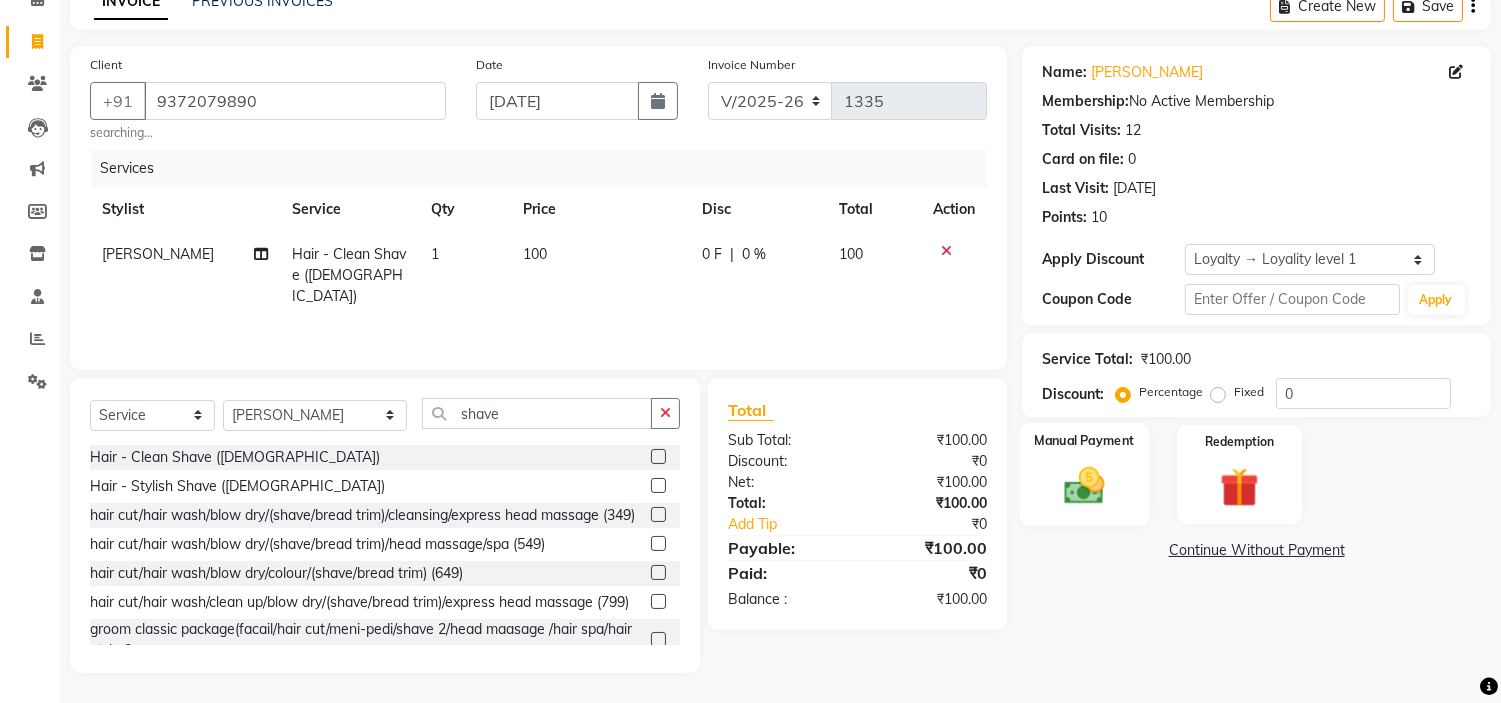 click 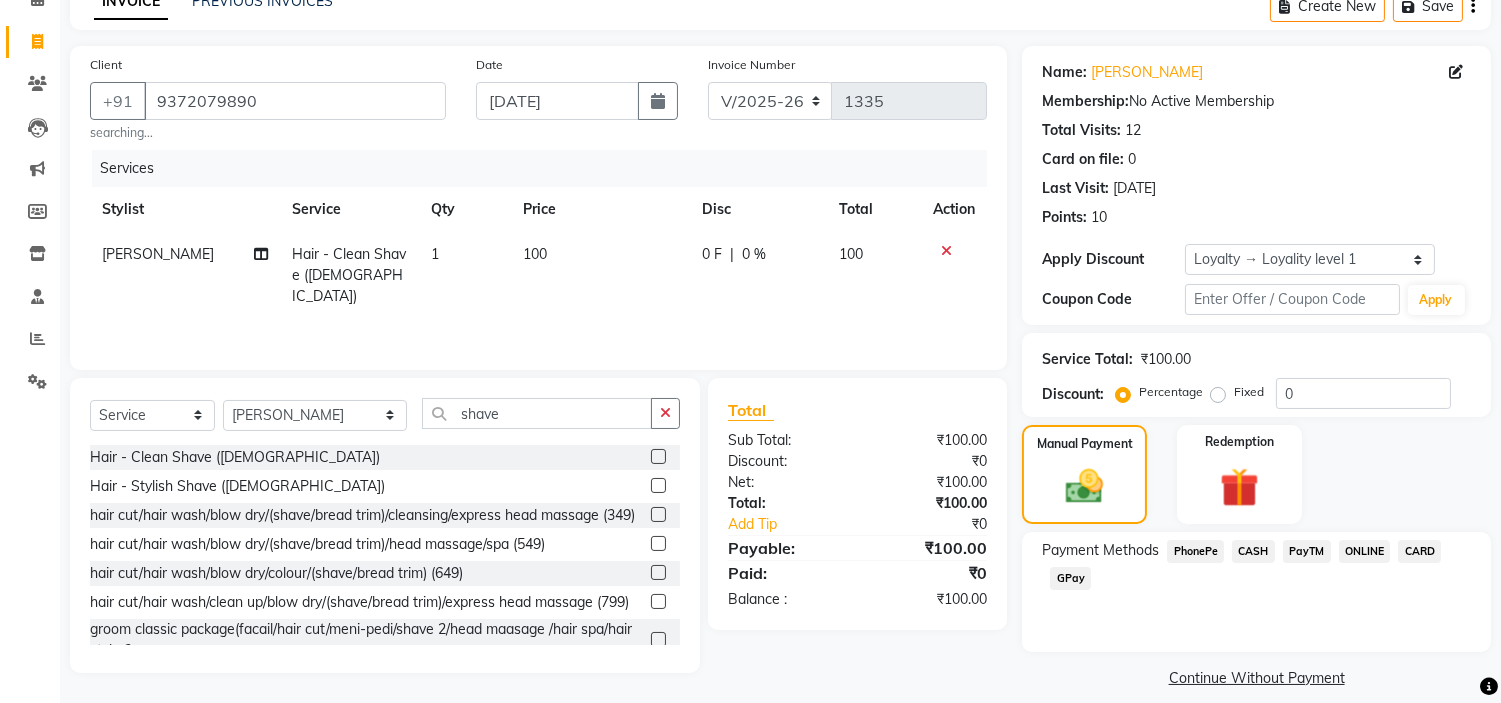 click on "CASH" 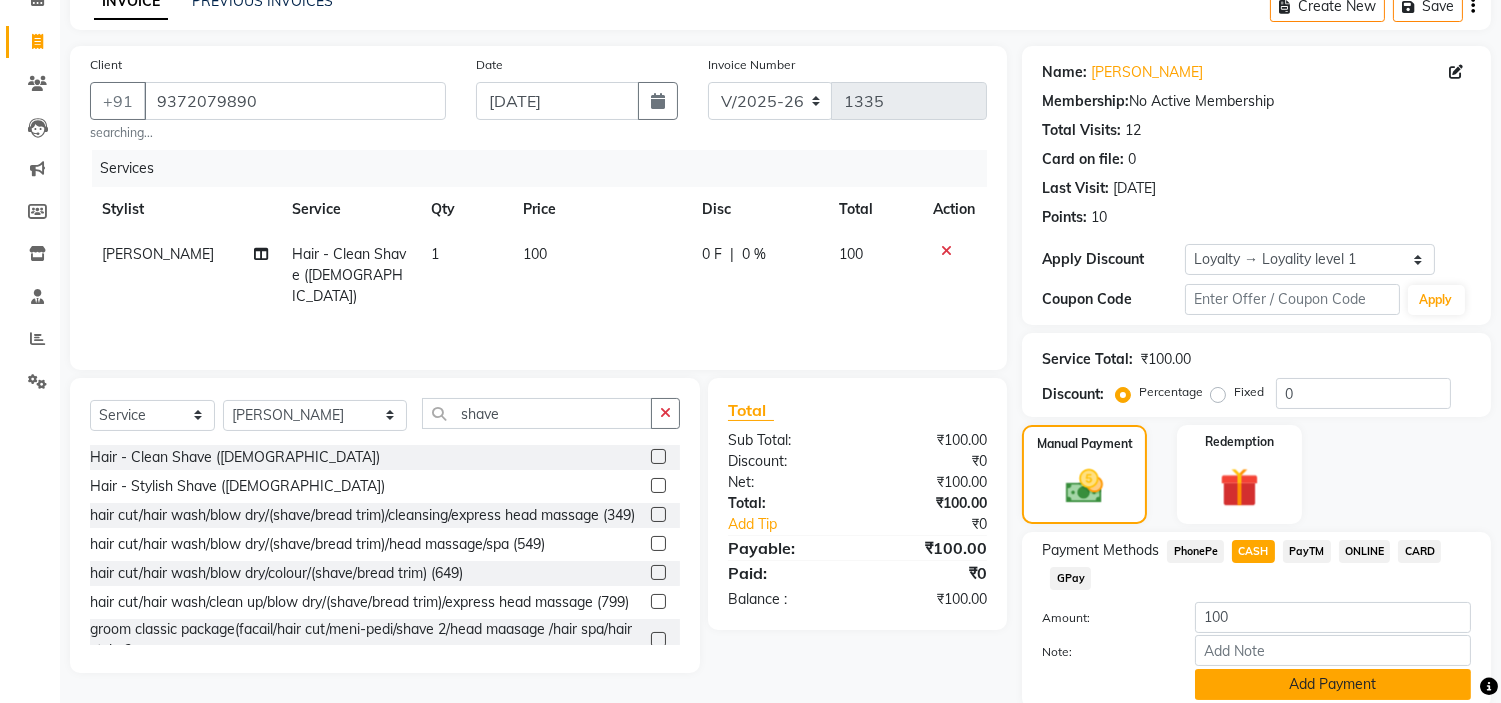 click on "Add Payment" 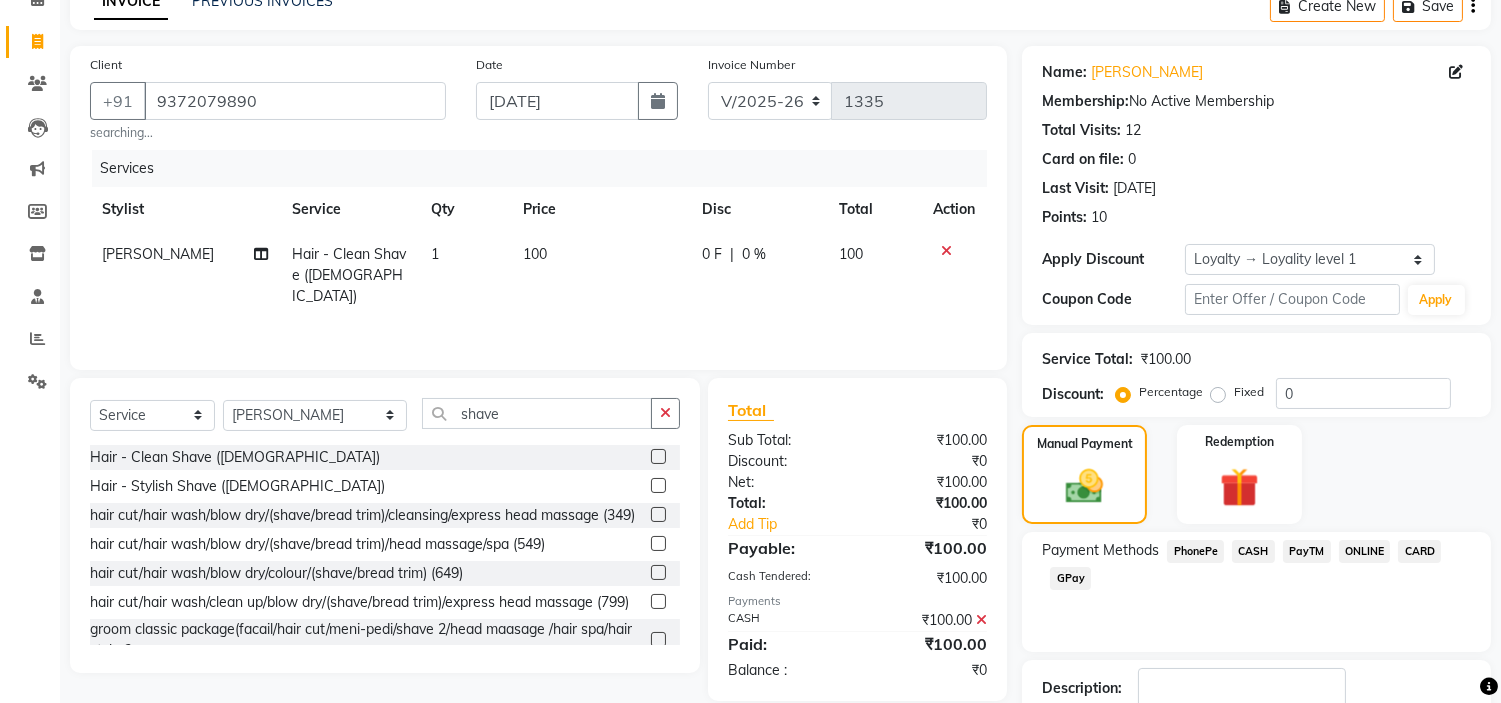 scroll, scrollTop: 236, scrollLeft: 0, axis: vertical 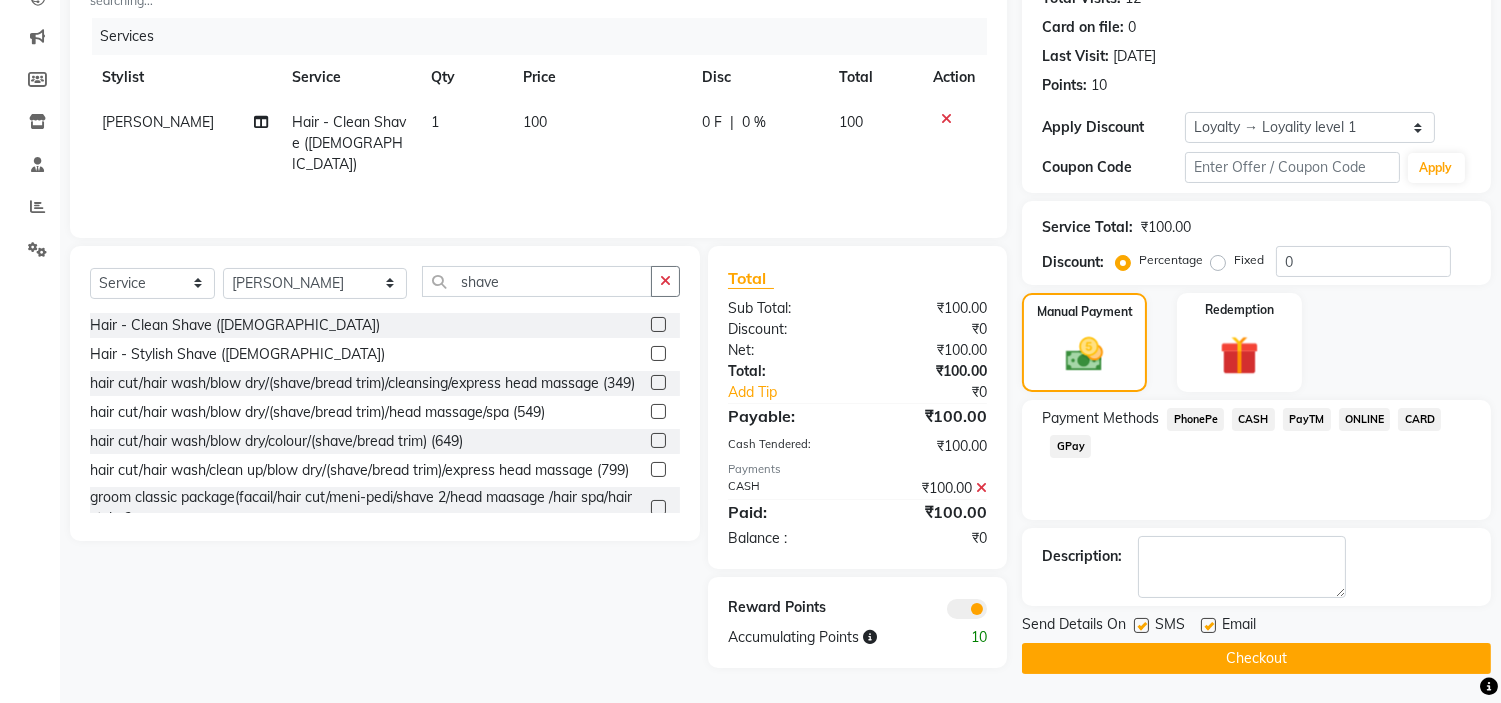 click on "Checkout" 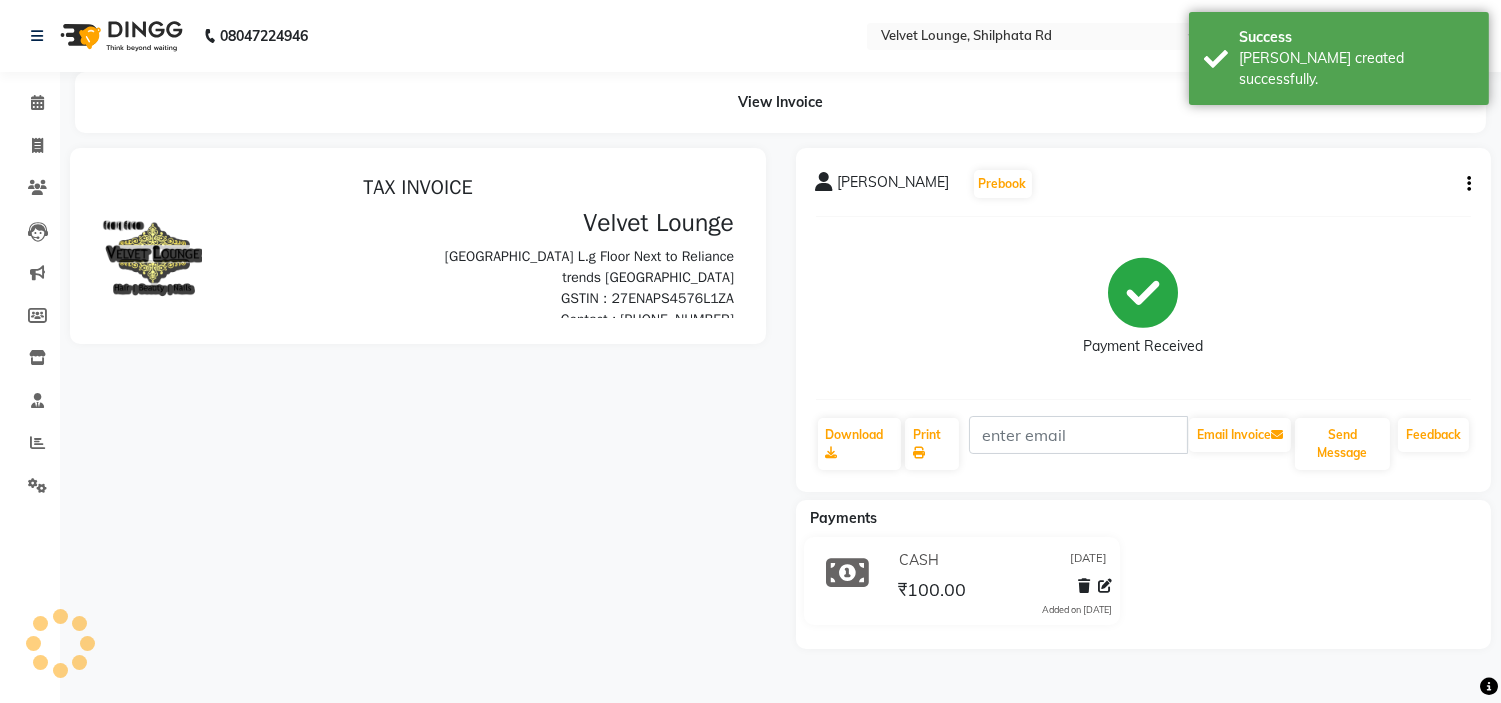 scroll, scrollTop: 0, scrollLeft: 0, axis: both 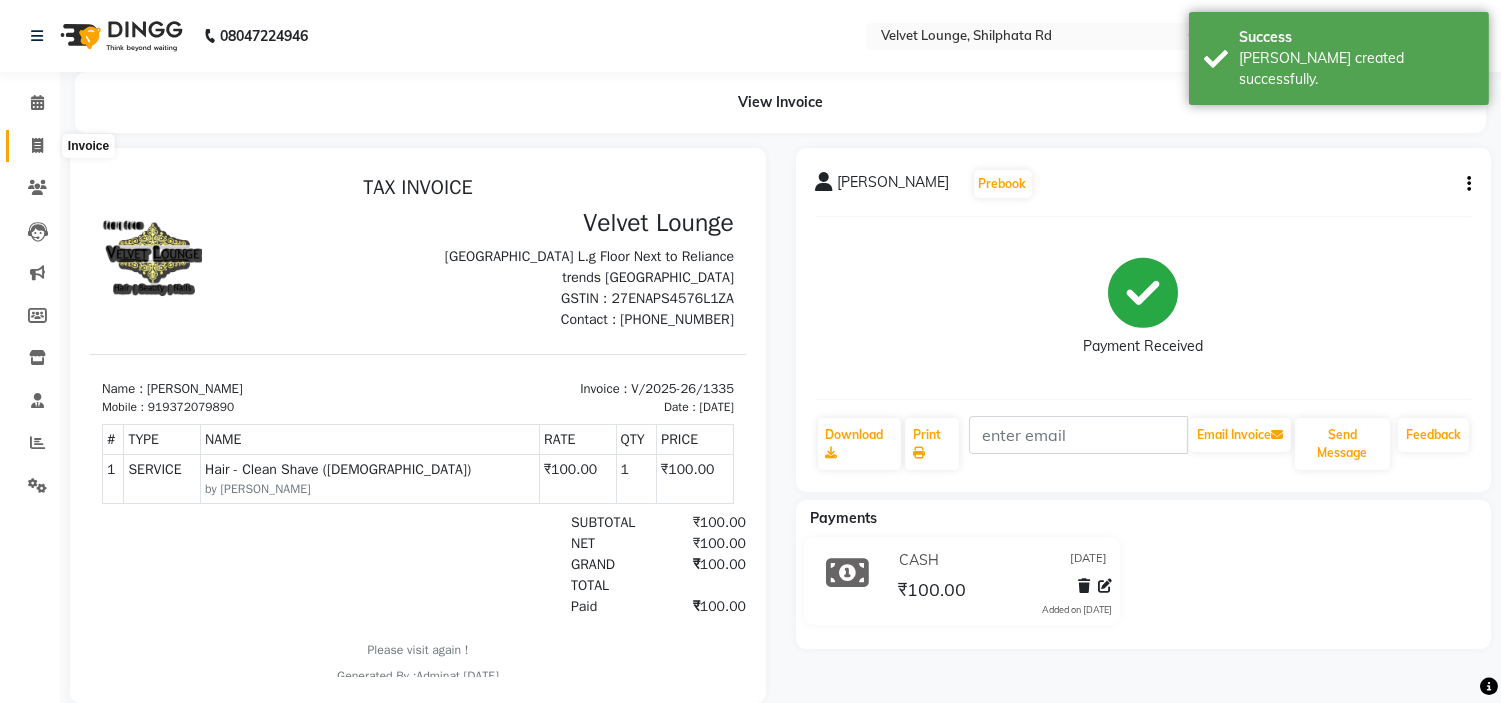 click 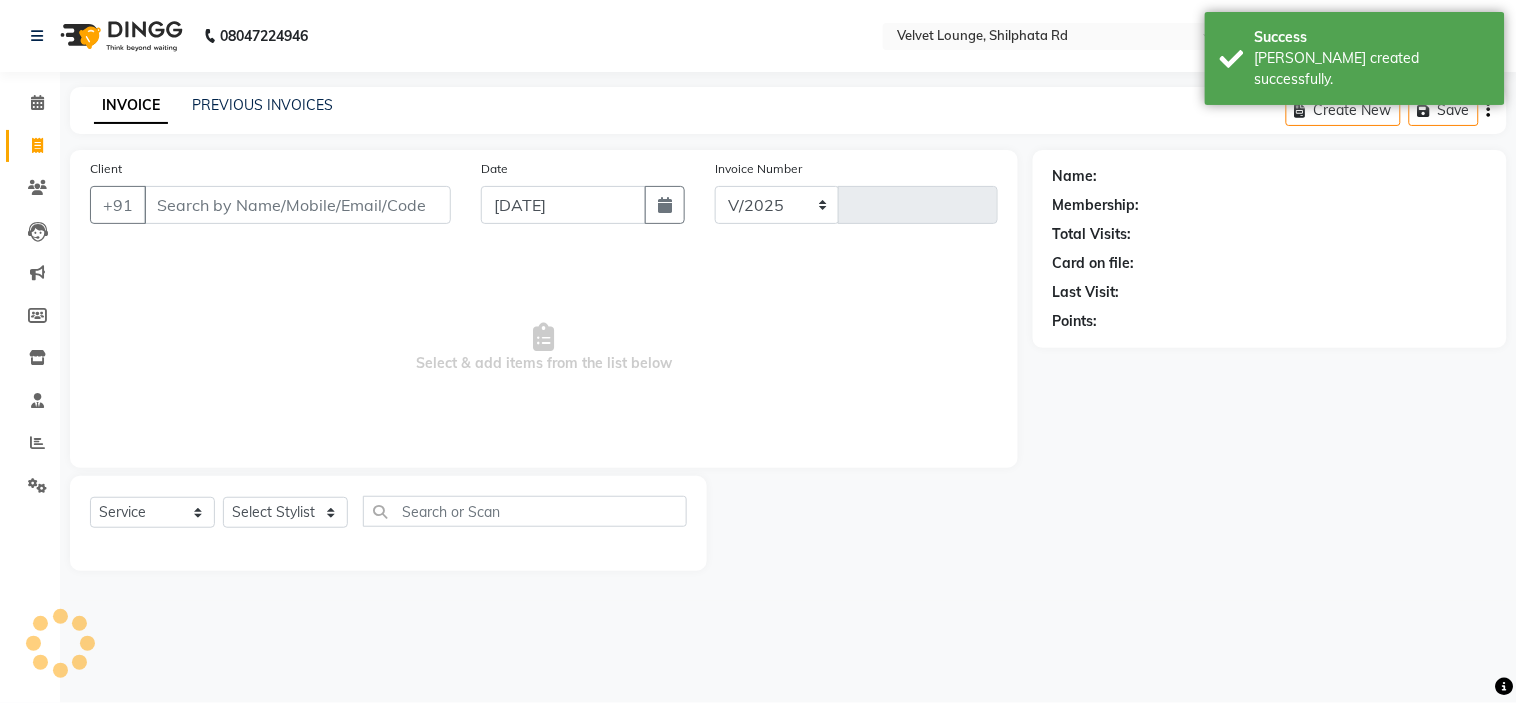select on "122" 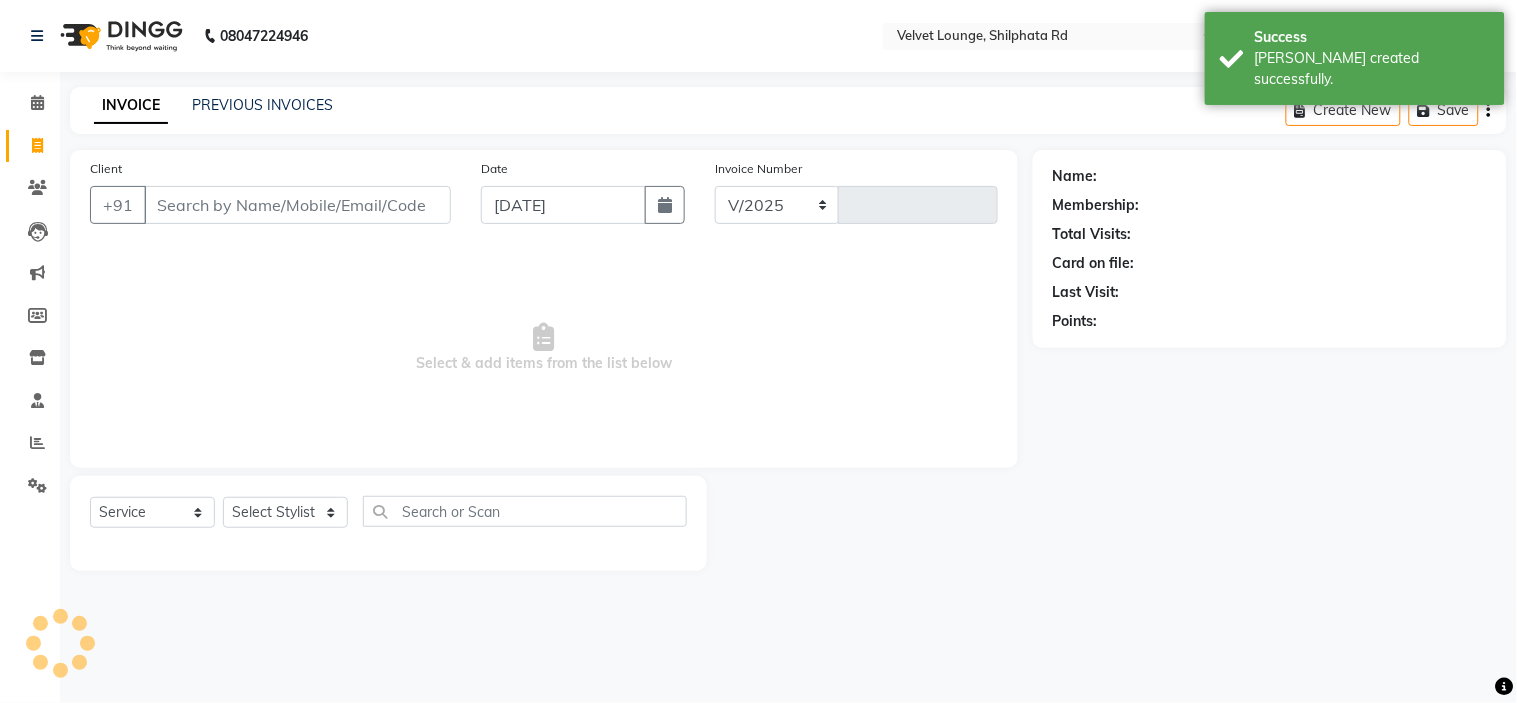 type on "1336" 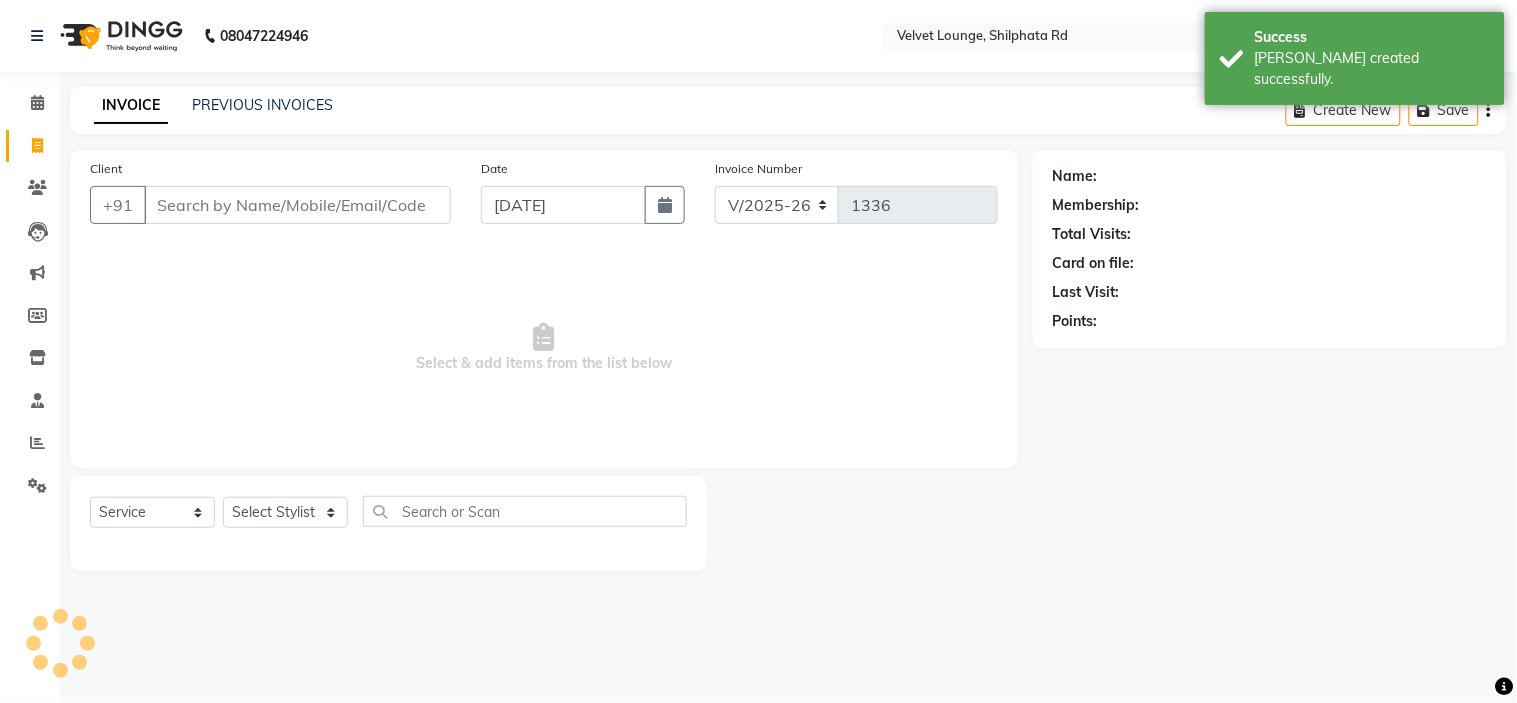 click on "Client" at bounding box center [297, 205] 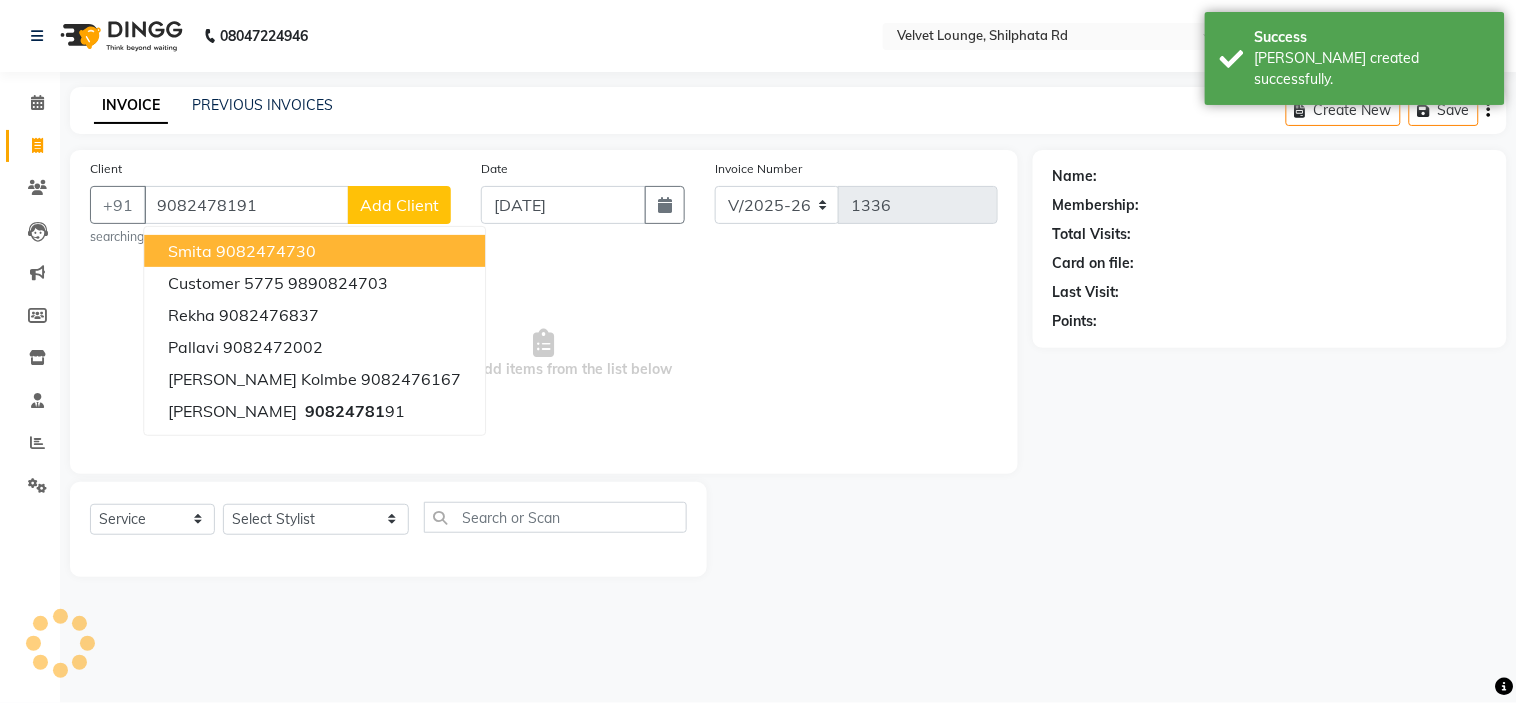 type on "9082478191" 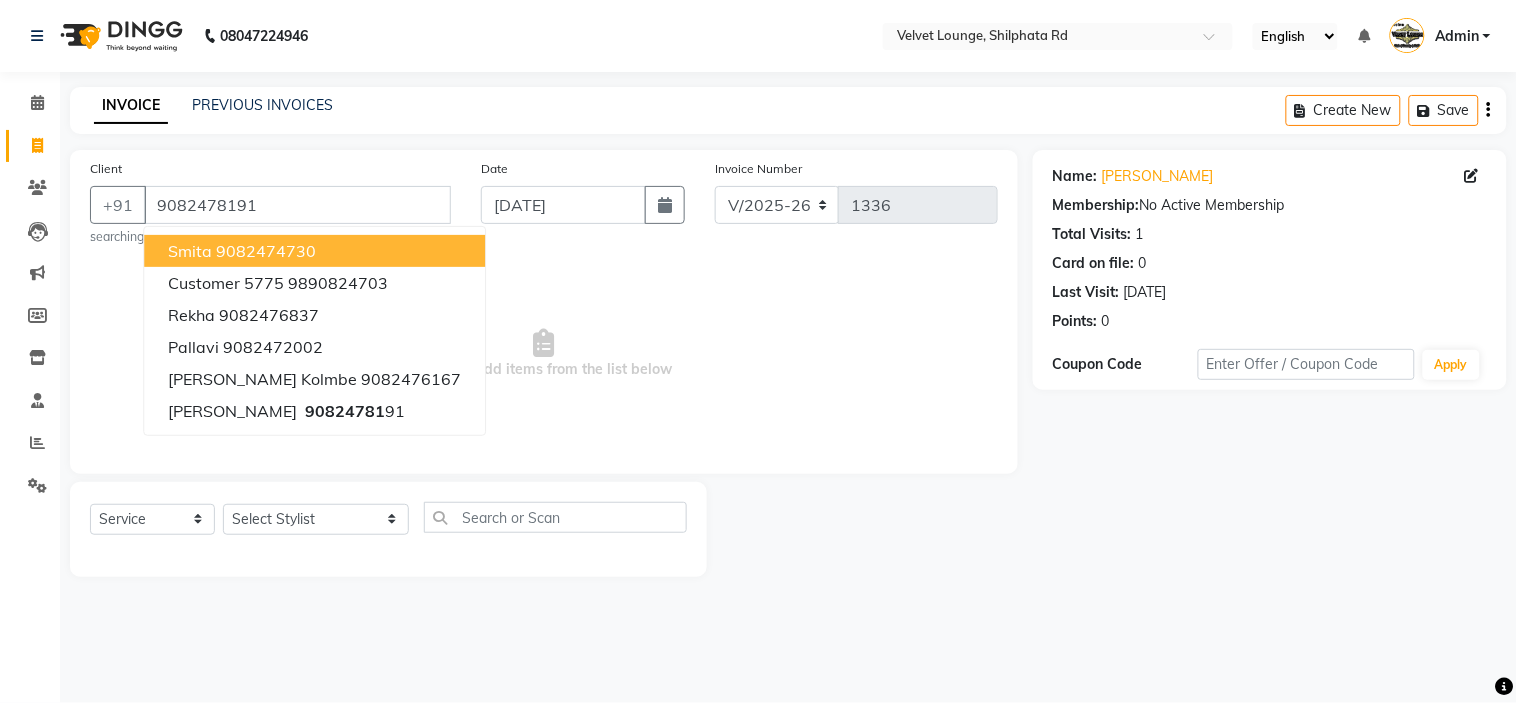 click on "Select & add items from the list below" at bounding box center (544, 354) 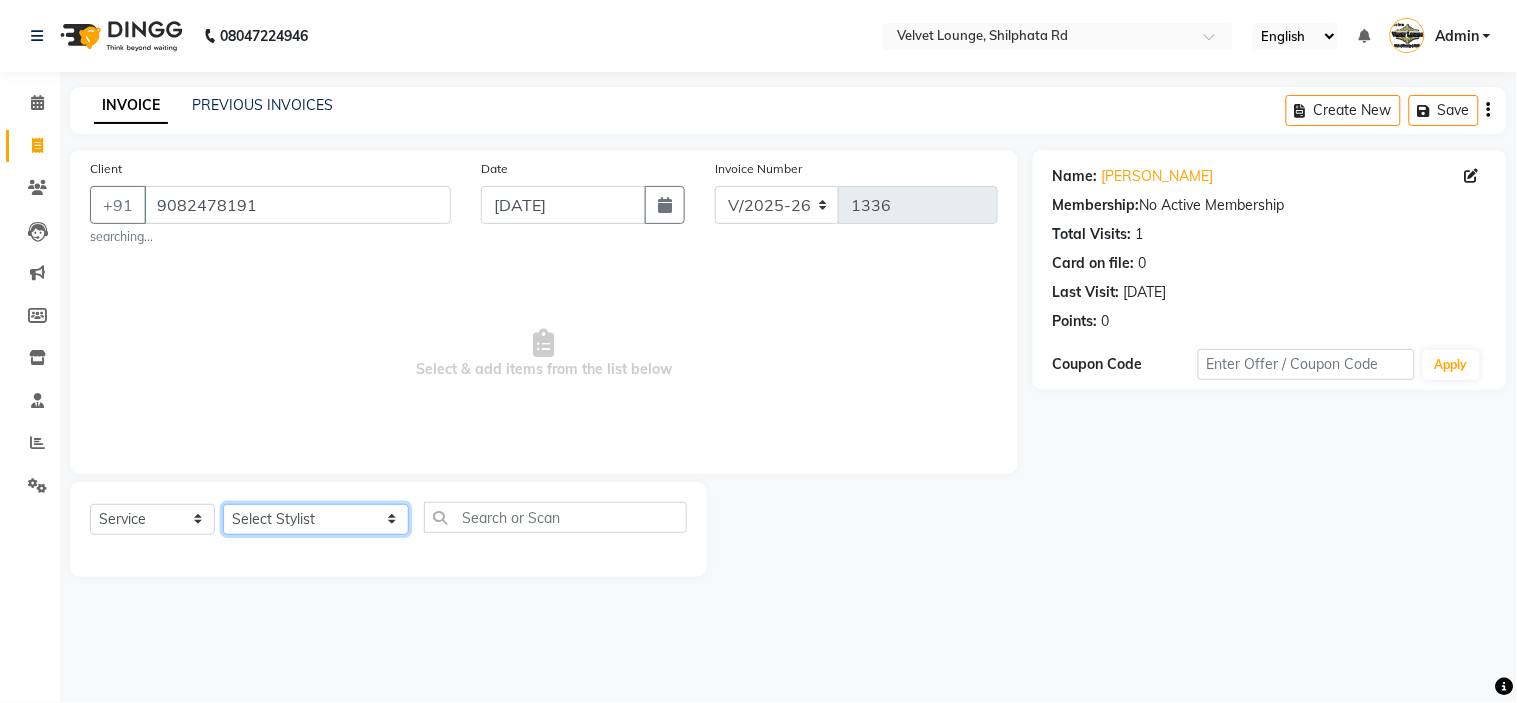 click on "Select Stylist aadil mohaMAD  aarif khan Abrar Ajay ajay jaishwal alam khan aman amit kumar  ANJALI SINGH Ashish singh ashwini palem  chandradeep DOLLY faizan siddique  fardeen shaikh Garima singh Gulshan jaya jyoti deepak chandaliya kalam karan  Madhu manish sir miraj khan  Mohmad Adnan Ansari mustakin neeta kumbhar neha tamatta pradnya rahul thakur RAZAK SALIM SAIKH rohit Rutuja SAHEER sahil khan salman mahomad imran  SALMA SHAIKH SAMEER KHAN sana santosh jaiswal saqib sayali shaddma  ansari shalu mehra shekhar bansode SHIVADURGA GANTAM shubham pal  shweta pandey varshita gurbani vishal shinde" 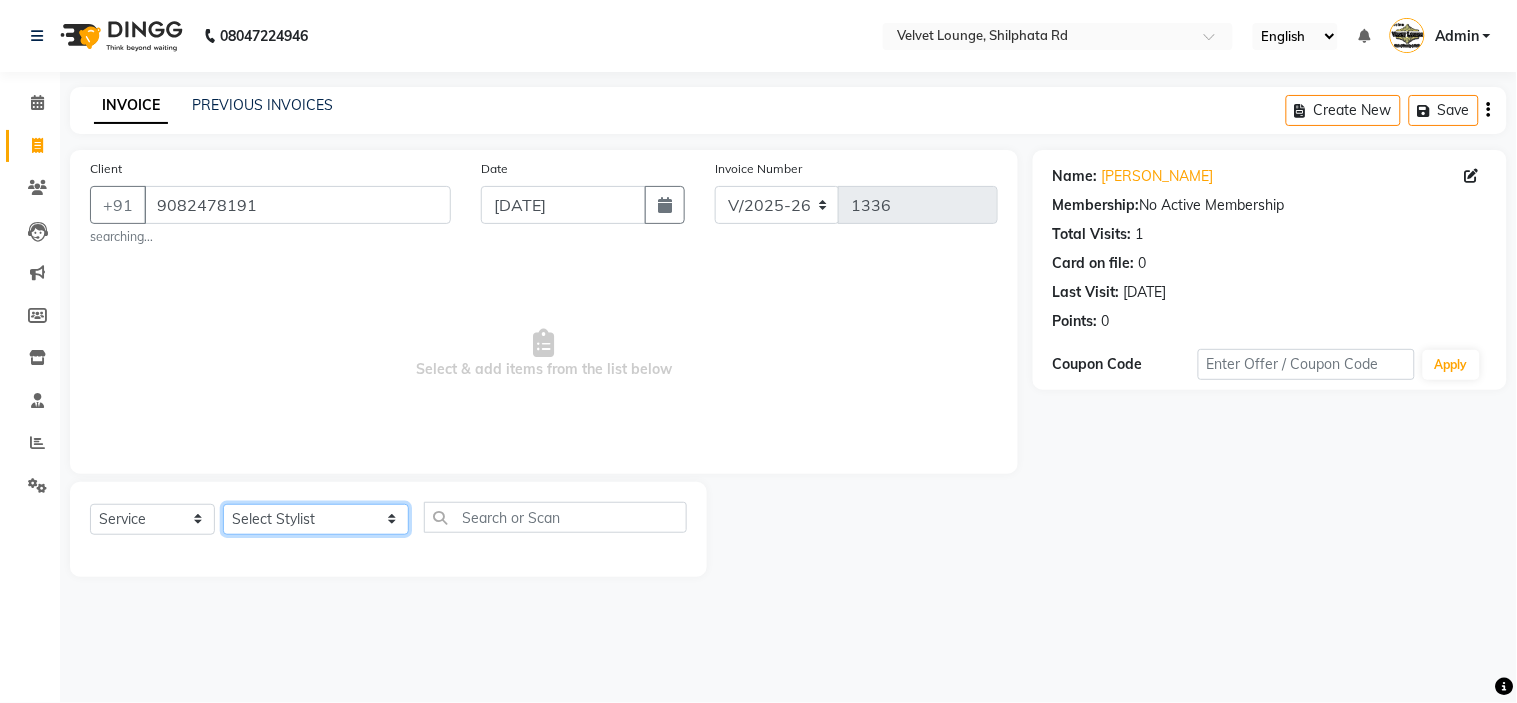 select on "83314" 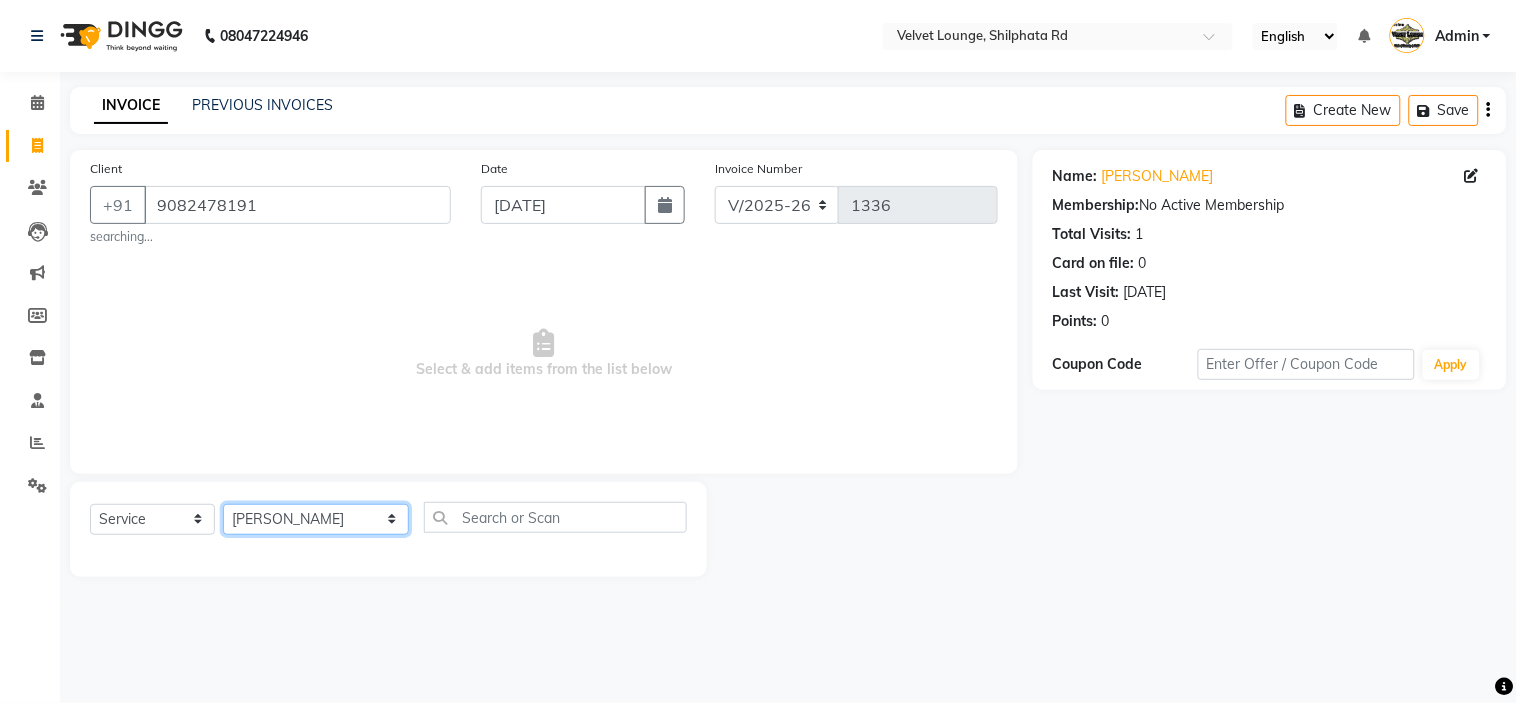 click on "Select Stylist aadil mohaMAD  aarif khan Abrar Ajay ajay jaishwal alam khan aman amit kumar  ANJALI SINGH Ashish singh ashwini palem  chandradeep DOLLY faizan siddique  fardeen shaikh Garima singh Gulshan jaya jyoti deepak chandaliya kalam karan  Madhu manish sir miraj khan  Mohmad Adnan Ansari mustakin neeta kumbhar neha tamatta pradnya rahul thakur RAZAK SALIM SAIKH rohit Rutuja SAHEER sahil khan salman mahomad imran  SALMA SHAIKH SAMEER KHAN sana santosh jaiswal saqib sayali shaddma  ansari shalu mehra shekhar bansode SHIVADURGA GANTAM shubham pal  shweta pandey varshita gurbani vishal shinde" 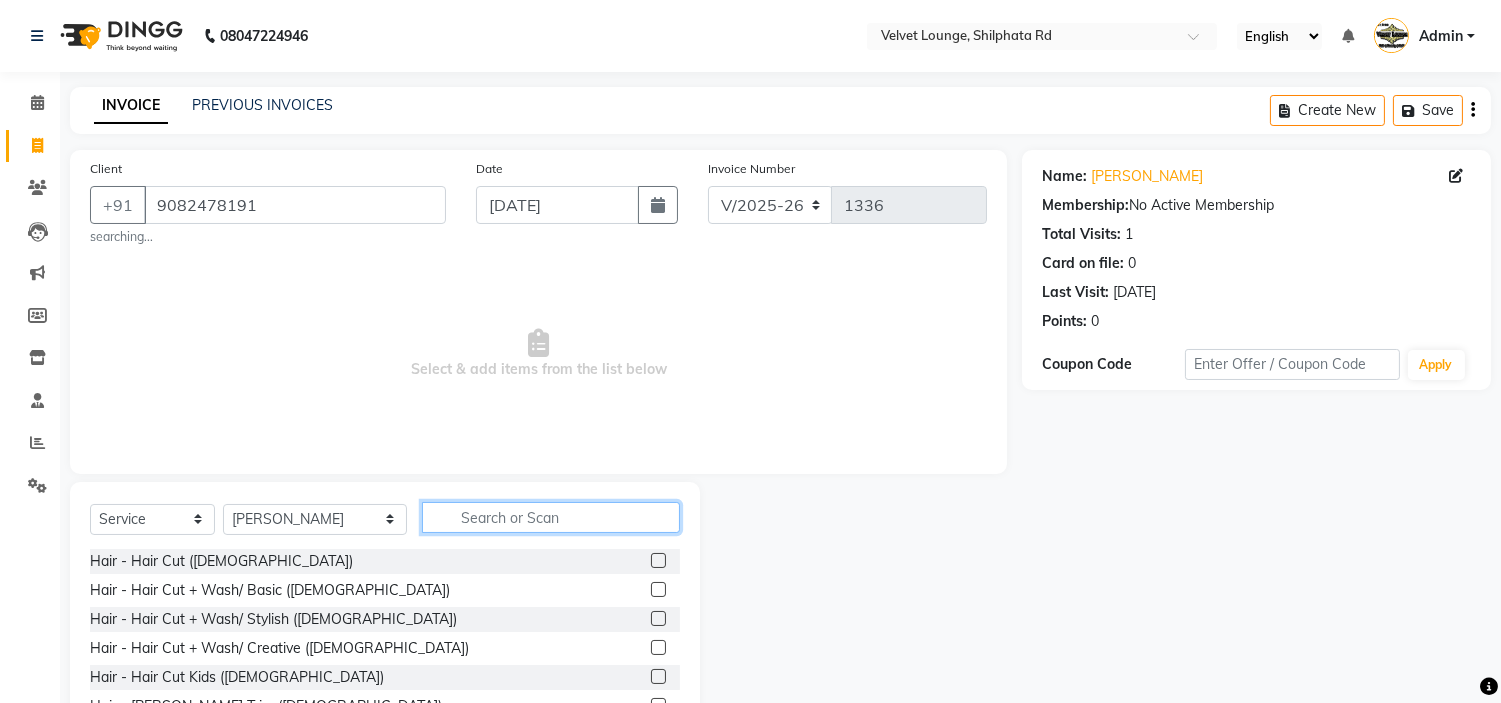 click 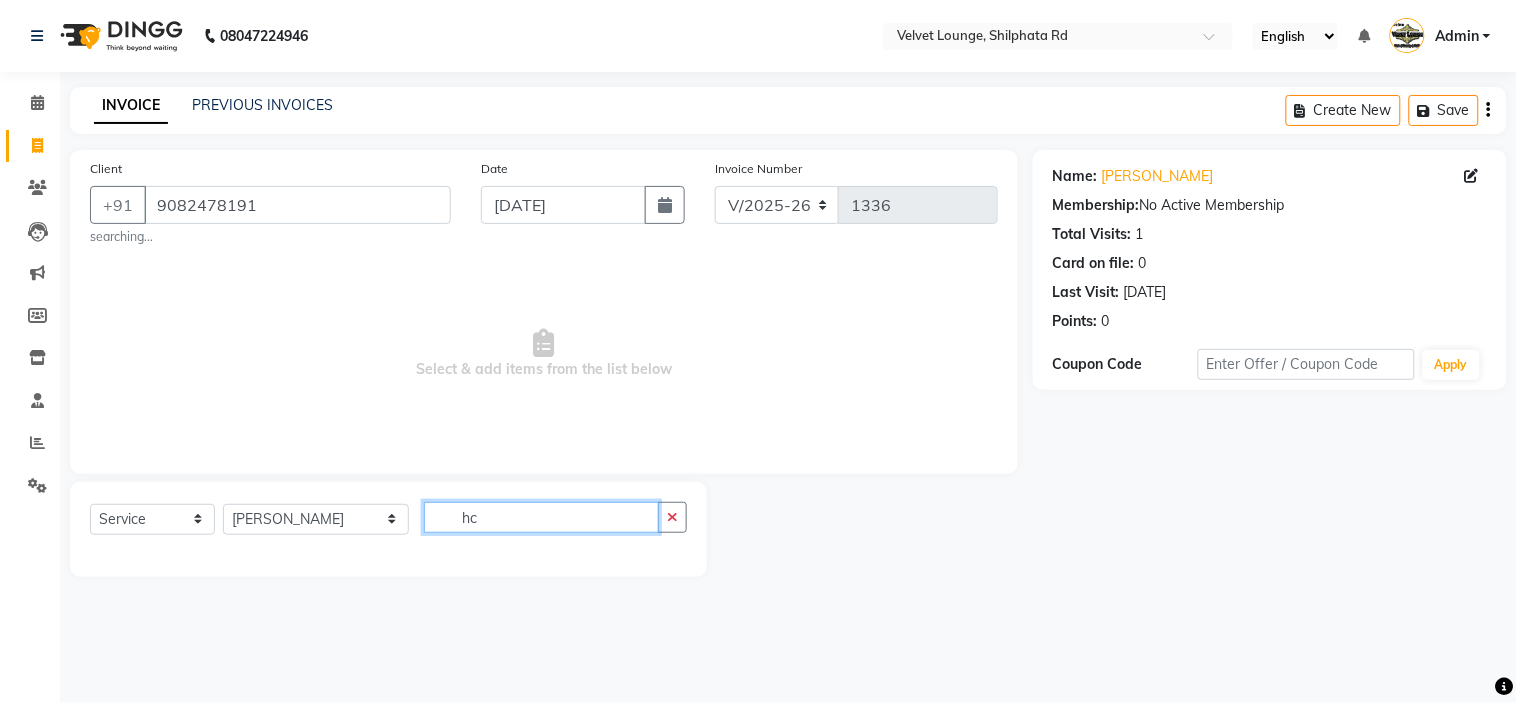 type on "h" 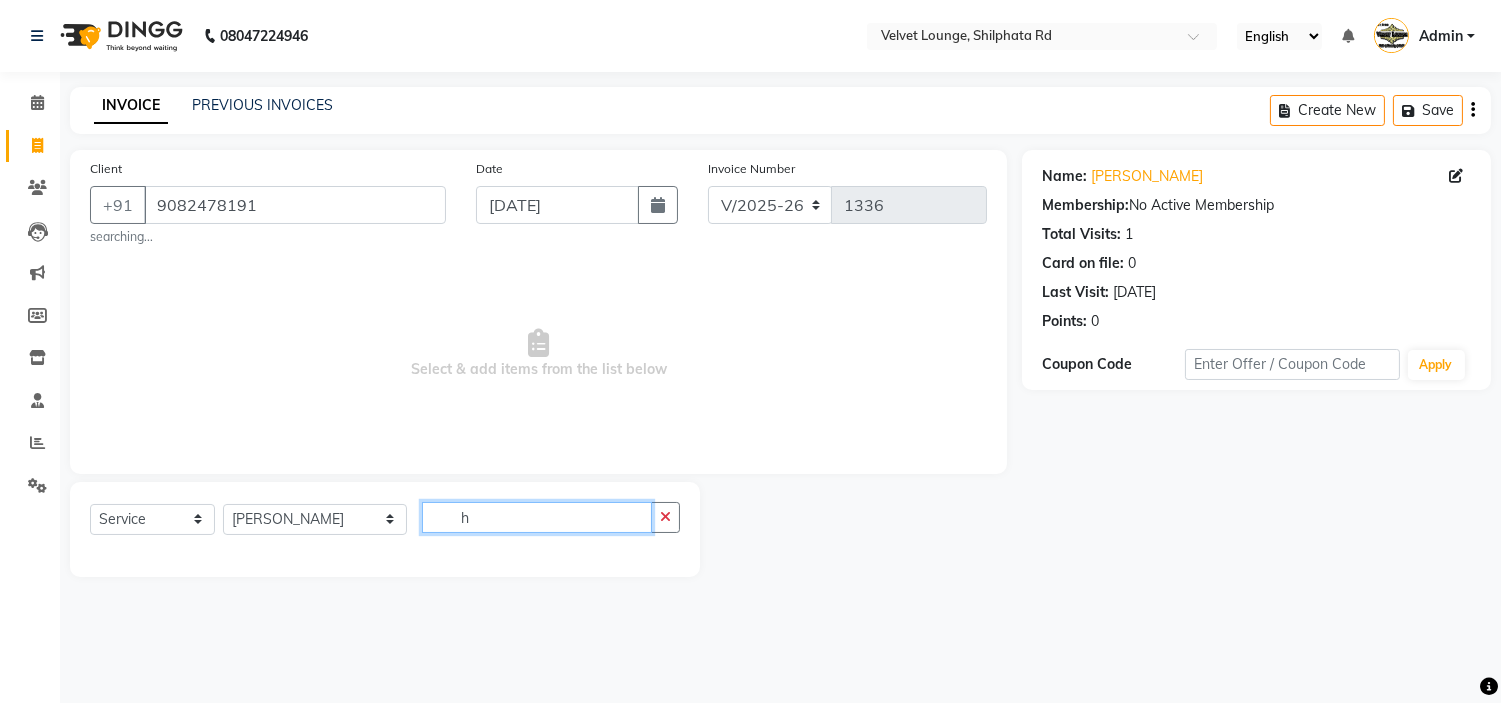 type 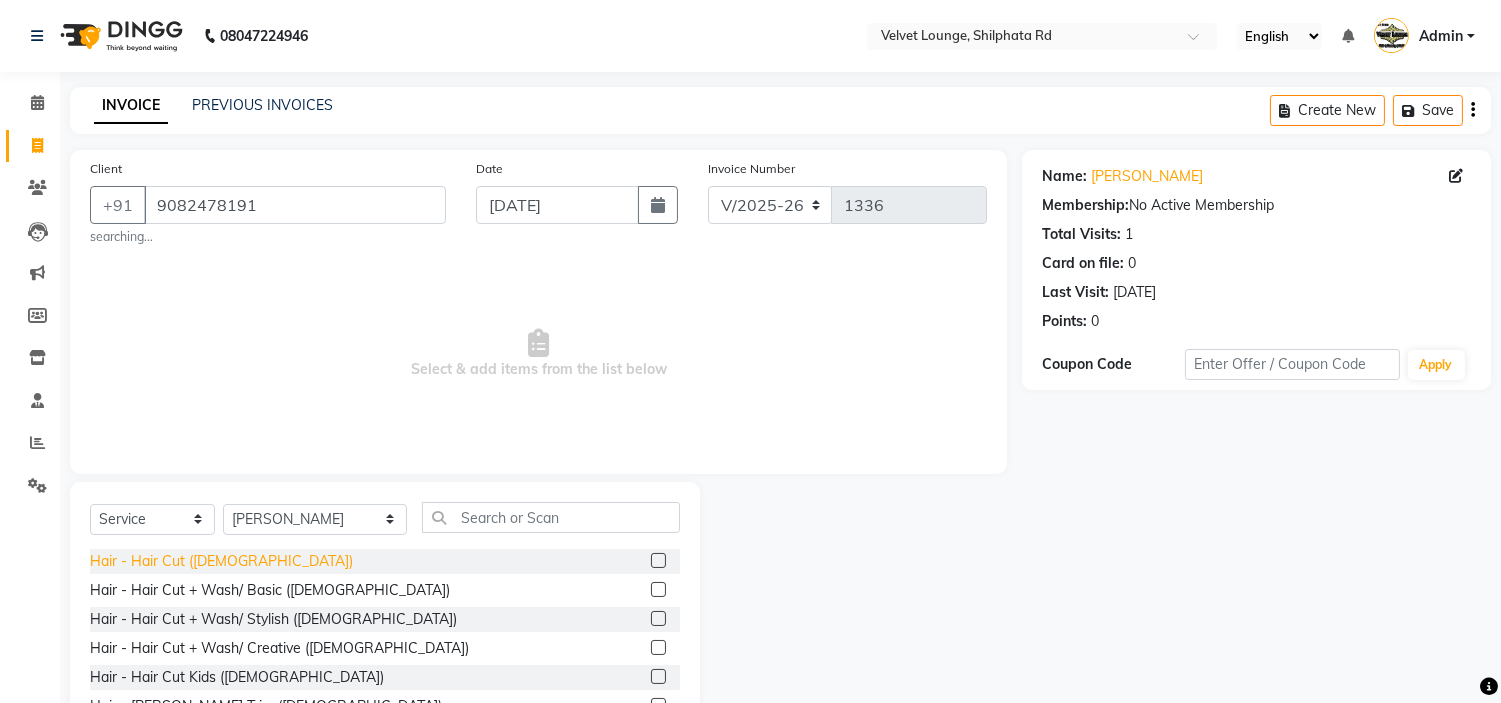 click on "Hair - Hair Cut (Male)" 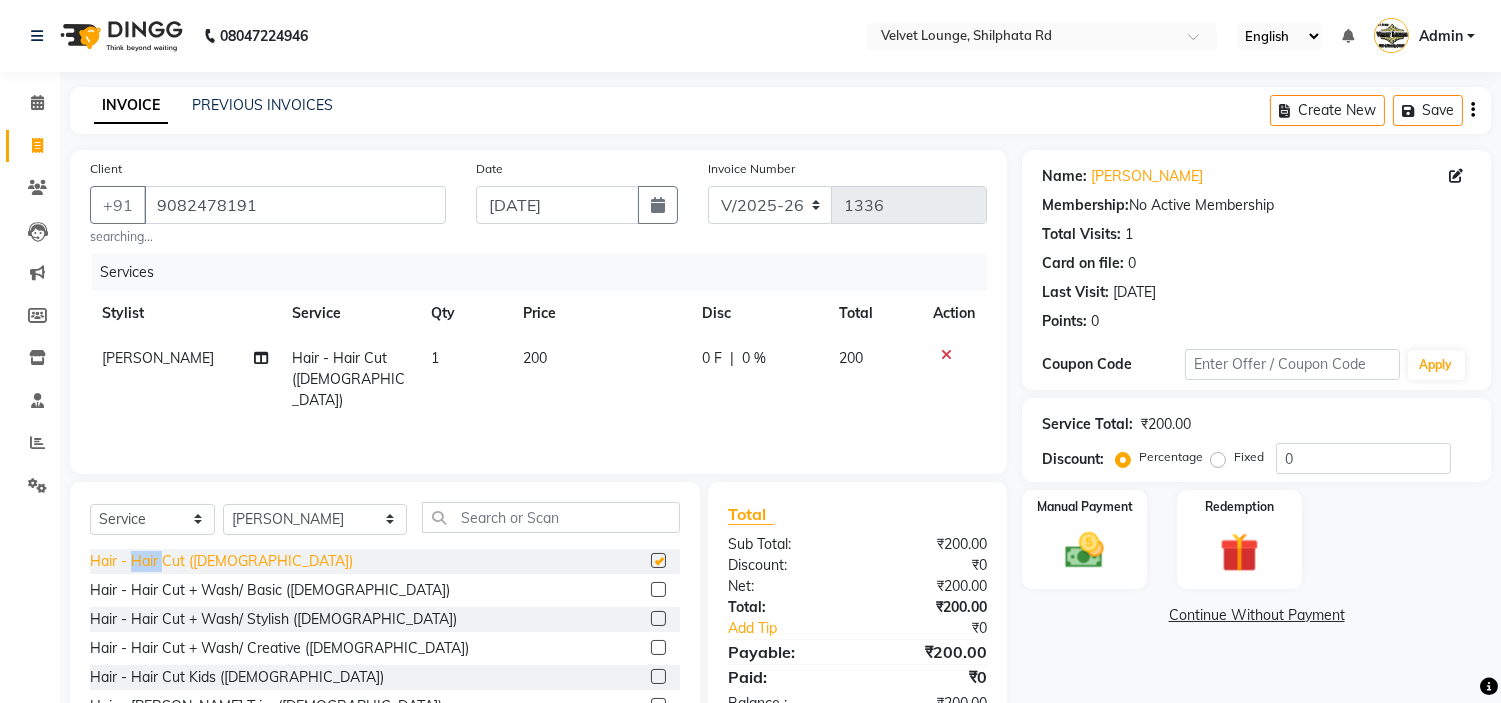 click on "Hair - Hair Cut (Male)" 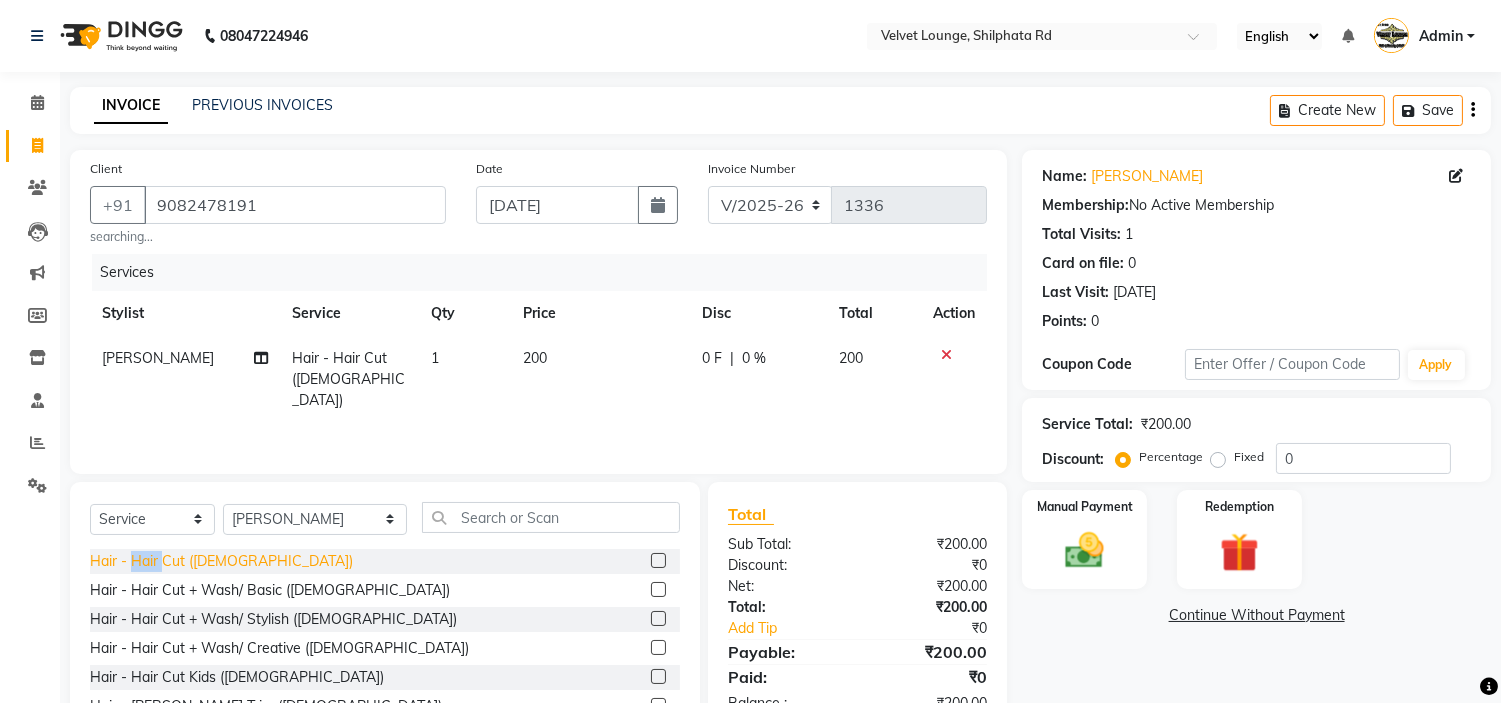 checkbox on "false" 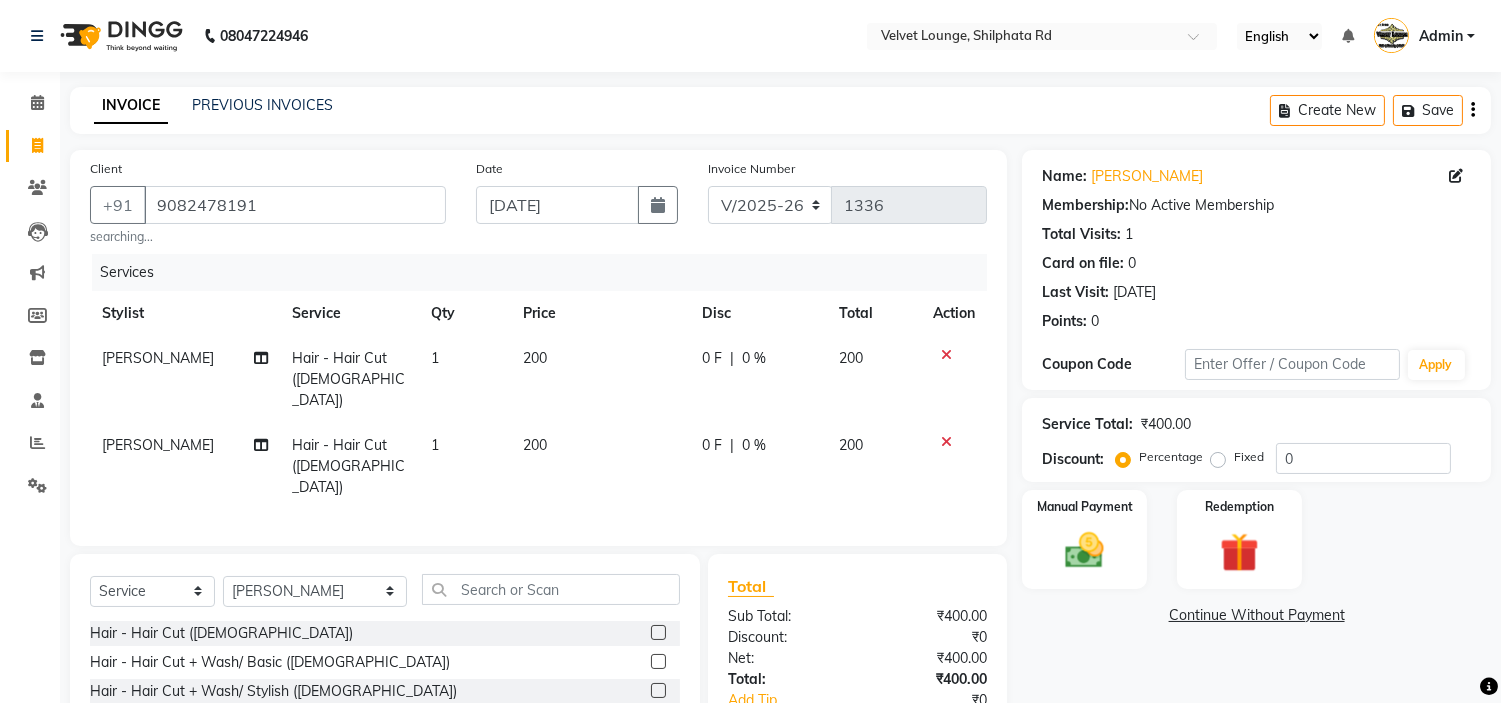 click 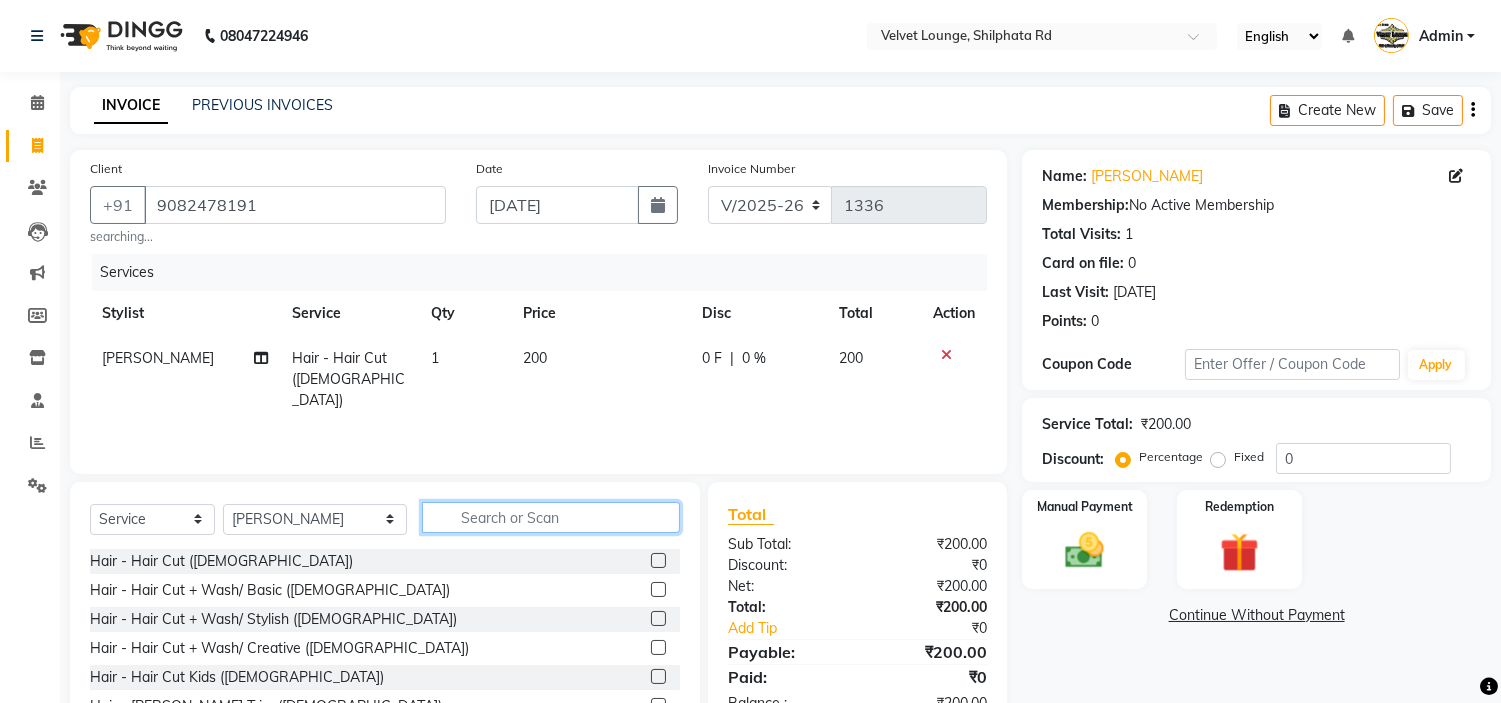 click 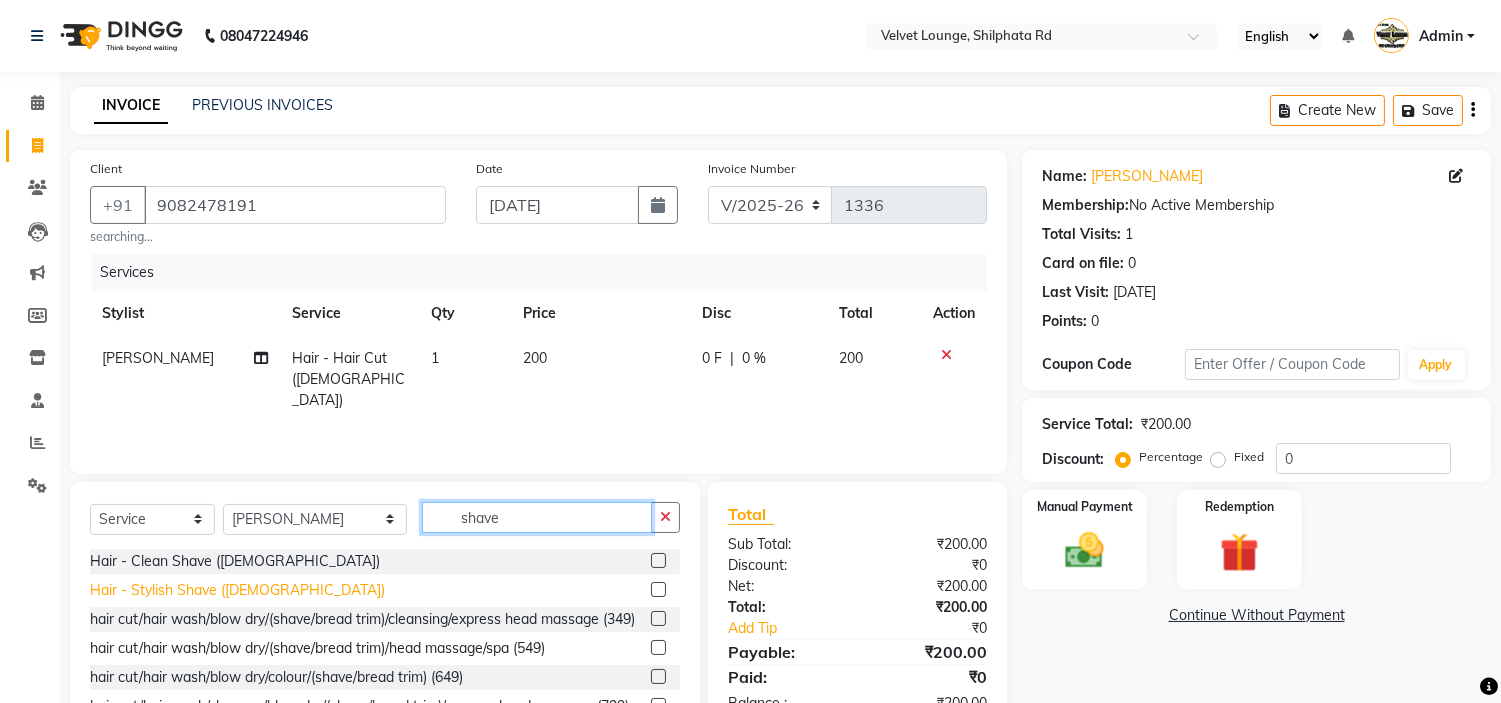 type on "shave" 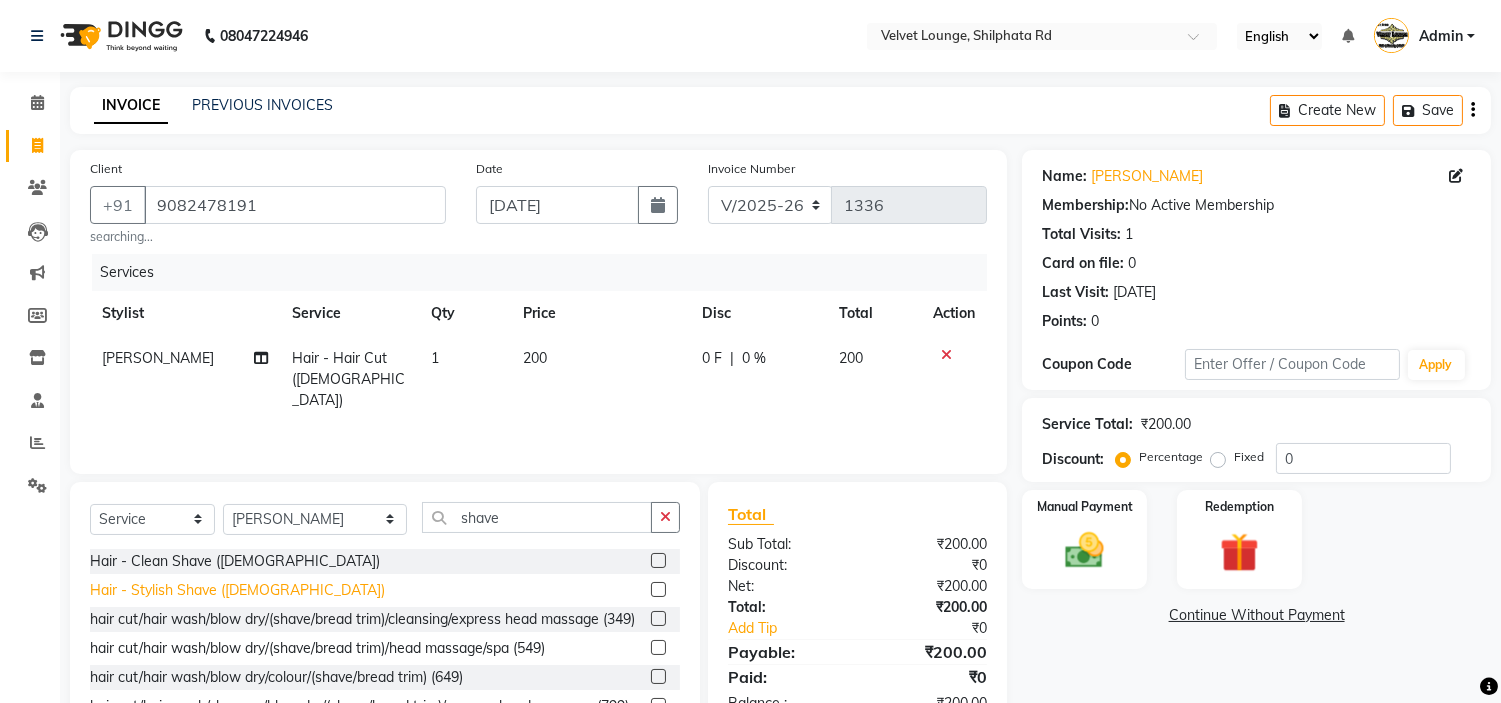 click on "Hair - Stylish Shave (Male)" 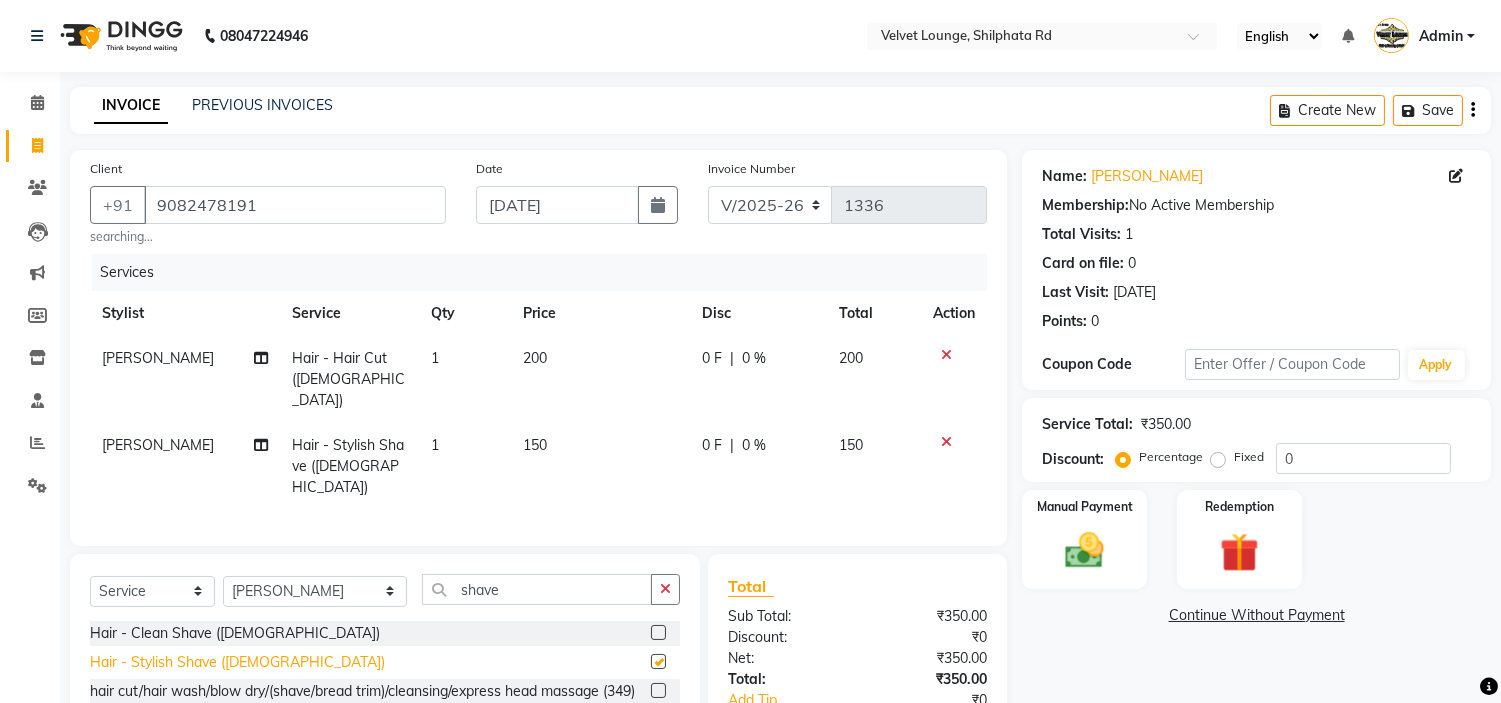 checkbox on "false" 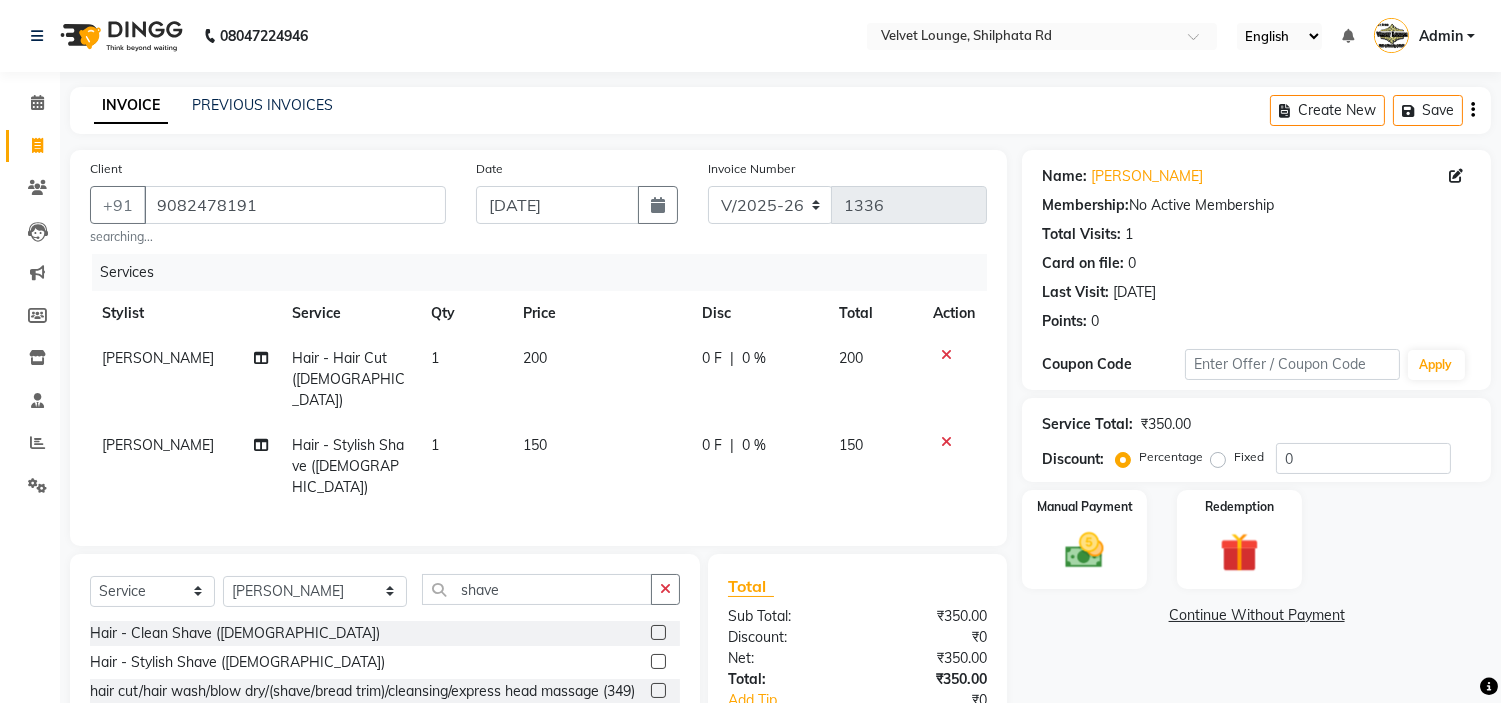 click on "0 F | 0 %" 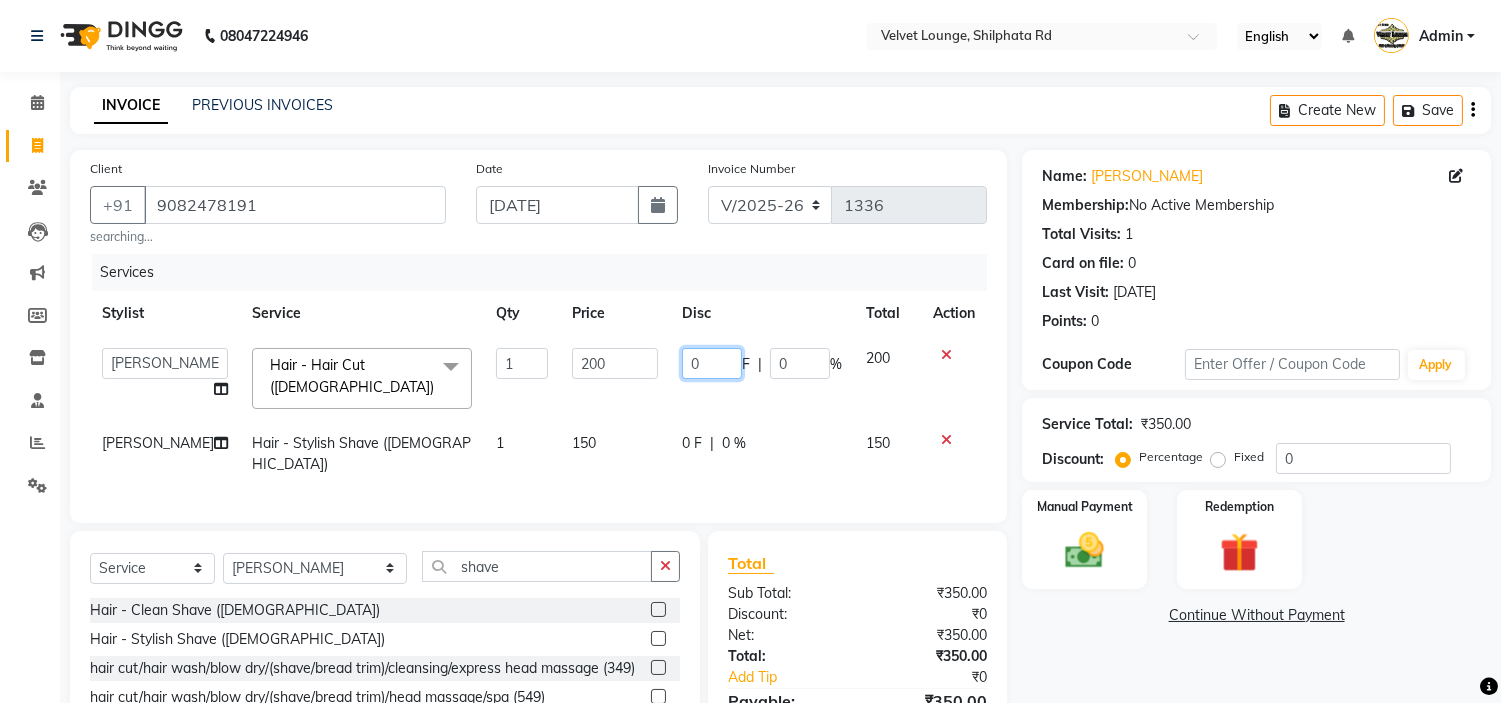 click on "0" 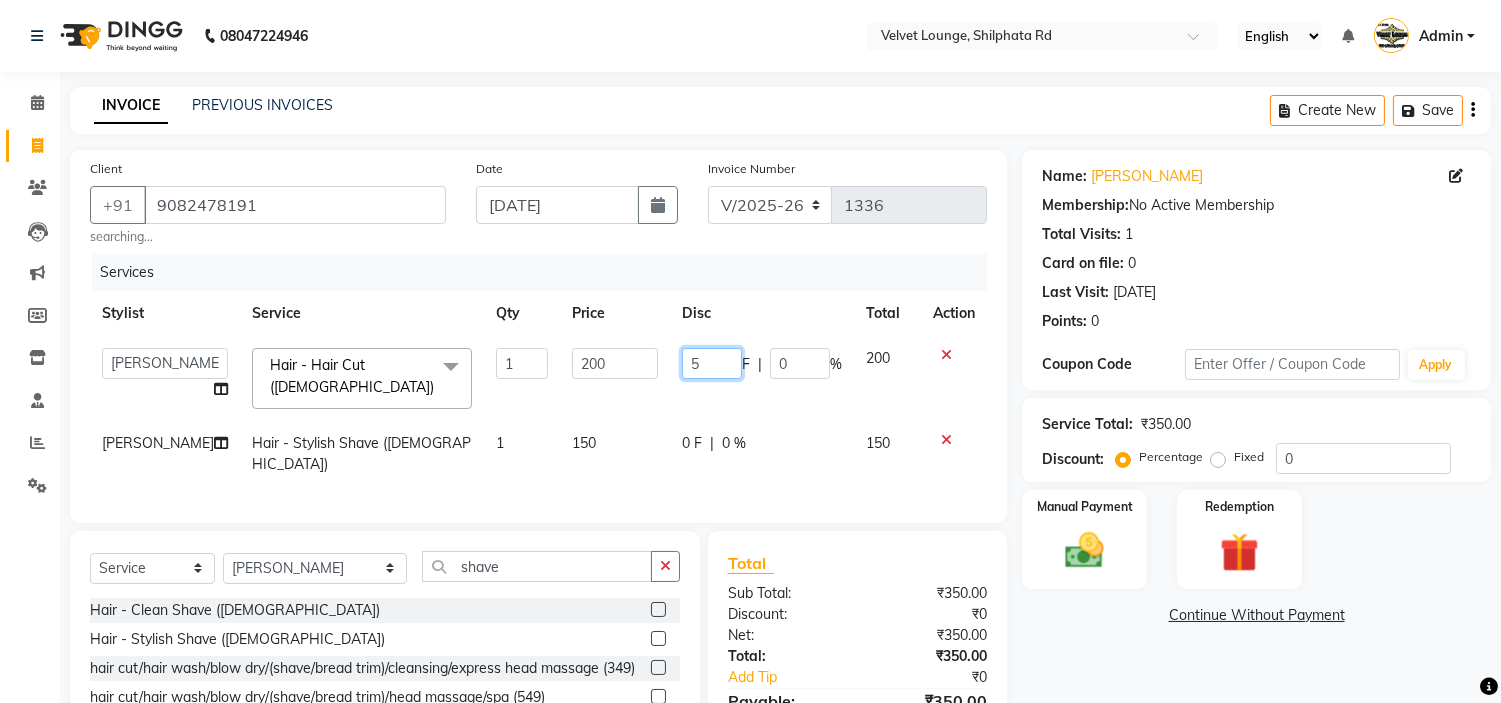 type on "50" 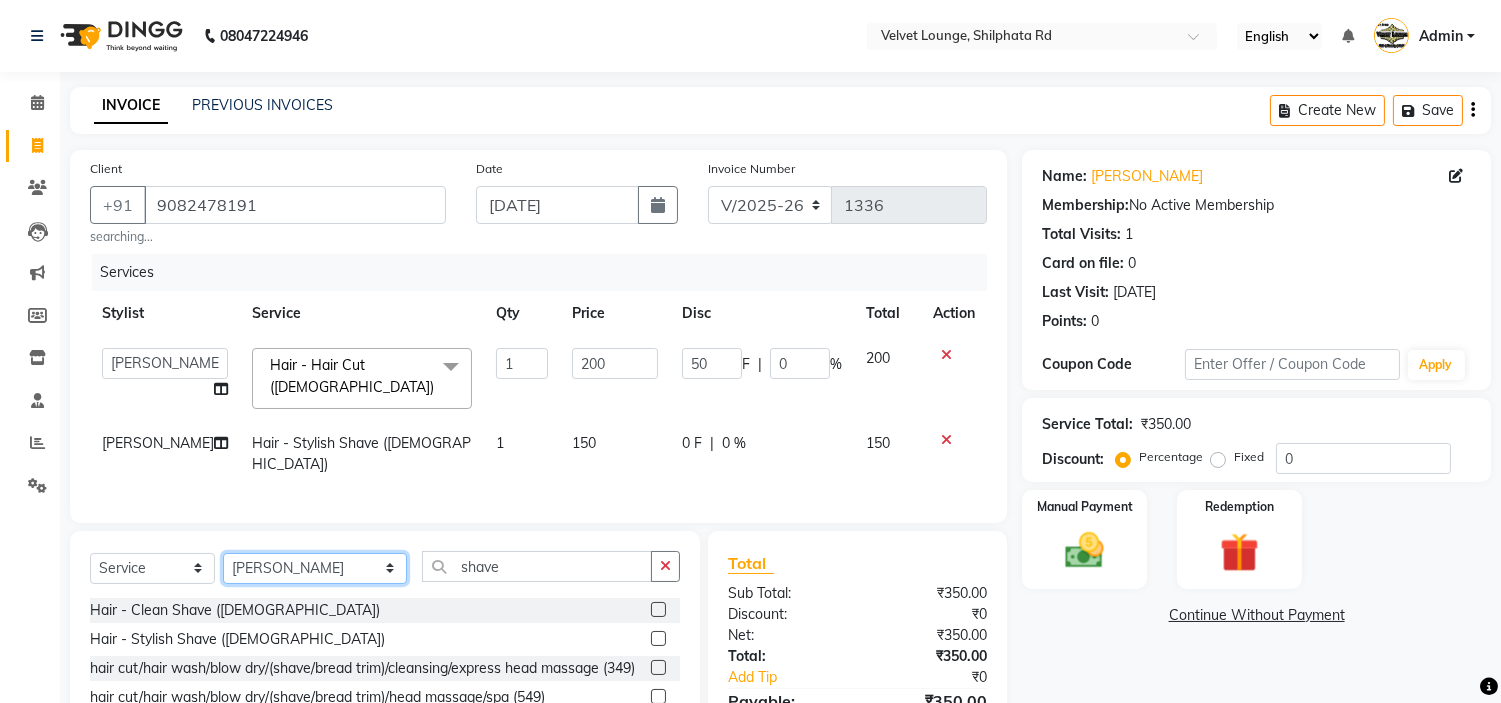 click on "Select Stylist [PERSON_NAME]  [PERSON_NAME] [PERSON_NAME] [PERSON_NAME] [PERSON_NAME] [PERSON_NAME] [PERSON_NAME]  [PERSON_NAME] [PERSON_NAME] ashwini palem  [PERSON_NAME] [PERSON_NAME]  [PERSON_NAME] [PERSON_NAME] Gulshan [PERSON_NAME] [PERSON_NAME] kalam [PERSON_NAME] [PERSON_NAME] sir miraj [PERSON_NAME] [PERSON_NAME] [PERSON_NAME] [PERSON_NAME] neha tamatta [PERSON_NAME] [PERSON_NAME] [PERSON_NAME] [PERSON_NAME] [PERSON_NAME] [PERSON_NAME] [PERSON_NAME] [PERSON_NAME]  [PERSON_NAME] [PERSON_NAME] sana [PERSON_NAME] [PERSON_NAME]  [PERSON_NAME] [PERSON_NAME] [PERSON_NAME] [DEMOGRAPHIC_DATA][PERSON_NAME] [PERSON_NAME]  [PERSON_NAME] [PERSON_NAME] gurbani [PERSON_NAME]" 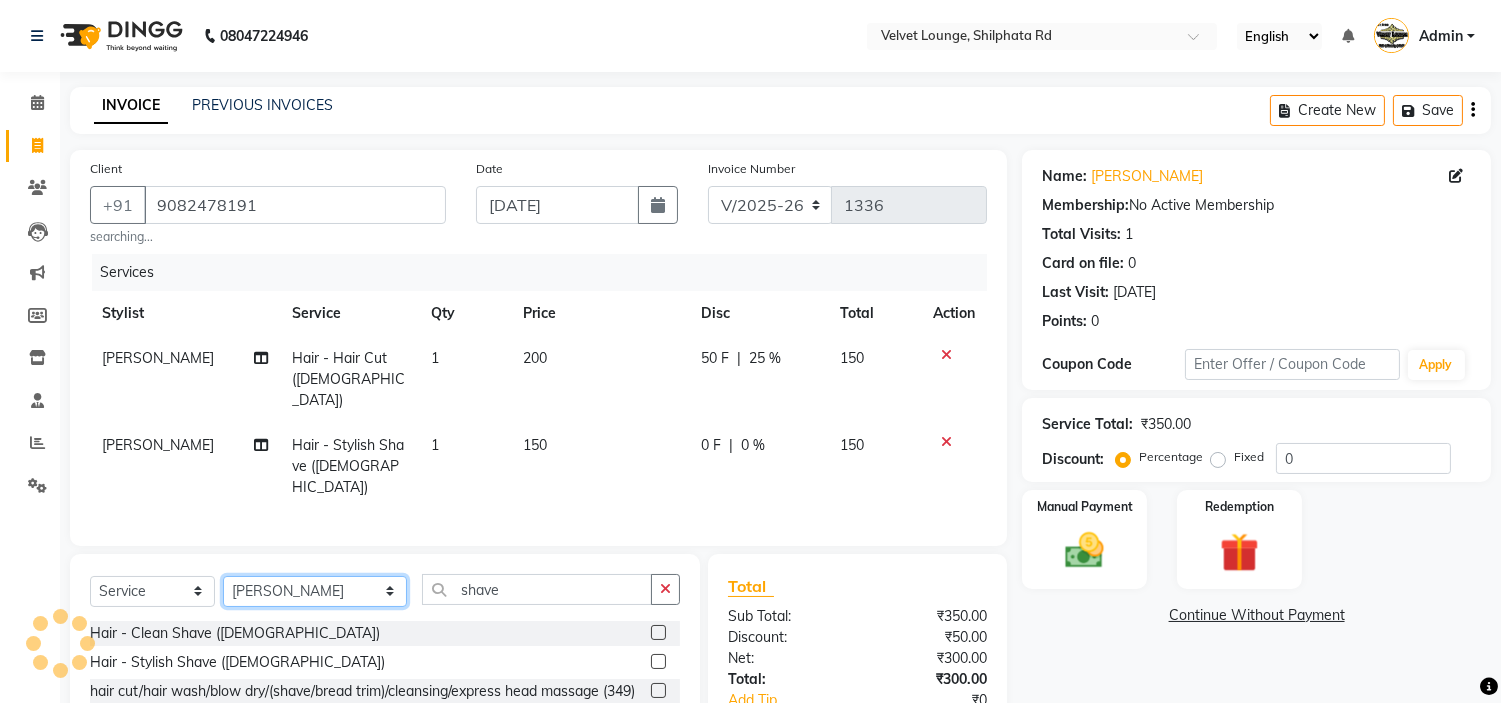select on "31385" 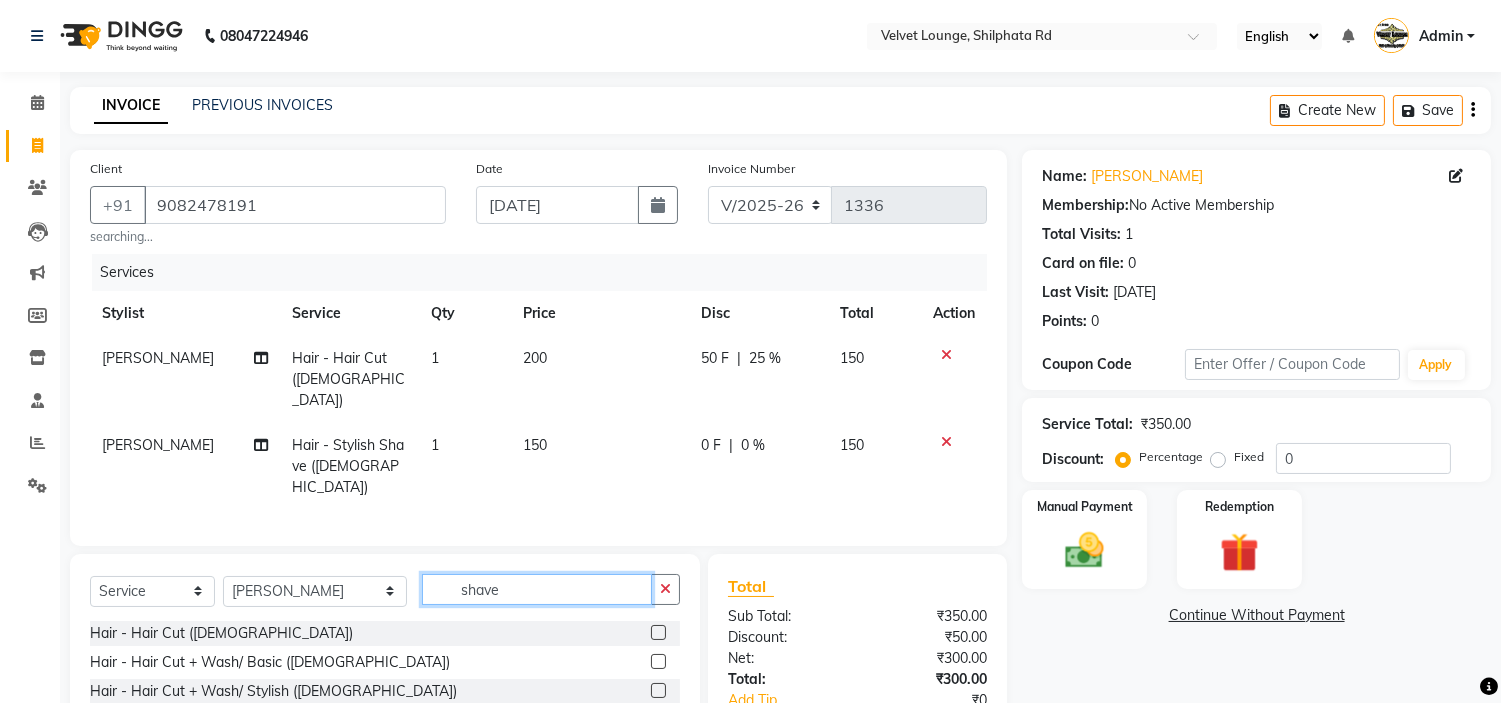 click on "shave" 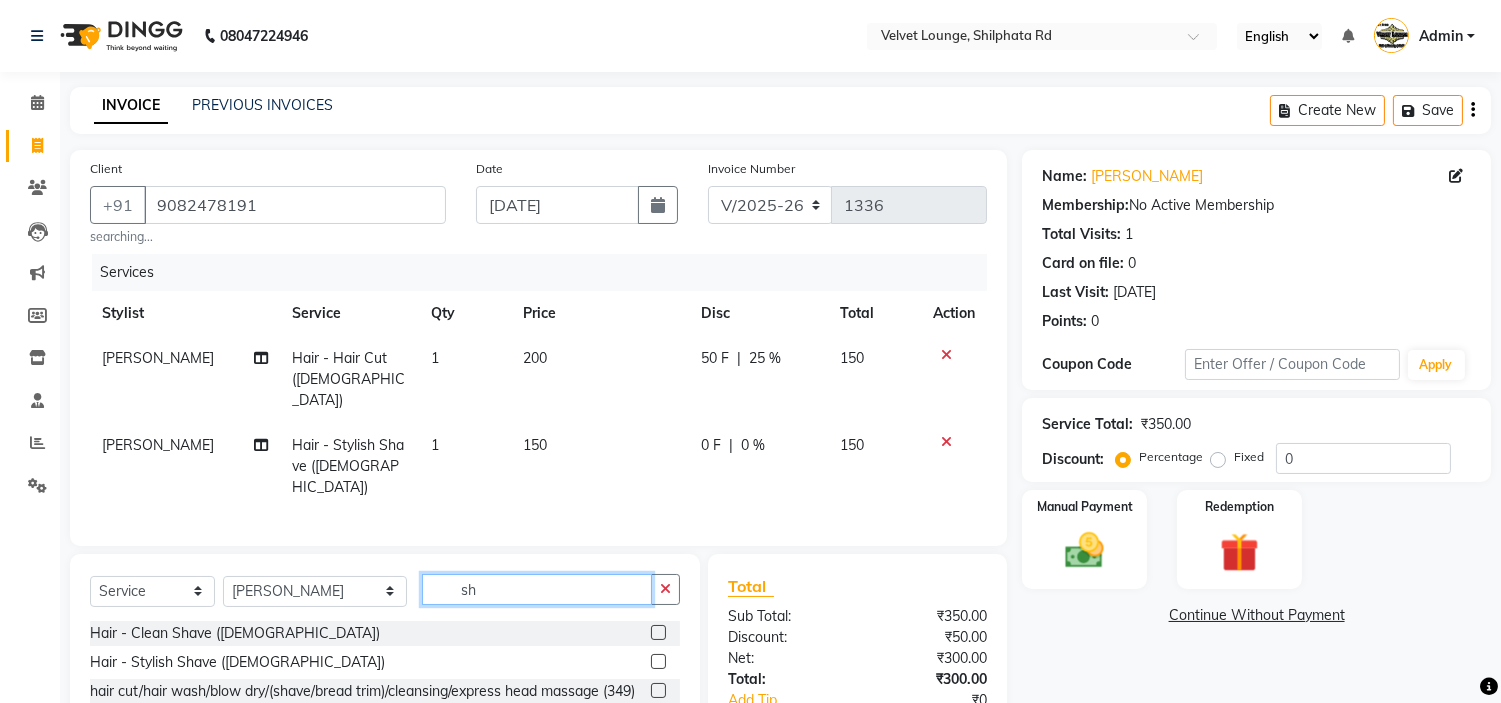 type on "s" 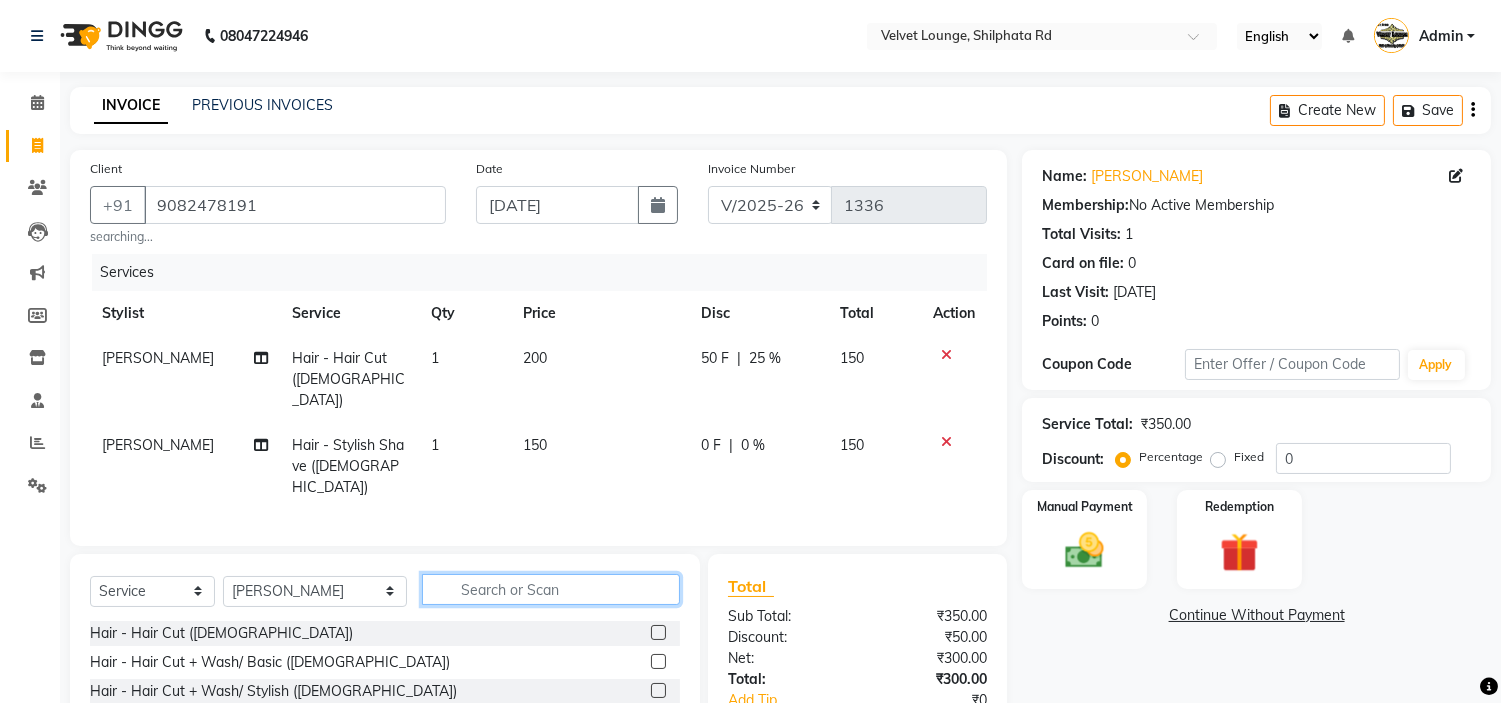 type 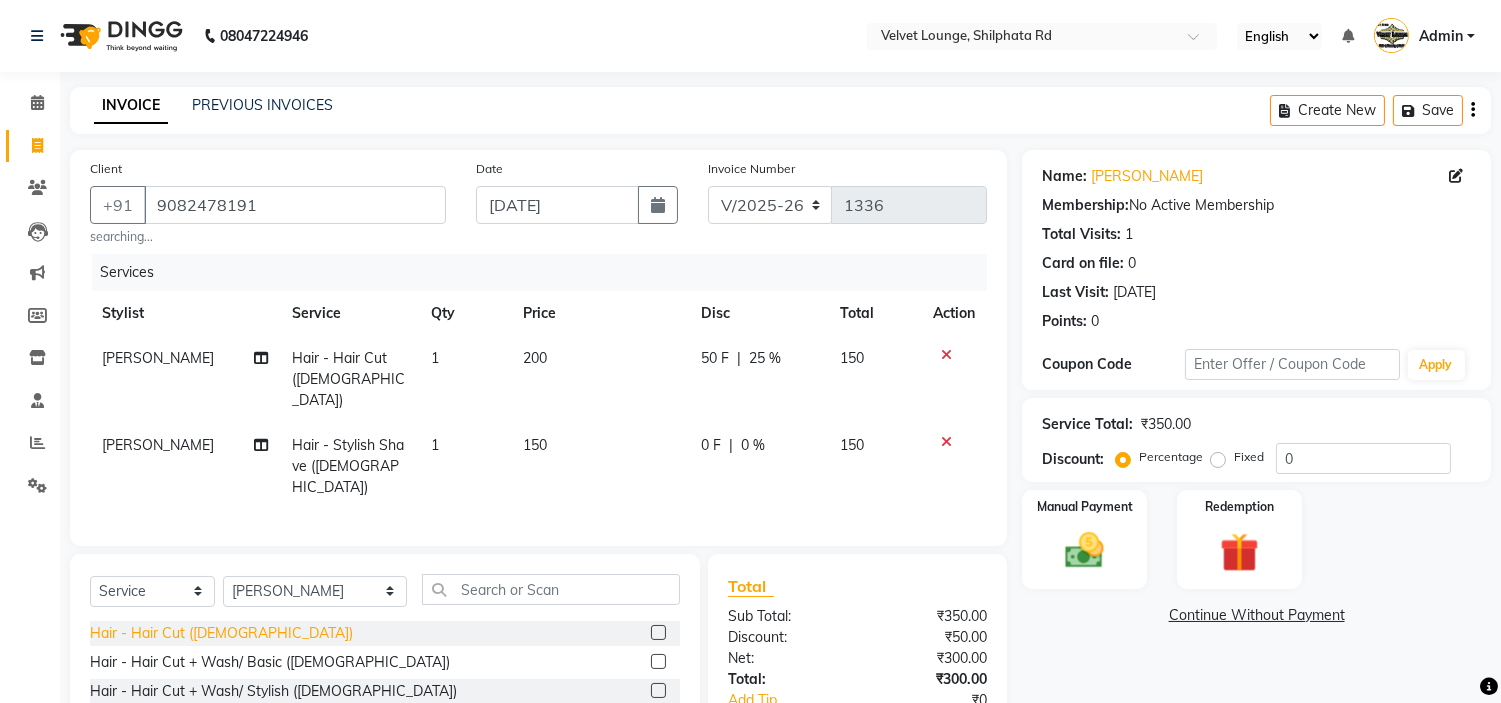 click on "Hair - Hair Cut ([DEMOGRAPHIC_DATA])" 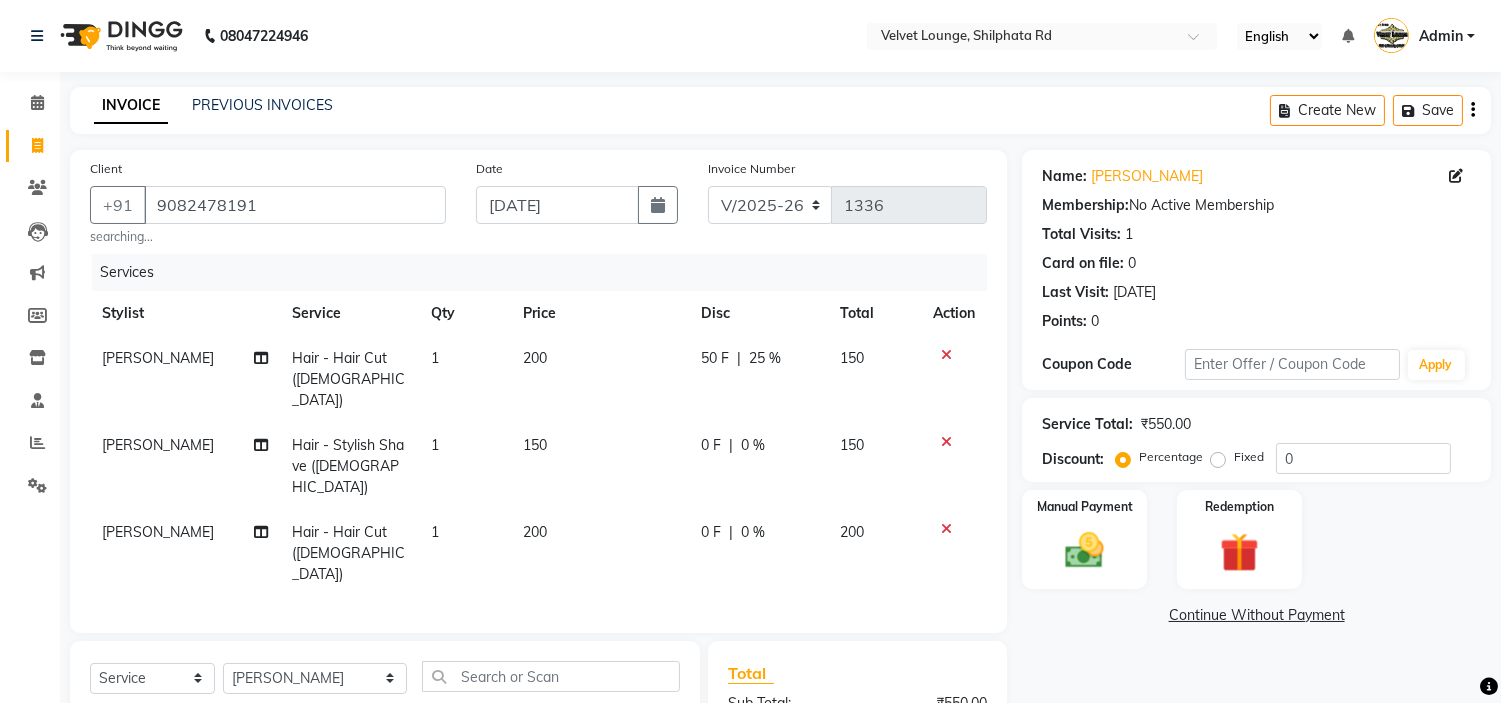 checkbox on "false" 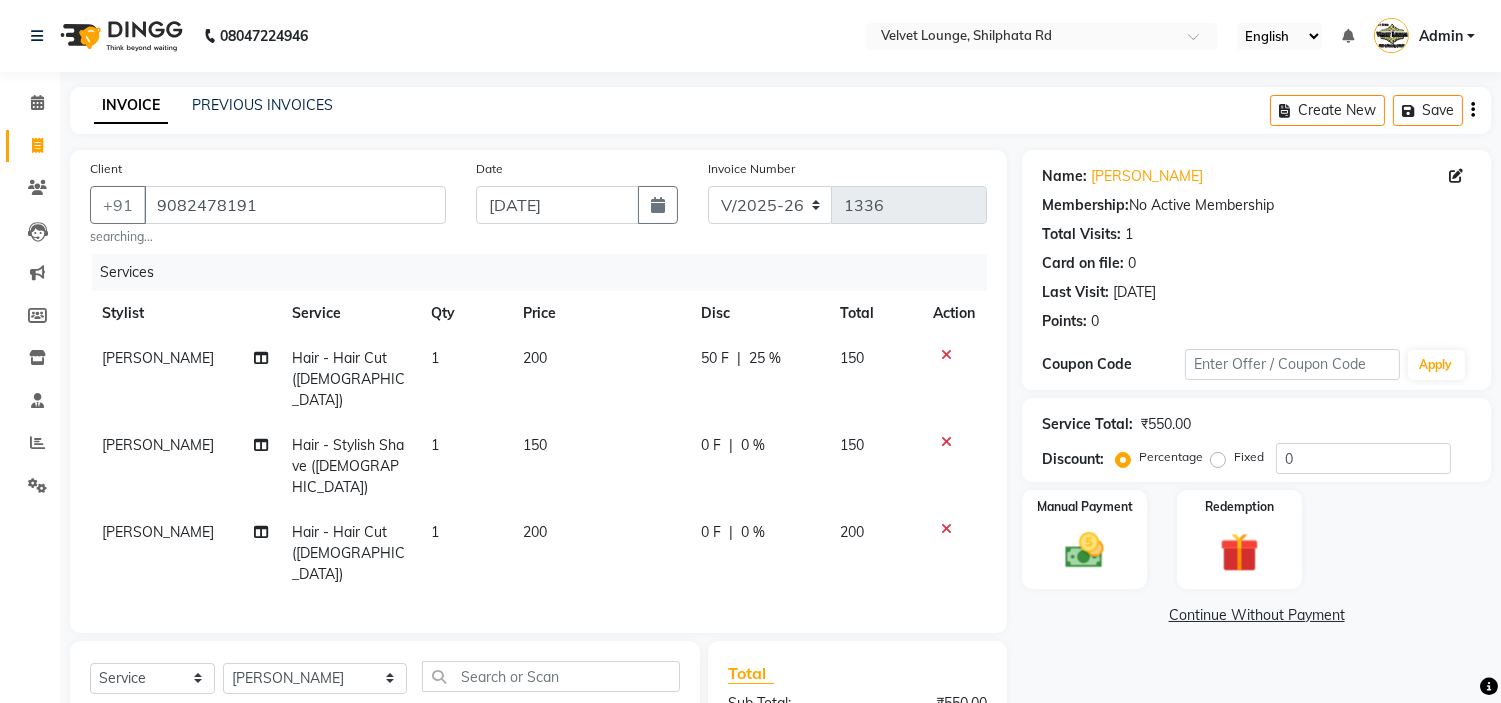 click on "0 F | 0 %" 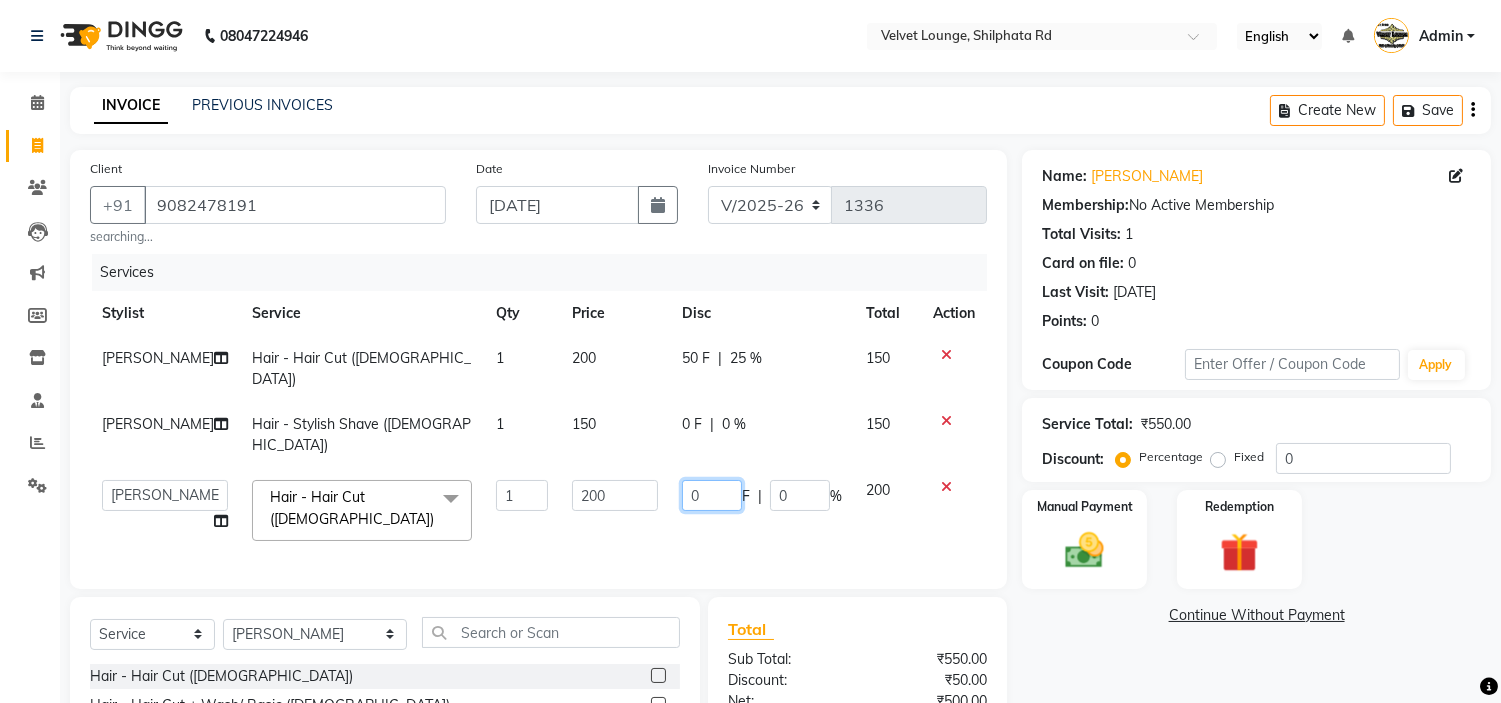 click on "0" 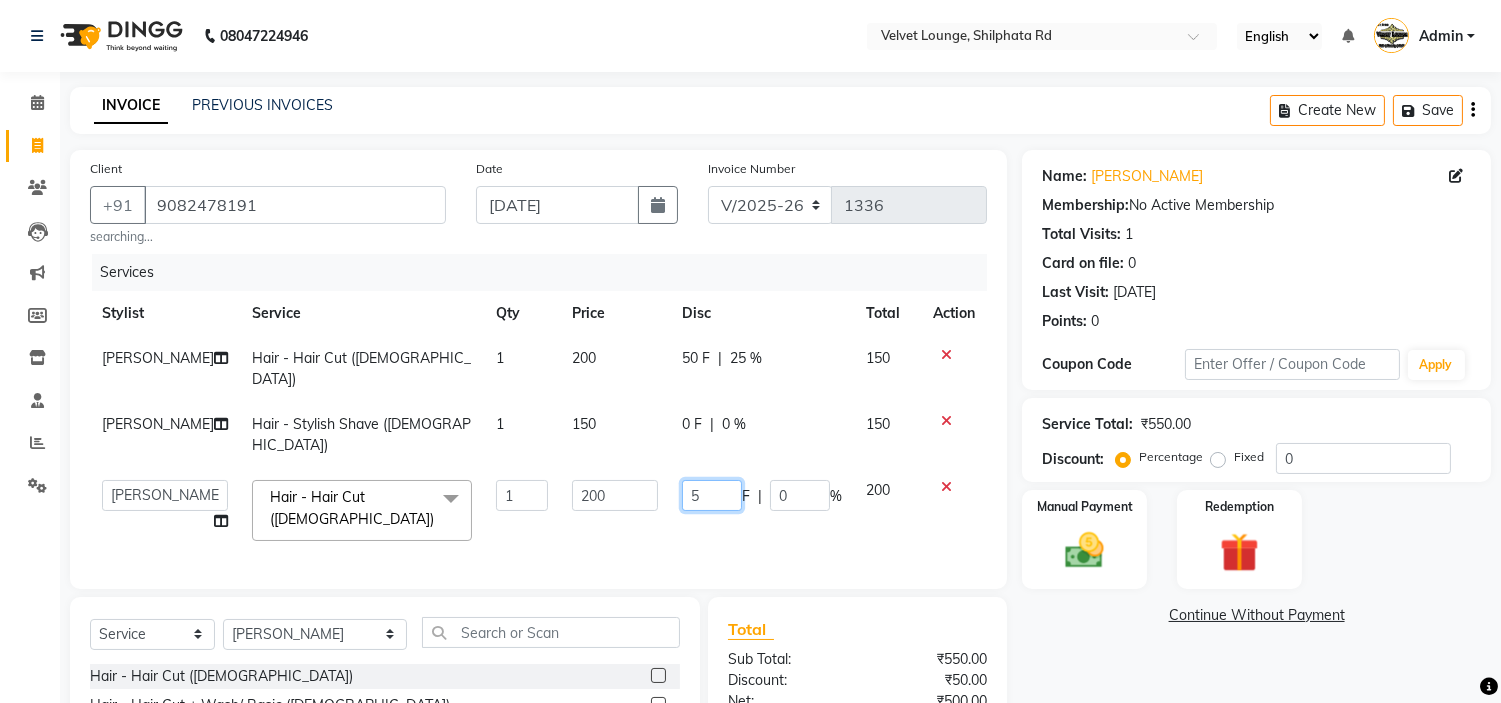 type on "50" 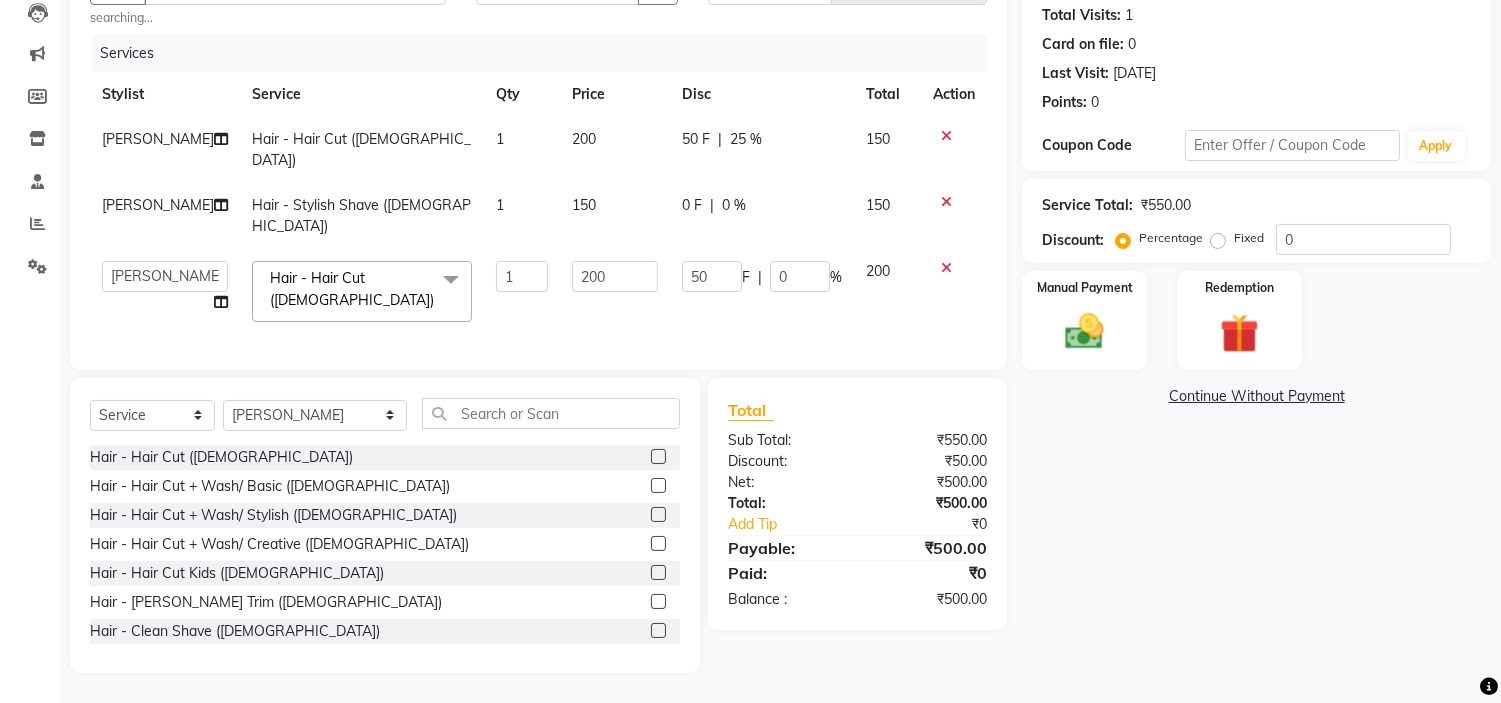 scroll, scrollTop: 216, scrollLeft: 0, axis: vertical 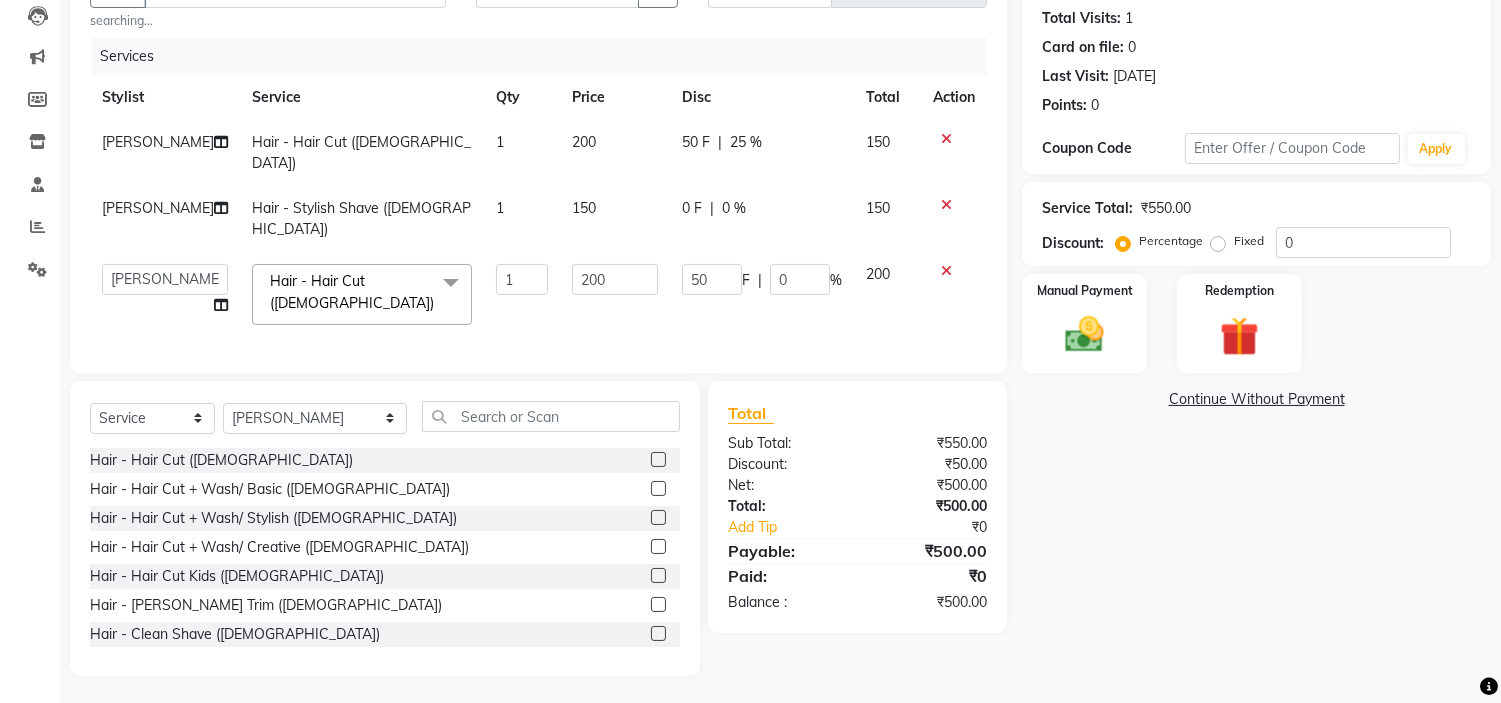 click on "Name: Danesh Matre Membership:  No Active Membership  Total Visits:  1 Card on file:  0 Last Visit:   06-03-2025 Points:   0  Coupon Code Apply Service Total:  ₹550.00  Discount:  Percentage   Fixed  0 Manual Payment Redemption  Continue Without Payment" 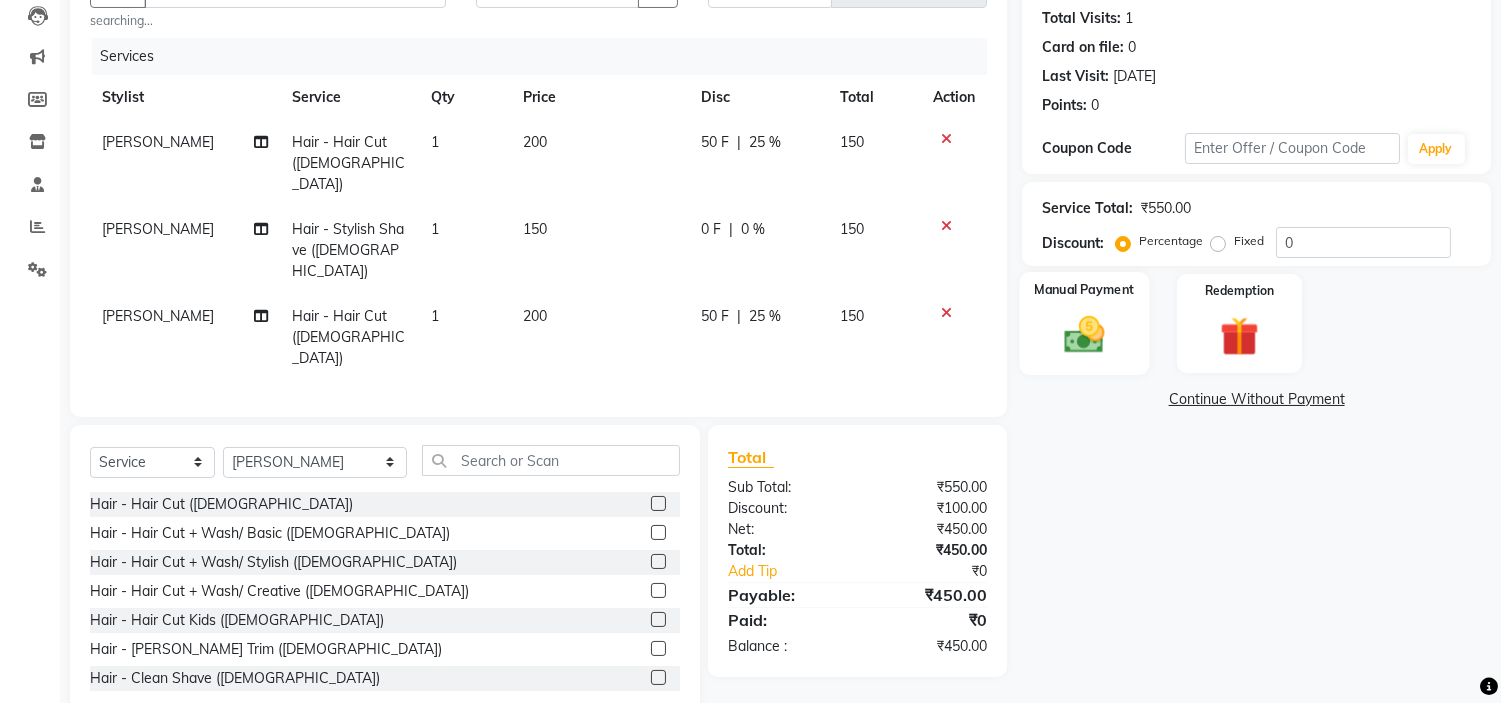 click 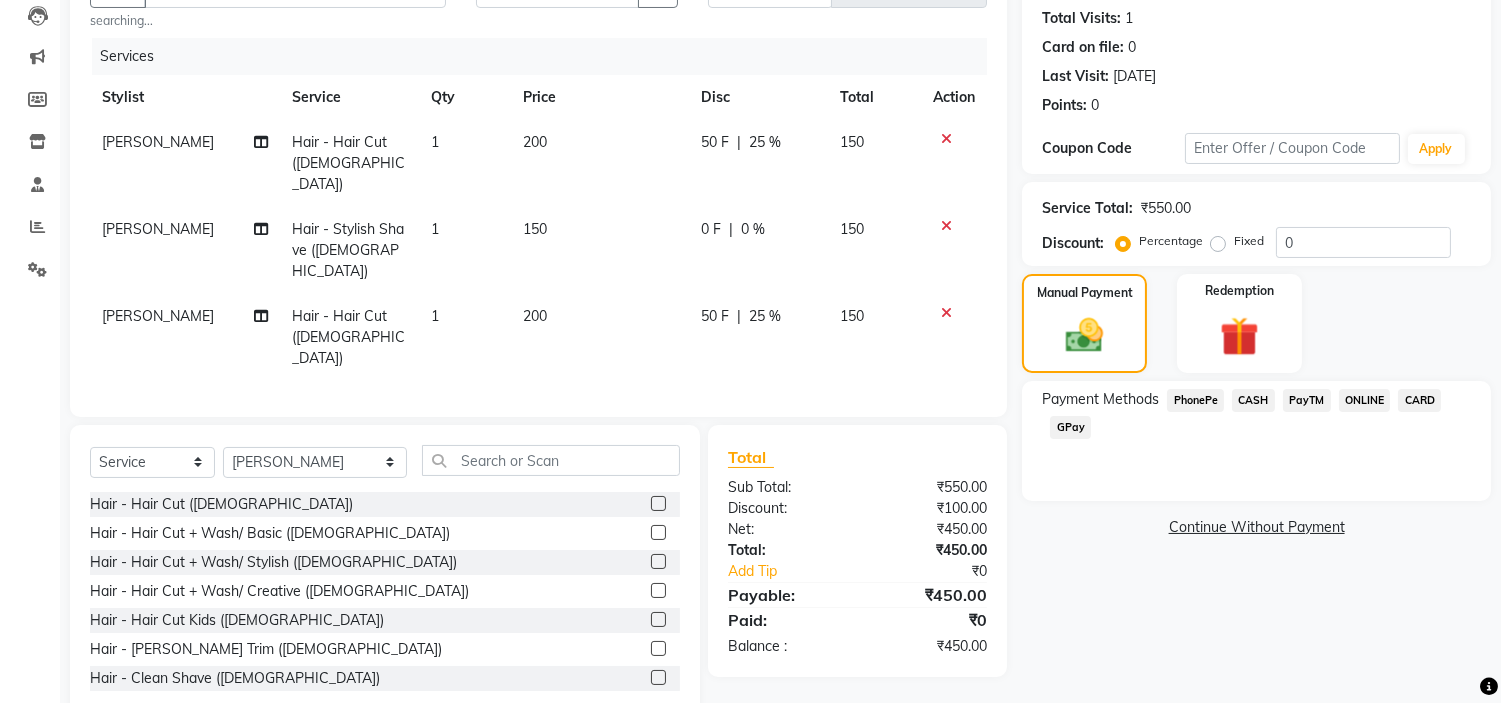 click on "PayTM" 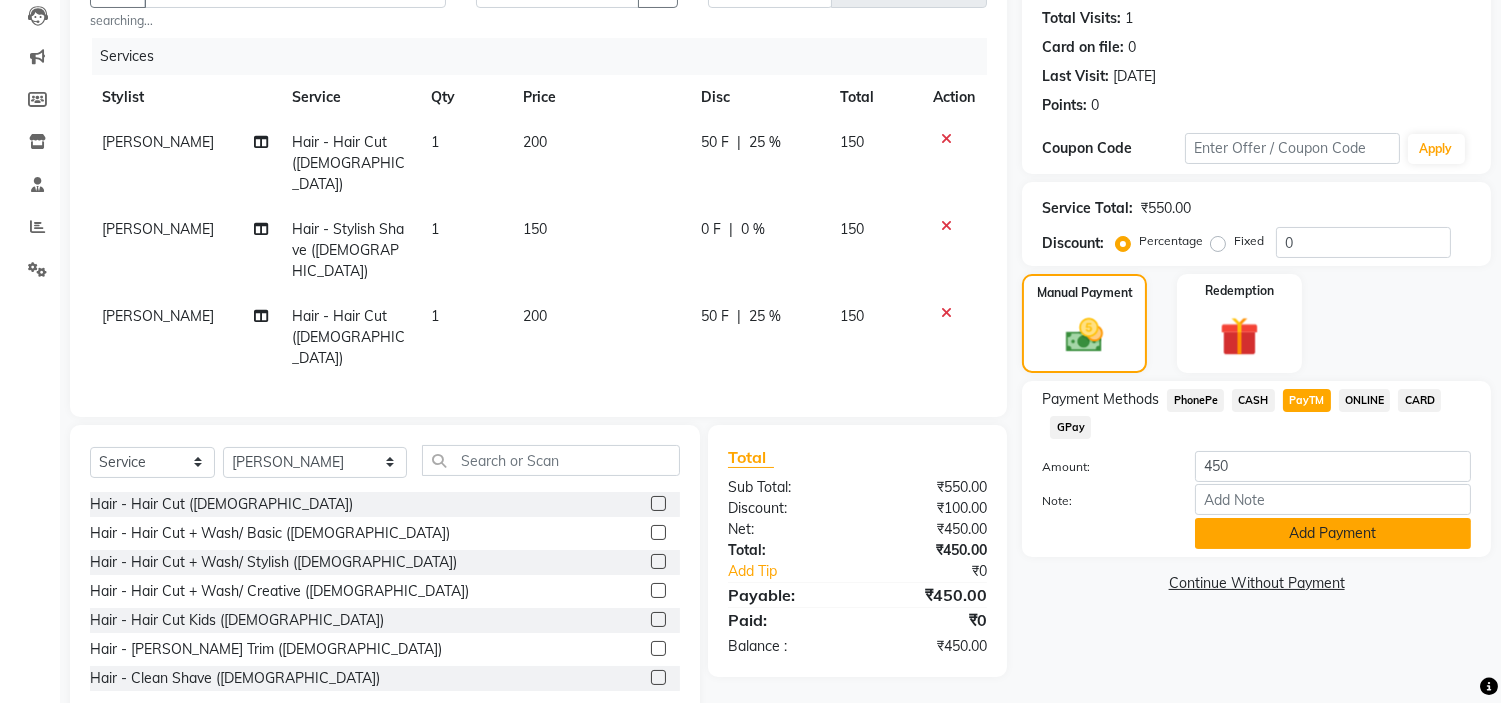 click on "Add Payment" 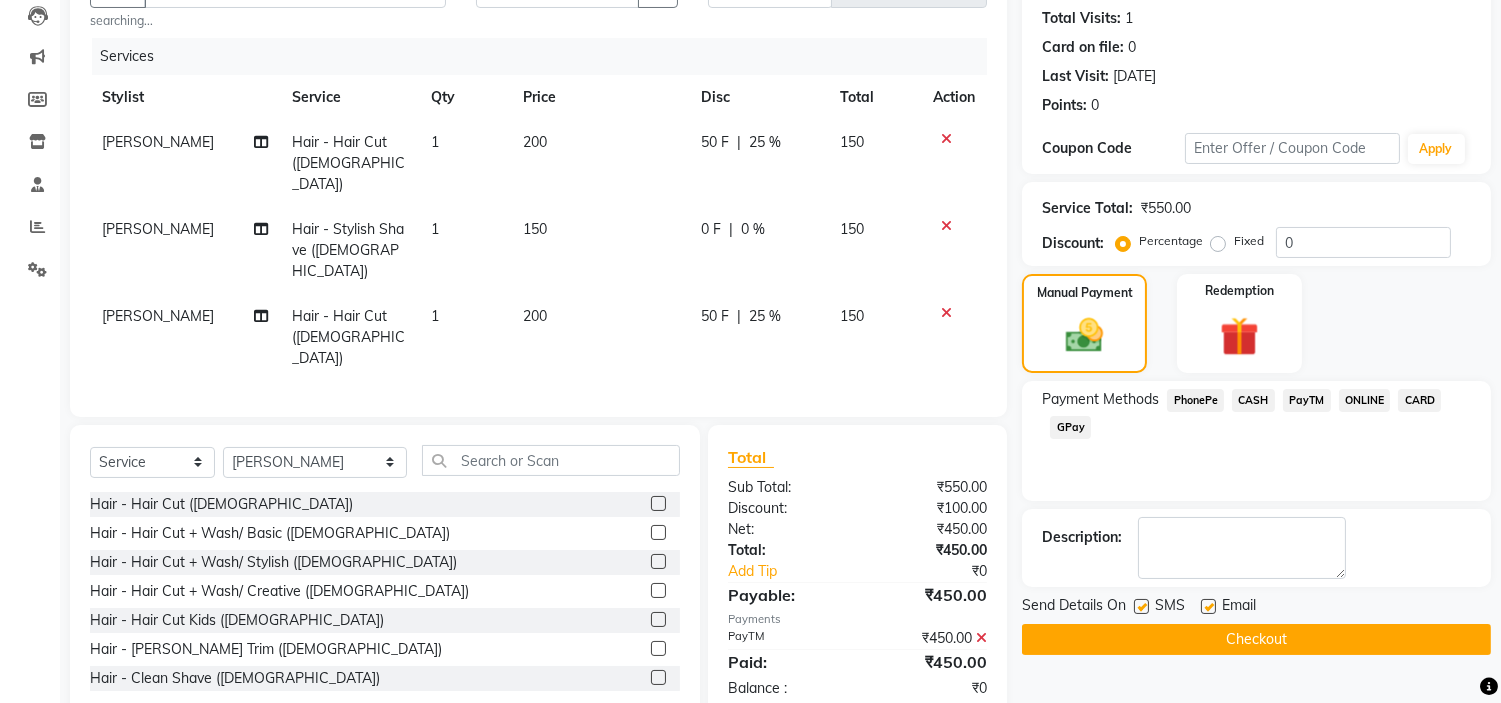 click on "Checkout" 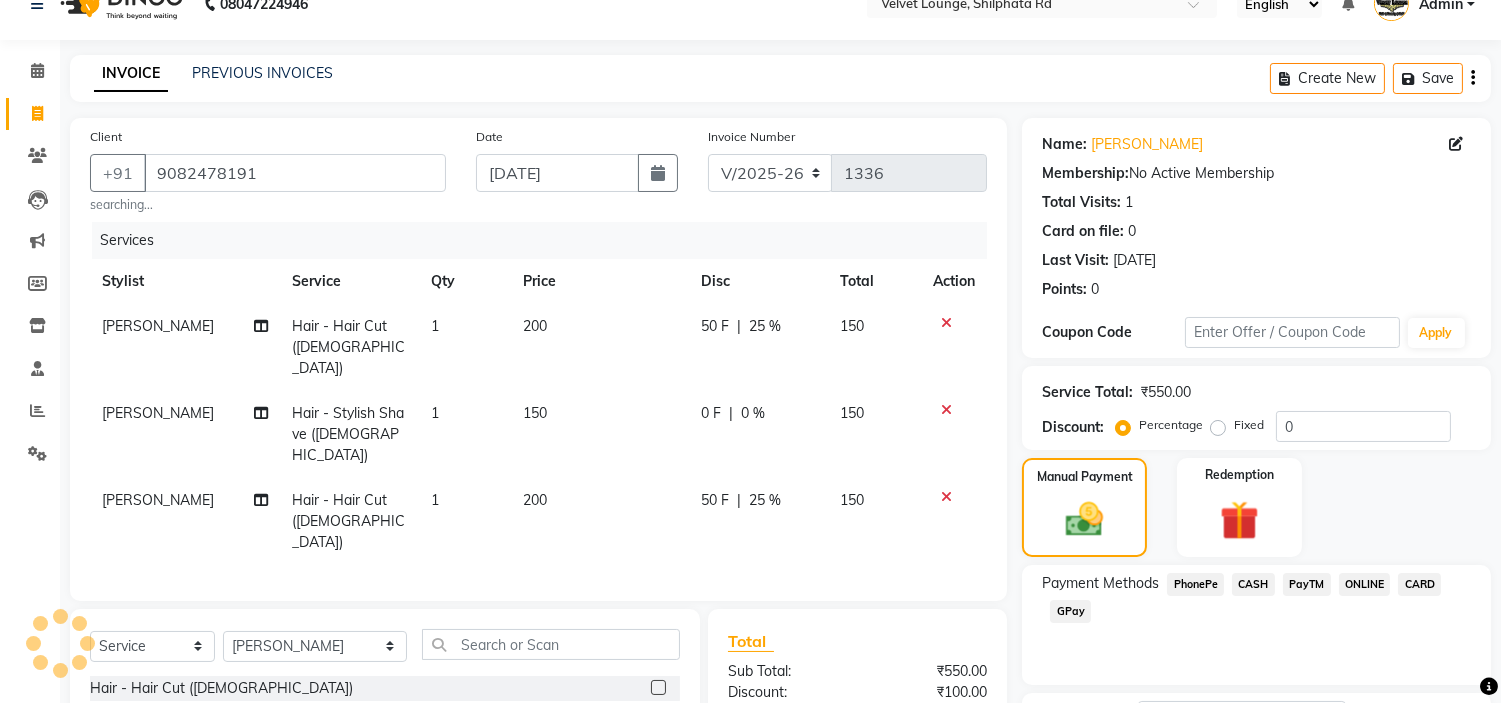 scroll, scrollTop: 216, scrollLeft: 0, axis: vertical 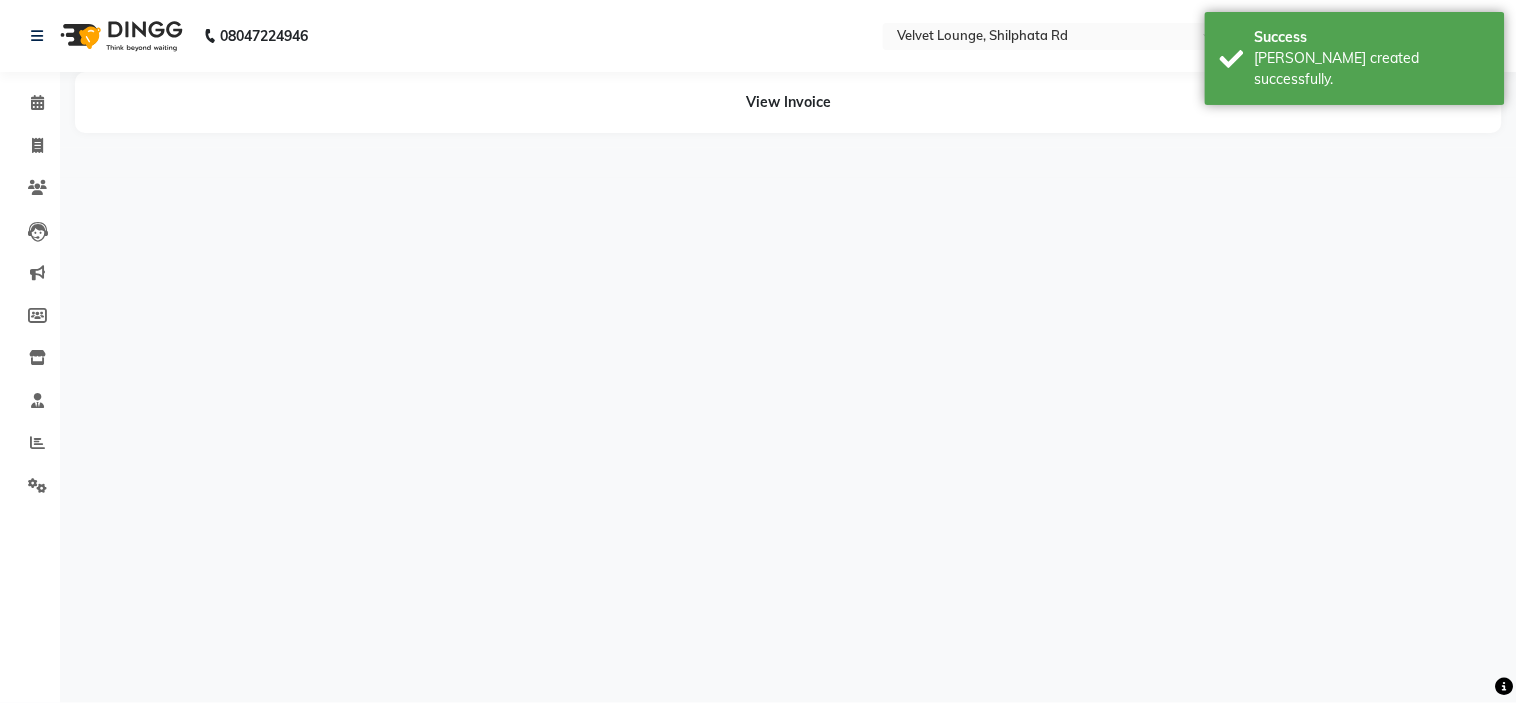 drag, startPoint x: 1516, startPoint y: 501, endPoint x: 1456, endPoint y: 444, distance: 82.75868 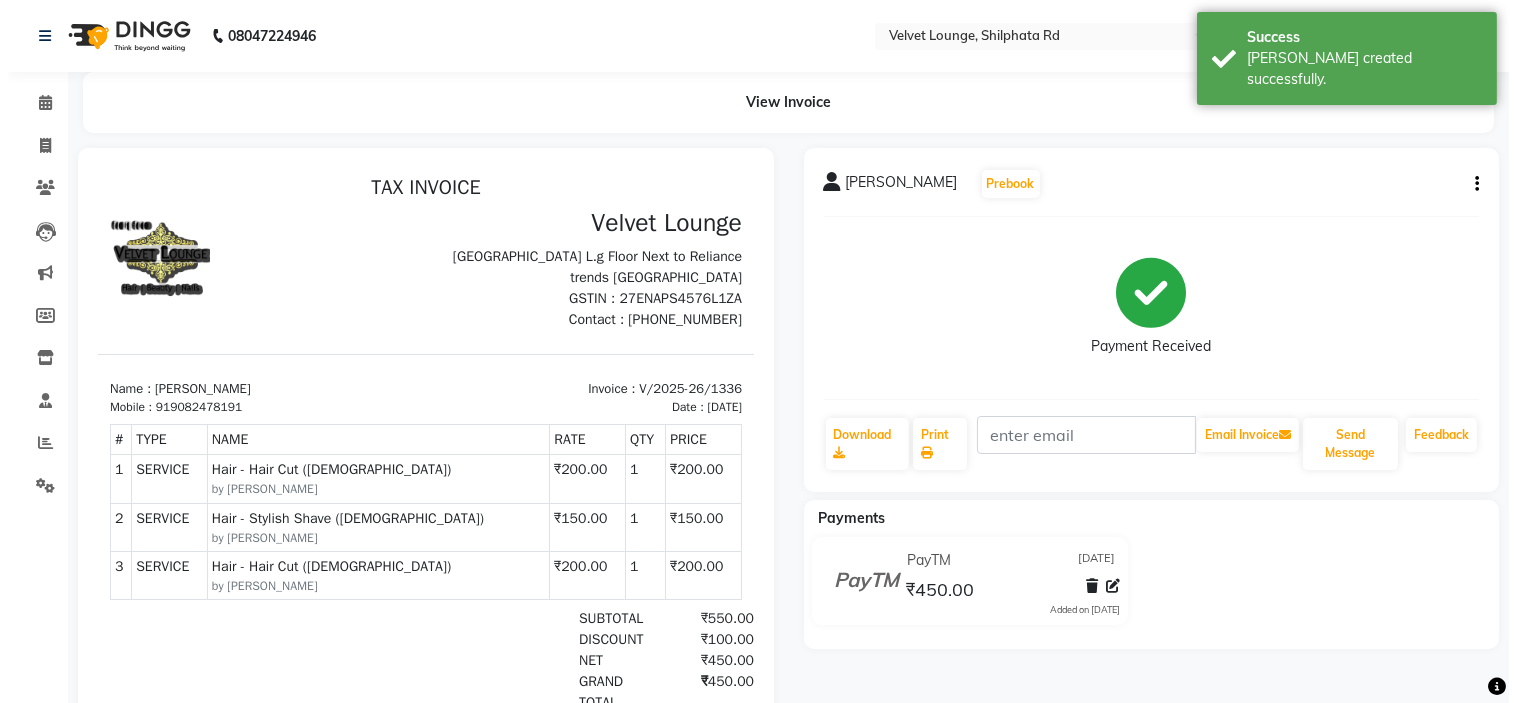 scroll, scrollTop: 0, scrollLeft: 0, axis: both 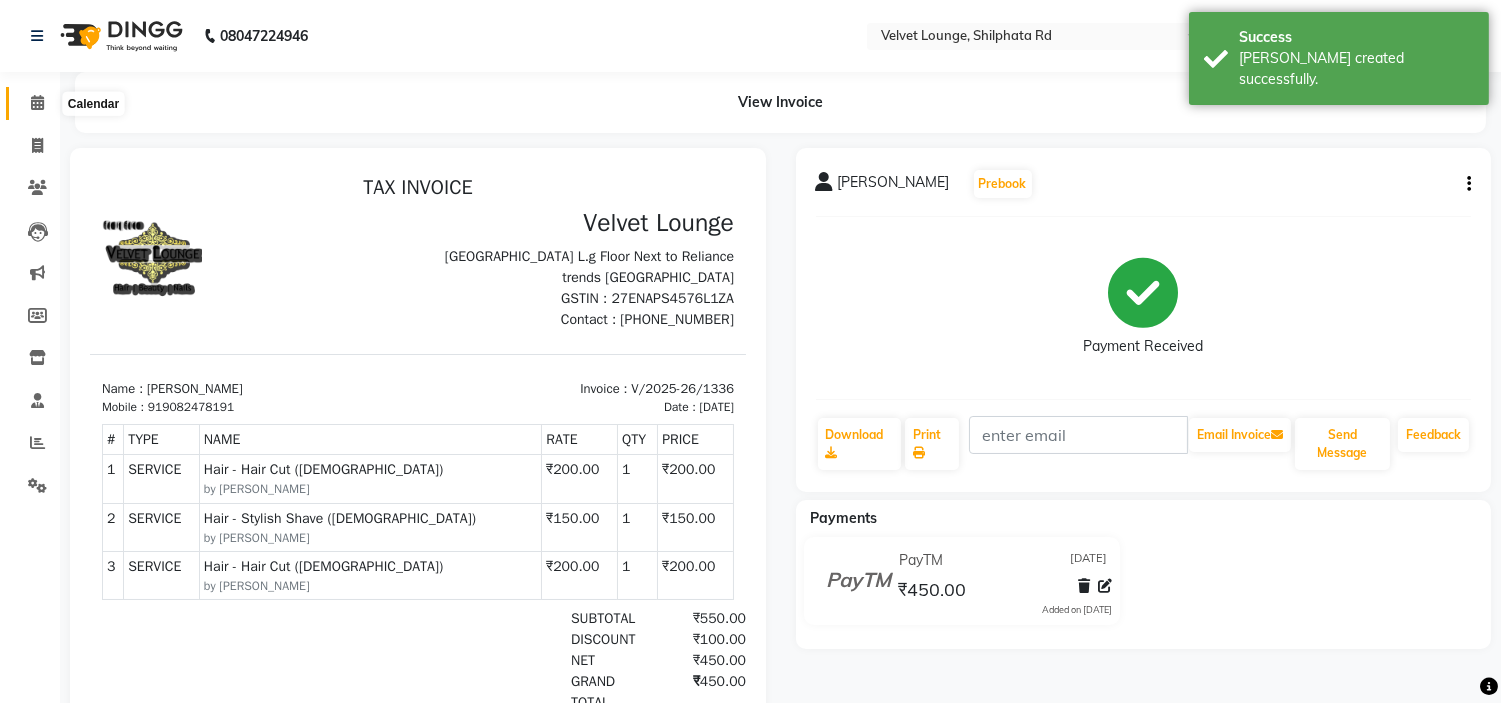 click 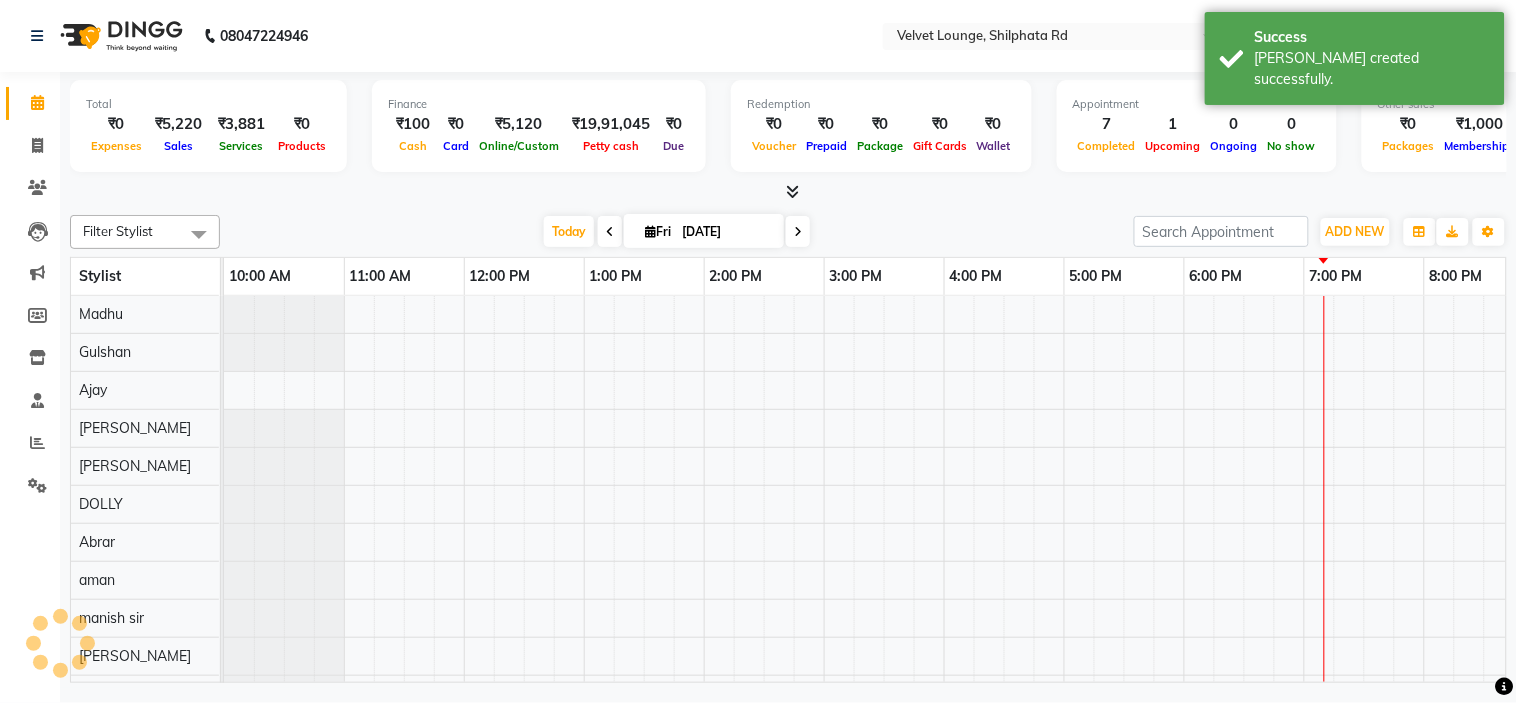 scroll, scrollTop: 0, scrollLeft: 277, axis: horizontal 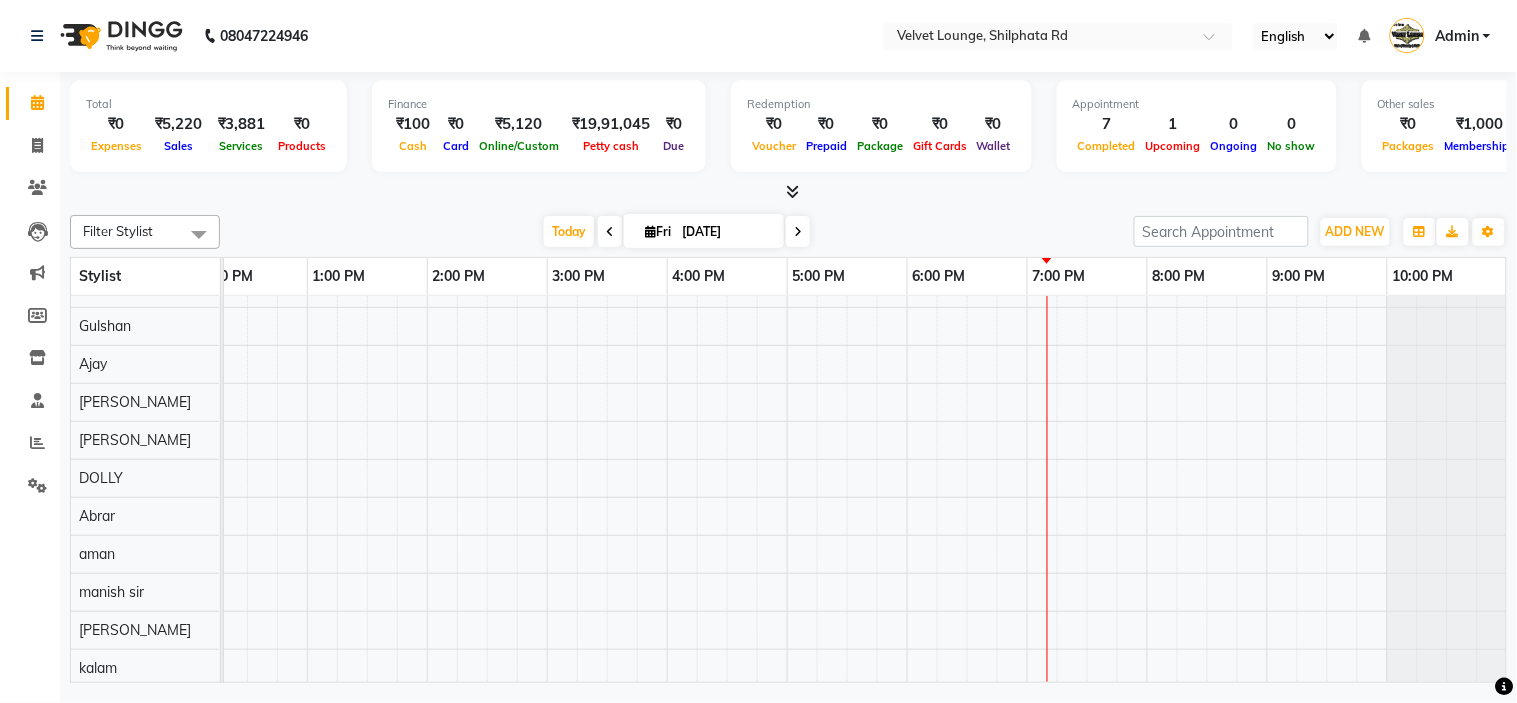 click on "Total  ₹0  Expenses ₹5,220  Sales ₹3,881  Services ₹0  Products" at bounding box center [208, 126] 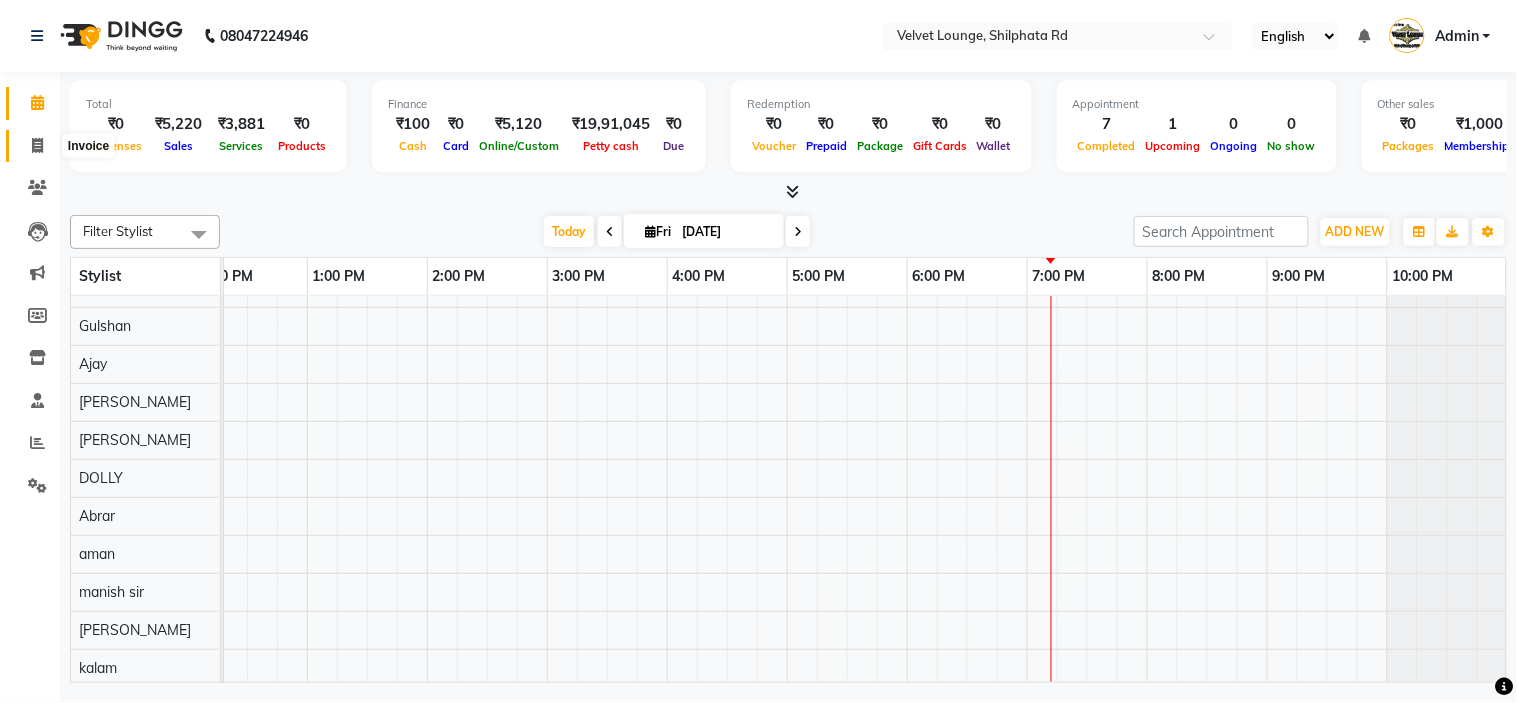 click 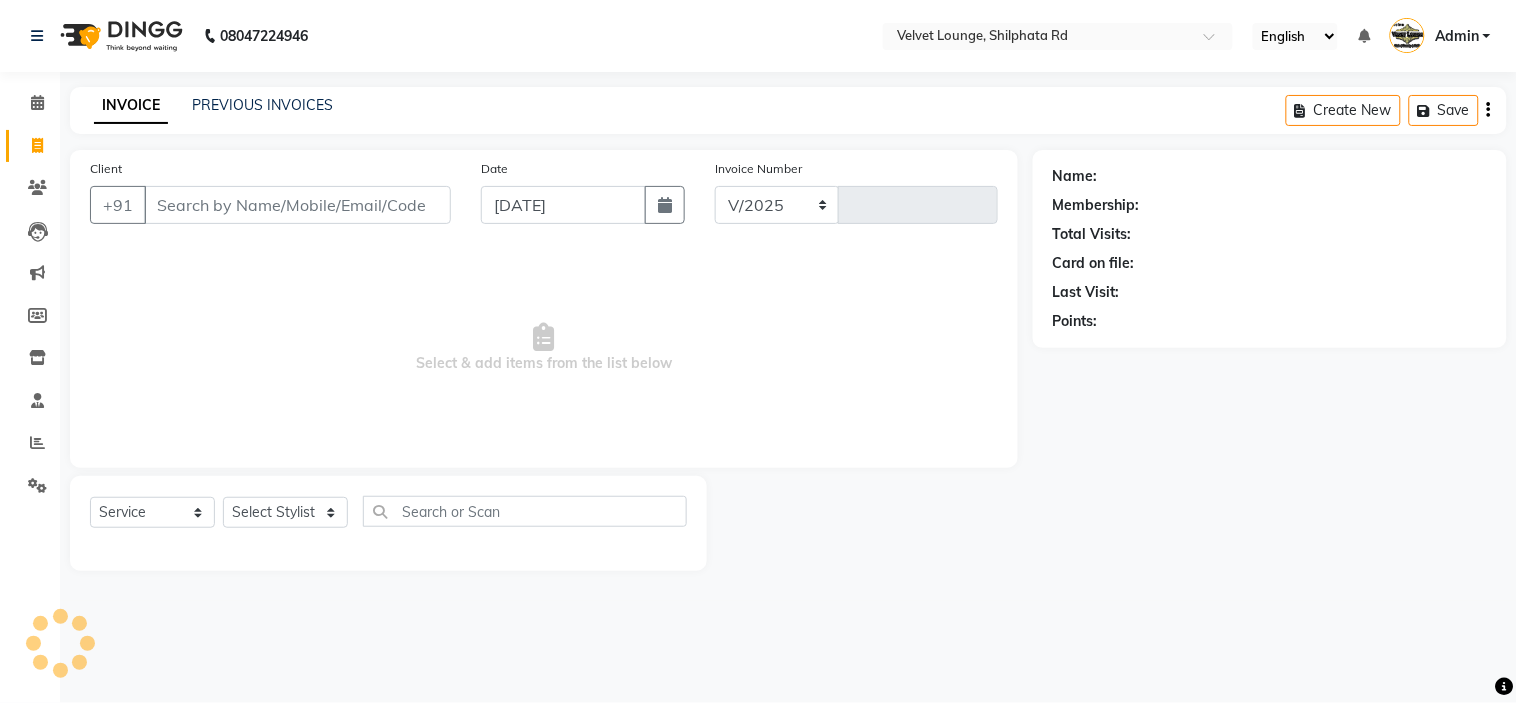 select on "122" 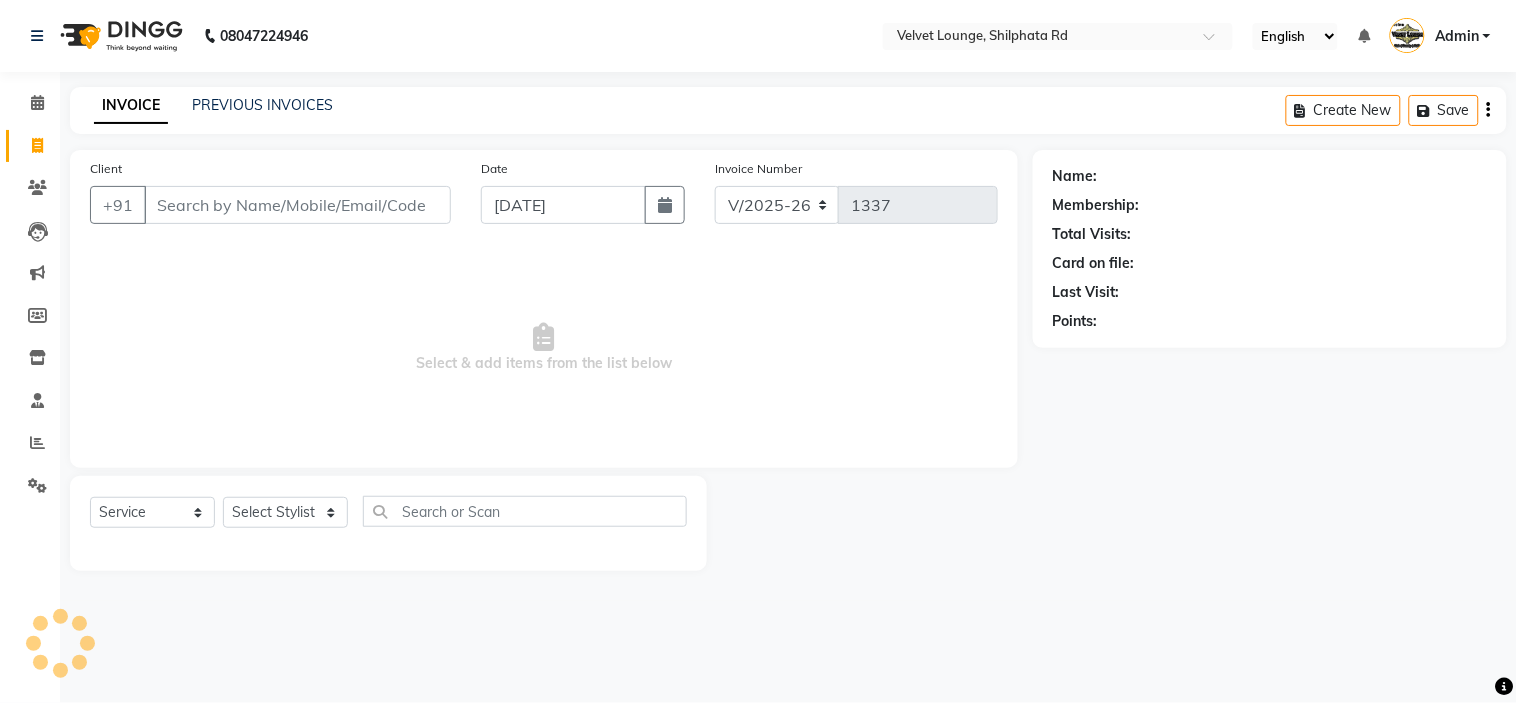 click on "Client" at bounding box center (297, 205) 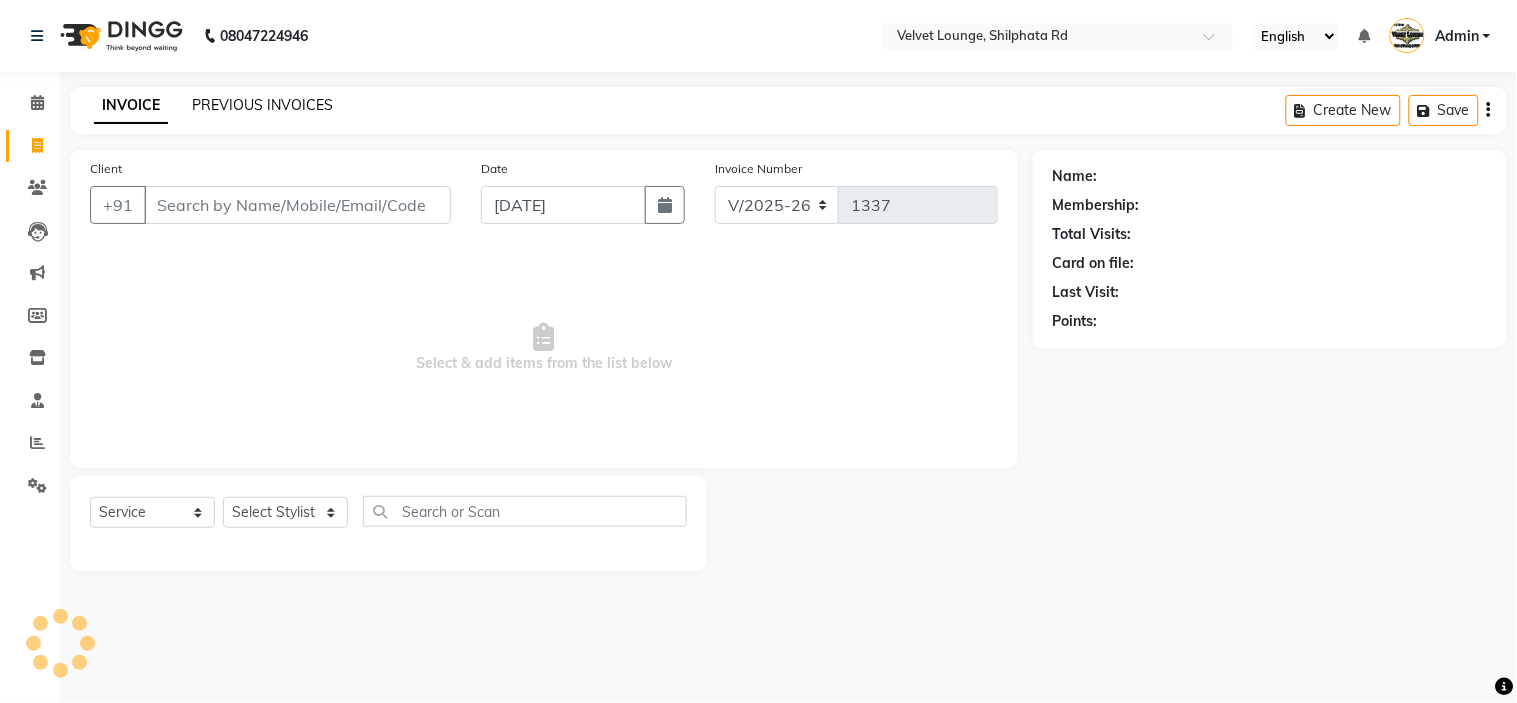 click on "PREVIOUS INVOICES" 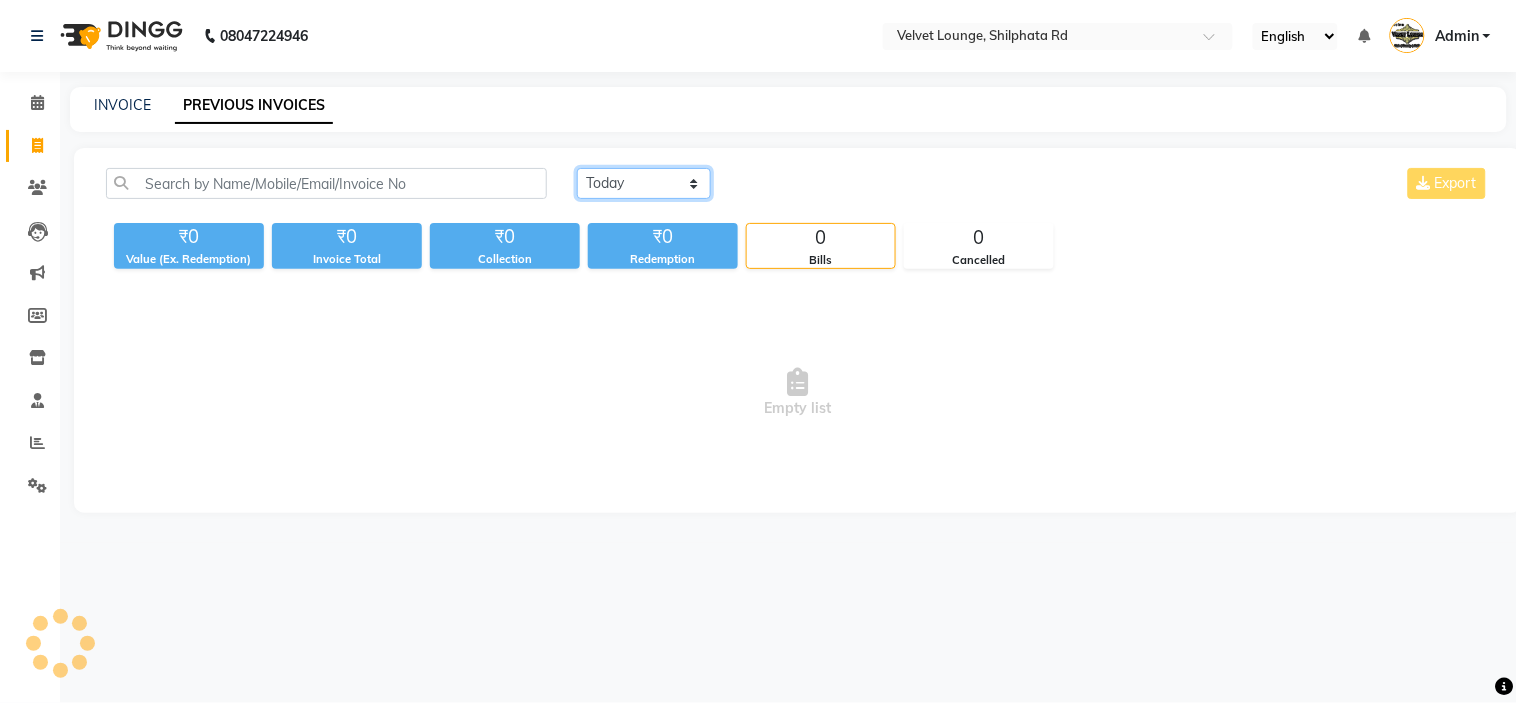 click on "Today Yesterday Custom Range" 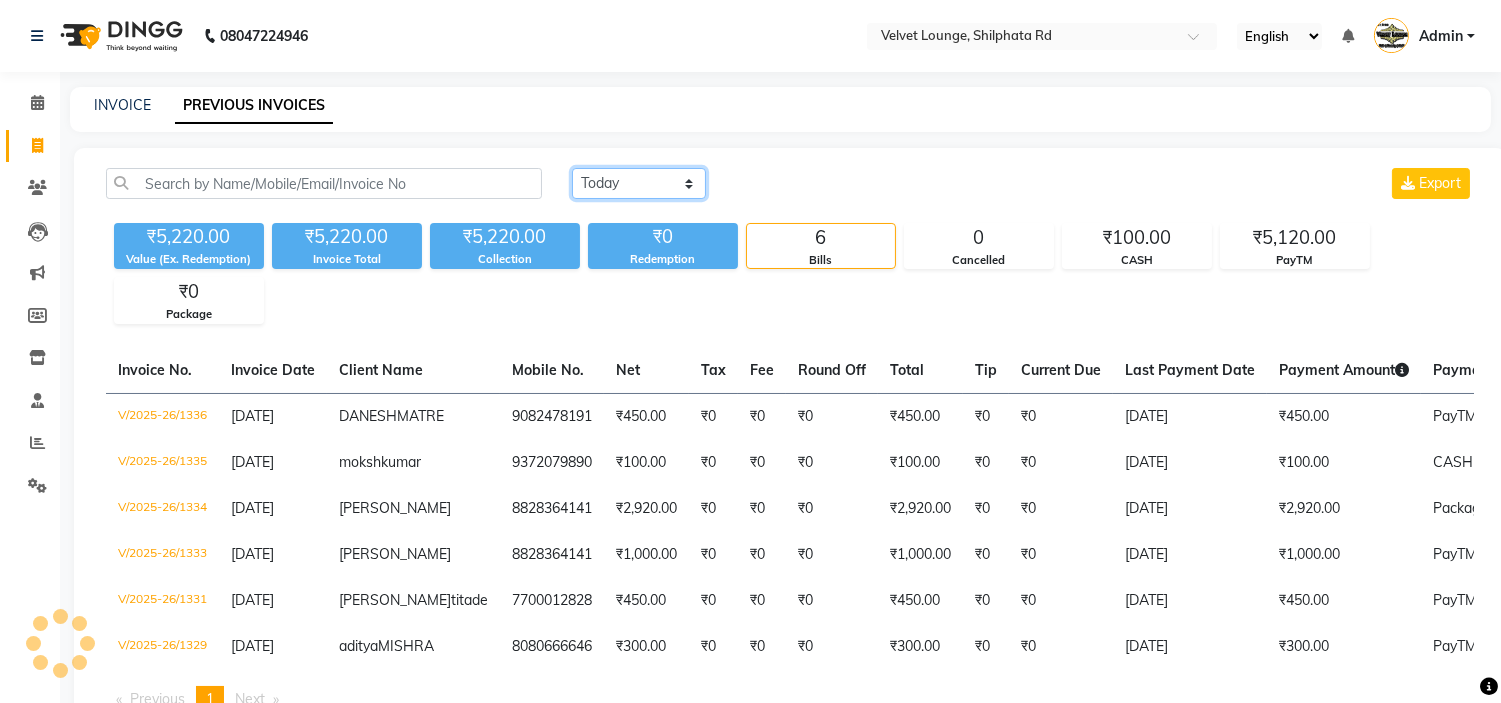 select on "yesterday" 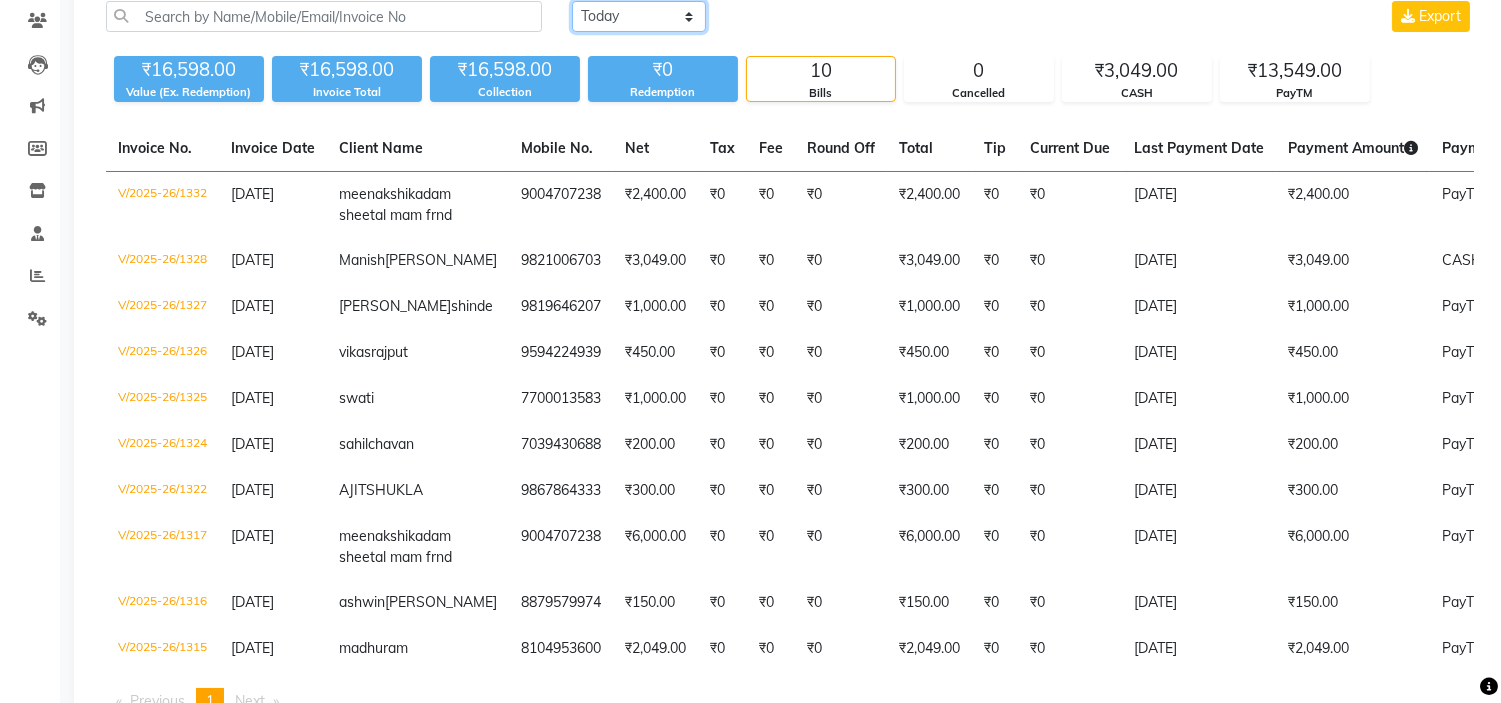 scroll, scrollTop: 70, scrollLeft: 0, axis: vertical 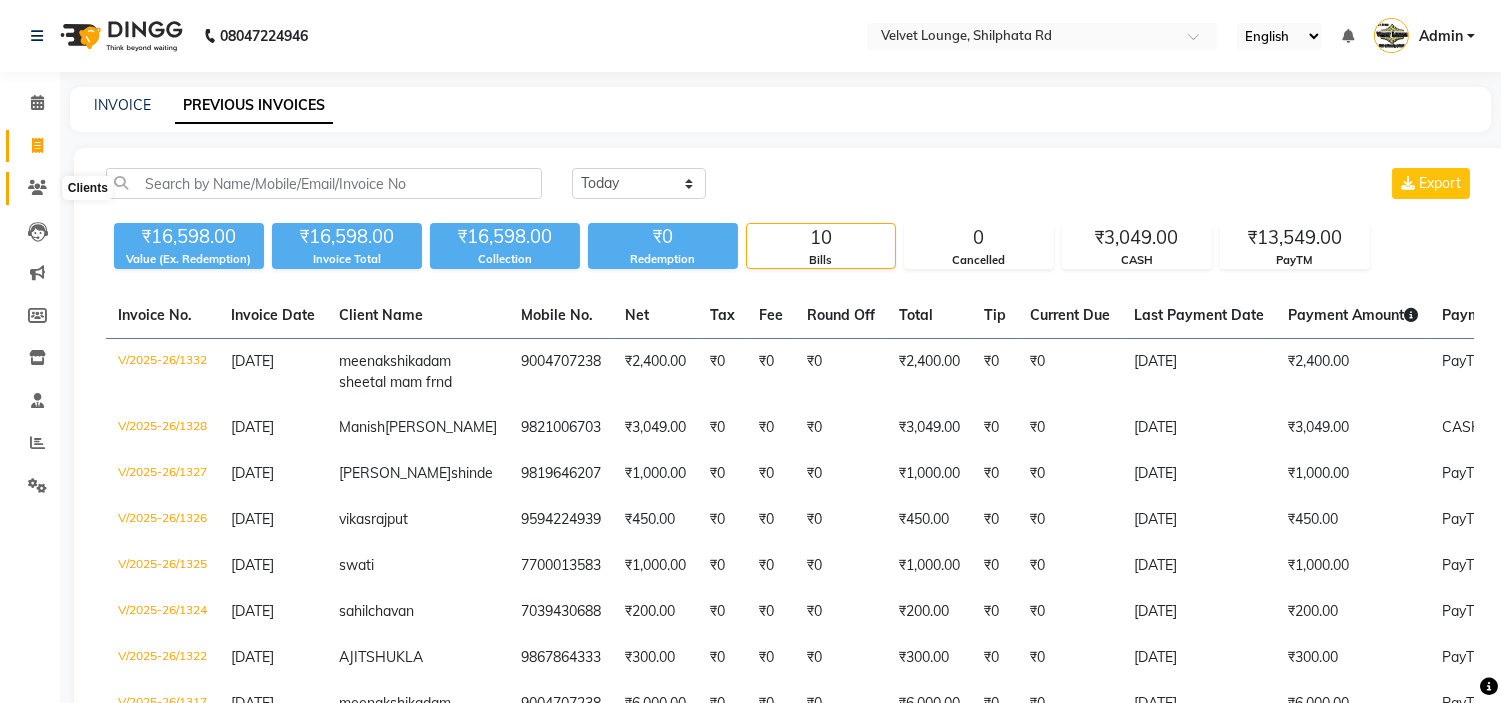 click 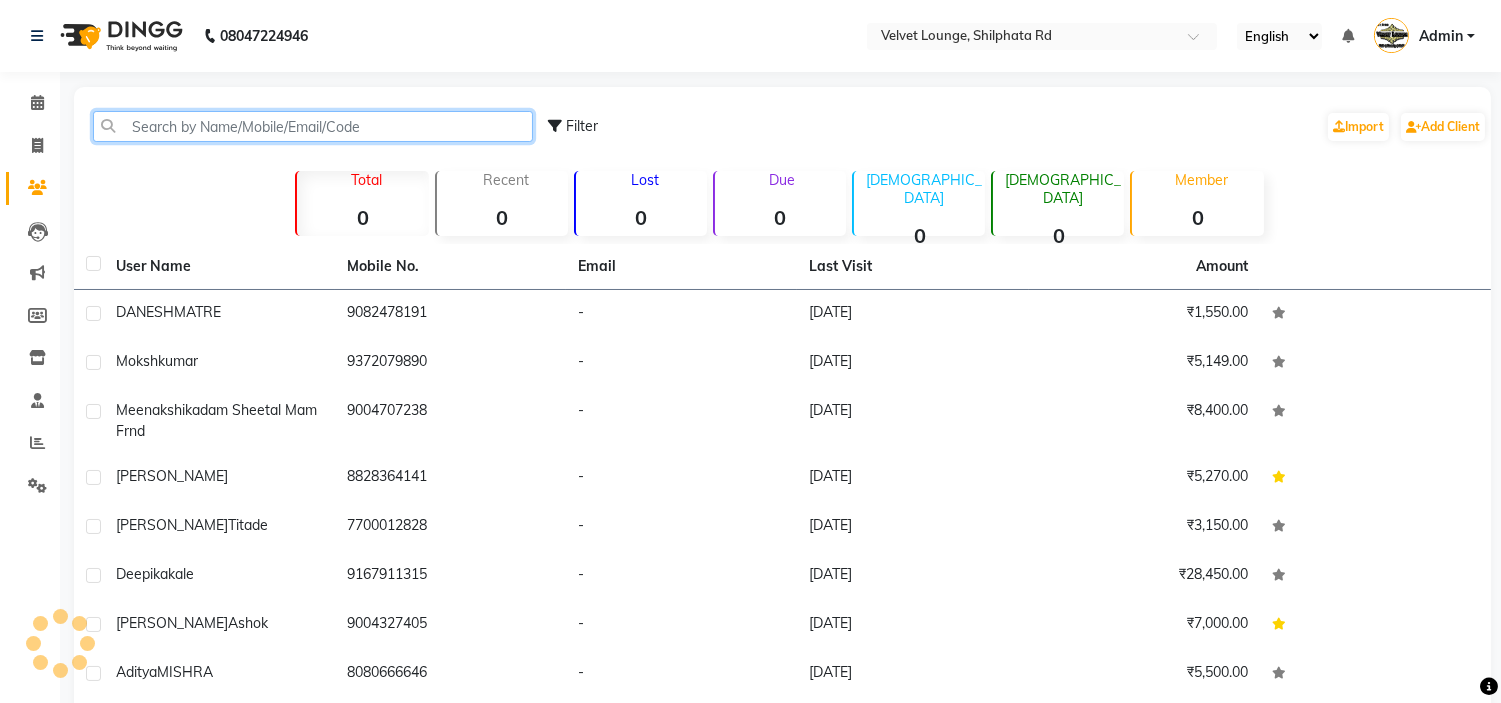click 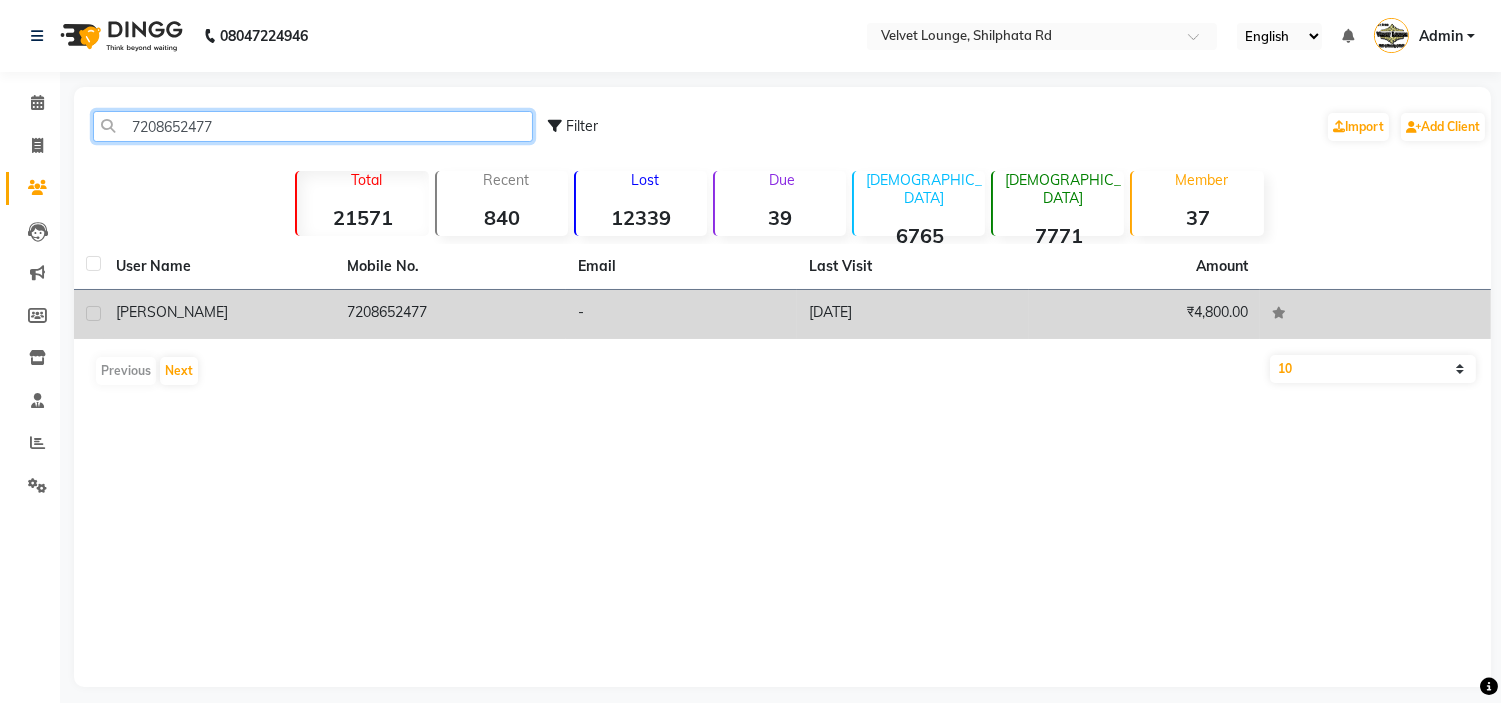 type on "7208652477" 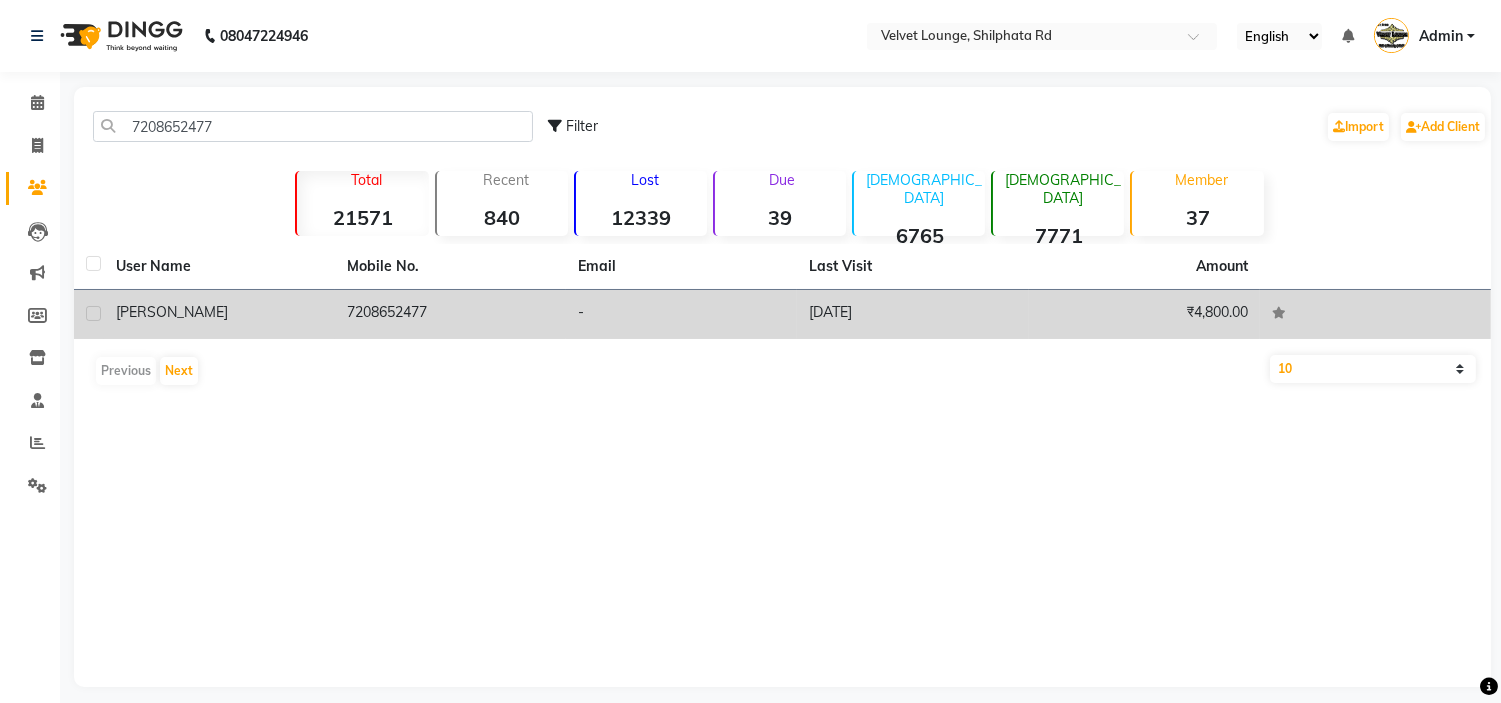 click on "7208652477" 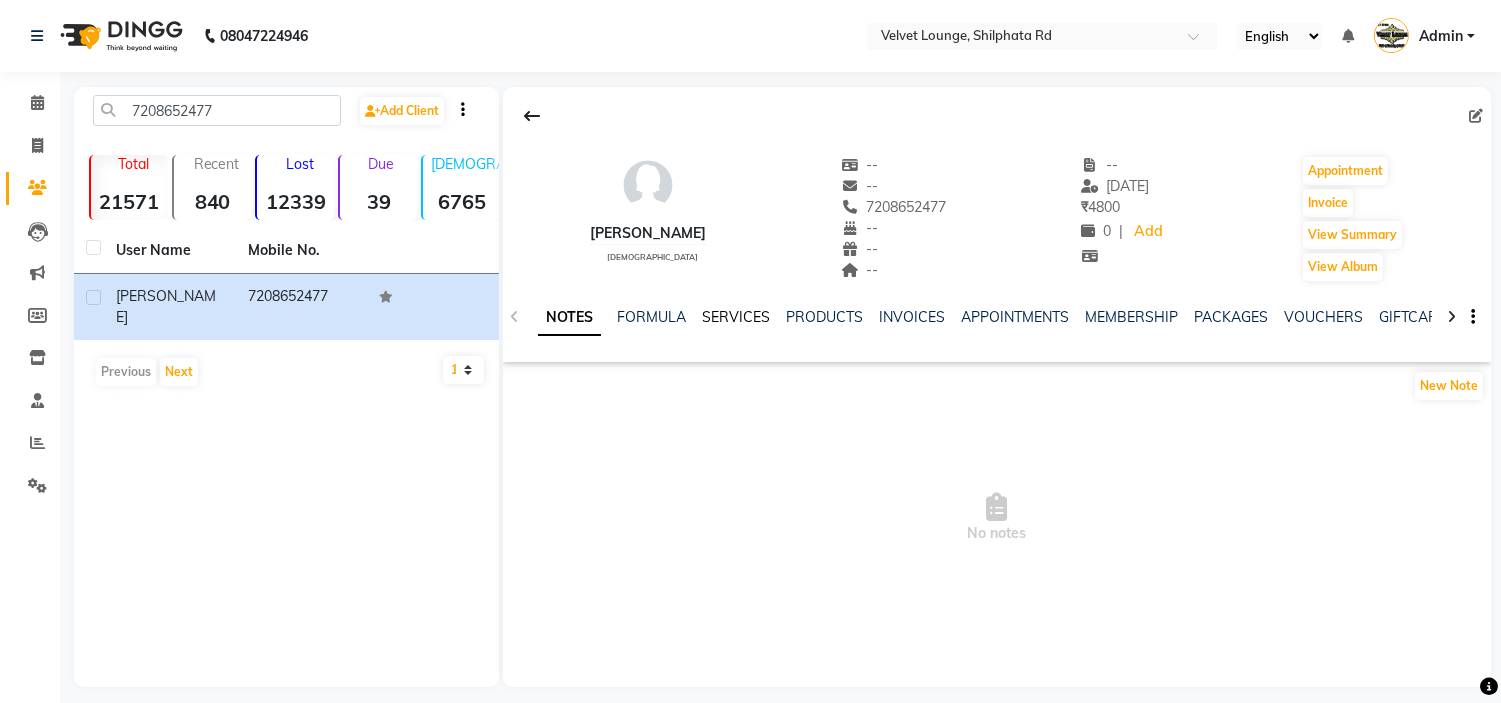 click on "SERVICES" 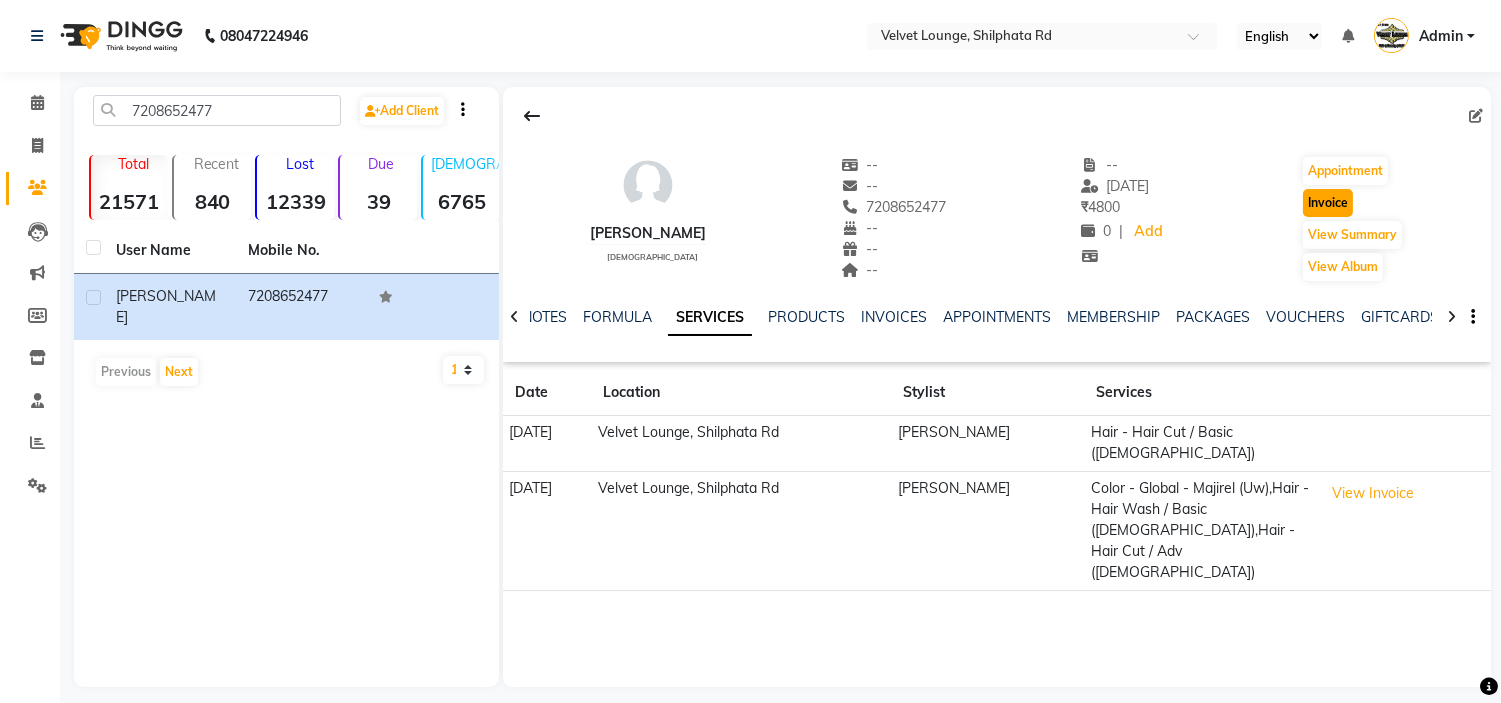 click on "Invoice" 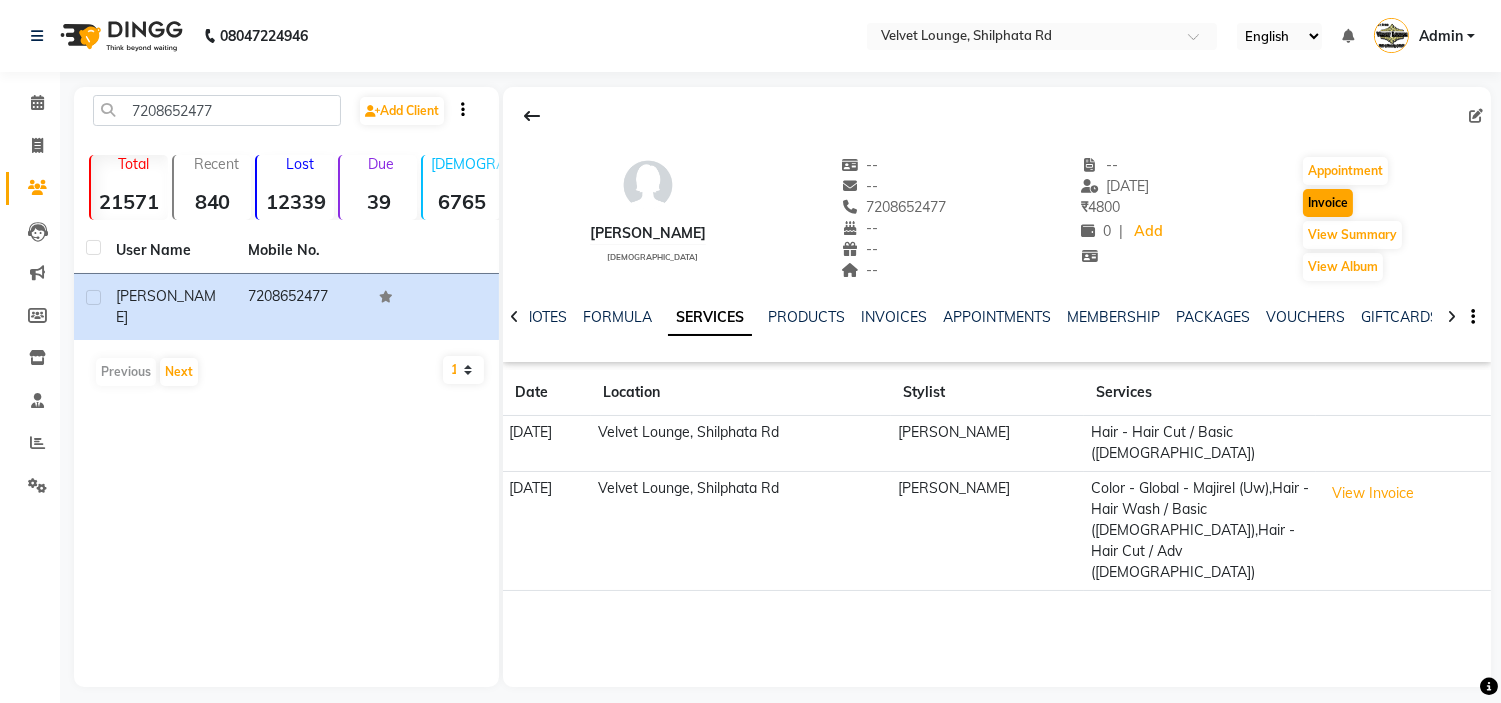 select on "service" 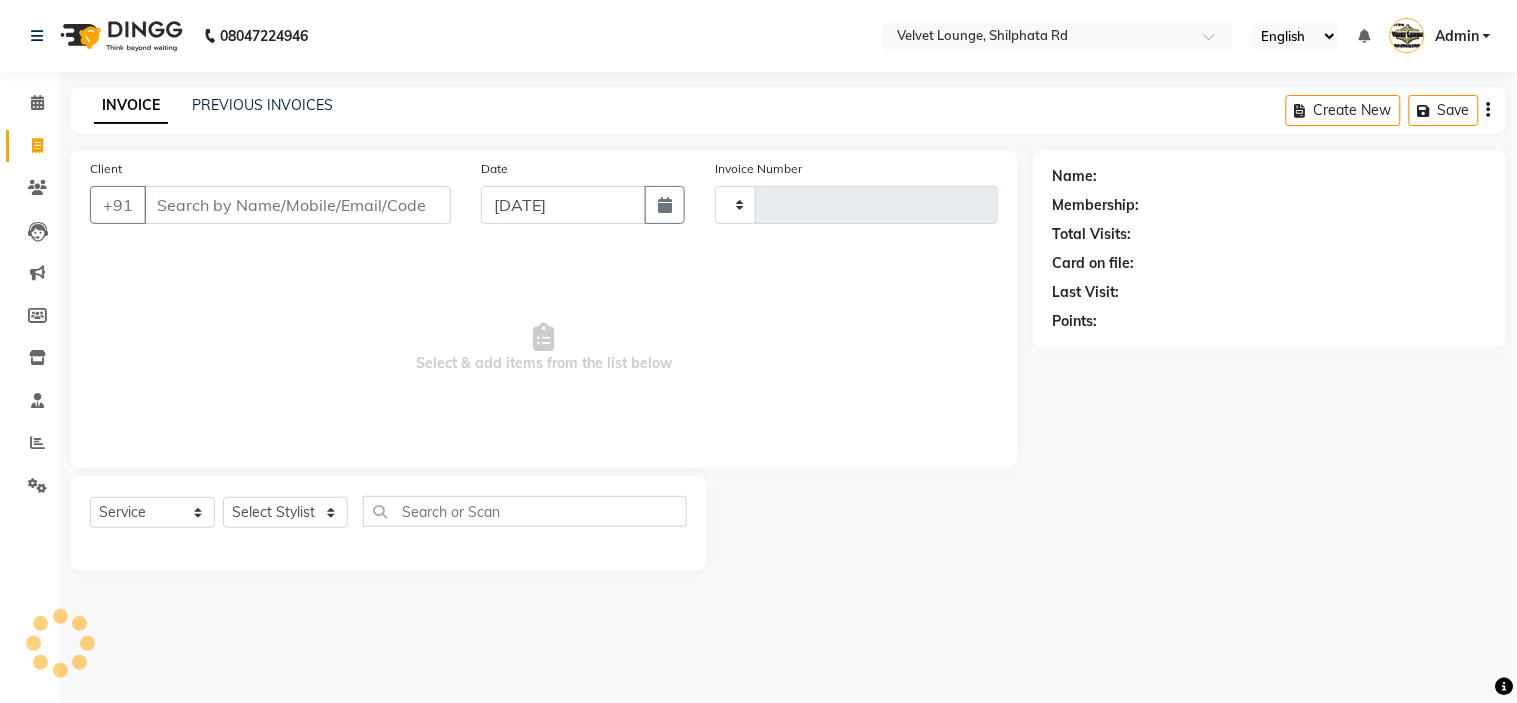 type on "1337" 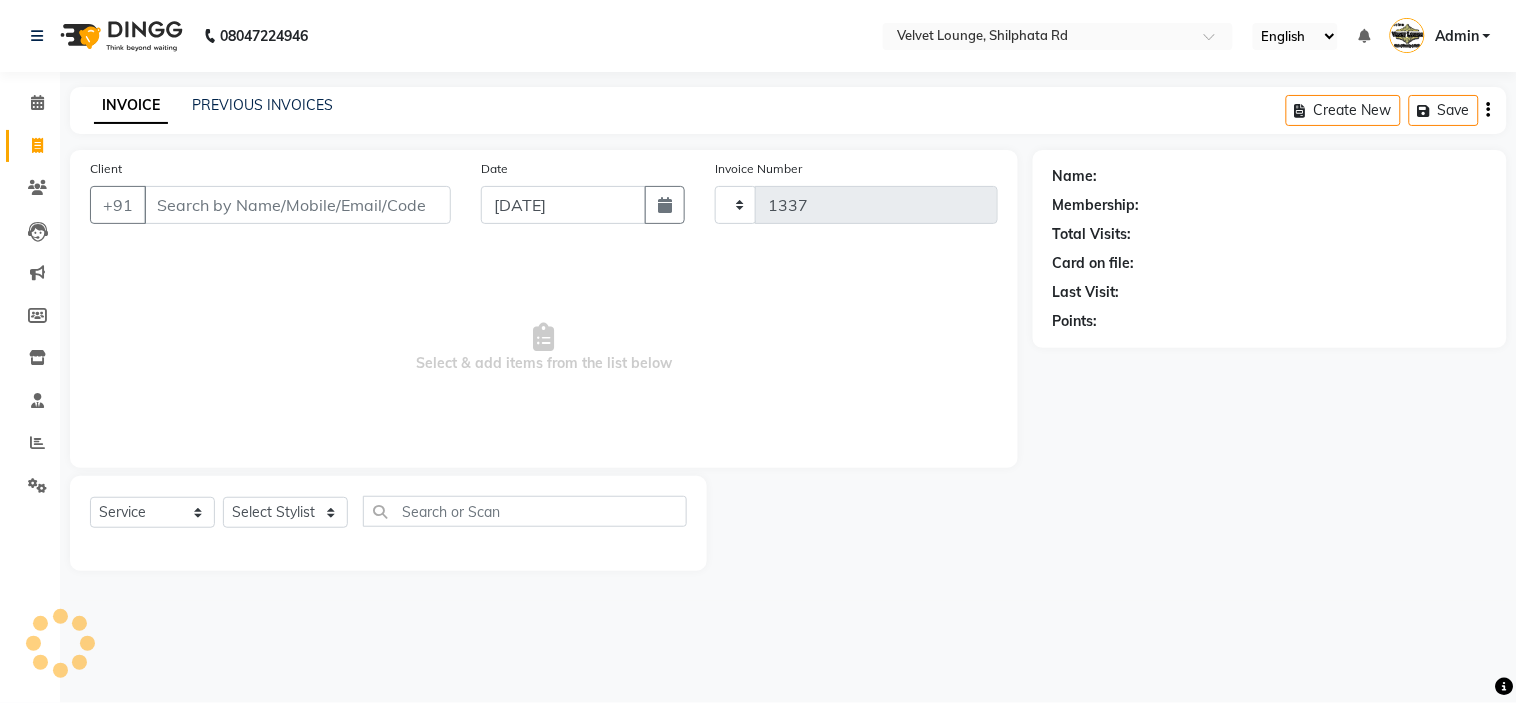 select on "122" 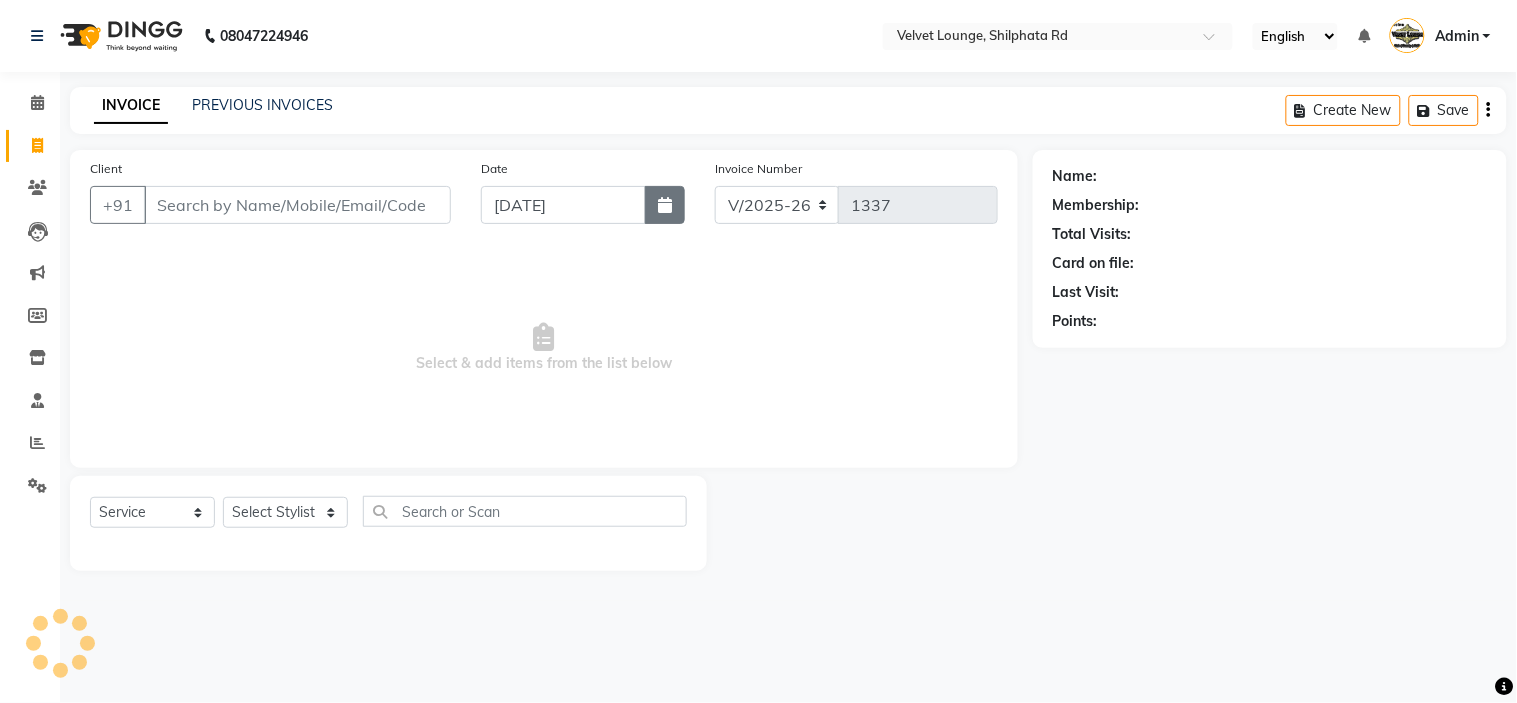 click 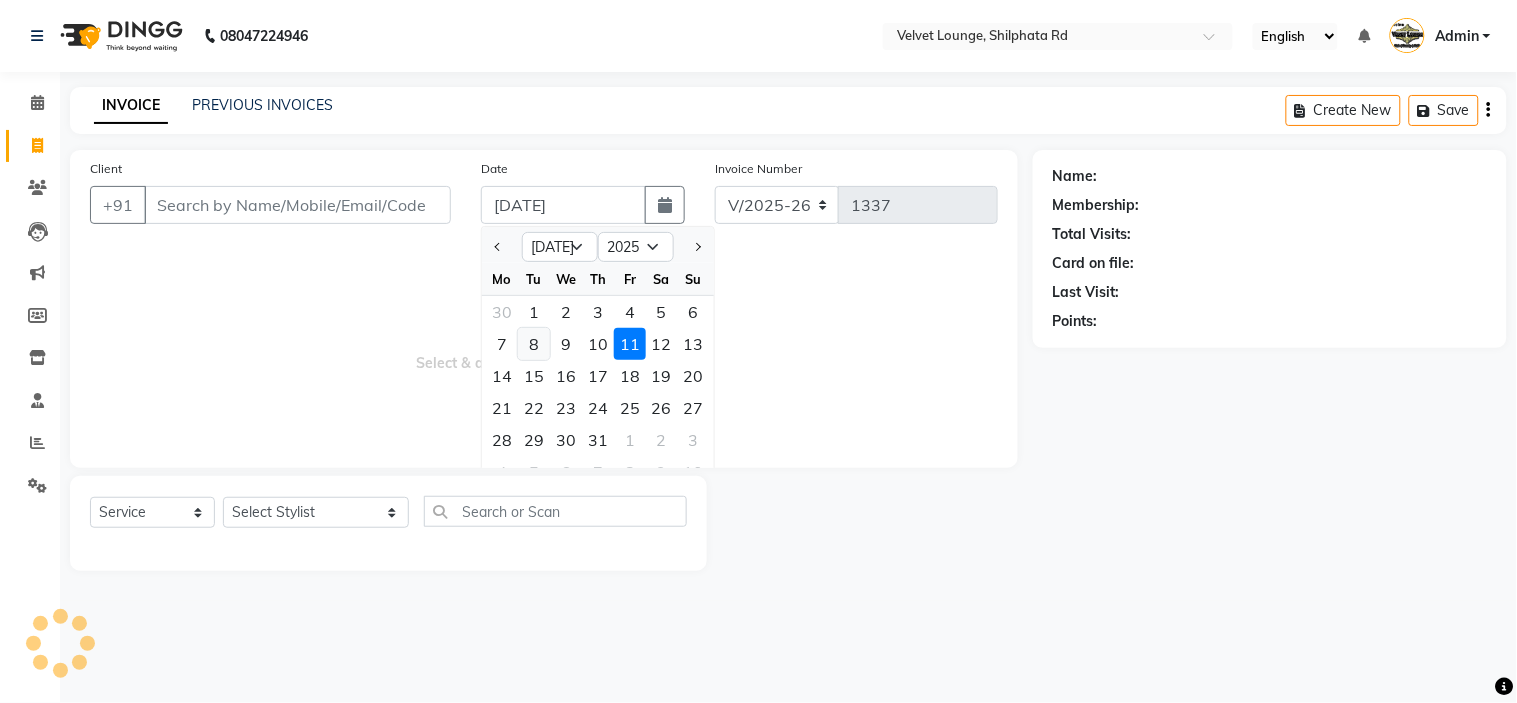 type on "7208652477" 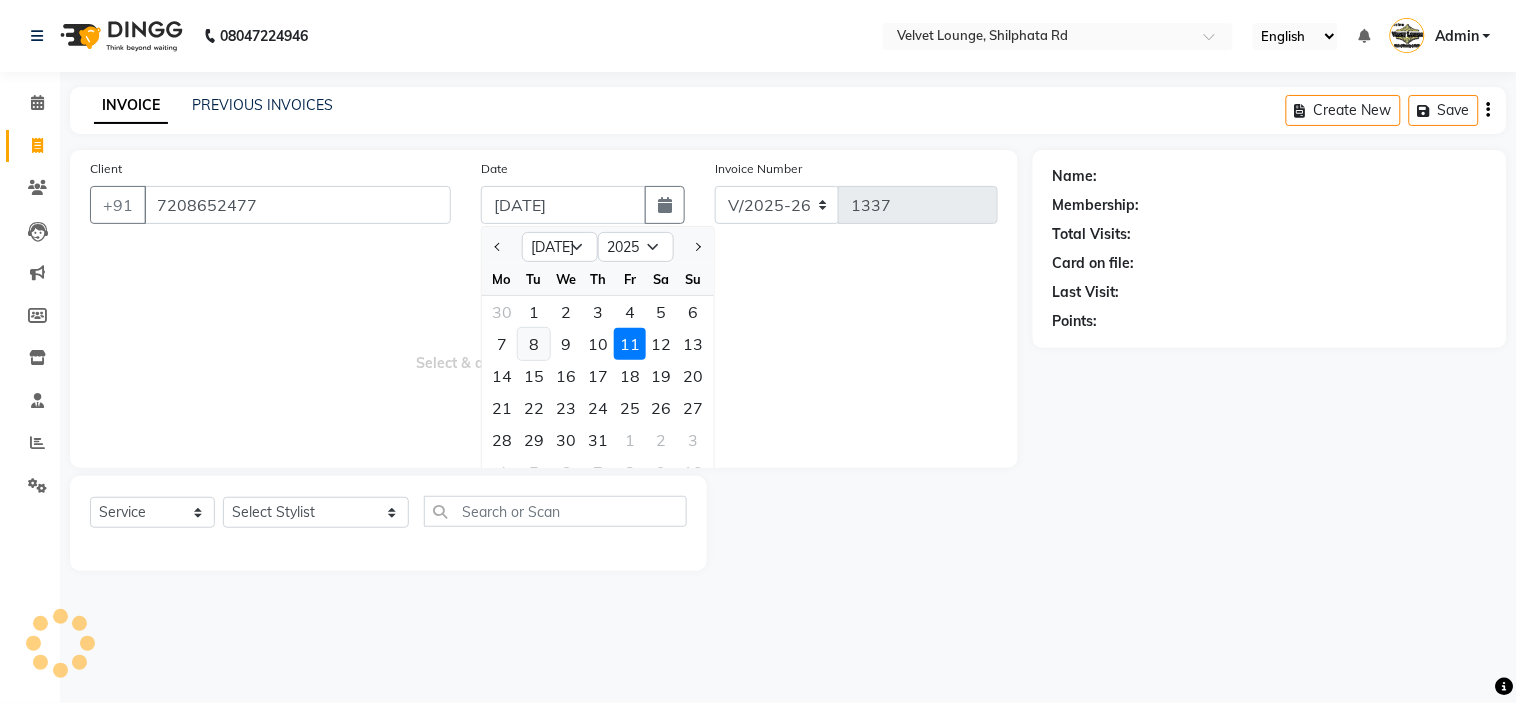 click on "8" 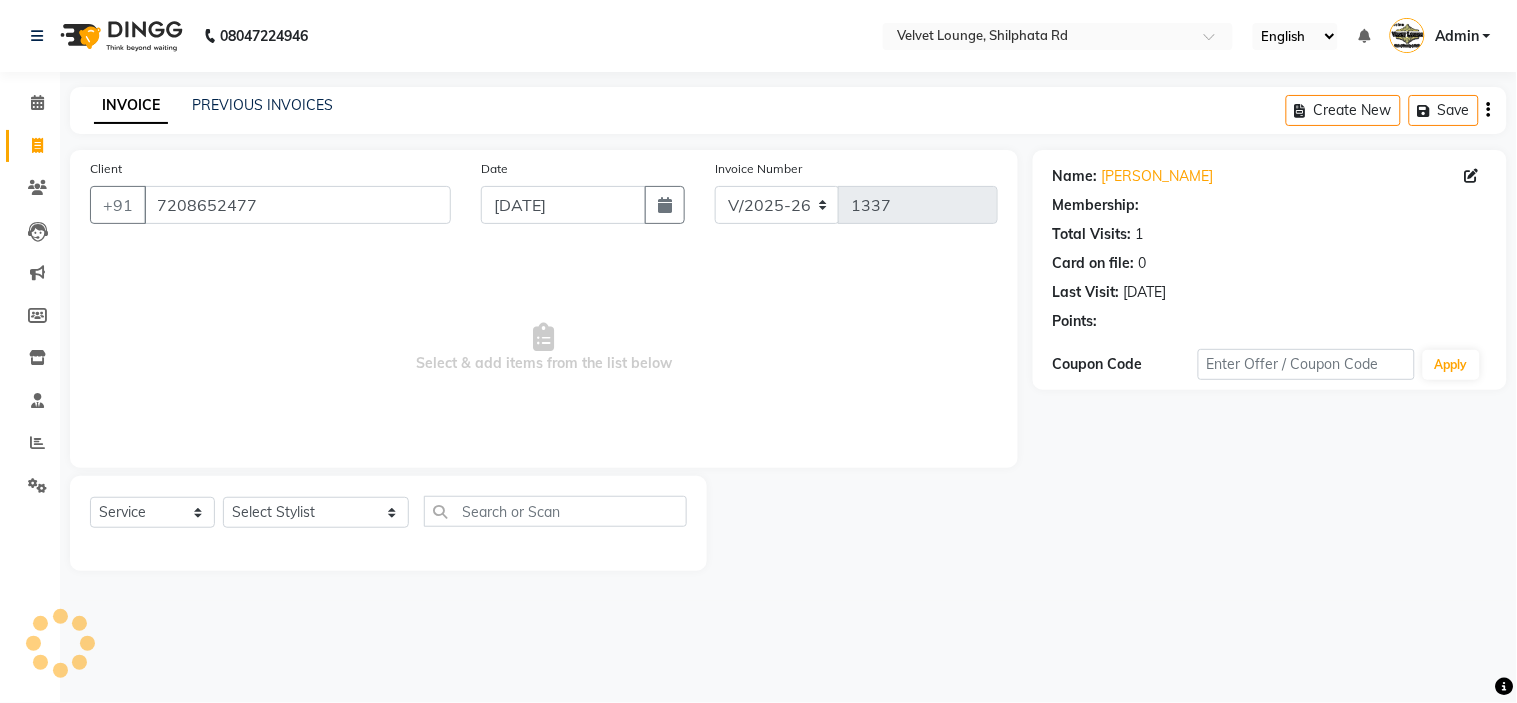 type on "08-07-2025" 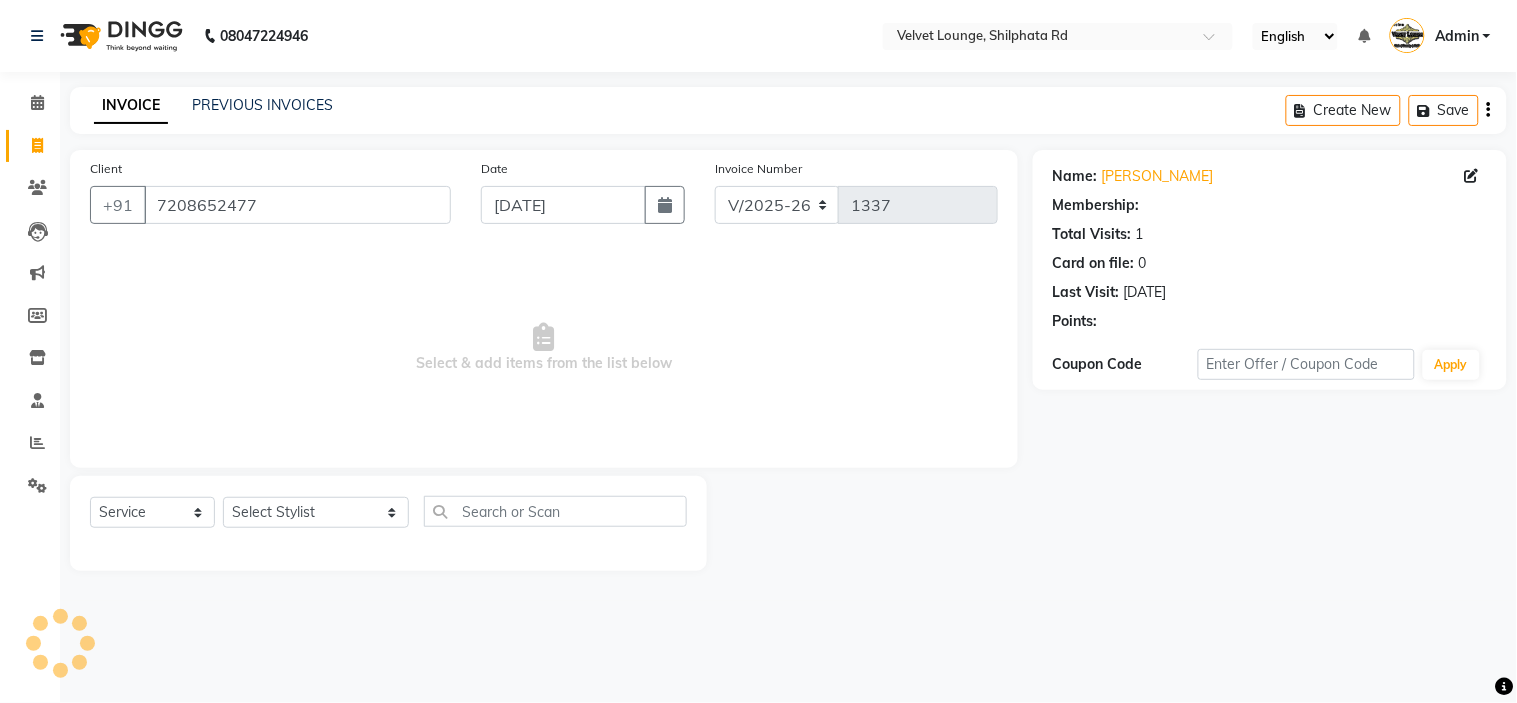 select on "1: Object" 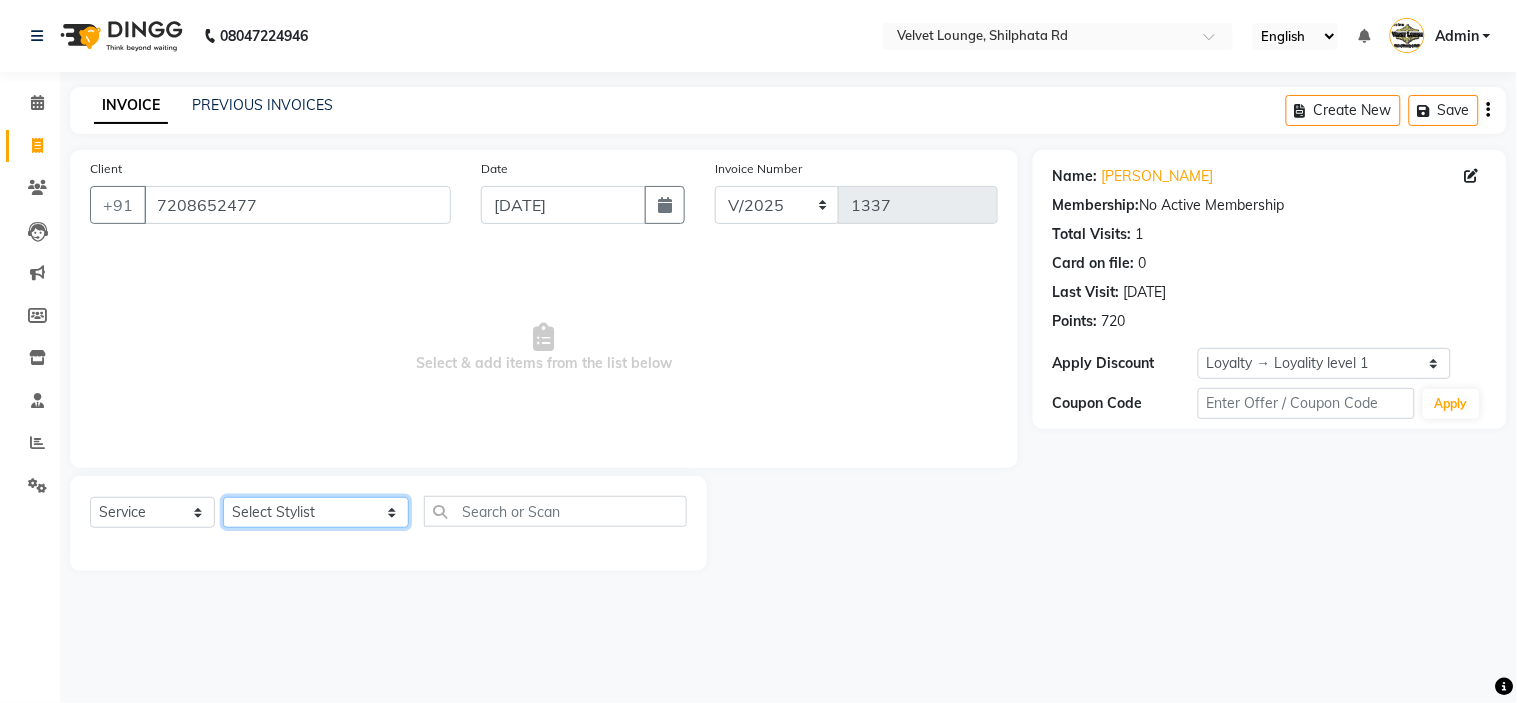 click on "Select Stylist aadil mohaMAD  aarif khan Abrar Ajay ajay jaishwal alam khan aman amit kumar  ANJALI SINGH Ashish singh ashwini palem  chandradeep DOLLY faizan siddique  fardeen shaikh Garima singh Gulshan jaya jyoti deepak chandaliya kalam karan  Madhu manish sir miraj khan  Mohmad Adnan Ansari mustakin neeta kumbhar neha tamatta pradnya rahul thakur RAZAK SALIM SAIKH rohit Rutuja SAHEER sahil khan salman mahomad imran  SALMA SHAIKH SAMEER KHAN sana santosh jaiswal saqib sayali shaddma  ansari shalu mehra shekhar bansode SHIVADURGA GANTAM shubham pal  shweta pandey varshita gurbani vishal shinde" 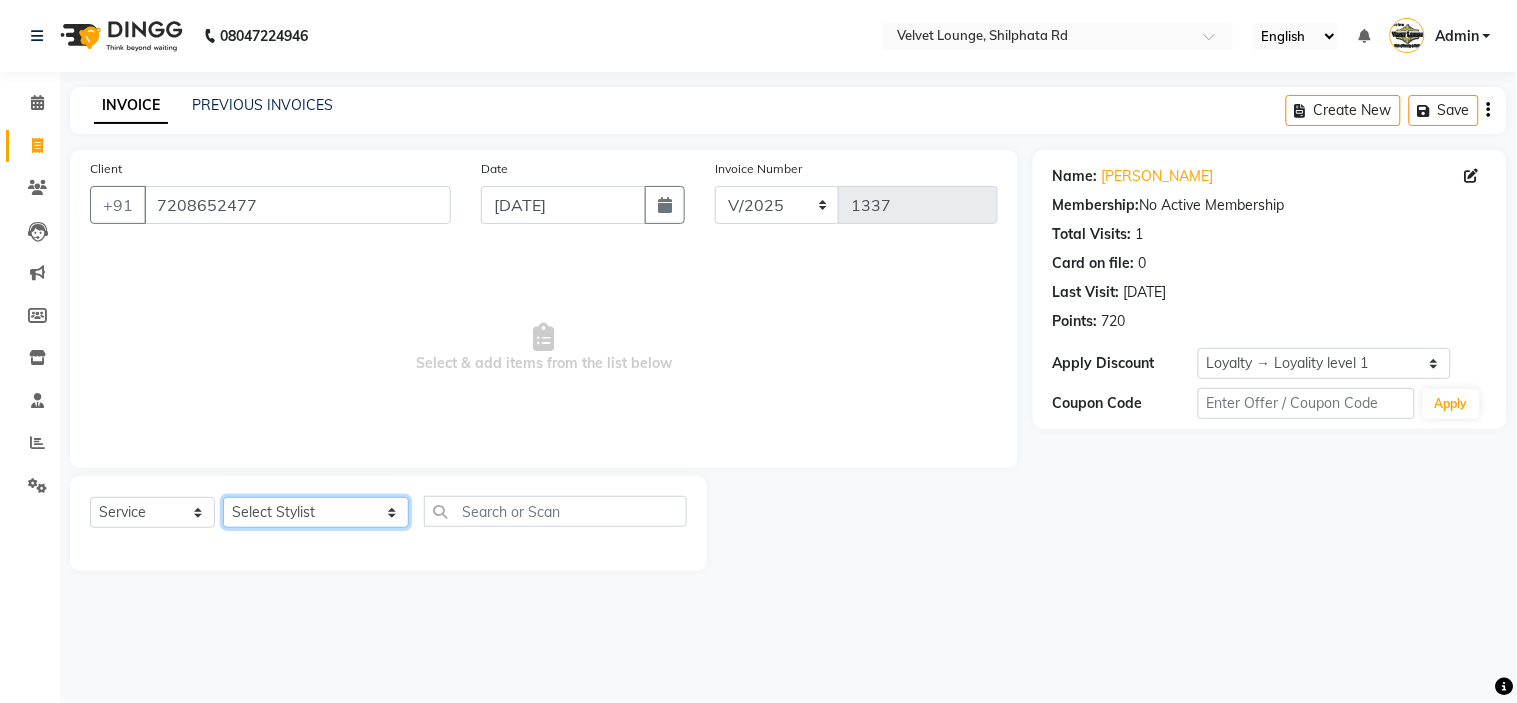 select on "54261" 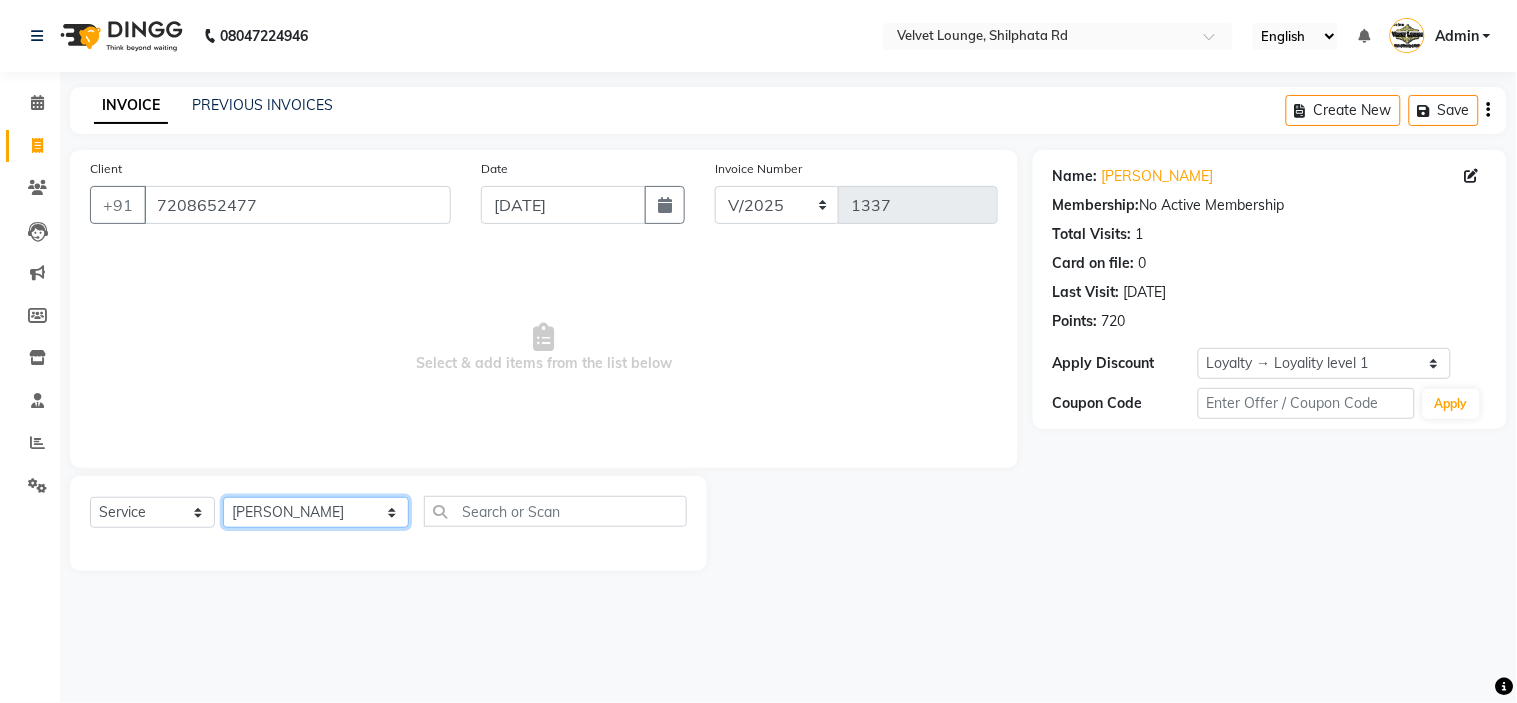 click on "Select Stylist aadil mohaMAD  aarif khan Abrar Ajay ajay jaishwal alam khan aman amit kumar  ANJALI SINGH Ashish singh ashwini palem  chandradeep DOLLY faizan siddique  fardeen shaikh Garima singh Gulshan jaya jyoti deepak chandaliya kalam karan  Madhu manish sir miraj khan  Mohmad Adnan Ansari mustakin neeta kumbhar neha tamatta pradnya rahul thakur RAZAK SALIM SAIKH rohit Rutuja SAHEER sahil khan salman mahomad imran  SALMA SHAIKH SAMEER KHAN sana santosh jaiswal saqib sayali shaddma  ansari shalu mehra shekhar bansode SHIVADURGA GANTAM shubham pal  shweta pandey varshita gurbani vishal shinde" 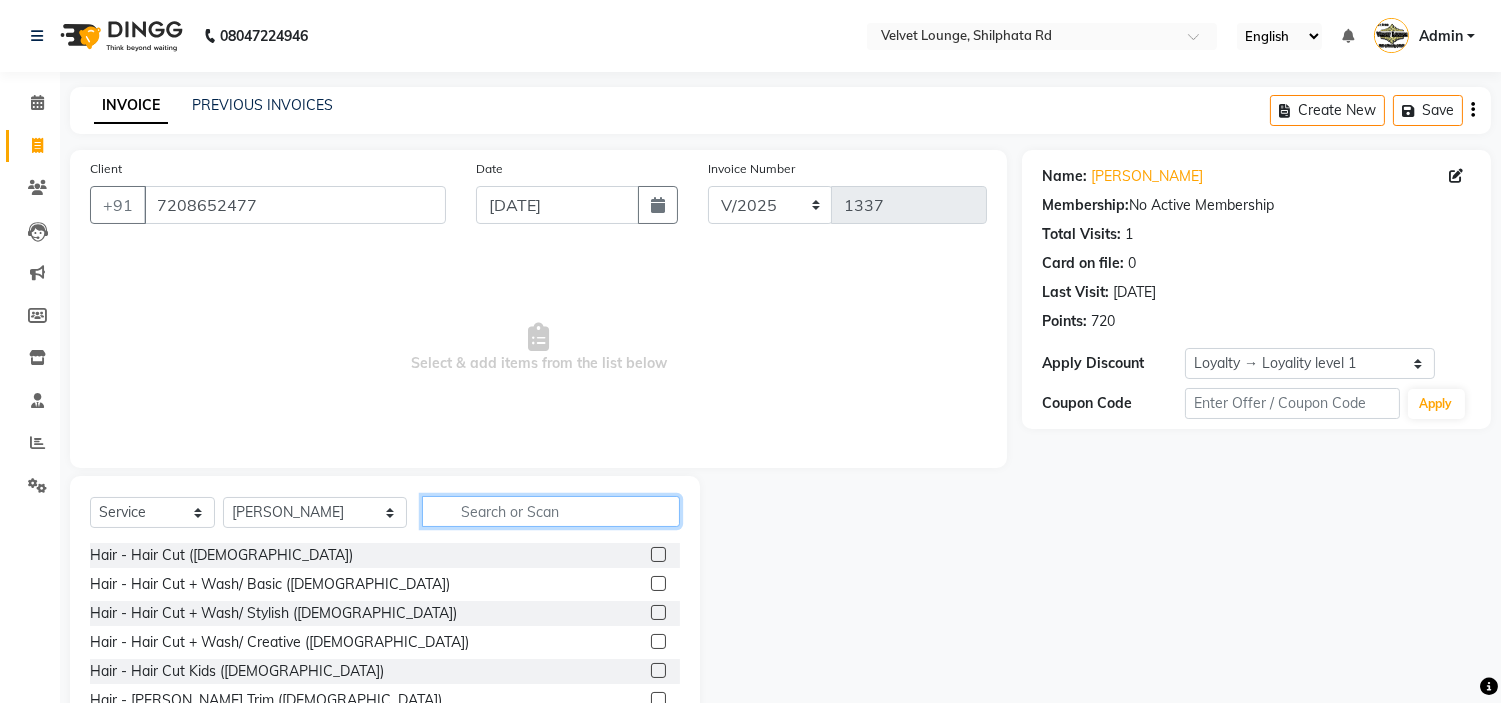 click 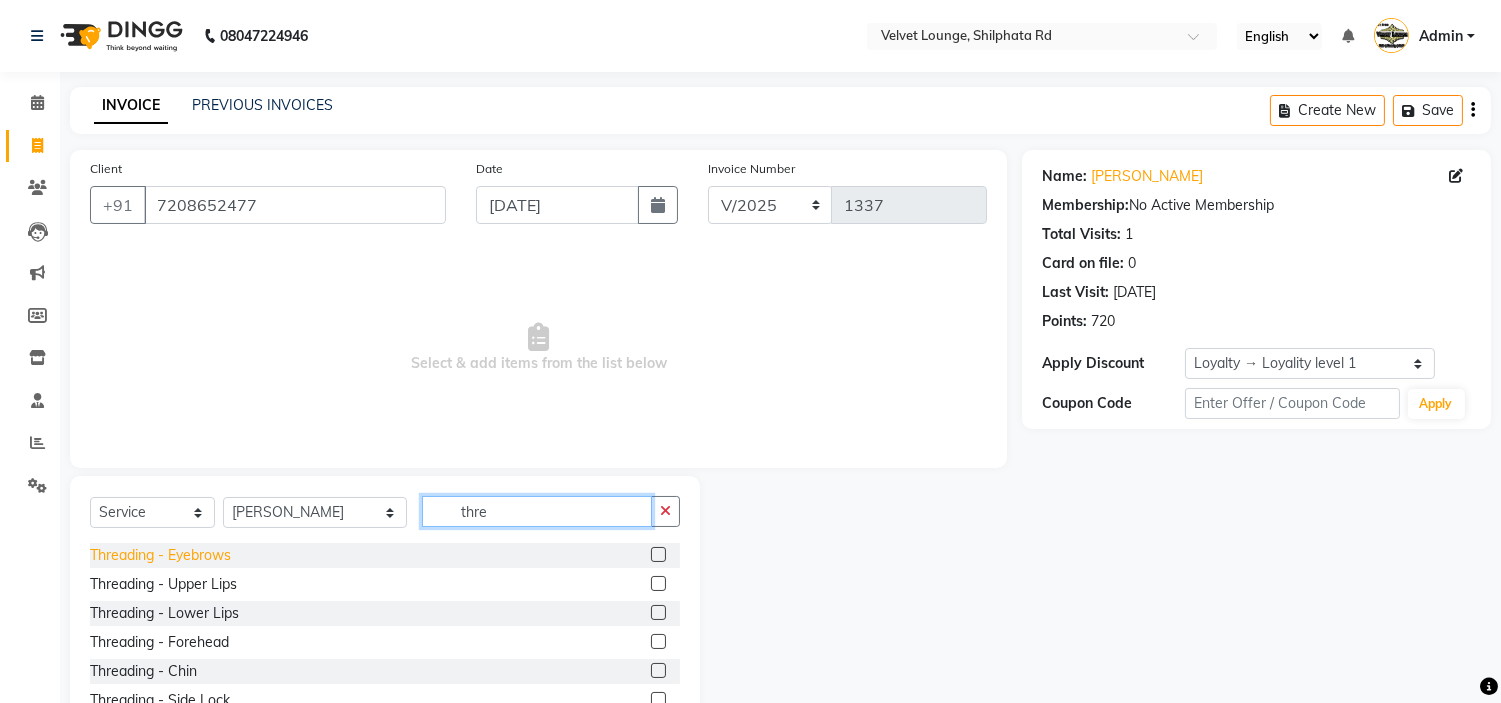type on "thre" 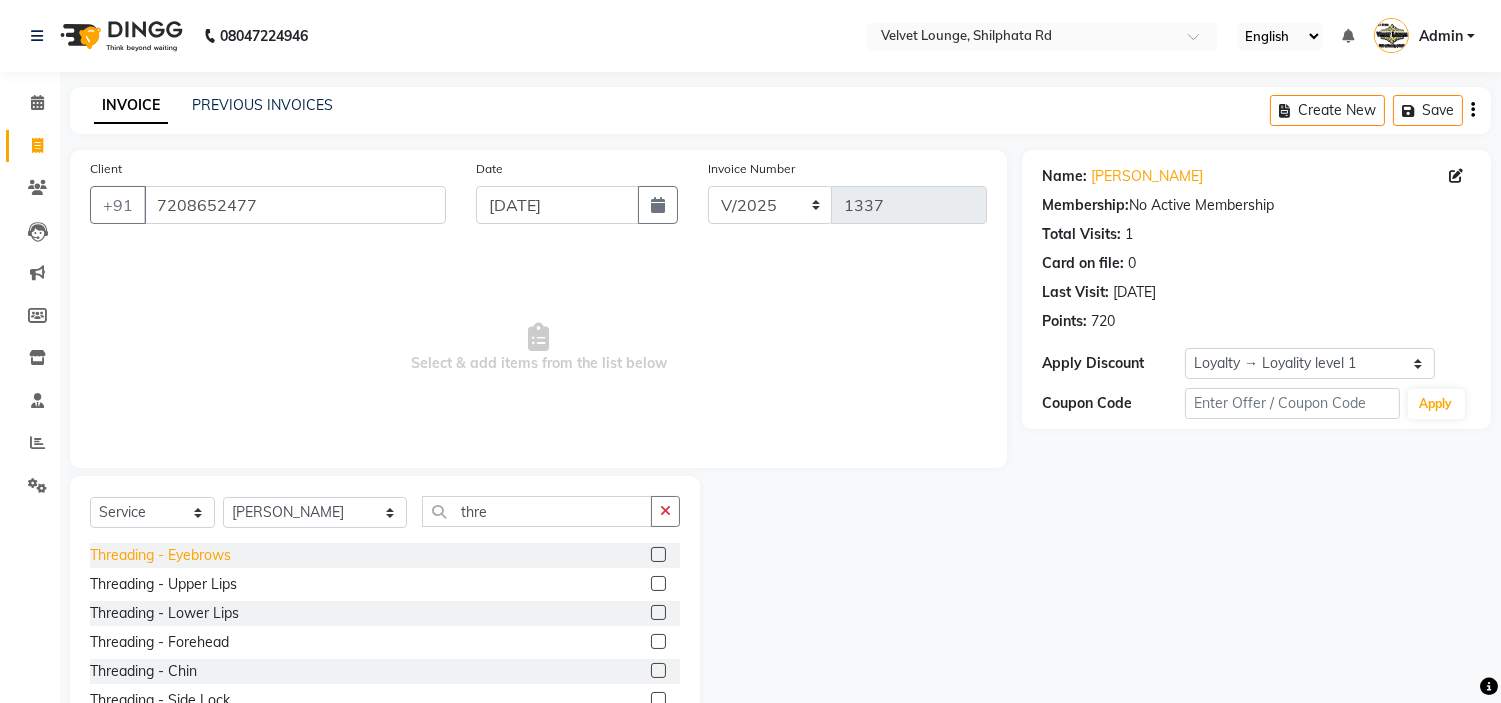 click on "Threading - Eyebrows" 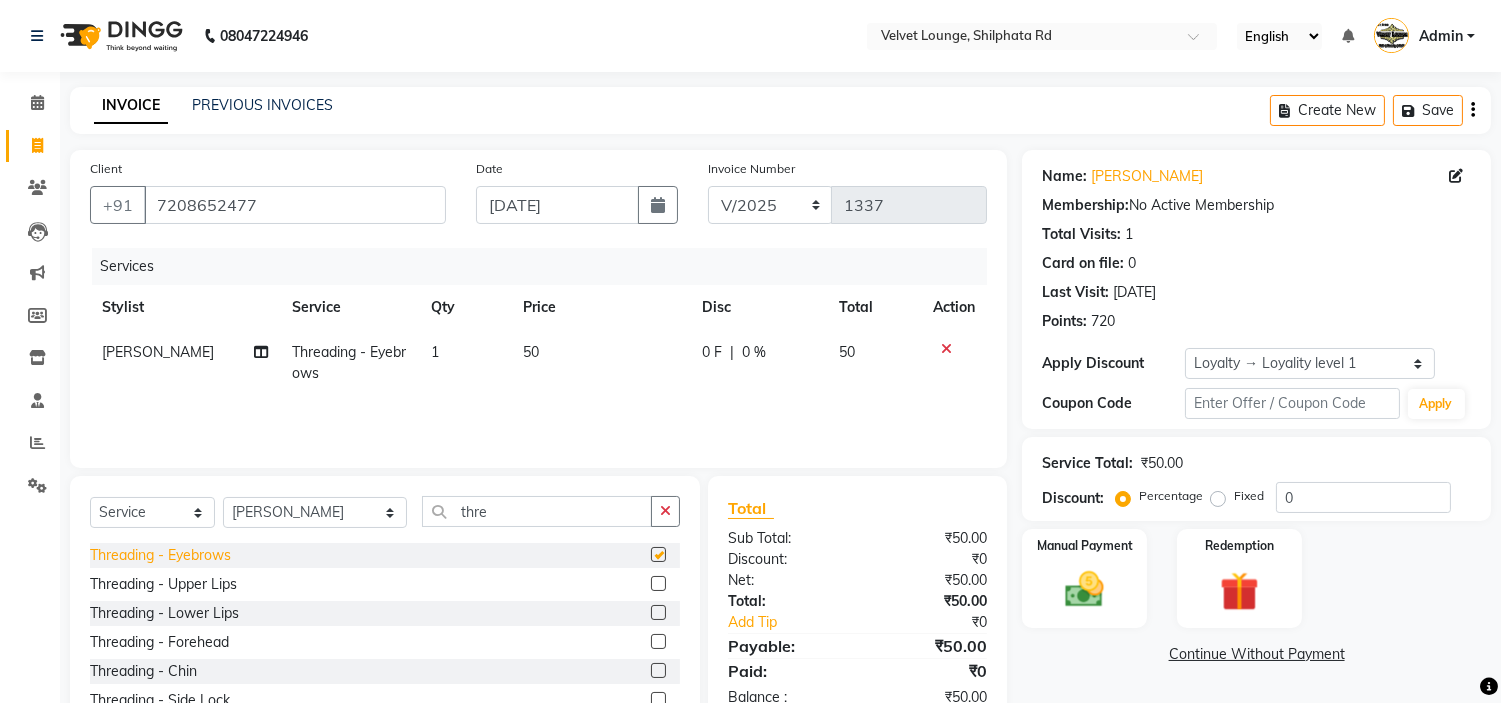 checkbox on "false" 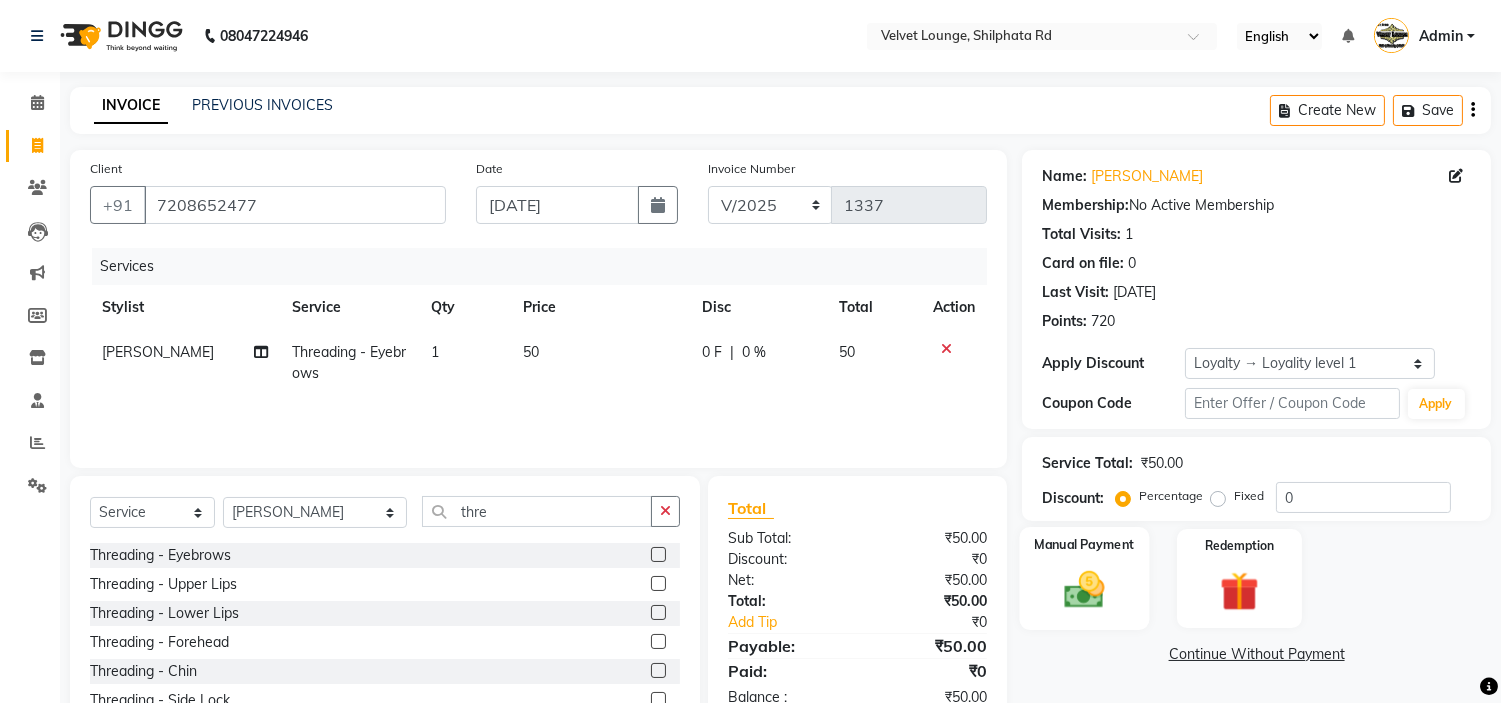 click 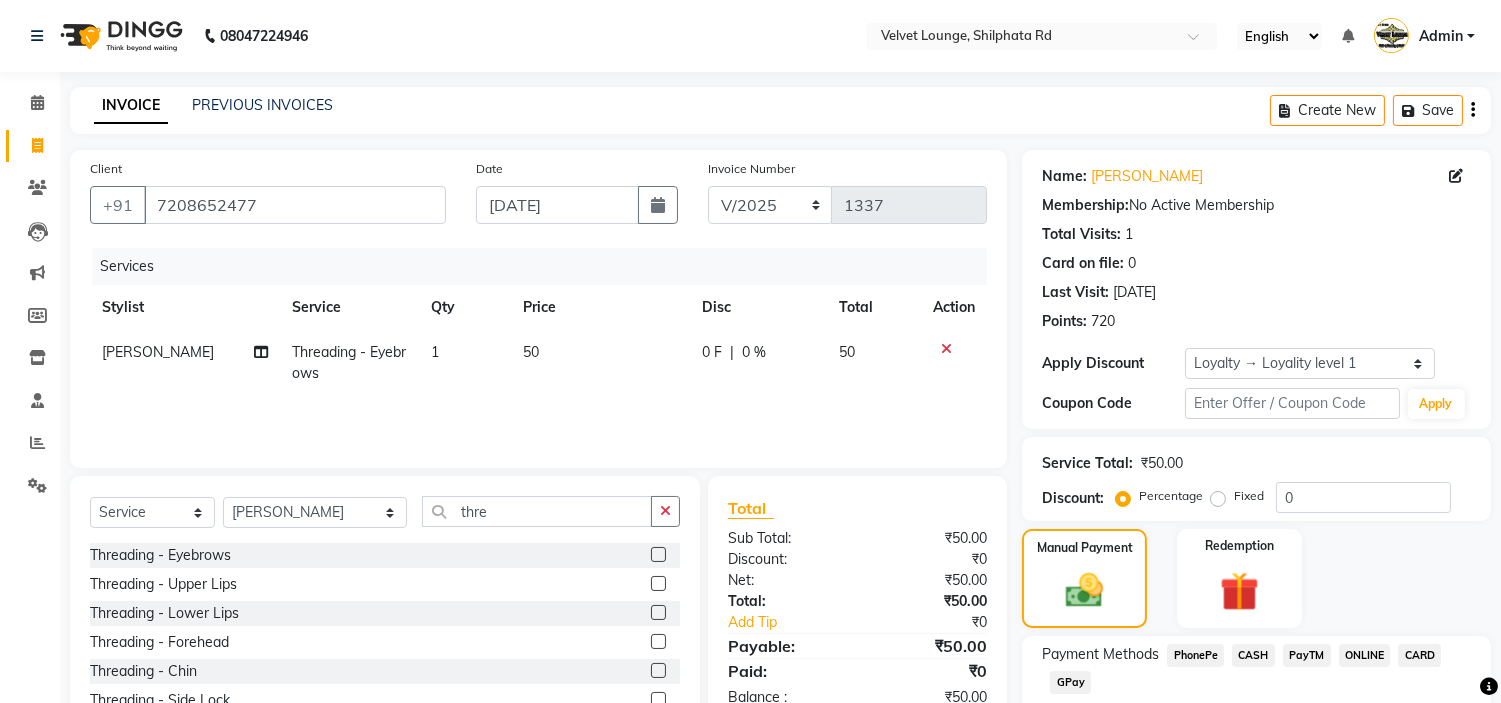 scroll, scrollTop: 123, scrollLeft: 0, axis: vertical 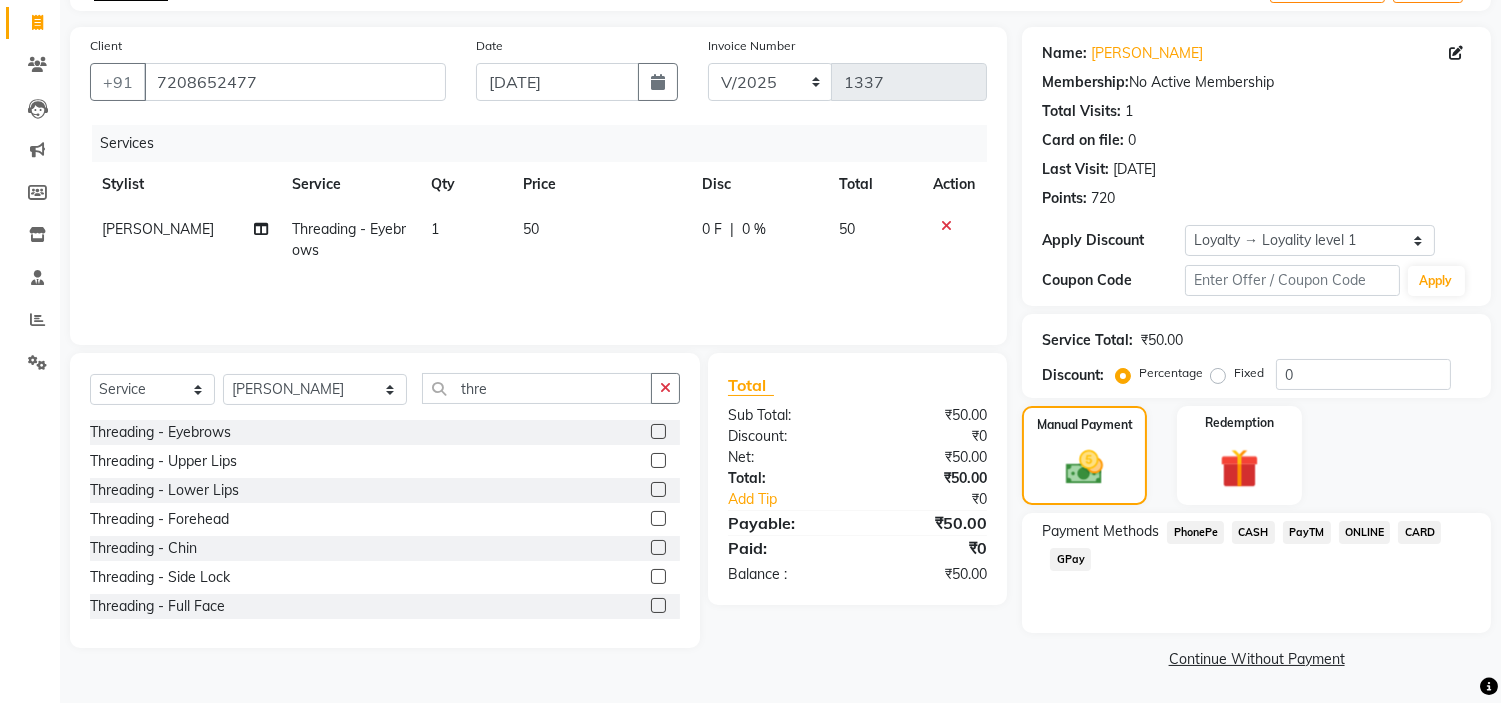click on "CASH" 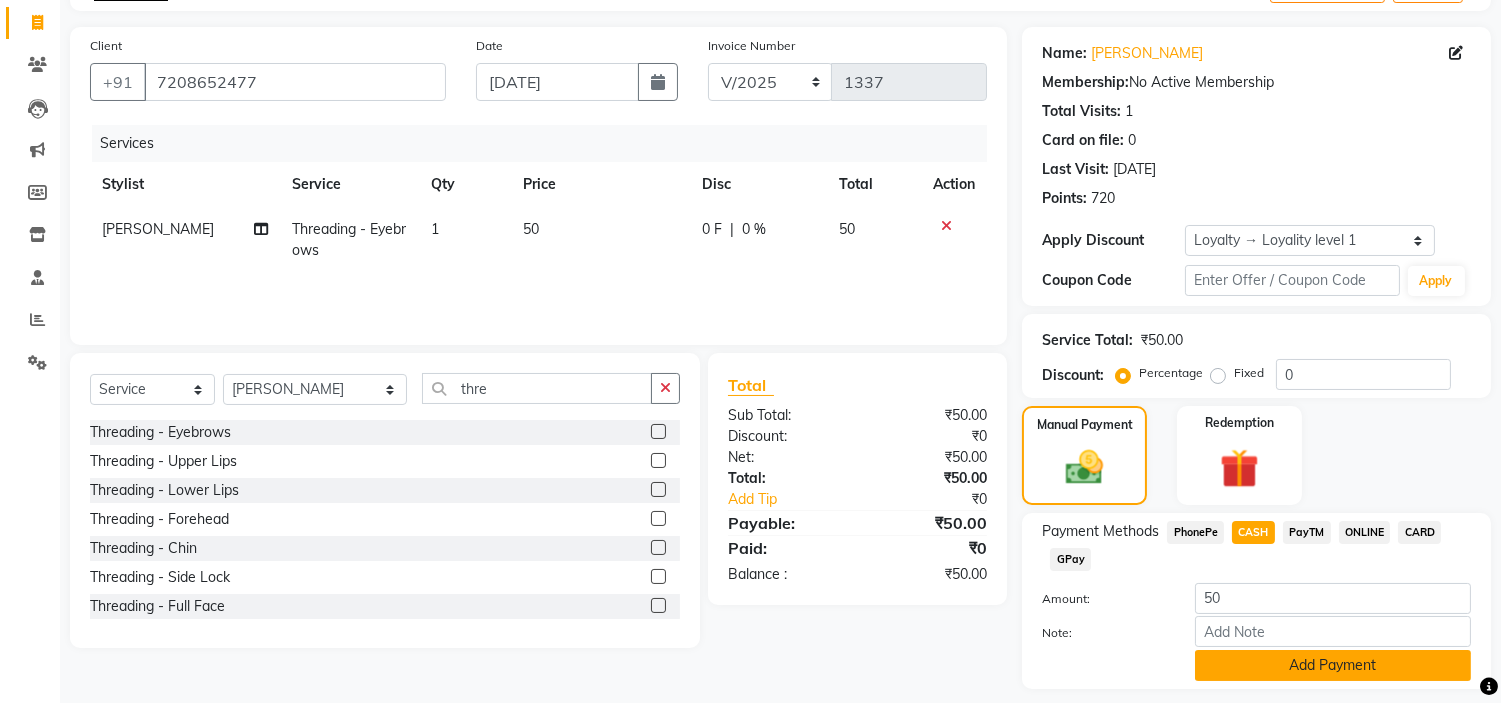 click on "Add Payment" 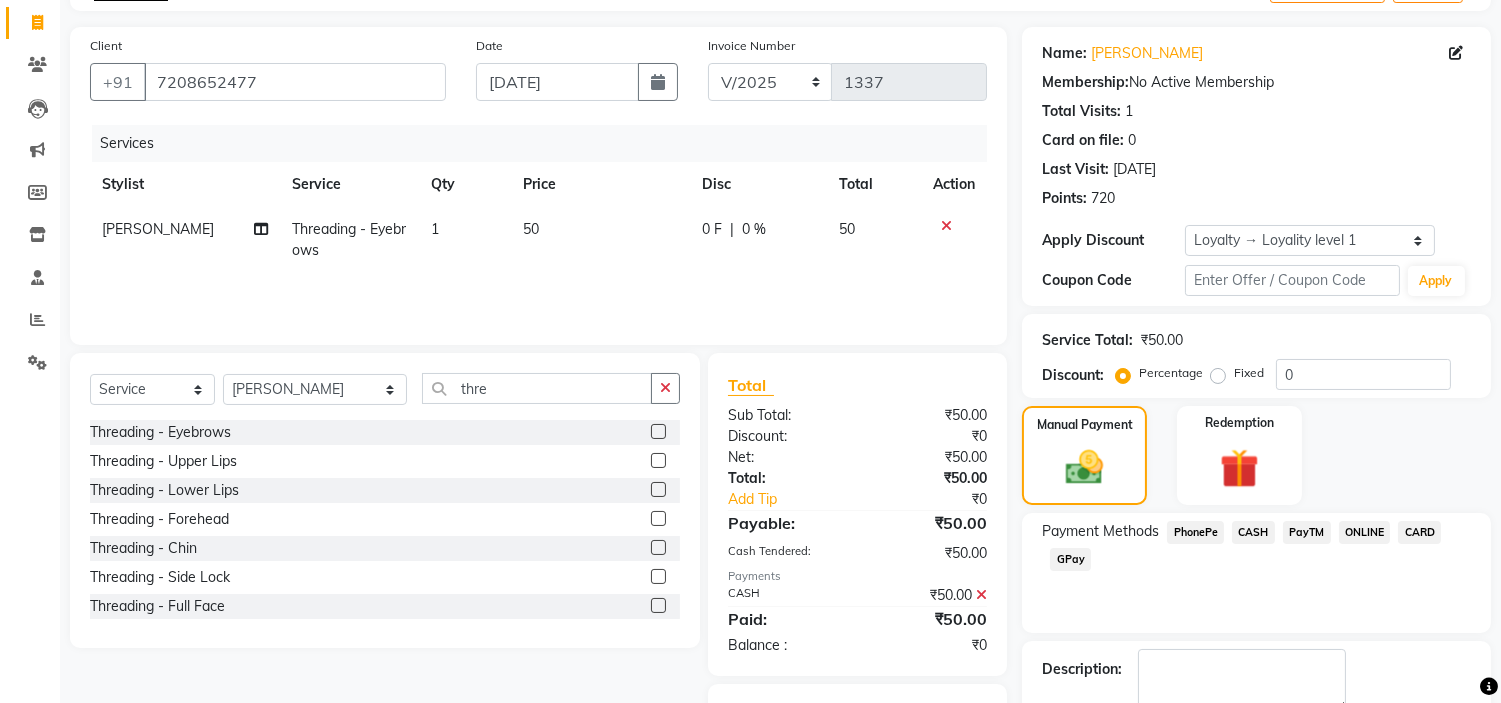 scroll, scrollTop: 236, scrollLeft: 0, axis: vertical 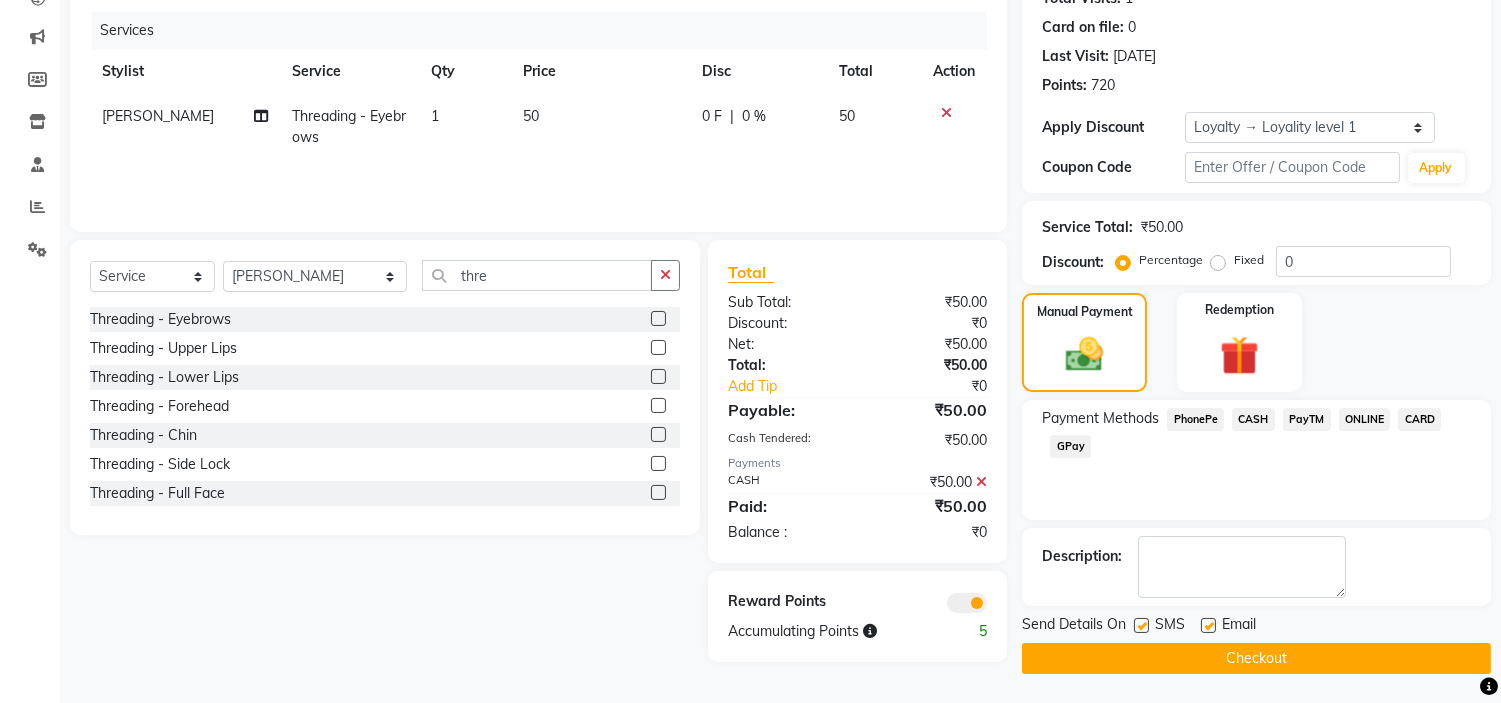 click on "Checkout" 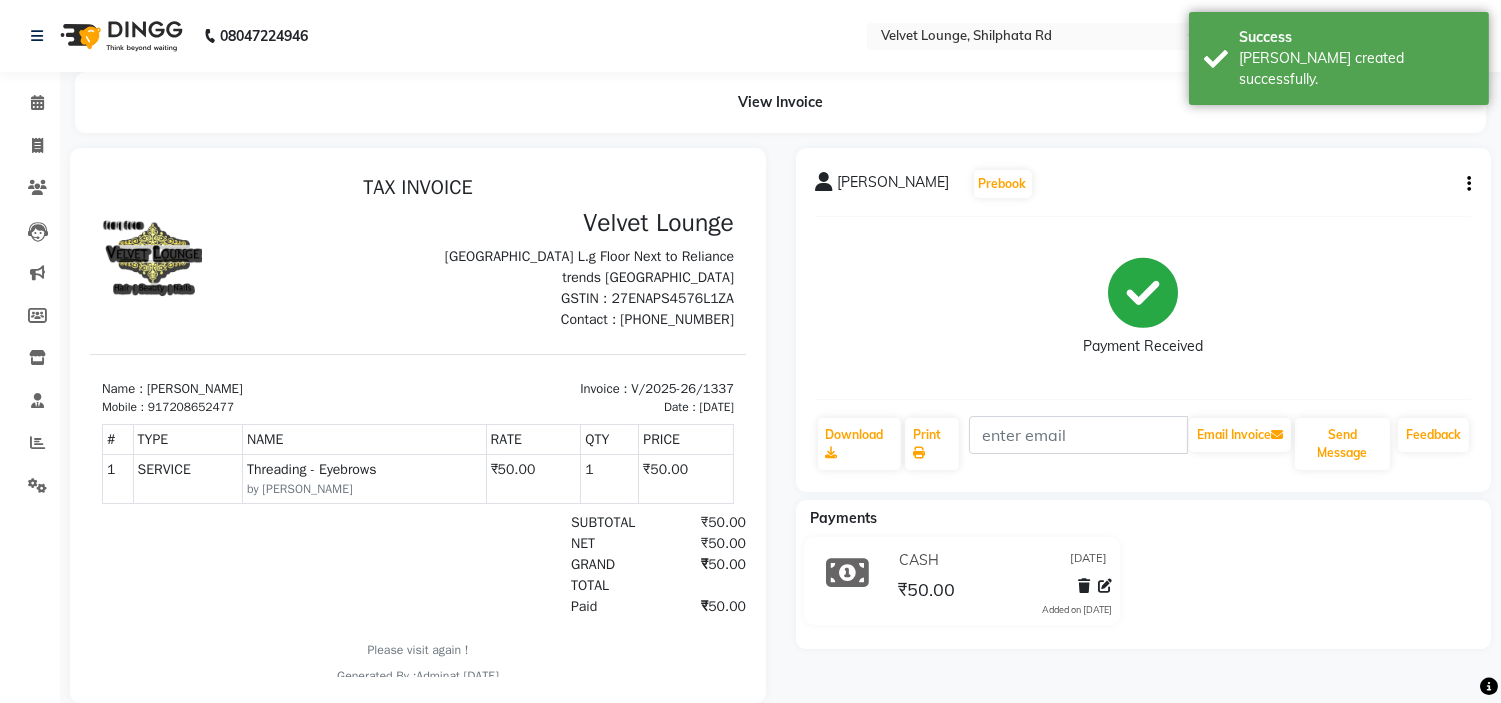 scroll, scrollTop: 0, scrollLeft: 0, axis: both 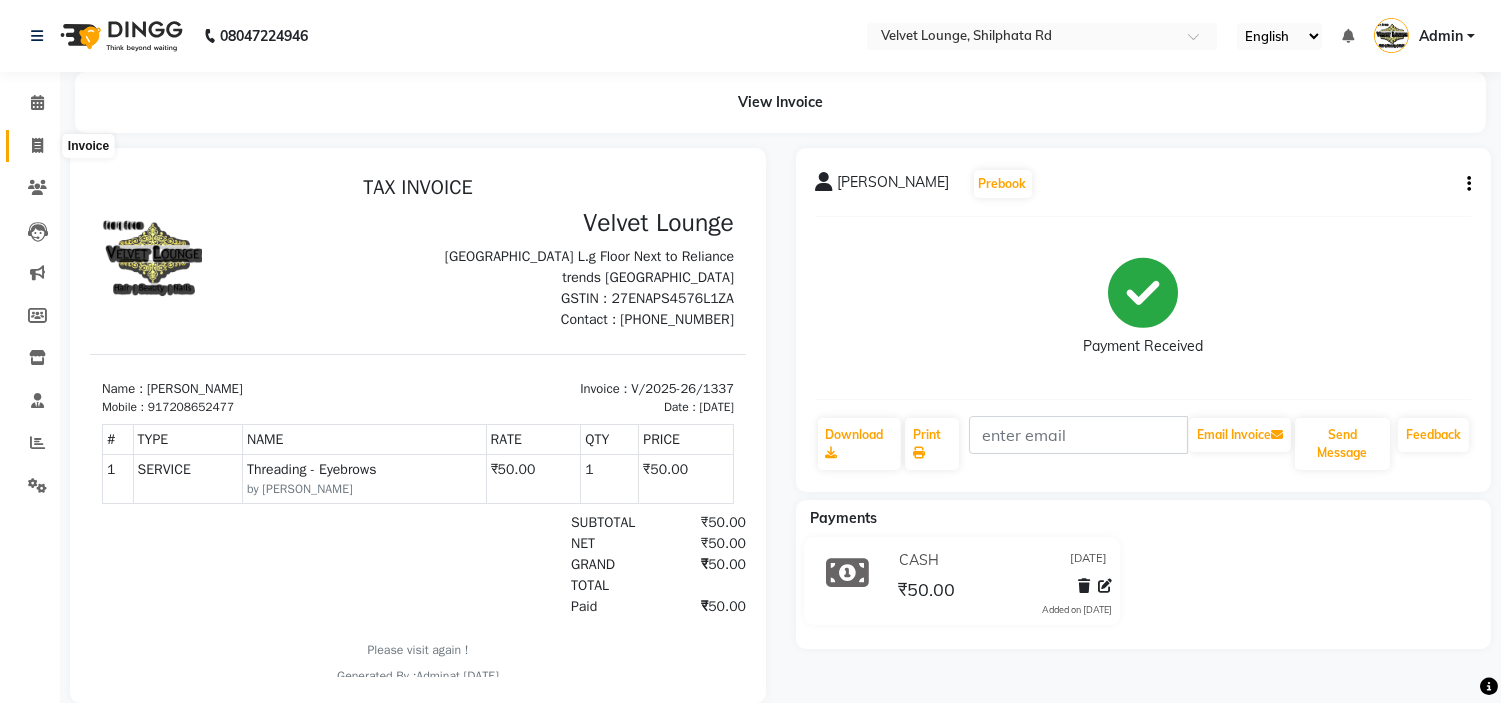 click 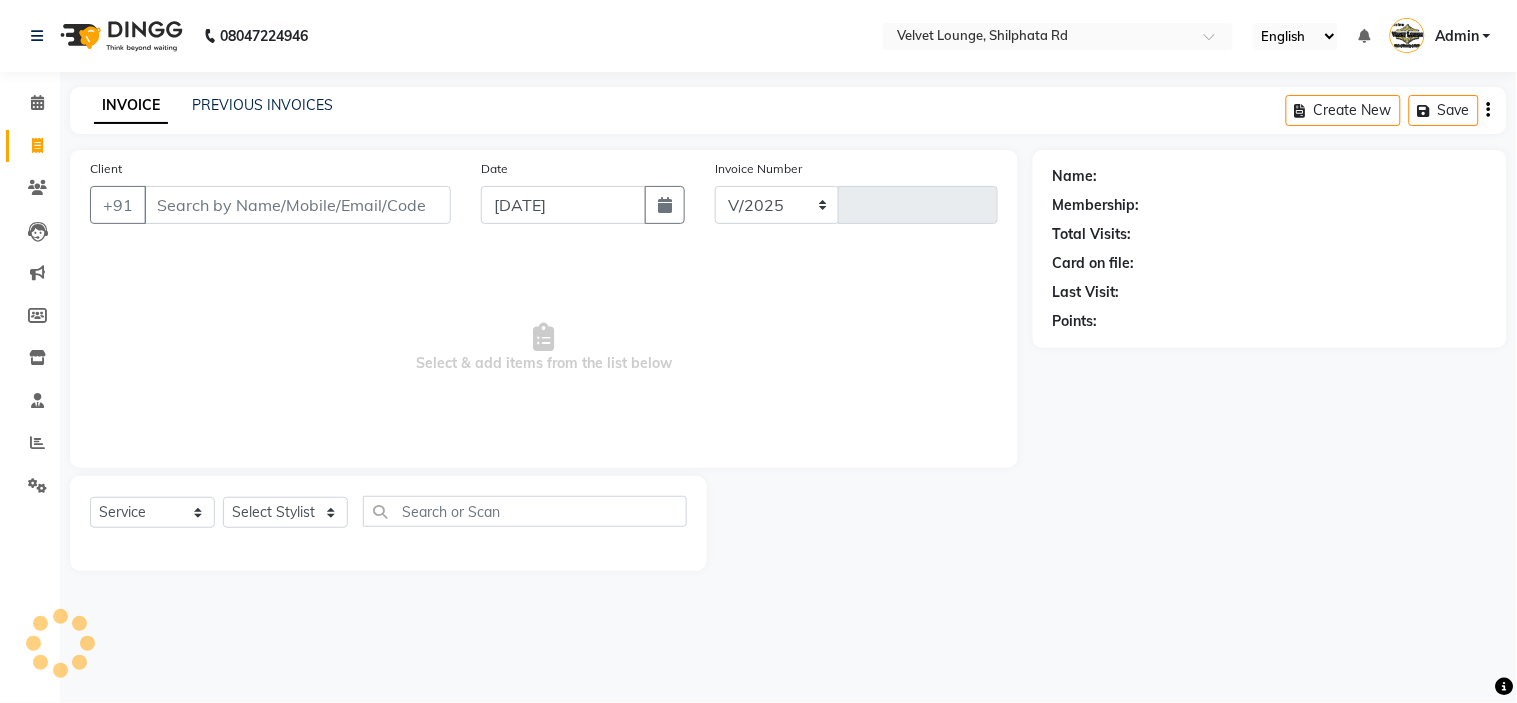 select on "122" 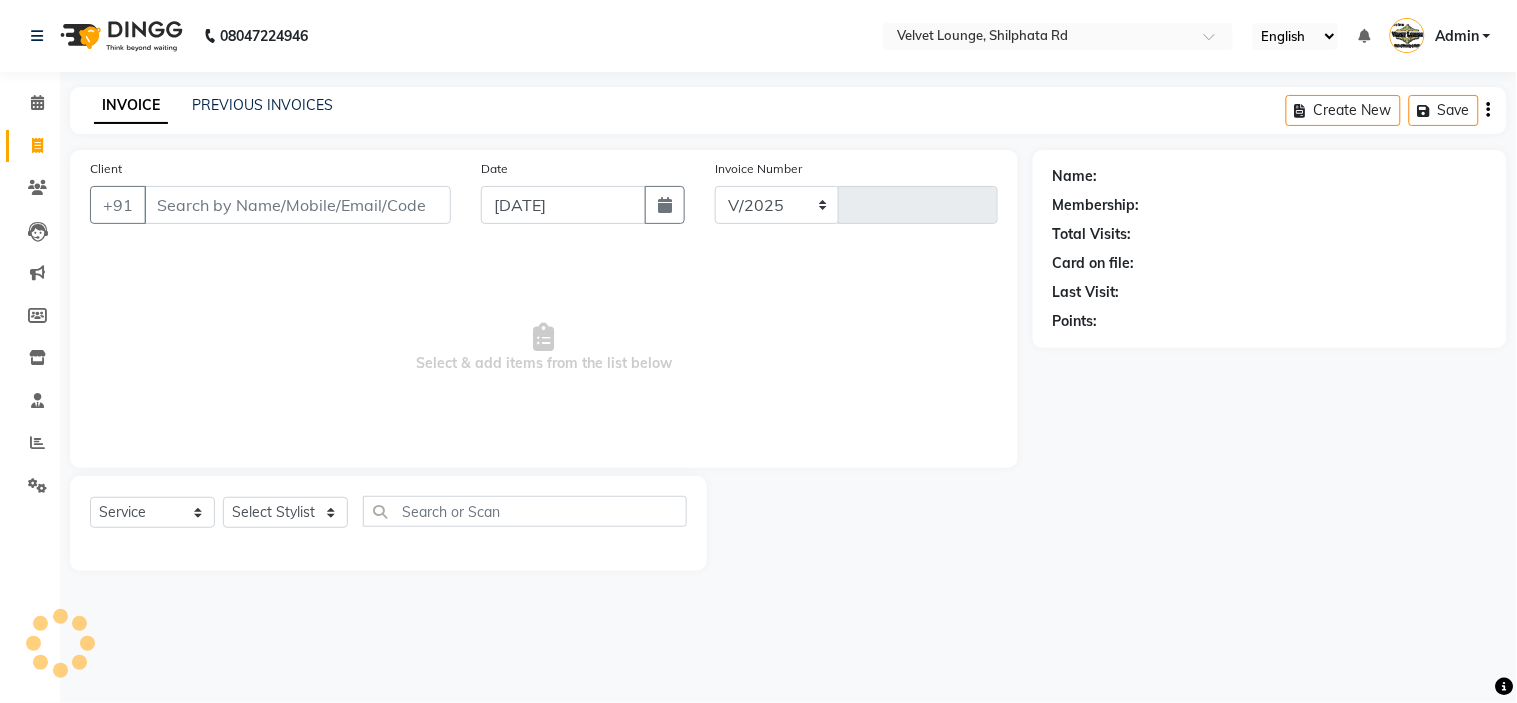 type on "1338" 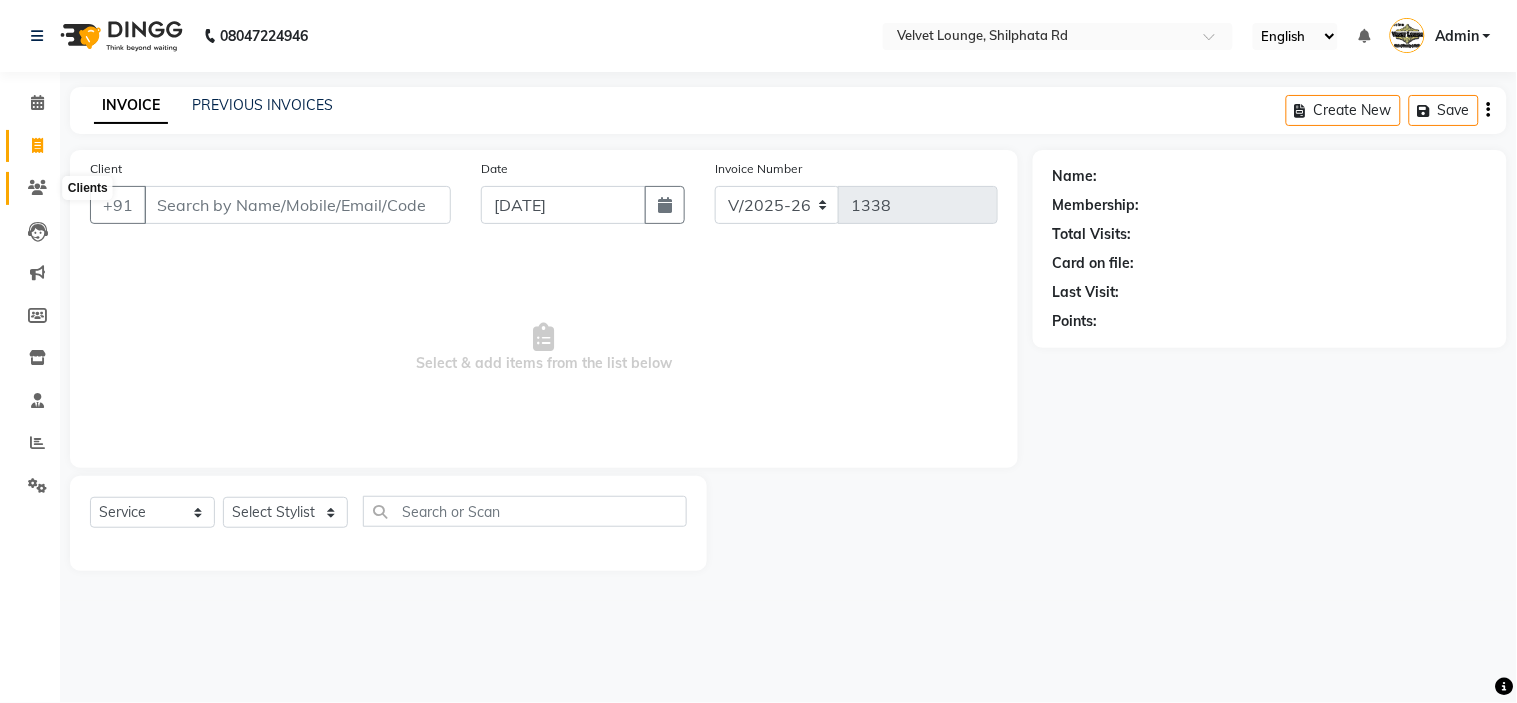 click 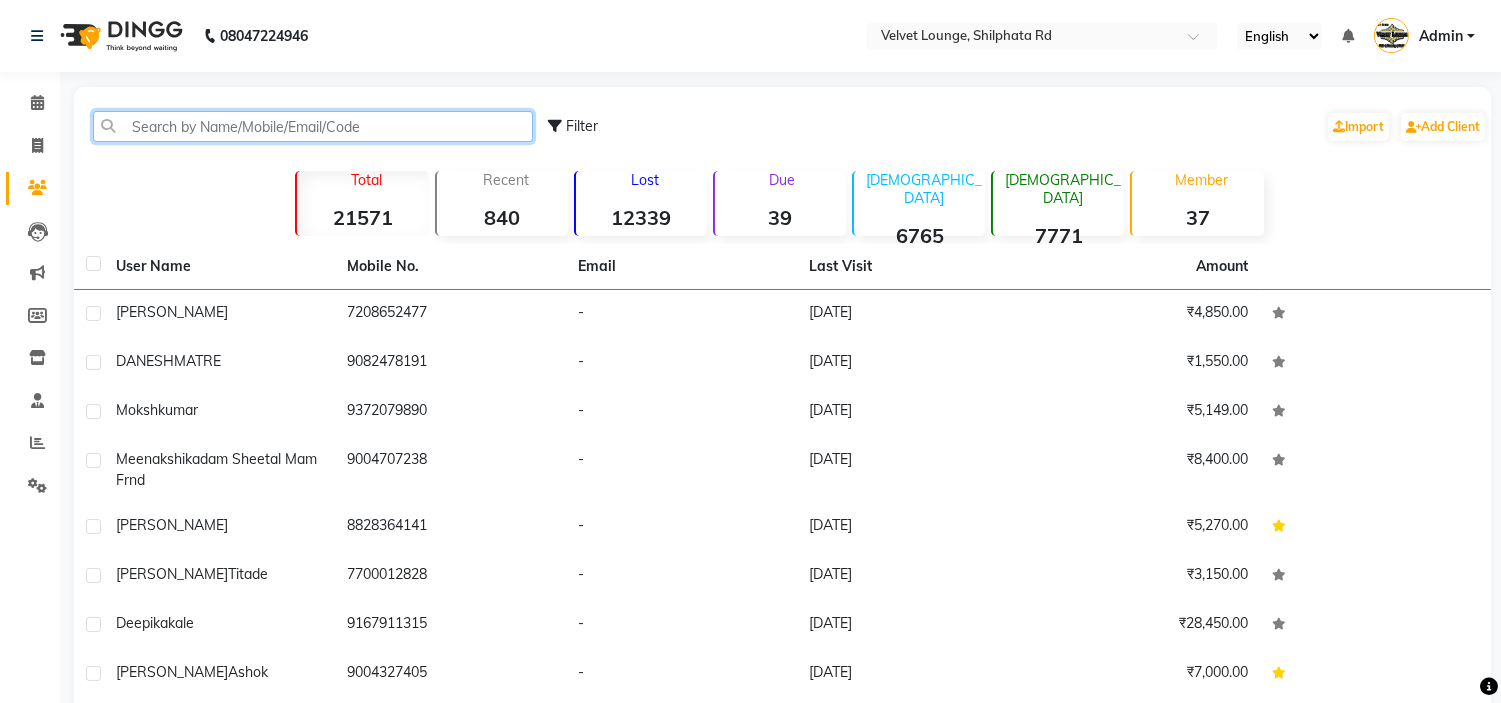 click 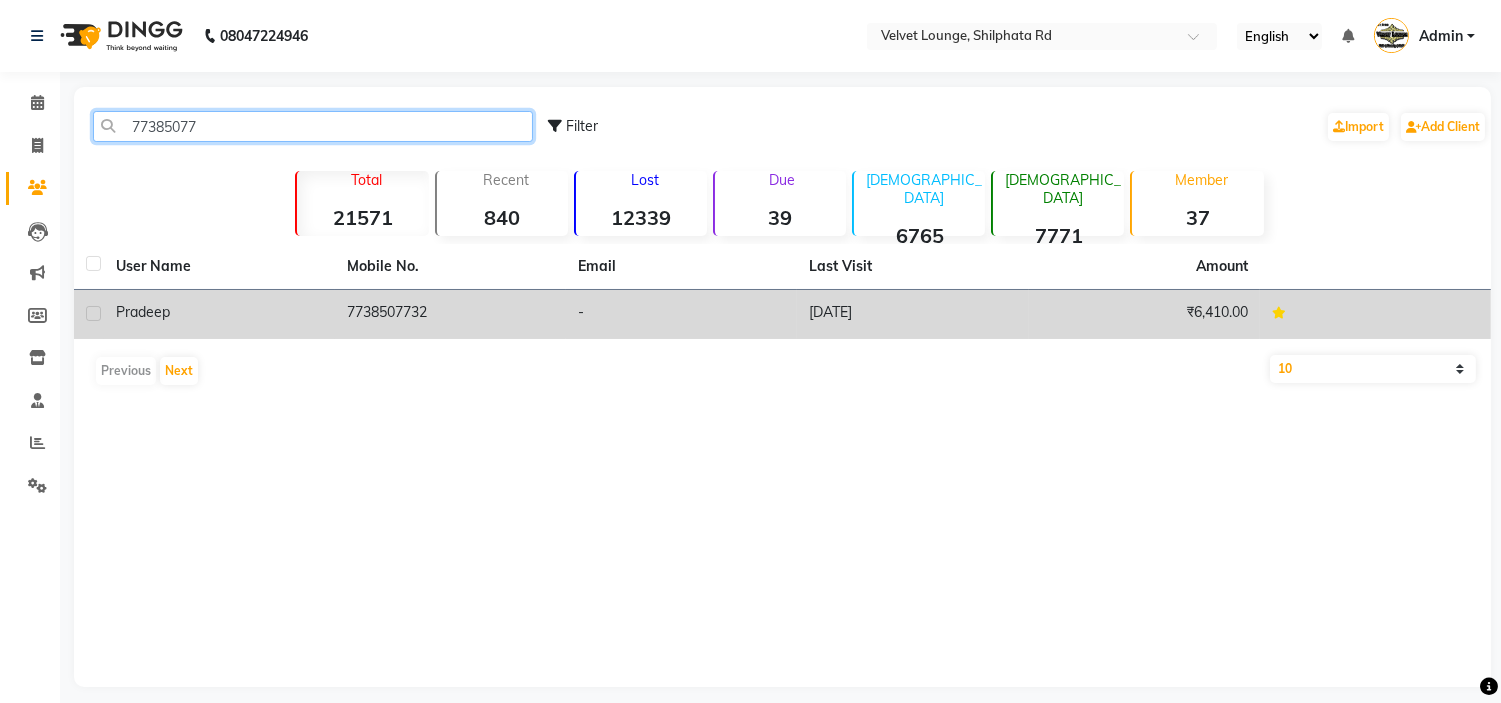 type on "77385077" 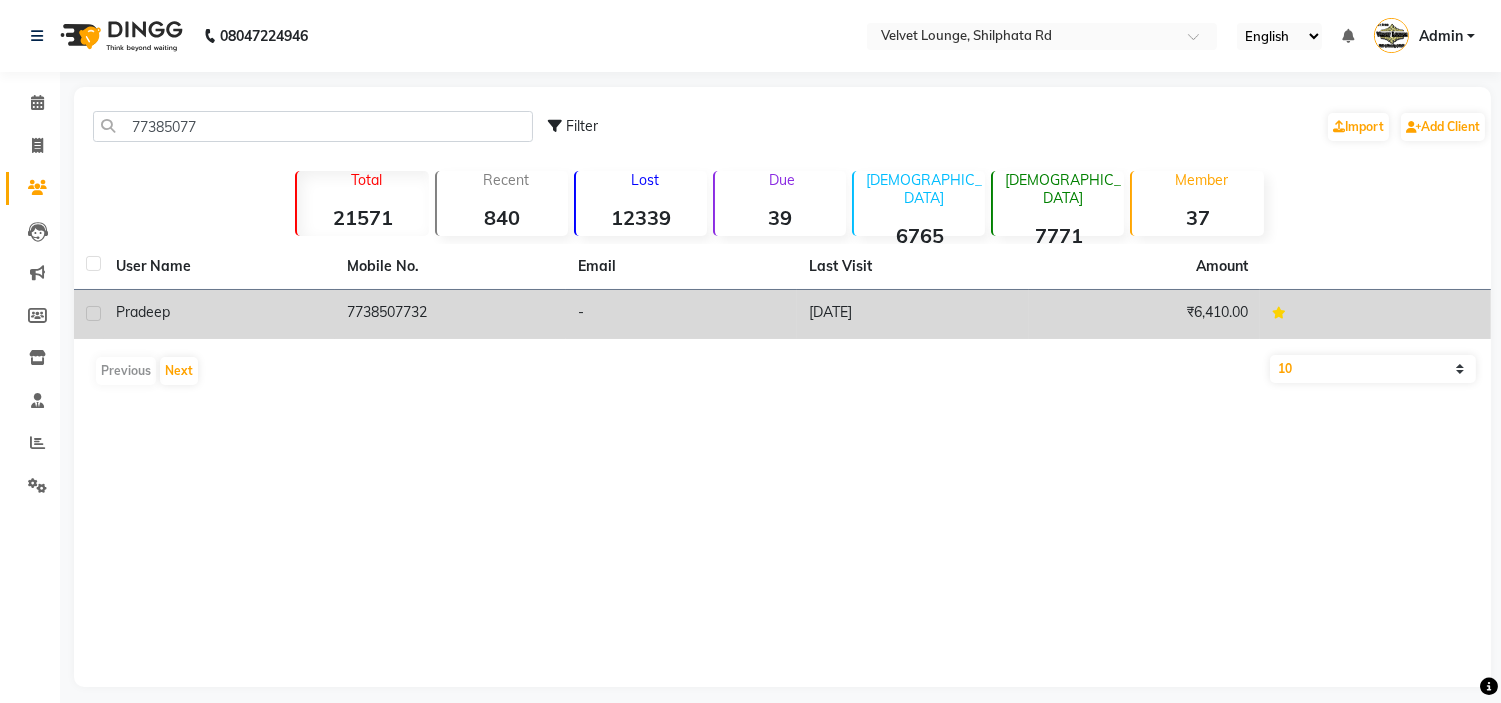 click on "7738507732" 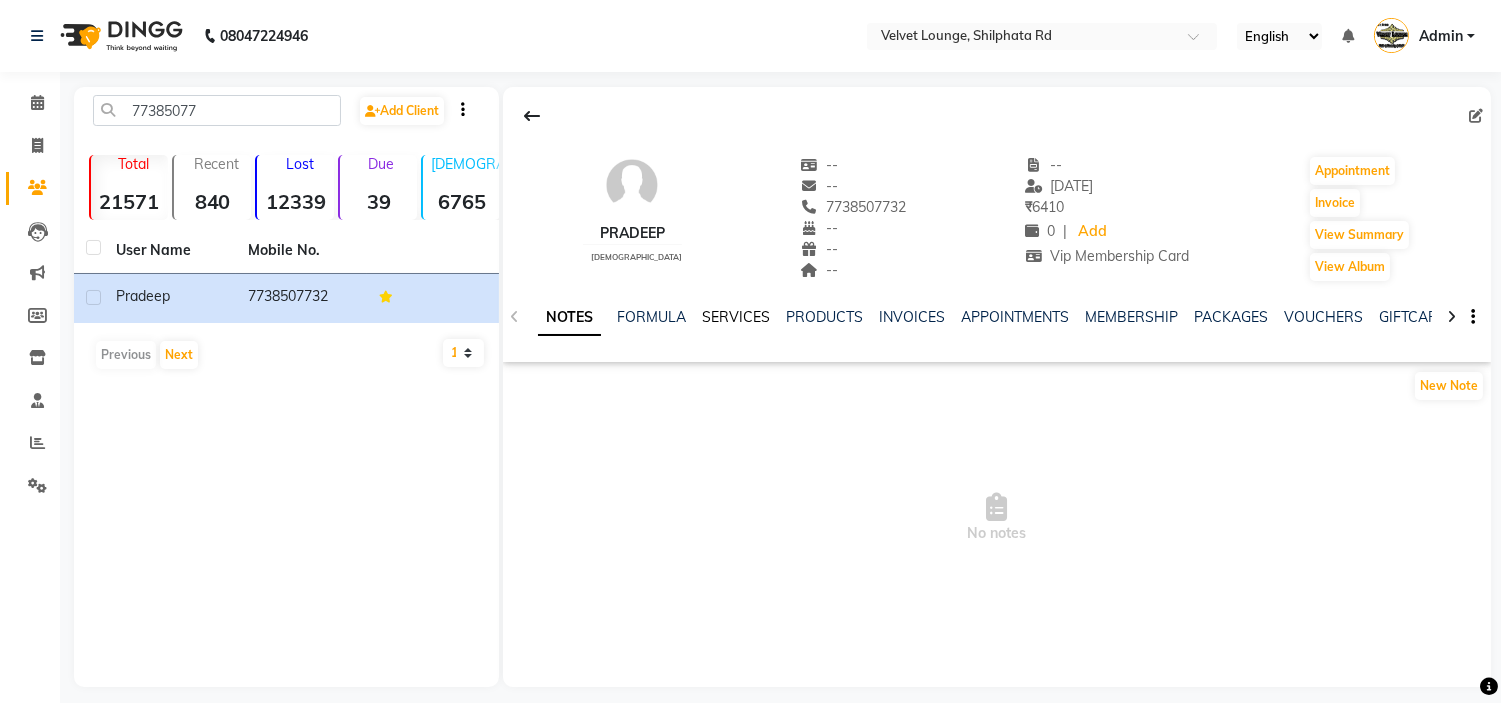 click on "SERVICES" 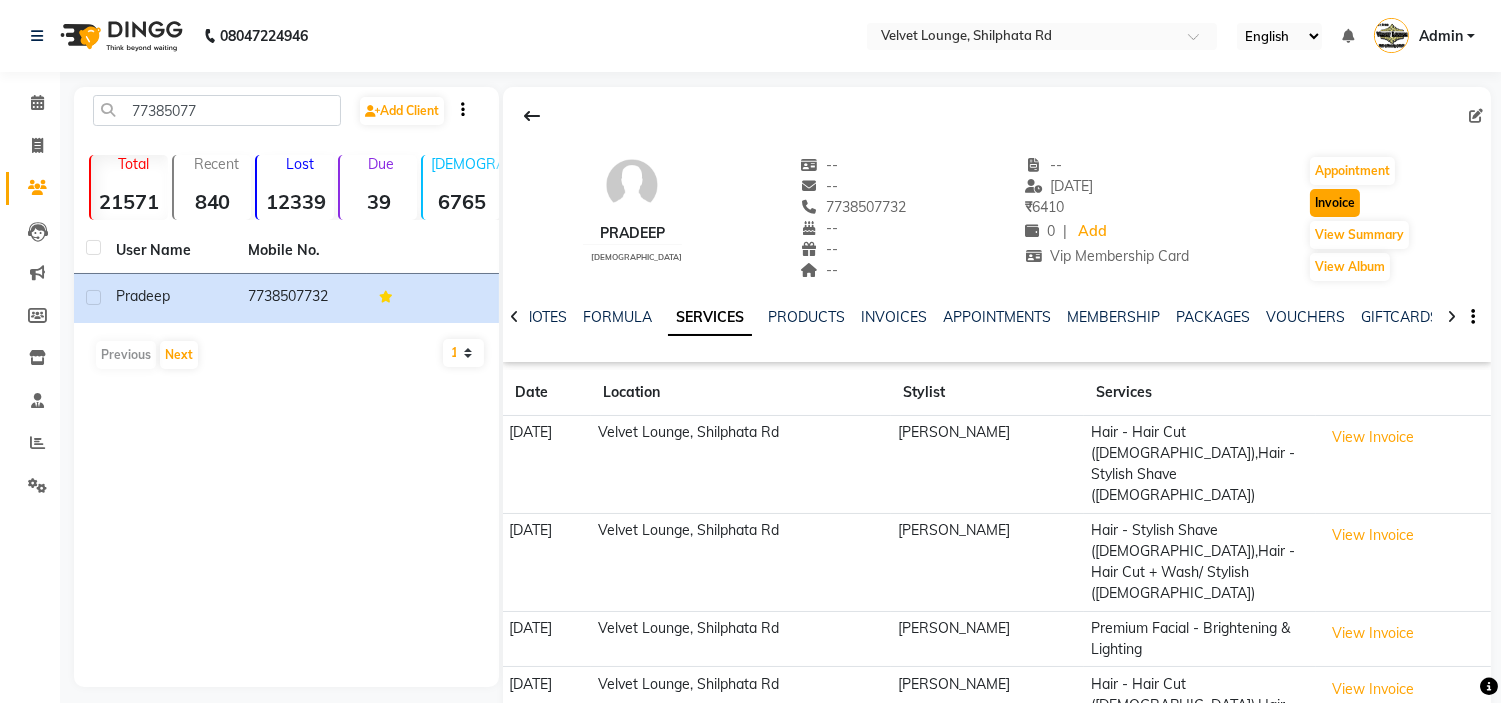 click on "Invoice" 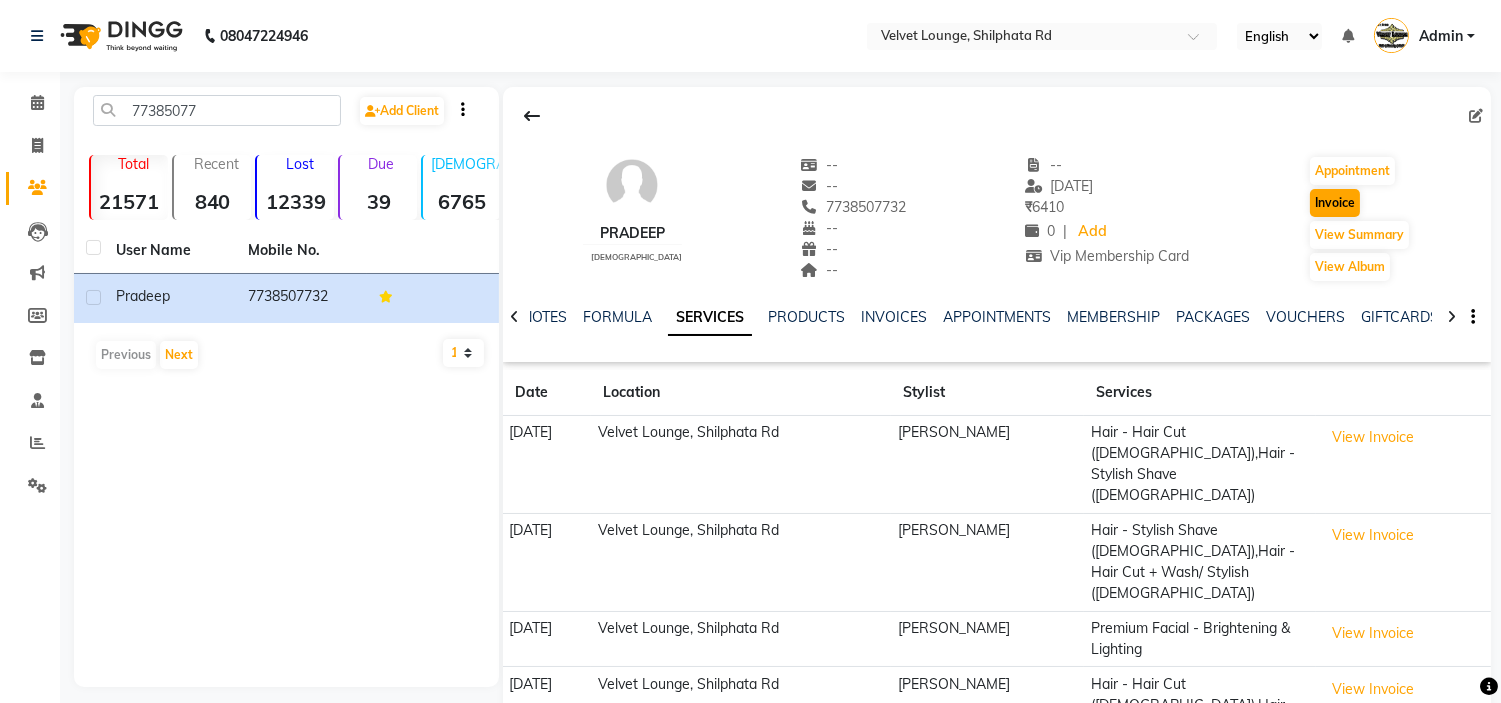 select on "service" 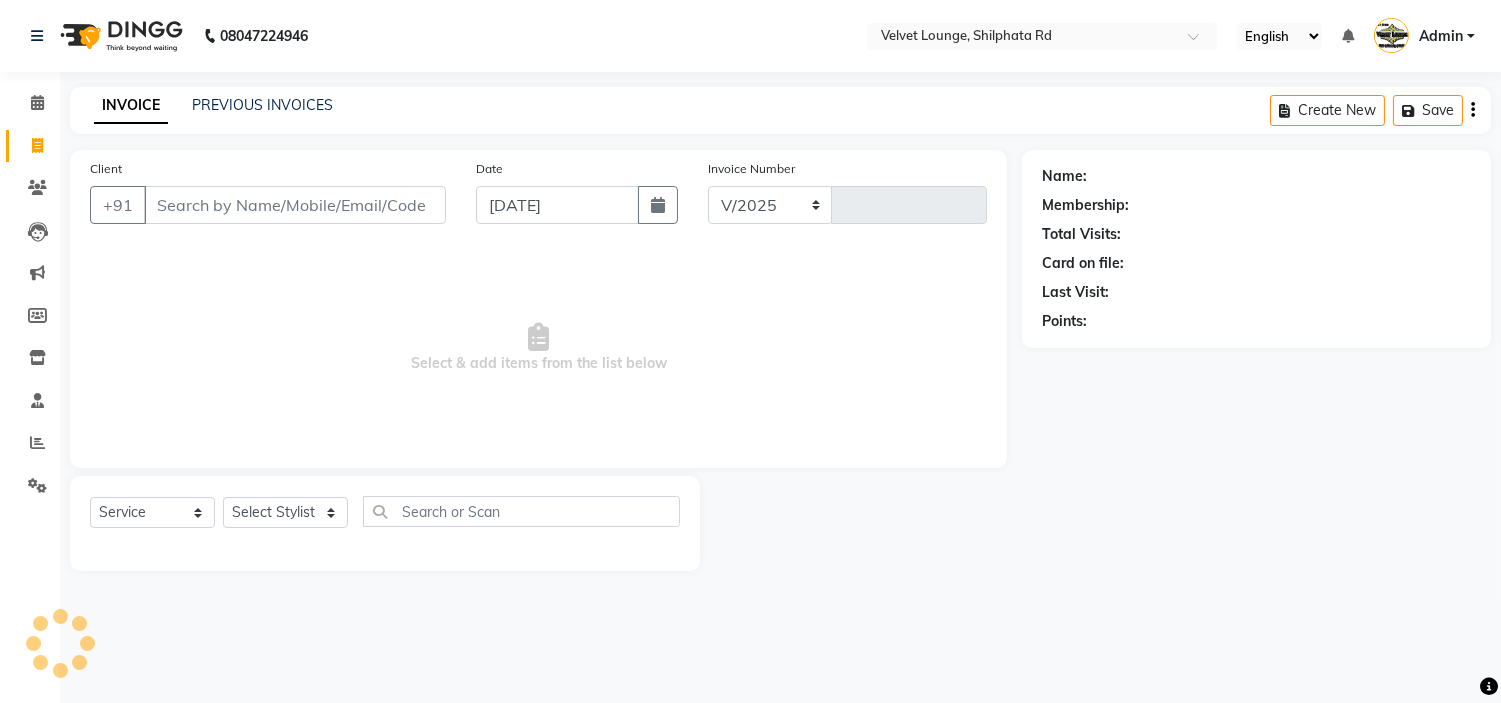 select on "122" 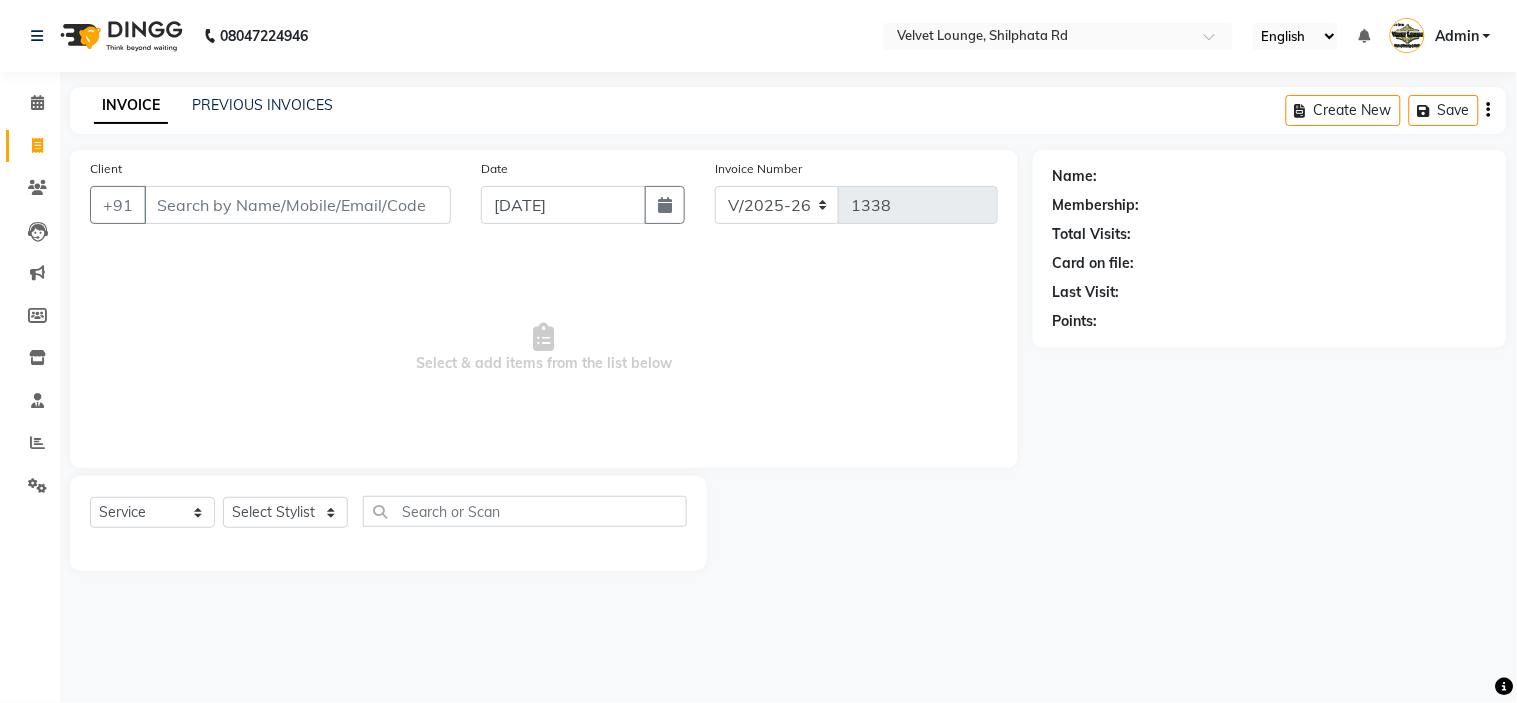 type on "7738507732" 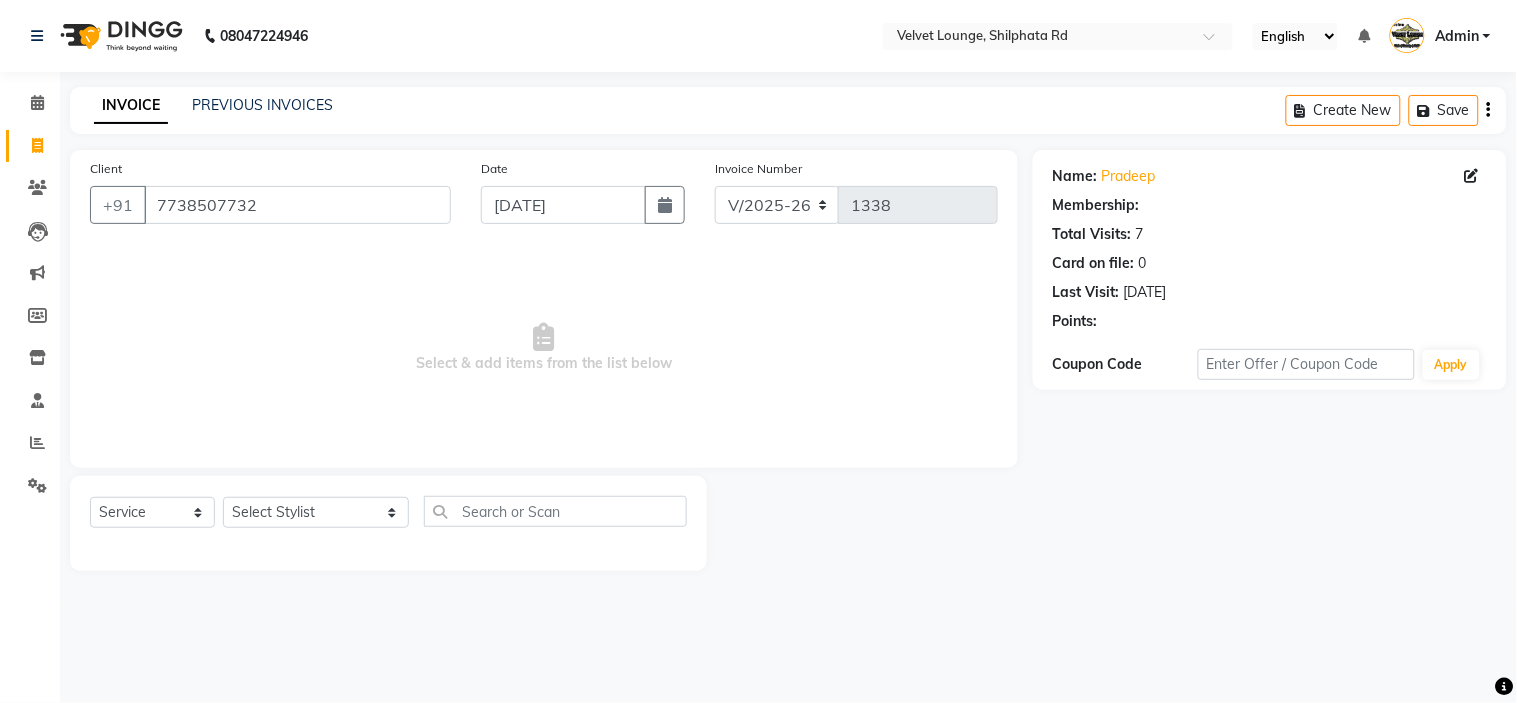 select on "2: Object" 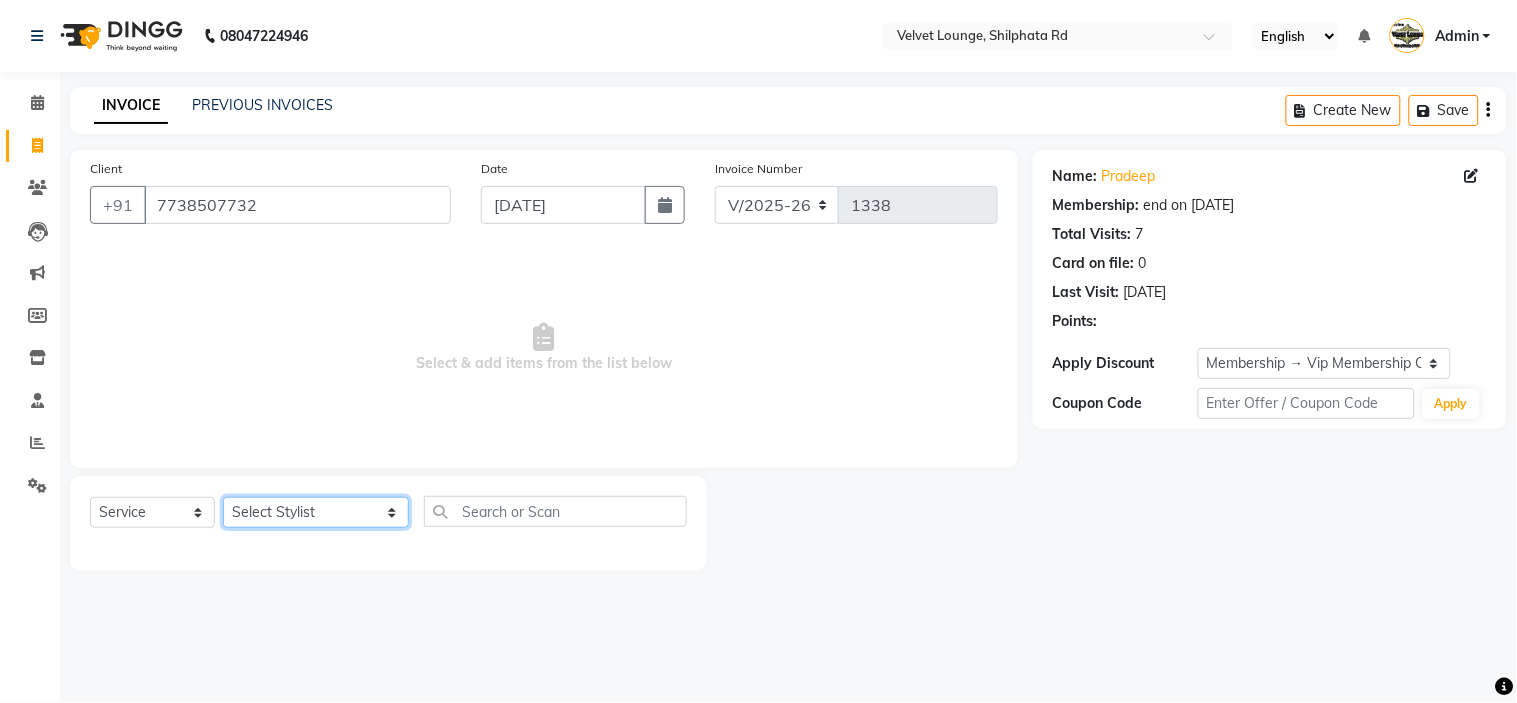 click on "Select Stylist aadil mohaMAD  aarif khan Abrar Ajay ajay jaishwal alam khan aman amit kumar  ANJALI SINGH Ashish singh ashwini palem  chandradeep DOLLY faizan siddique  fardeen shaikh Garima singh Gulshan jaya jyoti deepak chandaliya kalam karan  Madhu manish sir miraj khan  Mohmad Adnan Ansari mustakin neeta kumbhar neha tamatta pradnya rahul thakur RAZAK SALIM SAIKH rohit Rutuja SAHEER sahil khan salman mahomad imran  SALMA SHAIKH SAMEER KHAN sana santosh jaiswal saqib sayali shaddma  ansari shalu mehra shekhar bansode SHIVADURGA GANTAM shubham pal  shweta pandey varshita gurbani vishal shinde" 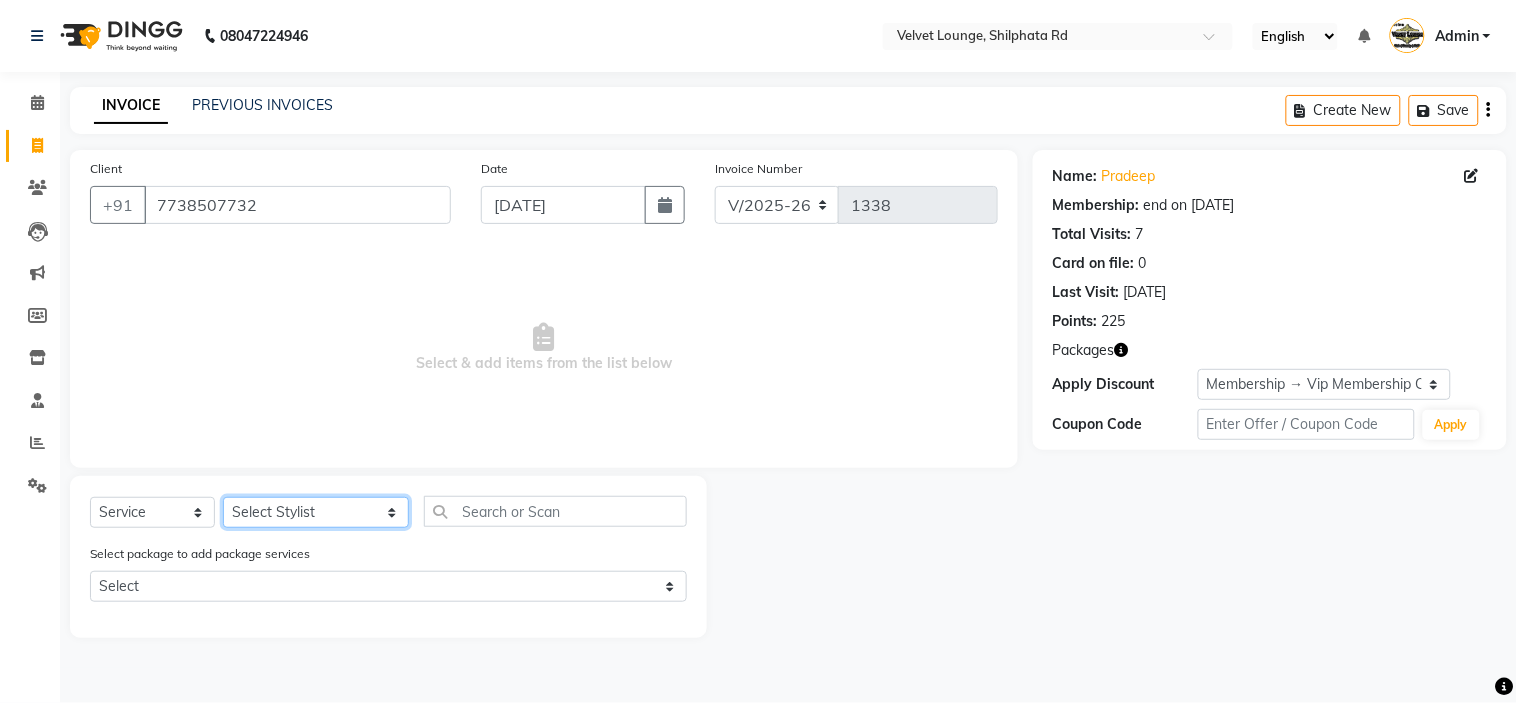 select on "31385" 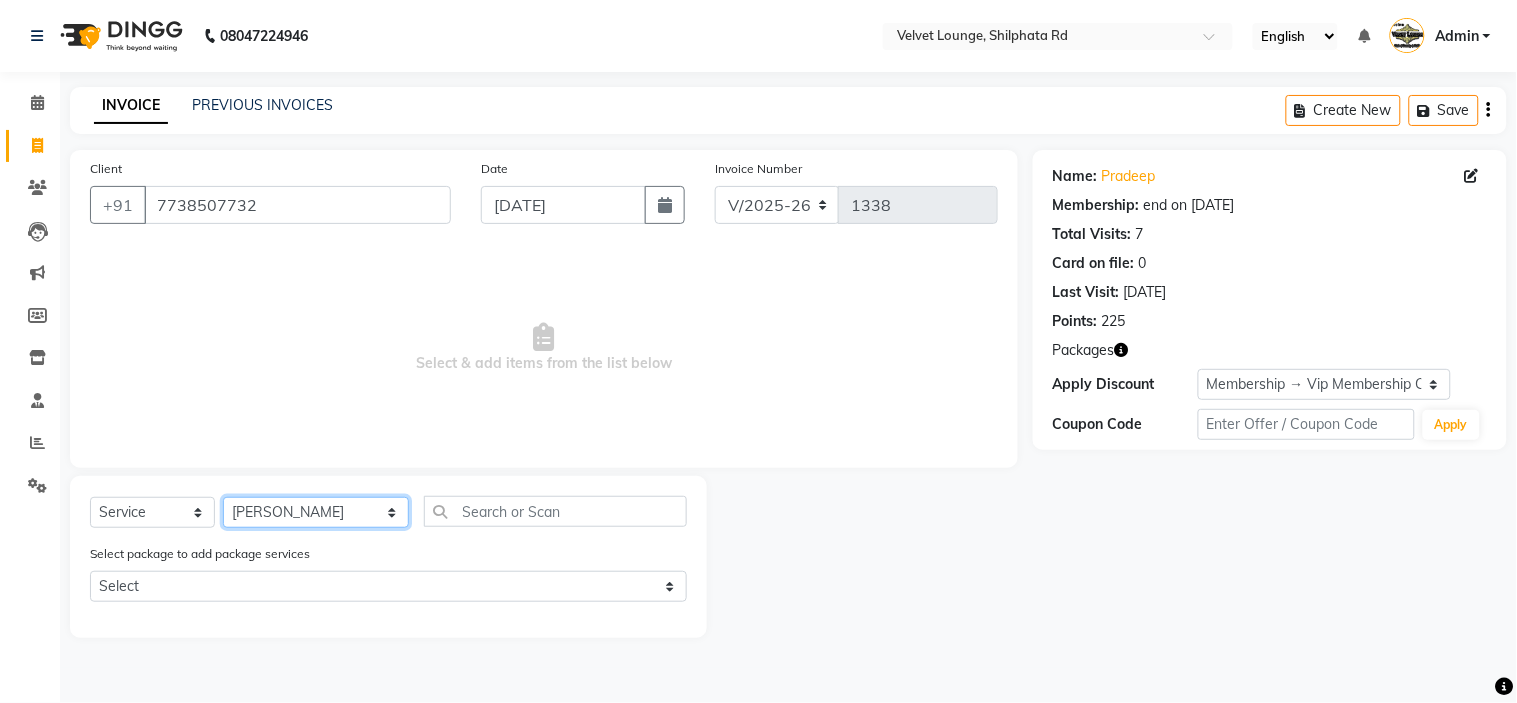 click on "Select Stylist aadil mohaMAD  aarif khan Abrar Ajay ajay jaishwal alam khan aman amit kumar  ANJALI SINGH Ashish singh ashwini palem  chandradeep DOLLY faizan siddique  fardeen shaikh Garima singh Gulshan jaya jyoti deepak chandaliya kalam karan  Madhu manish sir miraj khan  Mohmad Adnan Ansari mustakin neeta kumbhar neha tamatta pradnya rahul thakur RAZAK SALIM SAIKH rohit Rutuja SAHEER sahil khan salman mahomad imran  SALMA SHAIKH SAMEER KHAN sana santosh jaiswal saqib sayali shaddma  ansari shalu mehra shekhar bansode SHIVADURGA GANTAM shubham pal  shweta pandey varshita gurbani vishal shinde" 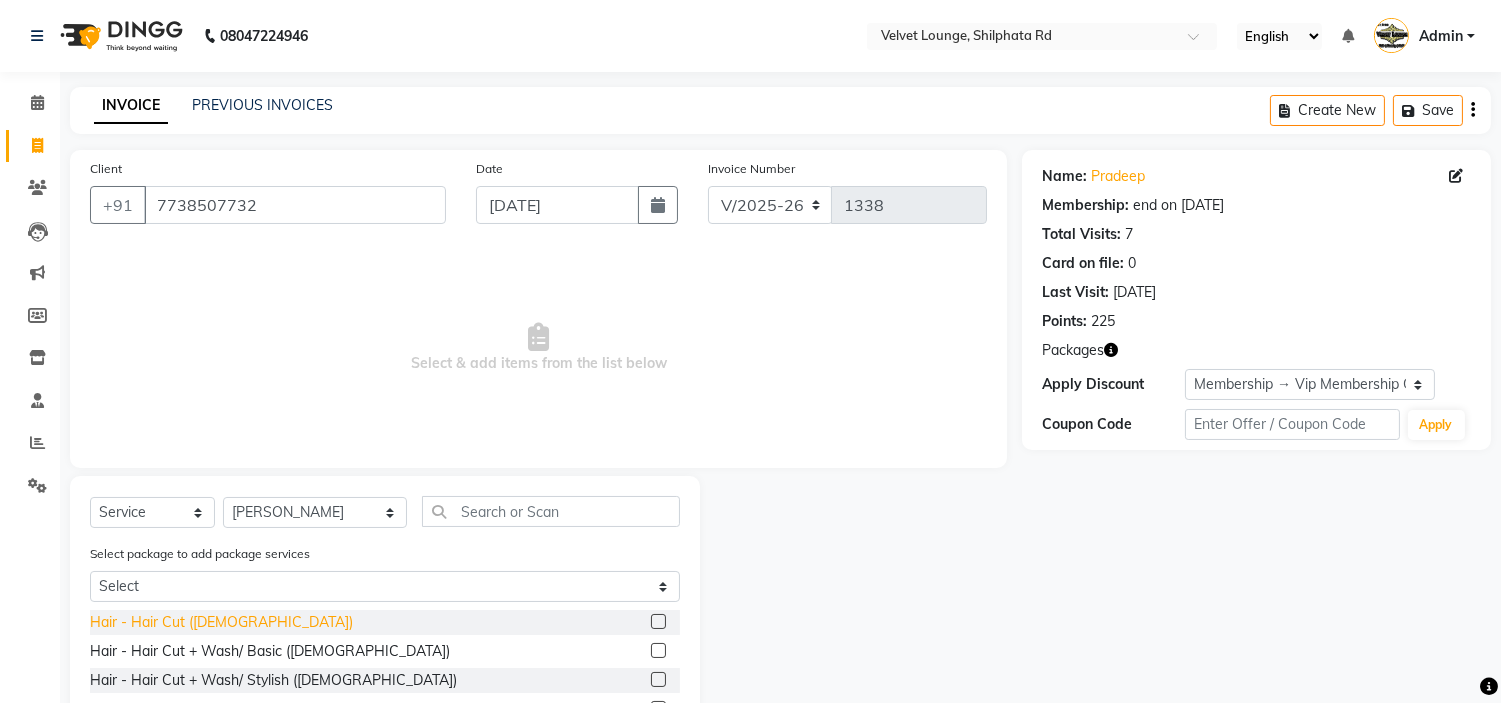 click on "Hair - Hair Cut ([DEMOGRAPHIC_DATA])" 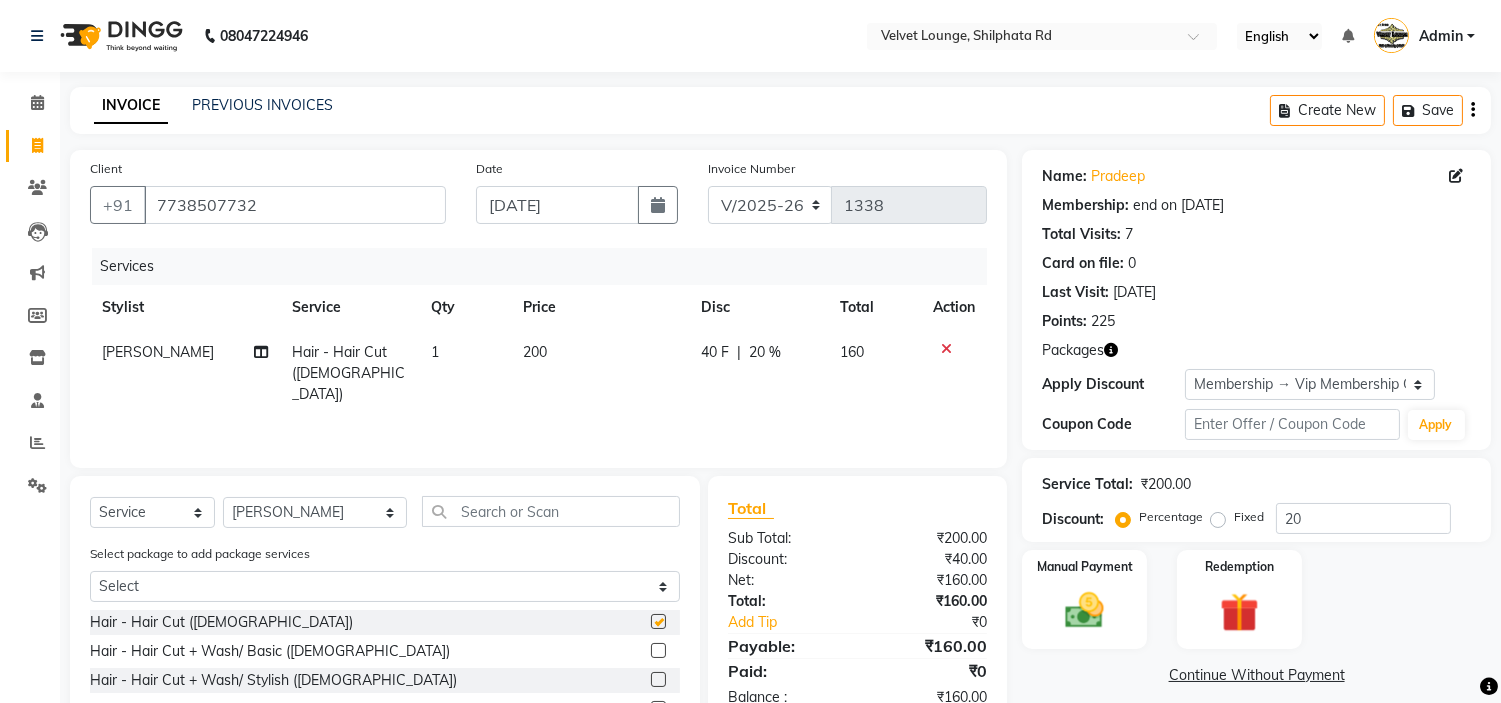 checkbox on "false" 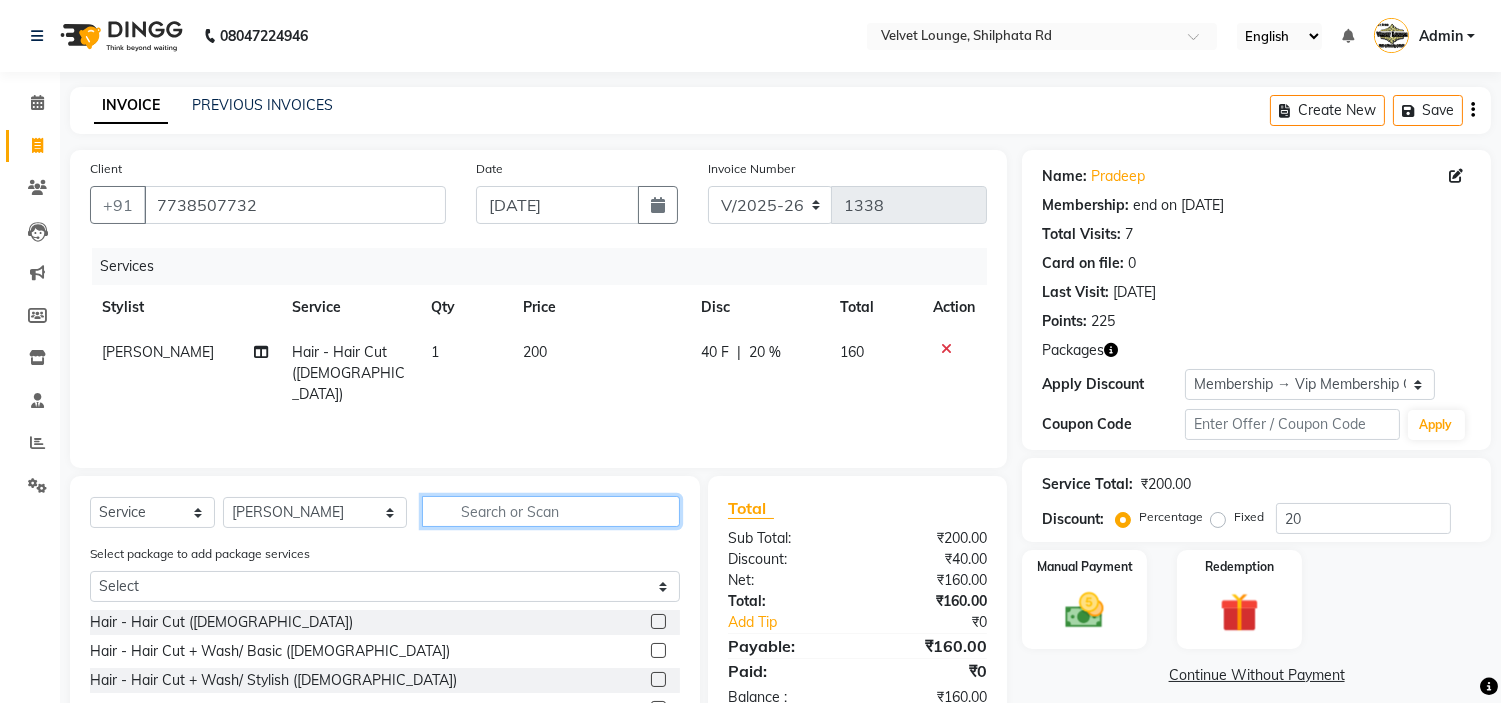 click 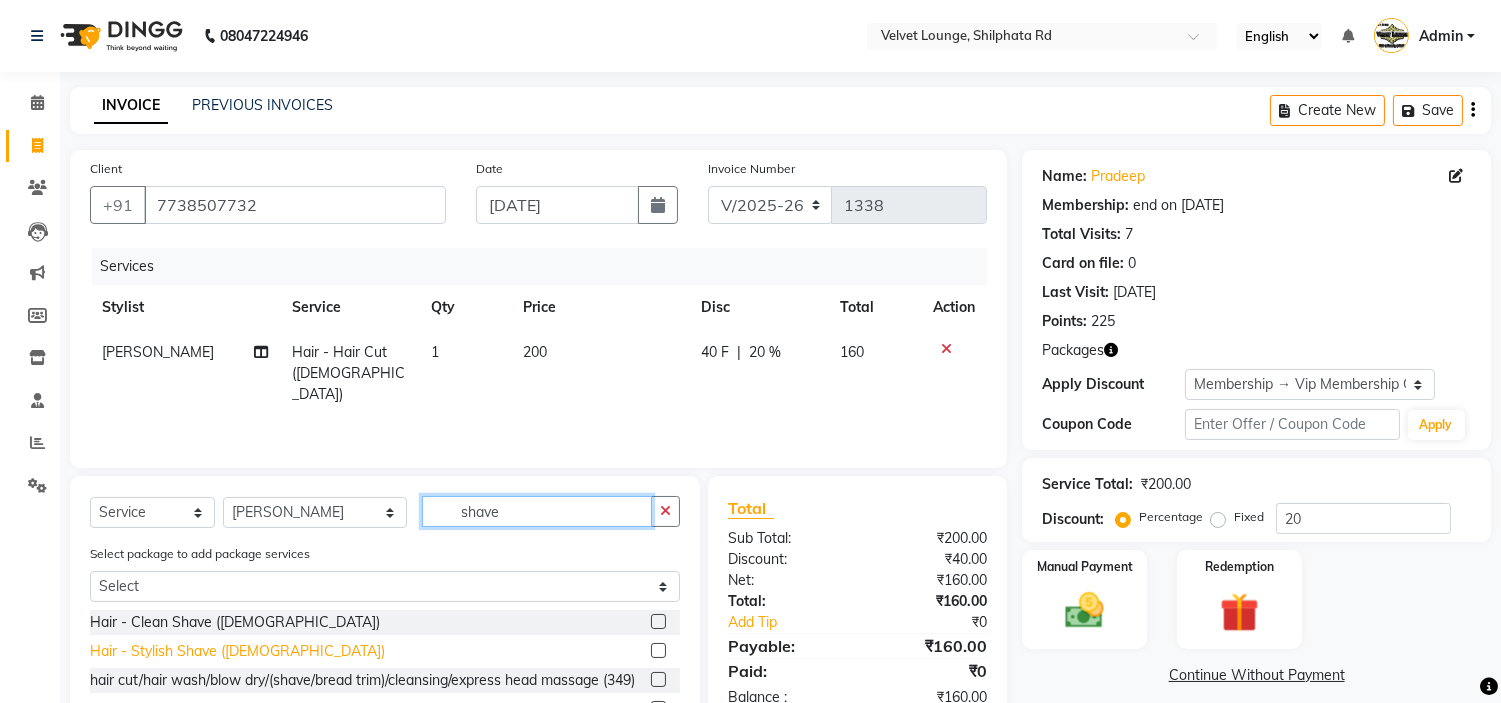 type on "shave" 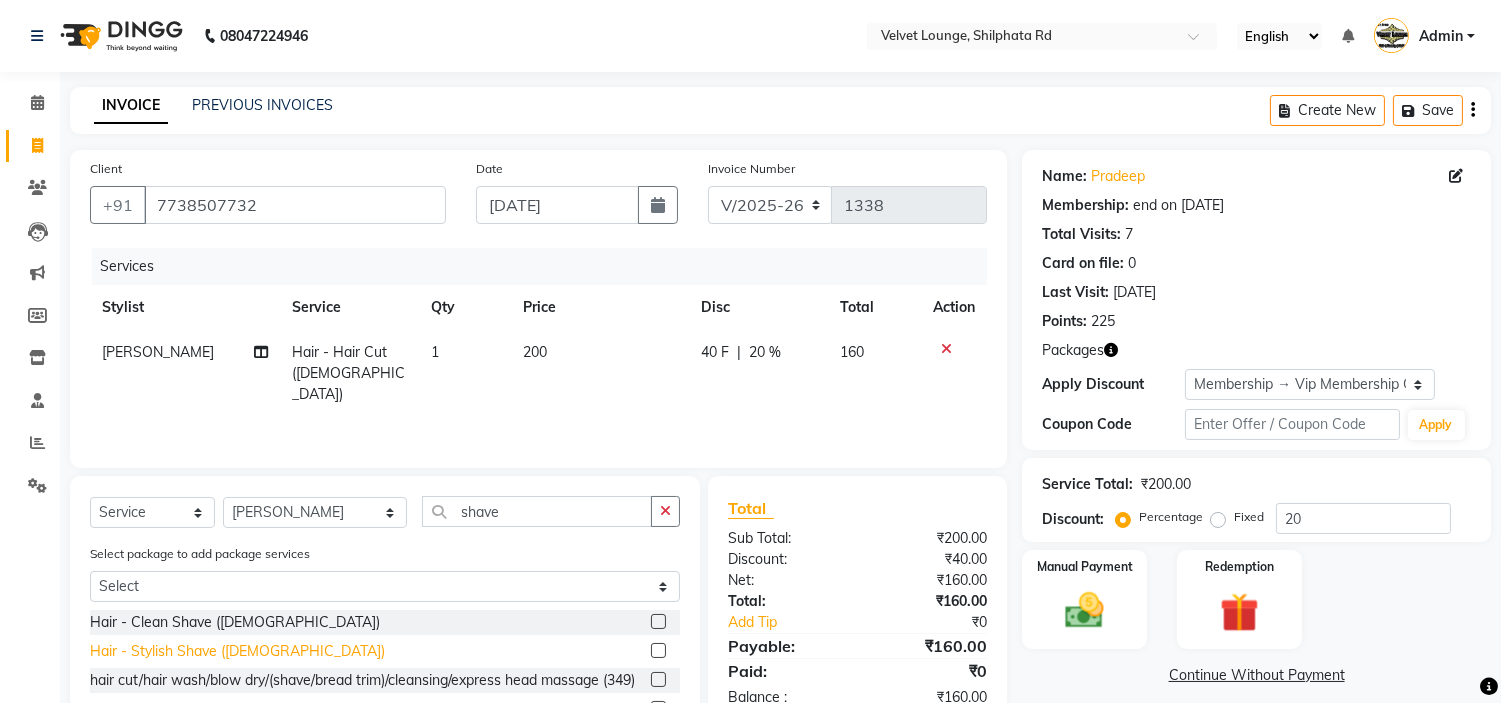 click on "Hair - Stylish Shave ([DEMOGRAPHIC_DATA])" 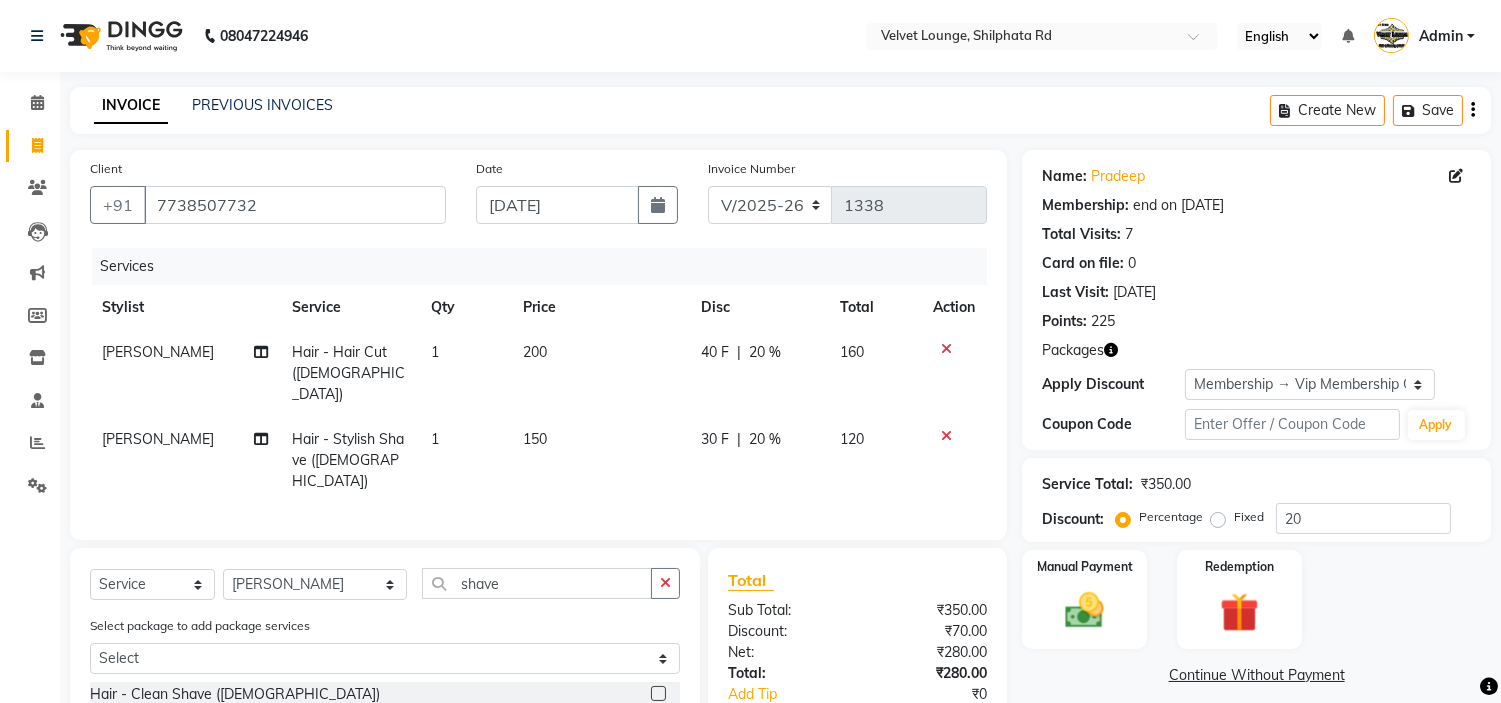 checkbox on "false" 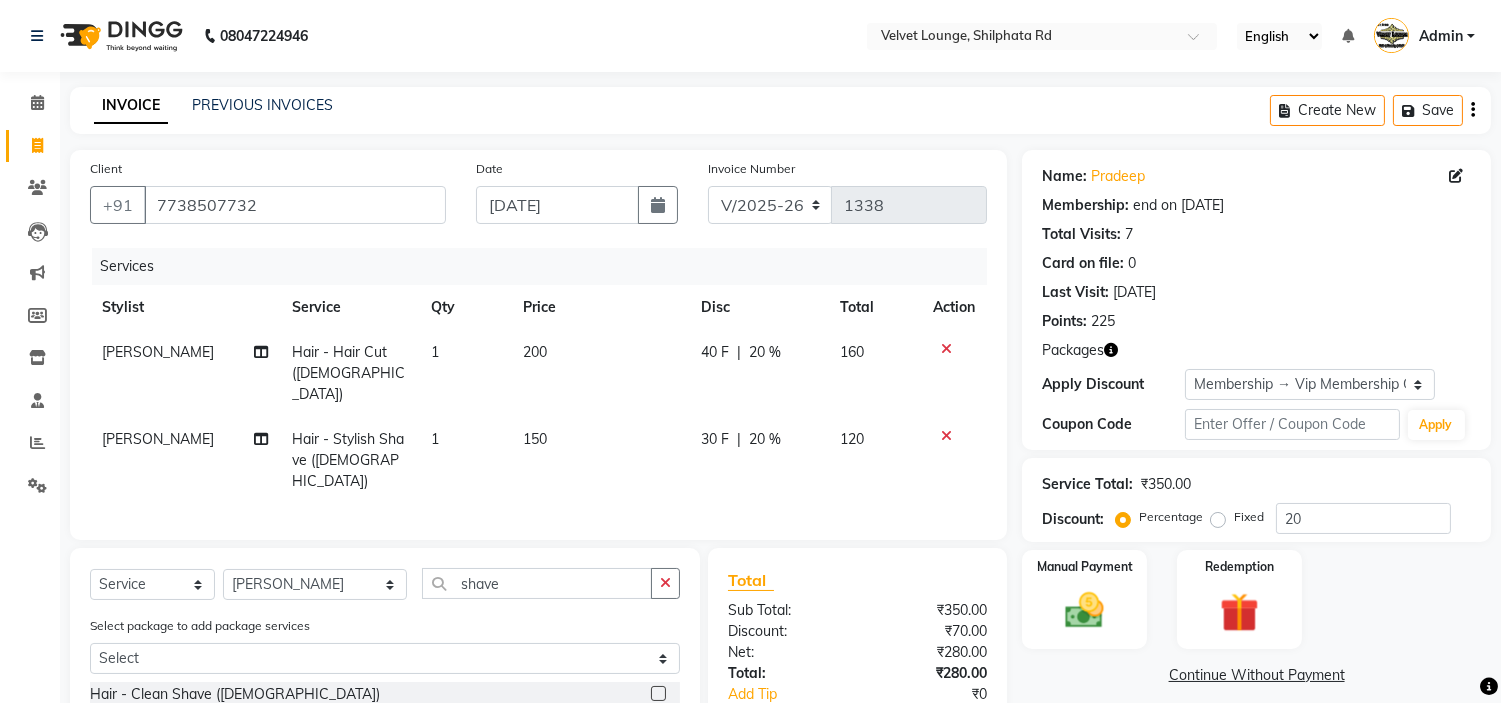scroll, scrollTop: 212, scrollLeft: 0, axis: vertical 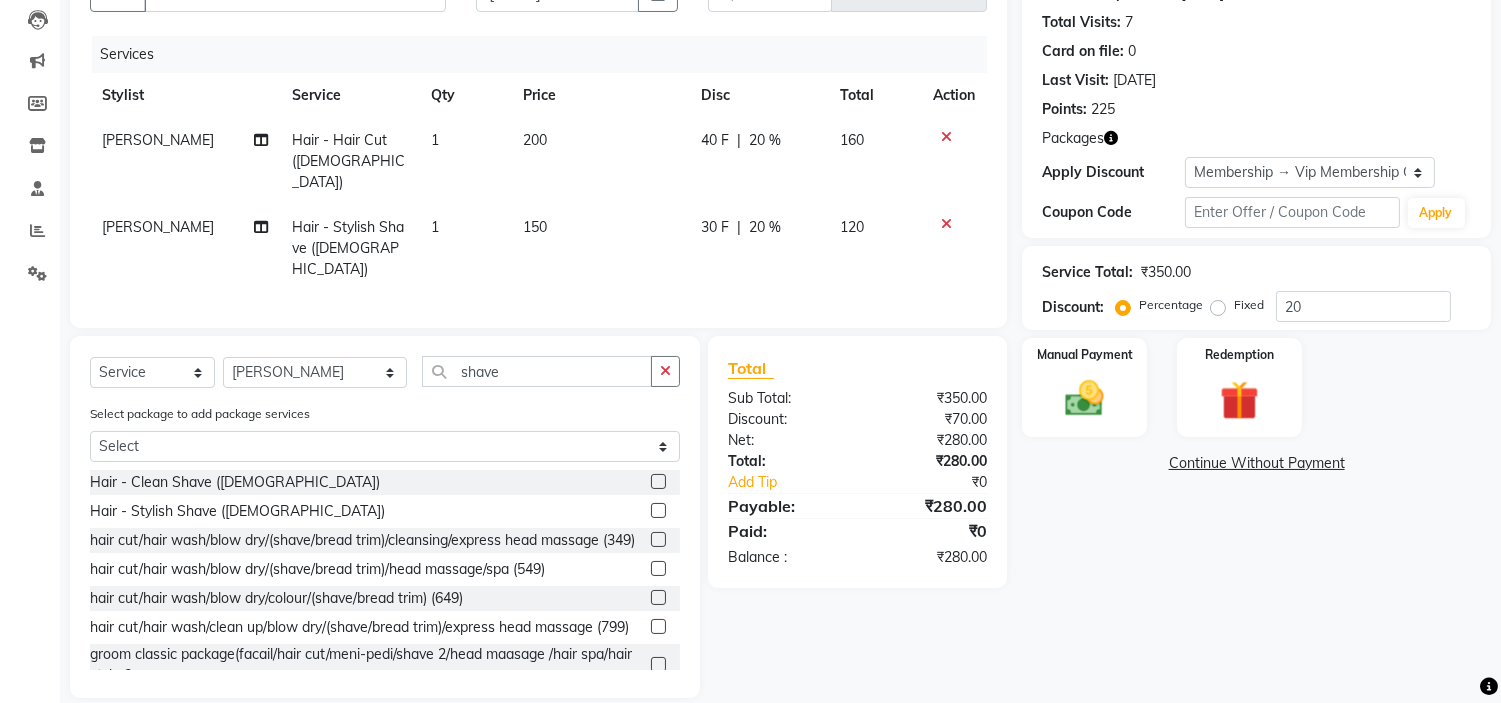 click on "Price" 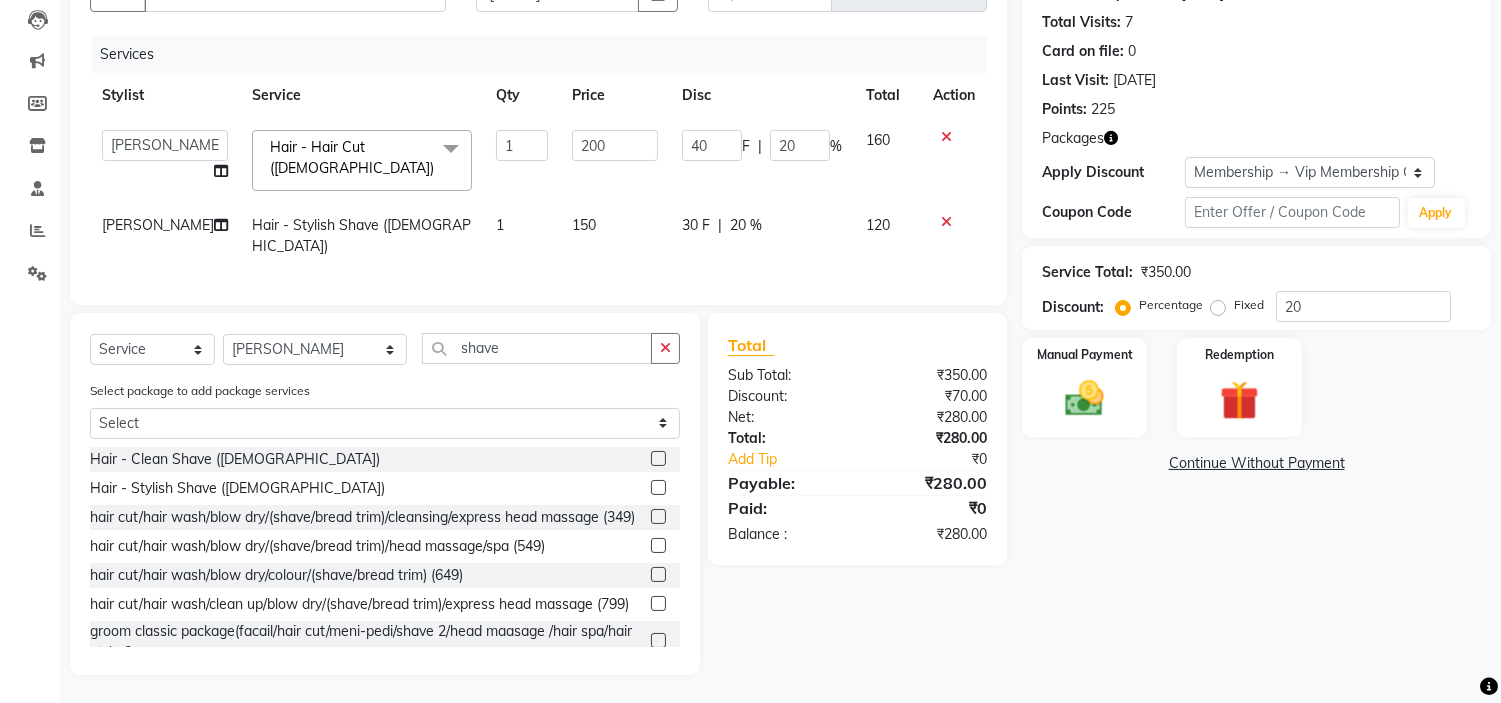 scroll, scrollTop: 201, scrollLeft: 0, axis: vertical 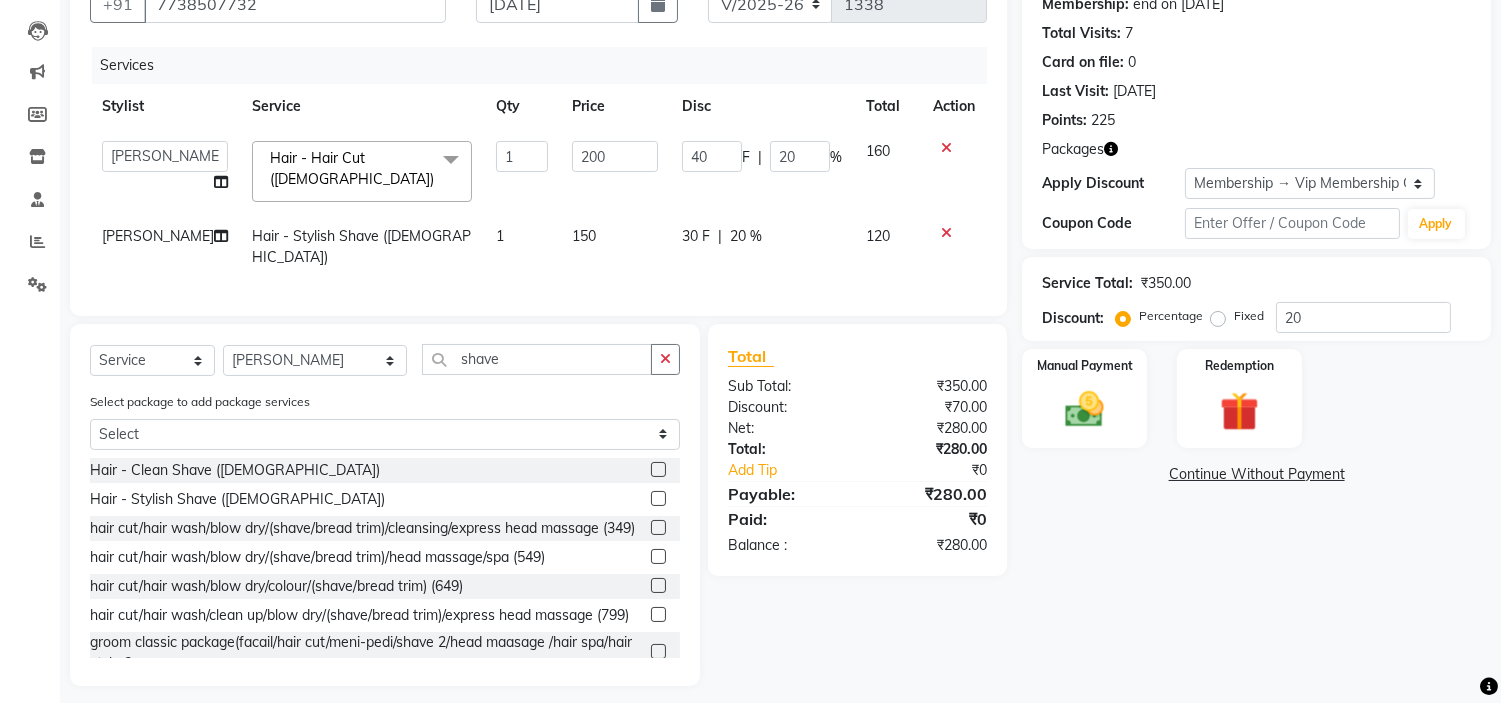 click on "200" 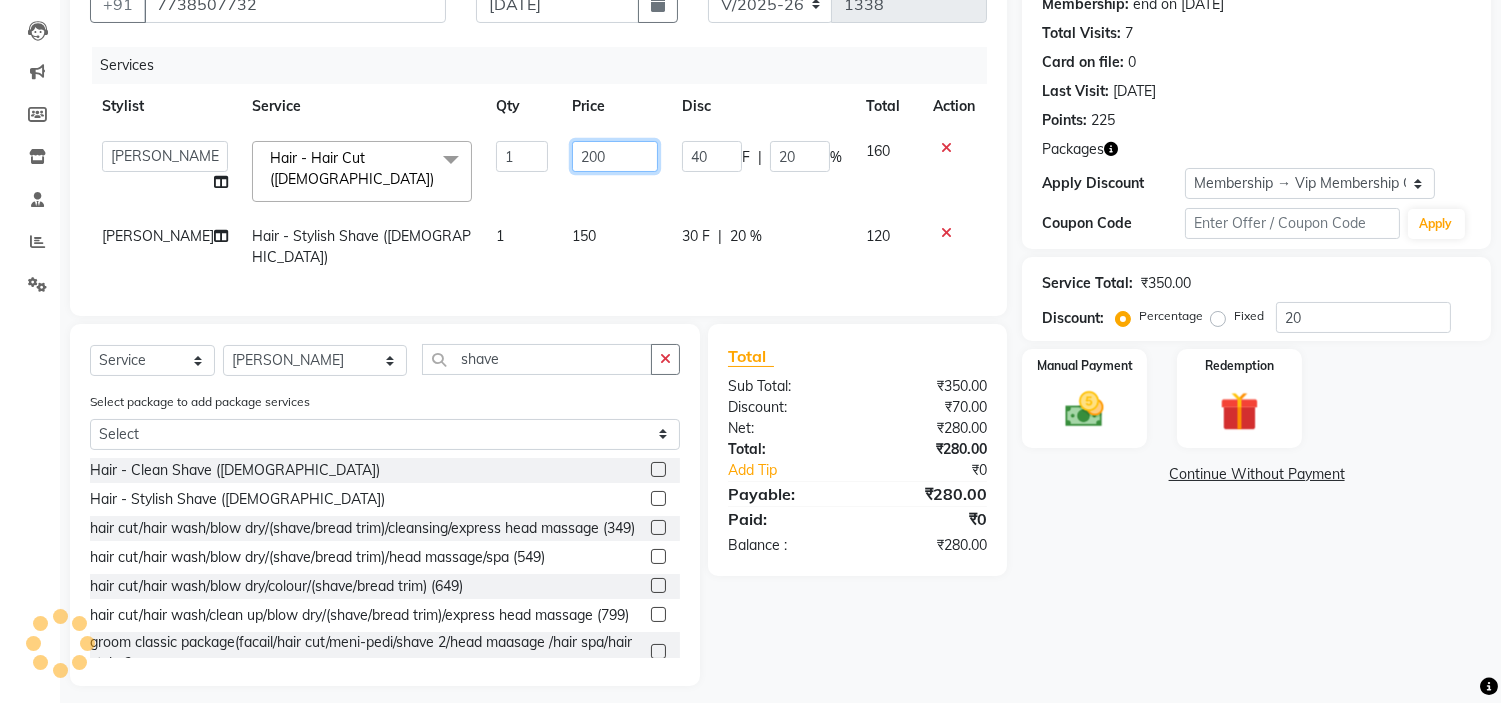 click on "200" 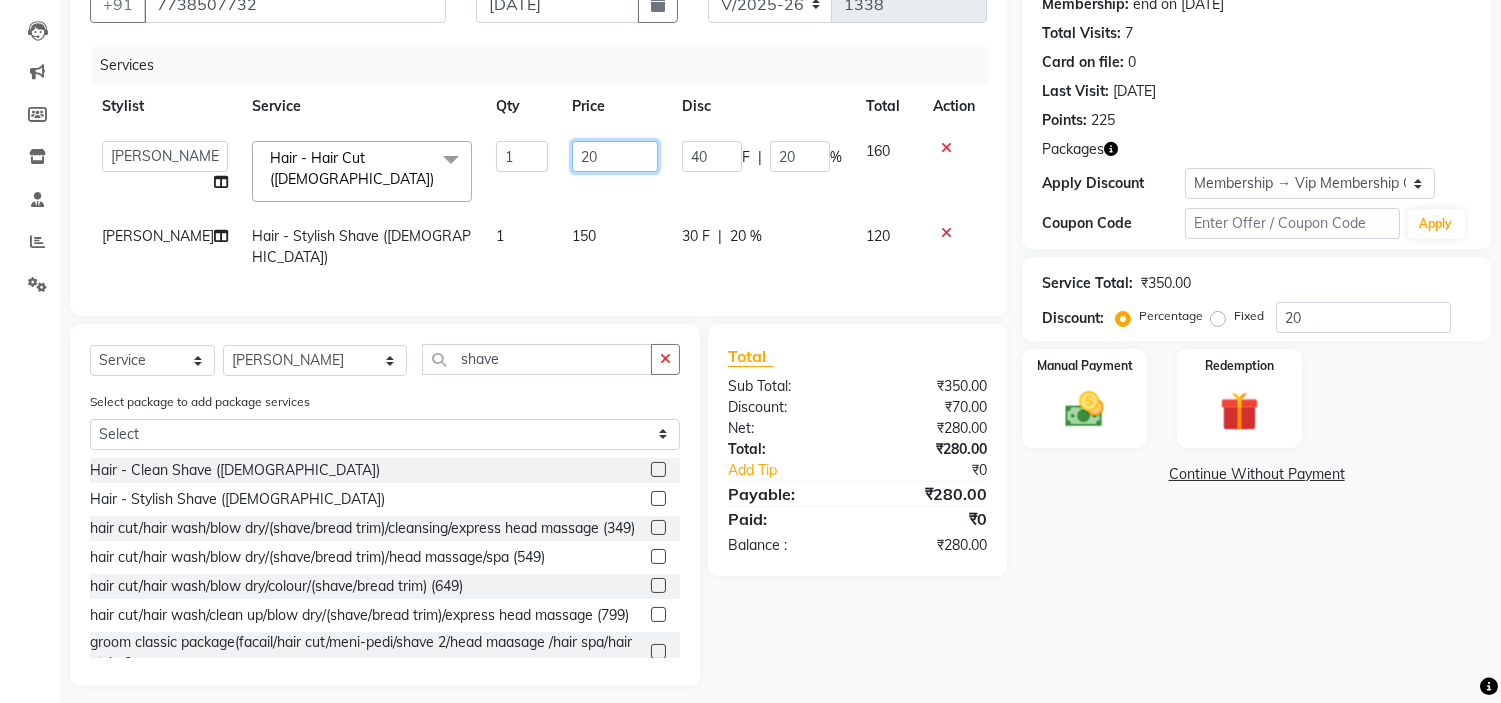 type on "2" 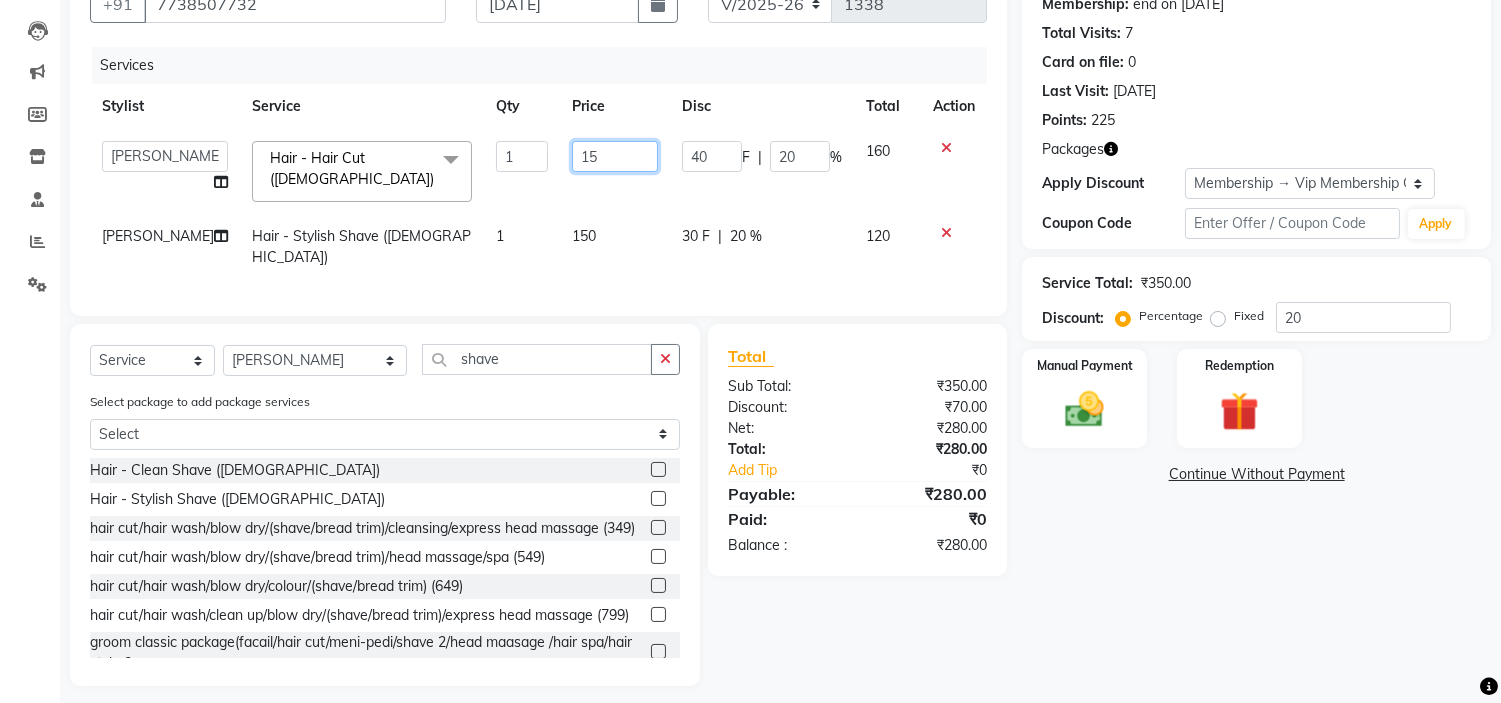 type on "150" 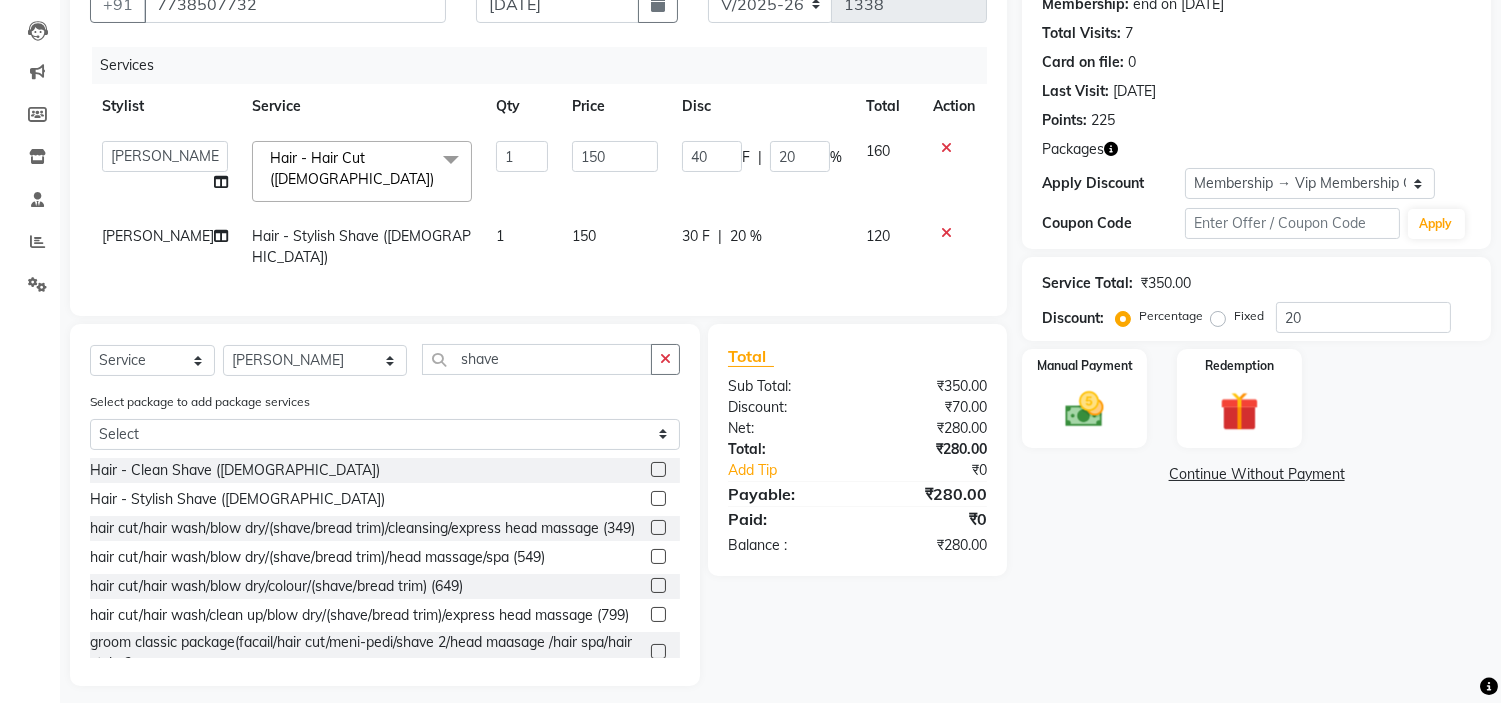 click on "Name: Pradeep  Membership: end on 31-05-2026 Total Visits:  7 Card on file:  0 Last Visit:   21-06-2025 Points:   225  Packages Apply Discount Select Membership → Vip Membership Card  Loyalty → Loyality level 1  Coupon Code Apply Service Total:  ₹350.00  Discount:  Percentage   Fixed  20 Manual Payment Redemption  Continue Without Payment" 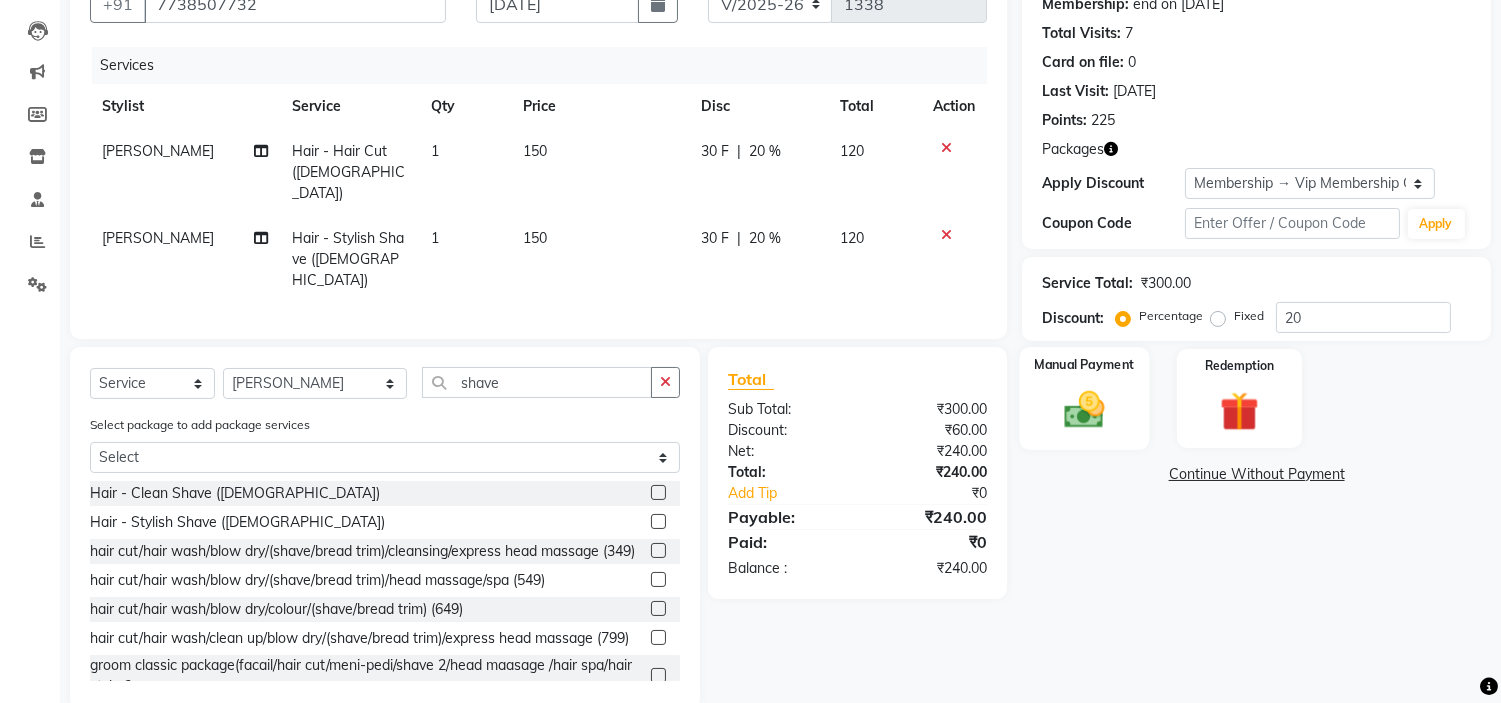 click 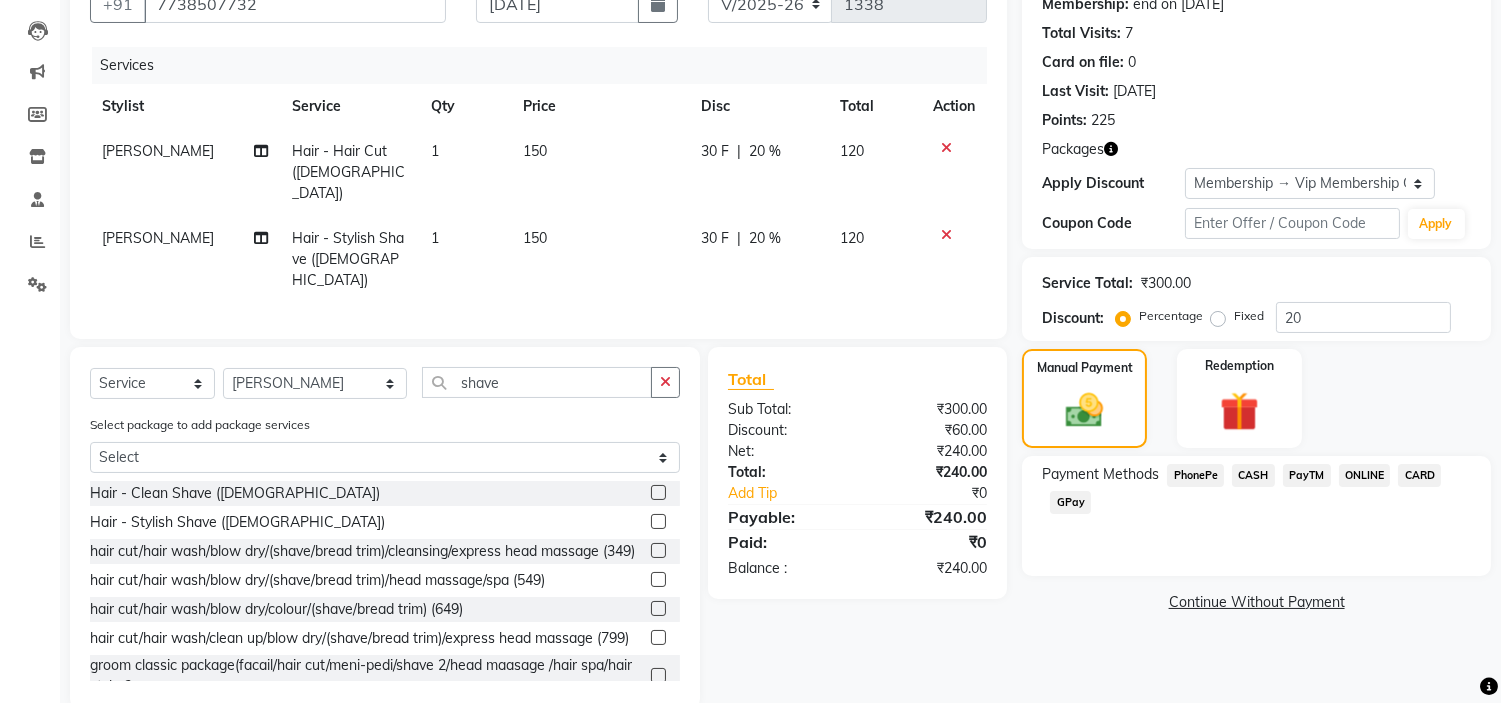 click on "PayTM" 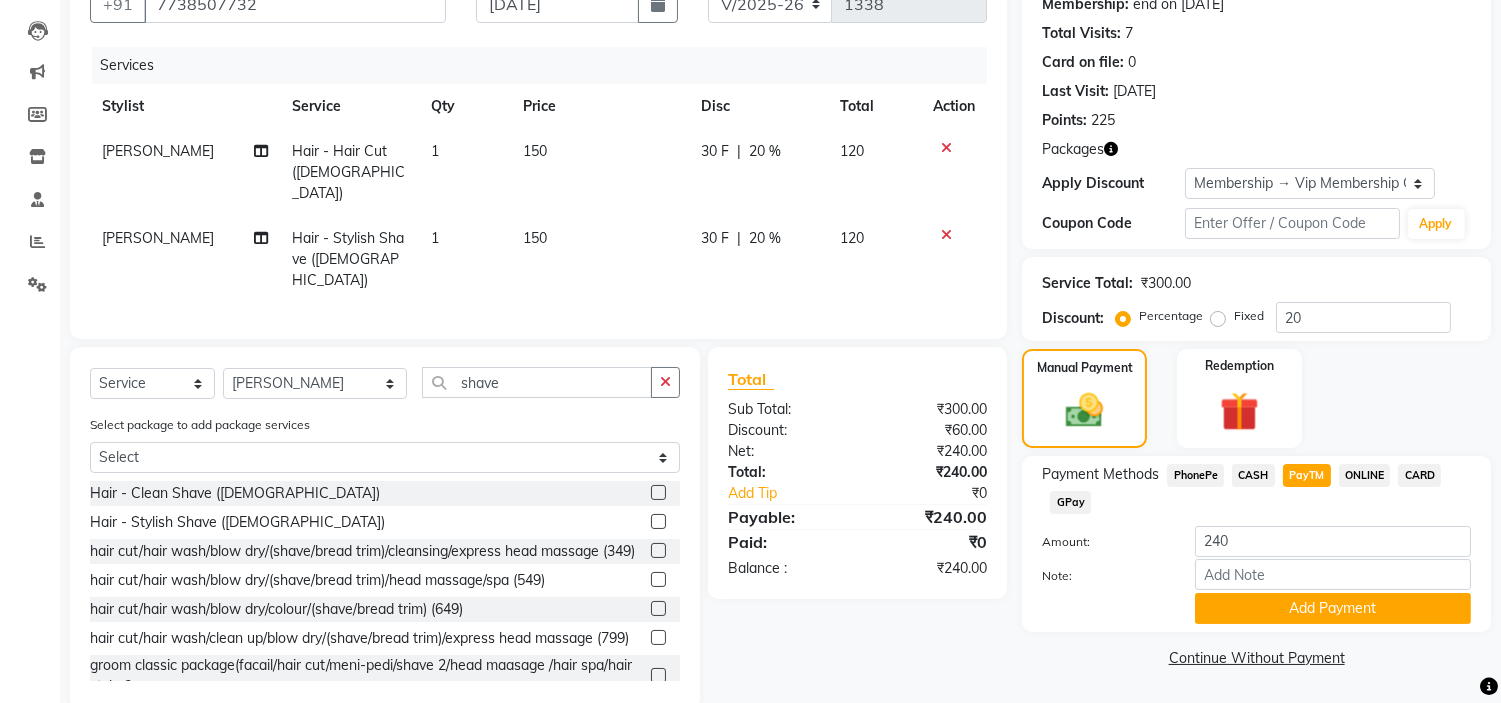 scroll, scrollTop: 153, scrollLeft: 0, axis: vertical 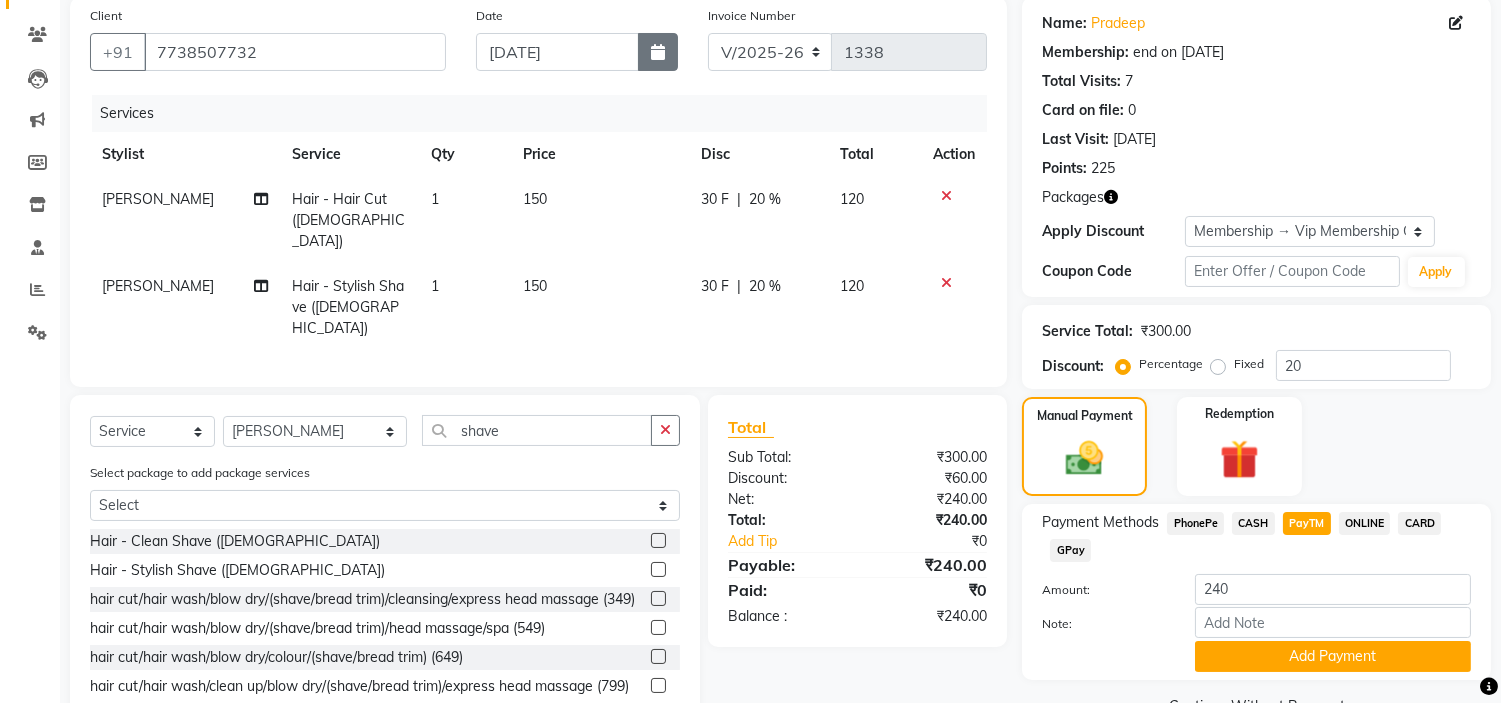 click 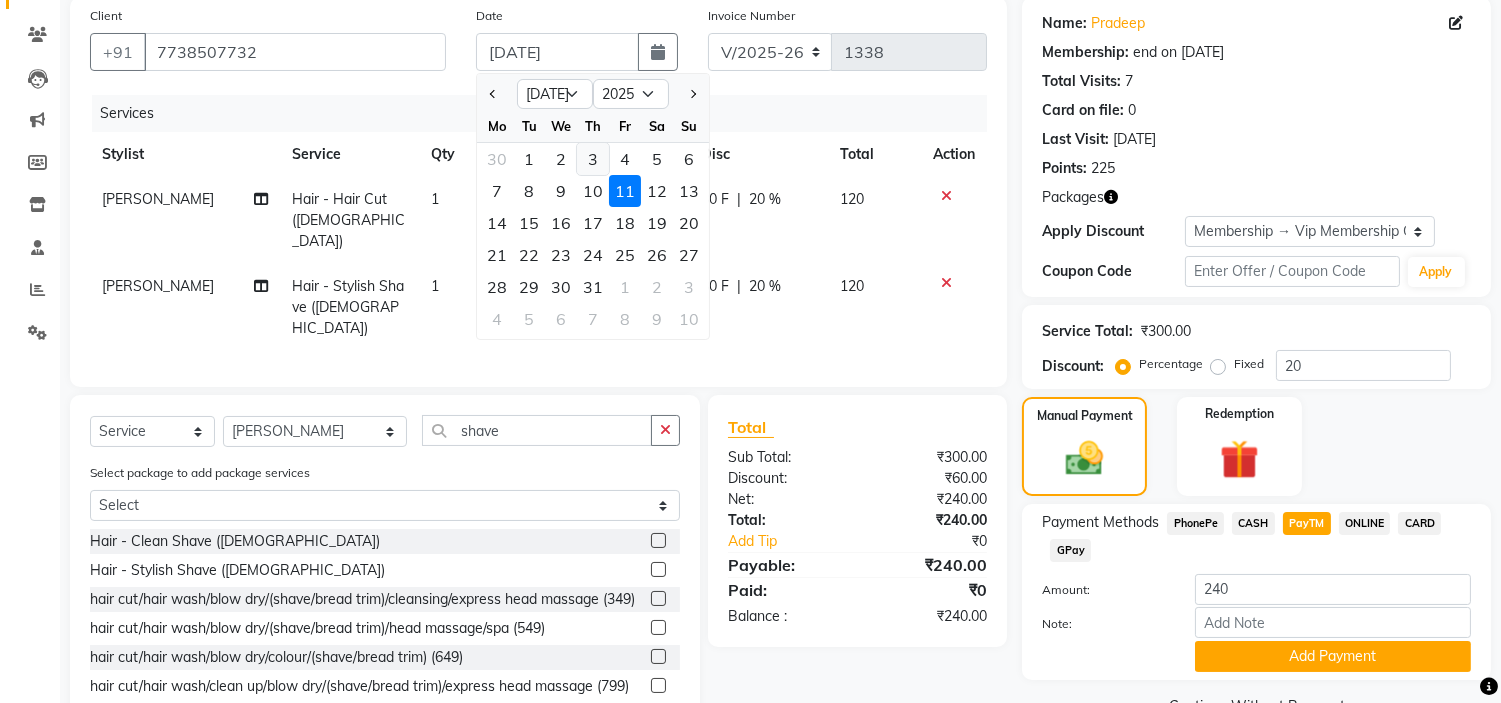 click on "3" 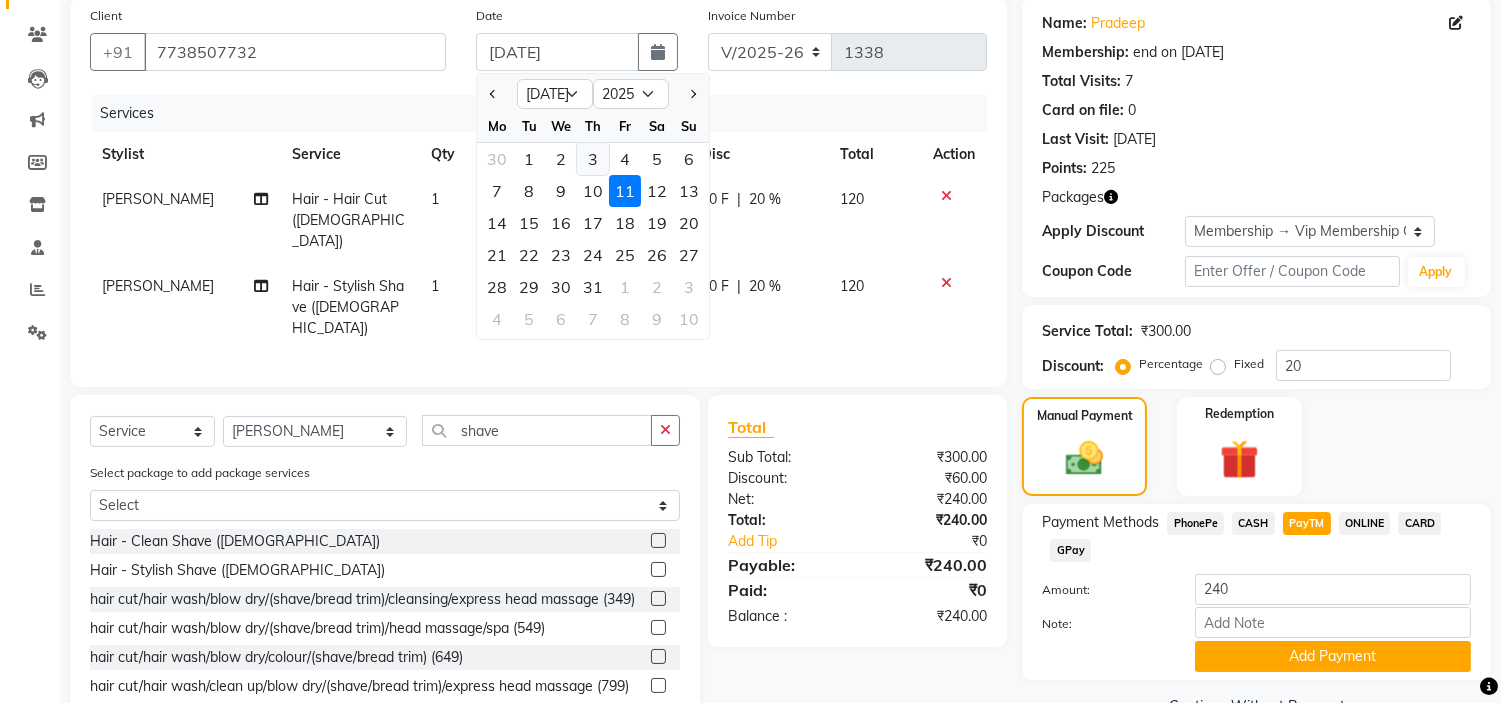 type on "03-07-2025" 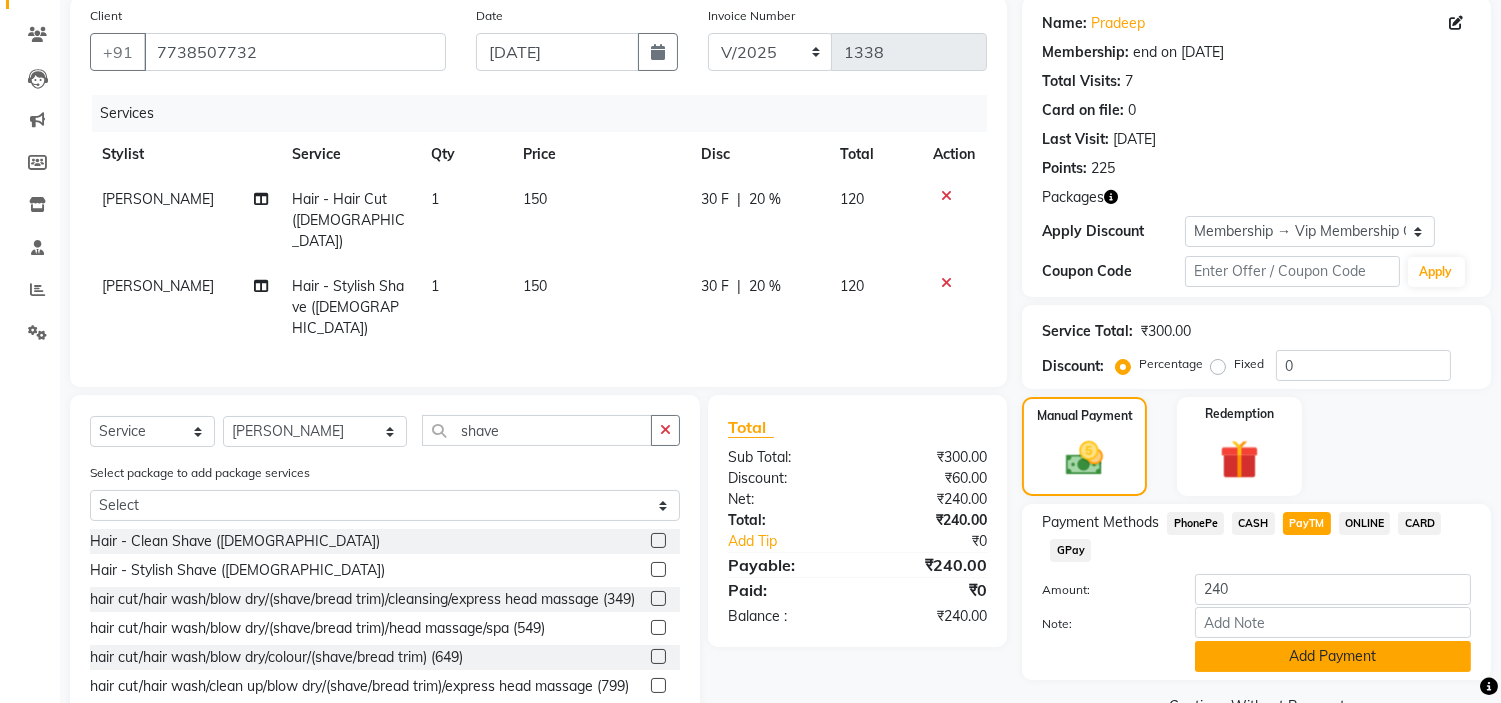 click on "Add Payment" 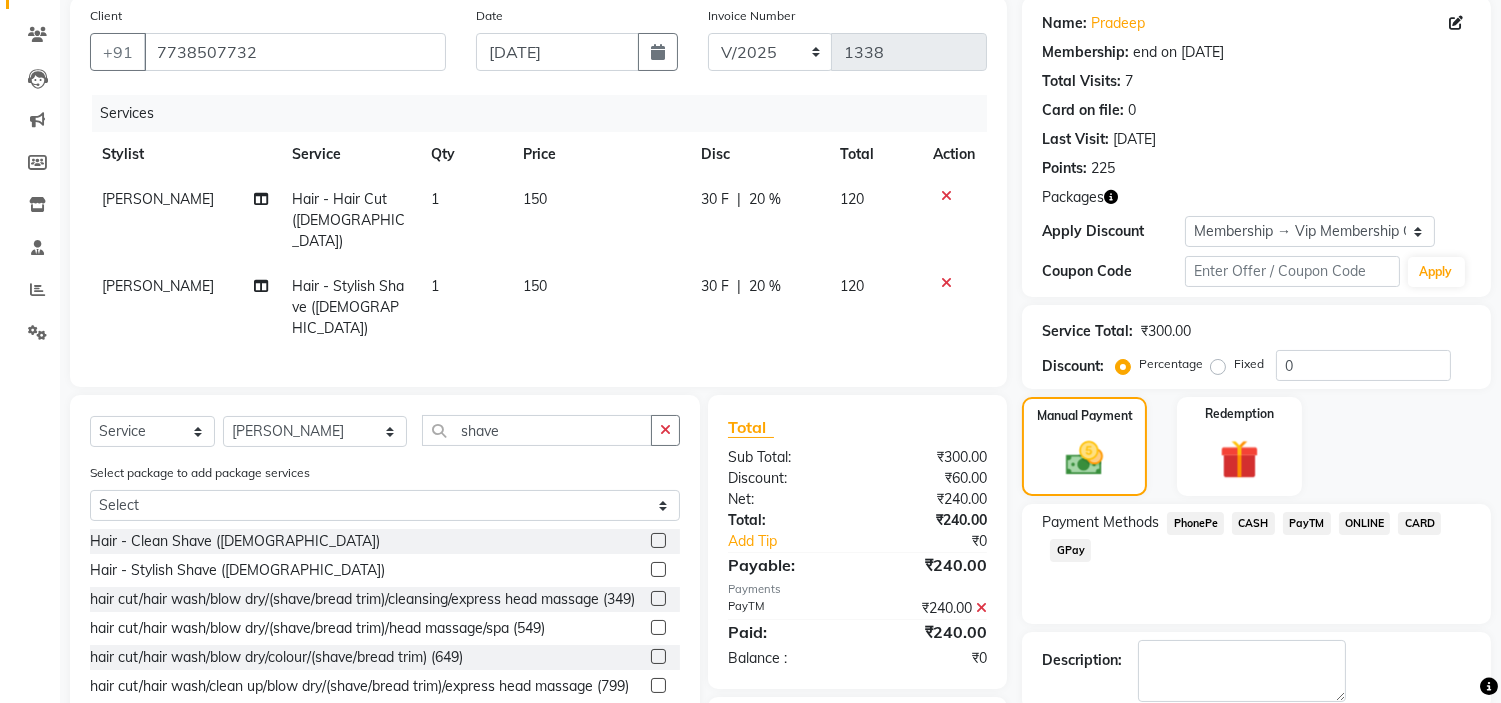 scroll, scrollTop: 256, scrollLeft: 0, axis: vertical 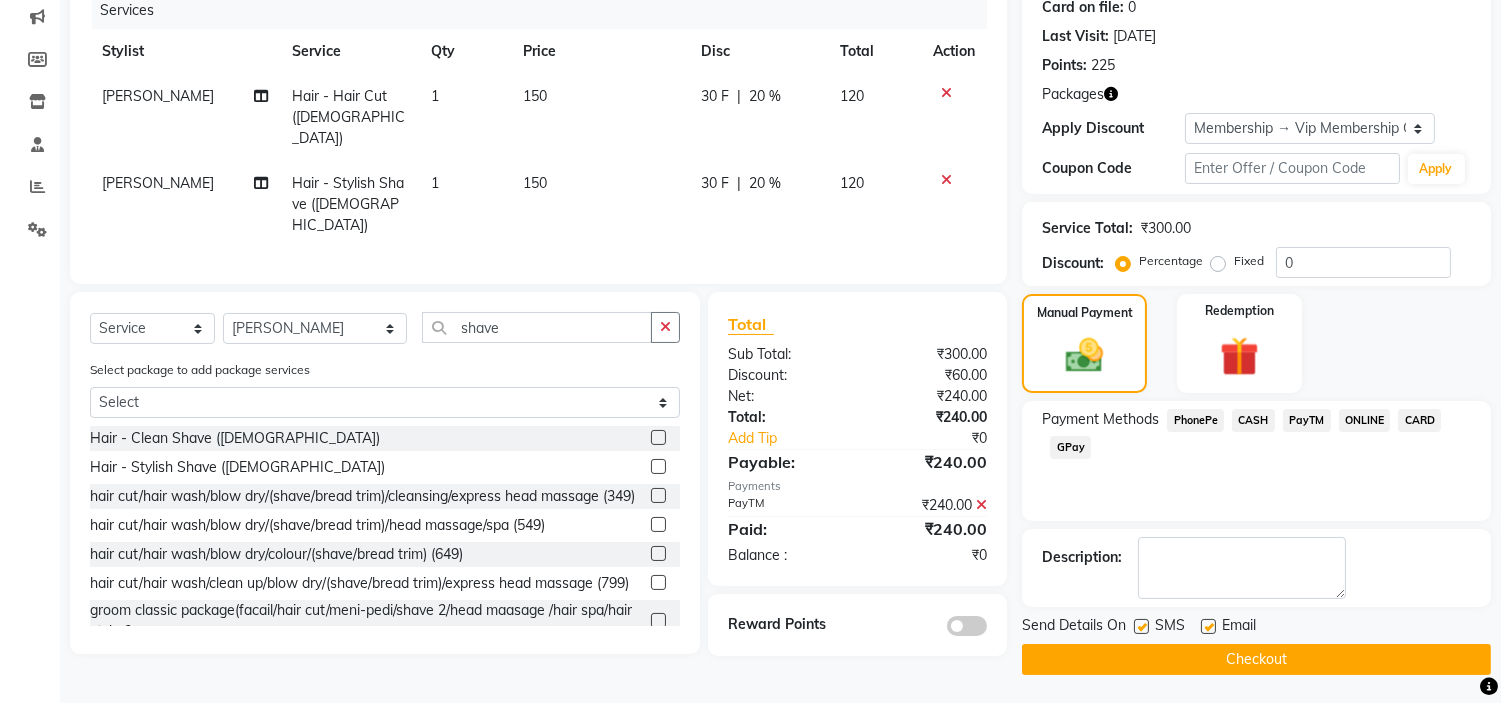 click on "Checkout" 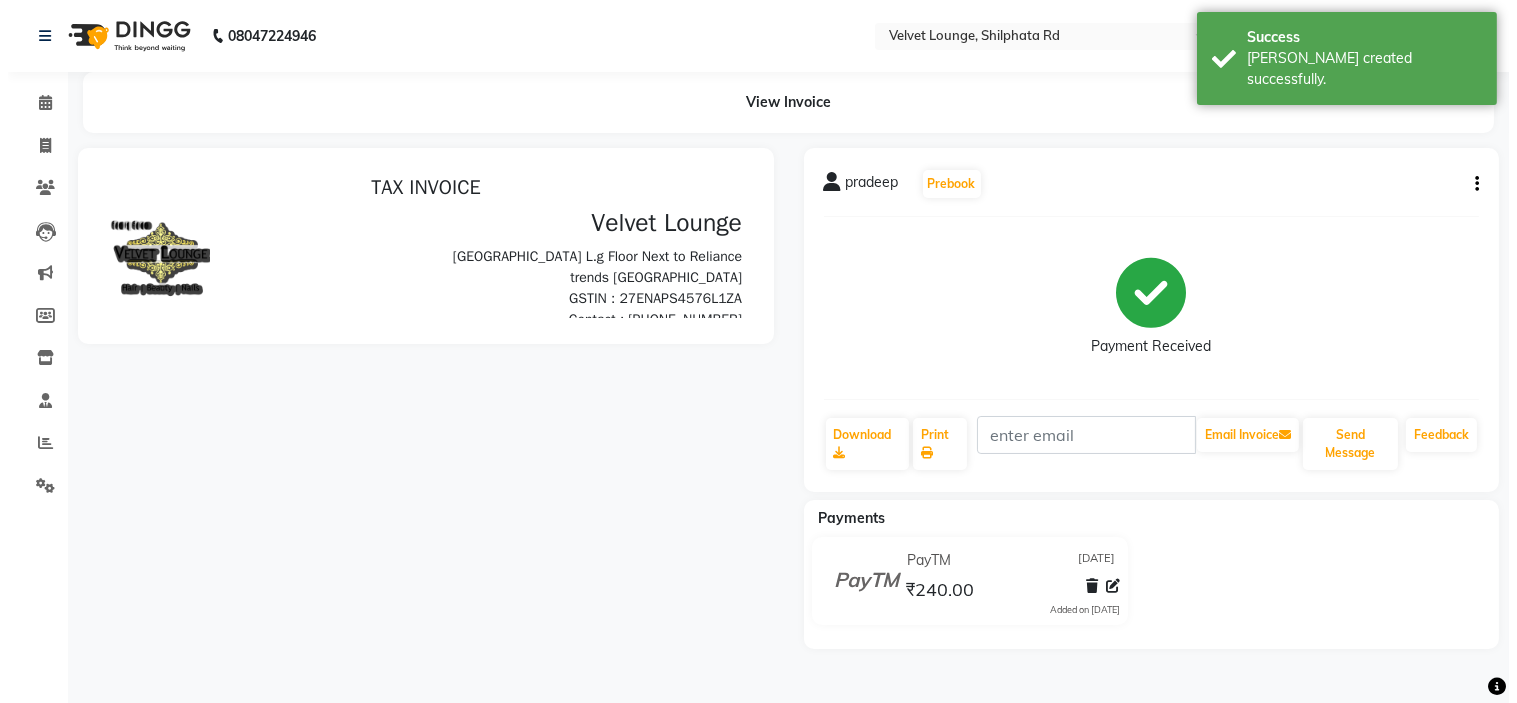 scroll, scrollTop: 0, scrollLeft: 0, axis: both 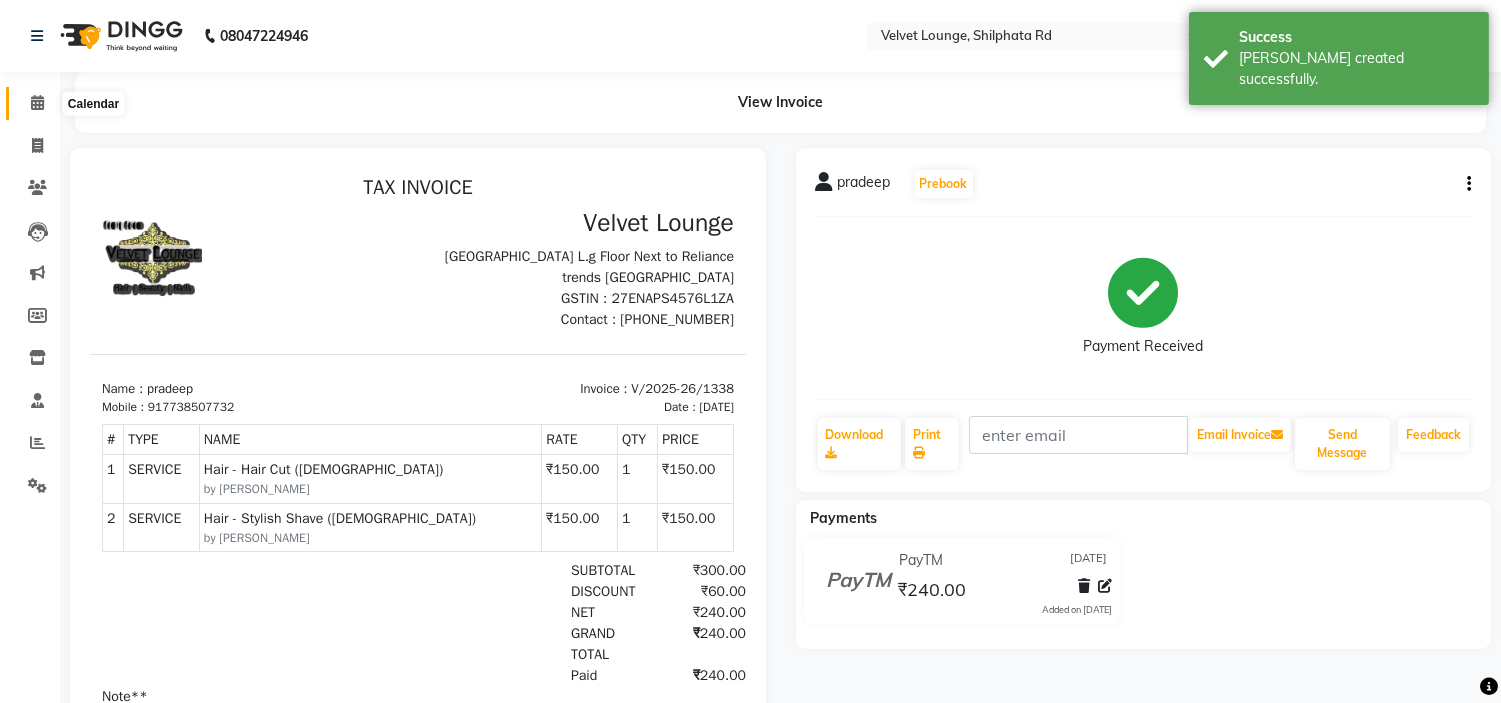 click 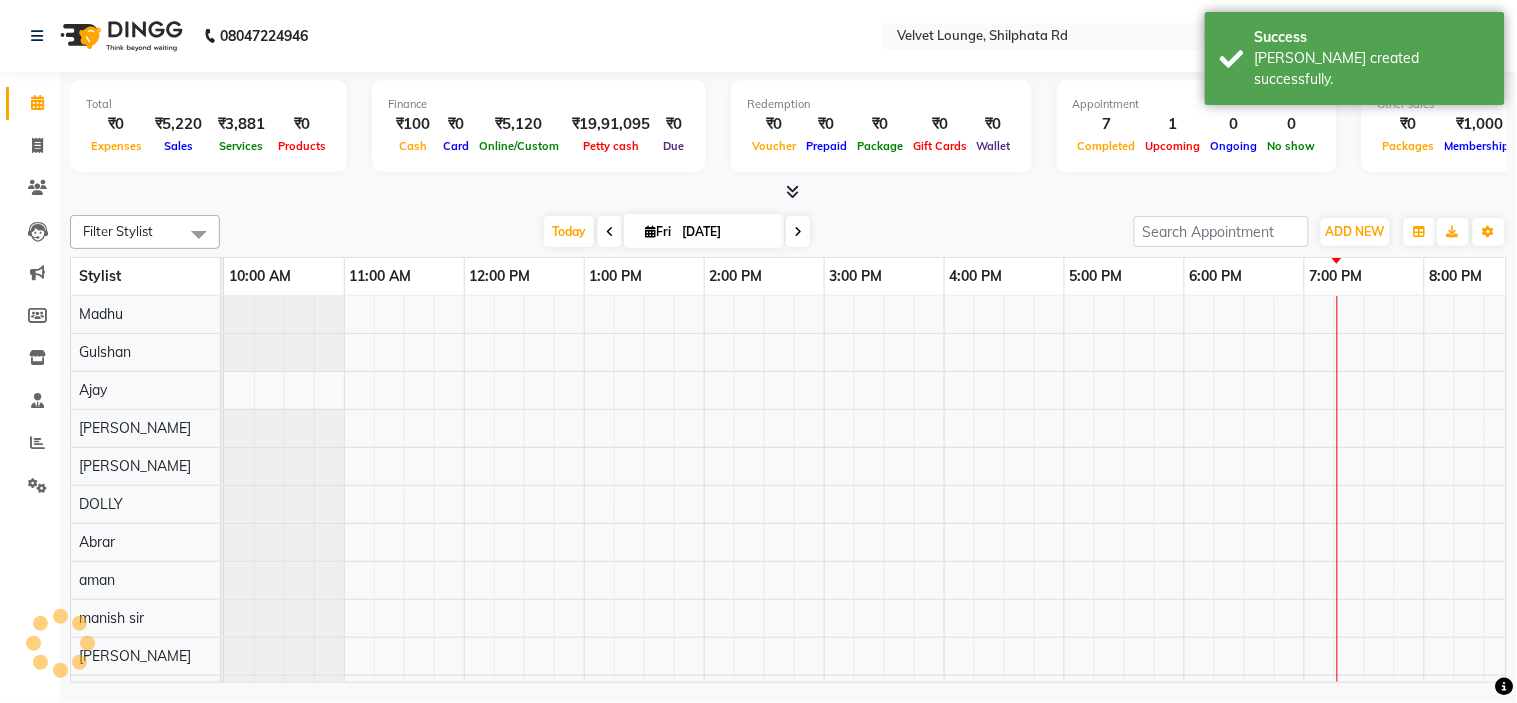 scroll, scrollTop: 0, scrollLeft: 277, axis: horizontal 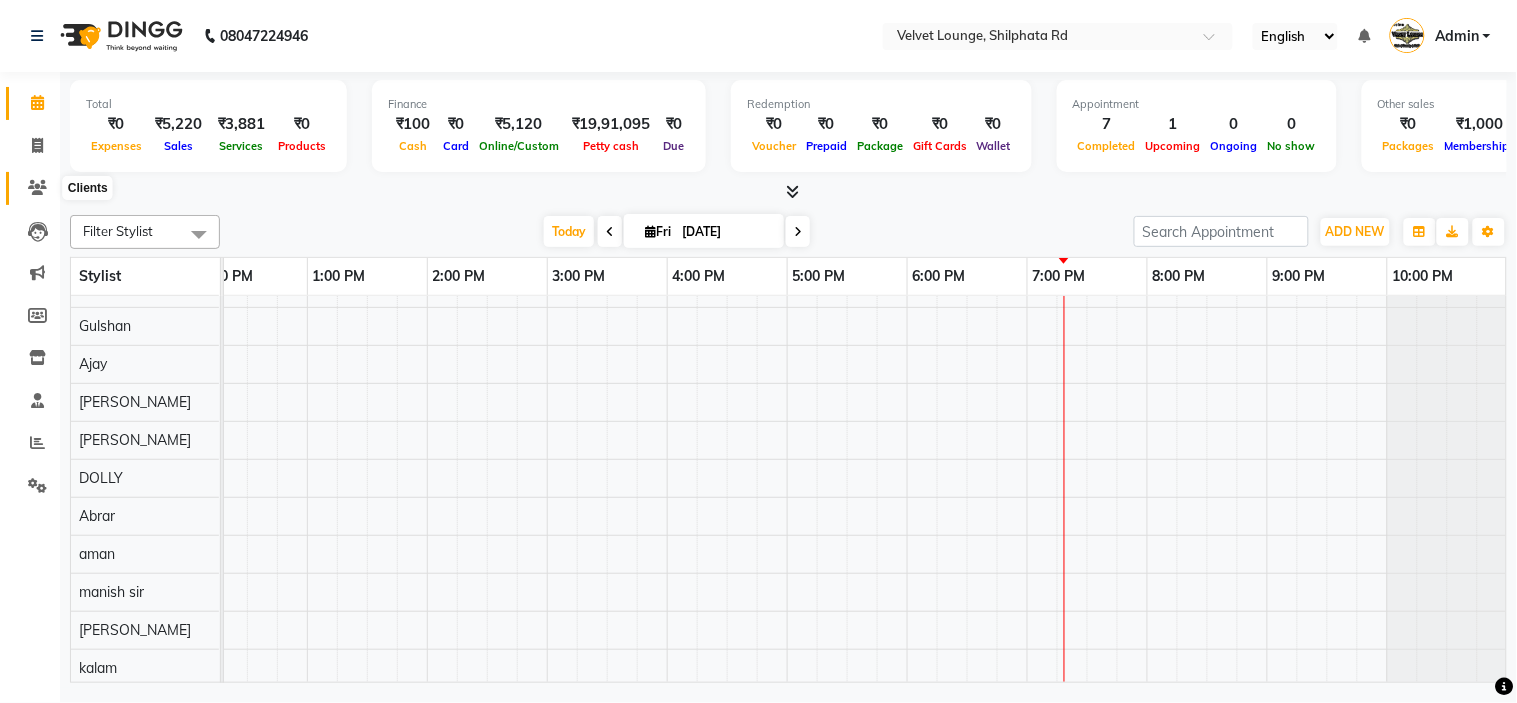 click 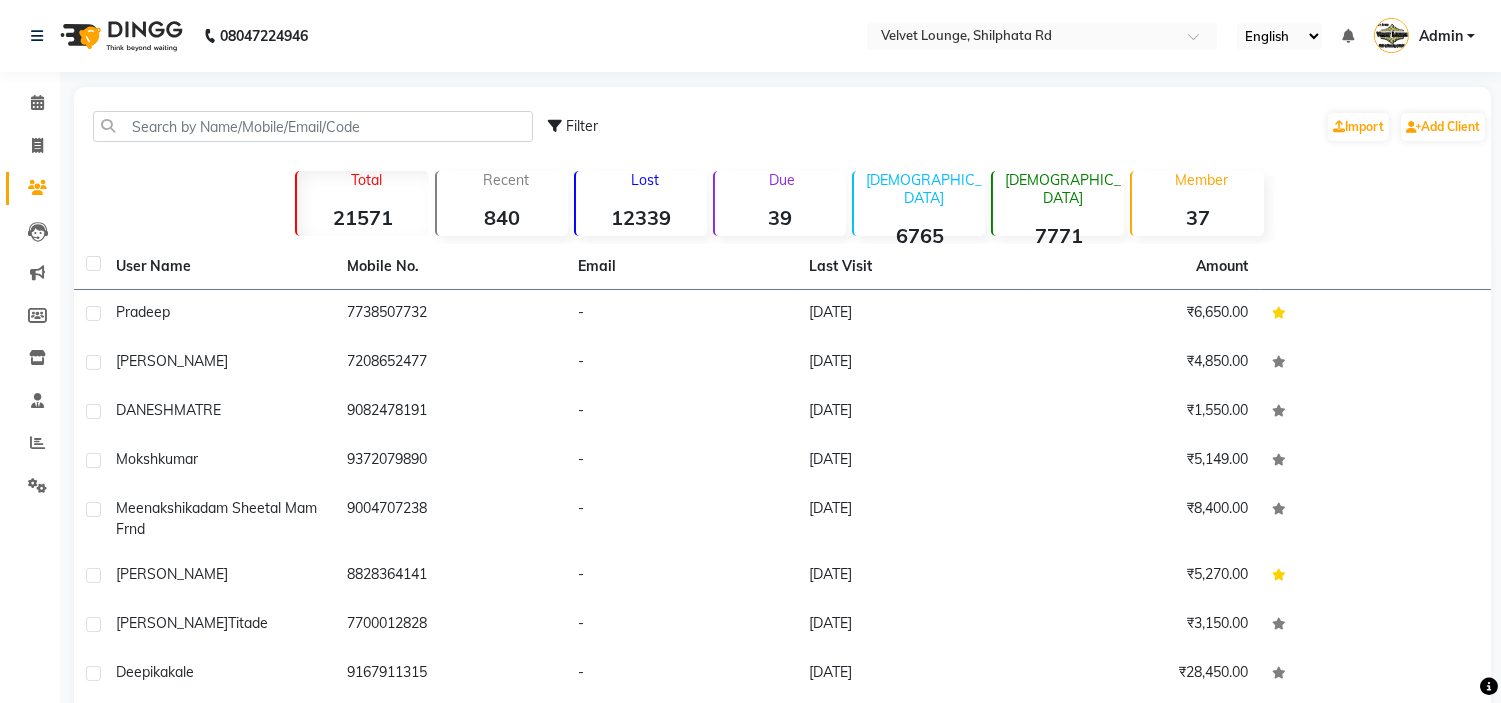 click on "Filter  Import   Add Client" 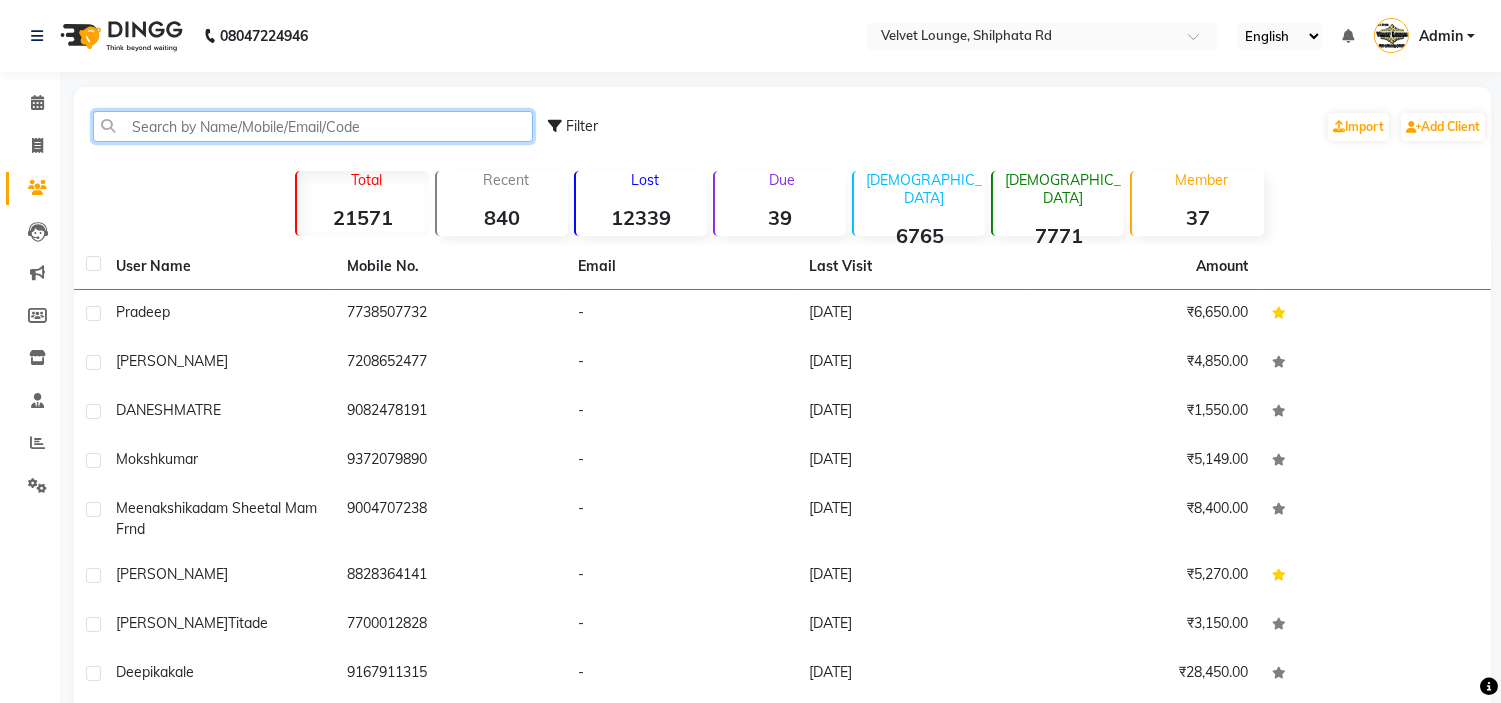 click 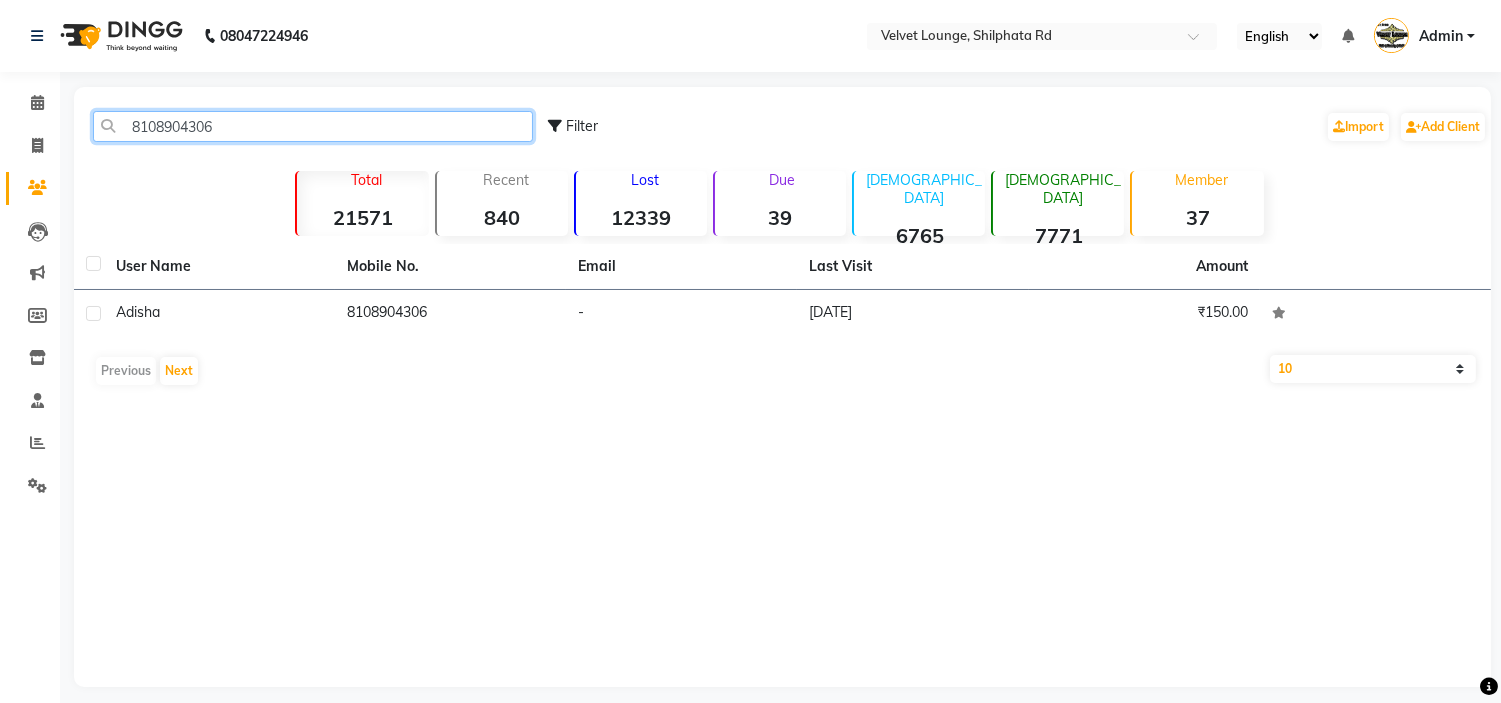 type on "8108904306" 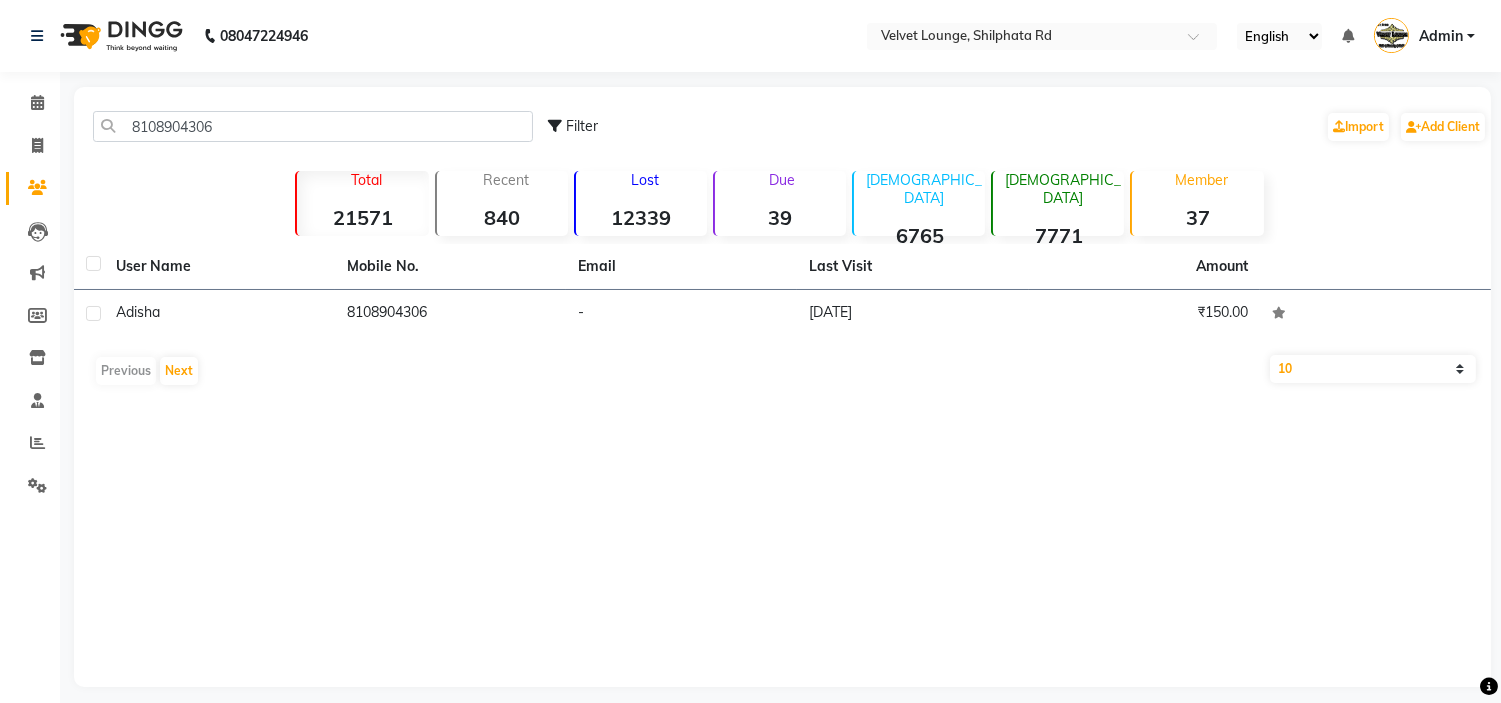 click on "adisha" 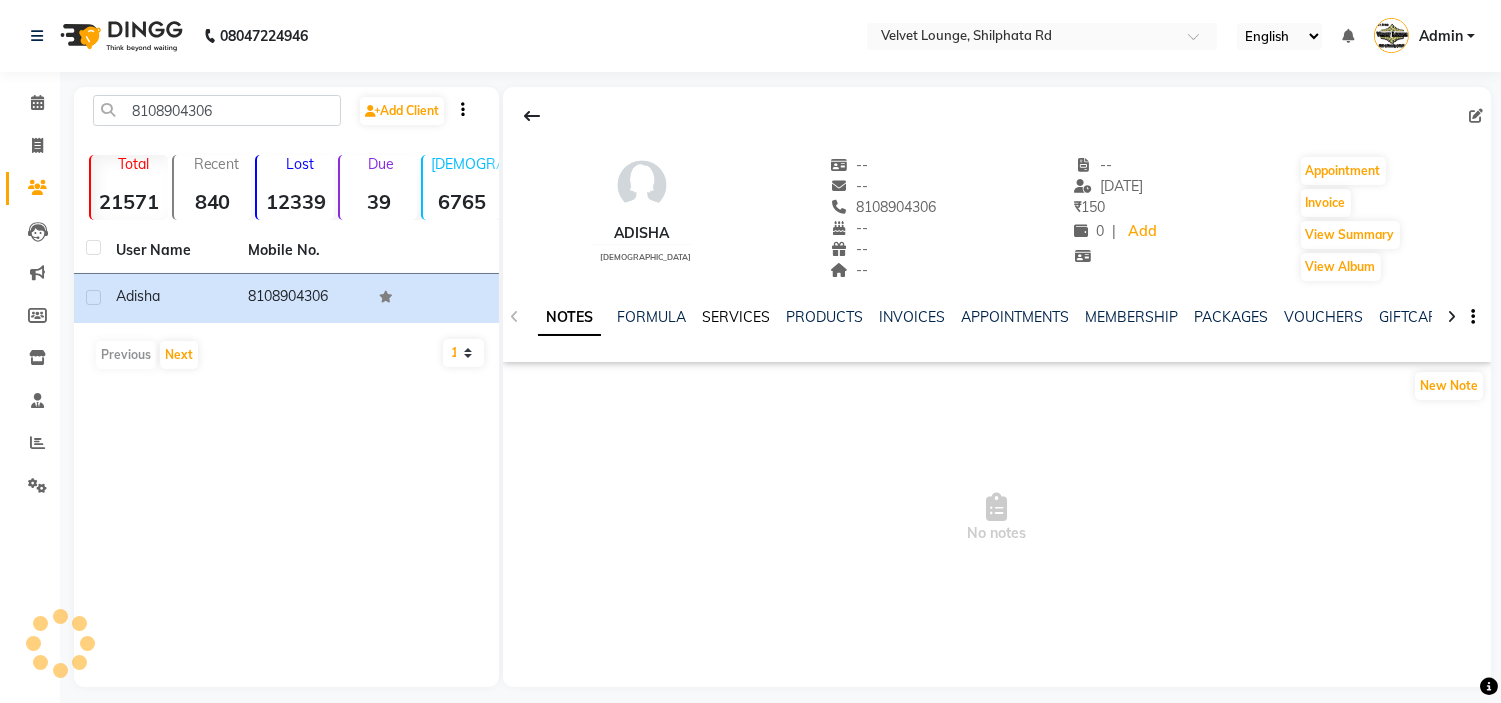 click on "SERVICES" 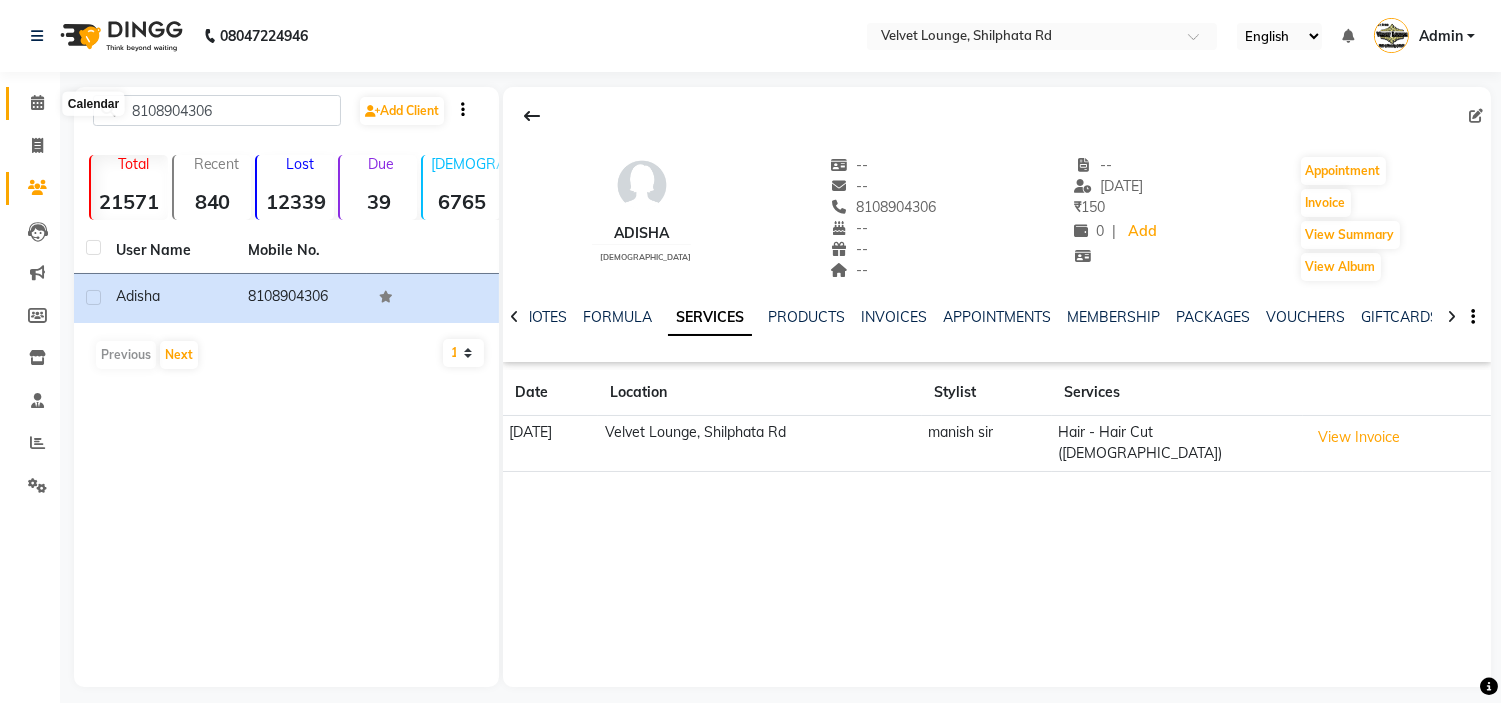 click 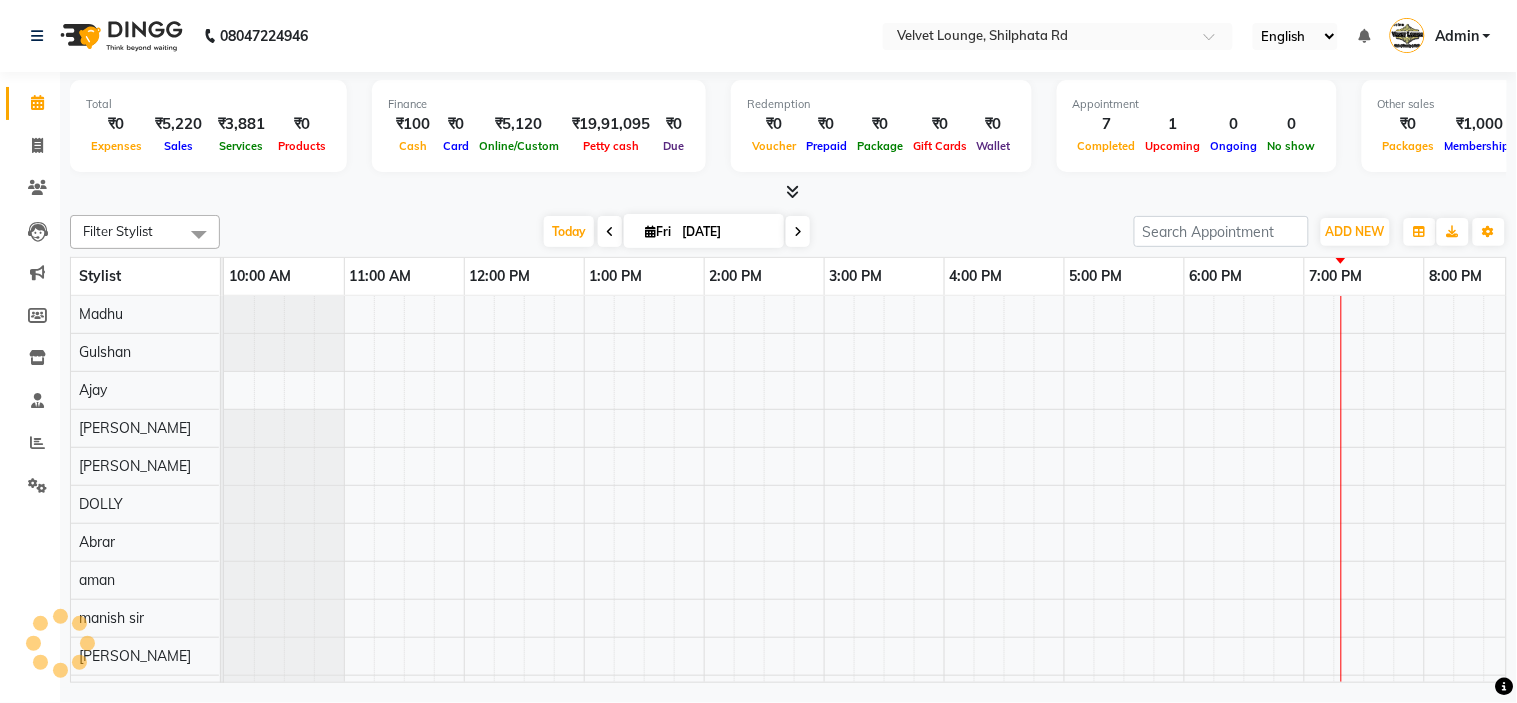 scroll, scrollTop: 0, scrollLeft: 277, axis: horizontal 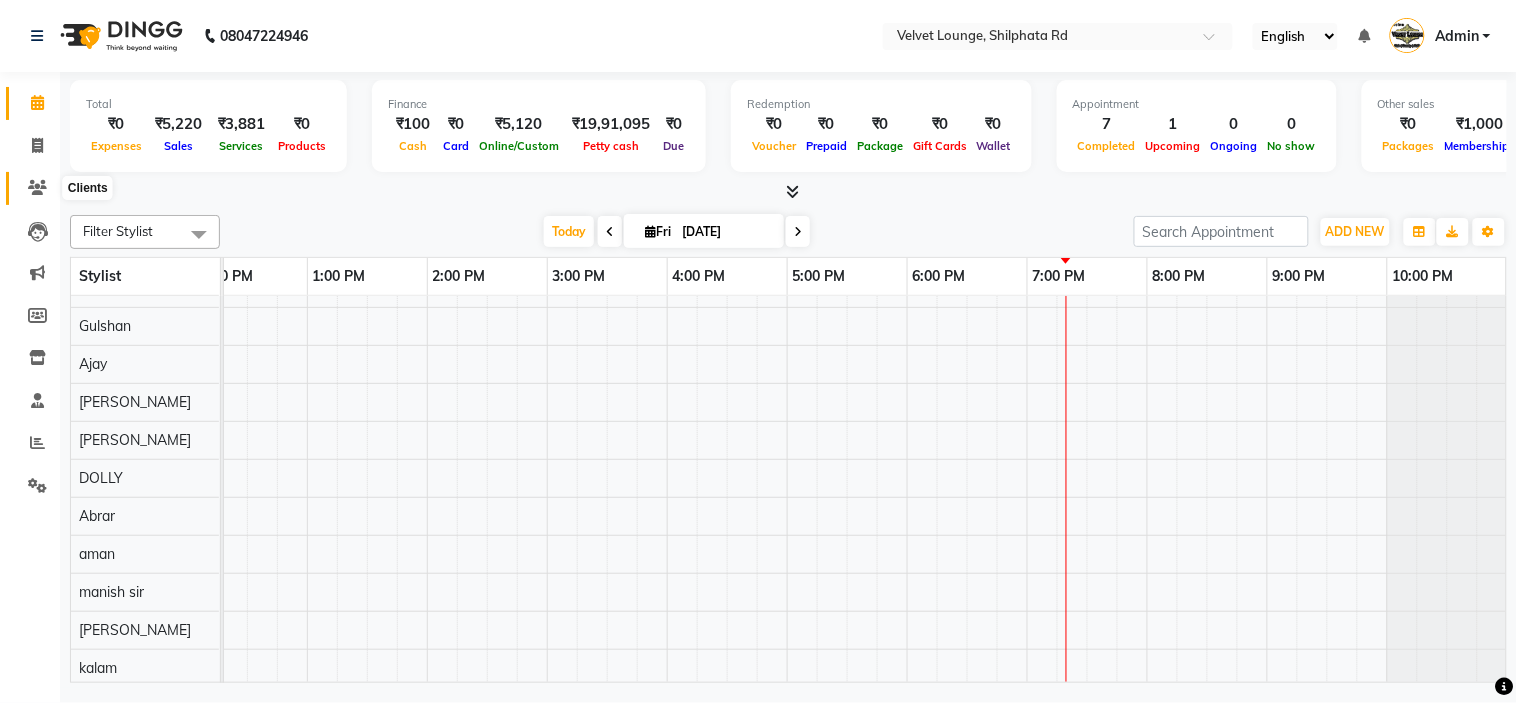 click 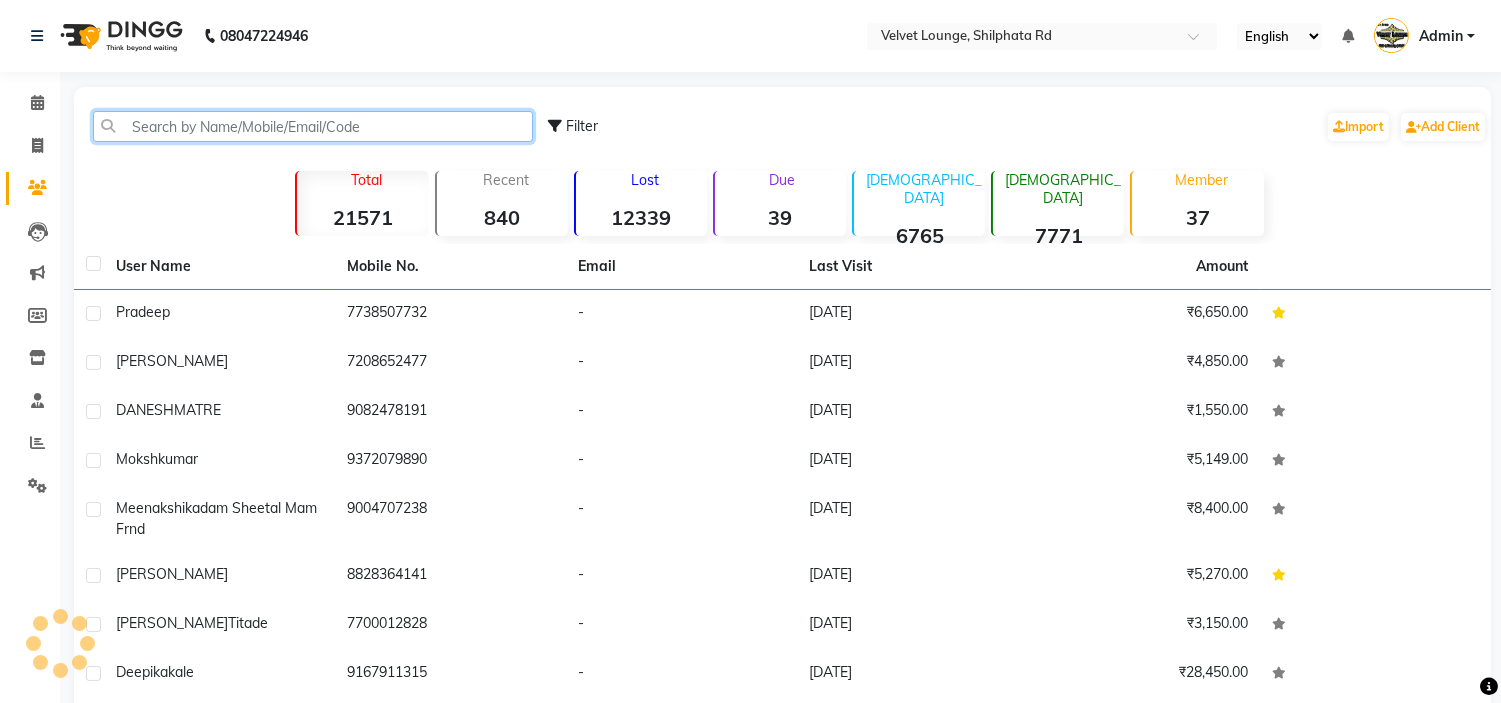 click 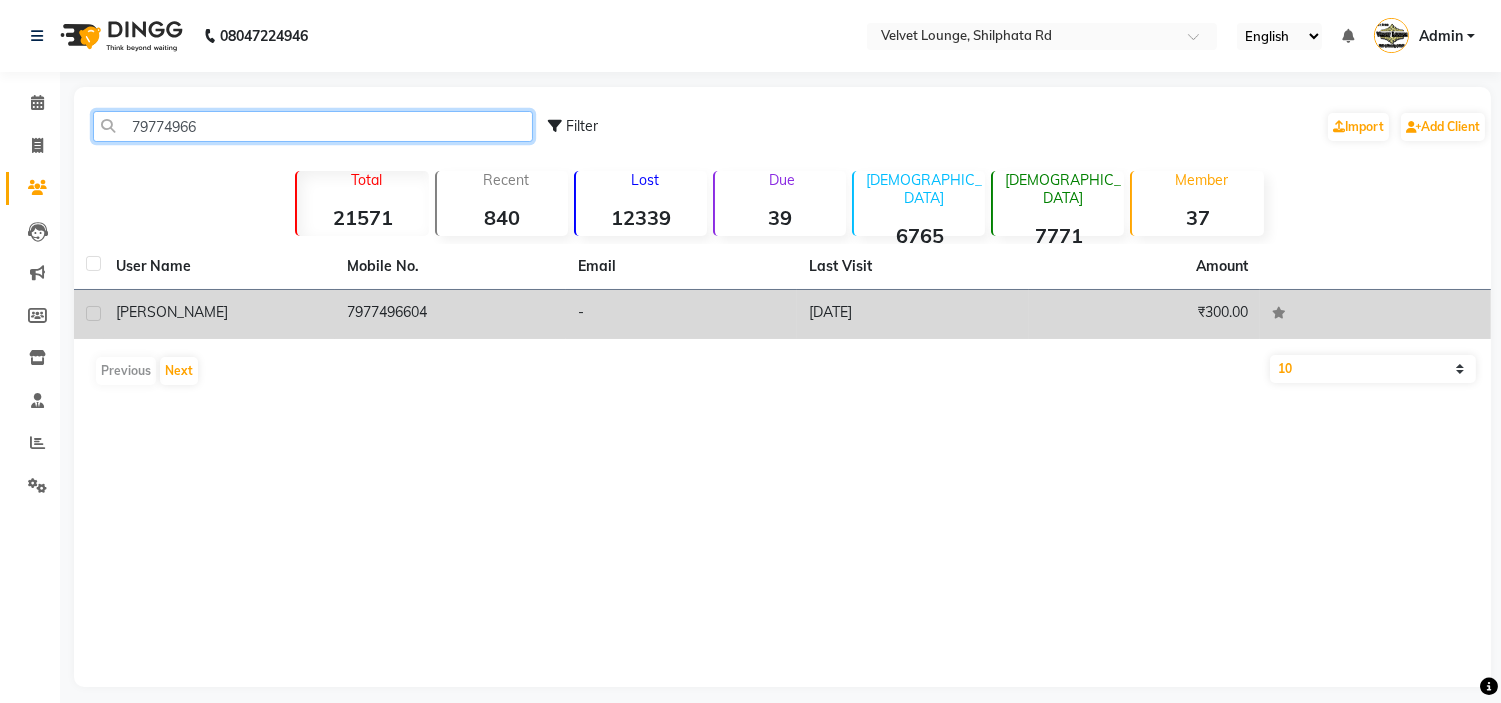 type on "79774966" 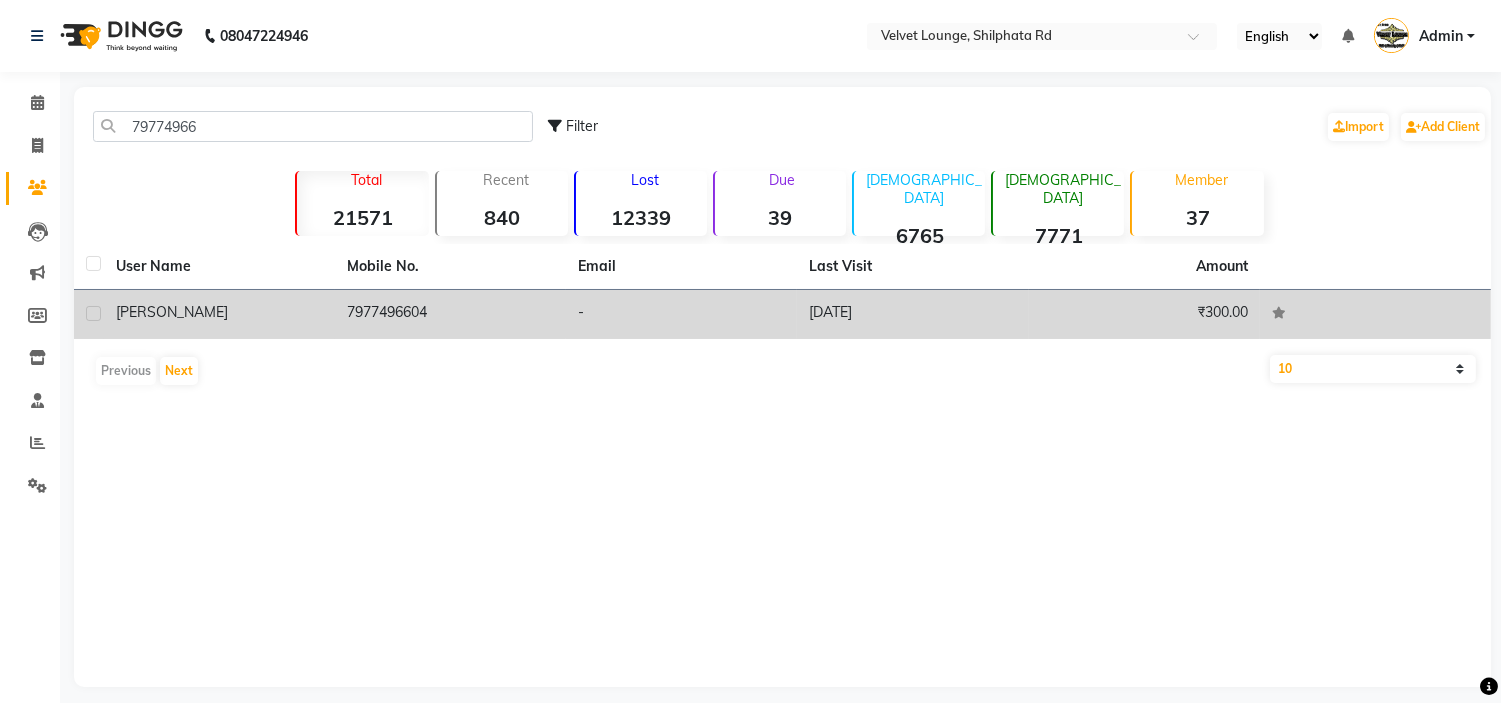 click on "7977496604" 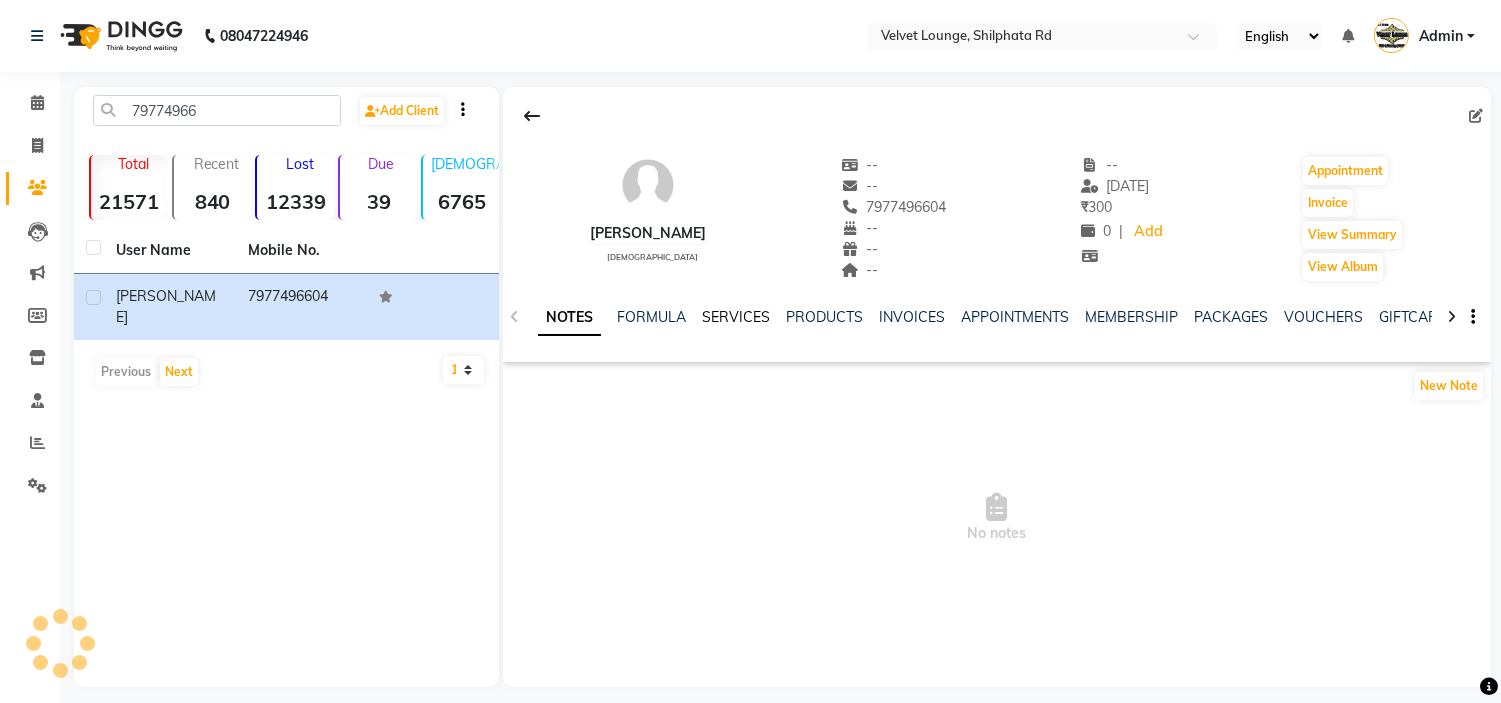 click on "SERVICES" 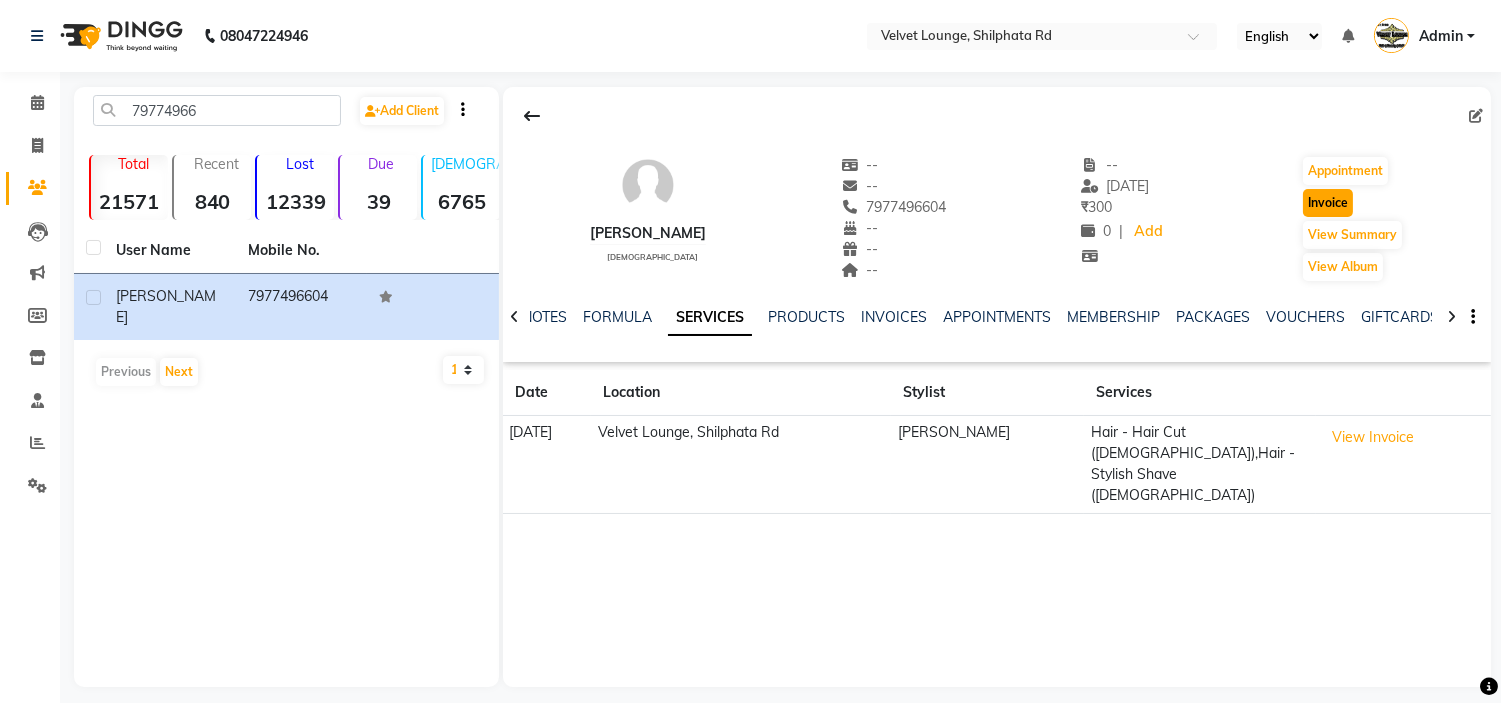 click on "Invoice" 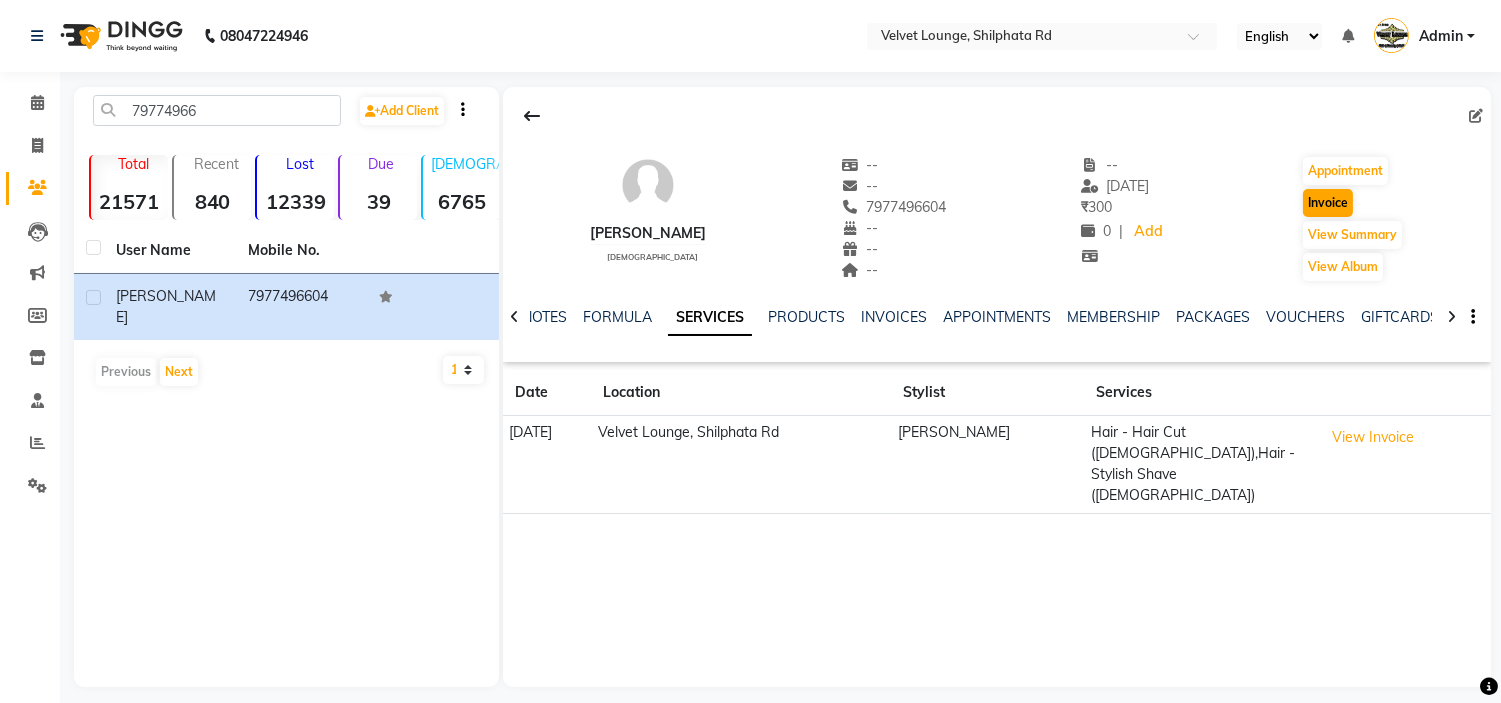 select on "service" 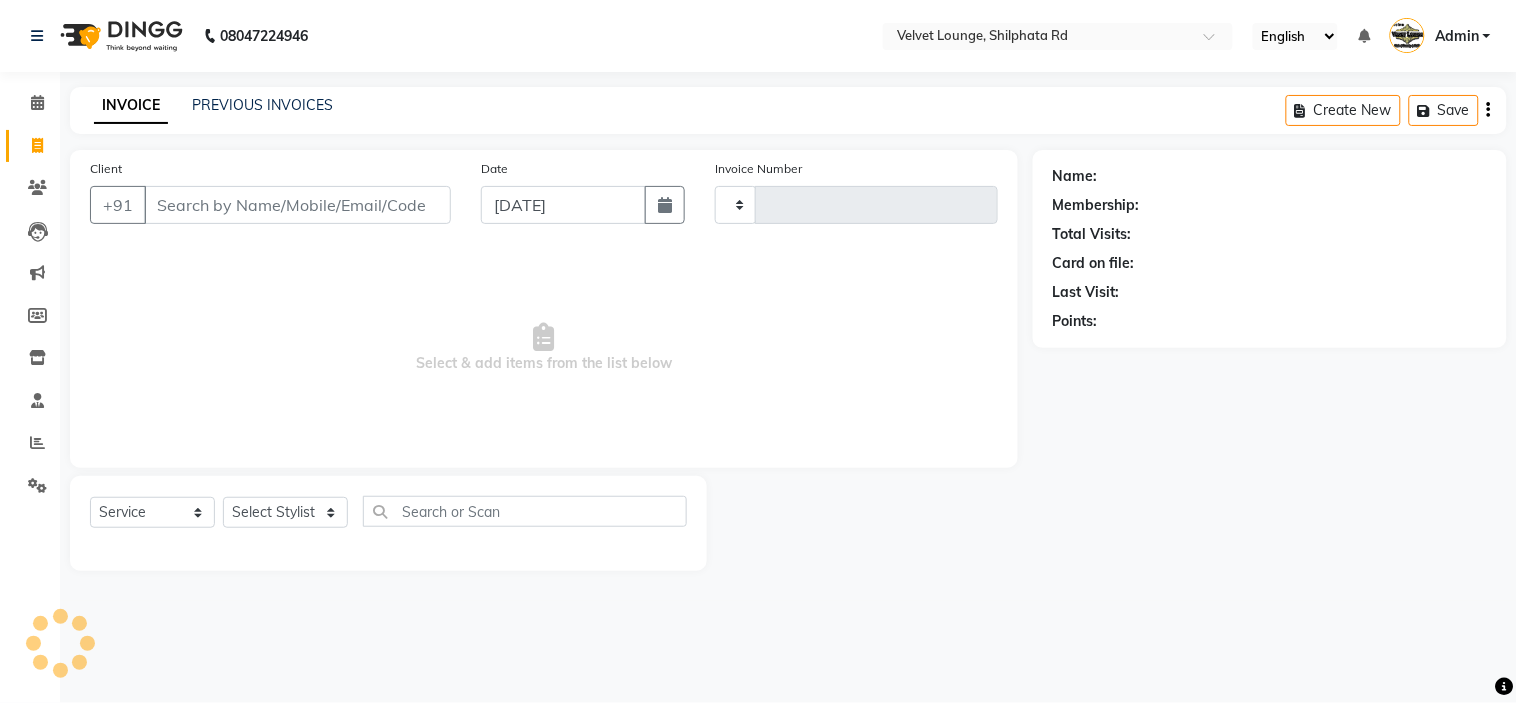 type on "1339" 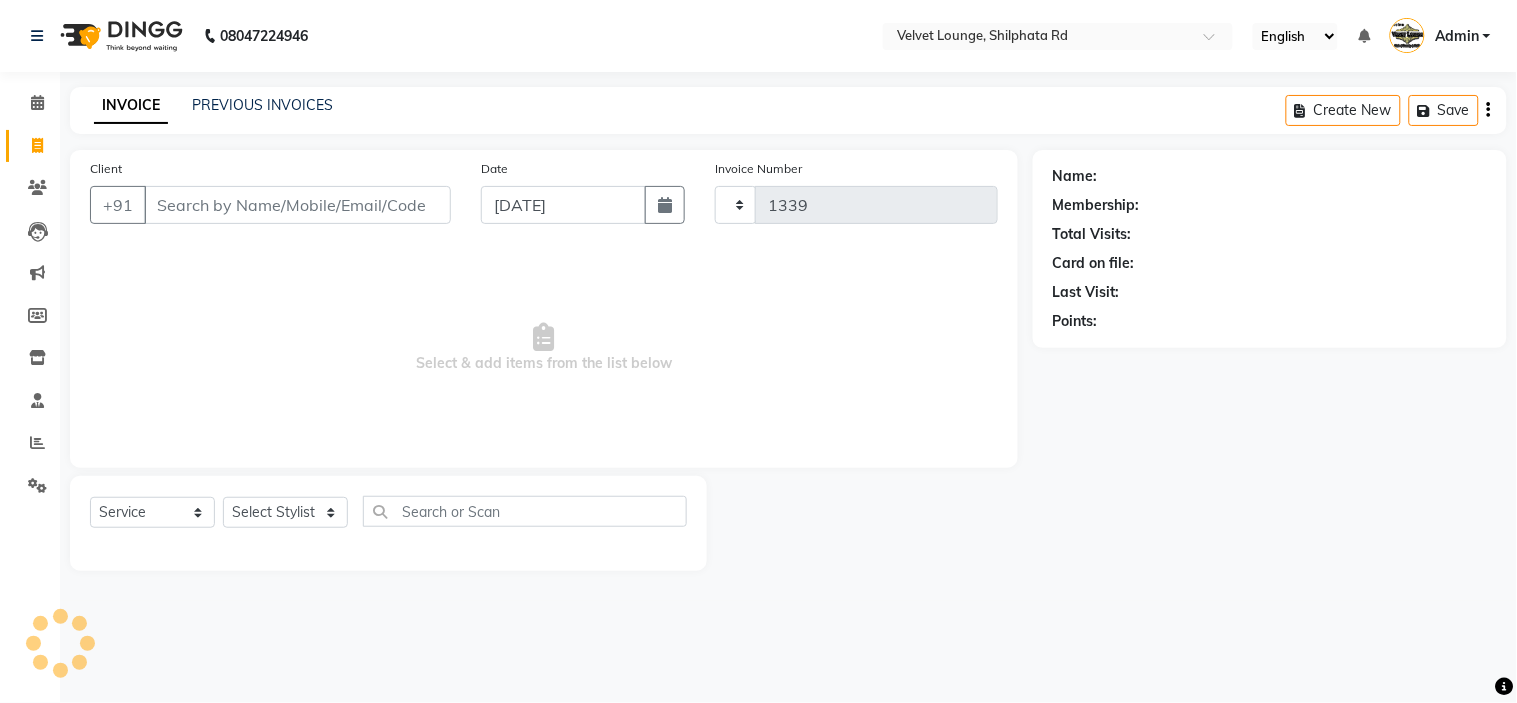 select on "122" 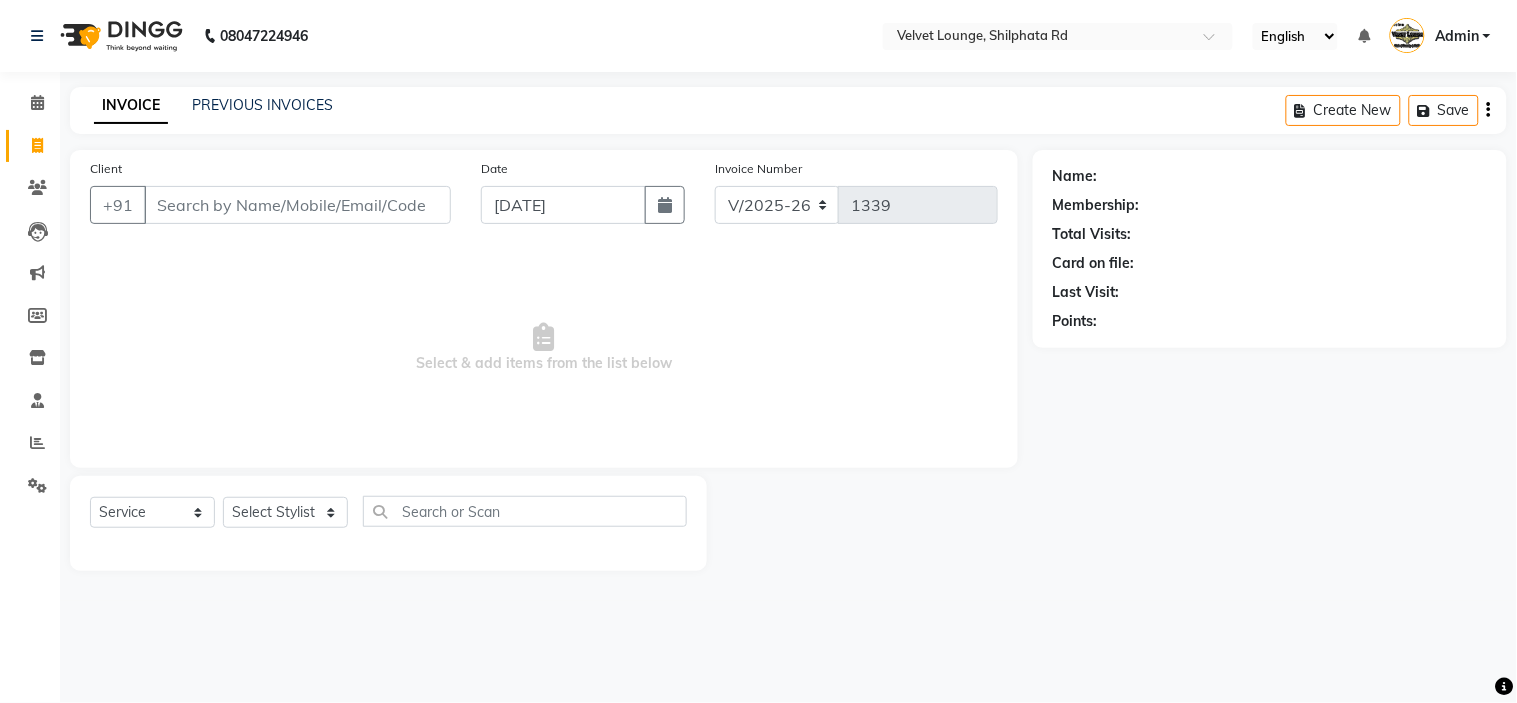 click on "Select & add items from the list below" at bounding box center (544, 348) 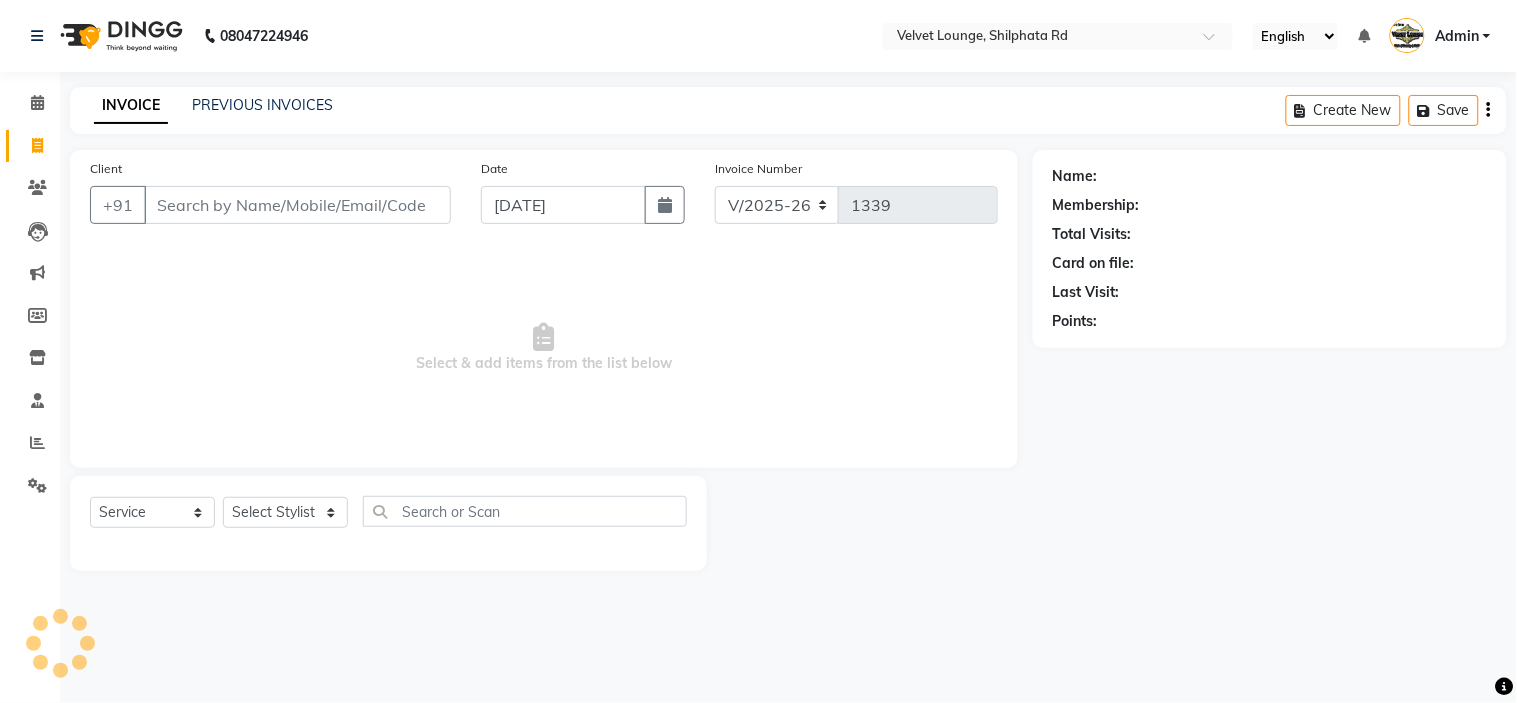 type on "7977496604" 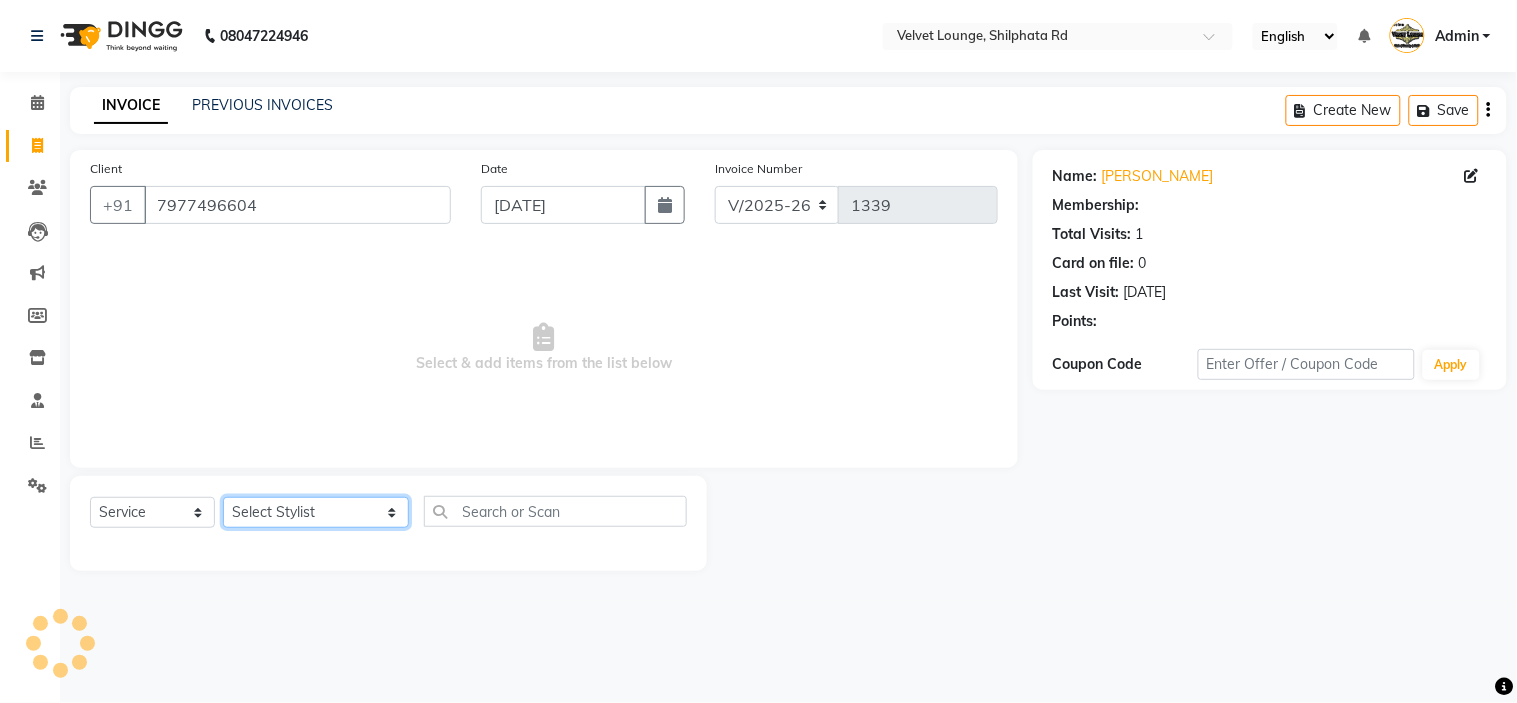 click on "Select Stylist aadil mohaMAD  aarif khan Abrar Ajay ajay jaishwal alam khan aman amit kumar  ANJALI SINGH Ashish singh ashwini palem  chandradeep DOLLY faizan siddique  fardeen shaikh Garima singh Gulshan jaya jyoti deepak chandaliya kalam karan  Madhu manish sir miraj khan  Mohmad Adnan Ansari mustakin neeta kumbhar neha tamatta pradnya rahul thakur RAZAK SALIM SAIKH rohit Rutuja SAHEER sahil khan salman mahomad imran  SALMA SHAIKH SAMEER KHAN sana santosh jaiswal saqib sayali shaddma  ansari shalu mehra shekhar bansode SHIVADURGA GANTAM shubham pal  shweta pandey varshita gurbani vishal shinde" 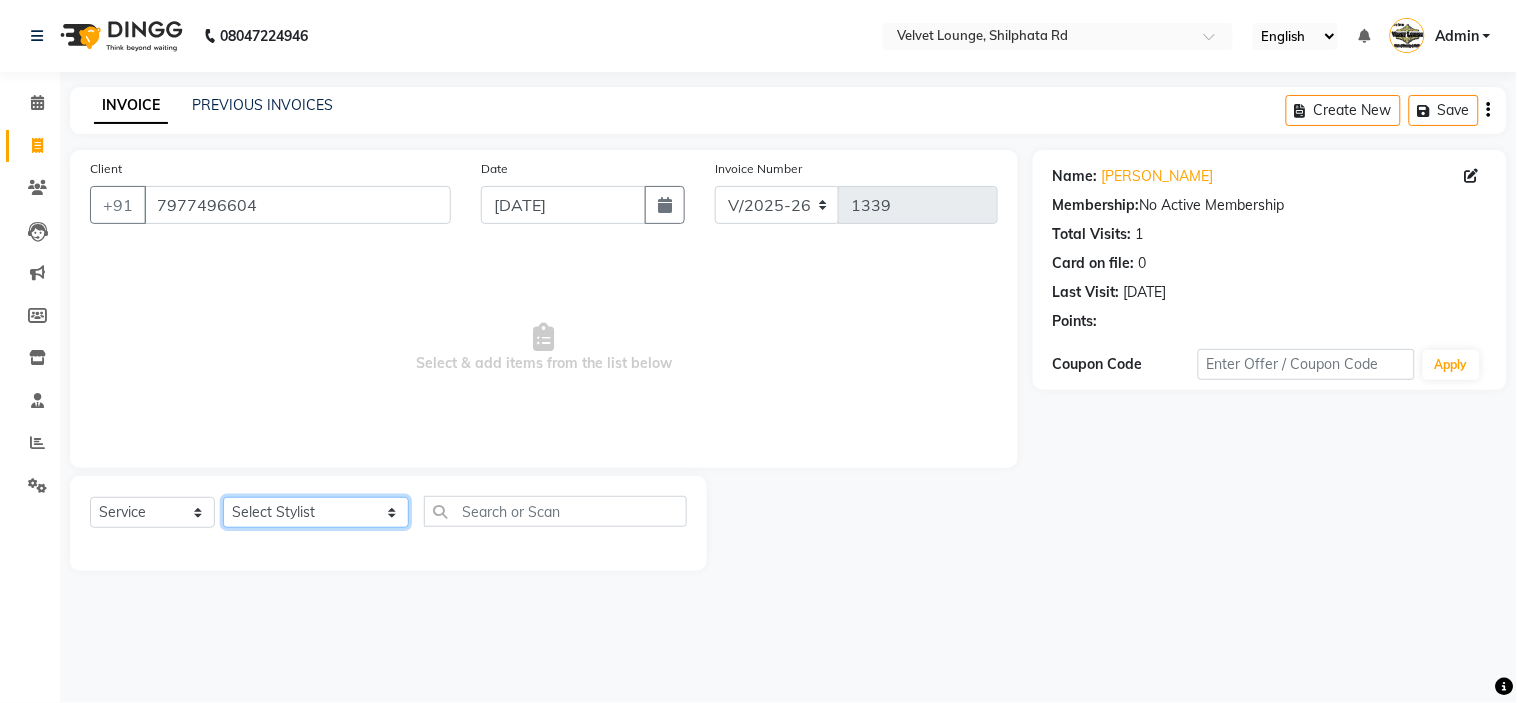 click on "Select Stylist aadil mohaMAD  aarif khan Abrar Ajay ajay jaishwal alam khan aman amit kumar  ANJALI SINGH Ashish singh ashwini palem  chandradeep DOLLY faizan siddique  fardeen shaikh Garima singh Gulshan jaya jyoti deepak chandaliya kalam karan  Madhu manish sir miraj khan  Mohmad Adnan Ansari mustakin neeta kumbhar neha tamatta pradnya rahul thakur RAZAK SALIM SAIKH rohit Rutuja SAHEER sahil khan salman mahomad imran  SALMA SHAIKH SAMEER KHAN sana santosh jaiswal saqib sayali shaddma  ansari shalu mehra shekhar bansode SHIVADURGA GANTAM shubham pal  shweta pandey varshita gurbani vishal shinde" 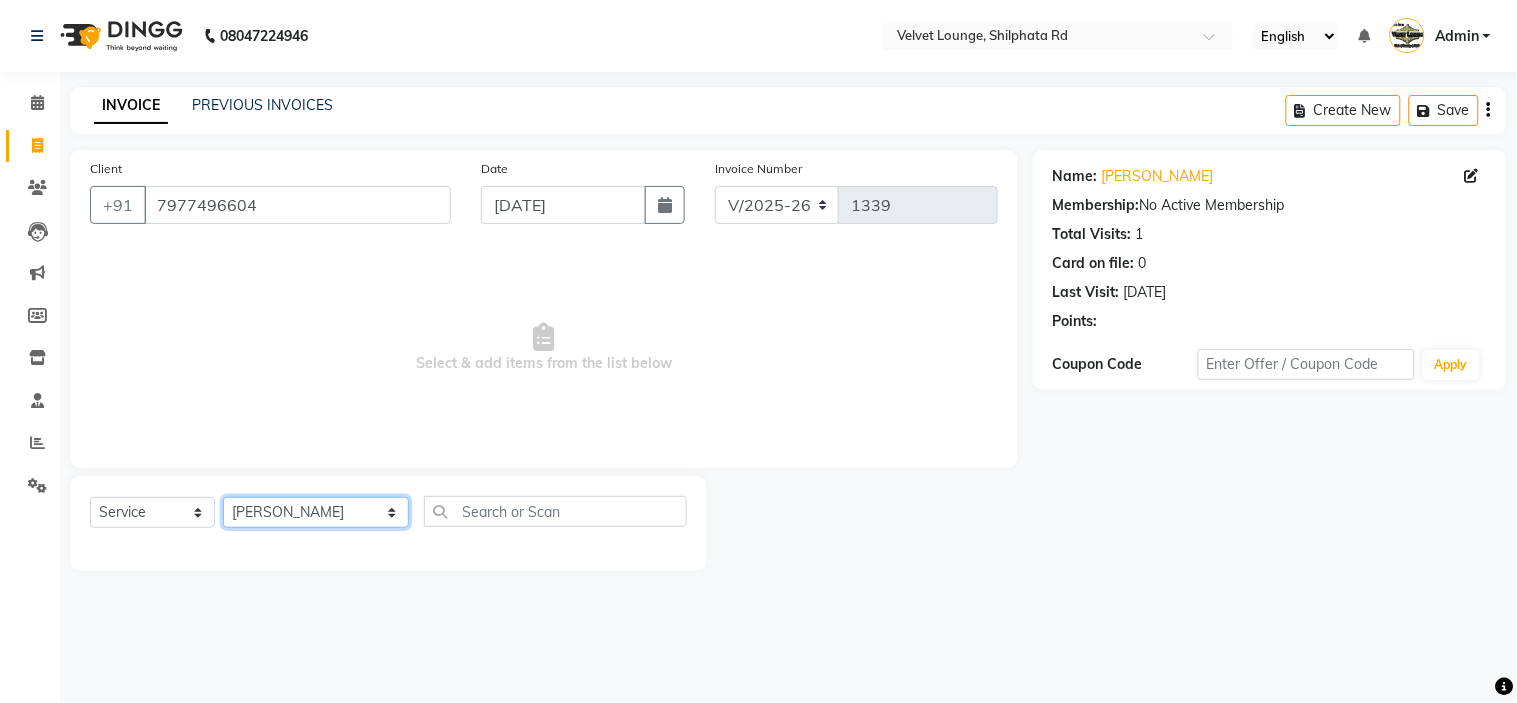 click on "Select Stylist aadil mohaMAD  aarif khan Abrar Ajay ajay jaishwal alam khan aman amit kumar  ANJALI SINGH Ashish singh ashwini palem  chandradeep DOLLY faizan siddique  fardeen shaikh Garima singh Gulshan jaya jyoti deepak chandaliya kalam karan  Madhu manish sir miraj khan  Mohmad Adnan Ansari mustakin neeta kumbhar neha tamatta pradnya rahul thakur RAZAK SALIM SAIKH rohit Rutuja SAHEER sahil khan salman mahomad imran  SALMA SHAIKH SAMEER KHAN sana santosh jaiswal saqib sayali shaddma  ansari shalu mehra shekhar bansode SHIVADURGA GANTAM shubham pal  shweta pandey varshita gurbani vishal shinde" 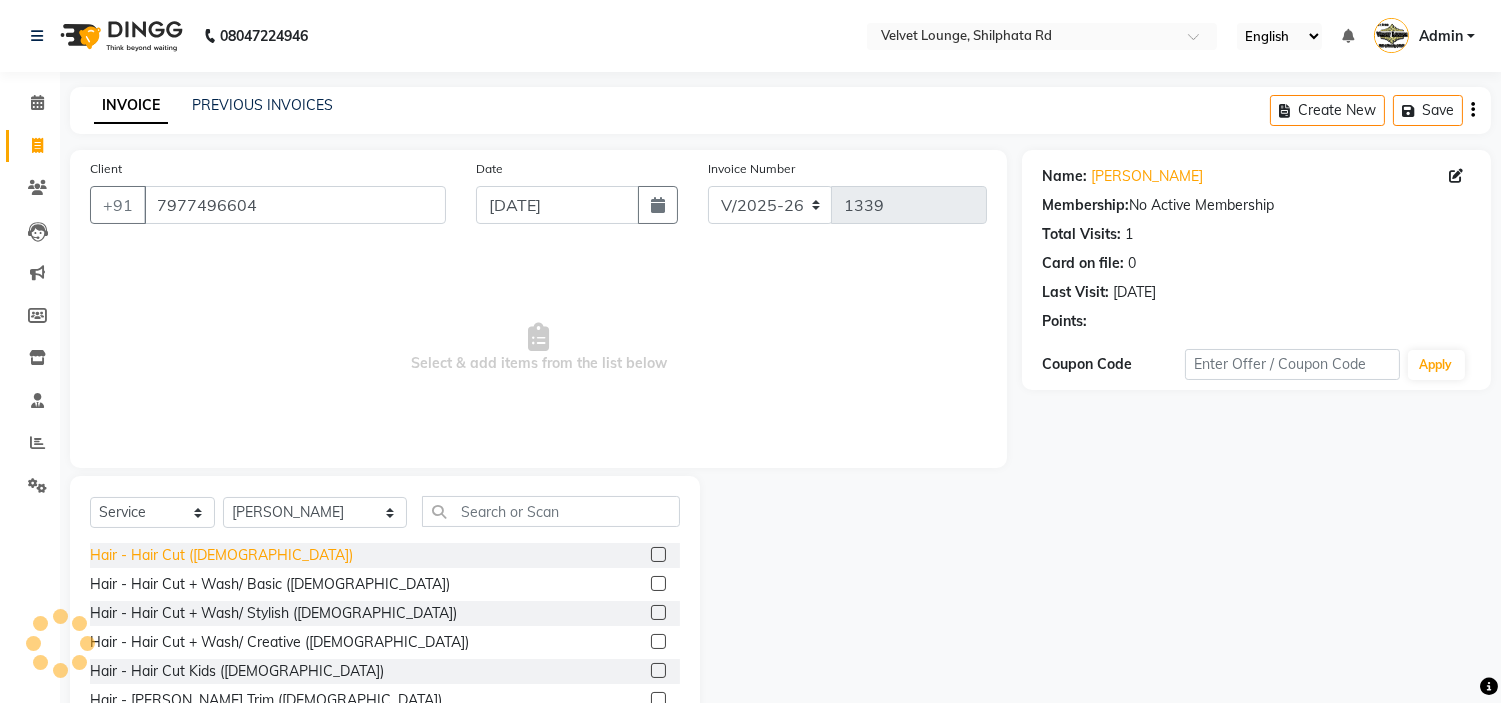 click on "Hair - Hair Cut ([DEMOGRAPHIC_DATA])" 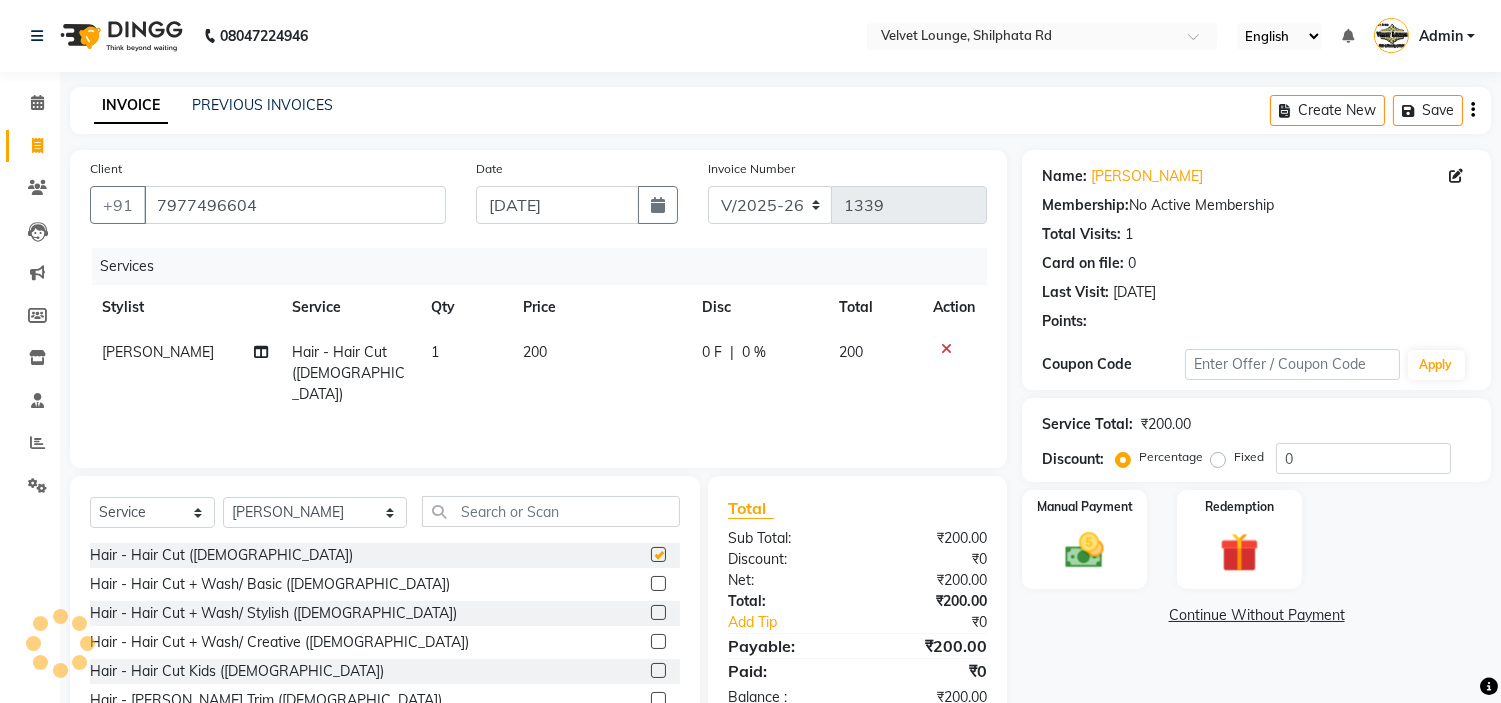 checkbox on "false" 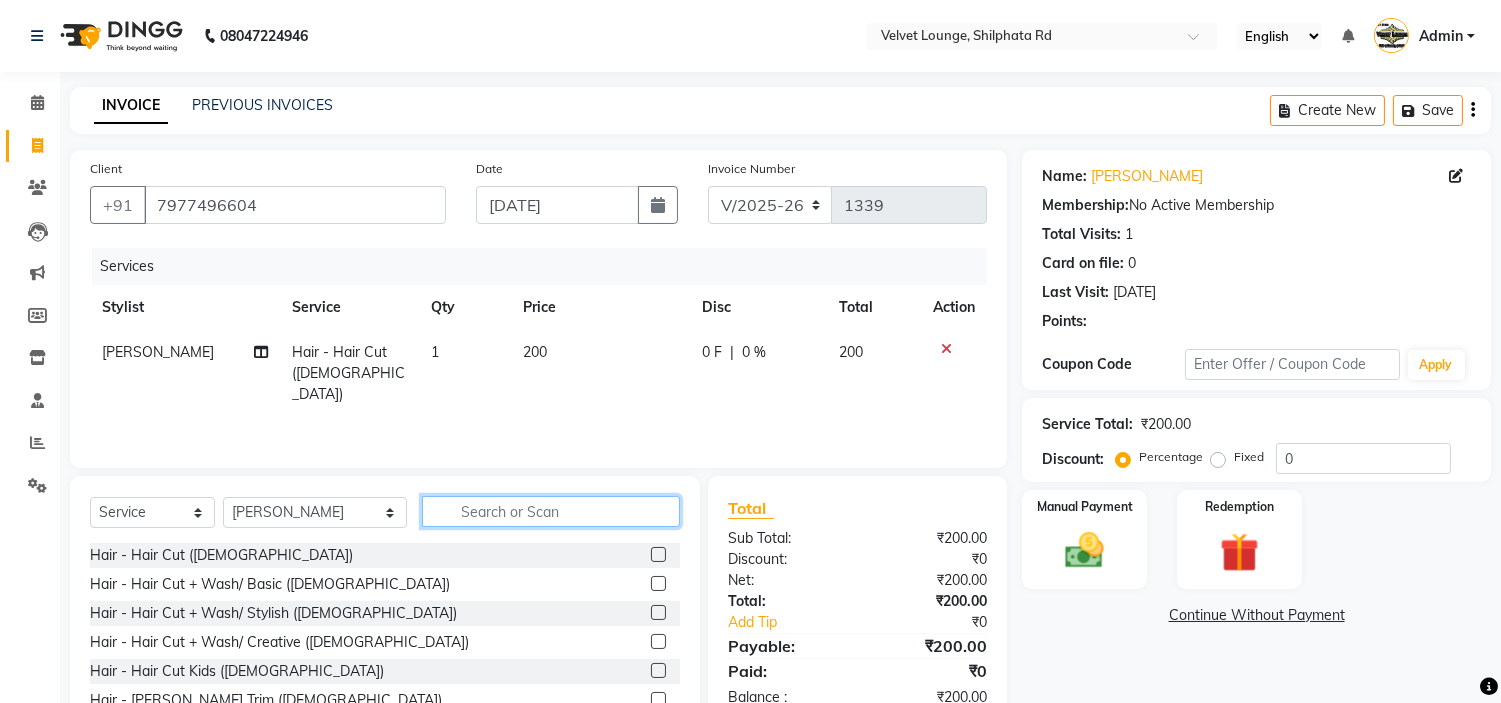 click 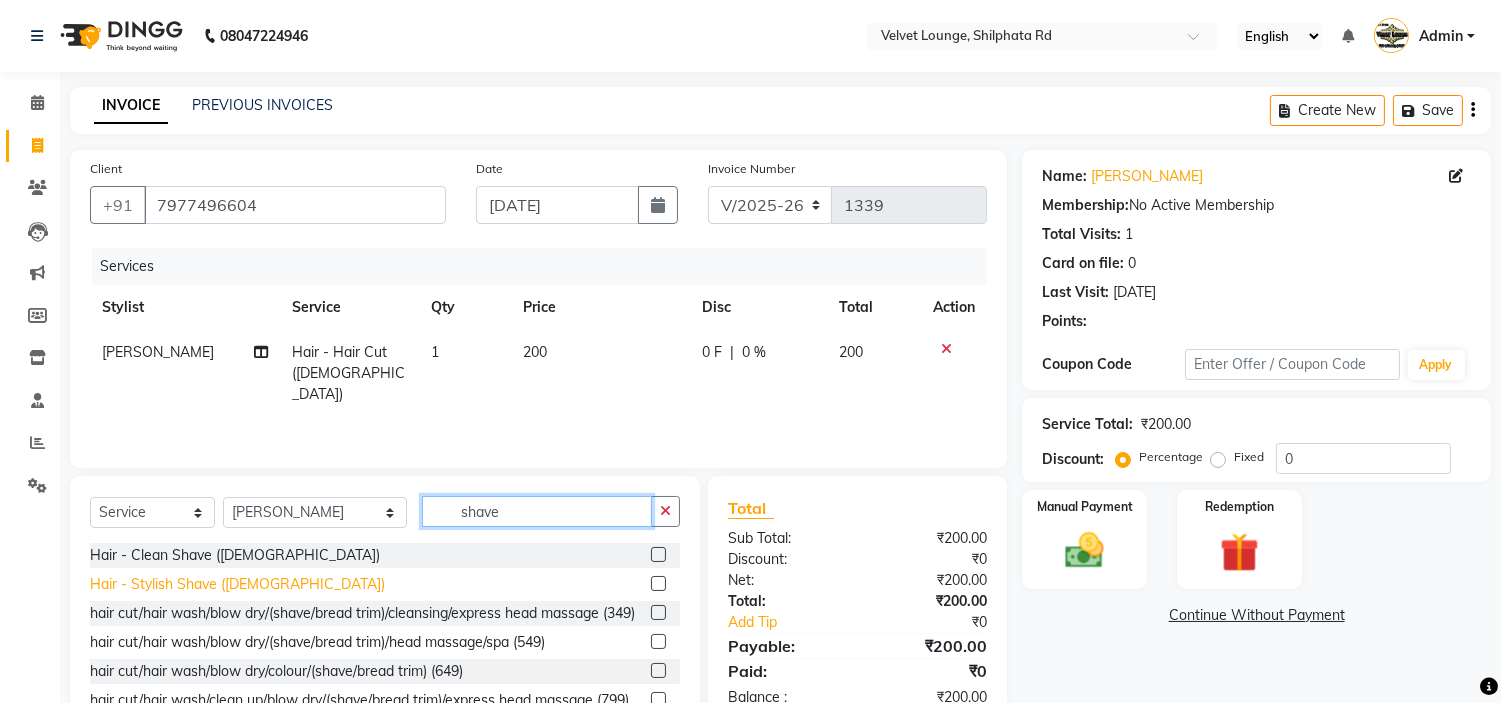 type on "shave" 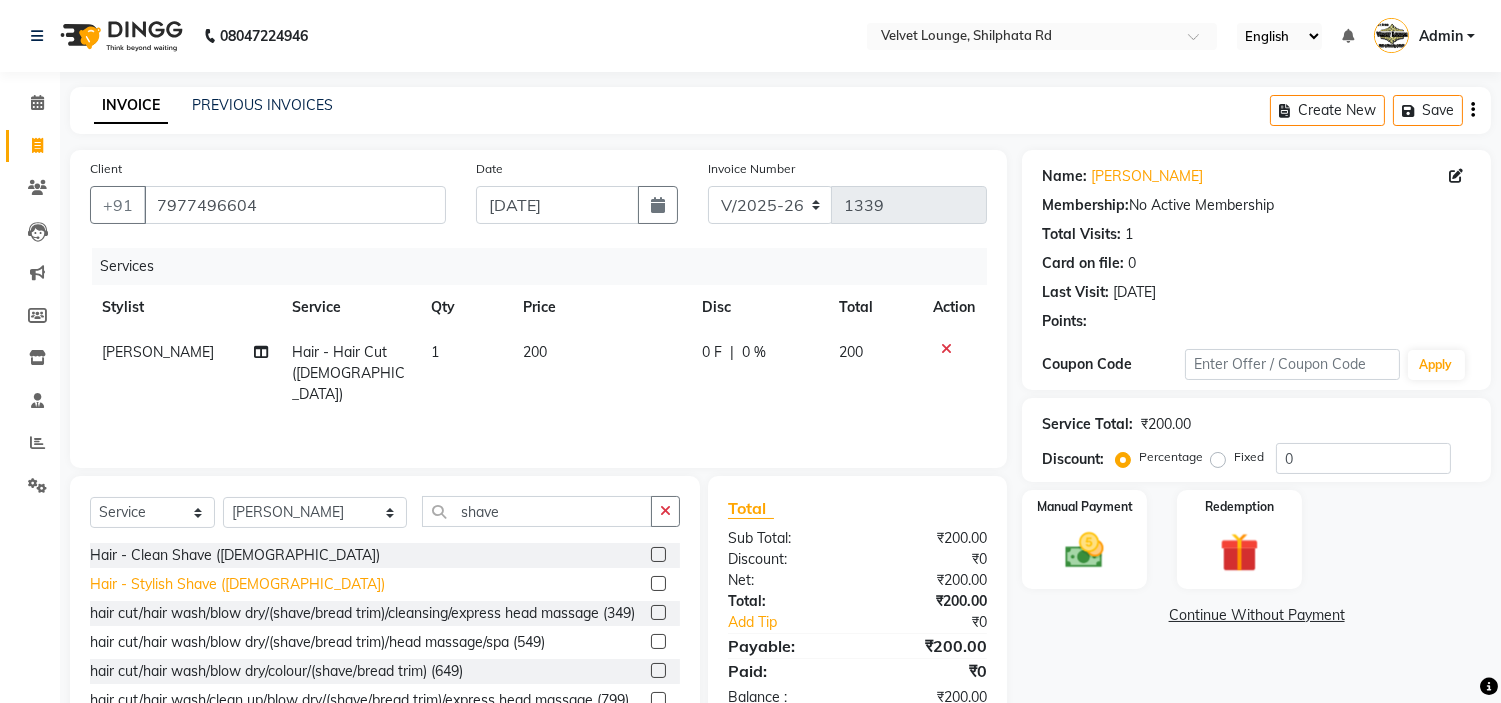 click on "Hair - Stylish Shave ([DEMOGRAPHIC_DATA])" 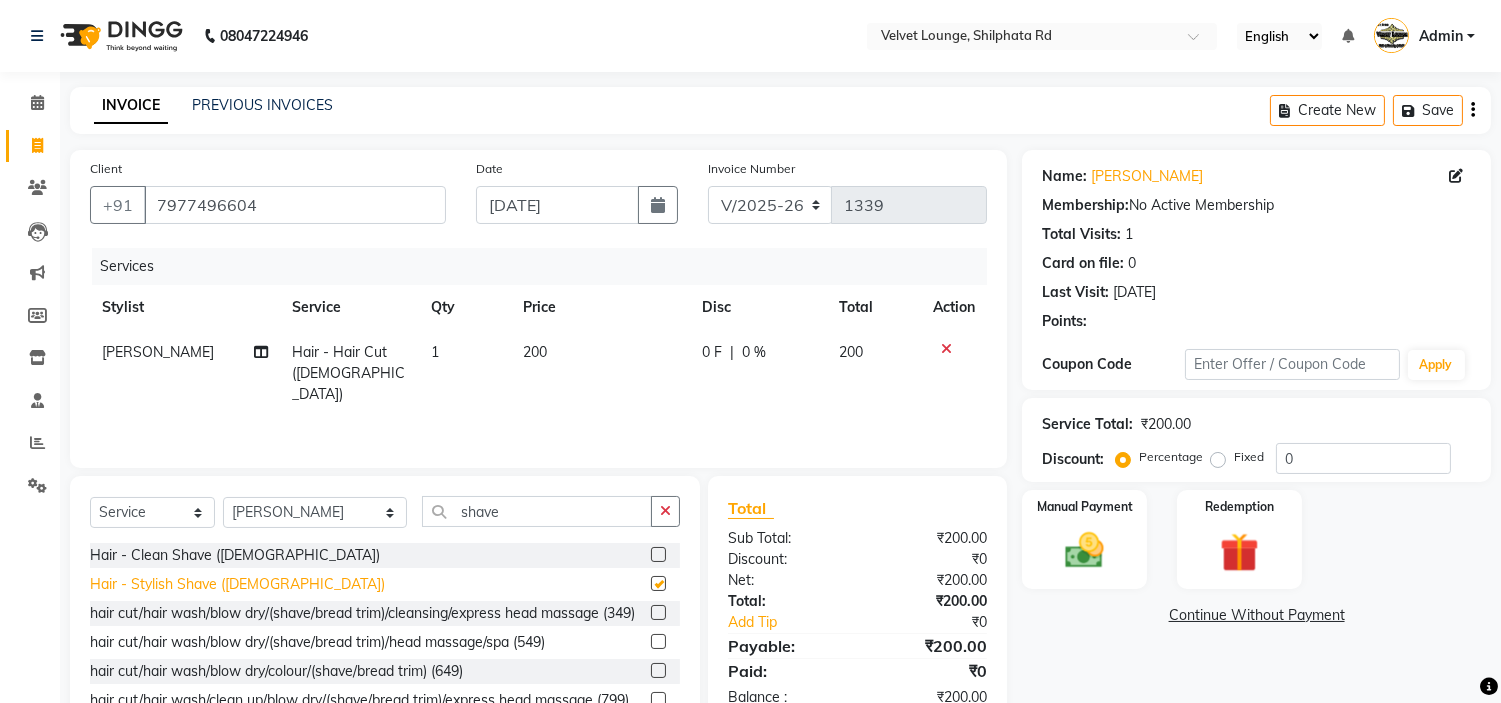 checkbox on "false" 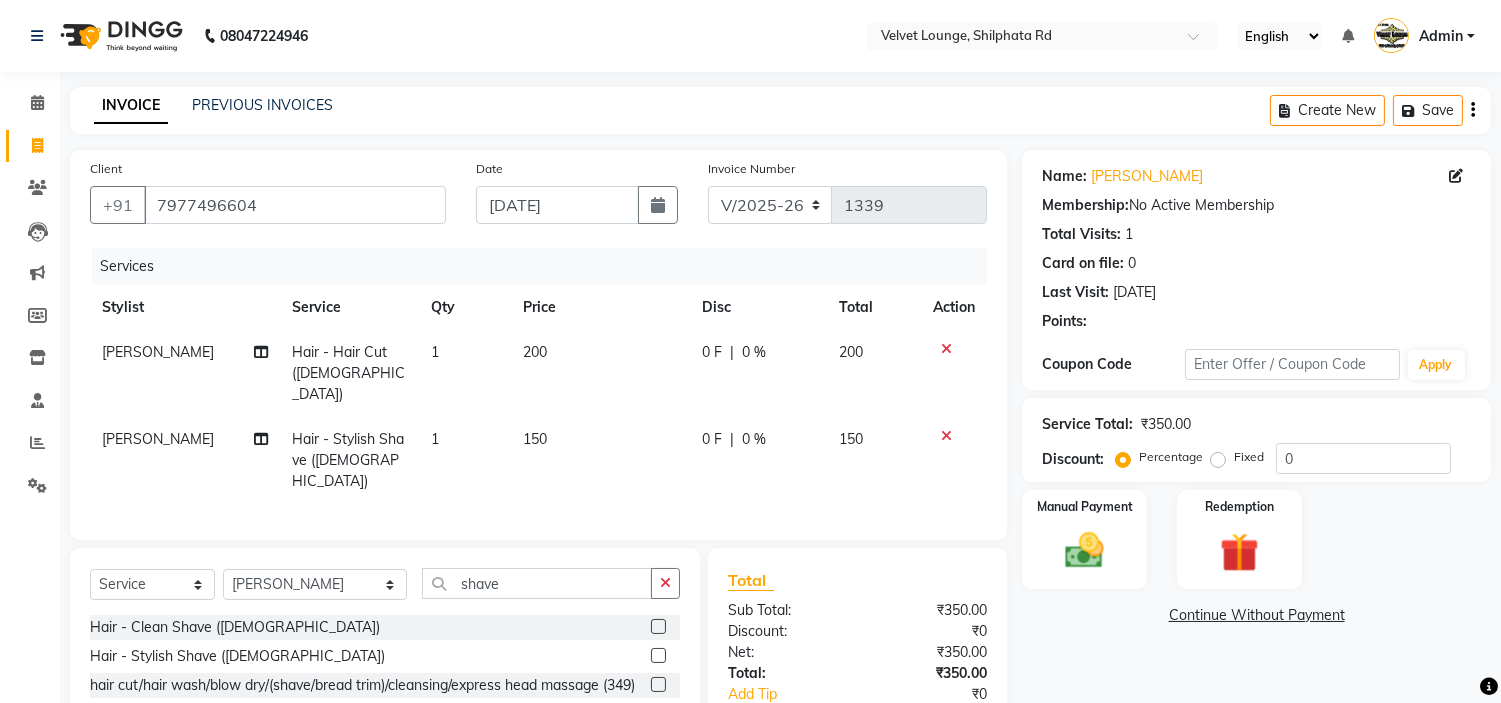 click on "0 F | 0 %" 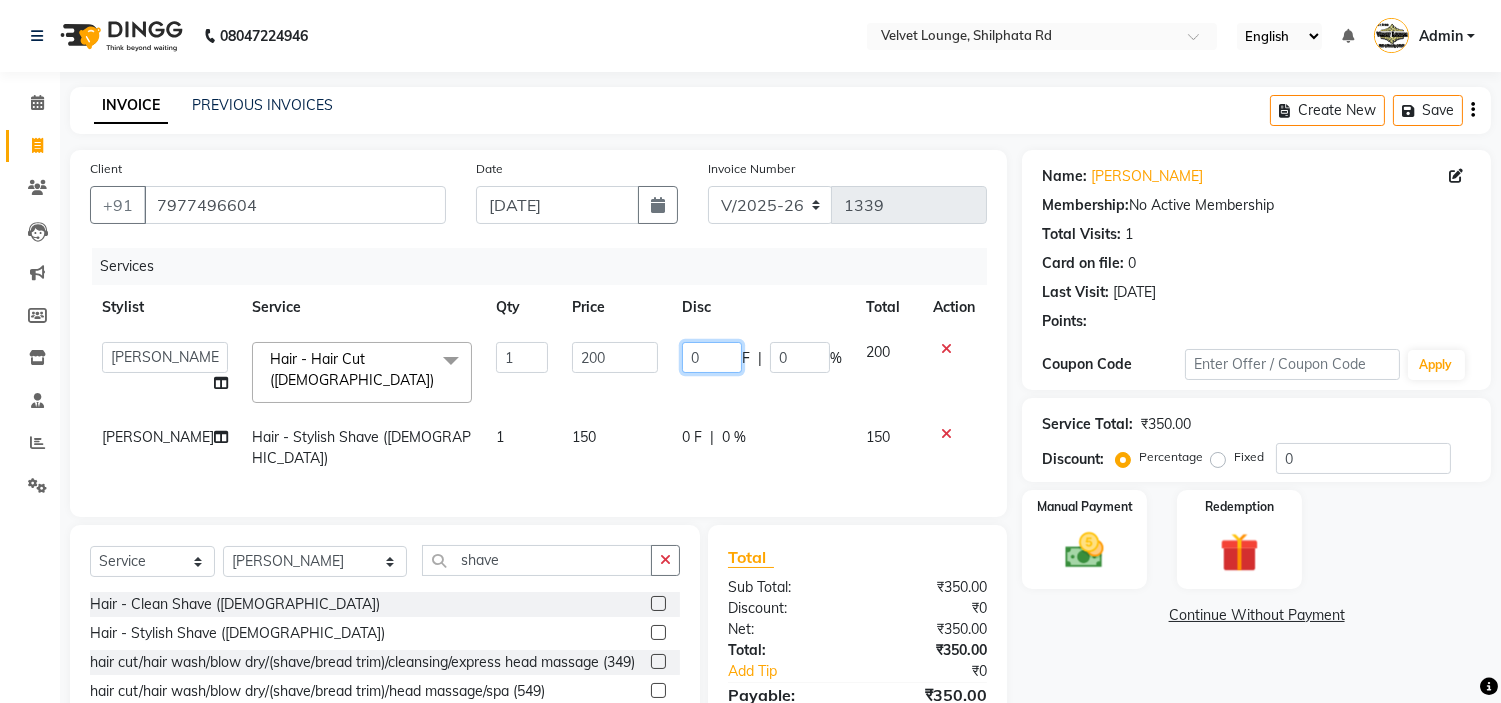 click on "0" 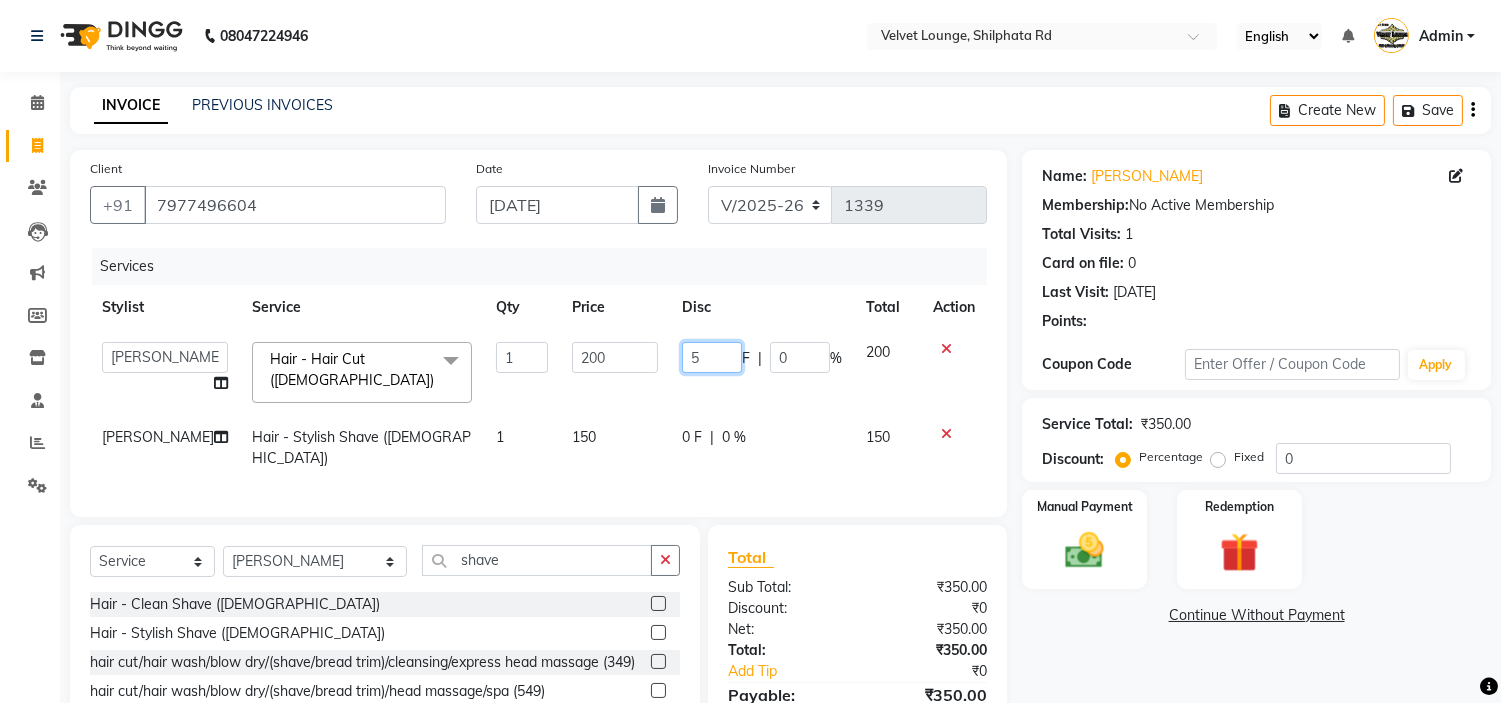 type on "50" 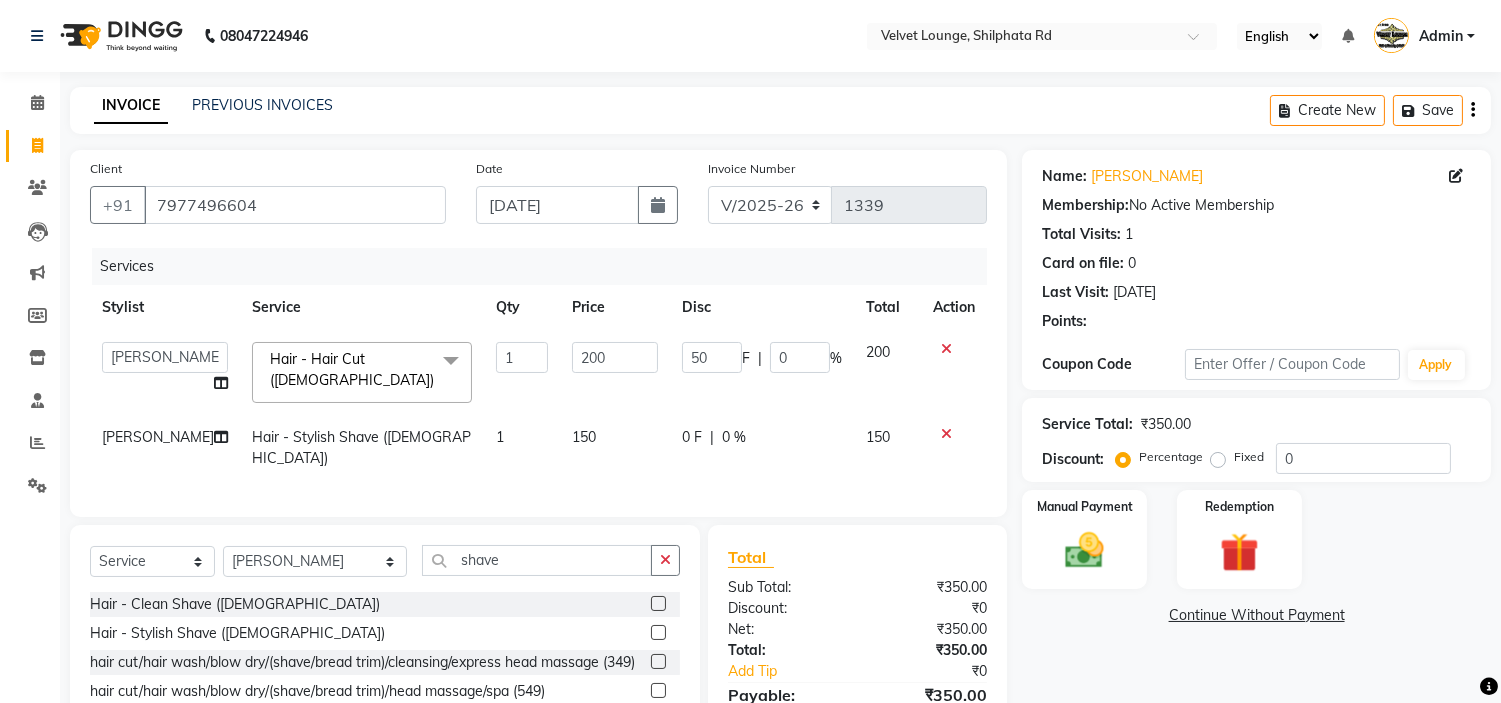 click on "Name: Swapnil  Membership:  No Active Membership  Total Visits:  1 Card on file:  0 Last Visit:   07-11-2024 Points:  Coupon Code Apply Service Total:  ₹350.00  Discount:  Percentage   Fixed  0 Manual Payment Redemption  Continue Without Payment" 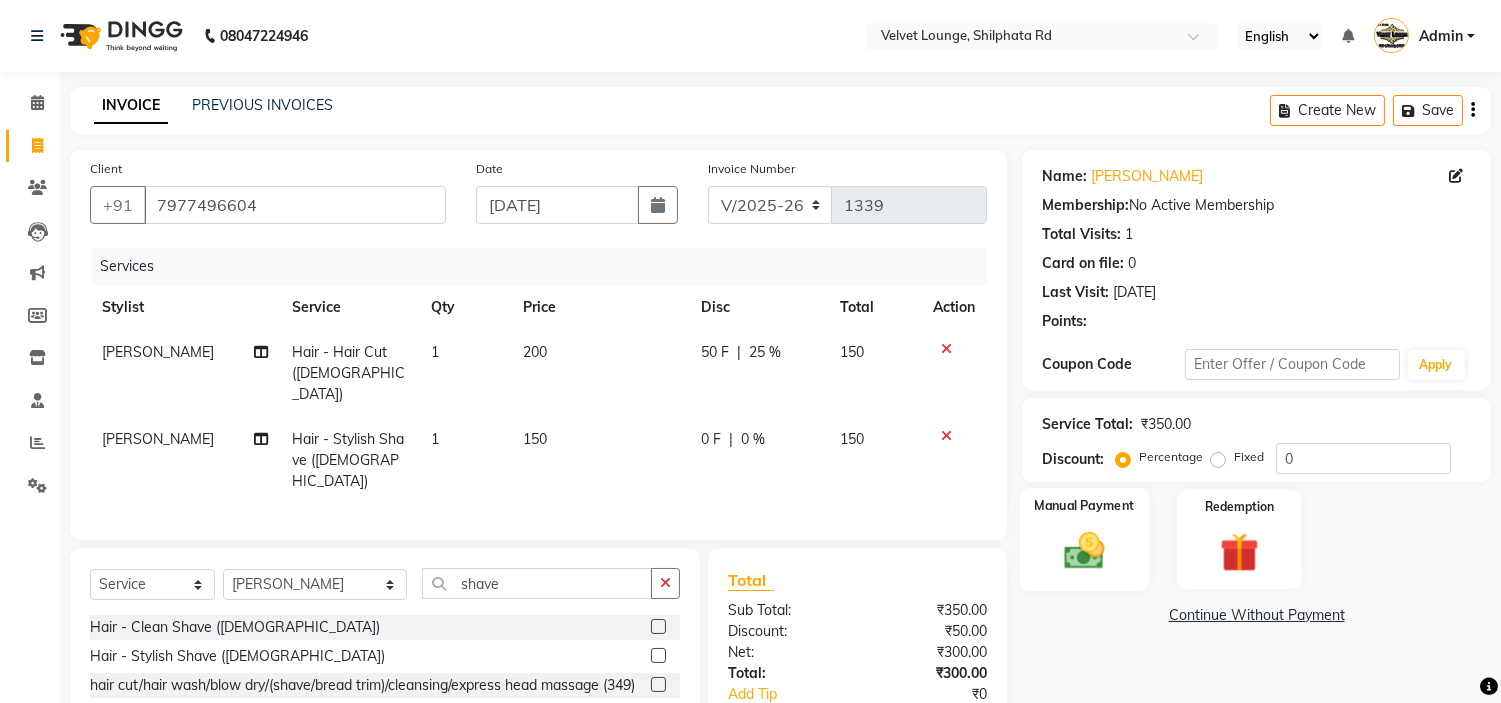 click on "Manual Payment" 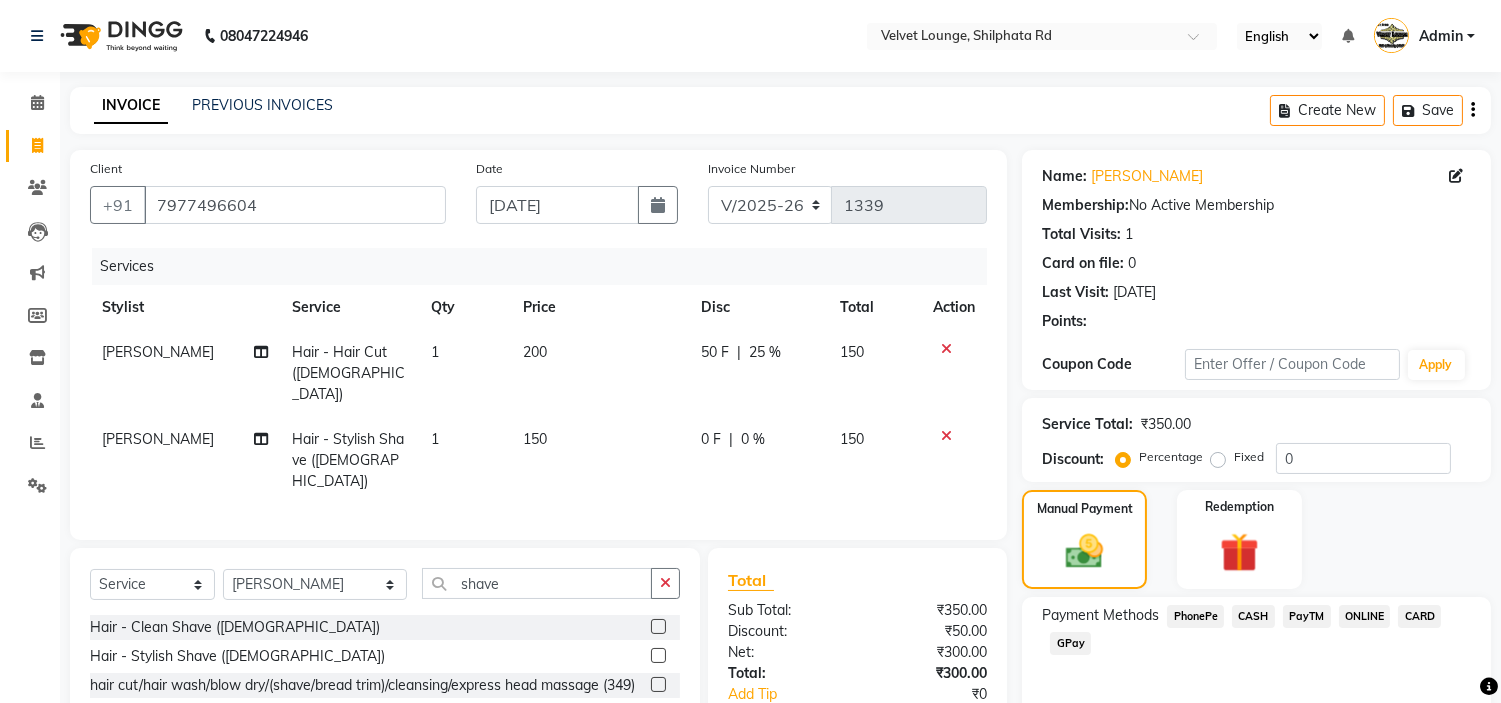 scroll, scrollTop: 144, scrollLeft: 0, axis: vertical 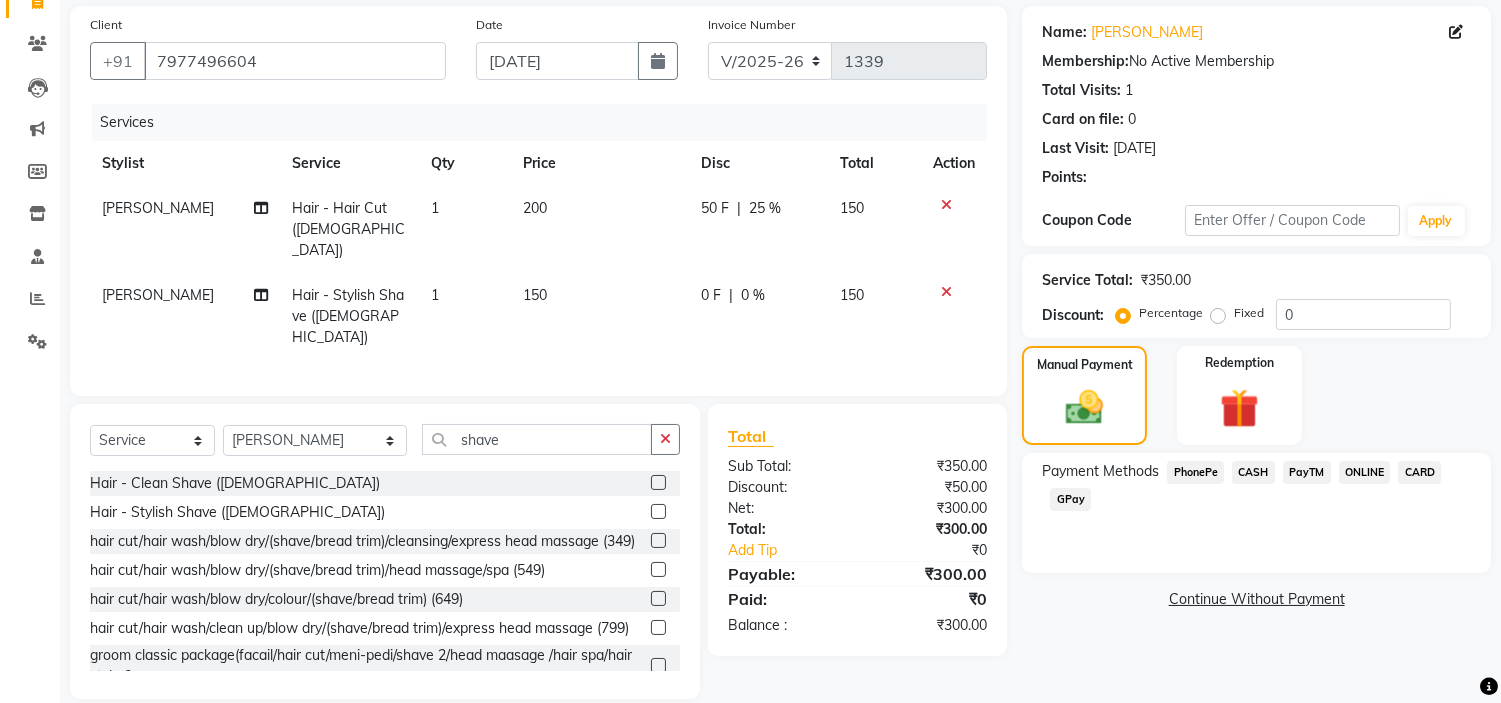 click on "PayTM" 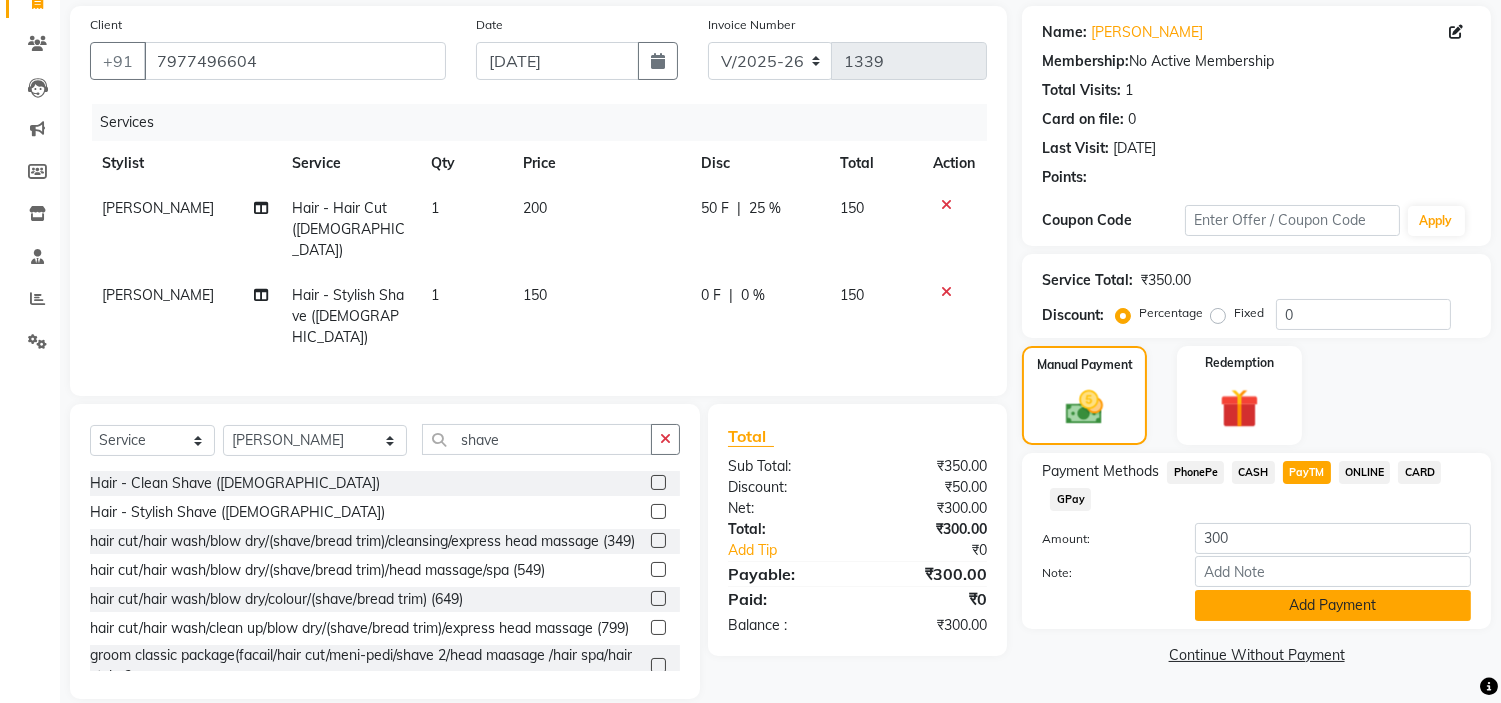 click on "Add Payment" 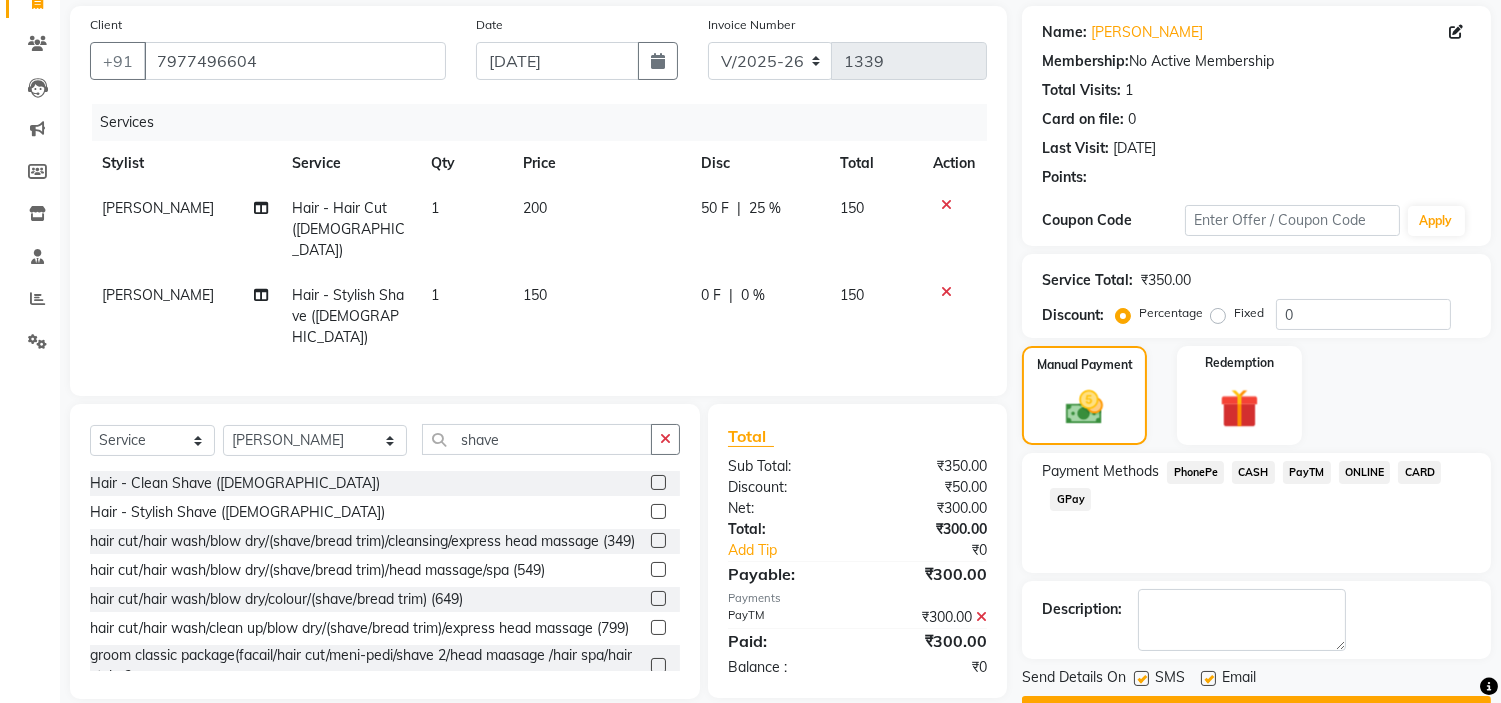 scroll, scrollTop: 196, scrollLeft: 0, axis: vertical 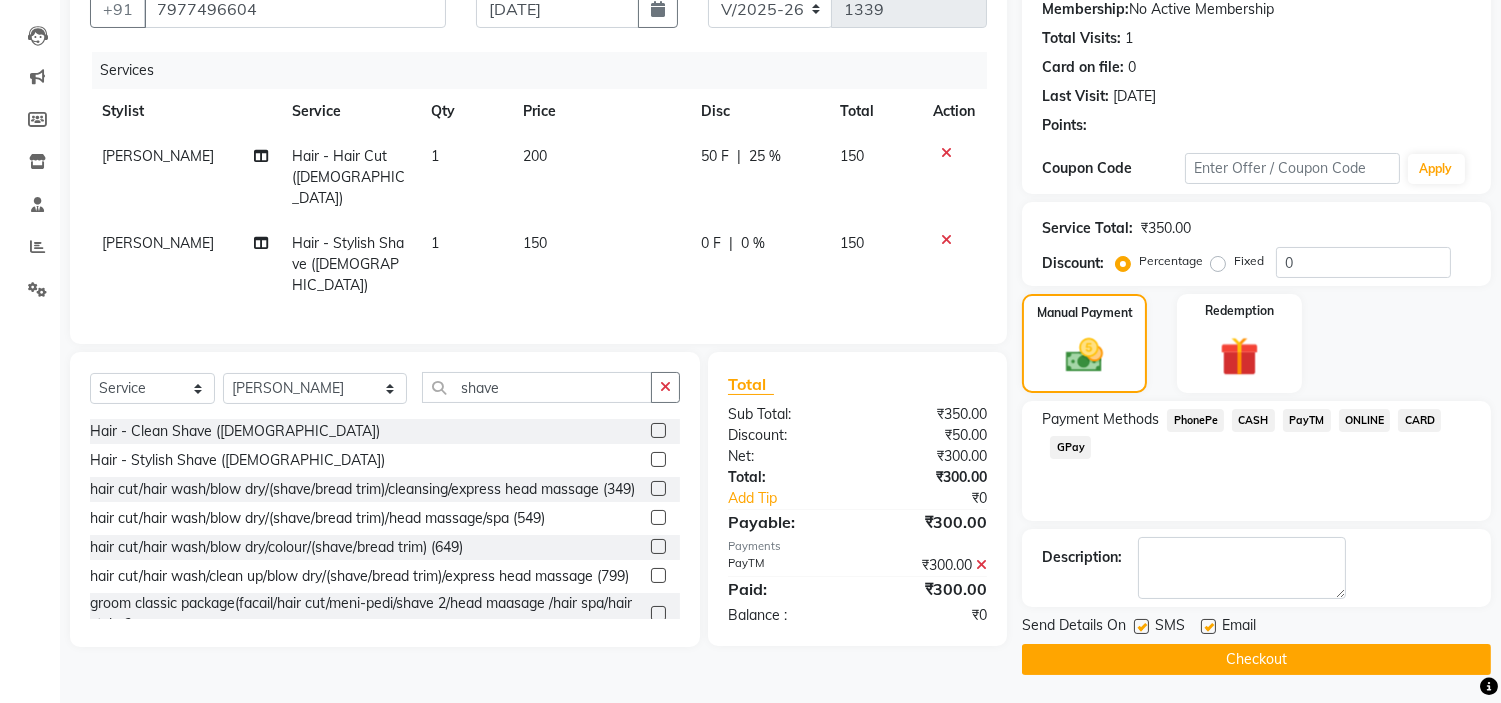 click on "Checkout" 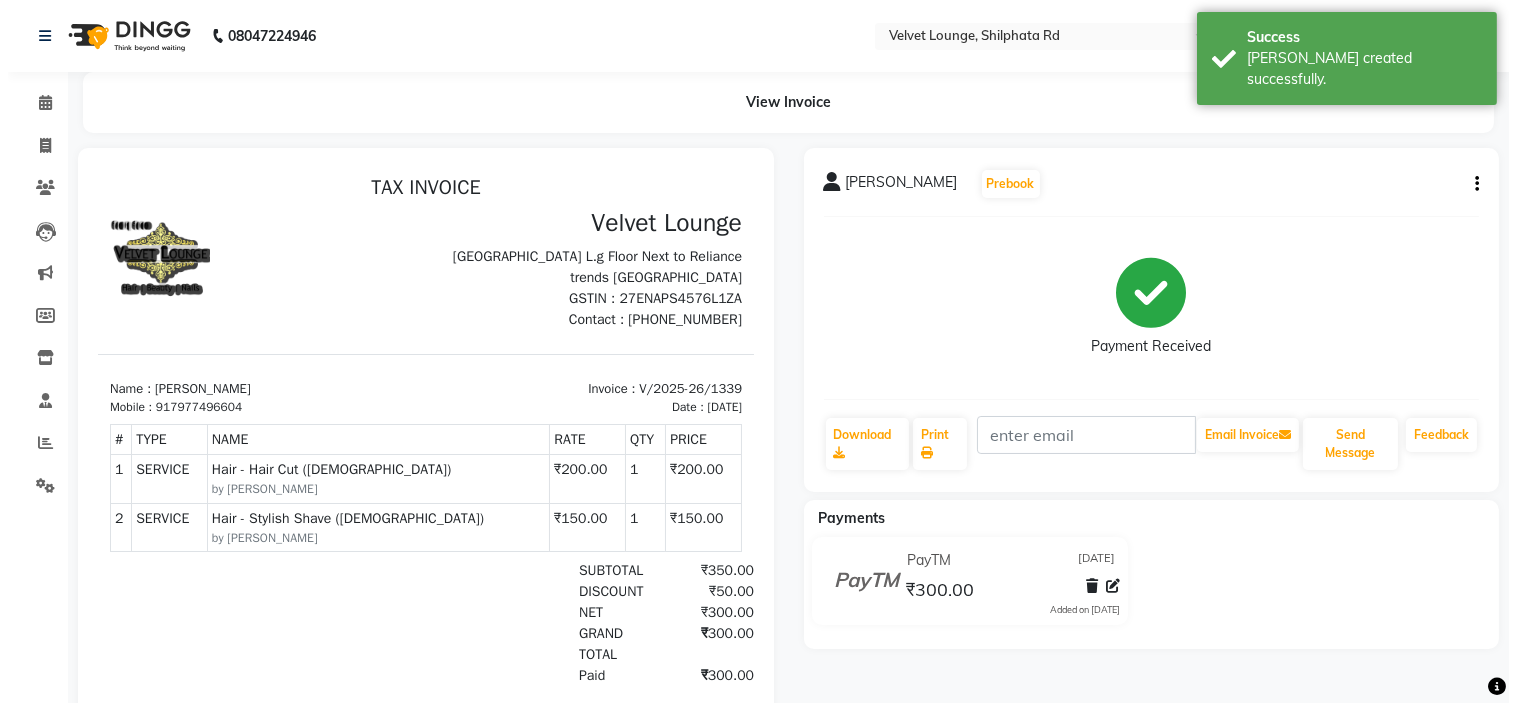 scroll, scrollTop: 0, scrollLeft: 0, axis: both 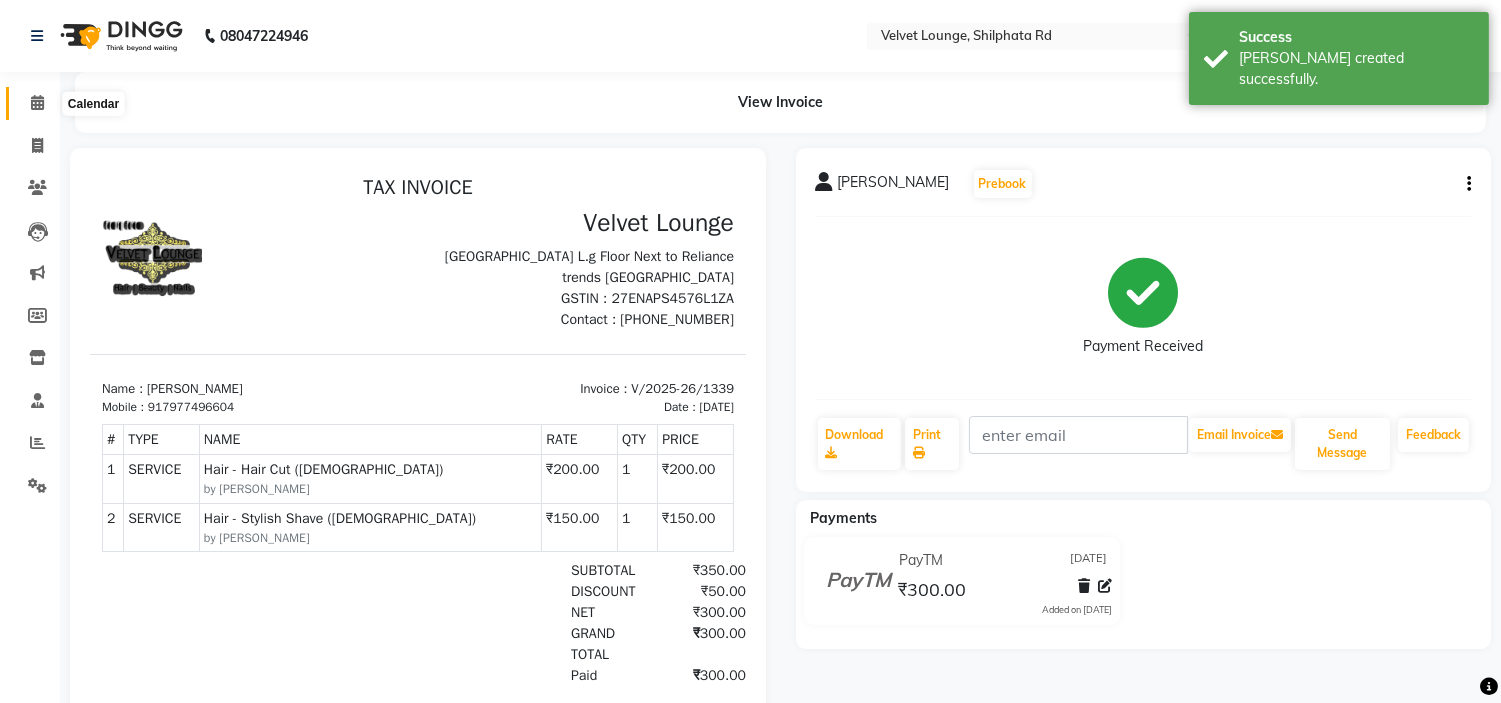 click 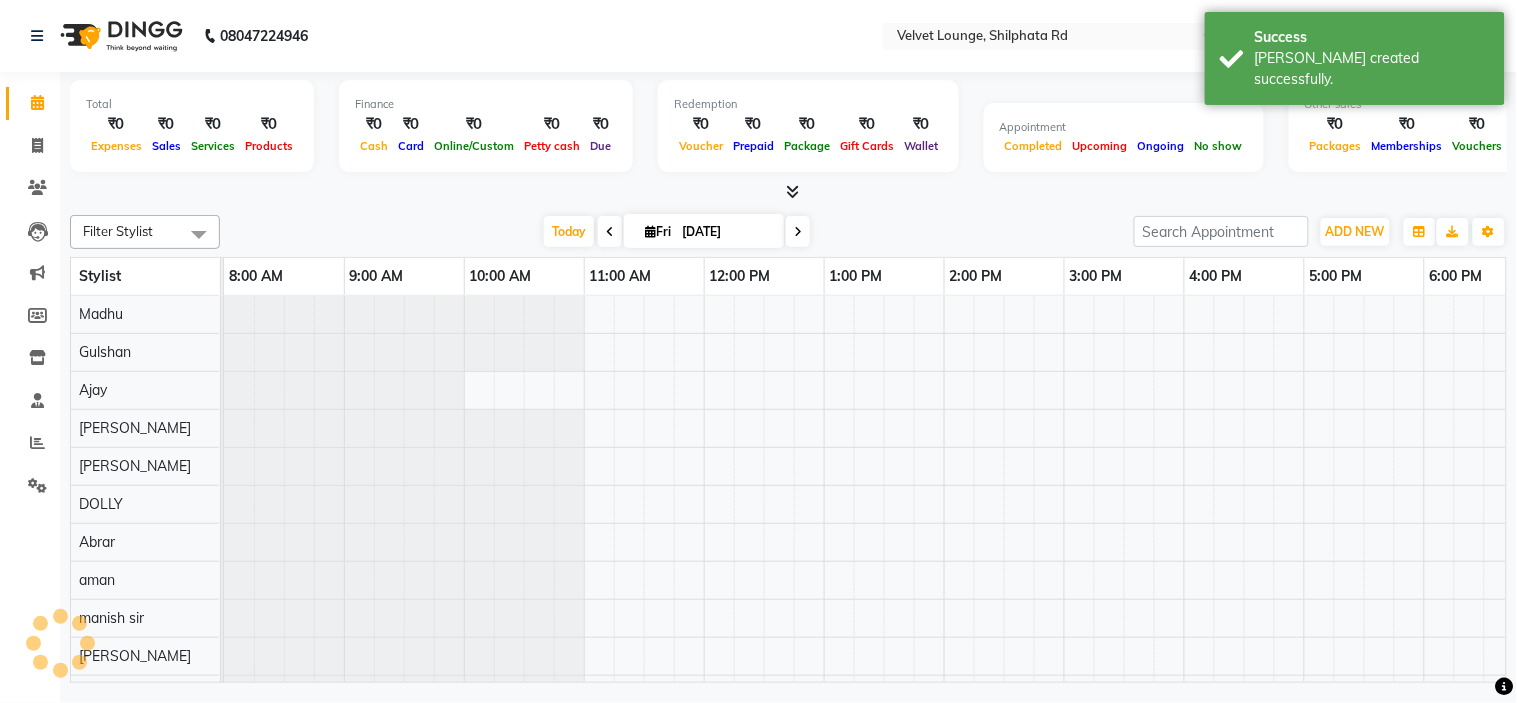 click on "Filter Stylist Select All  Mohmad Adnan Ansari aadil mohaMAD  aarif khan Abrar Ajay ajay jaishwal alam khan aman amit kumar  ANJALI SINGH Ashish singh ashwini palem  chandradeep DOLLY faizan siddique  fardeen shaikh Garima singh Gulshan jaya jyoti deepak chandaliya kalam karan  Madhu manish sir miraj khan mustakin neeta kumbhar neha tamatta pradnya rahul thakur RAZAK SALIM SAIKH rohit Rutuja SAHEER sahil khan SALMA SHAIKH salman mahomad imran  SAMEER KHAN sana santosh jaiswal saqib sayali shaddma  ansari shalu mehra shekhar bansode SHIVADURGA GANTAM shubham pal  shweta pandey varshita gurbani vishal shinde Today  Fri 11-07-2025 Toggle Dropdown Add Appointment Add Invoice Add Expense Add Attendance Add Client Add Transaction Toggle Dropdown Add Appointment Add Invoice Add Expense Add Attendance Add Client ADD NEW Toggle Dropdown Add Appointment Add Invoice Add Expense Add Attendance Add Client Add Transaction Filter Stylist Select All  Mohmad Adnan Ansari aadil mohaMAD  aarif khan Abrar Ajay ajay jaishwal aman" at bounding box center [788, 232] 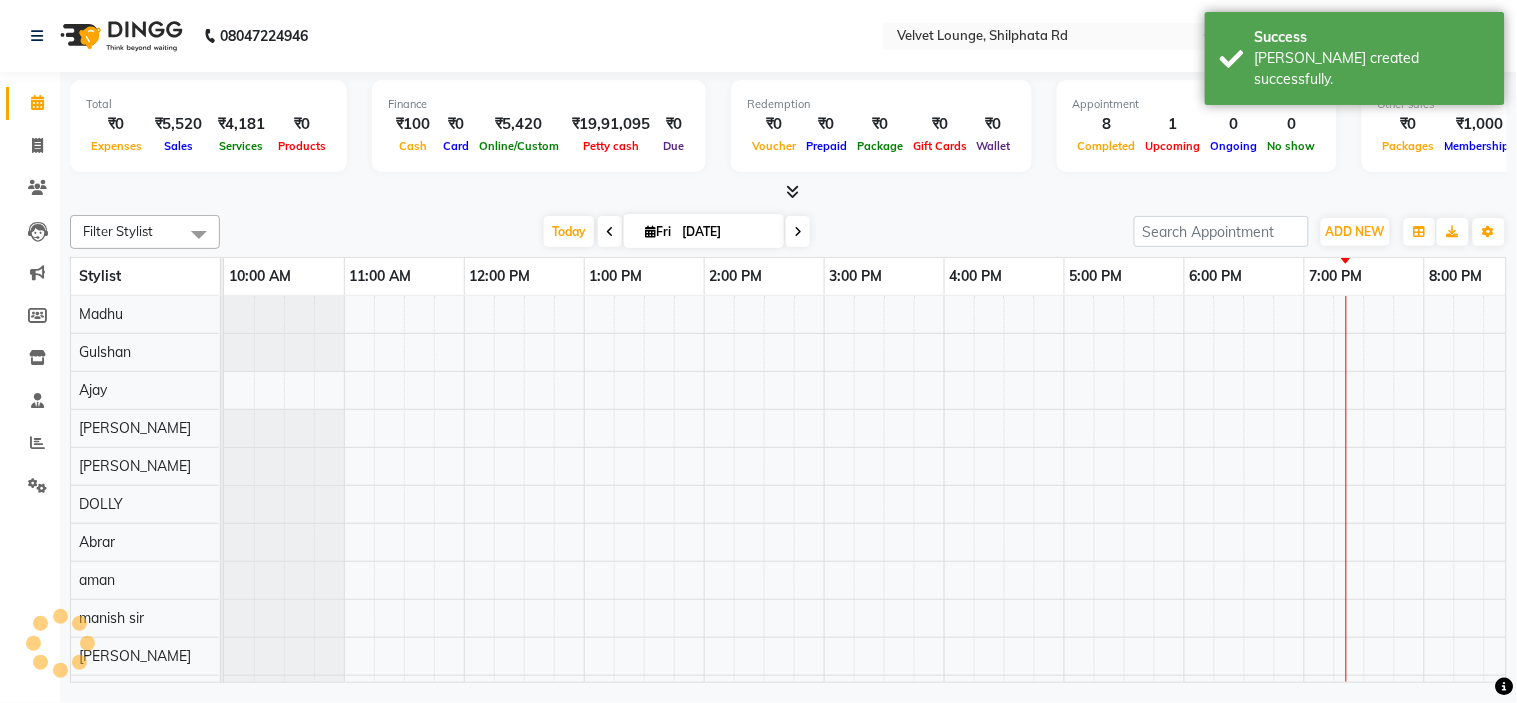 scroll, scrollTop: 0, scrollLeft: 0, axis: both 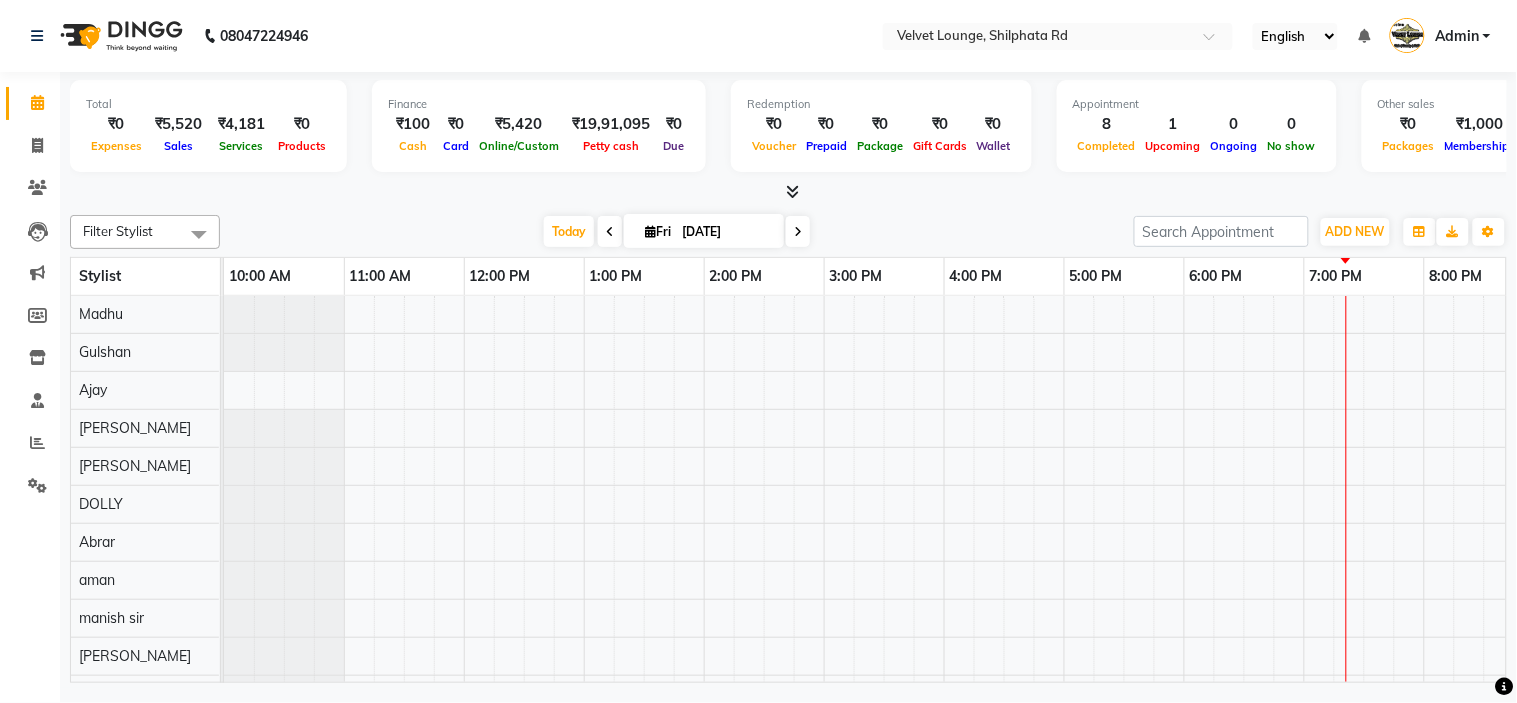 click at bounding box center [788, 192] 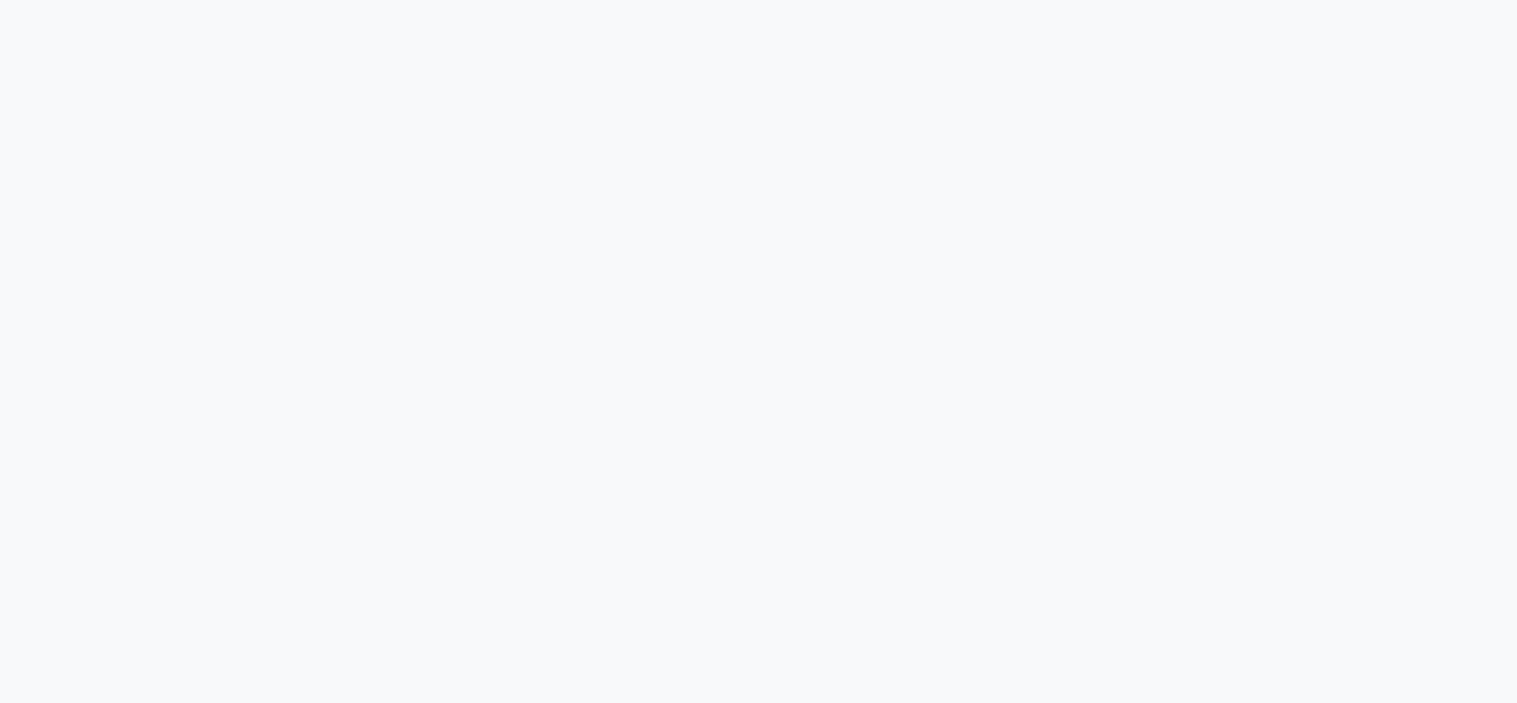 scroll, scrollTop: 0, scrollLeft: 0, axis: both 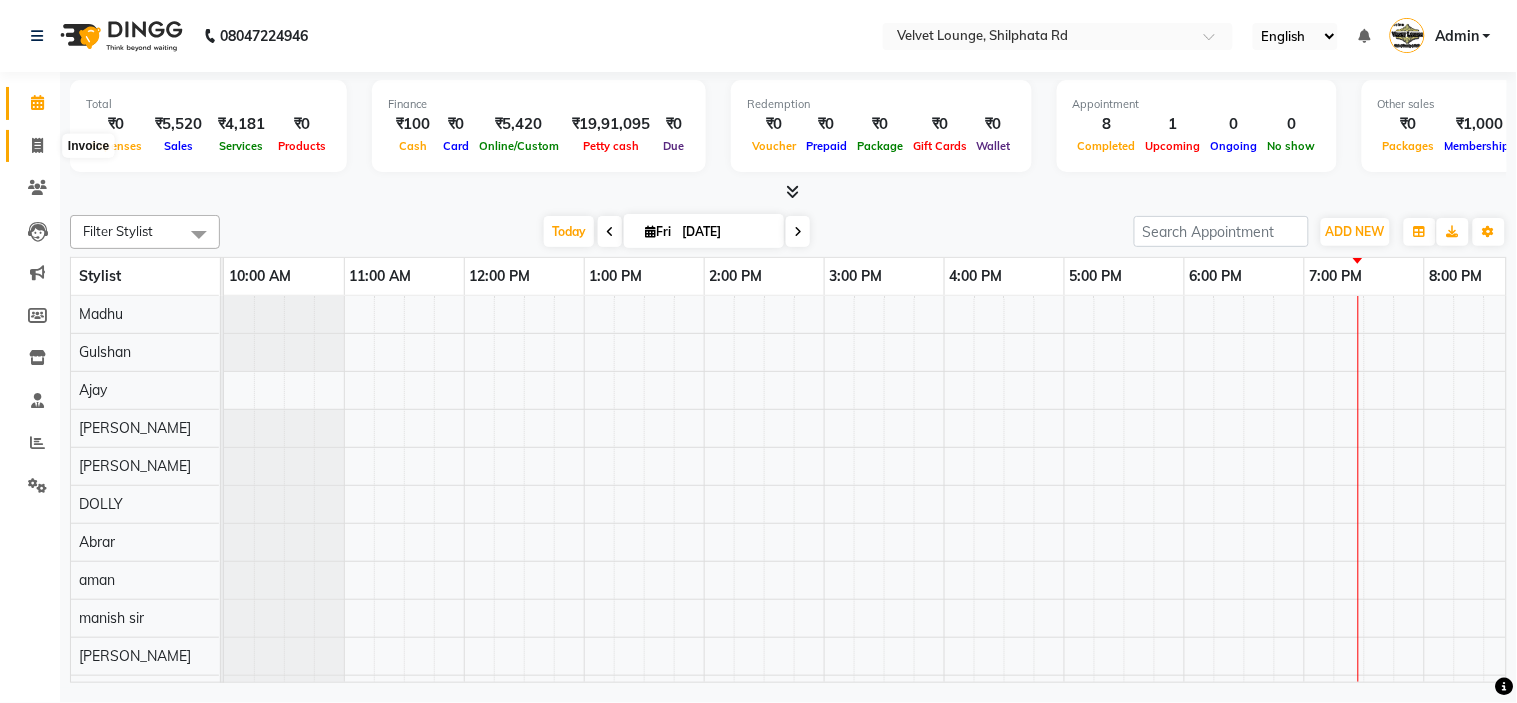 click 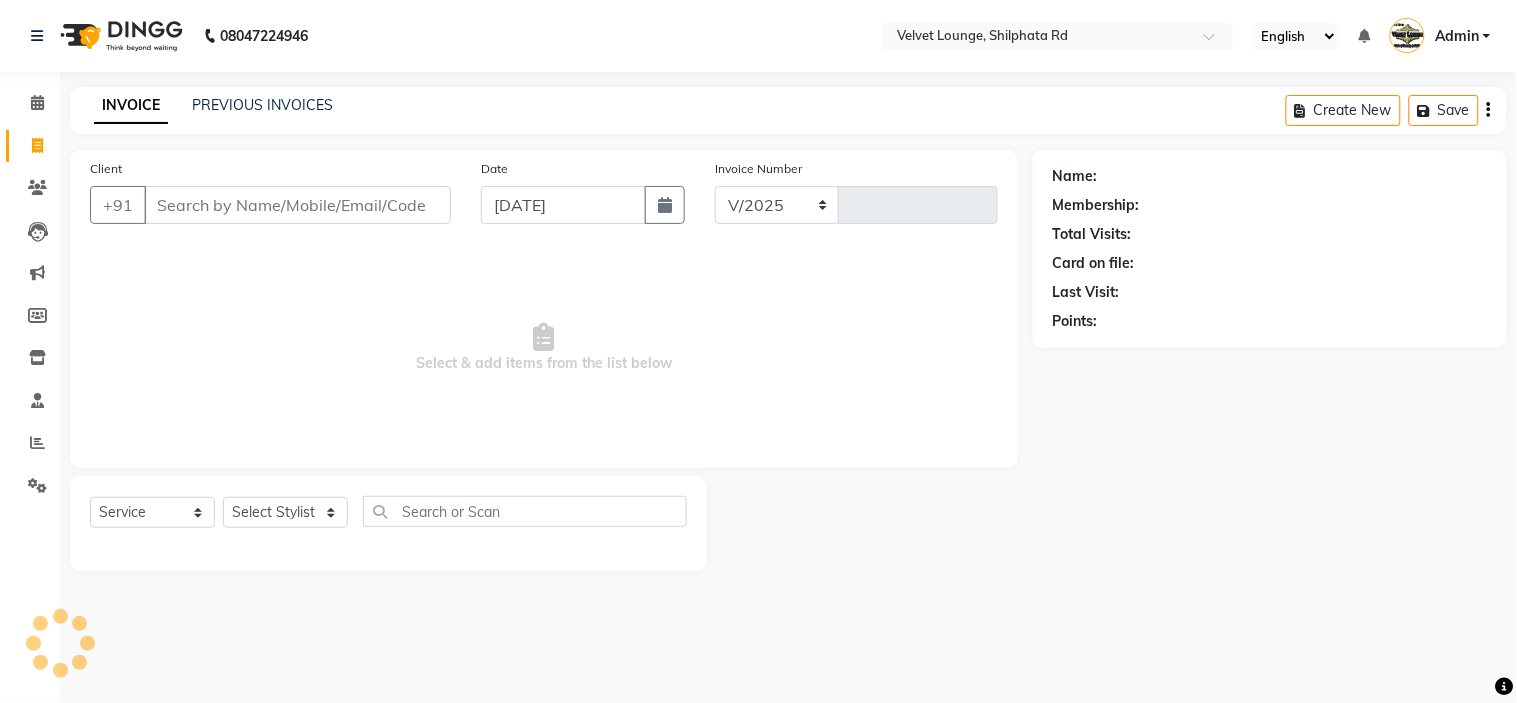 select on "122" 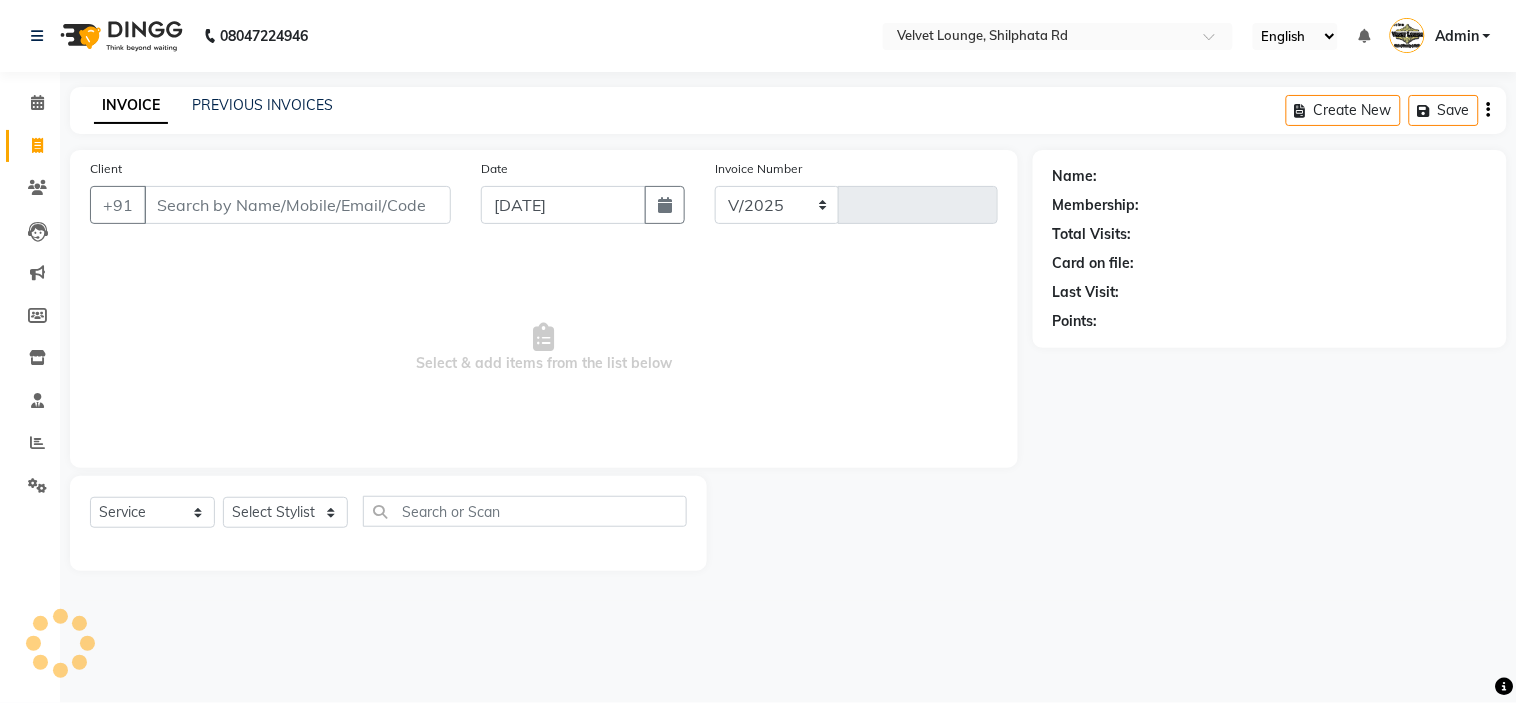 type on "1340" 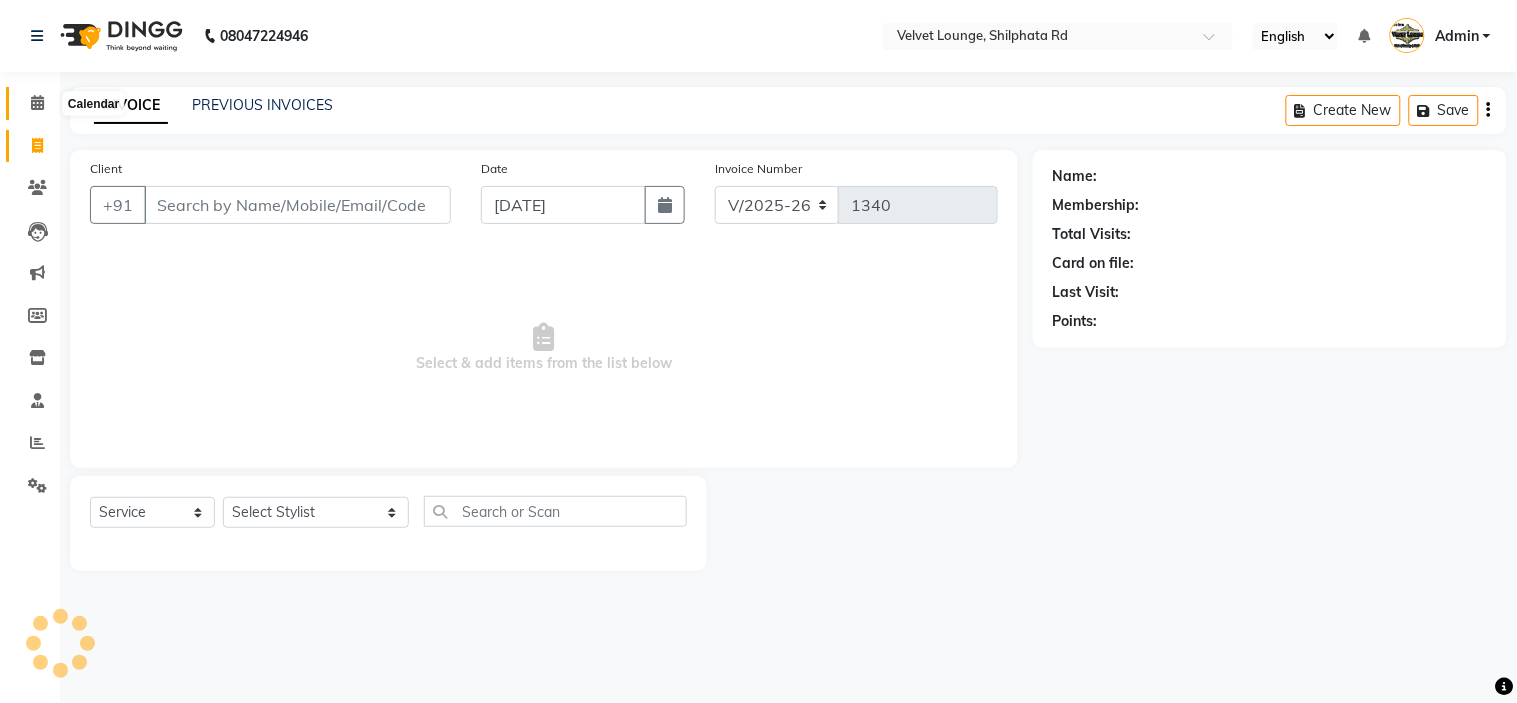 click 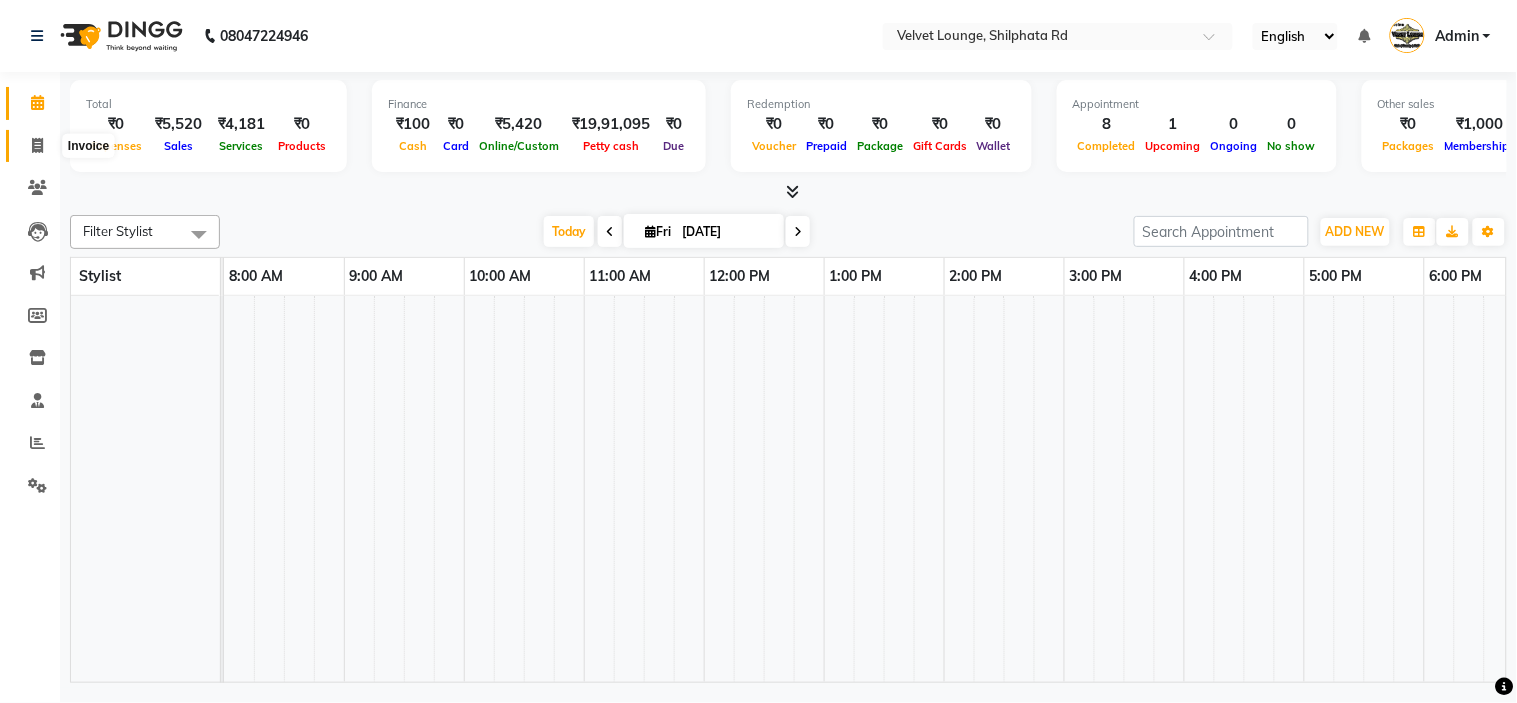 click 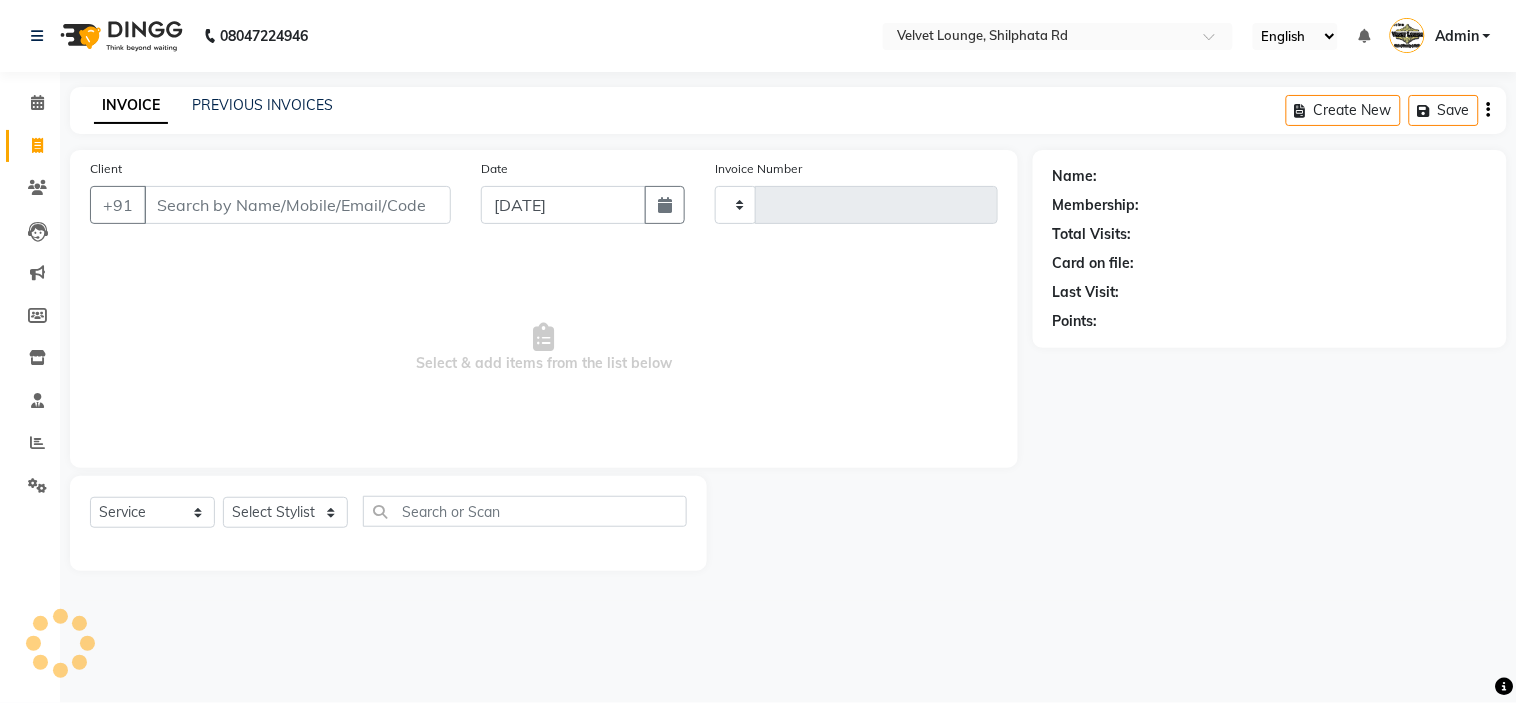 click on "Invoice" 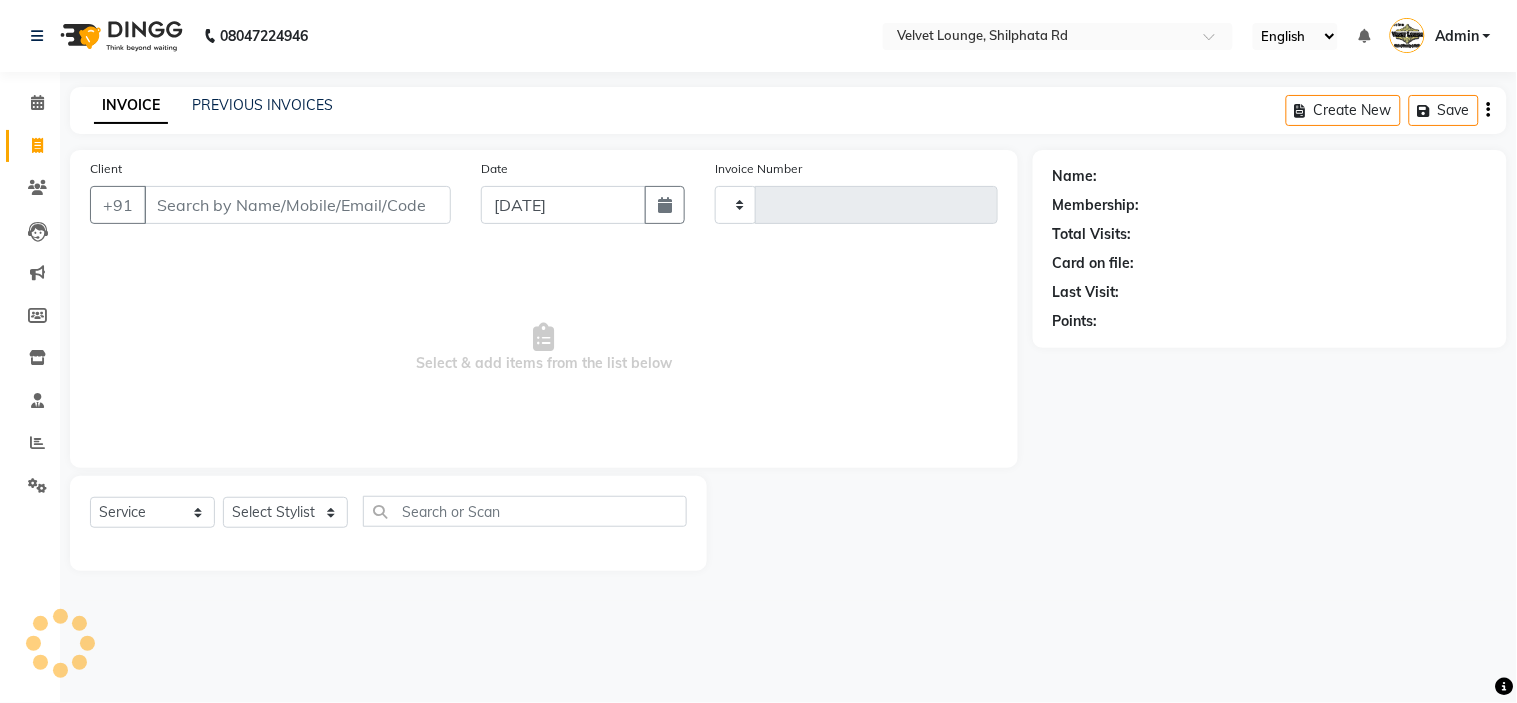 type on "1340" 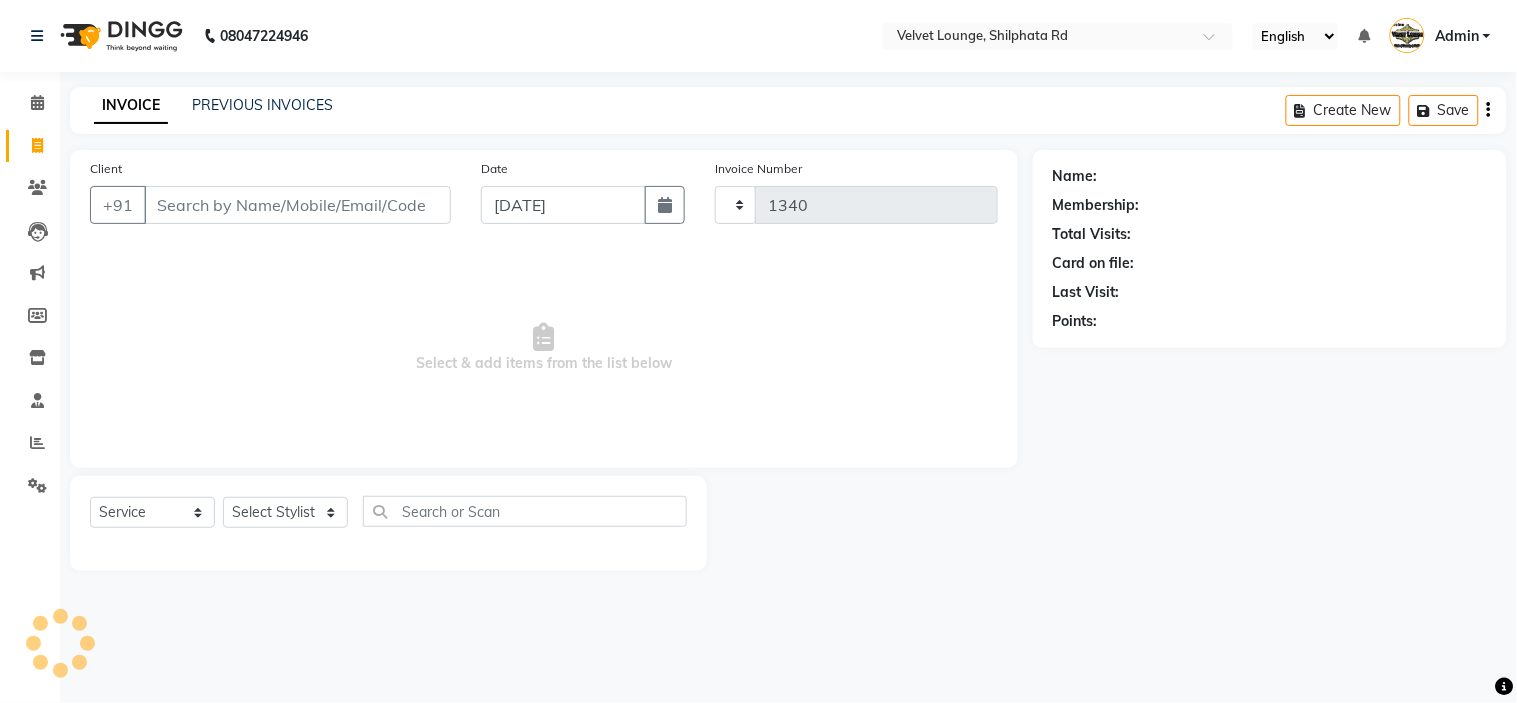 select on "122" 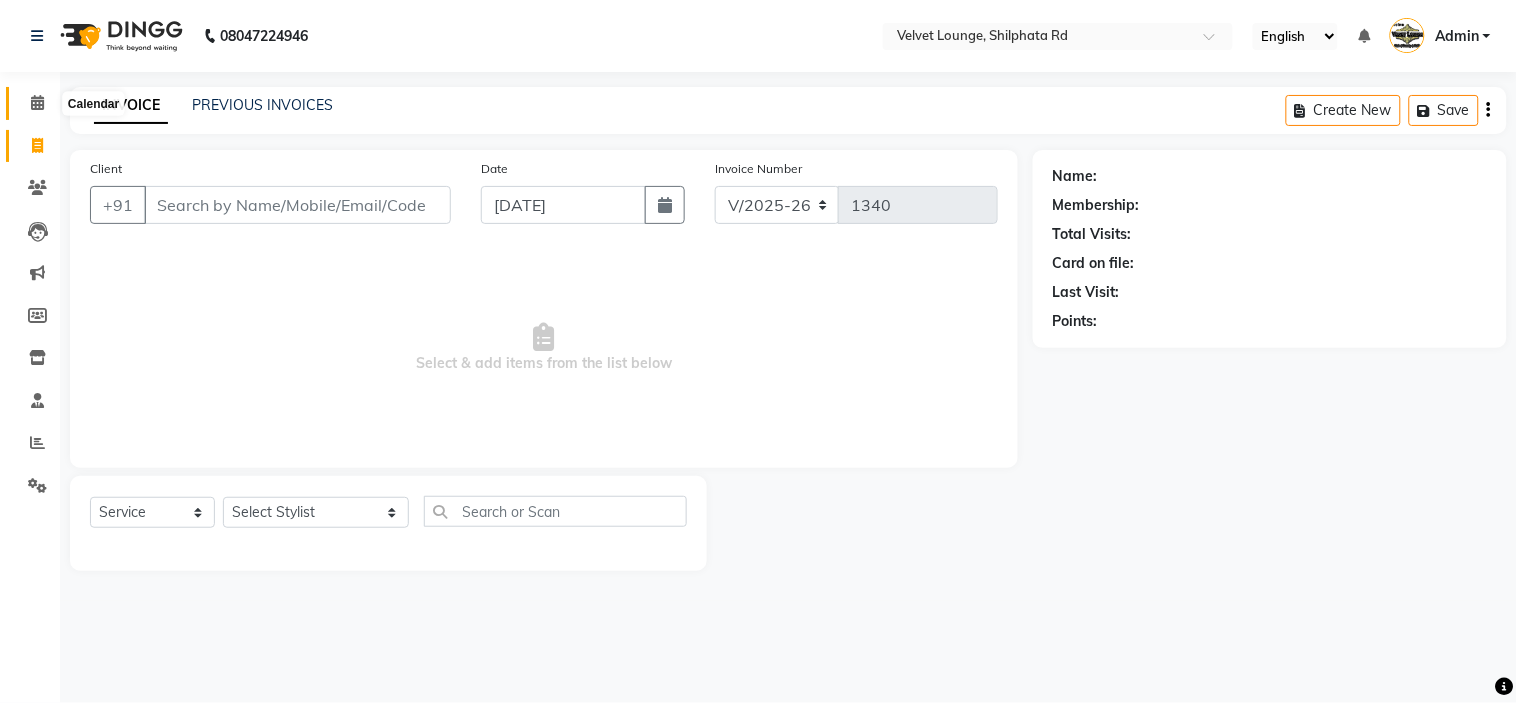 click 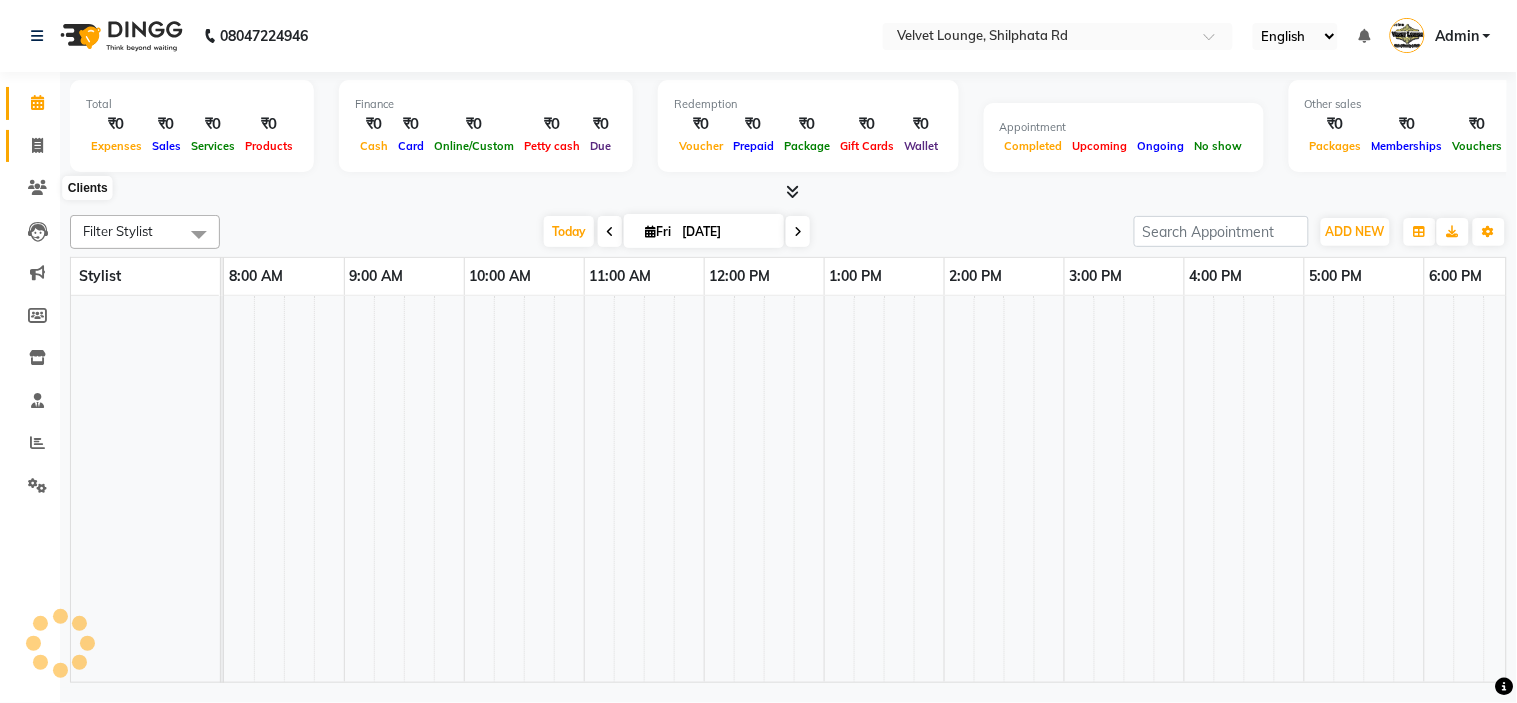 click 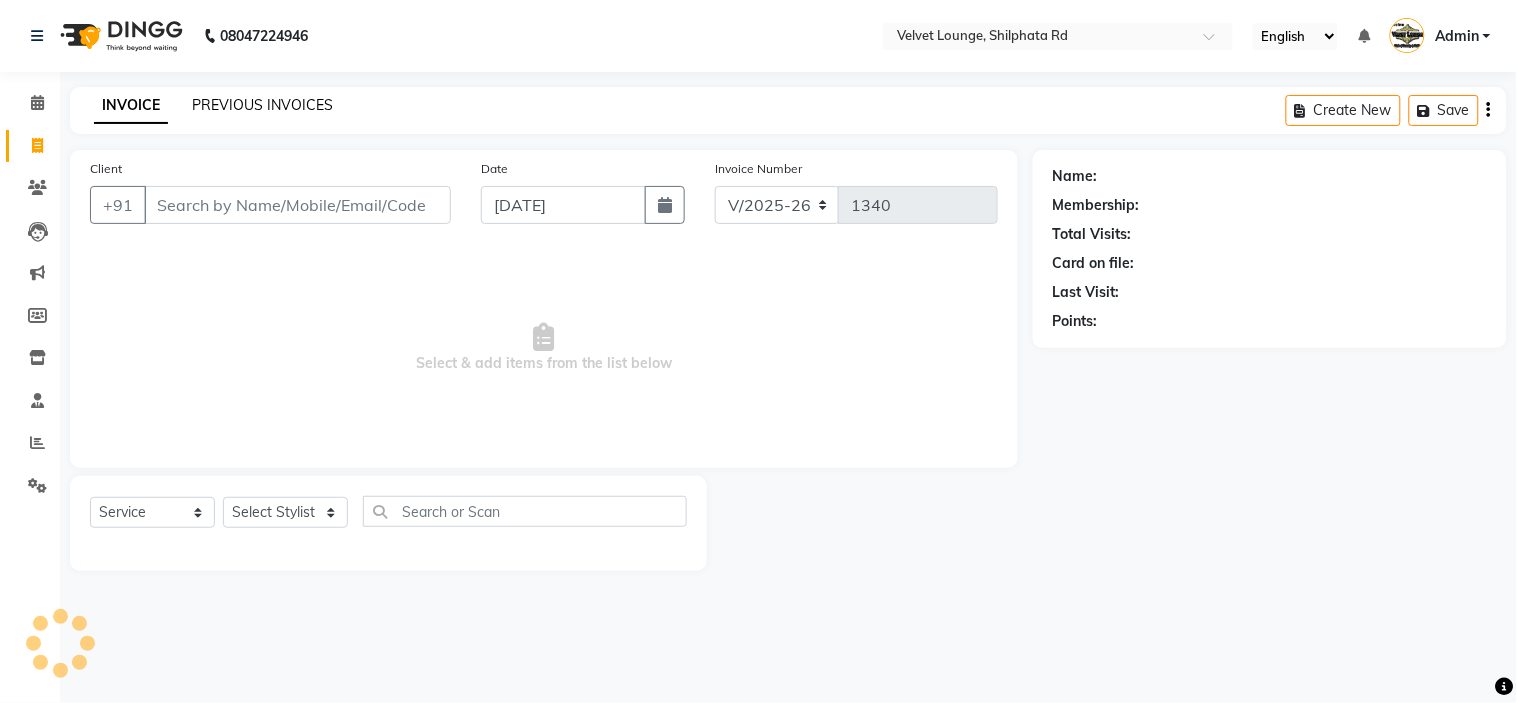 click on "PREVIOUS INVOICES" 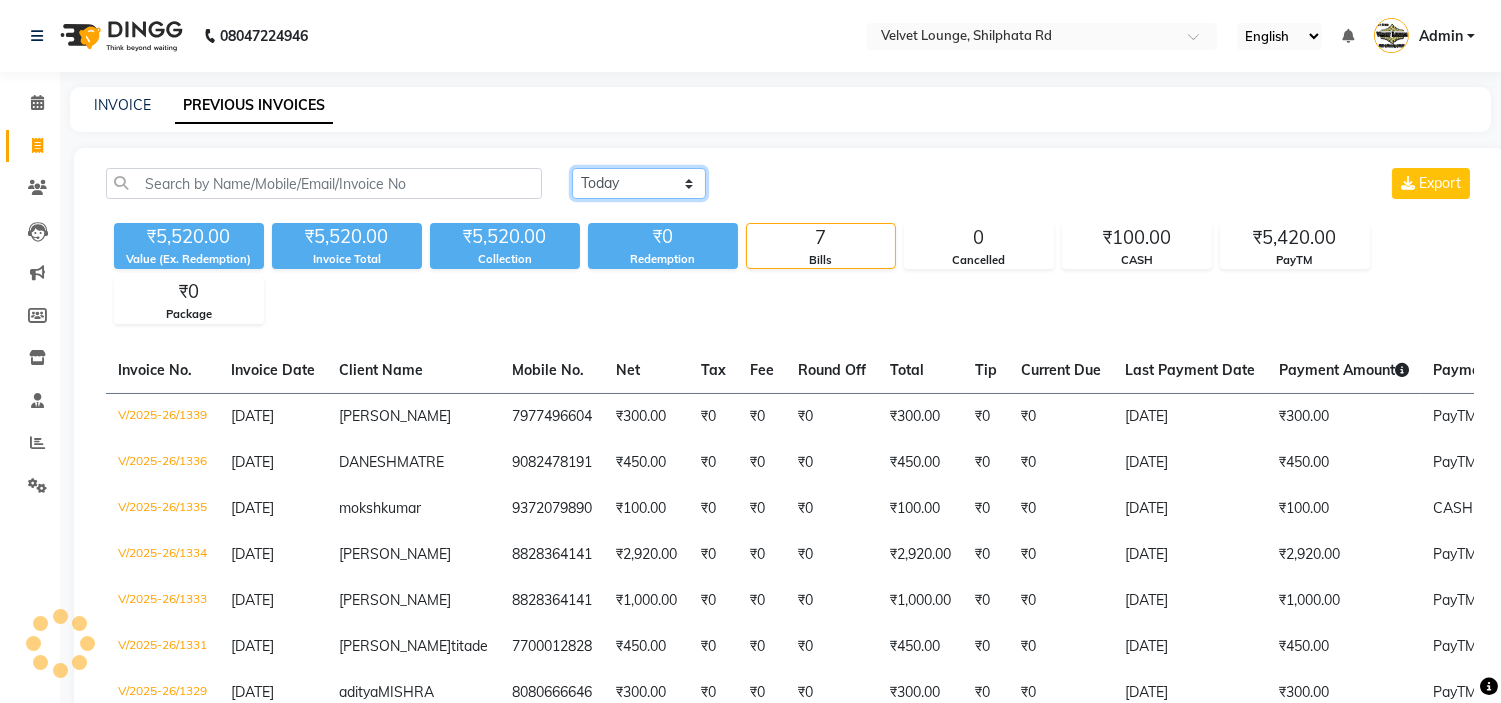click on "Today Yesterday Custom Range" 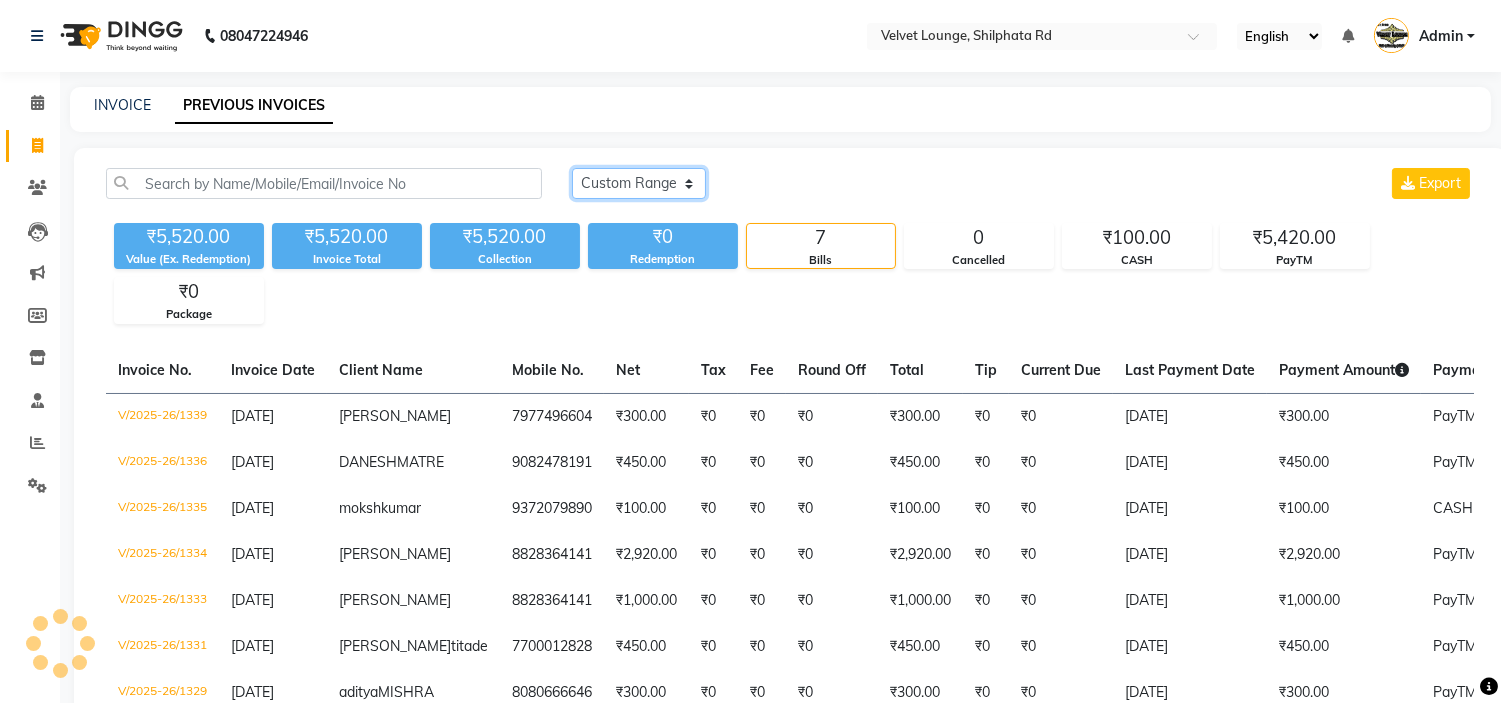 click on "Today Yesterday Custom Range" 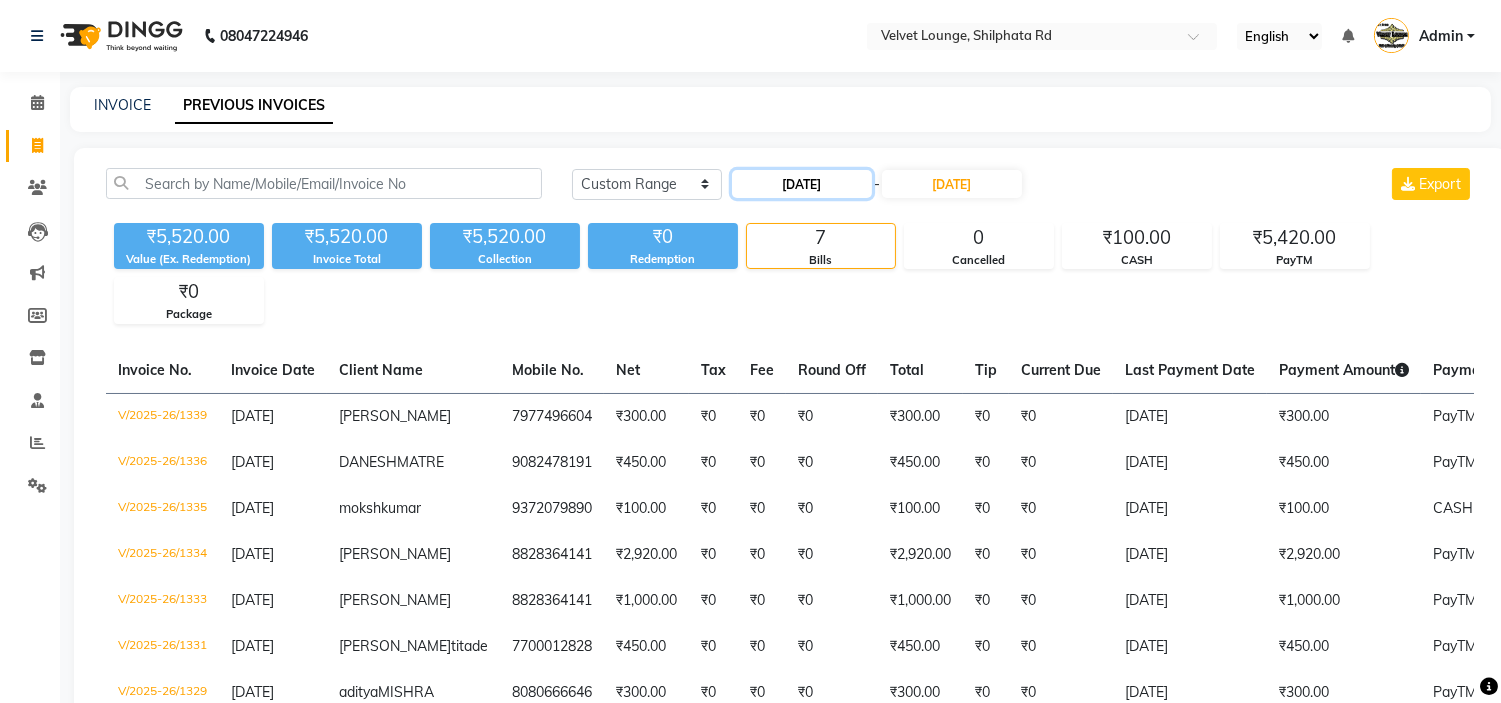 click on "[DATE]" 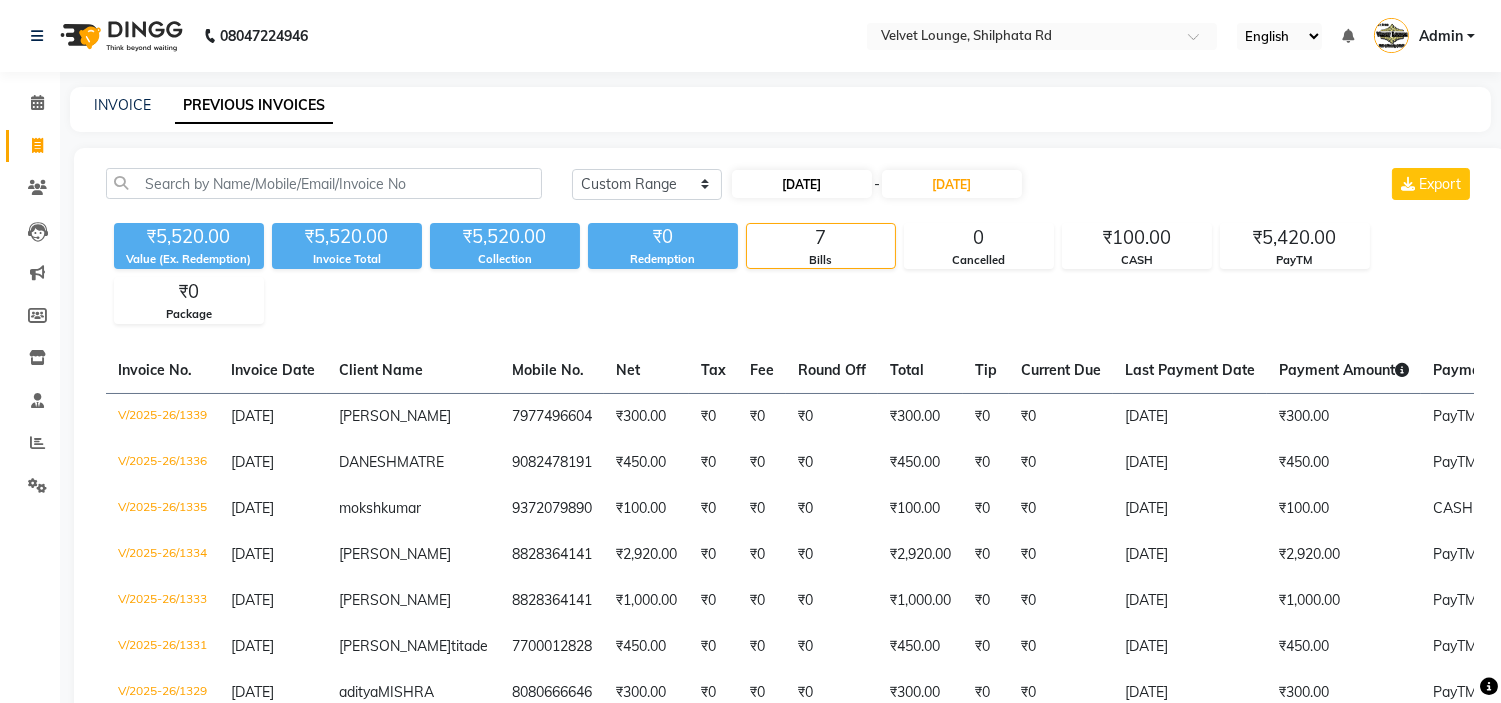 select on "7" 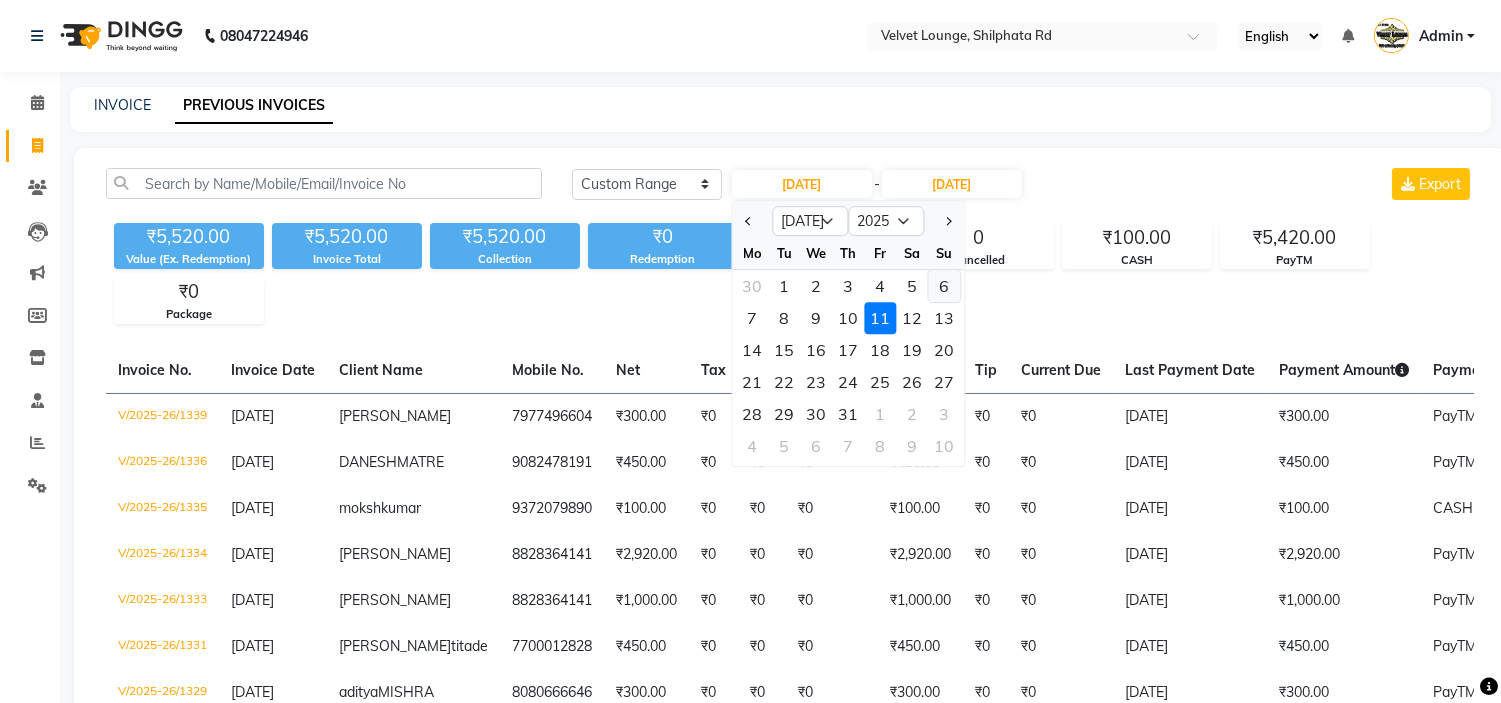 click on "6" 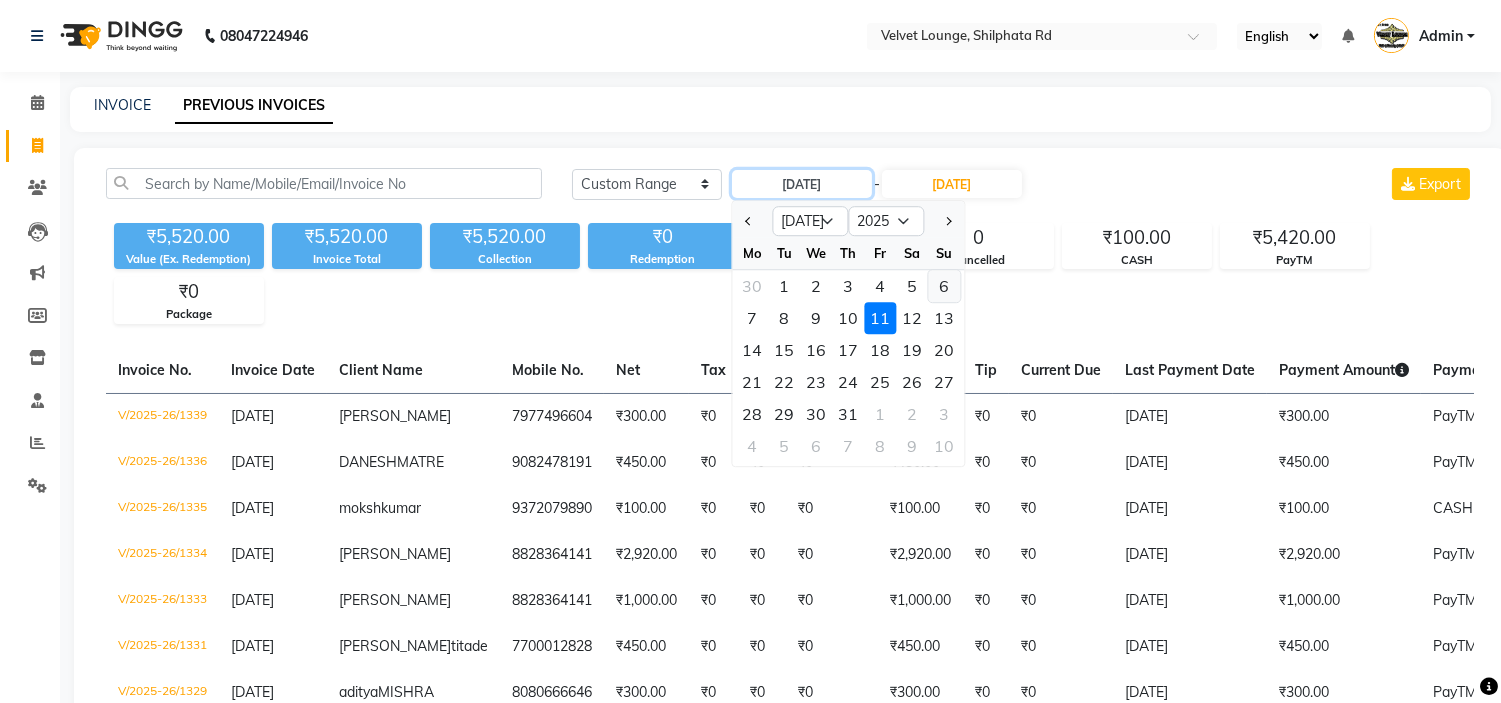 type on "[DATE]" 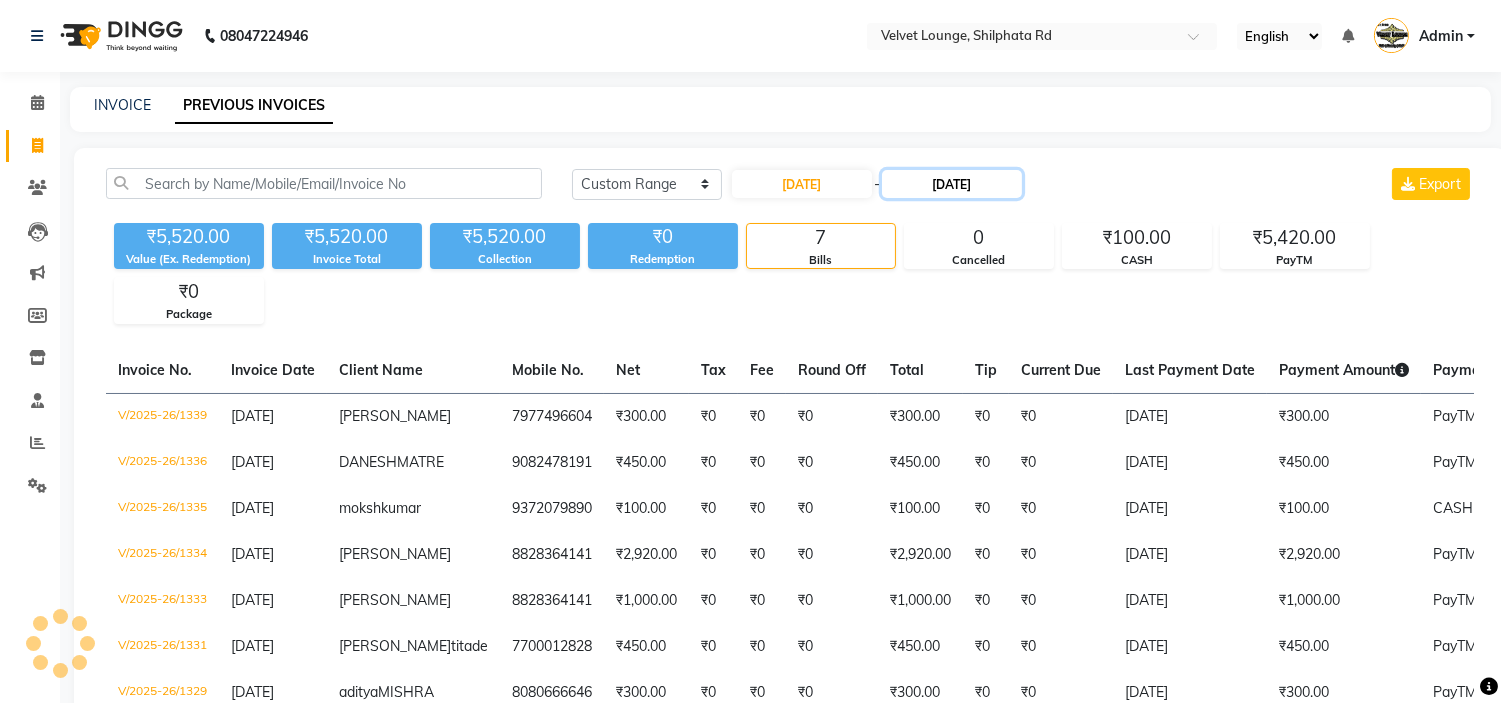 click on "[DATE]" 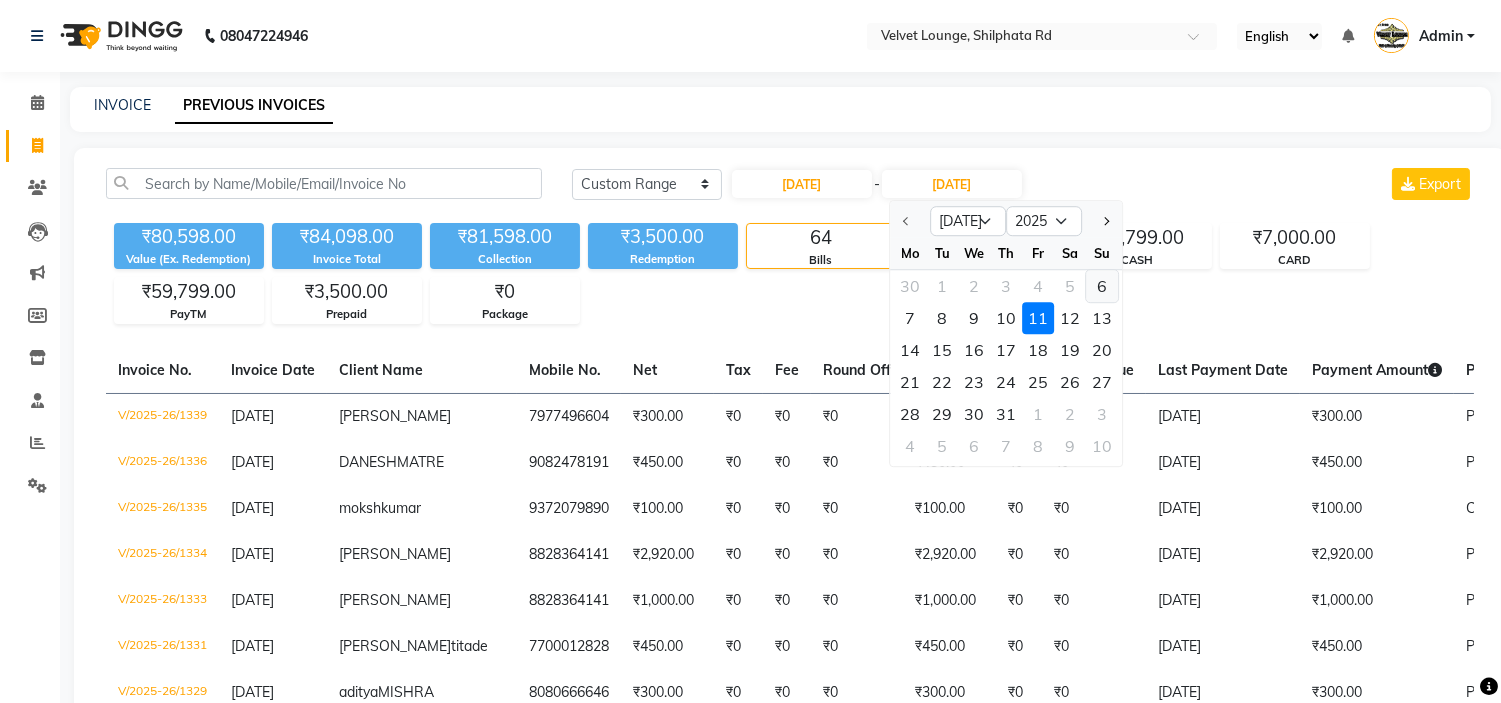 click on "6" 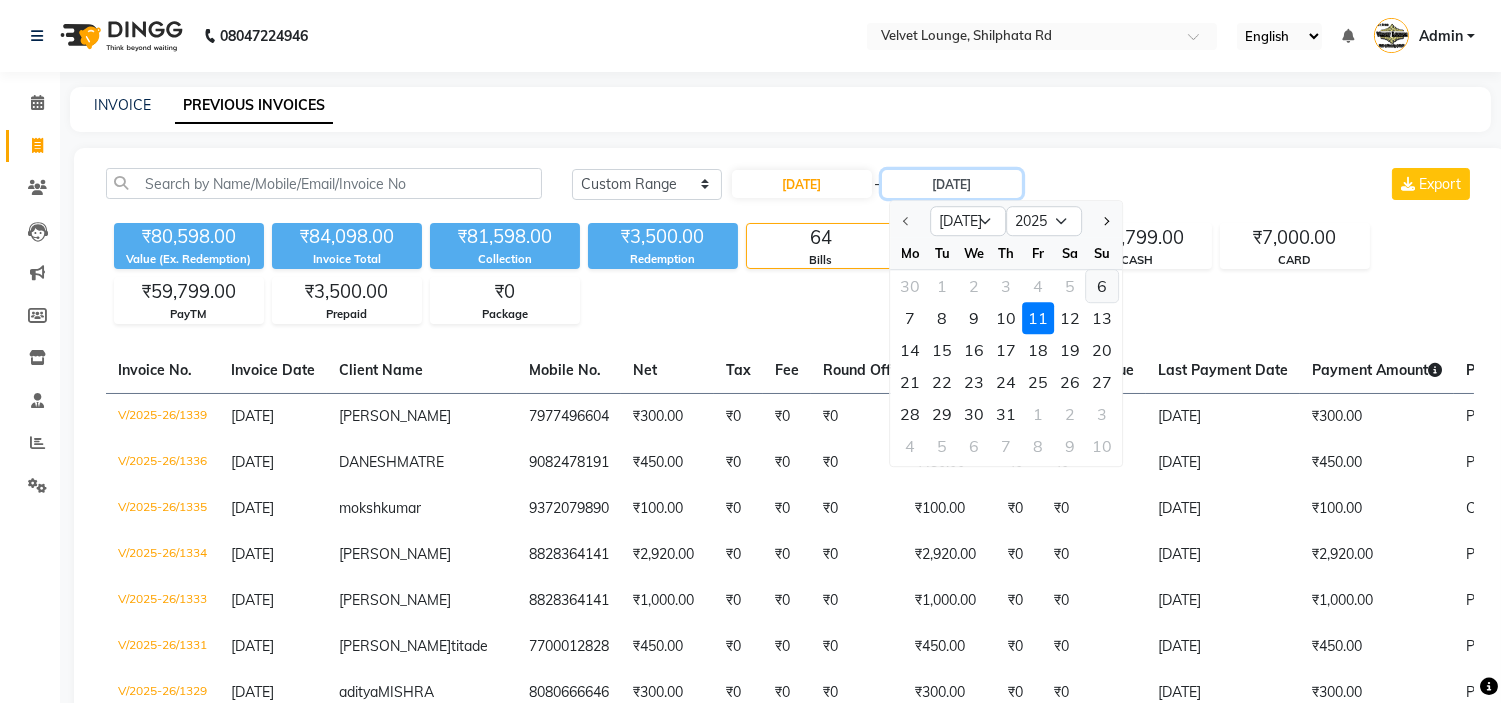 type on "[DATE]" 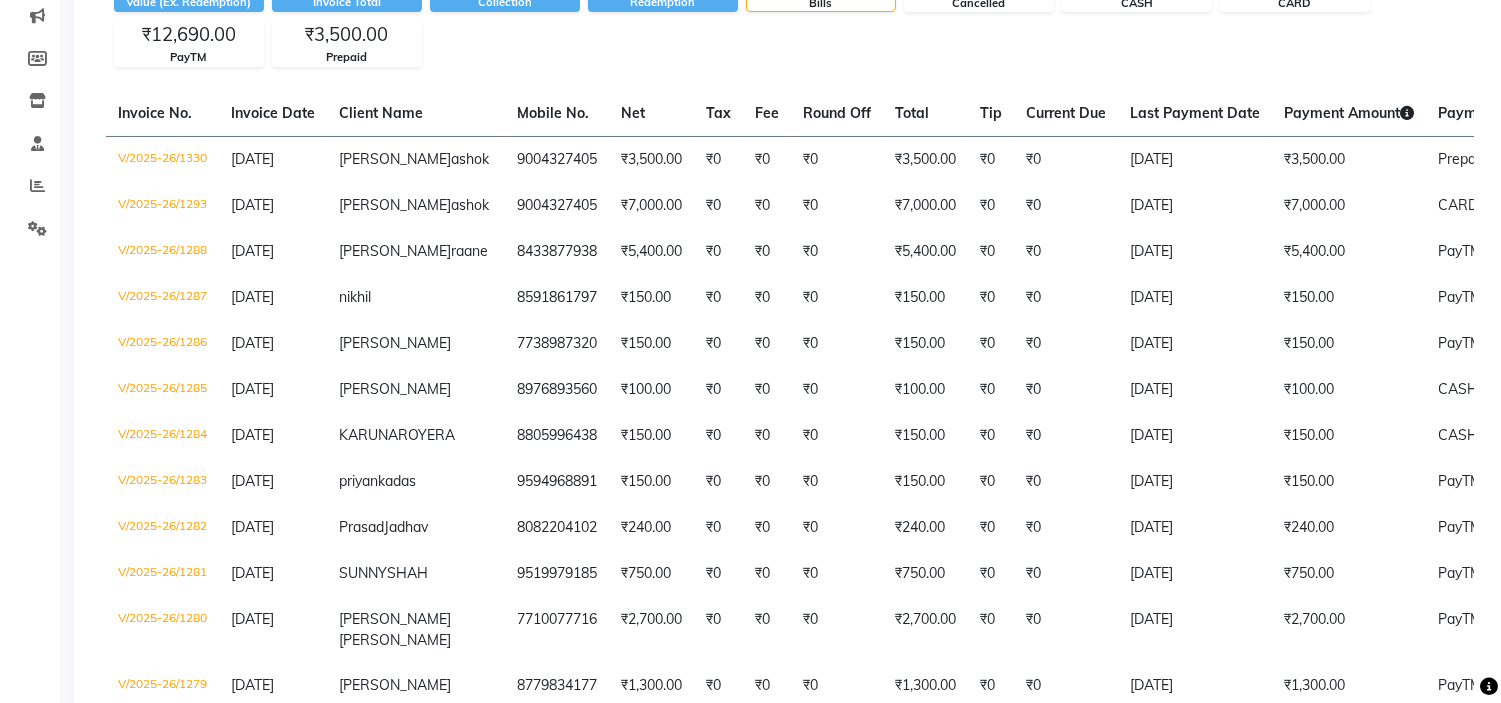 scroll, scrollTop: 267, scrollLeft: 0, axis: vertical 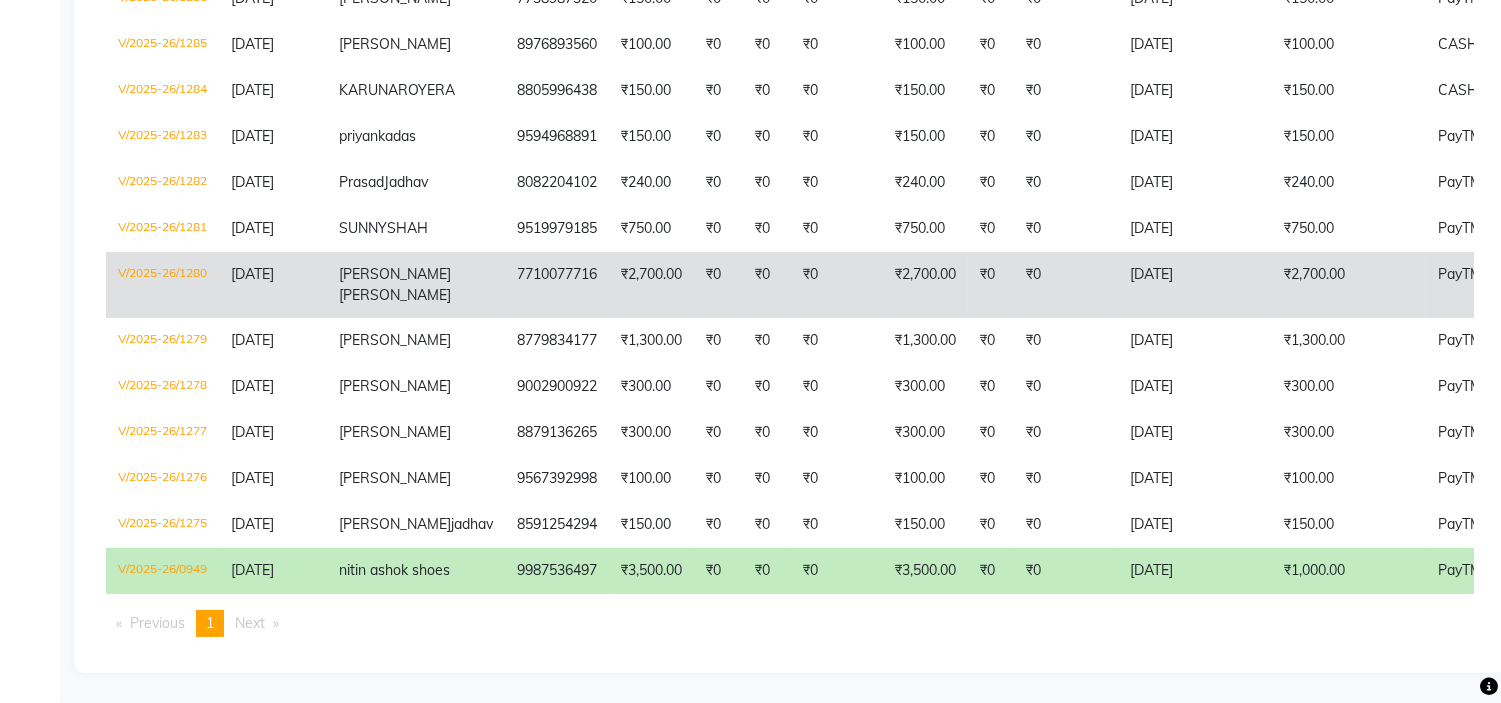 click on "₹0" 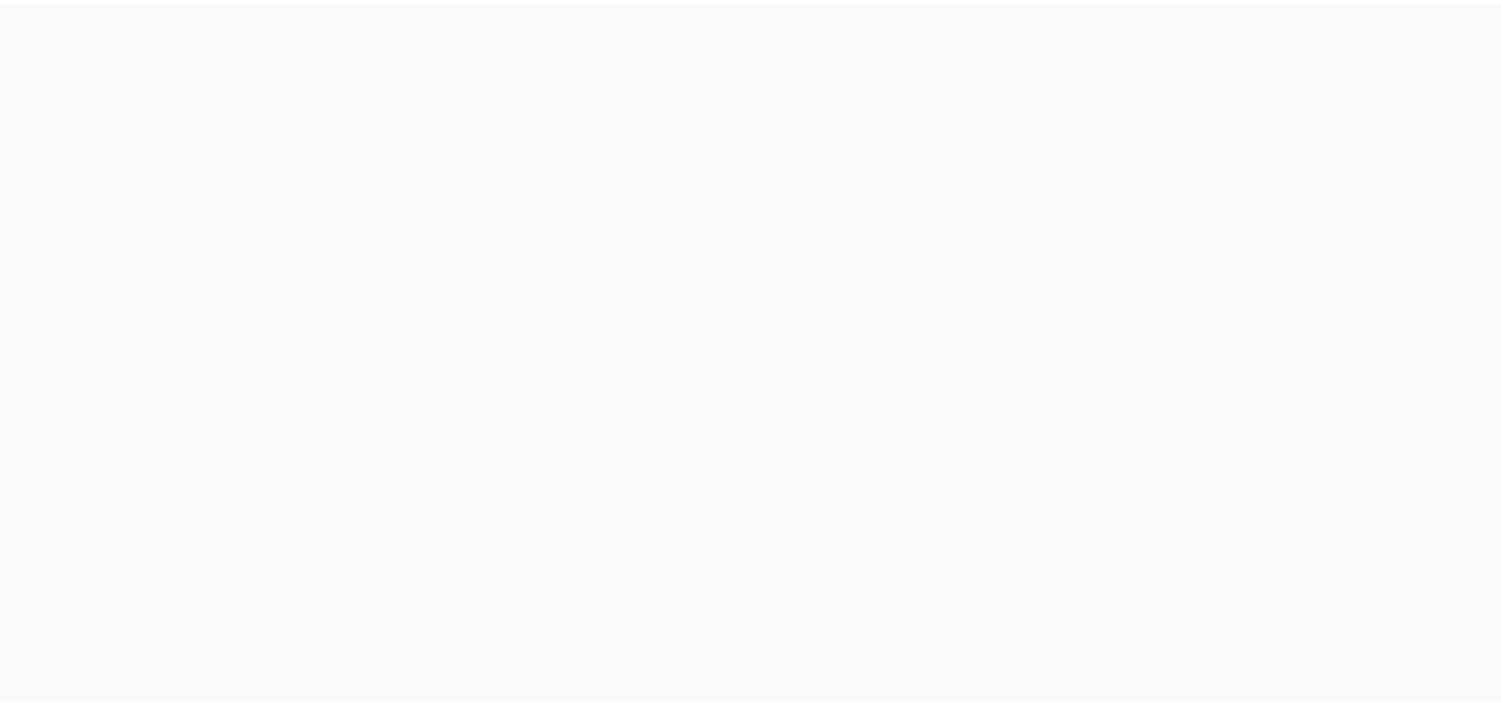 scroll, scrollTop: 0, scrollLeft: 0, axis: both 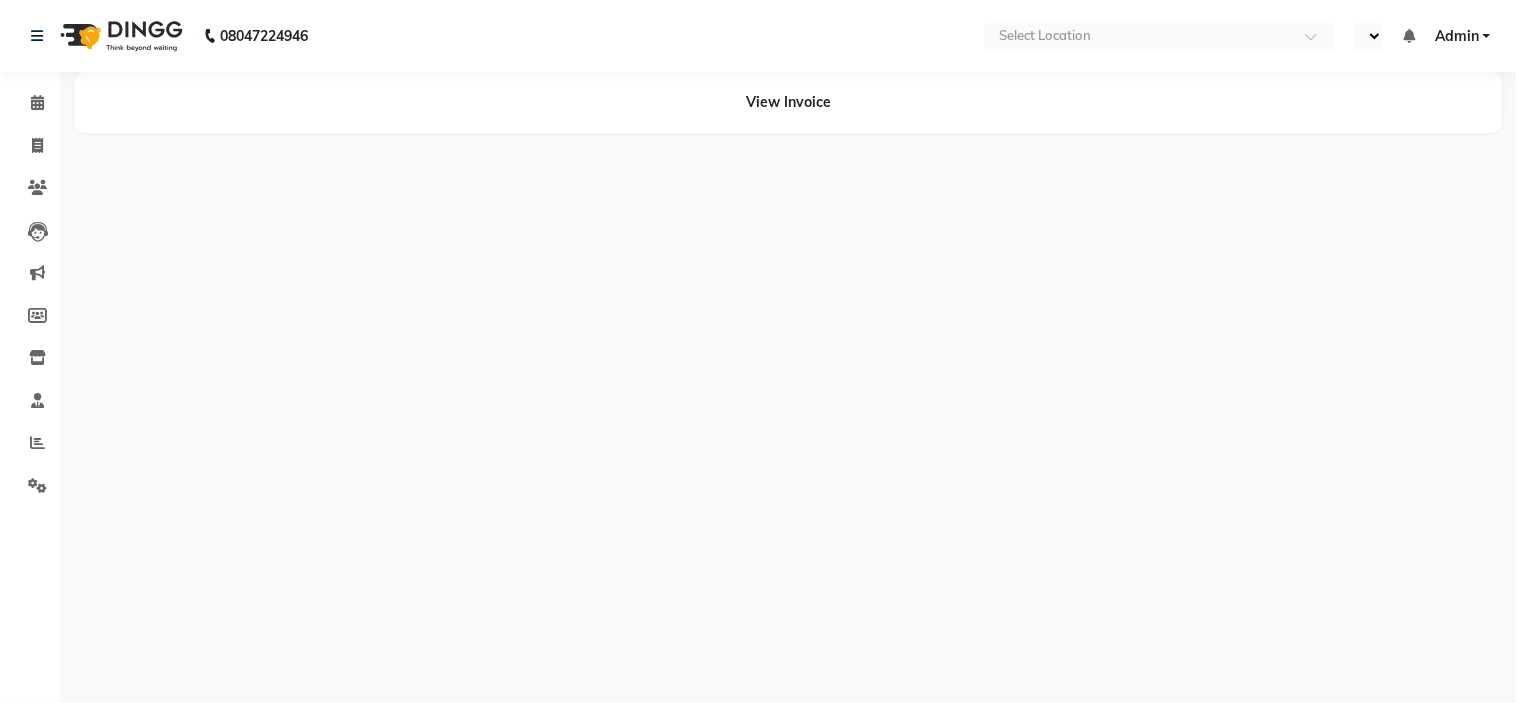 select on "en" 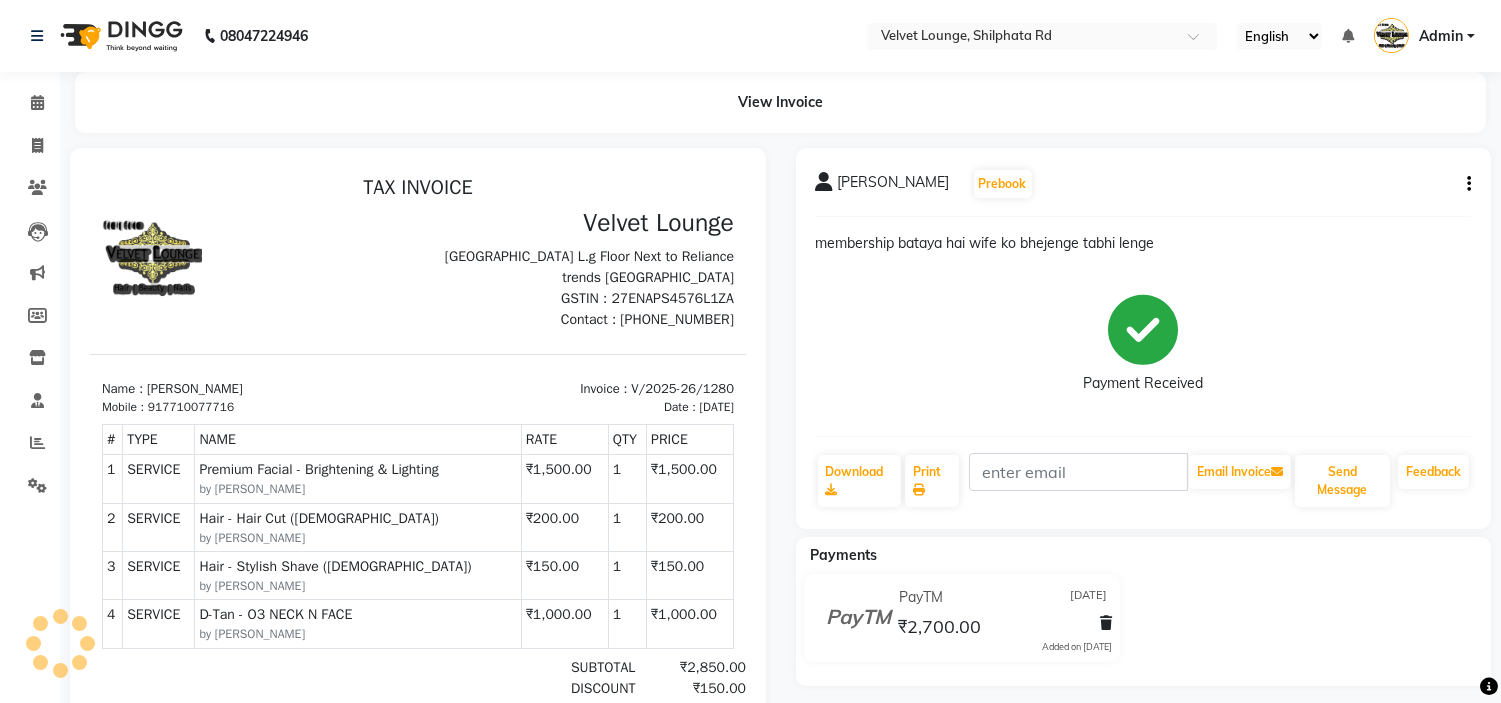 scroll, scrollTop: 0, scrollLeft: 0, axis: both 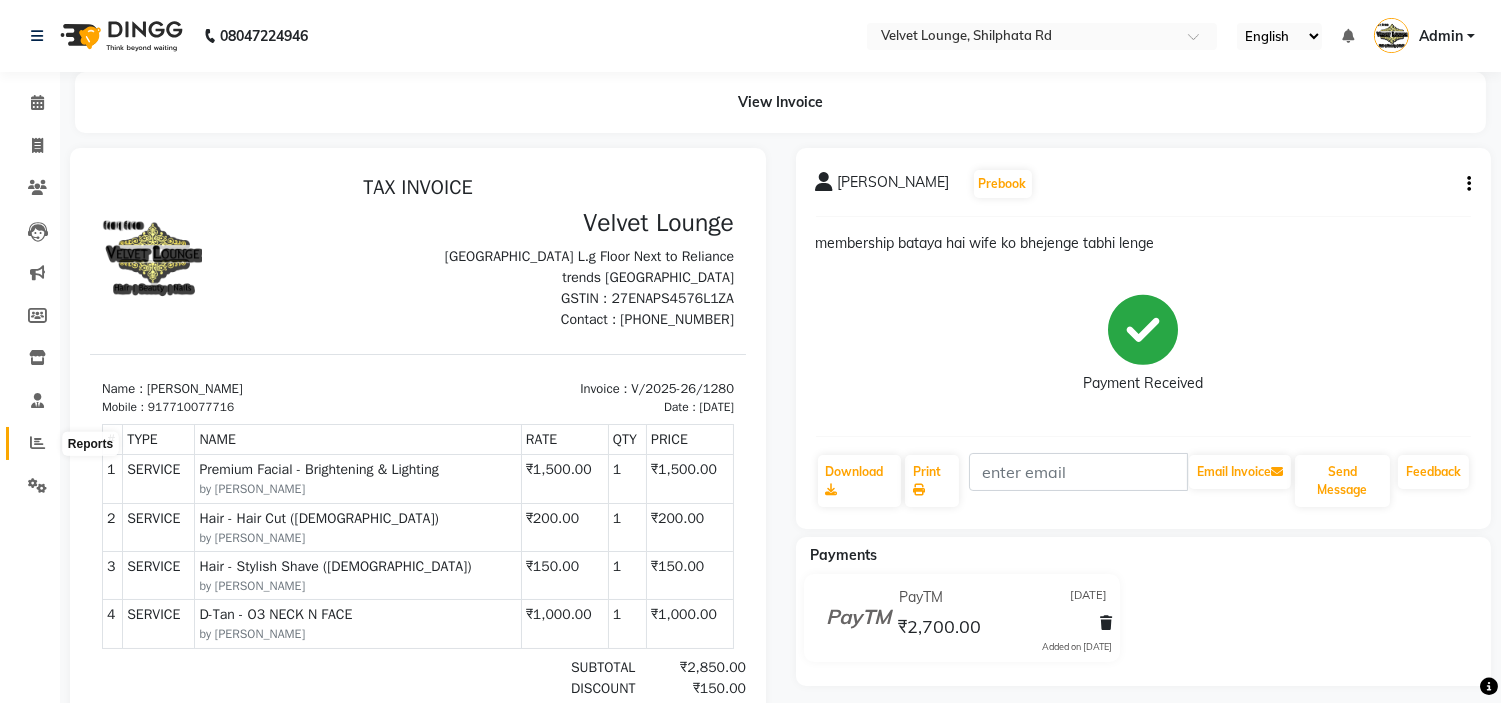 click 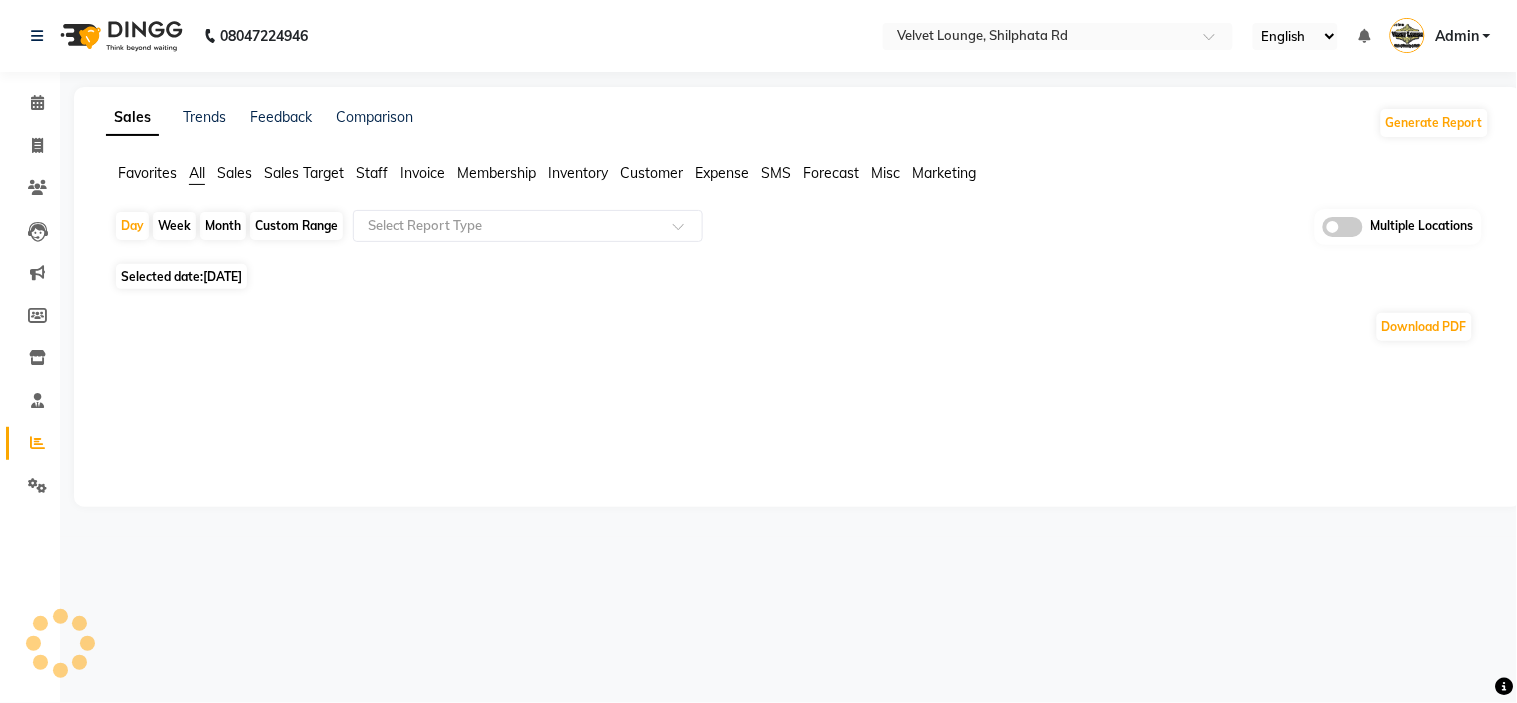 click on "Staff" 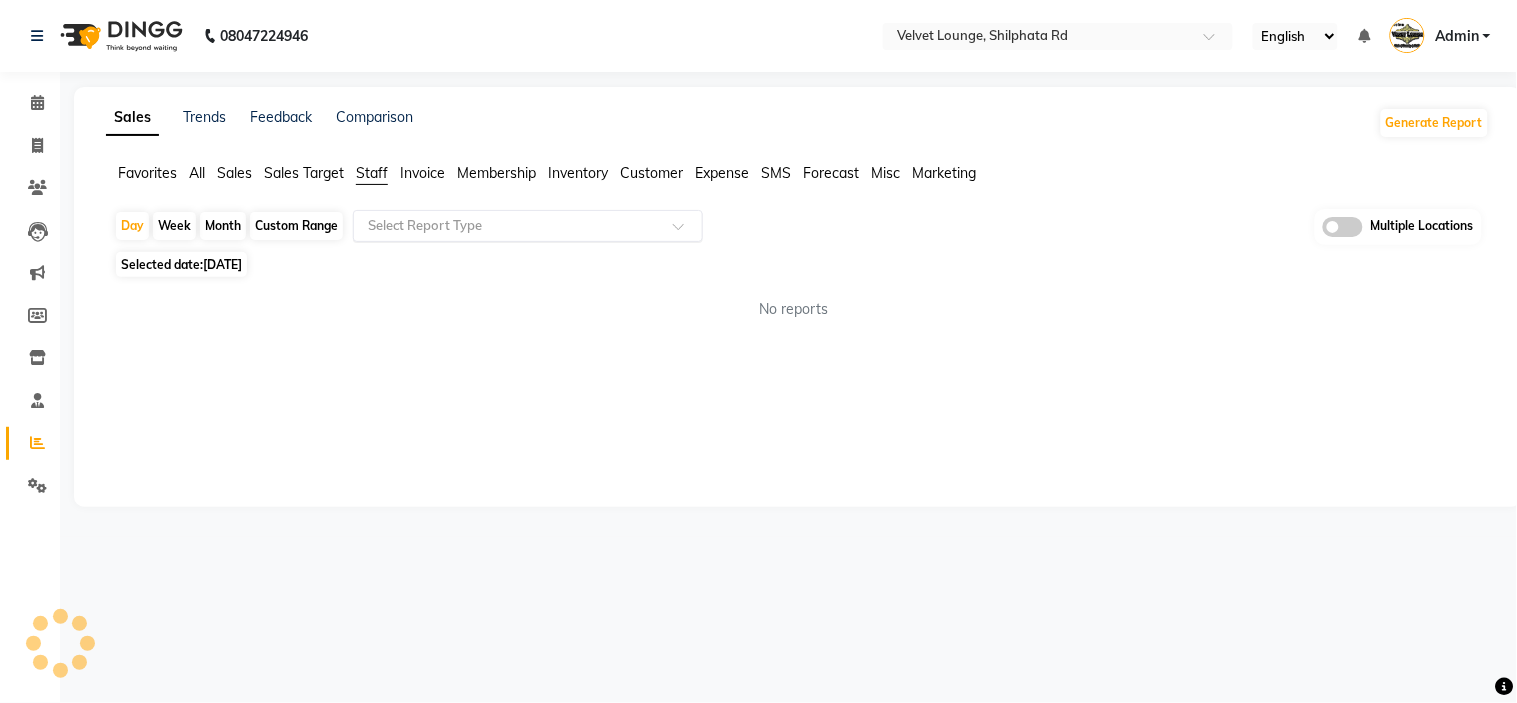 click 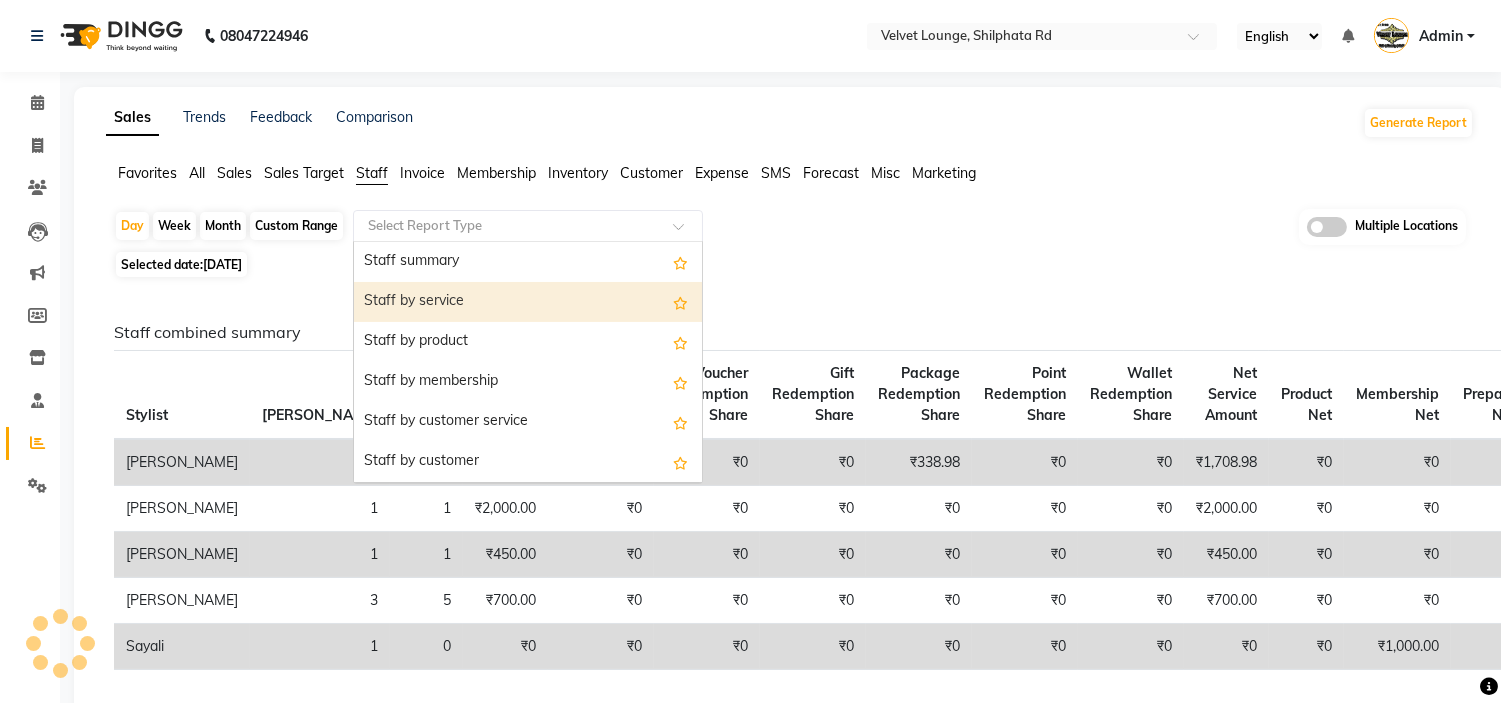 click on "Staff by service" at bounding box center [528, 302] 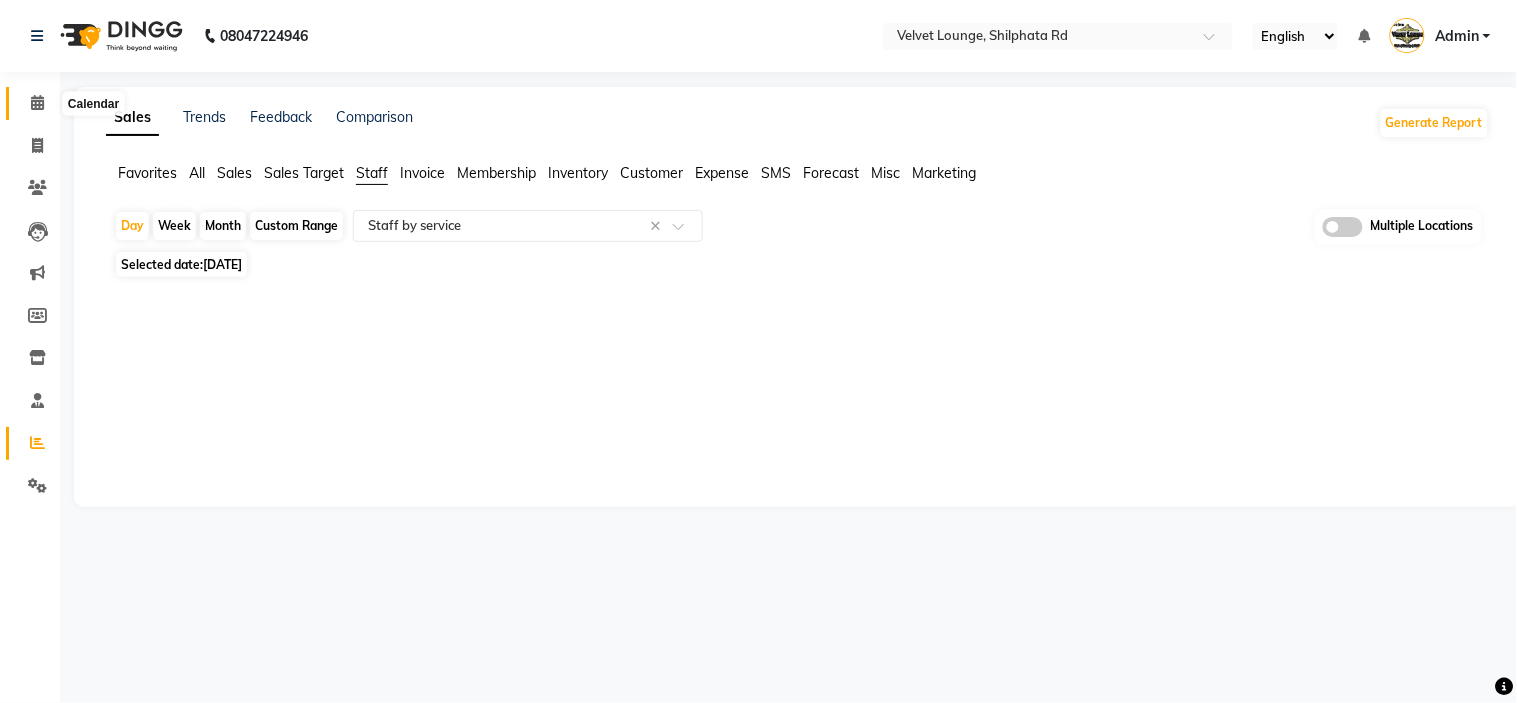 click 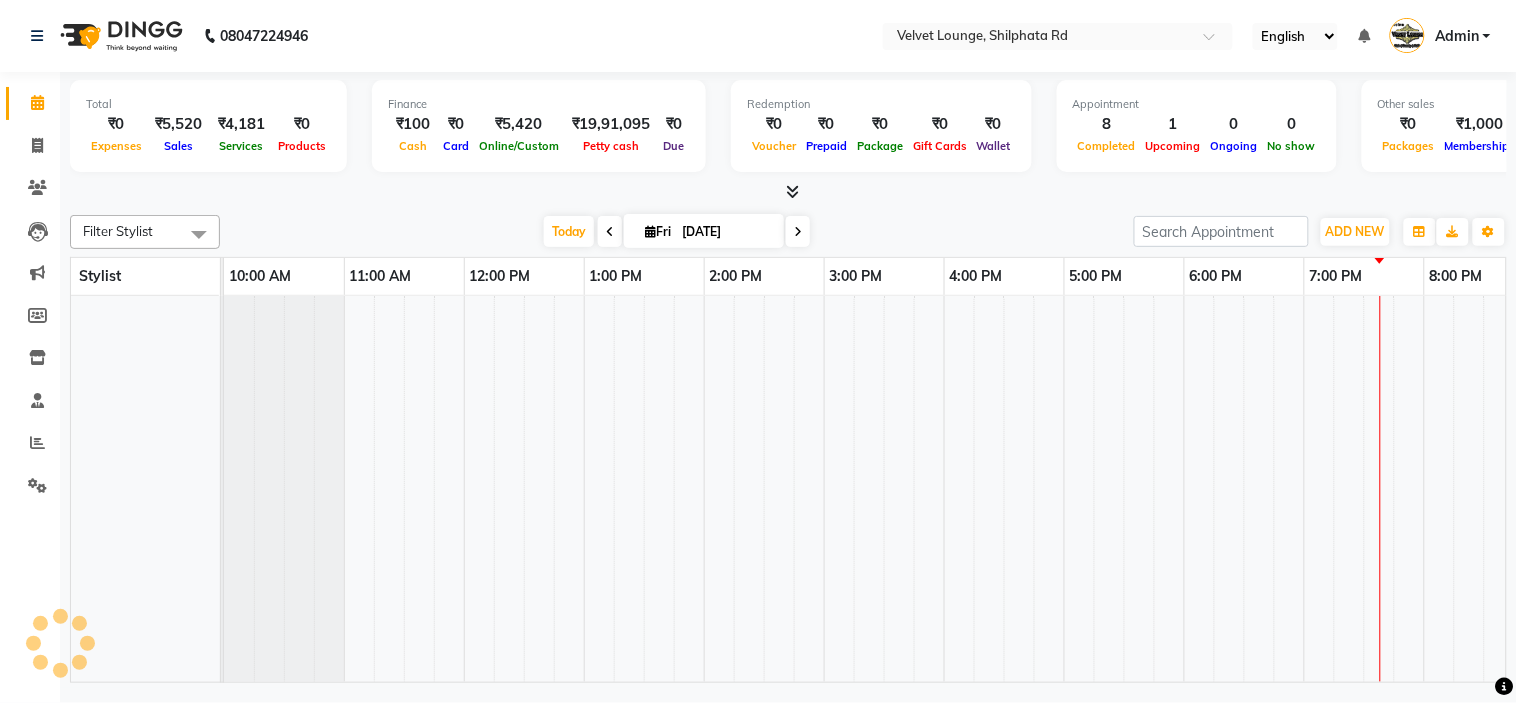 click on "[DATE]  [DATE]" at bounding box center [677, 232] 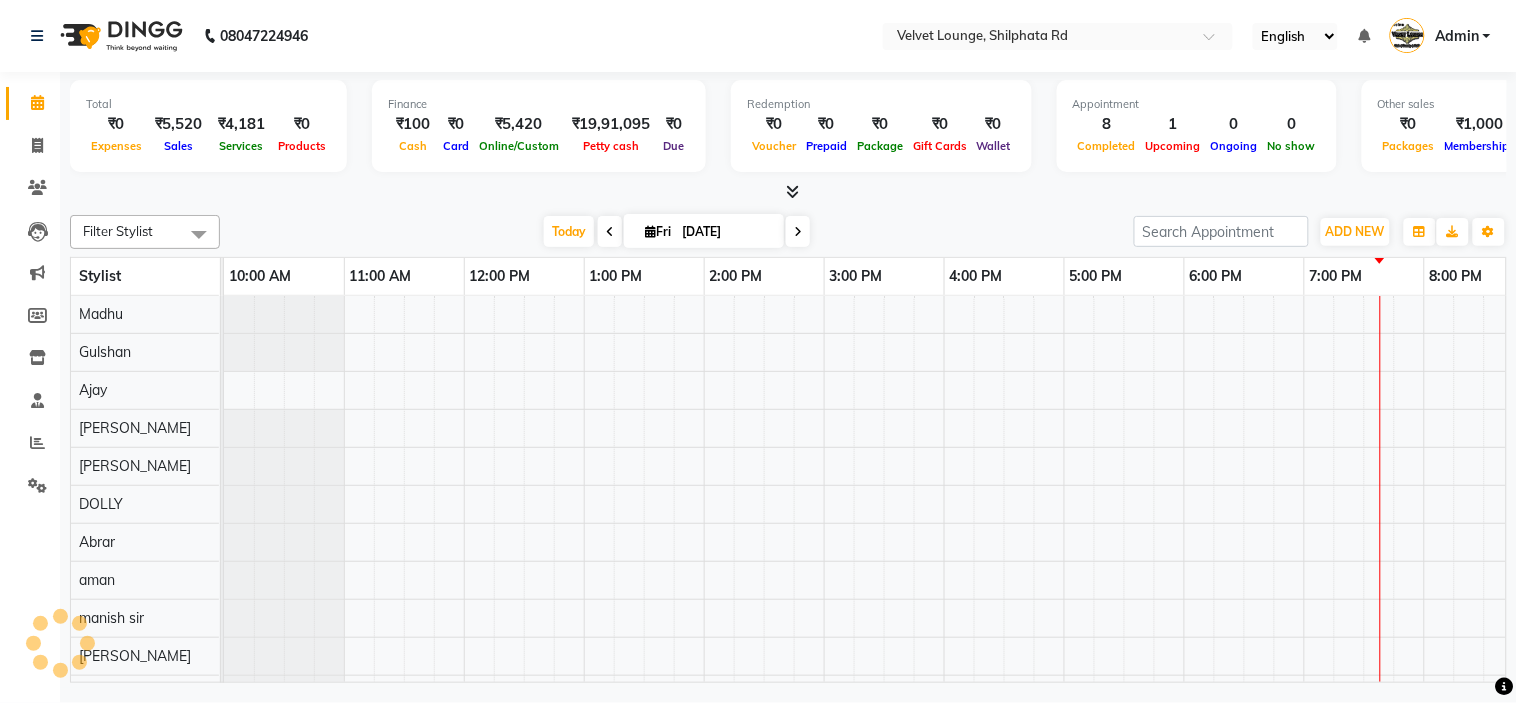 scroll, scrollTop: 0, scrollLeft: 277, axis: horizontal 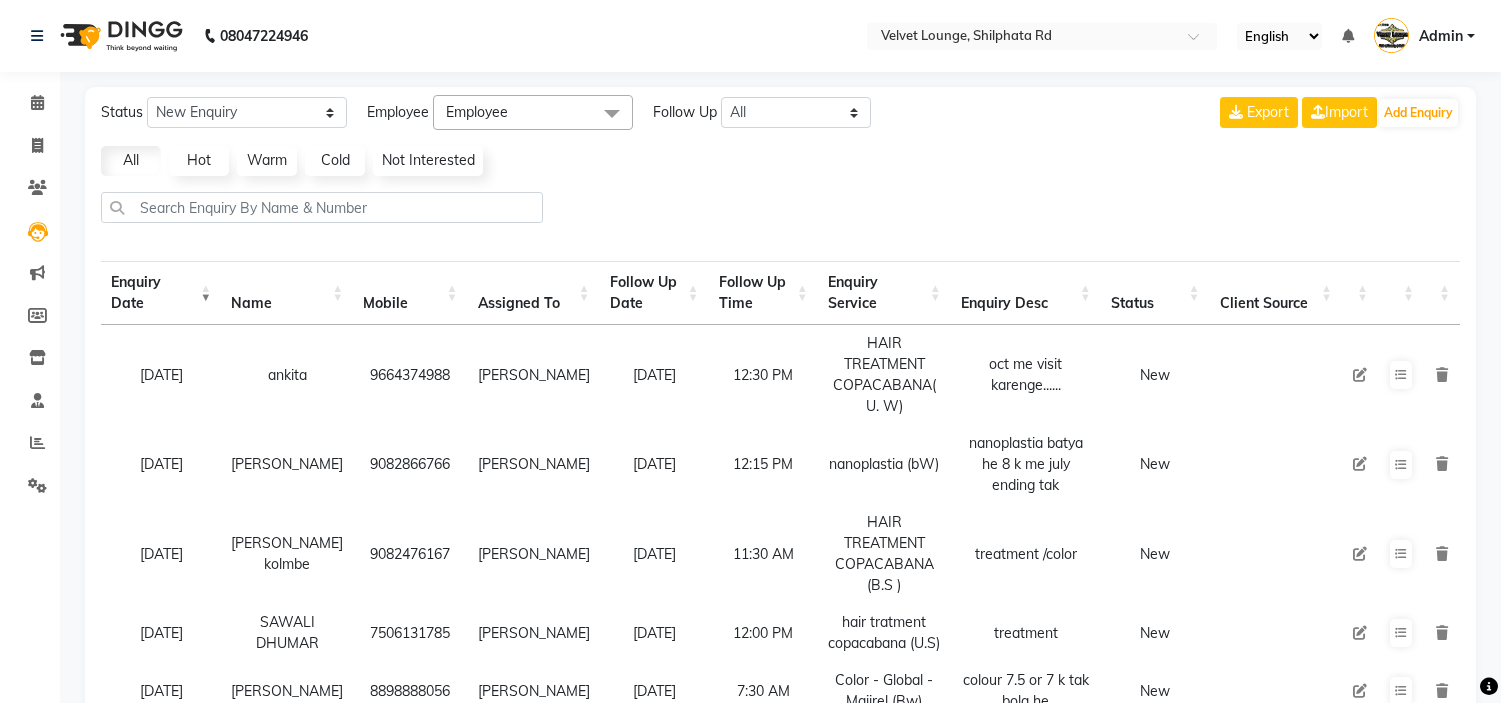 select on "10" 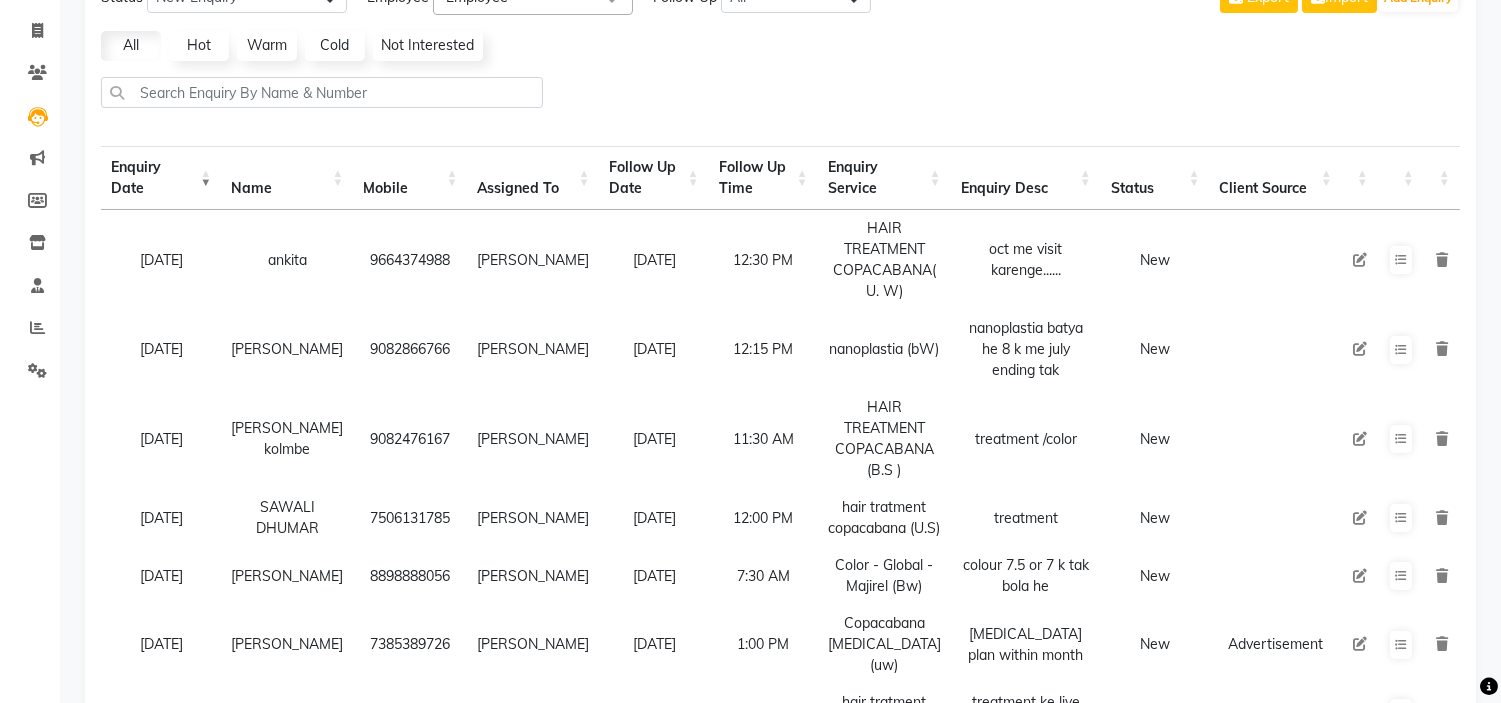 scroll, scrollTop: 0, scrollLeft: 0, axis: both 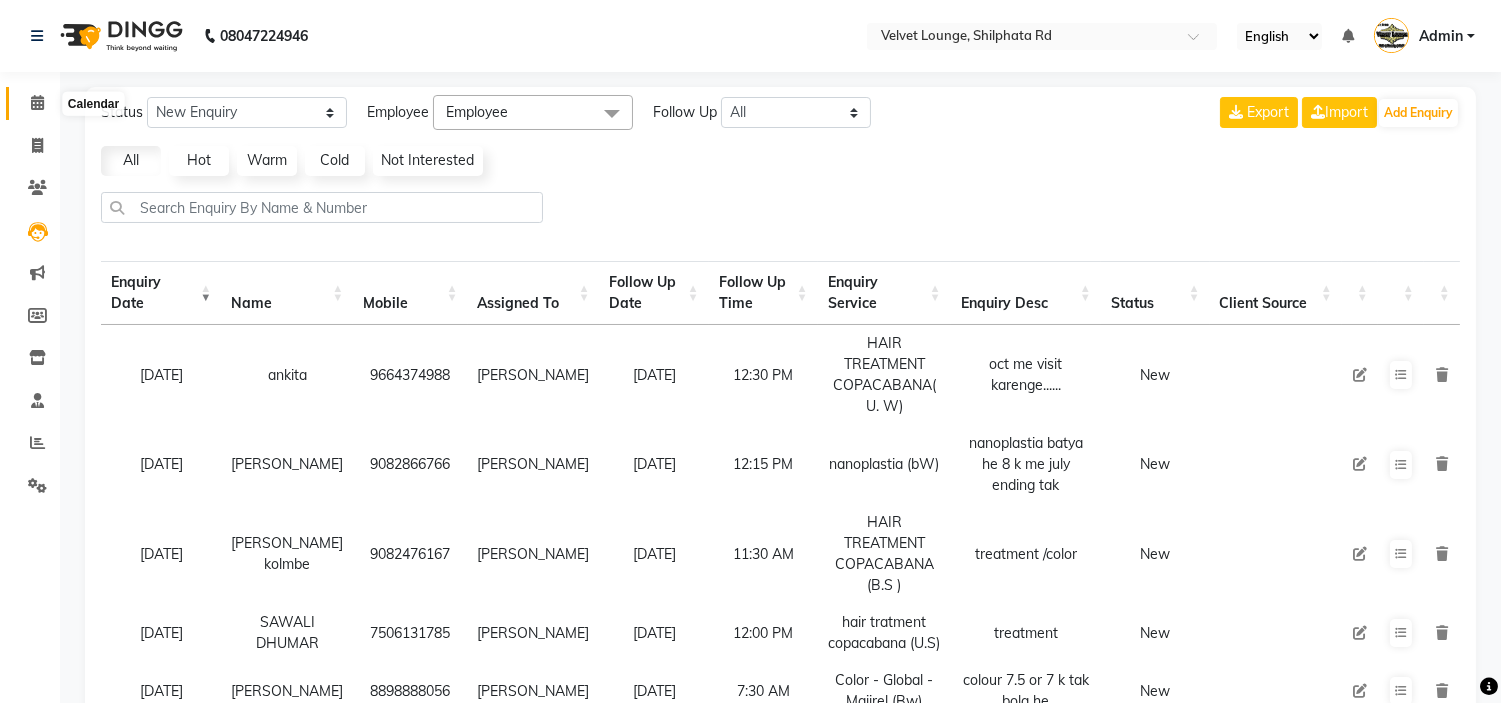 click 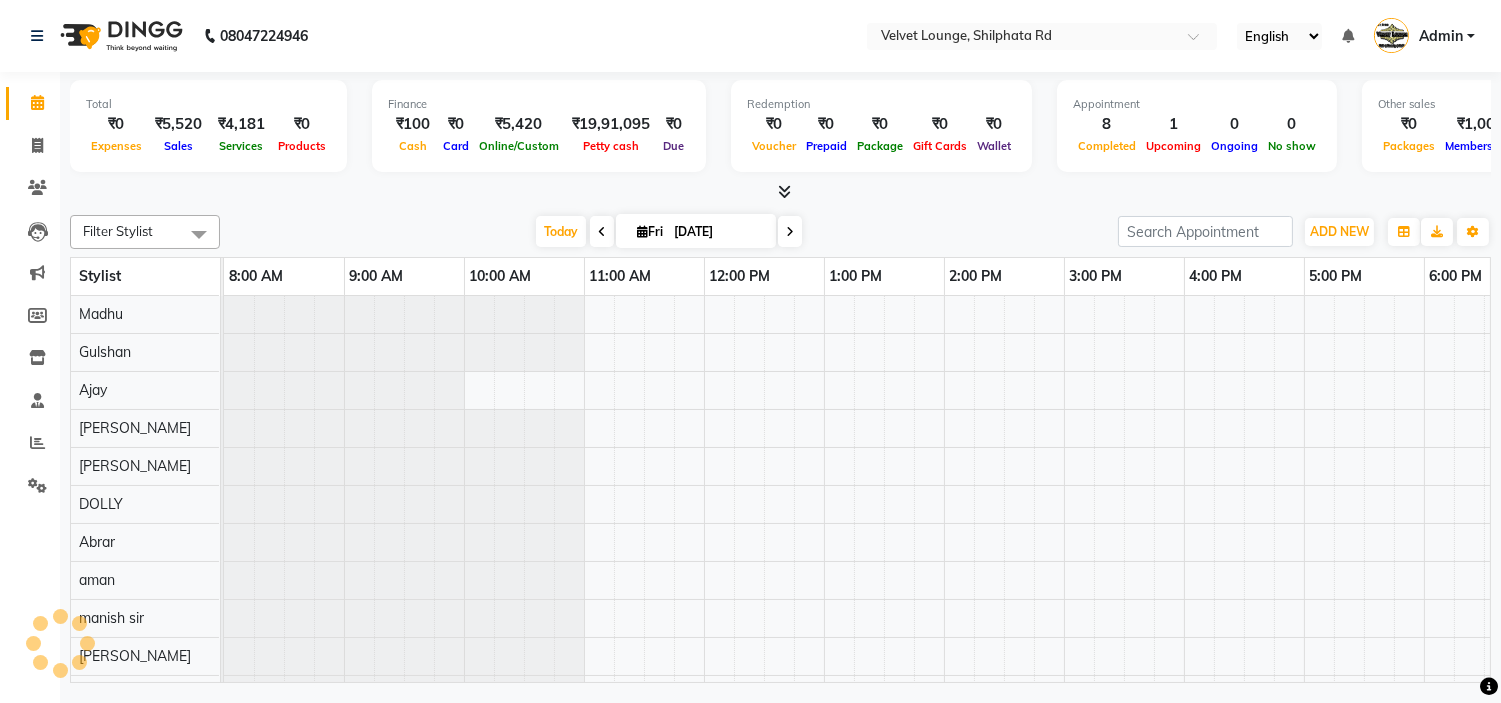 click on "Filter Stylist Select All  [PERSON_NAME] [PERSON_NAME] [PERSON_NAME]  [PERSON_NAME] [PERSON_NAME] [PERSON_NAME] [PERSON_NAME] [PERSON_NAME] [PERSON_NAME]  [PERSON_NAME] [PERSON_NAME] ashwini palem  [PERSON_NAME] [PERSON_NAME]  [PERSON_NAME] [PERSON_NAME] Gulshan [PERSON_NAME] [PERSON_NAME] kalam [PERSON_NAME] [PERSON_NAME] sir miraj [PERSON_NAME] [PERSON_NAME] neha tamatta [PERSON_NAME] [PERSON_NAME] [PERSON_NAME] [PERSON_NAME] [PERSON_NAME] [PERSON_NAME] [PERSON_NAME] [PERSON_NAME] [PERSON_NAME]  [PERSON_NAME] [PERSON_NAME] [PERSON_NAME]  [PERSON_NAME] [PERSON_NAME] [PERSON_NAME] [PERSON_NAME] [PERSON_NAME]  [PERSON_NAME] [PERSON_NAME] gurbani [PERSON_NAME] [DATE]  [DATE] Toggle Dropdown Add Appointment Add Invoice Add Expense Add Attendance Add Client Add Transaction Toggle Dropdown Add Appointment Add Invoice Add Expense Add Attendance Add Client ADD NEW Toggle Dropdown Add Appointment Add Invoice Add Expense Add Attendance Add Client Add Transaction Filter Stylist Select All  Mohmad [PERSON_NAME] [PERSON_NAME]  [PERSON_NAME] [PERSON_NAME] [PERSON_NAME] [PERSON_NAME]" at bounding box center [780, 232] 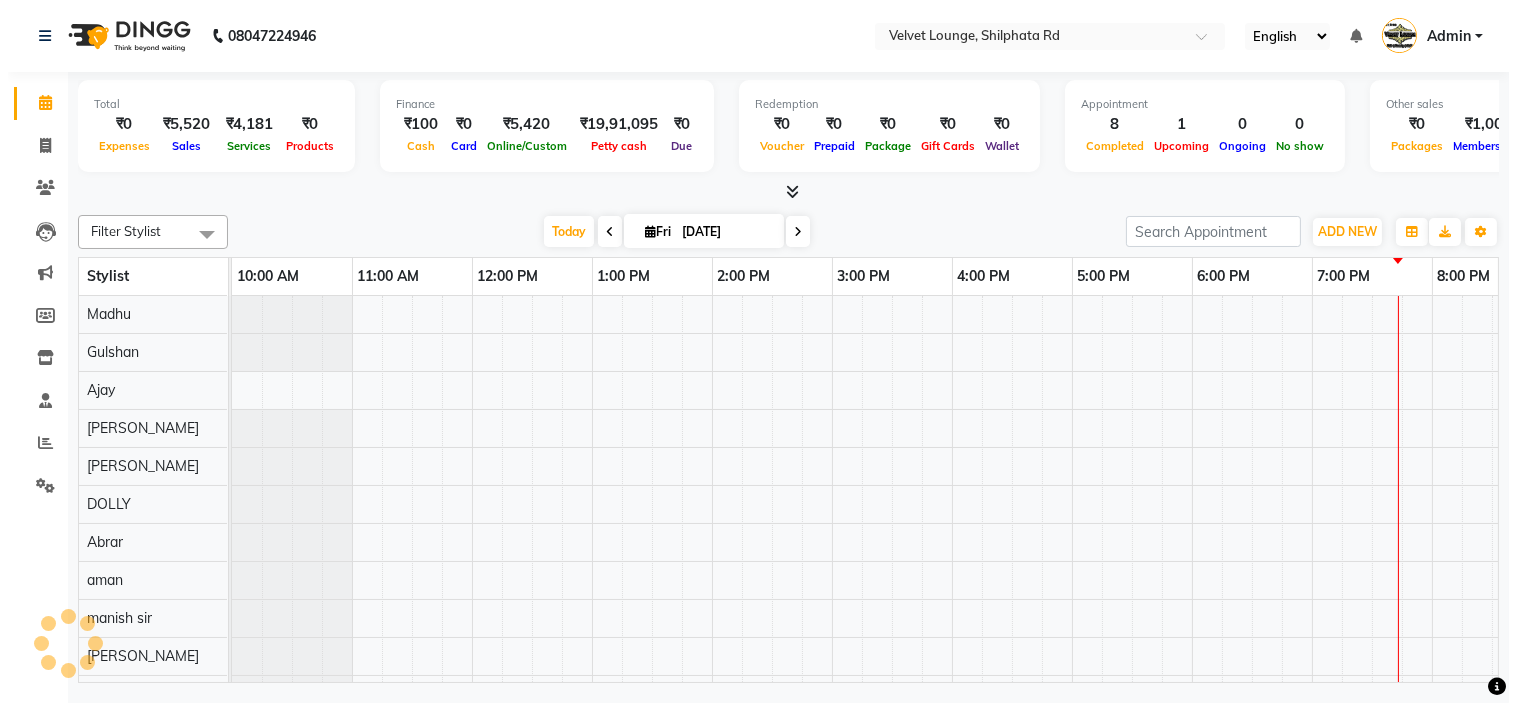 scroll, scrollTop: 26, scrollLeft: 0, axis: vertical 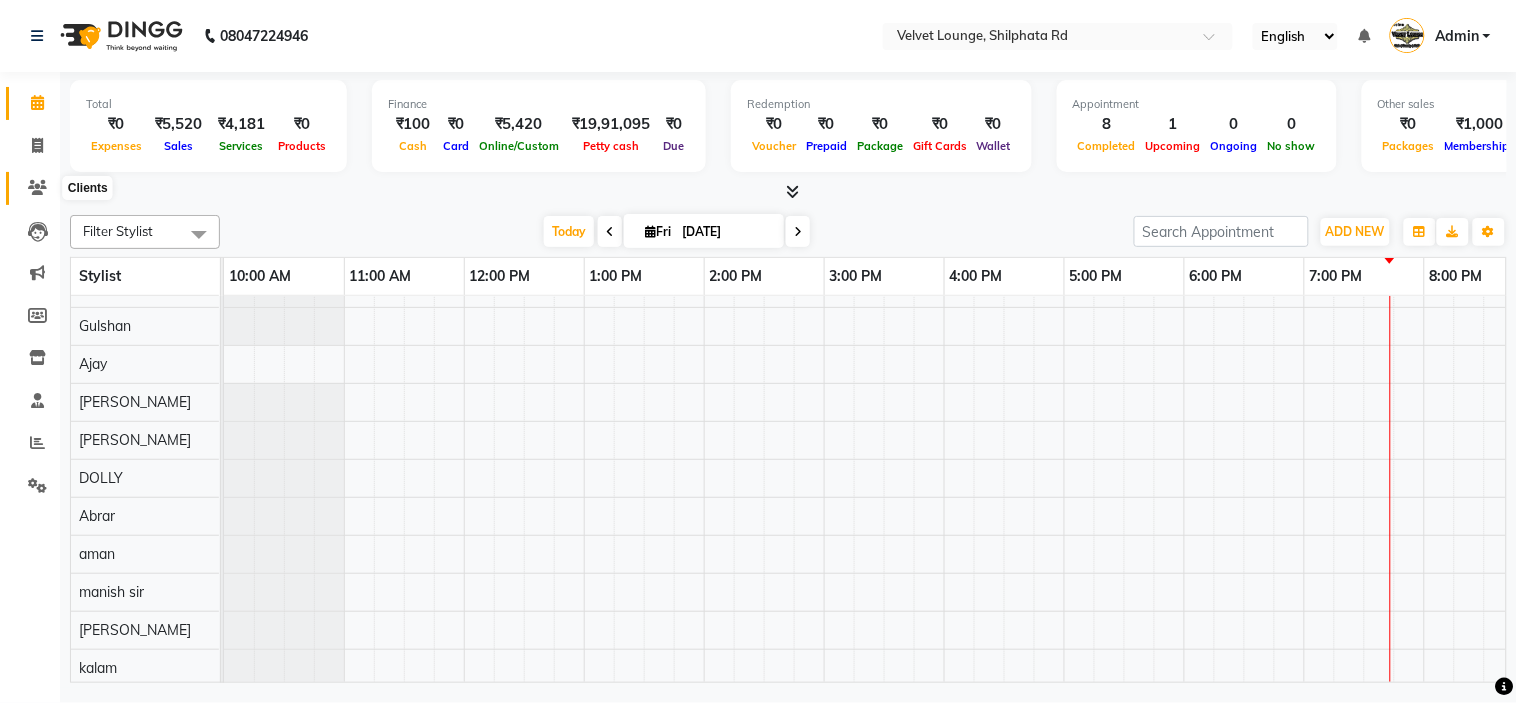 click 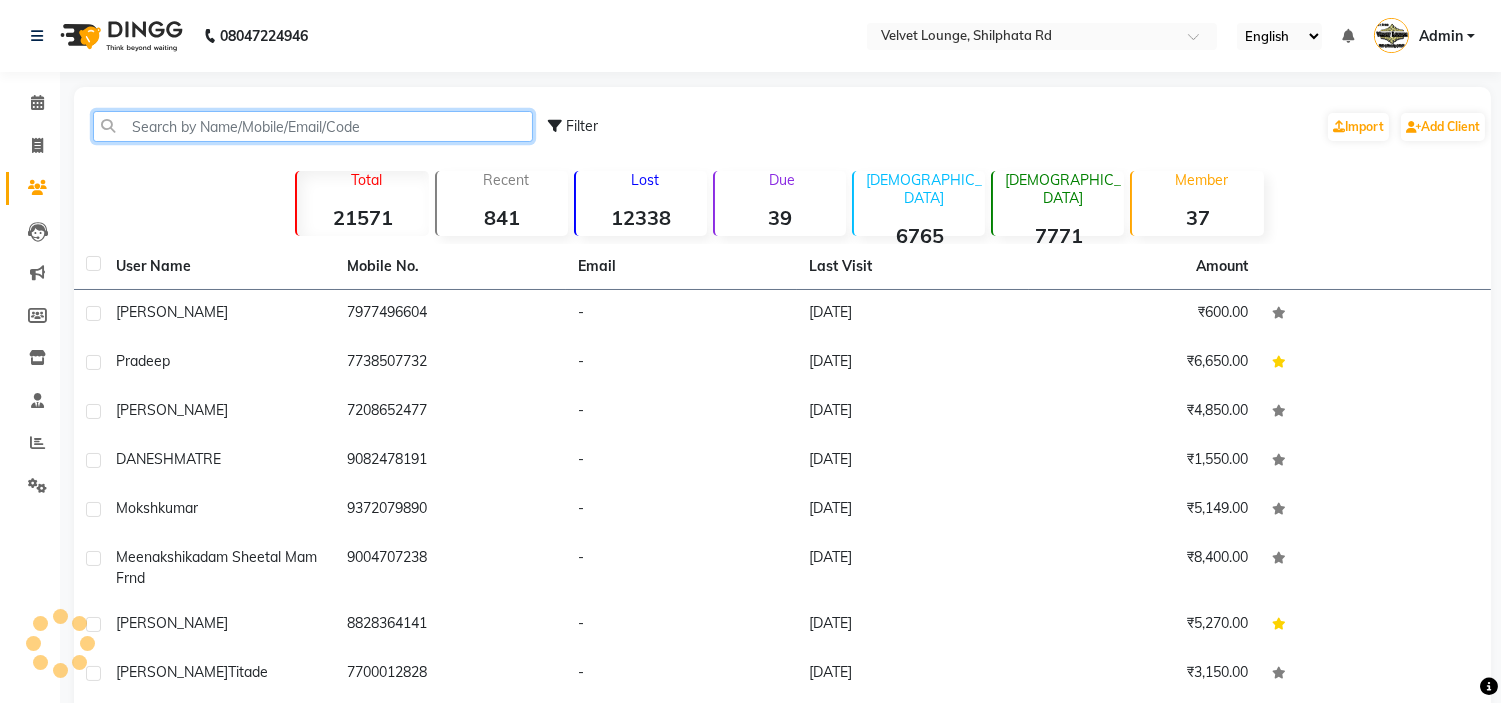 click 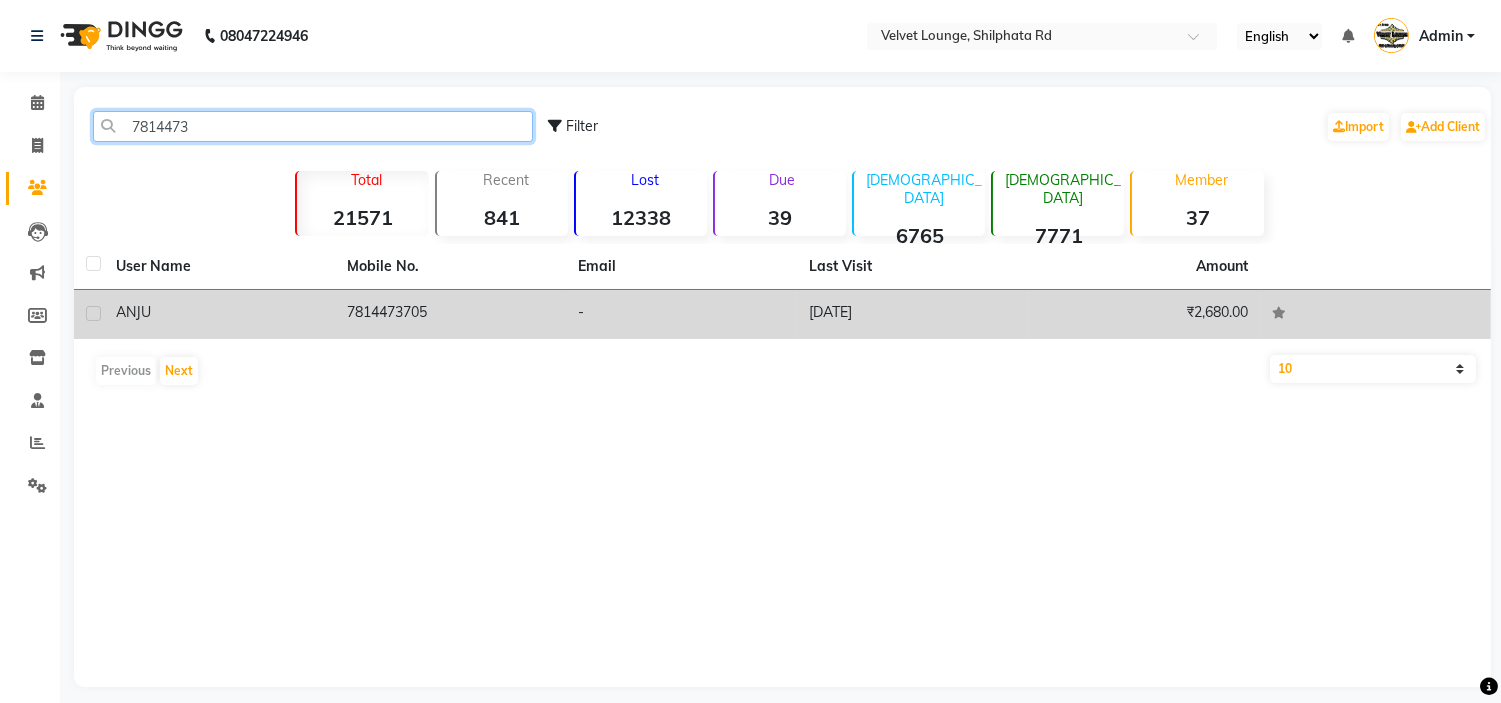 type on "7814473" 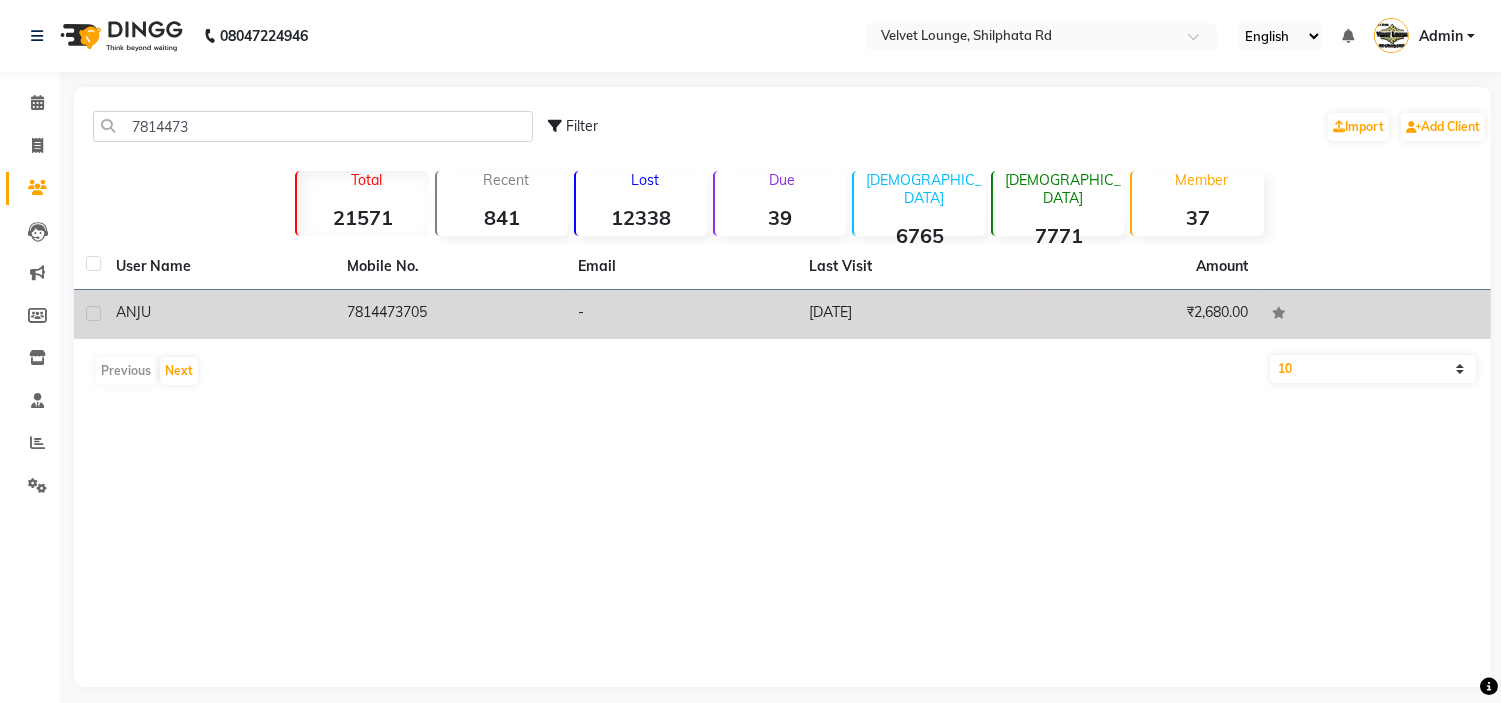 click on "7814473705" 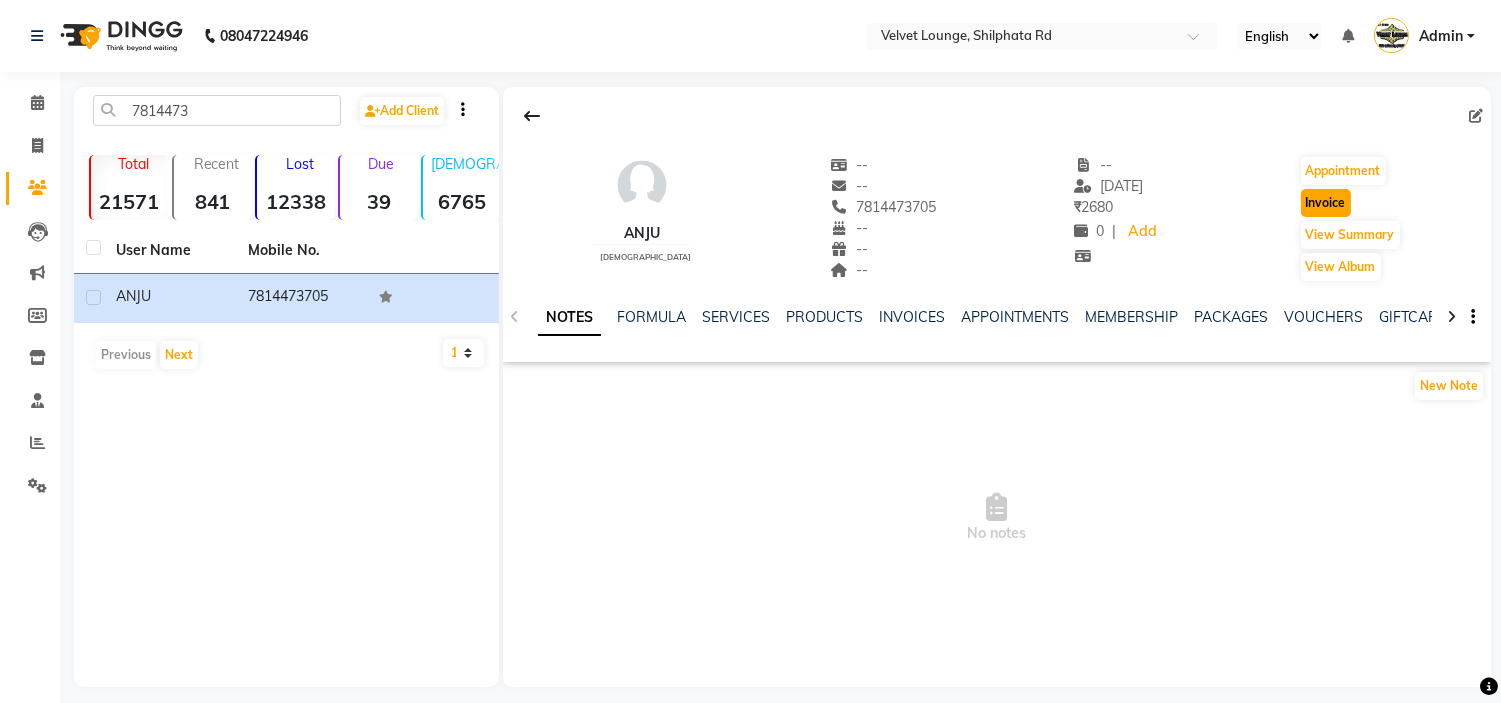 click on "Invoice" 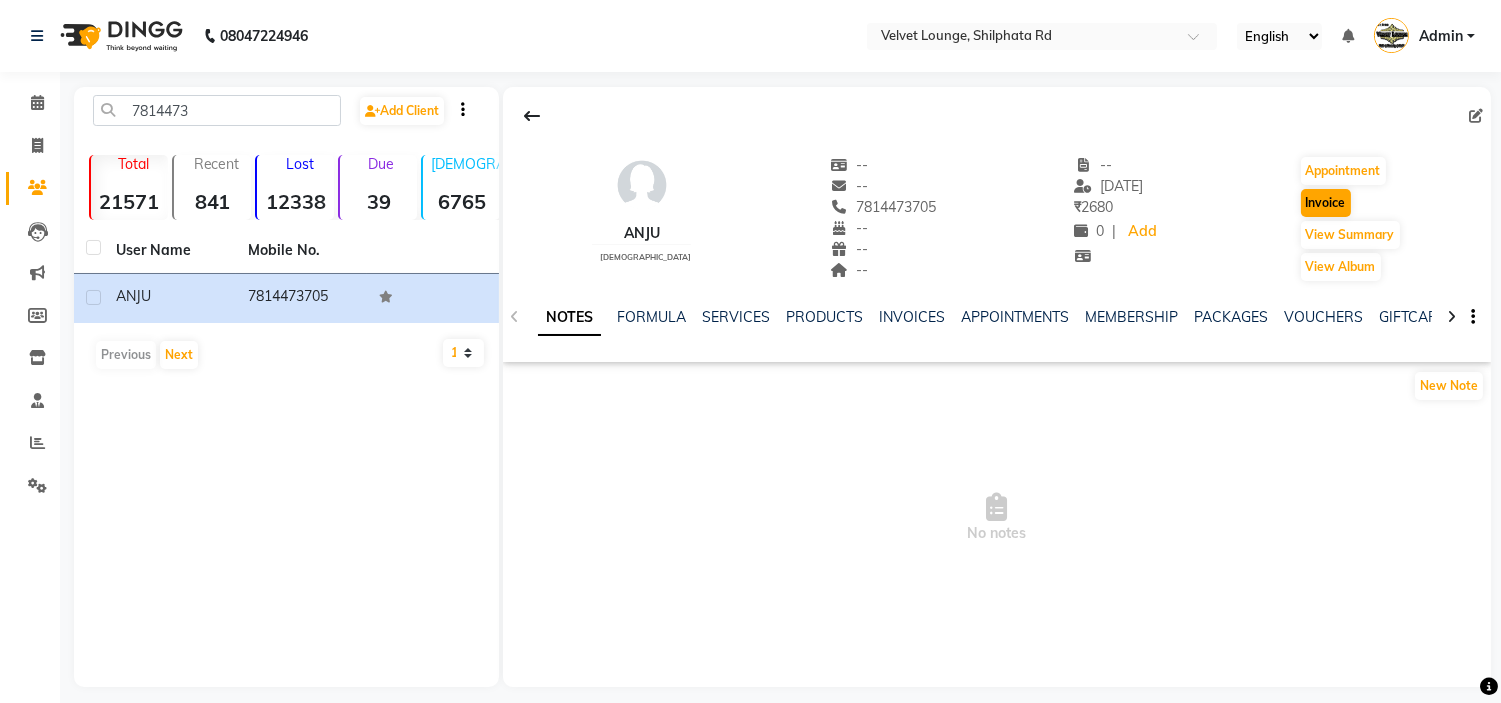 select on "service" 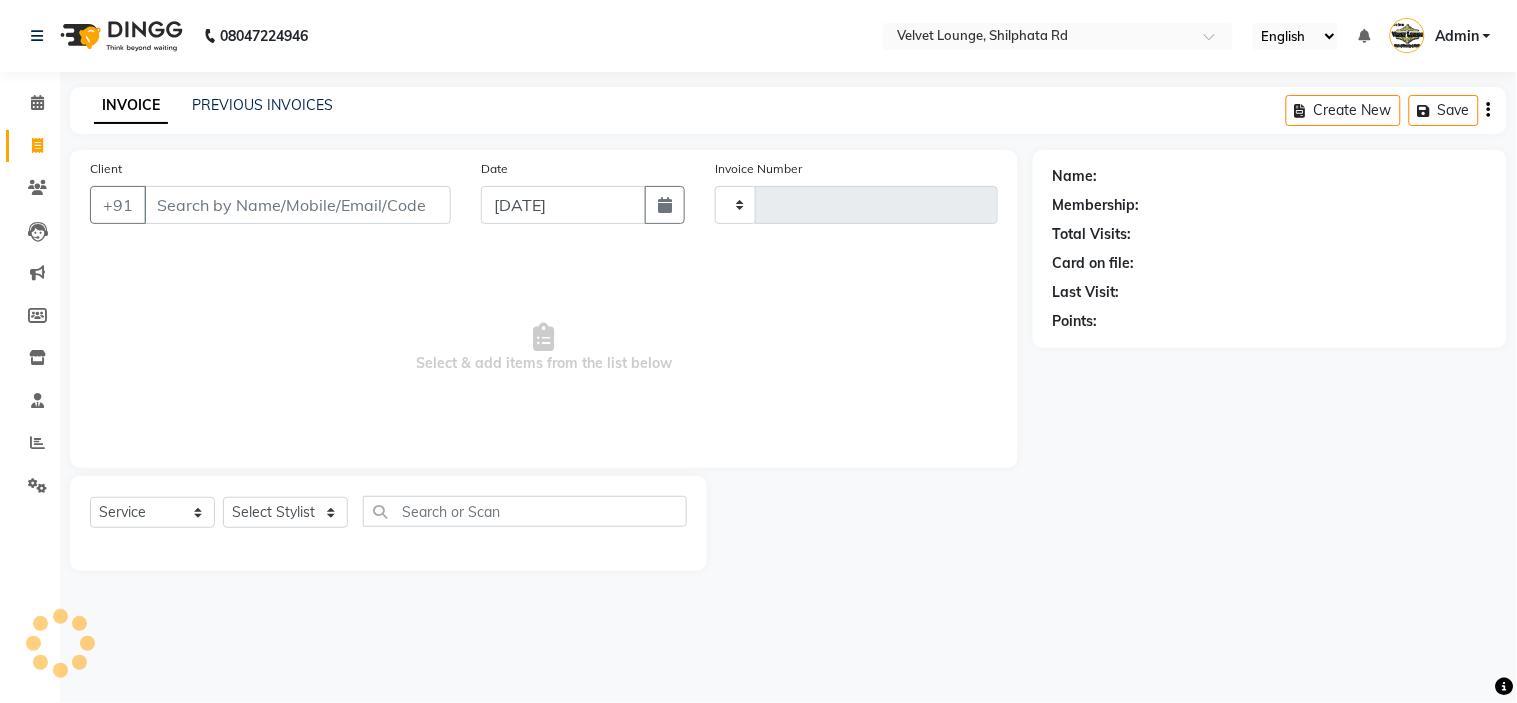 type on "1340" 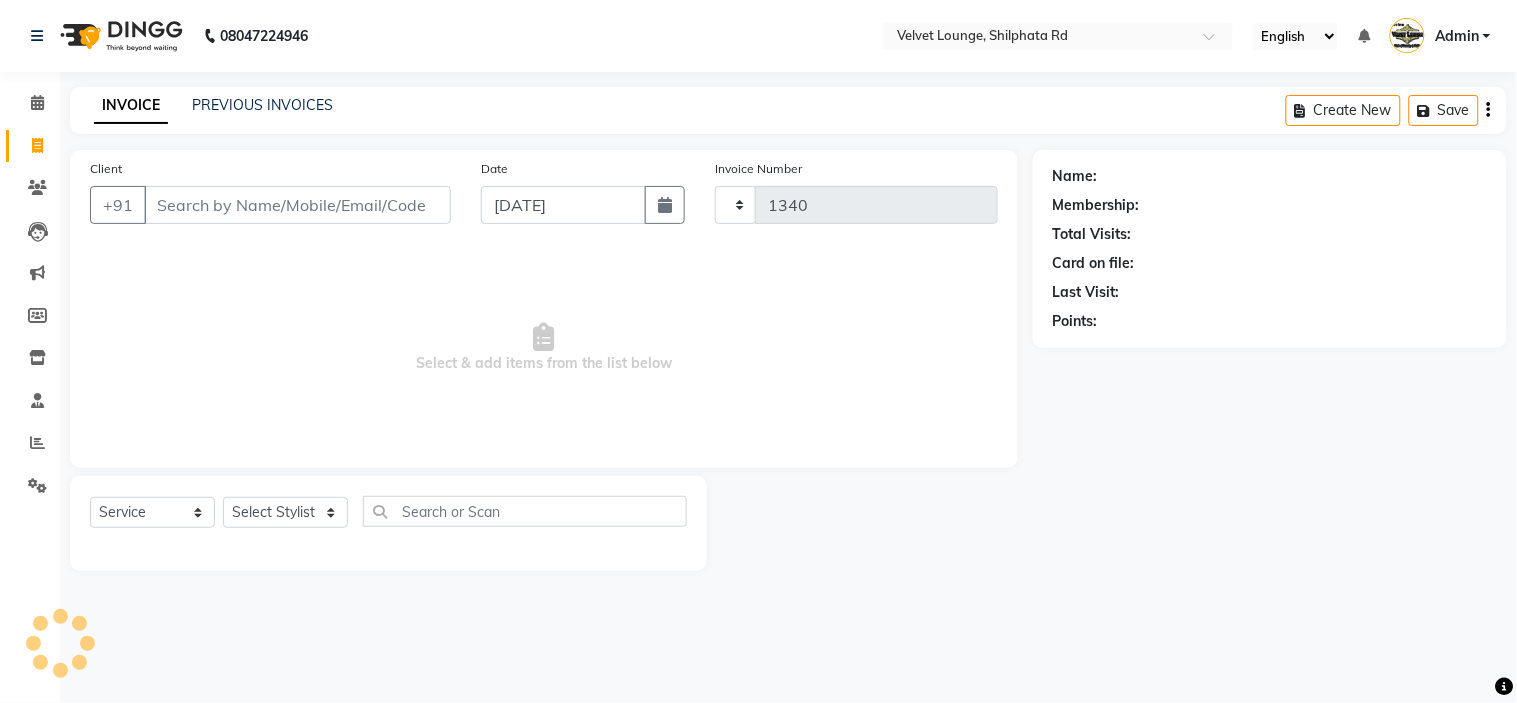 select on "122" 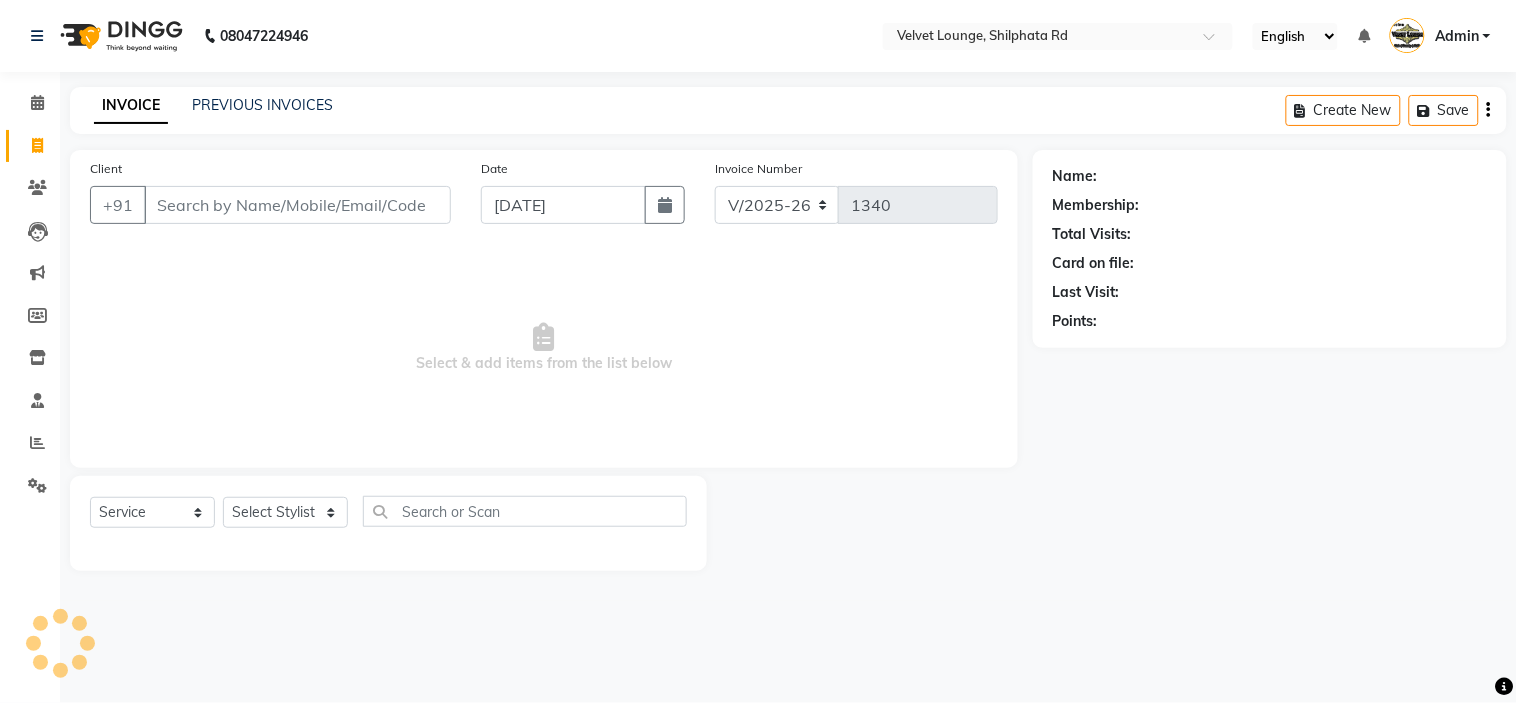type on "7814473705" 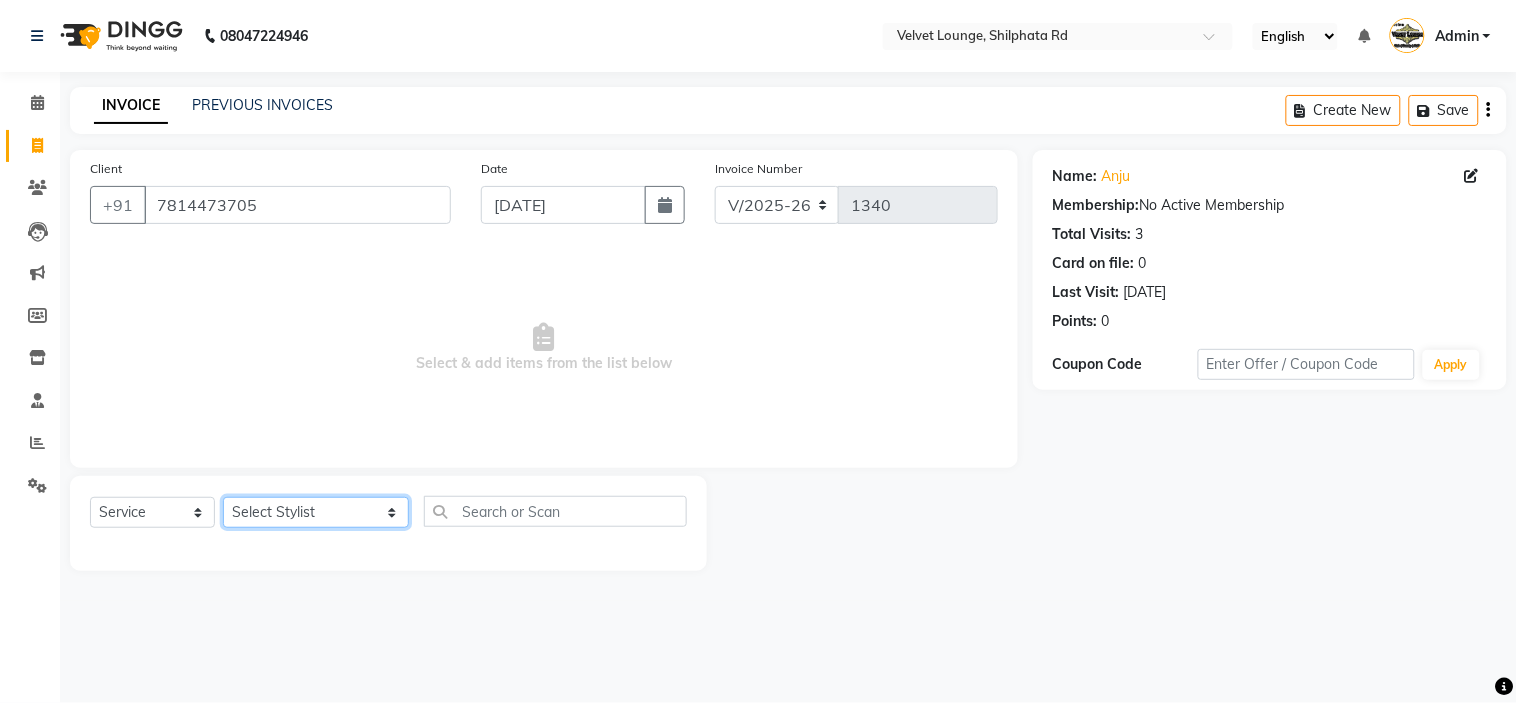 click on "Select Stylist aadil mohaMAD  aarif khan Abrar Ajay ajay jaishwal alam khan aman amit kumar  ANJALI SINGH Ashish singh ashwini palem  chandradeep DOLLY faizan siddique  fardeen shaikh Garima singh Gulshan jaya jyoti deepak chandaliya kalam karan  Madhu manish sir miraj khan  Mohmad Adnan Ansari mustakin neeta kumbhar neha tamatta pradnya rahul thakur RAZAK SALIM SAIKH rohit Rutuja SAHEER sahil khan salman mahomad imran  SALMA SHAIKH SAMEER KHAN sana santosh jaiswal saqib sayali shaddma  ansari shalu mehra shekhar bansode SHIVADURGA GANTAM shubham pal  shweta pandey varshita gurbani vishal shinde" 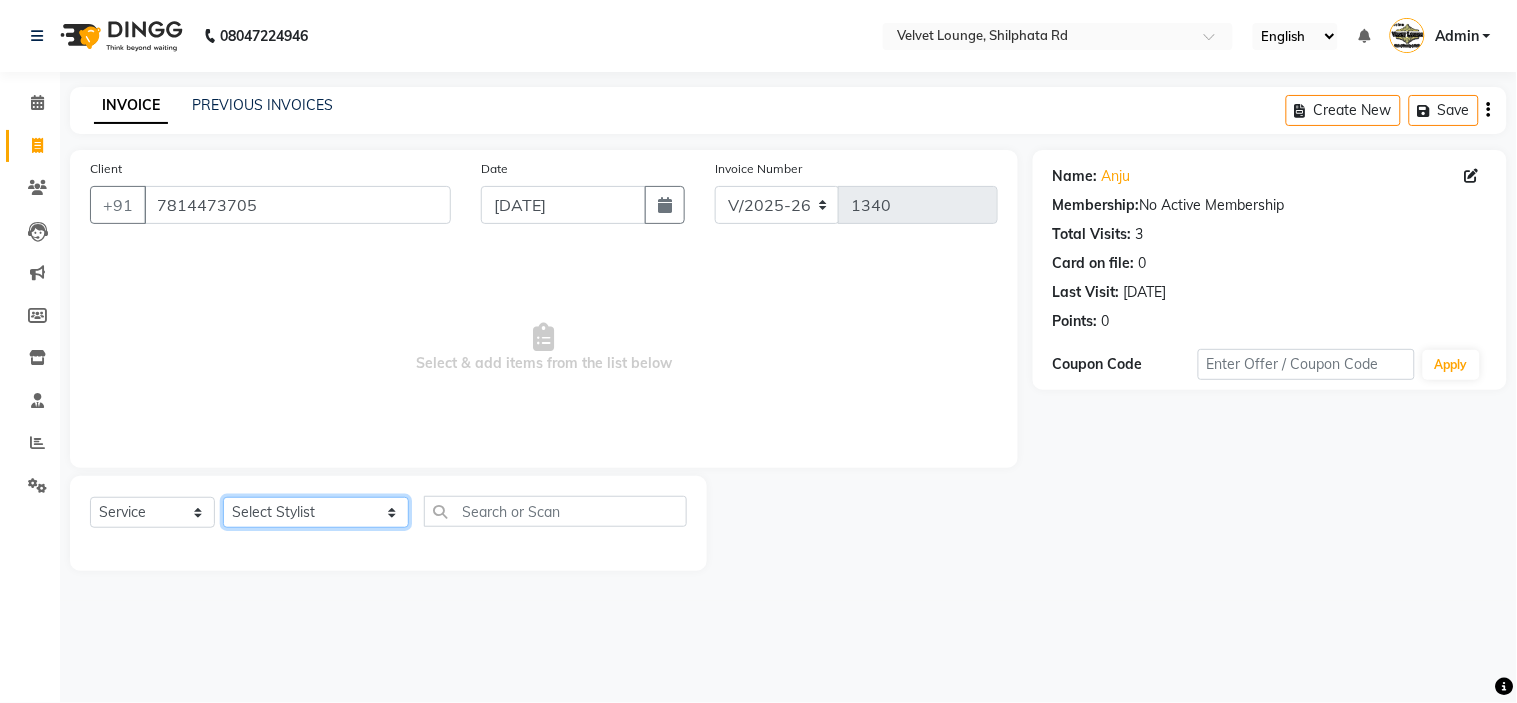 select on "8289" 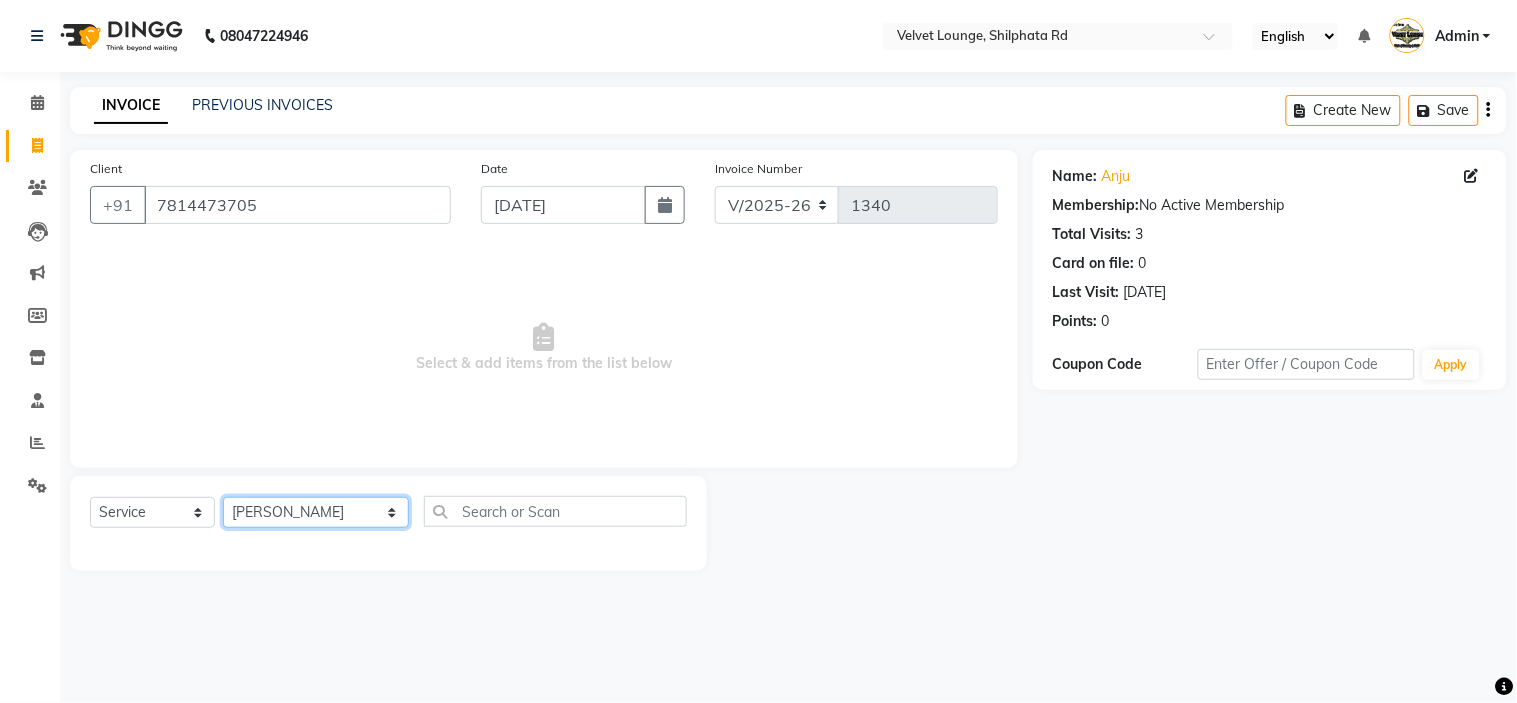 click on "Select Stylist aadil mohaMAD  aarif khan Abrar Ajay ajay jaishwal alam khan aman amit kumar  ANJALI SINGH Ashish singh ashwini palem  chandradeep DOLLY faizan siddique  fardeen shaikh Garima singh Gulshan jaya jyoti deepak chandaliya kalam karan  Madhu manish sir miraj khan  Mohmad Adnan Ansari mustakin neeta kumbhar neha tamatta pradnya rahul thakur RAZAK SALIM SAIKH rohit Rutuja SAHEER sahil khan salman mahomad imran  SALMA SHAIKH SAMEER KHAN sana santosh jaiswal saqib sayali shaddma  ansari shalu mehra shekhar bansode SHIVADURGA GANTAM shubham pal  shweta pandey varshita gurbani vishal shinde" 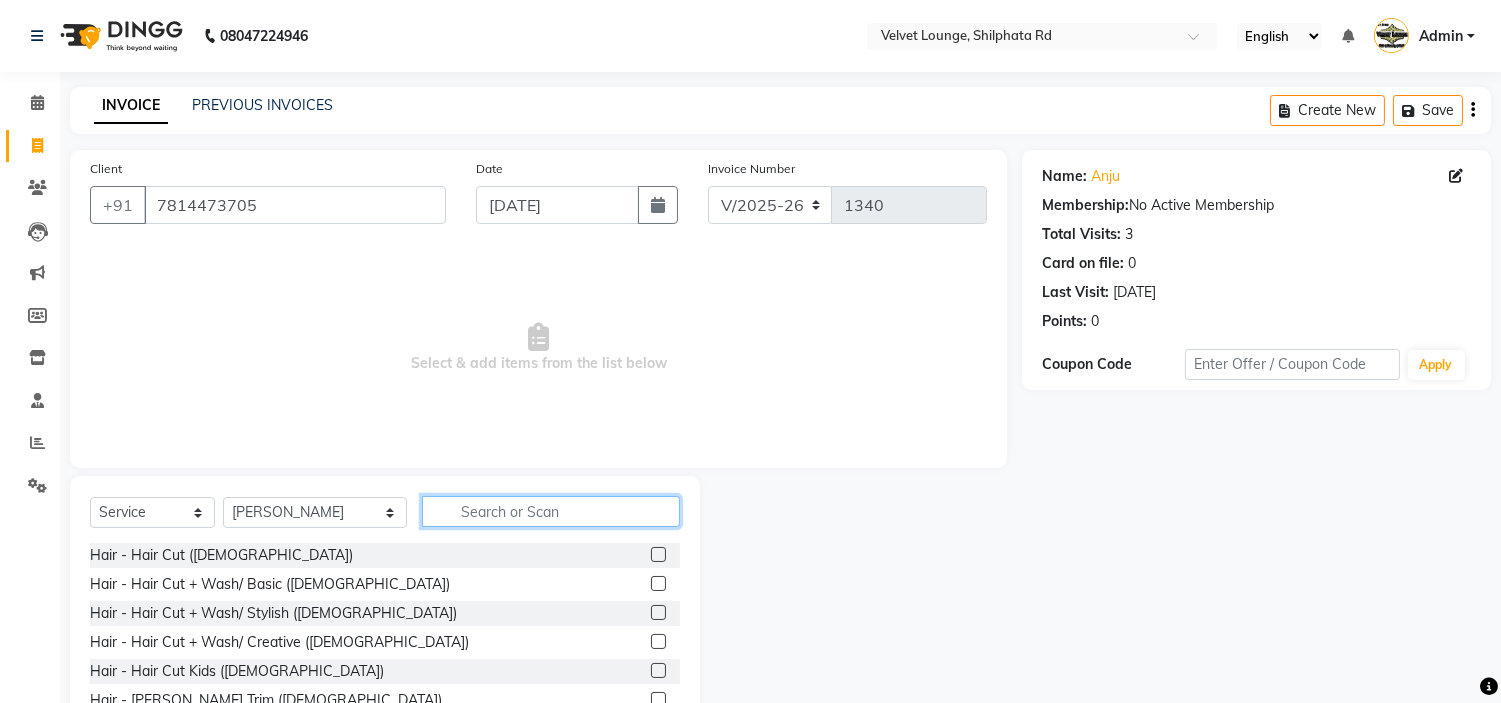 click 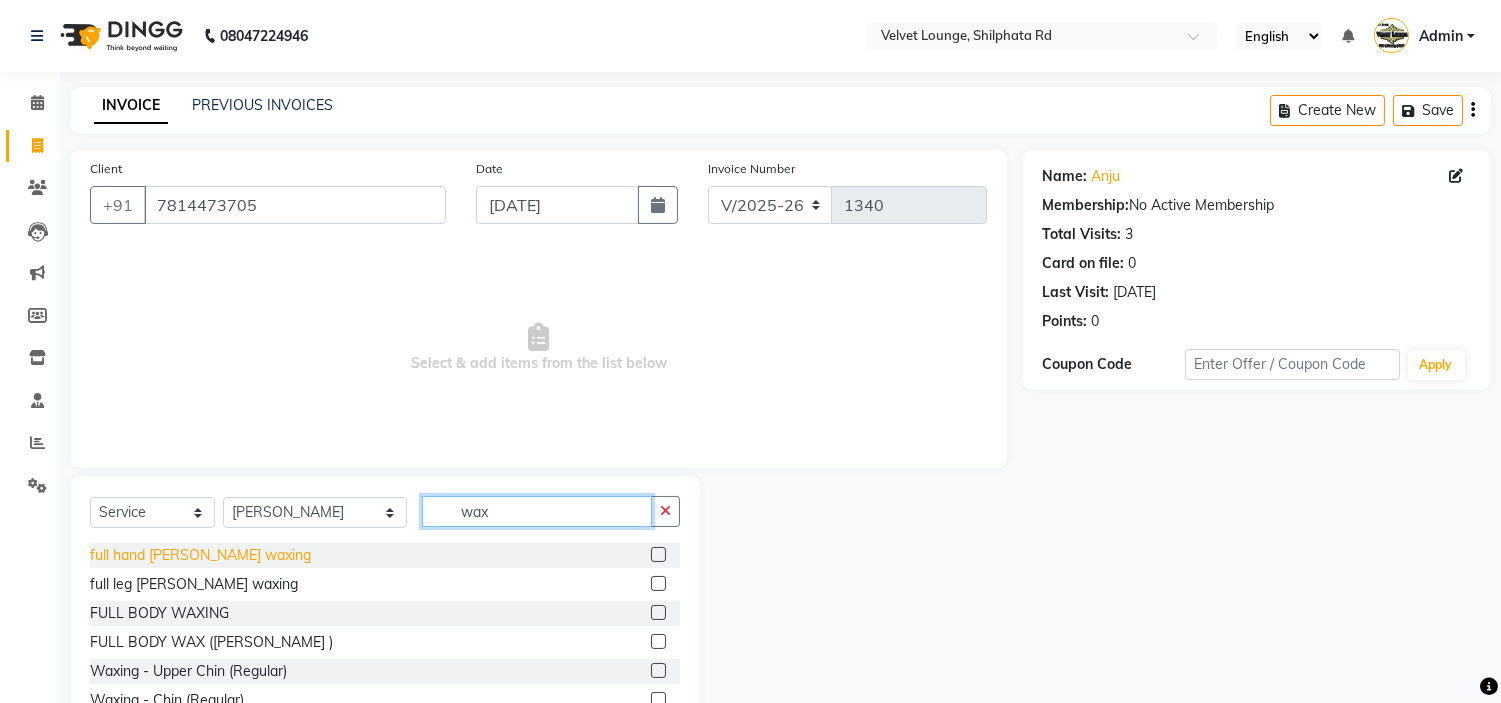 type on "wax" 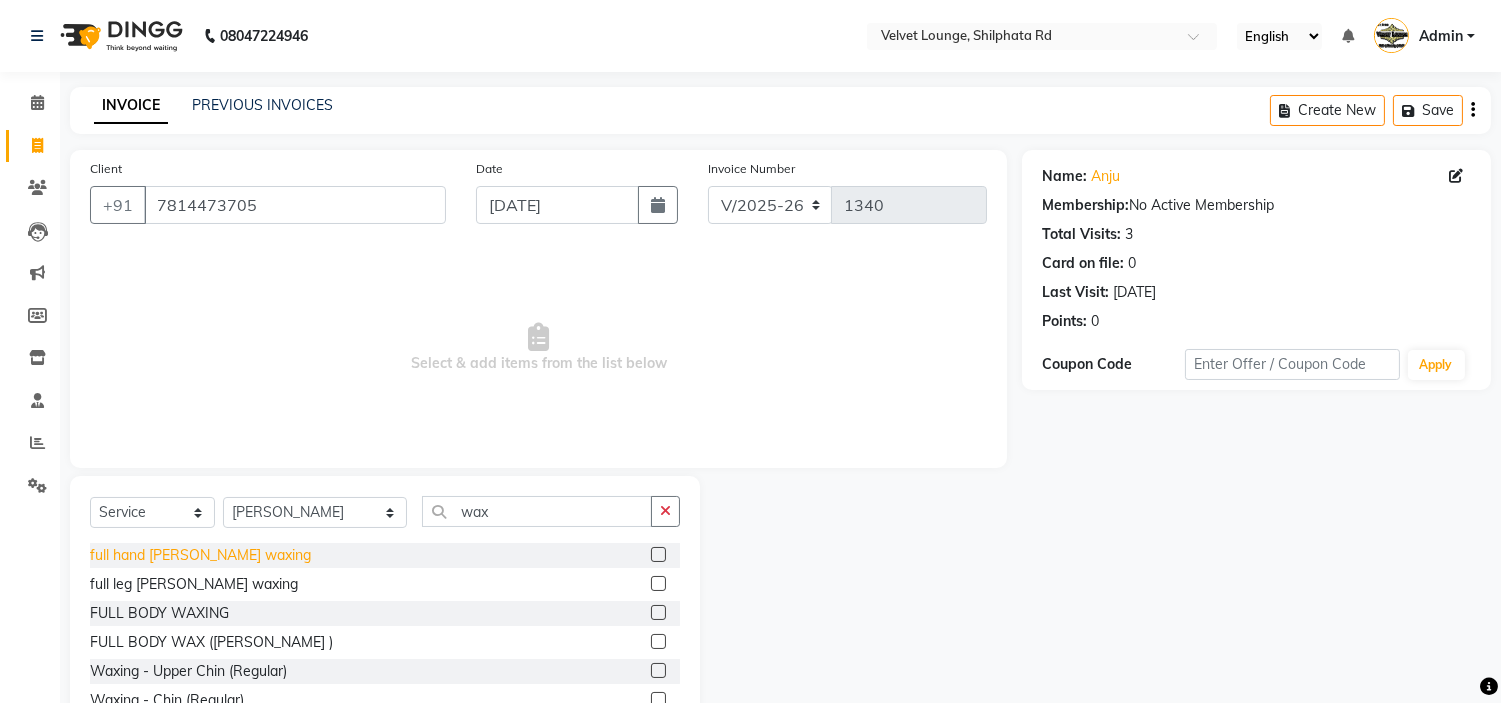 click on "full hand [PERSON_NAME] waxing" 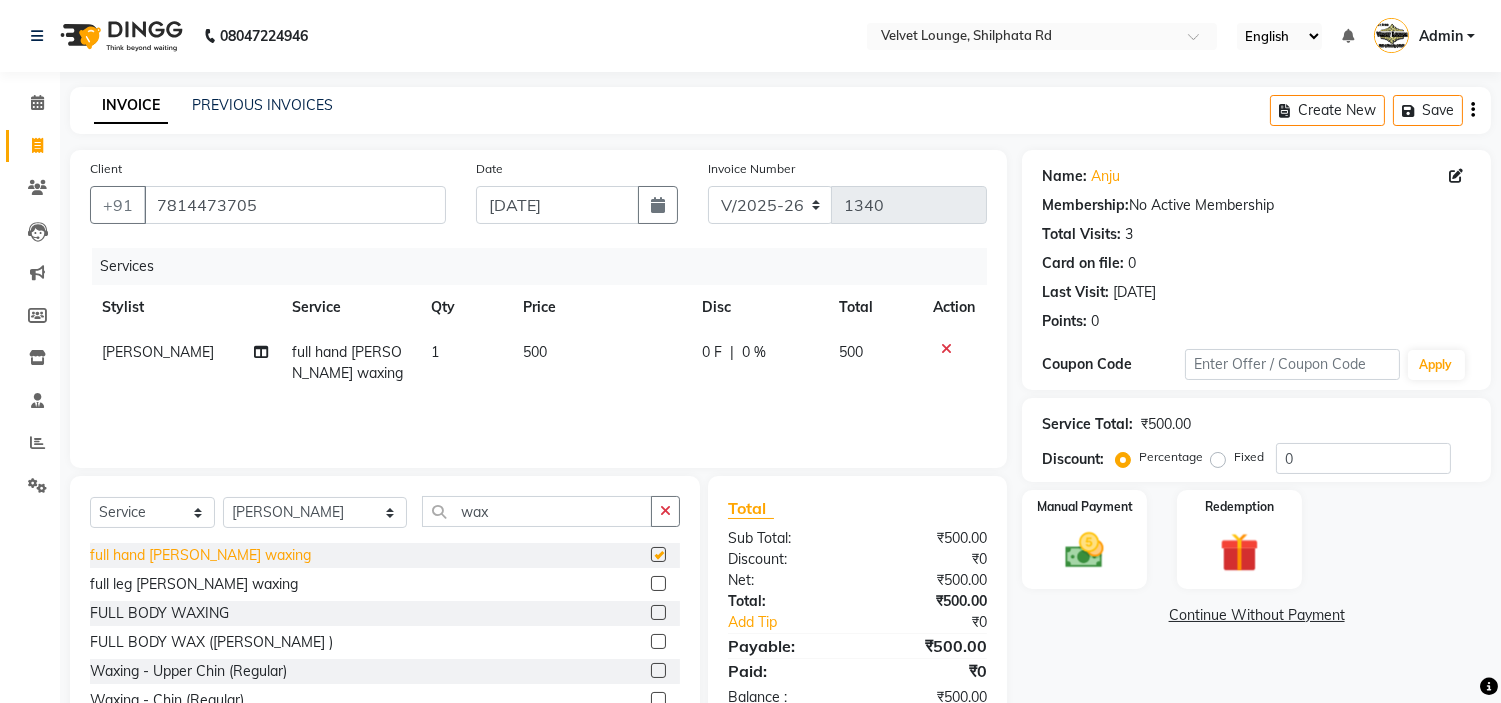 checkbox on "false" 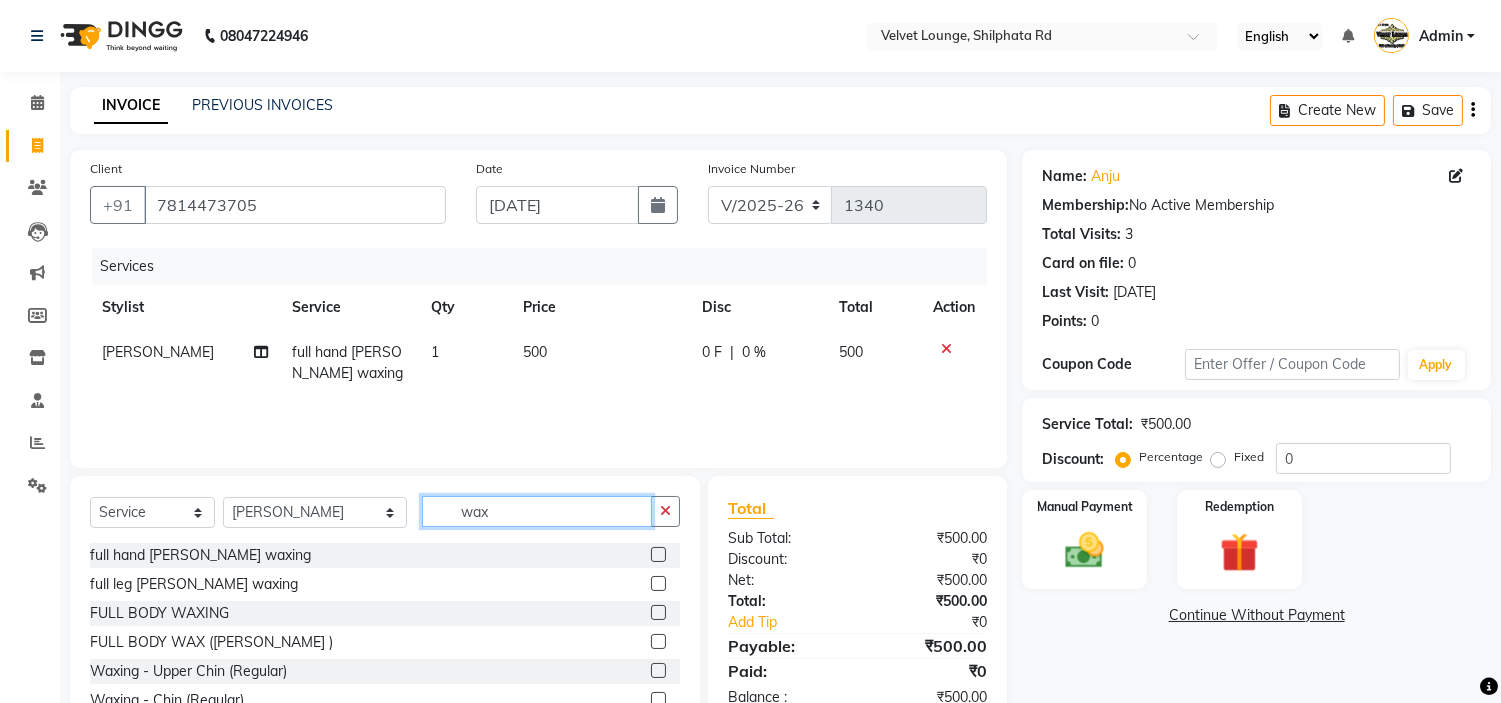 click on "wax" 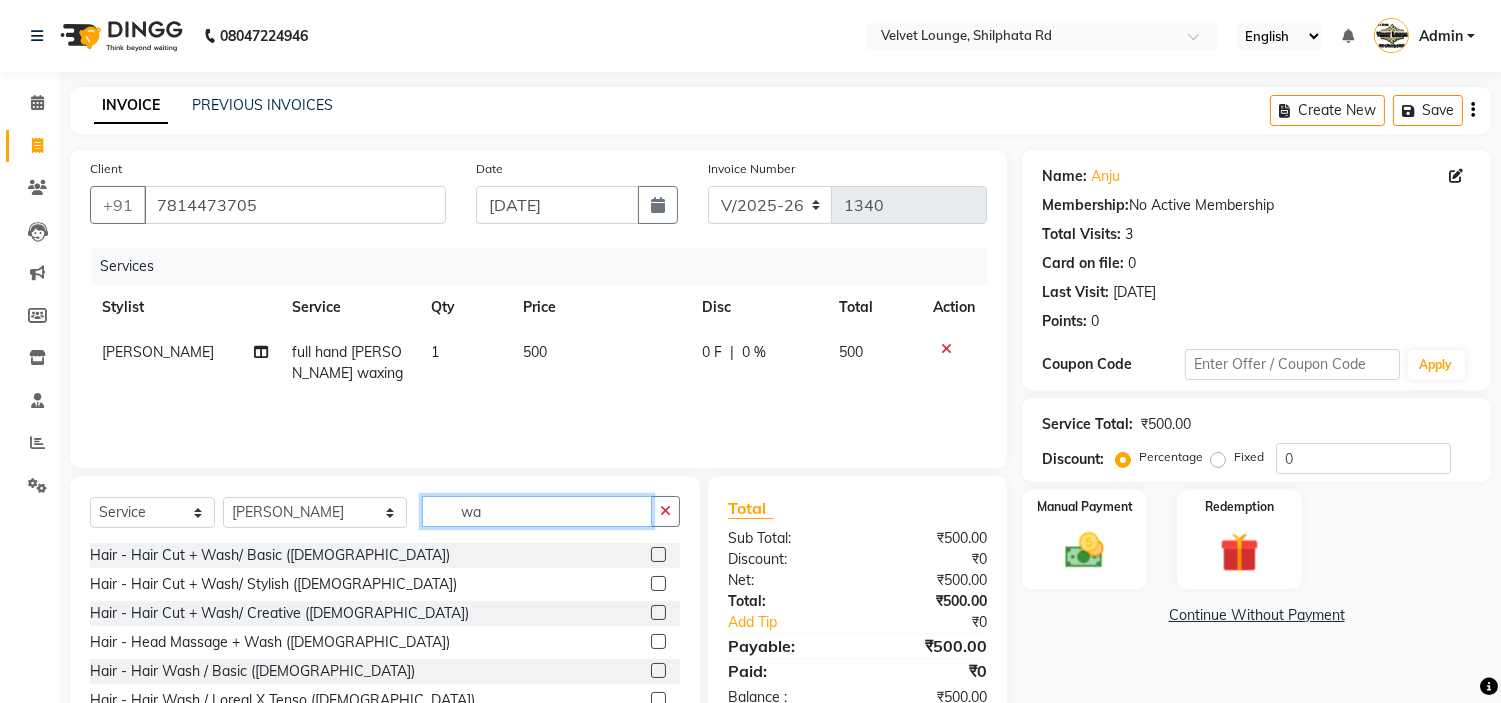 type on "w" 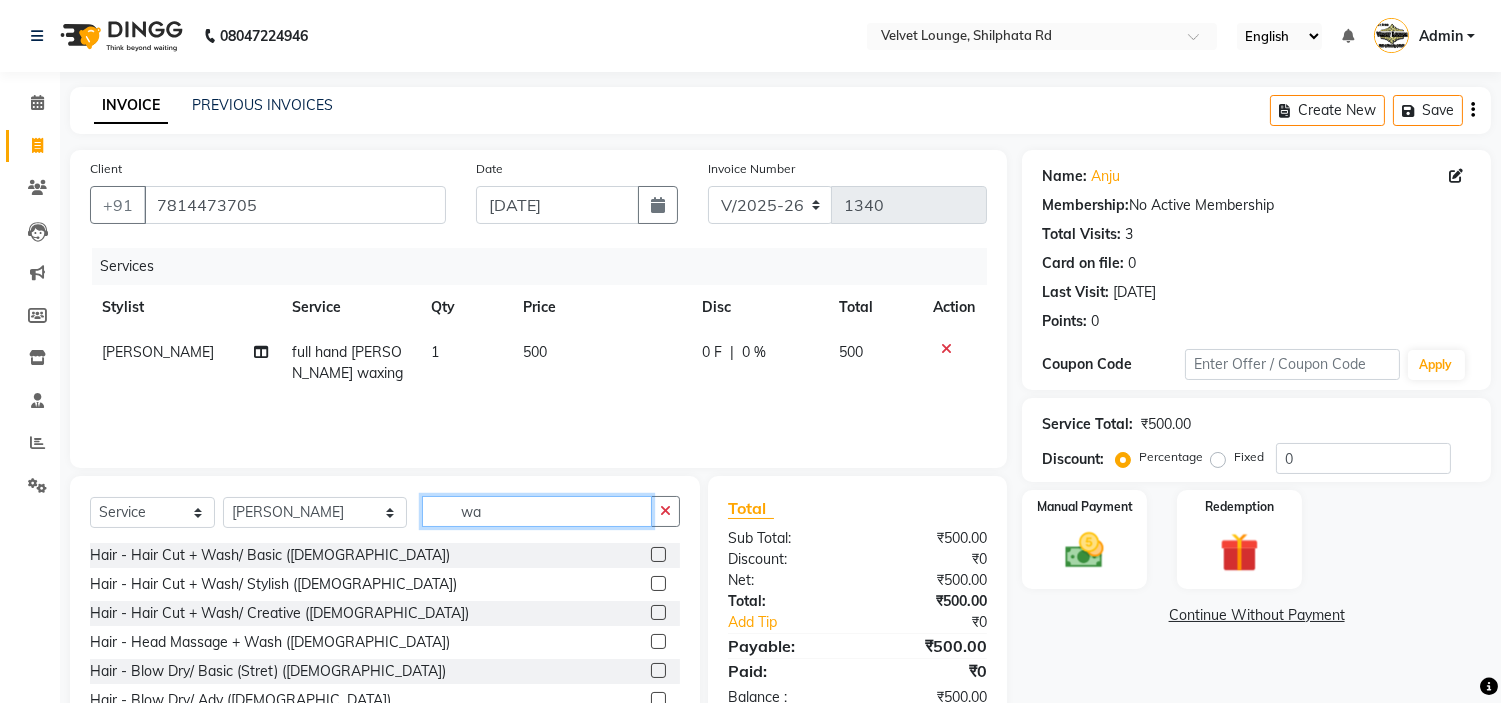 type on "wax" 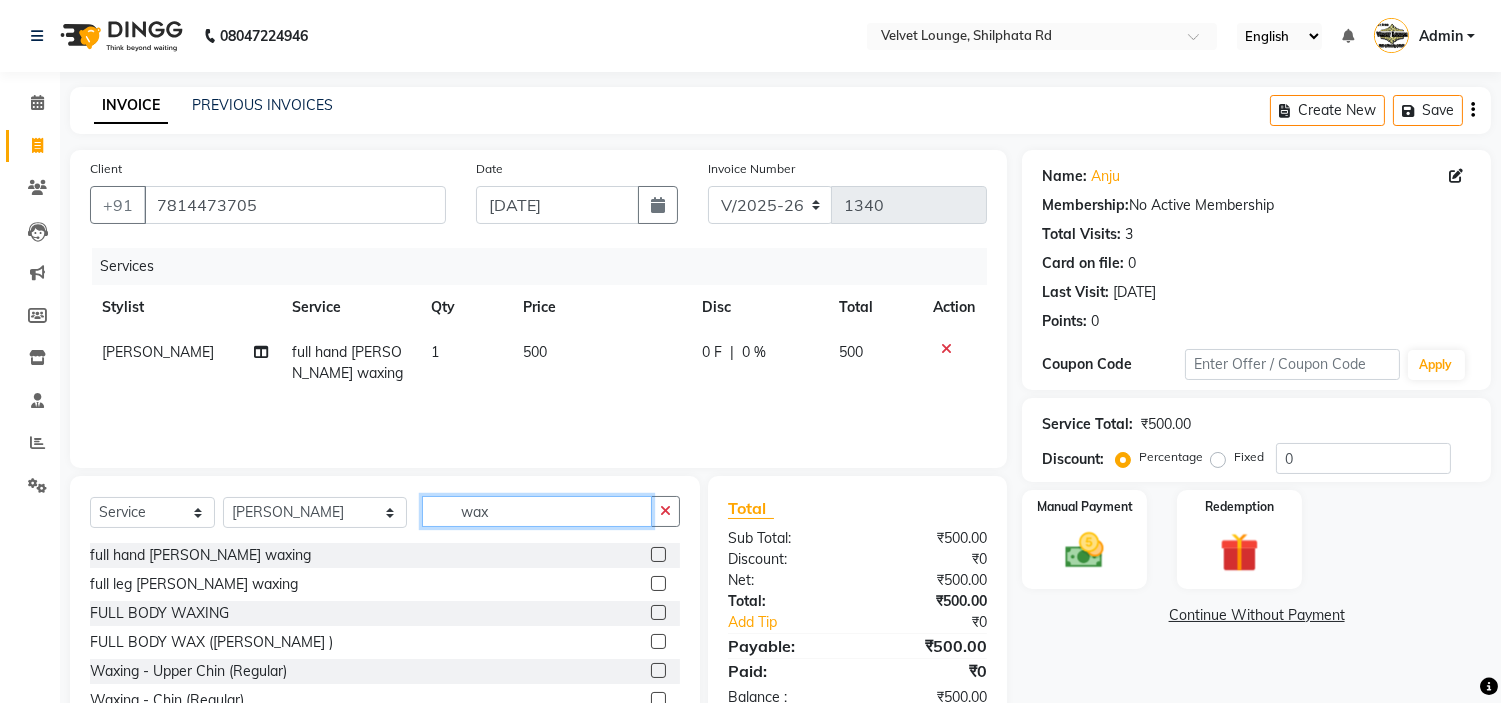 scroll, scrollTop: 97, scrollLeft: 0, axis: vertical 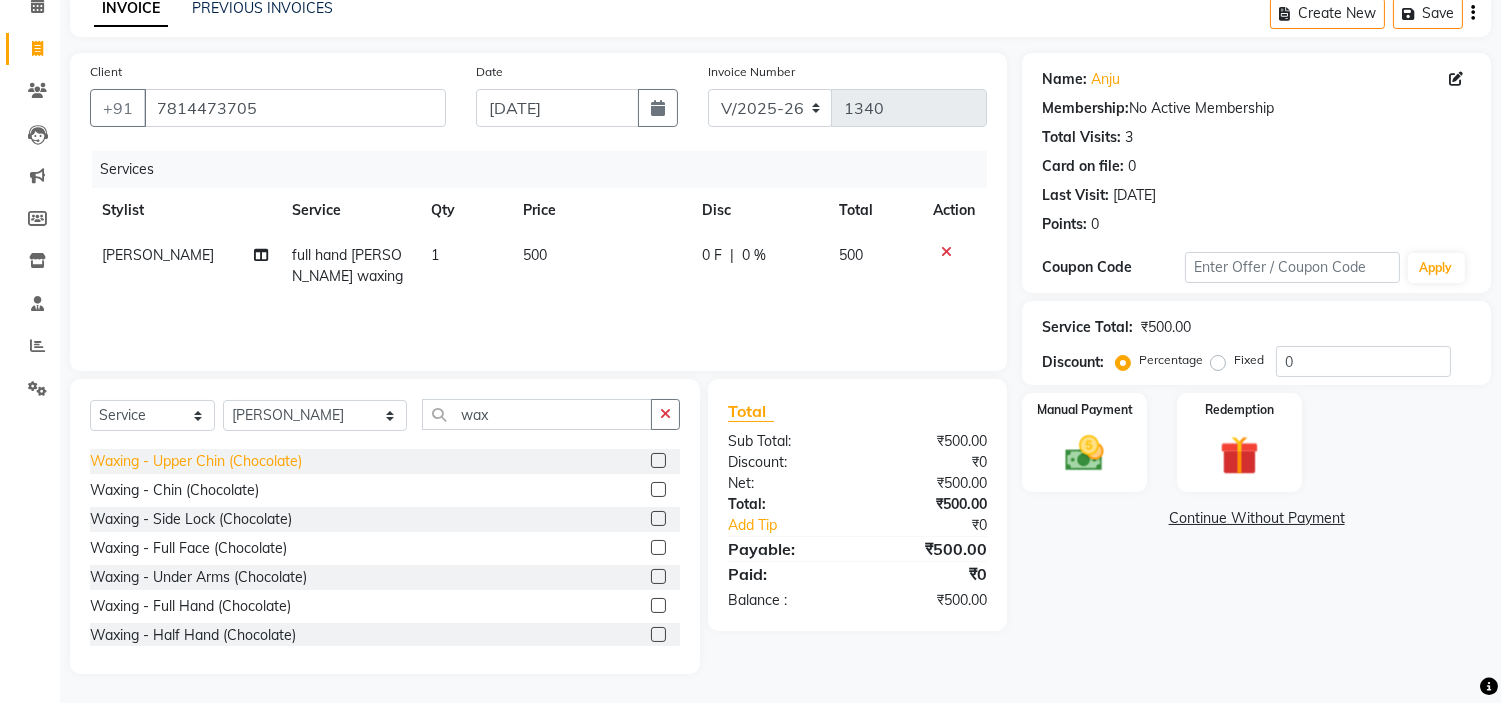 click on "Waxing - Upper Chin (Chocolate)" 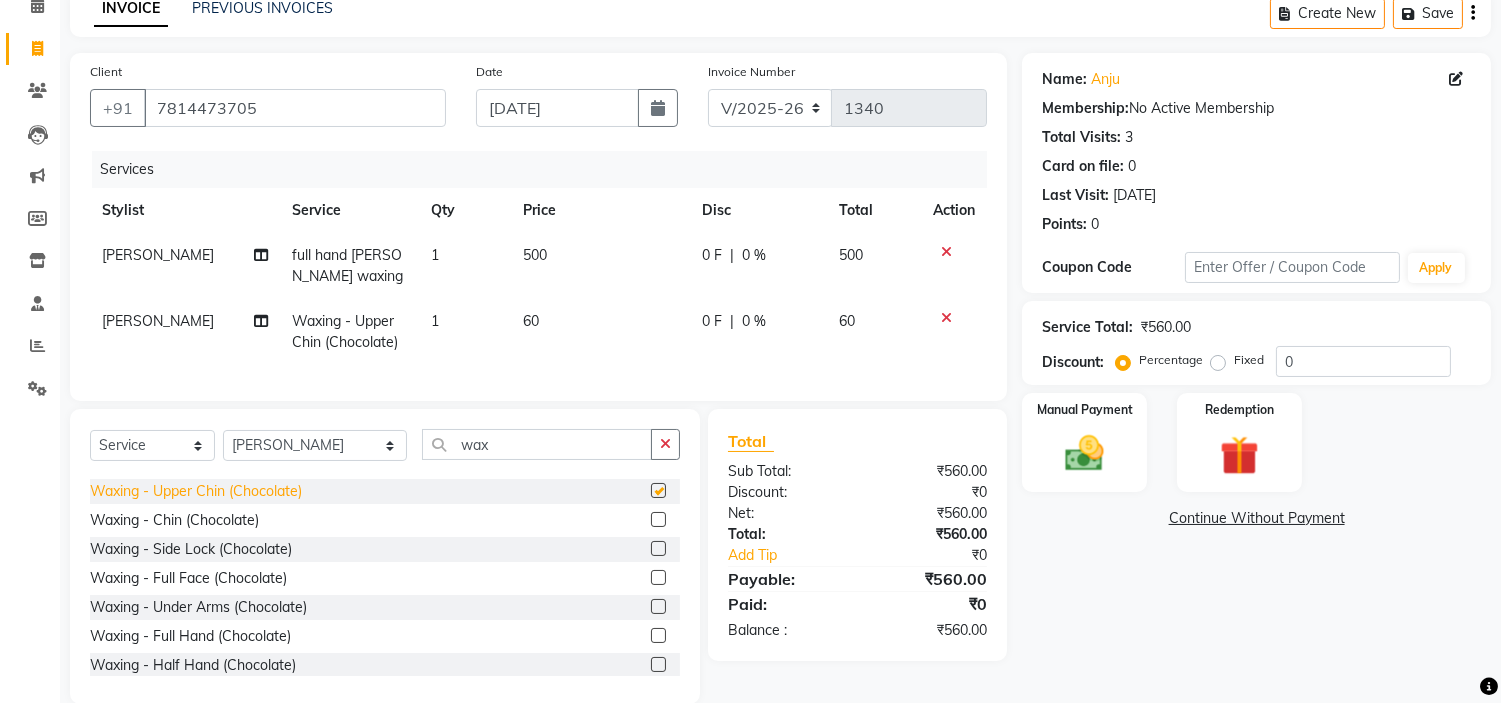 checkbox on "false" 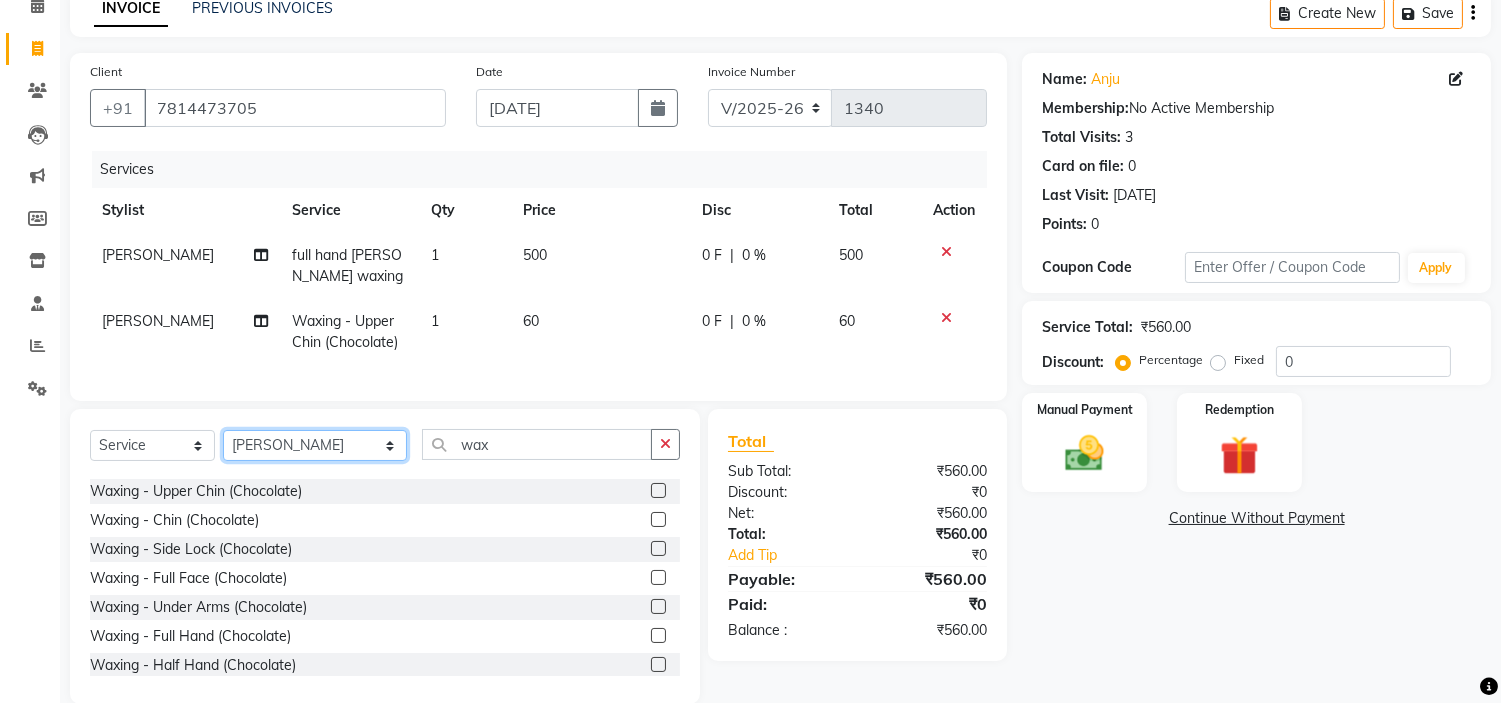 click on "Select Stylist aadil mohaMAD  aarif khan Abrar Ajay ajay jaishwal alam khan aman amit kumar  ANJALI SINGH Ashish singh ashwini palem  chandradeep DOLLY faizan siddique  fardeen shaikh Garima singh Gulshan jaya jyoti deepak chandaliya kalam karan  Madhu manish sir miraj khan  Mohmad Adnan Ansari mustakin neeta kumbhar neha tamatta pradnya rahul thakur RAZAK SALIM SAIKH rohit Rutuja SAHEER sahil khan salman mahomad imran  SALMA SHAIKH SAMEER KHAN sana santosh jaiswal saqib sayali shaddma  ansari shalu mehra shekhar bansode SHIVADURGA GANTAM shubham pal  shweta pandey varshita gurbani vishal shinde" 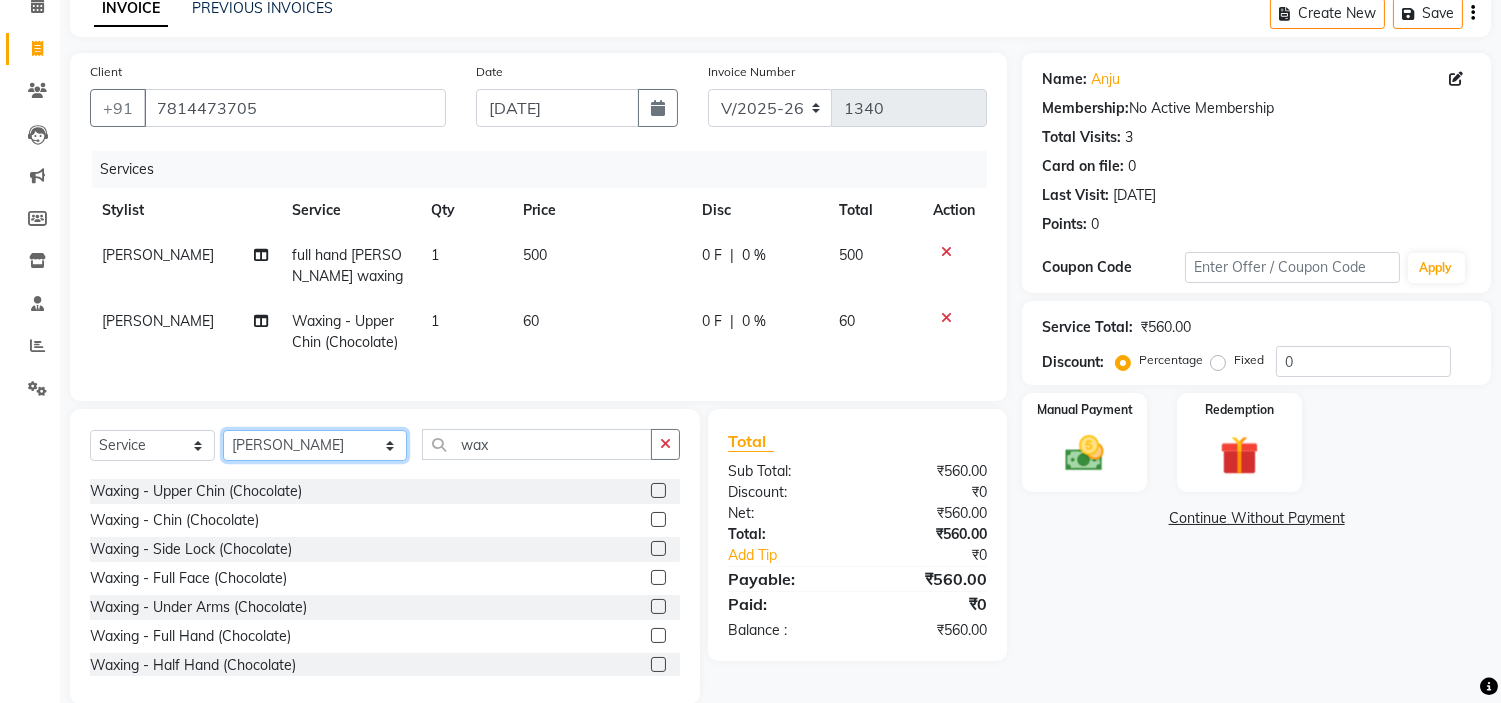 select on "48428" 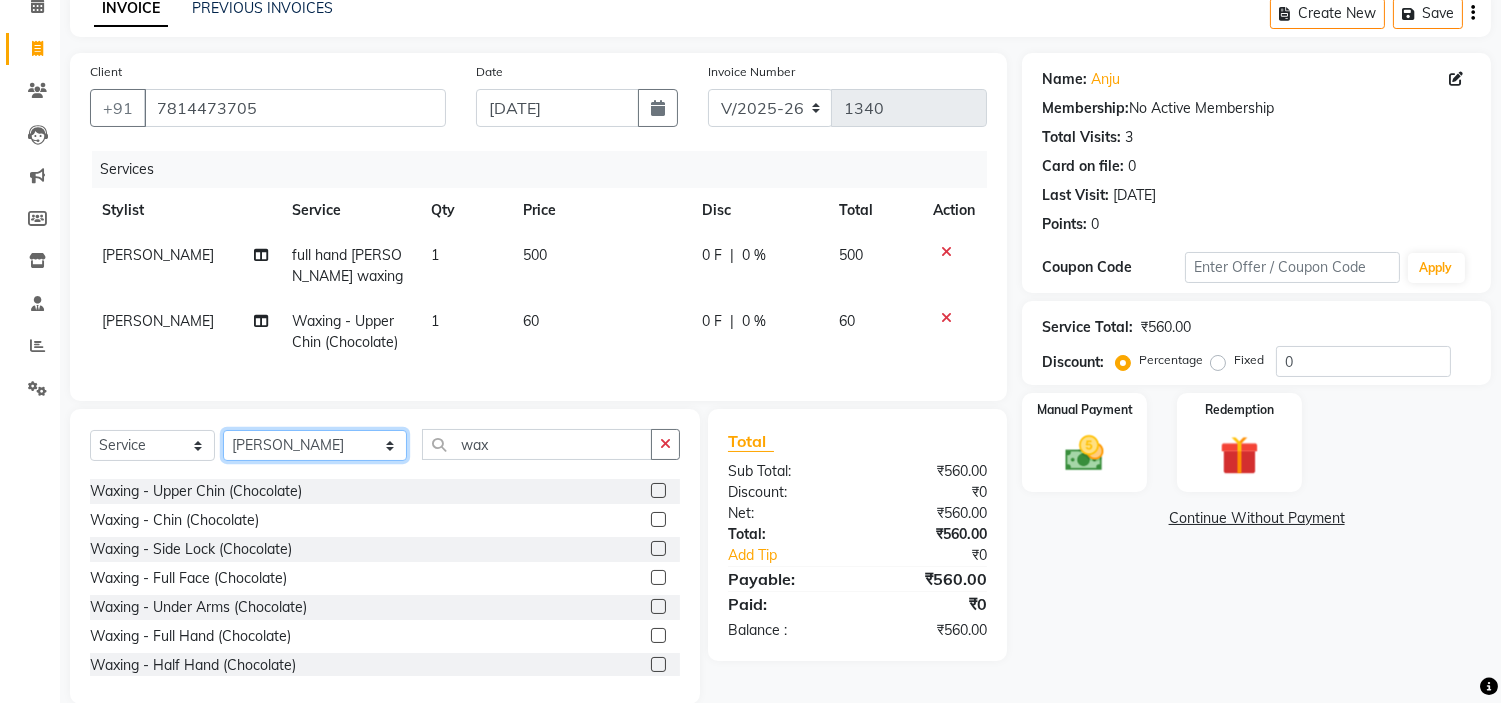 click on "Select Stylist aadil mohaMAD  aarif khan Abrar Ajay ajay jaishwal alam khan aman amit kumar  ANJALI SINGH Ashish singh ashwini palem  chandradeep DOLLY faizan siddique  fardeen shaikh Garima singh Gulshan jaya jyoti deepak chandaliya kalam karan  Madhu manish sir miraj khan  Mohmad Adnan Ansari mustakin neeta kumbhar neha tamatta pradnya rahul thakur RAZAK SALIM SAIKH rohit Rutuja SAHEER sahil khan salman mahomad imran  SALMA SHAIKH SAMEER KHAN sana santosh jaiswal saqib sayali shaddma  ansari shalu mehra shekhar bansode SHIVADURGA GANTAM shubham pal  shweta pandey varshita gurbani vishal shinde" 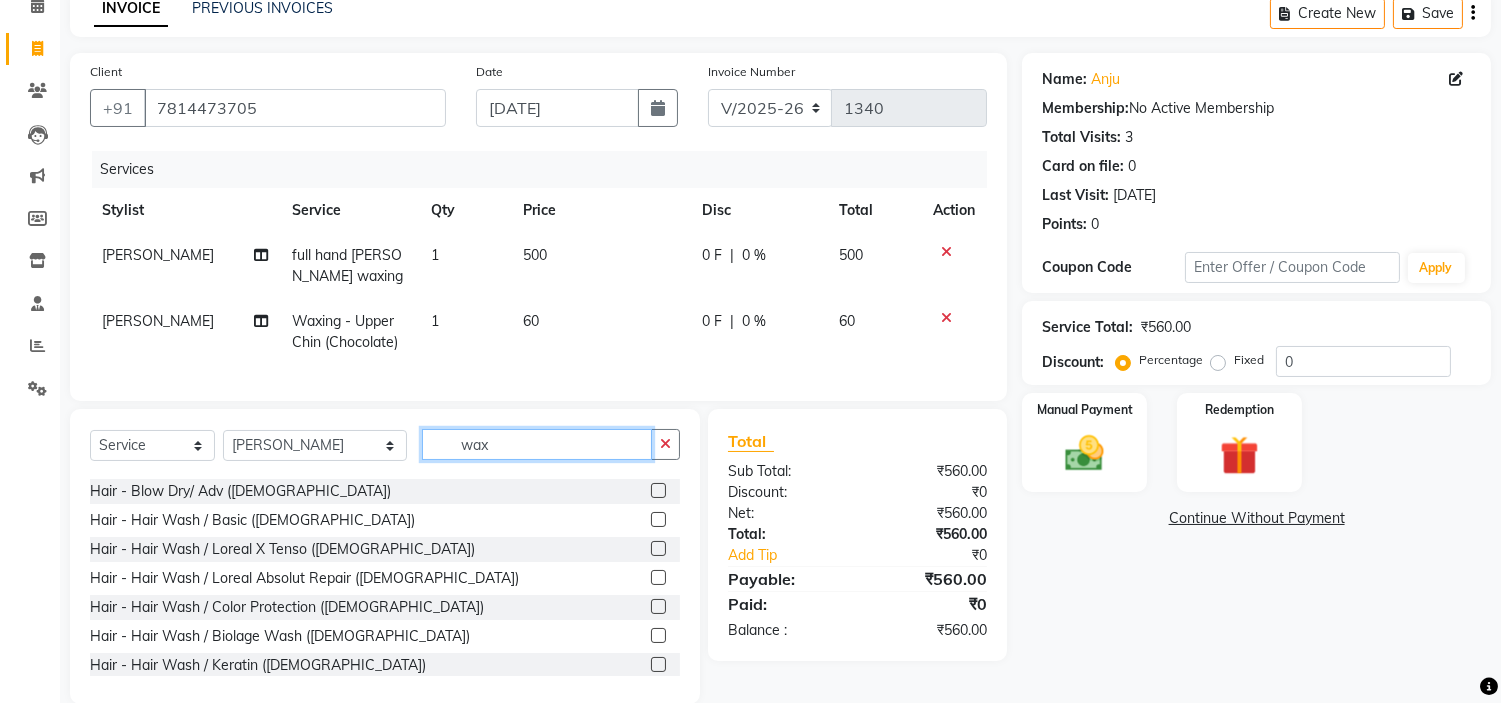 click on "wax" 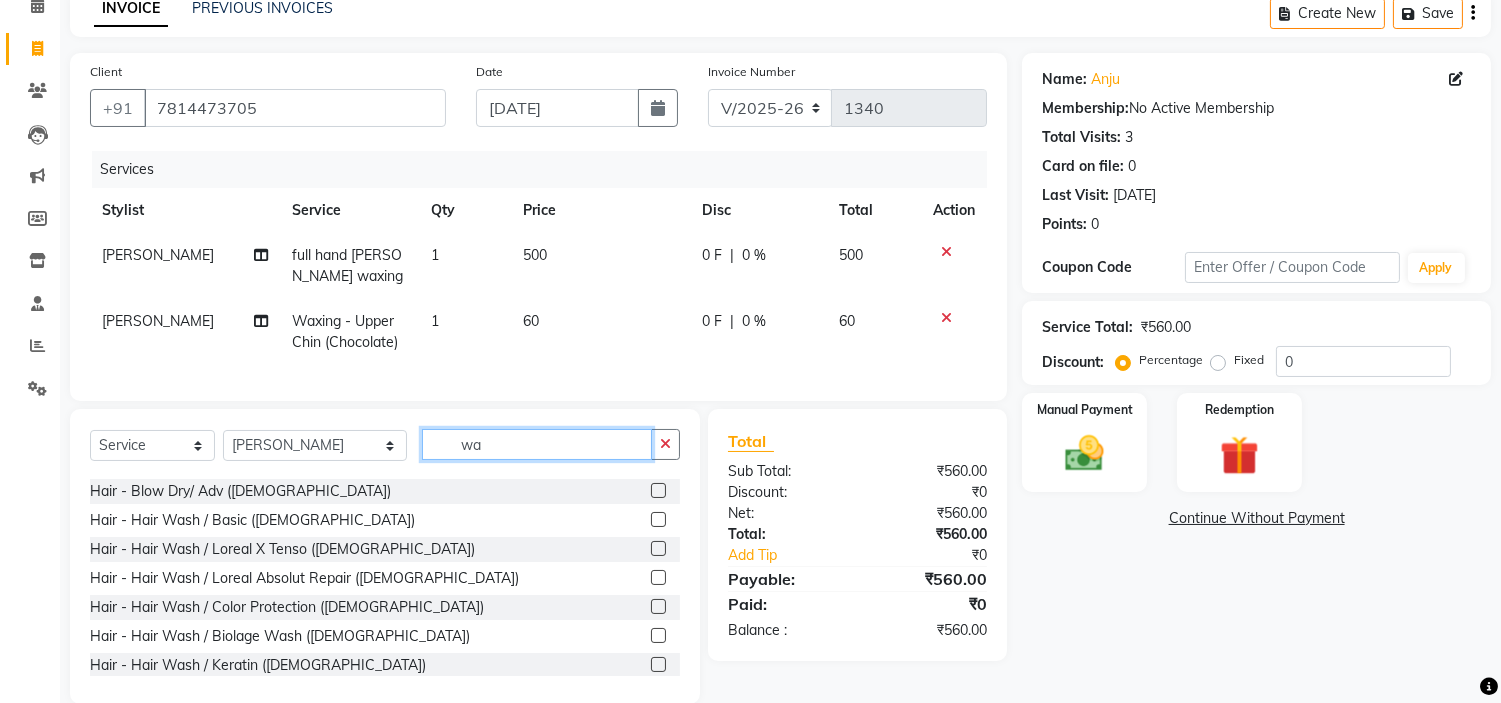 type on "w" 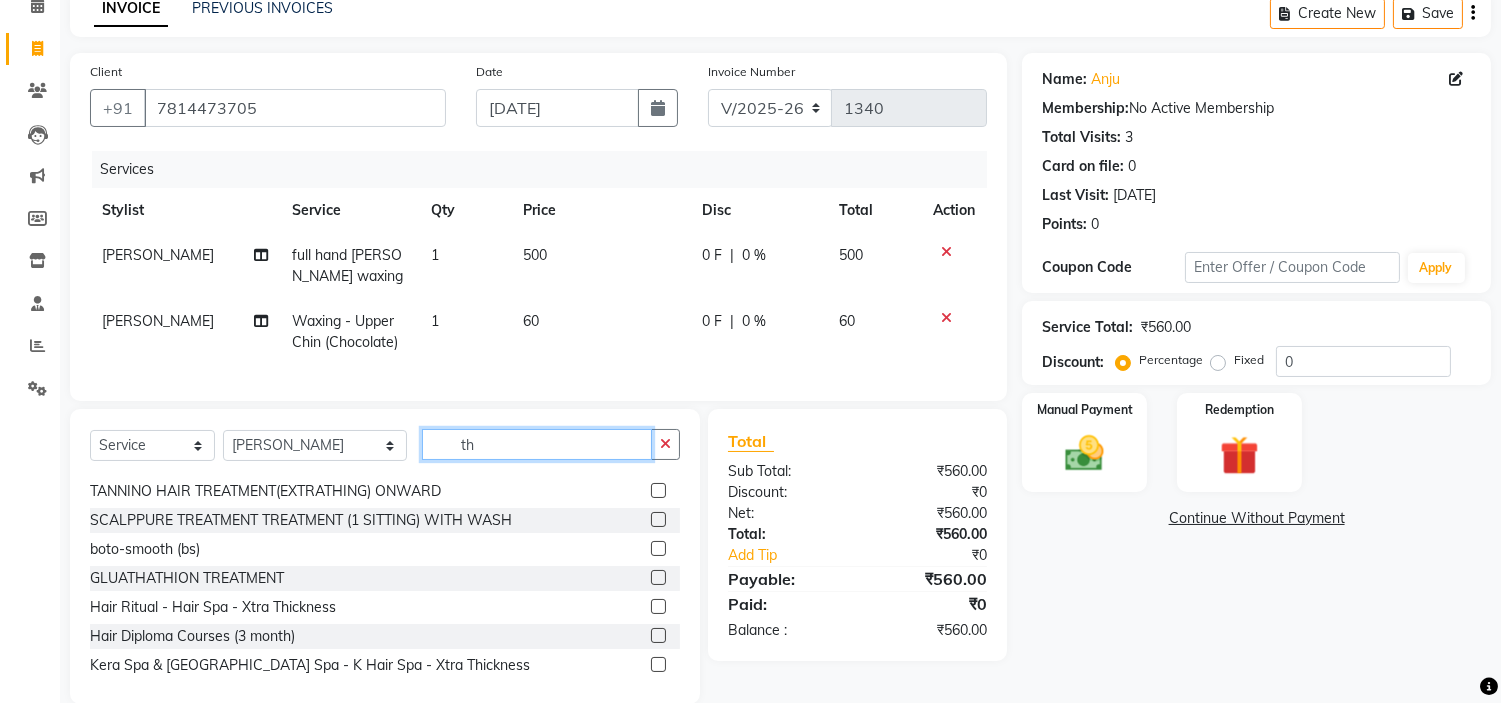 scroll, scrollTop: 0, scrollLeft: 0, axis: both 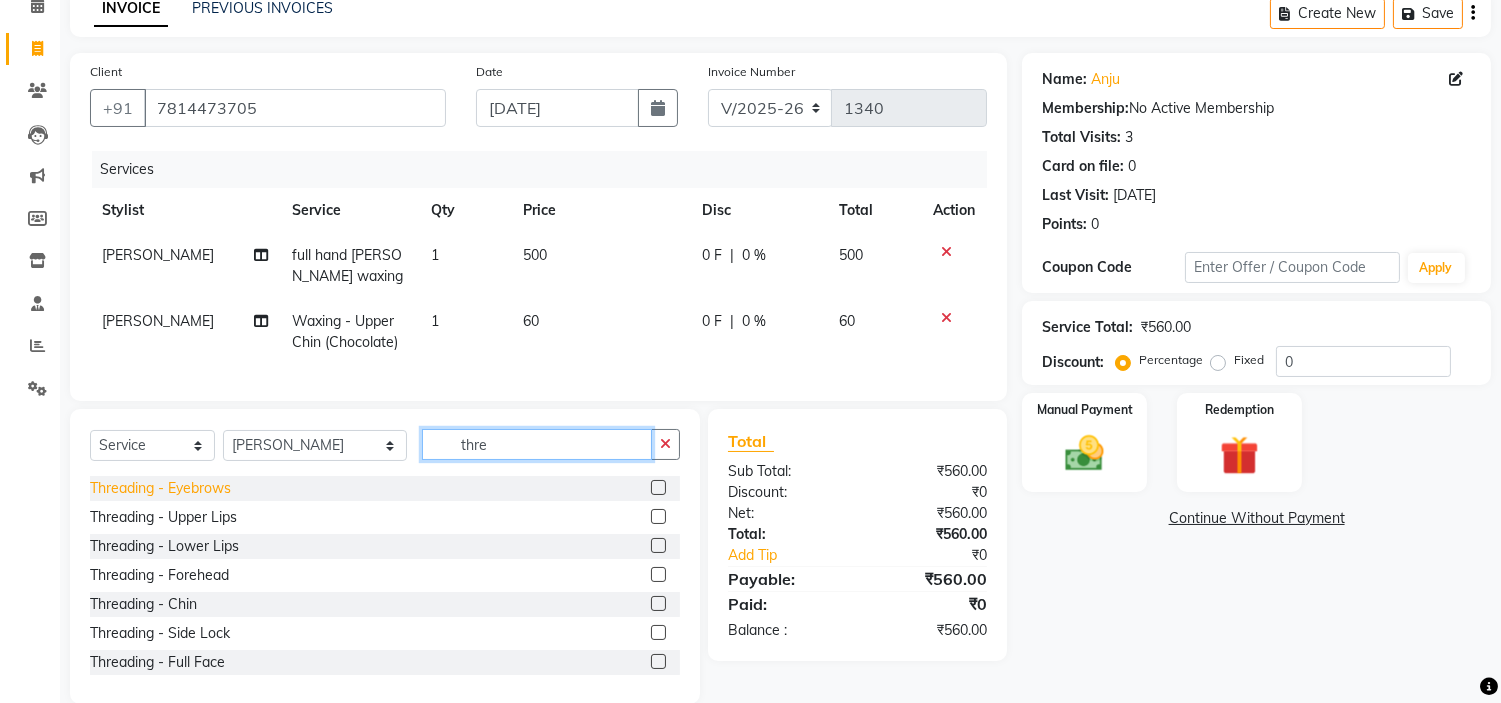type on "thre" 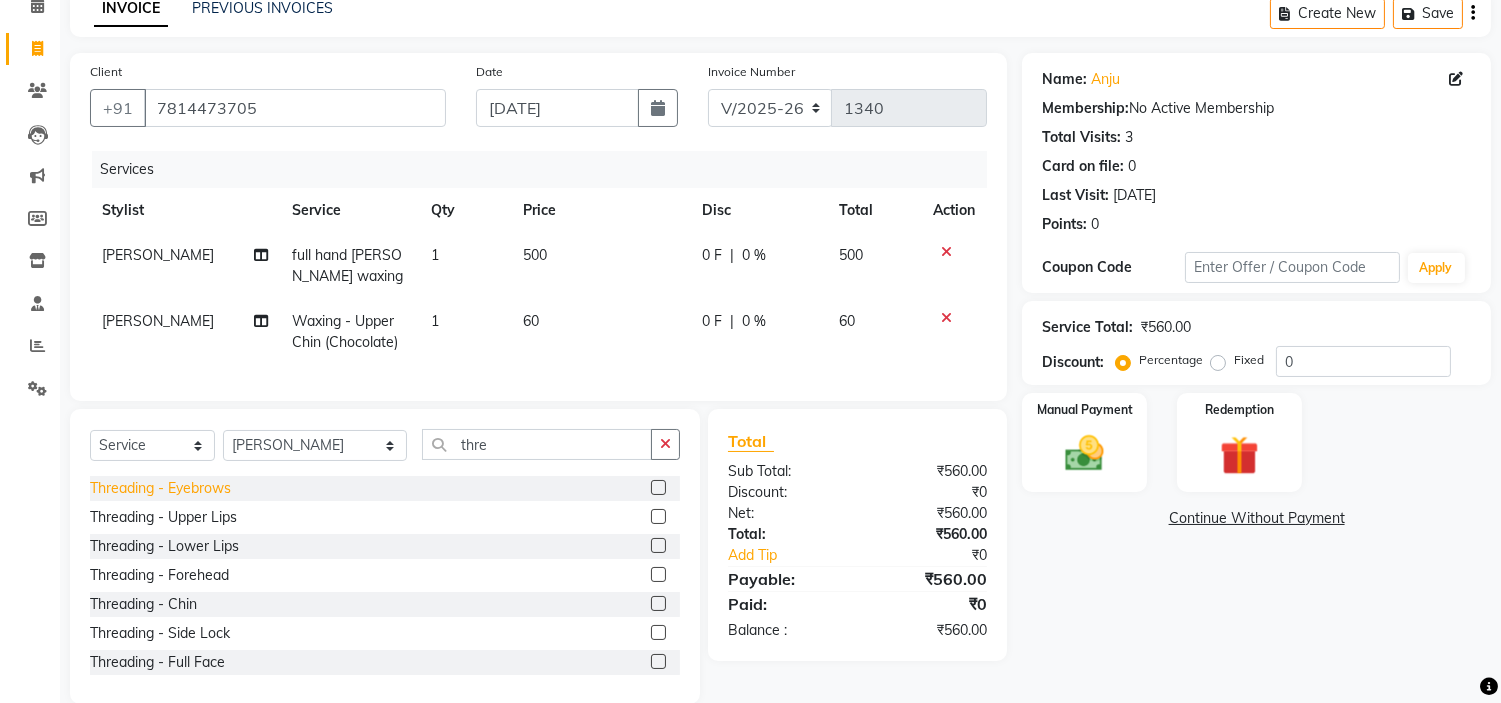 click on "Threading - Eyebrows" 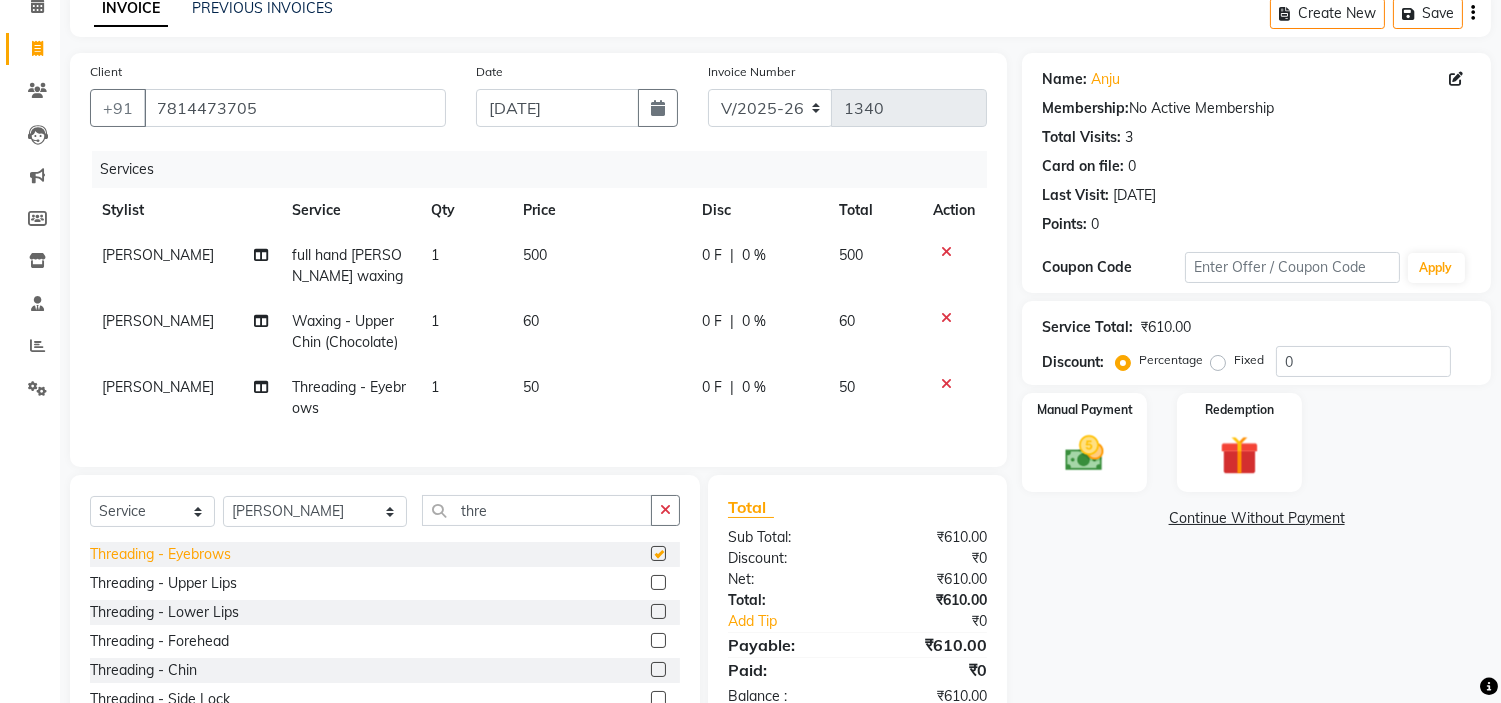 checkbox on "false" 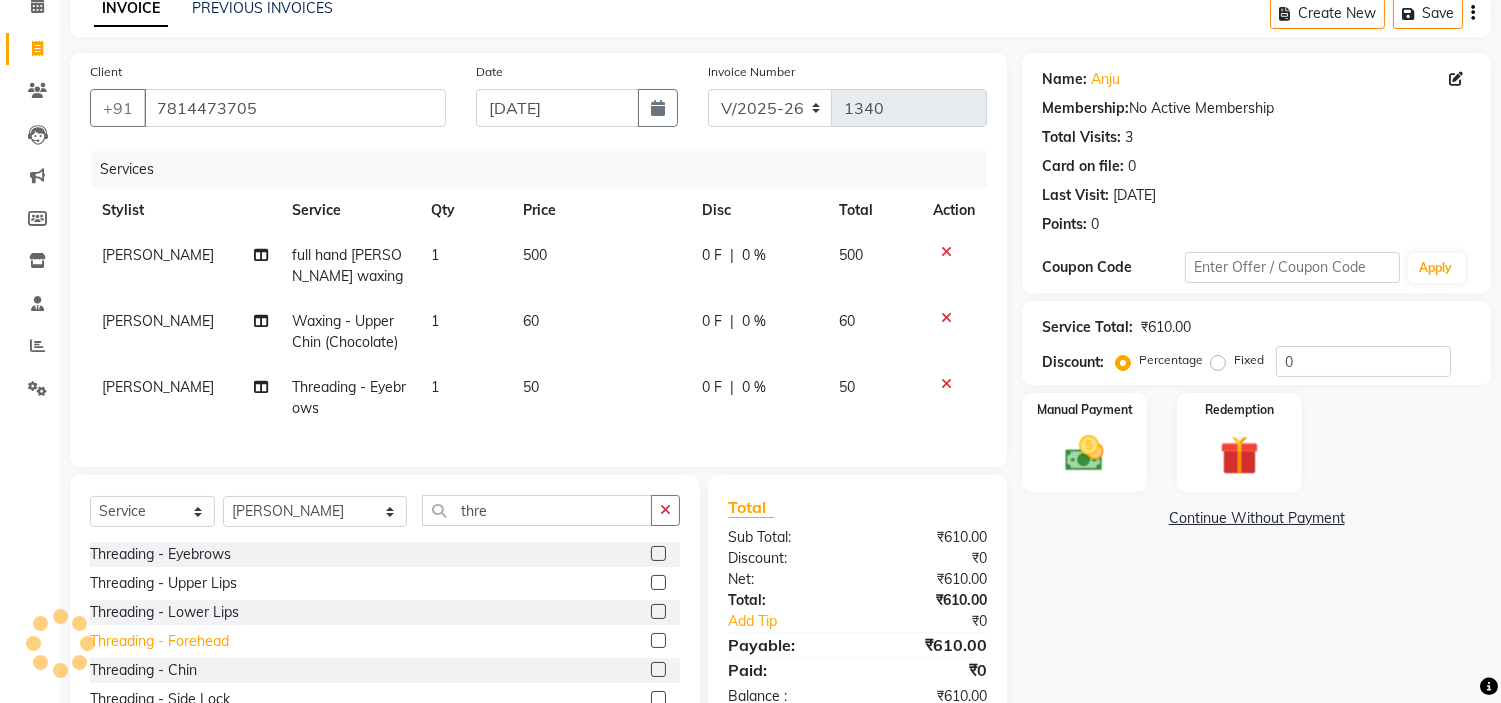 click on "Threading - Forehead" 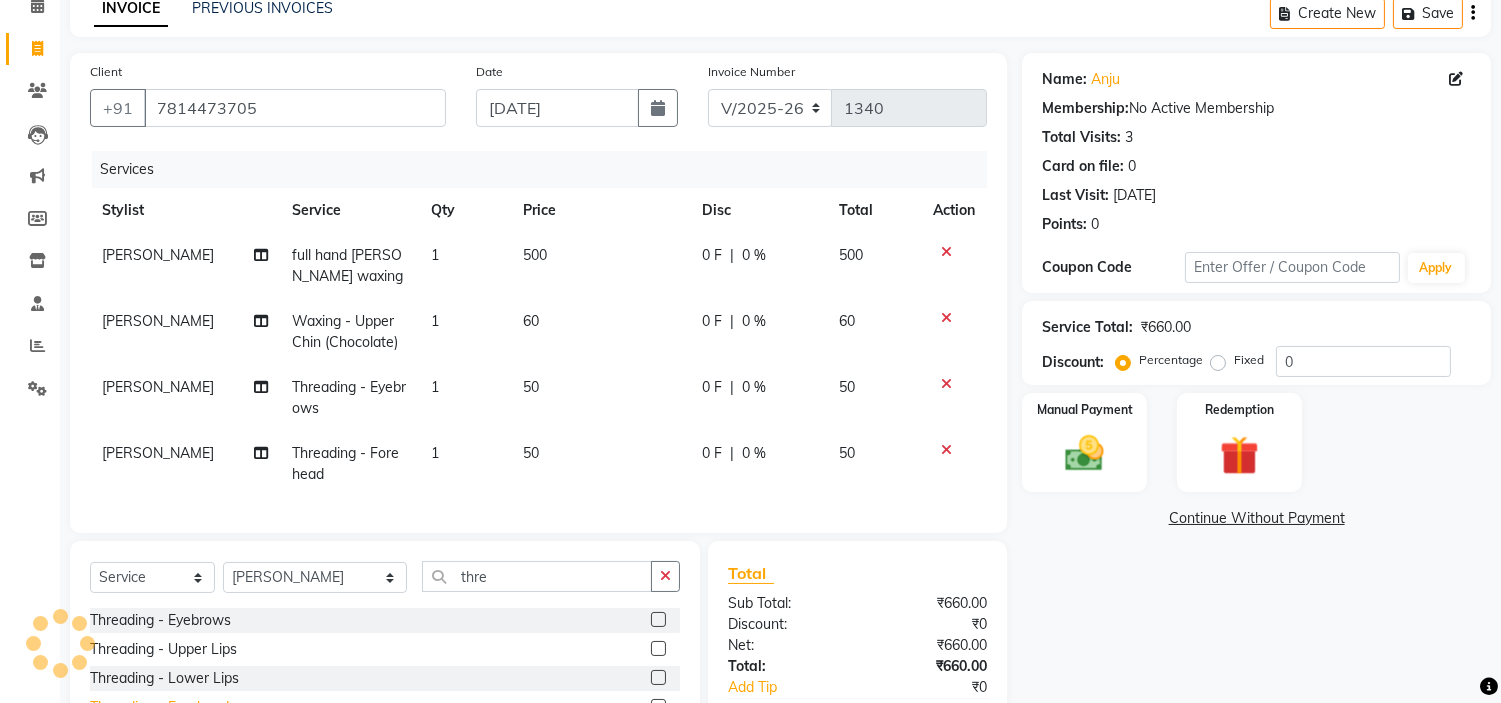 checkbox on "false" 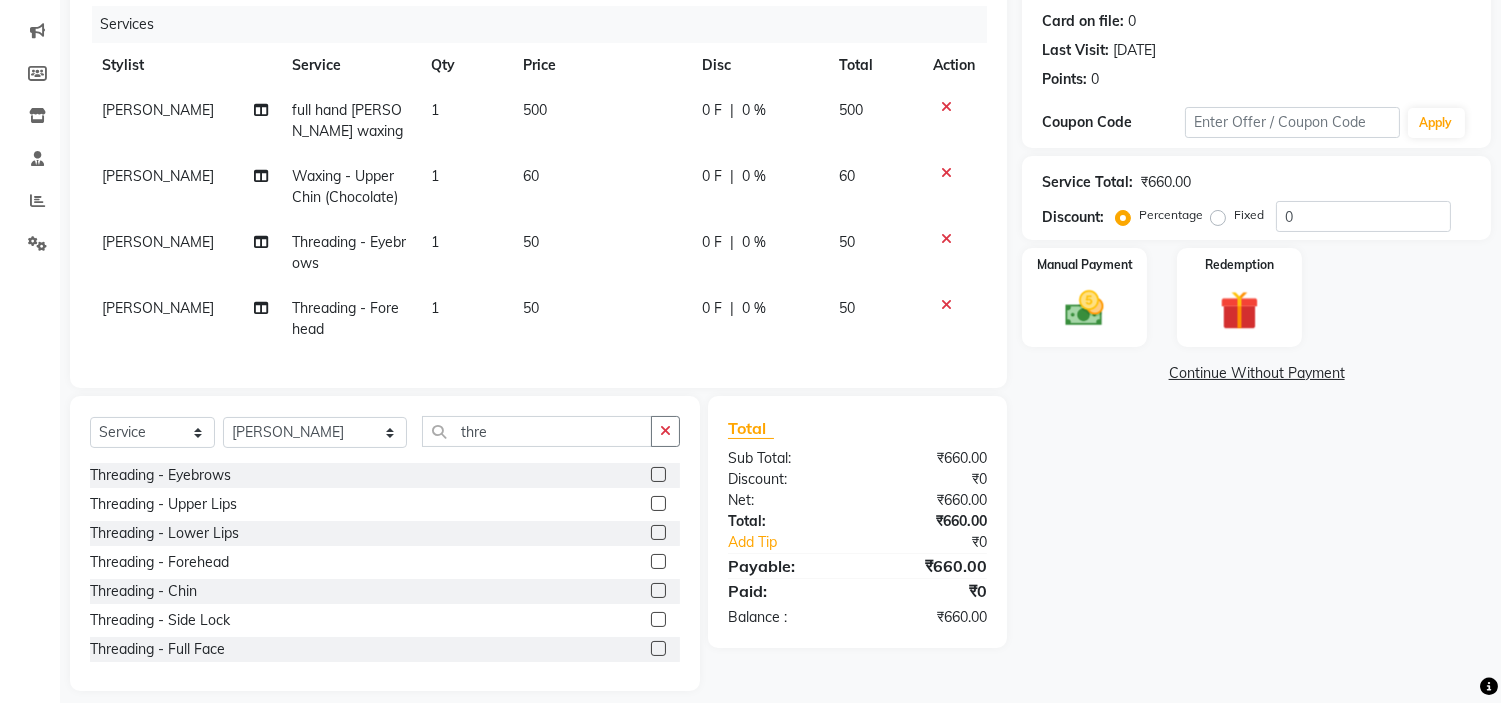 scroll, scrollTop: 253, scrollLeft: 0, axis: vertical 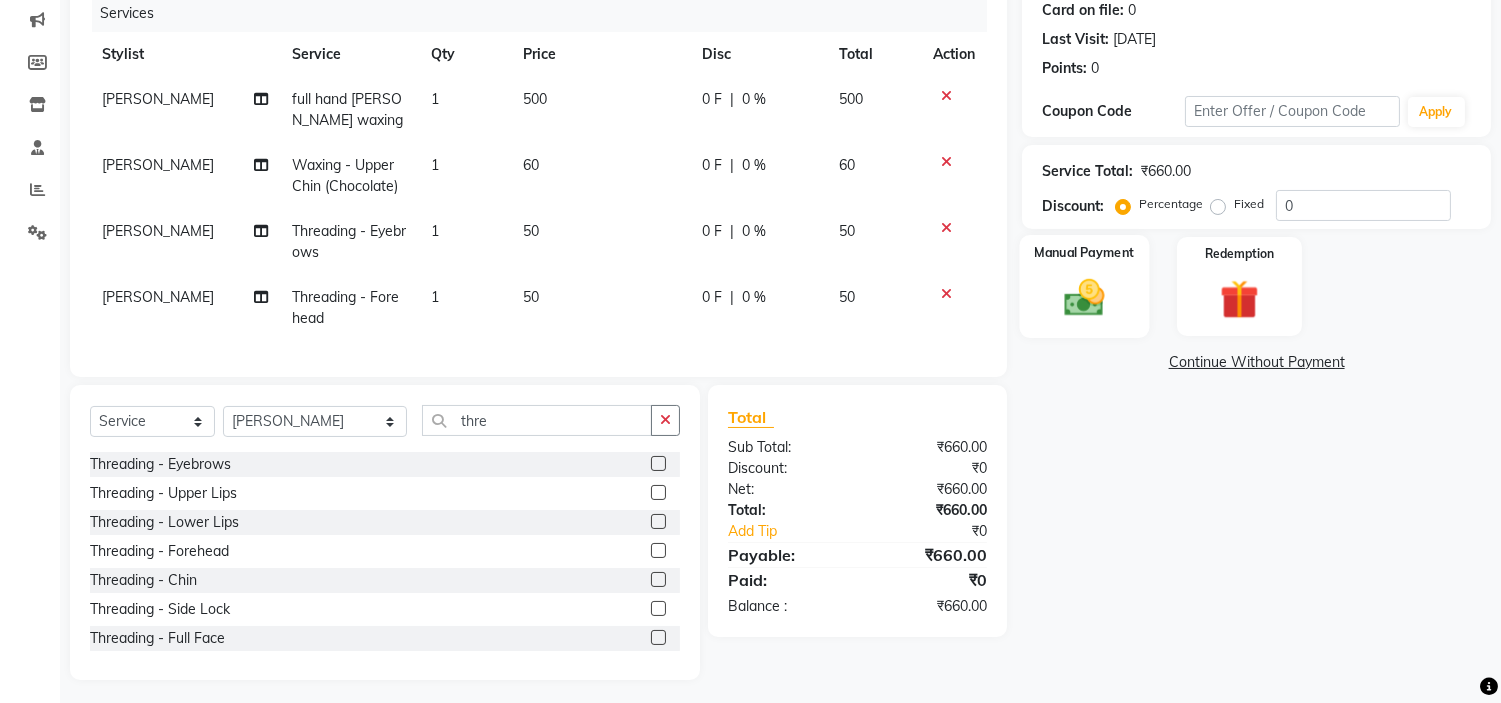 click on "Manual Payment" 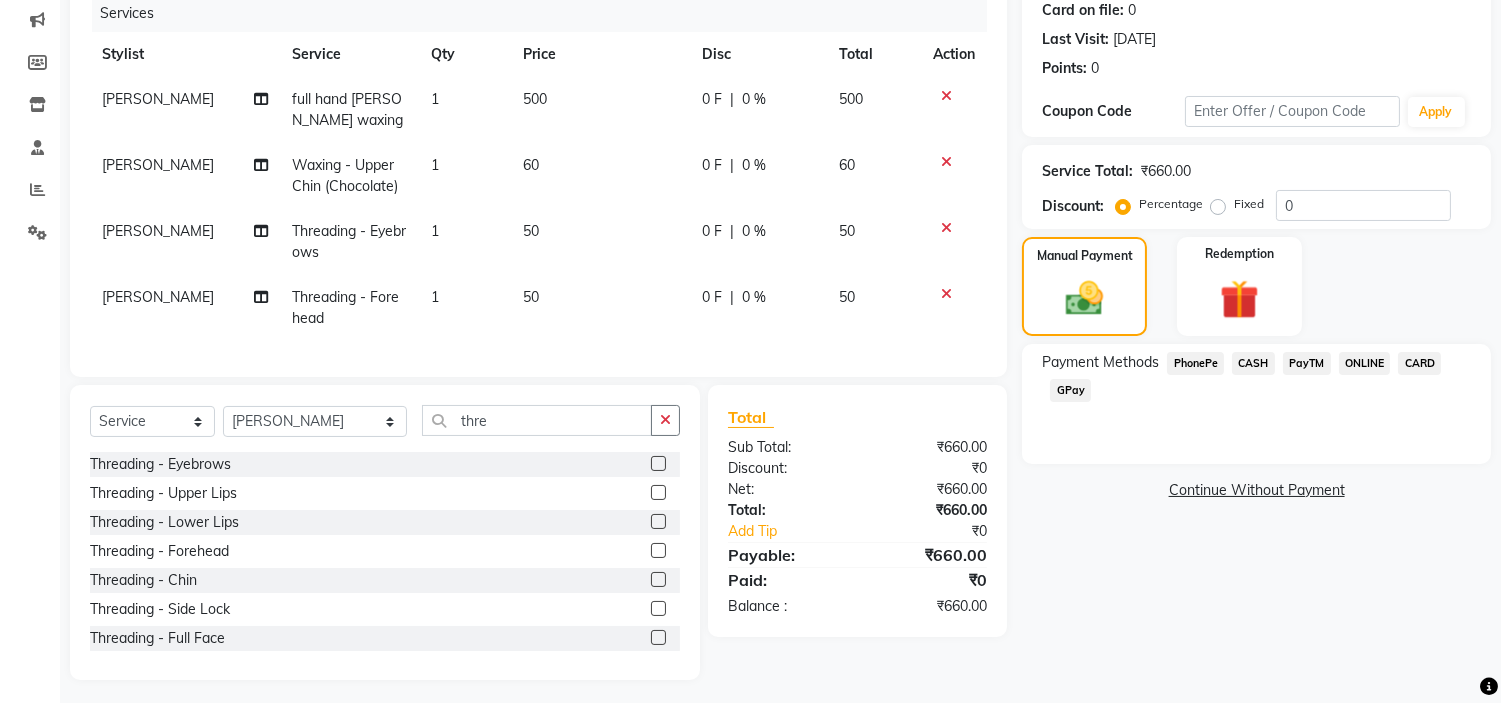 click on "CASH" 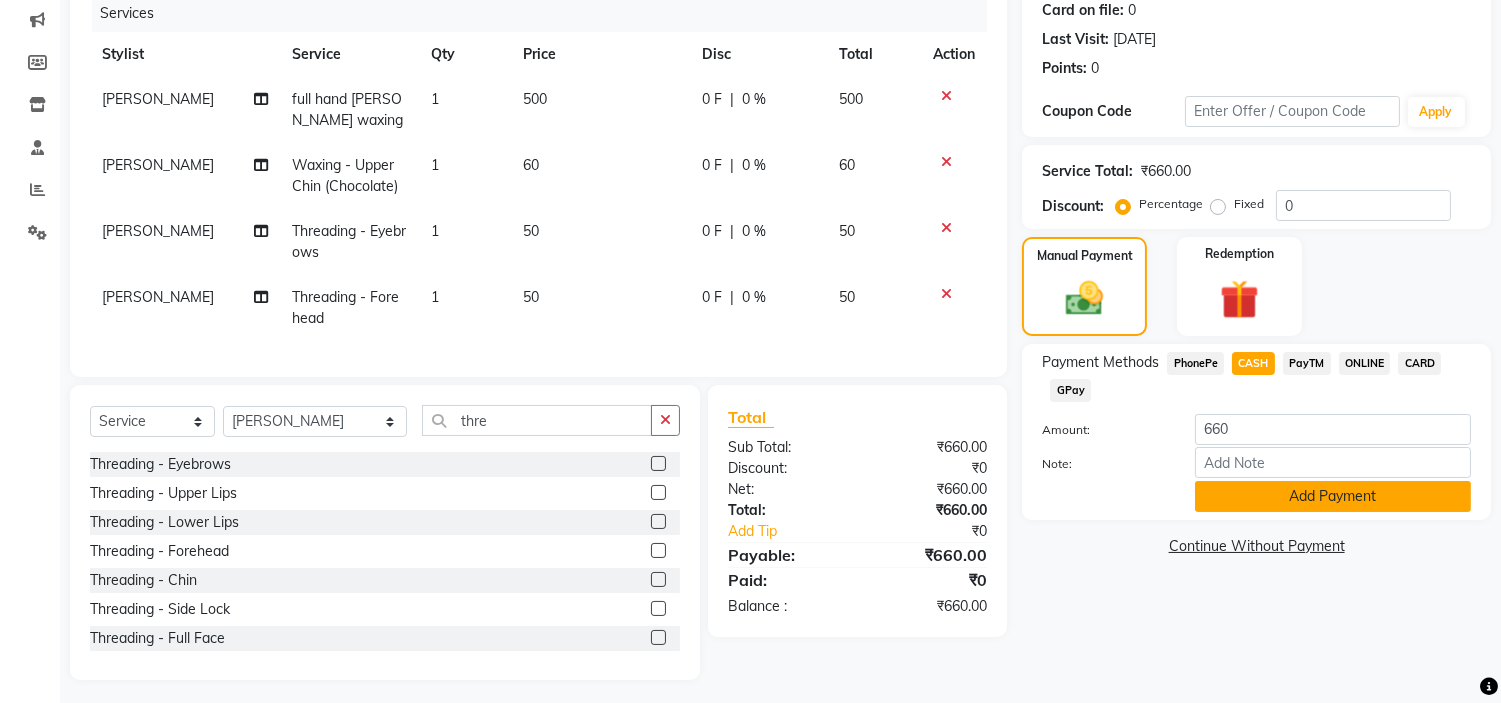 click on "Add Payment" 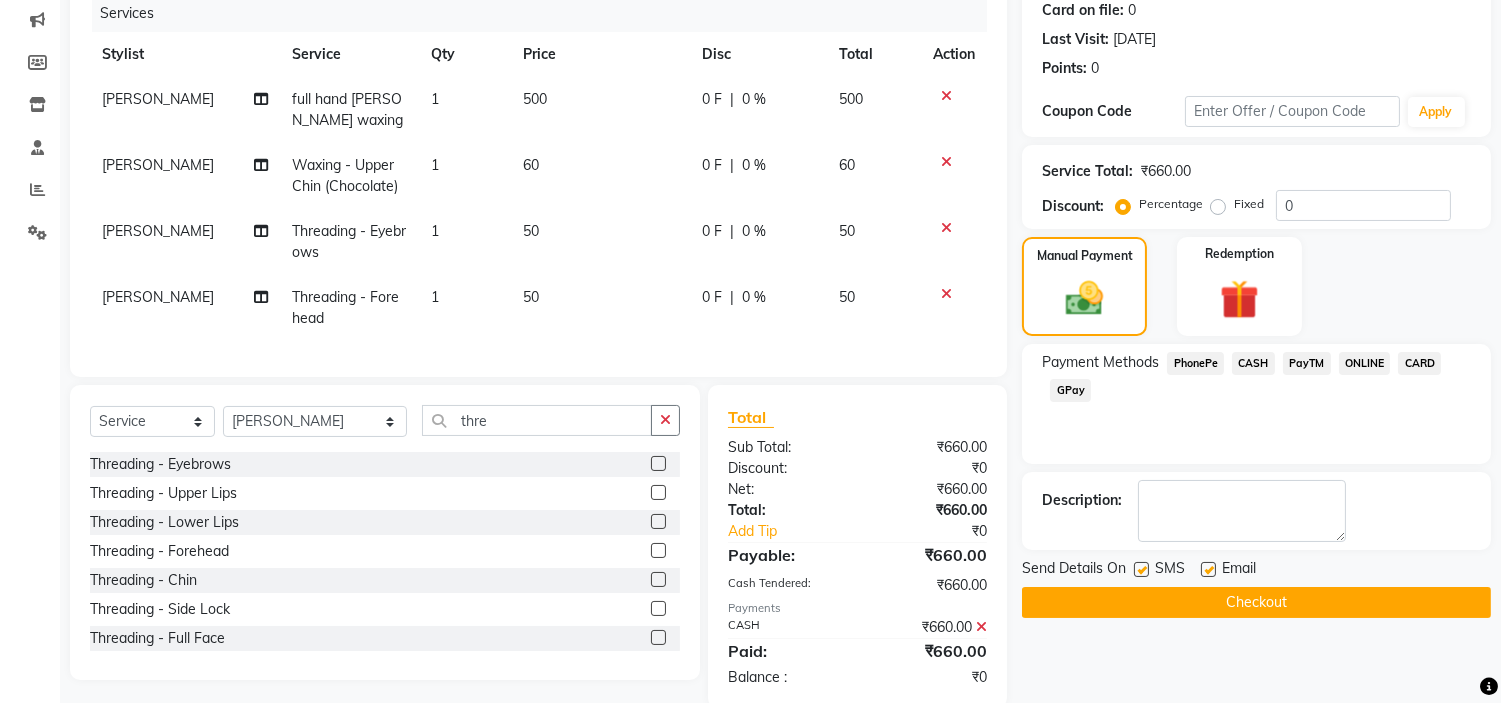 scroll, scrollTop: 304, scrollLeft: 0, axis: vertical 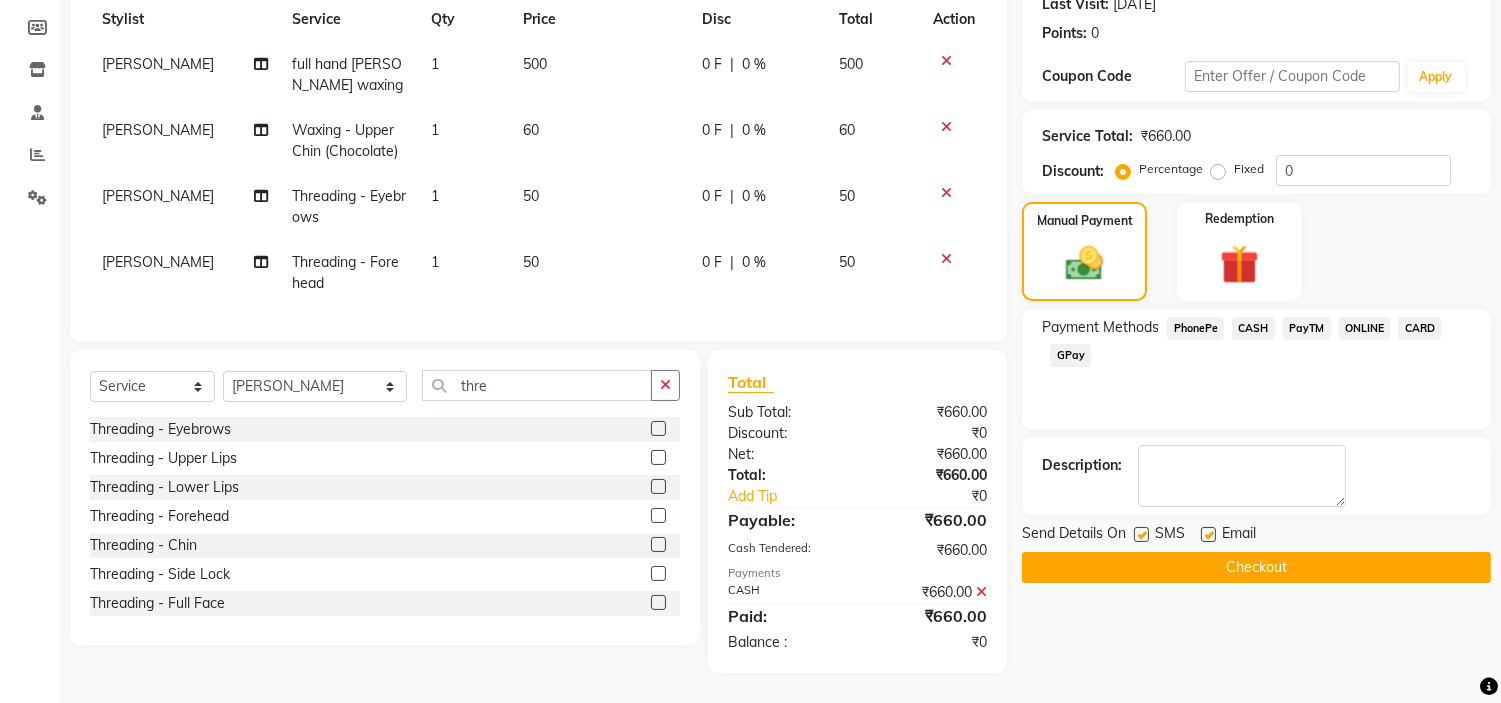 click on "Checkout" 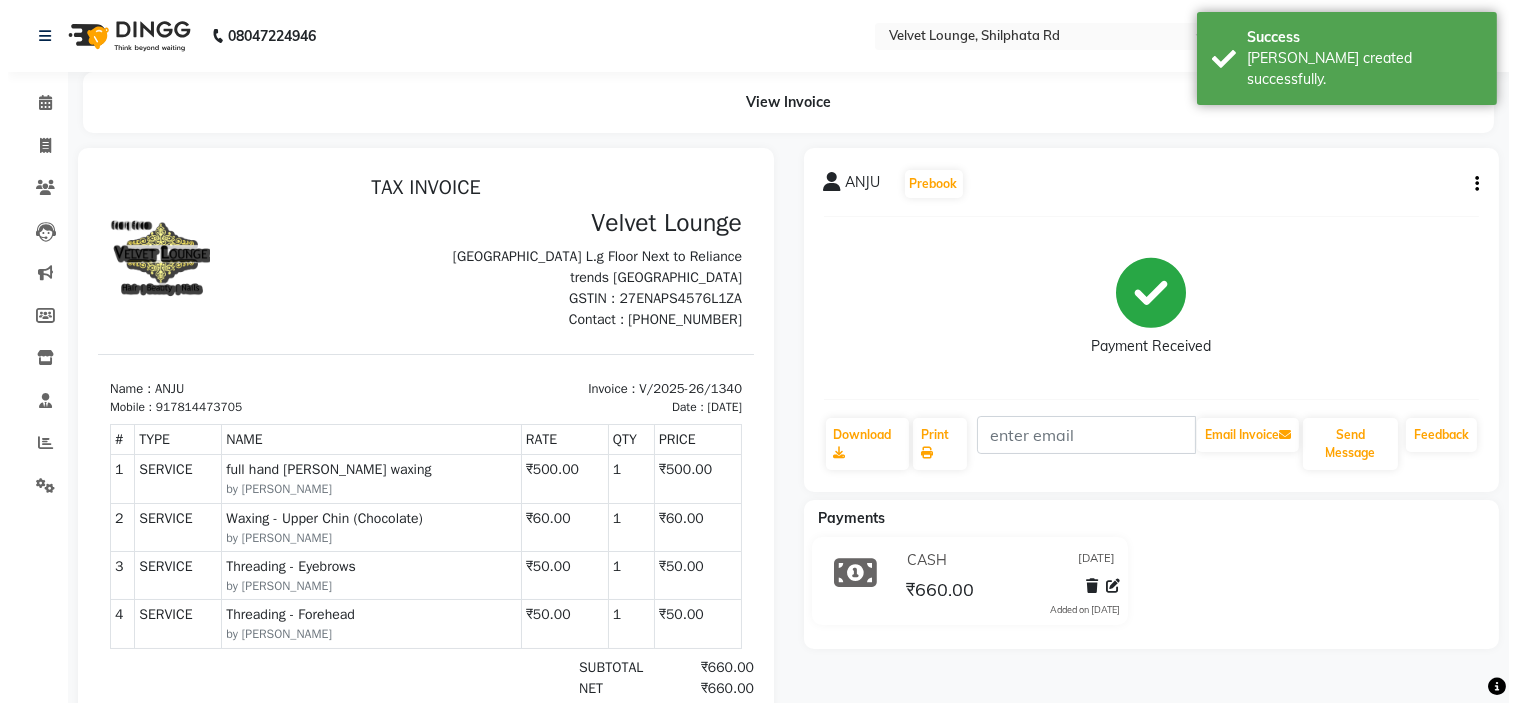 scroll, scrollTop: 0, scrollLeft: 0, axis: both 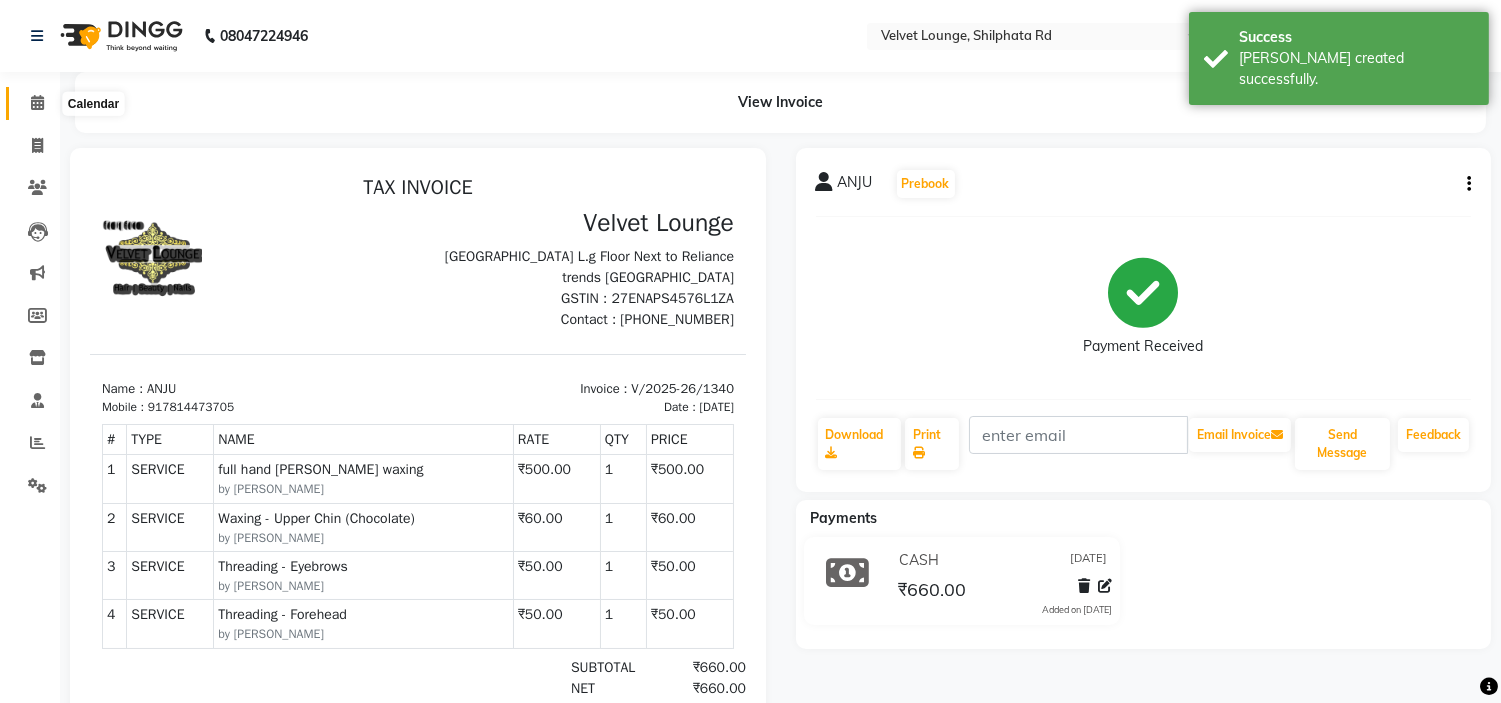 click 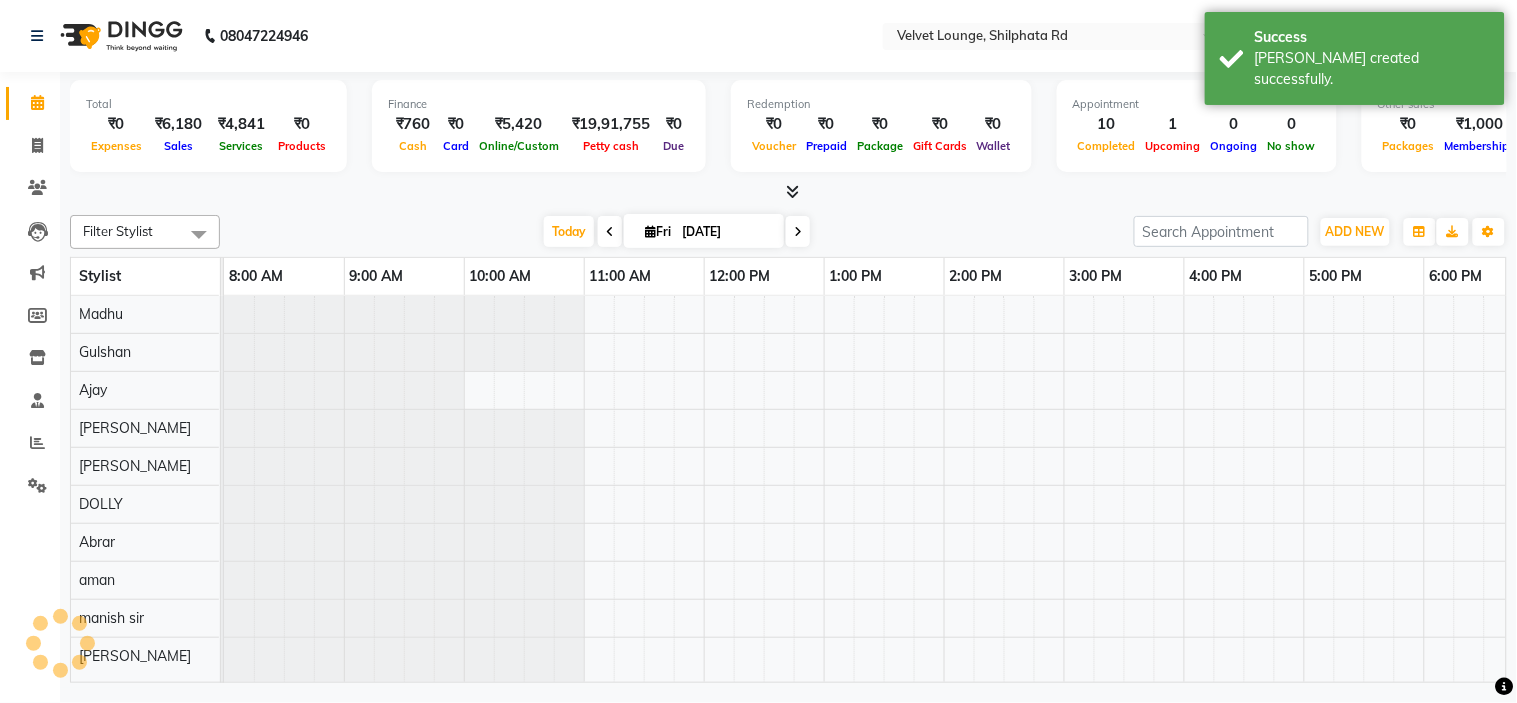 scroll, scrollTop: 26, scrollLeft: 0, axis: vertical 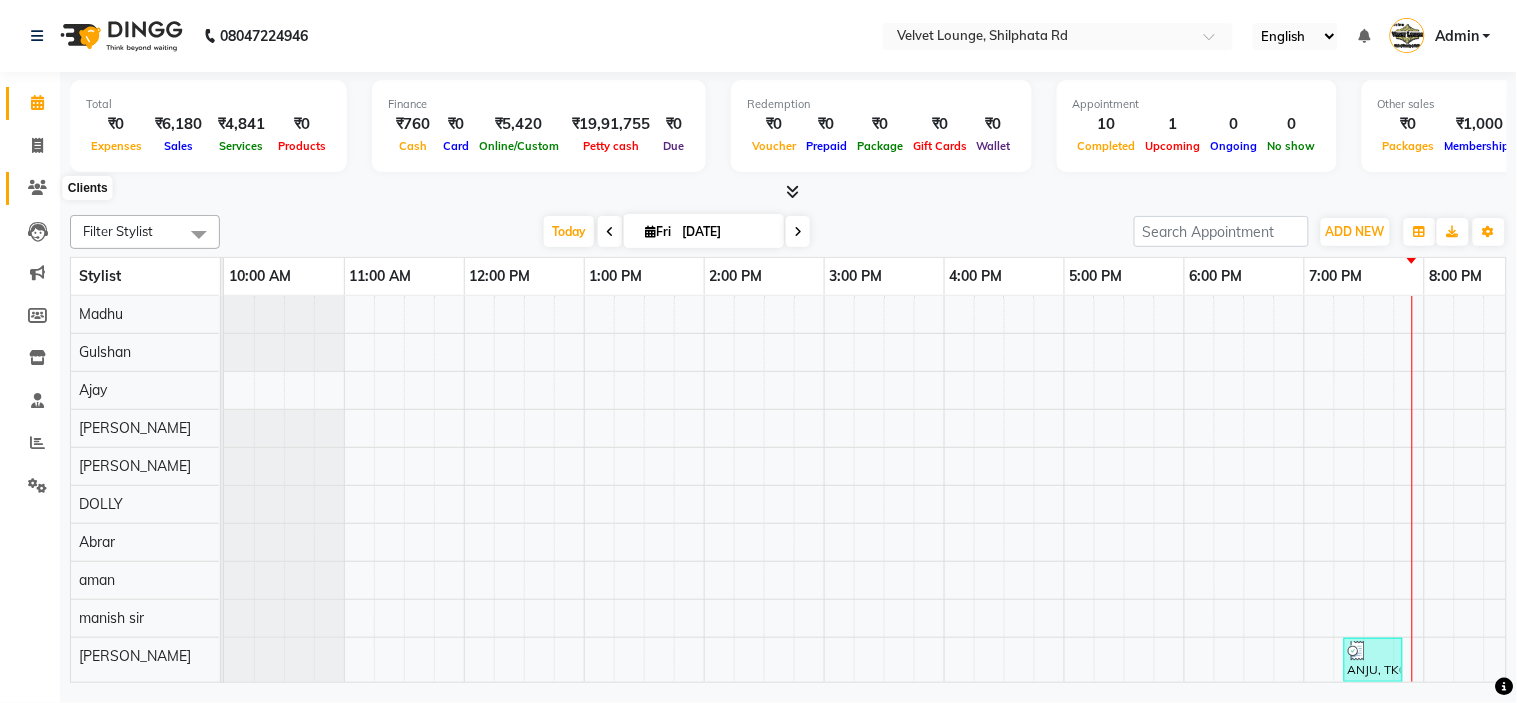 click 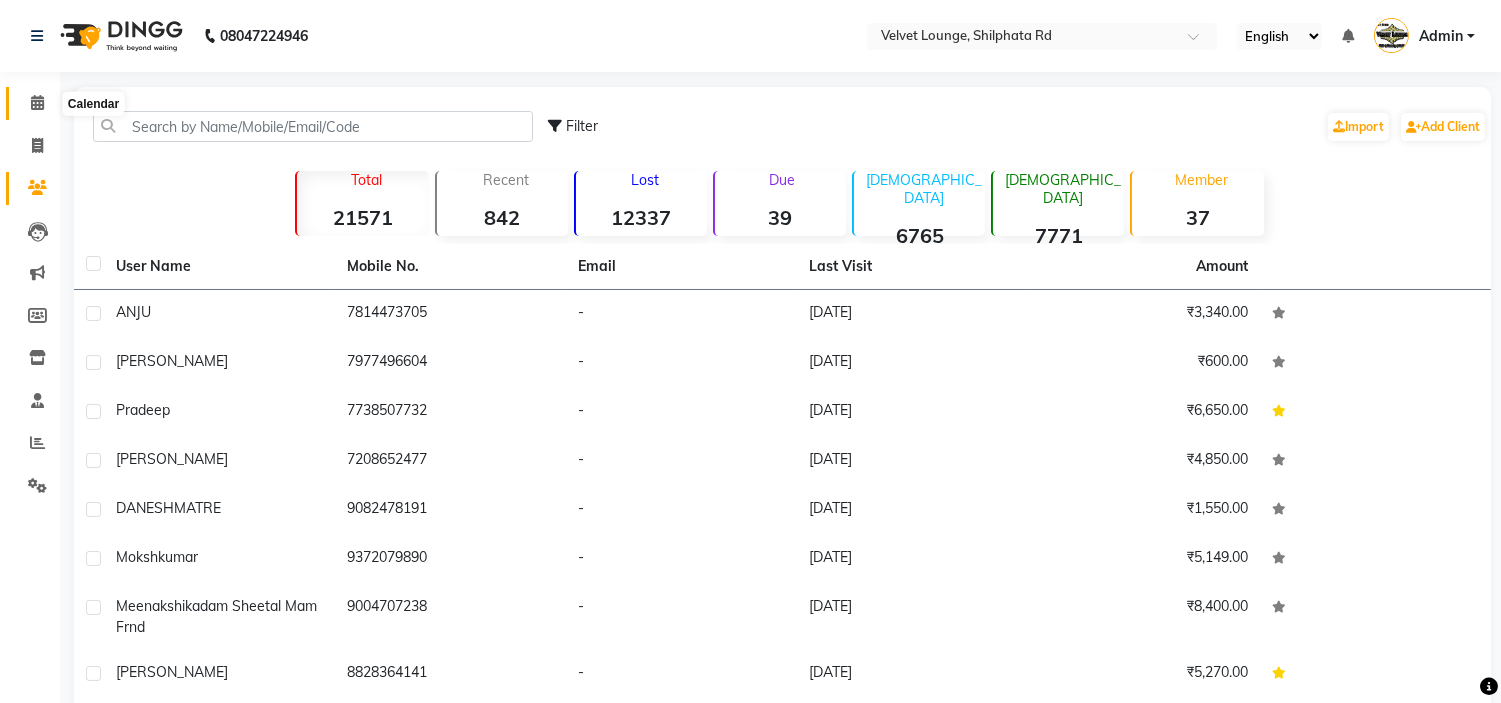 click 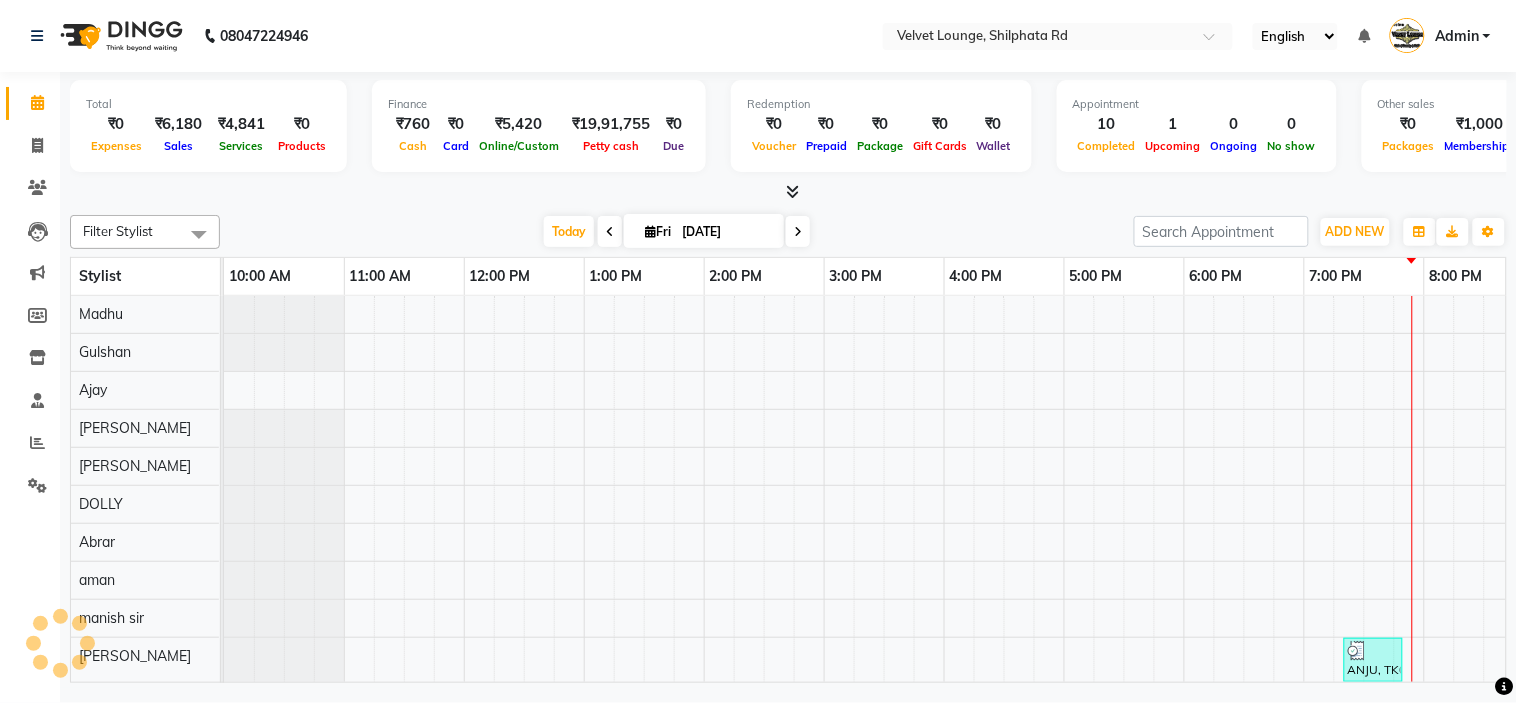 scroll, scrollTop: 0, scrollLeft: 277, axis: horizontal 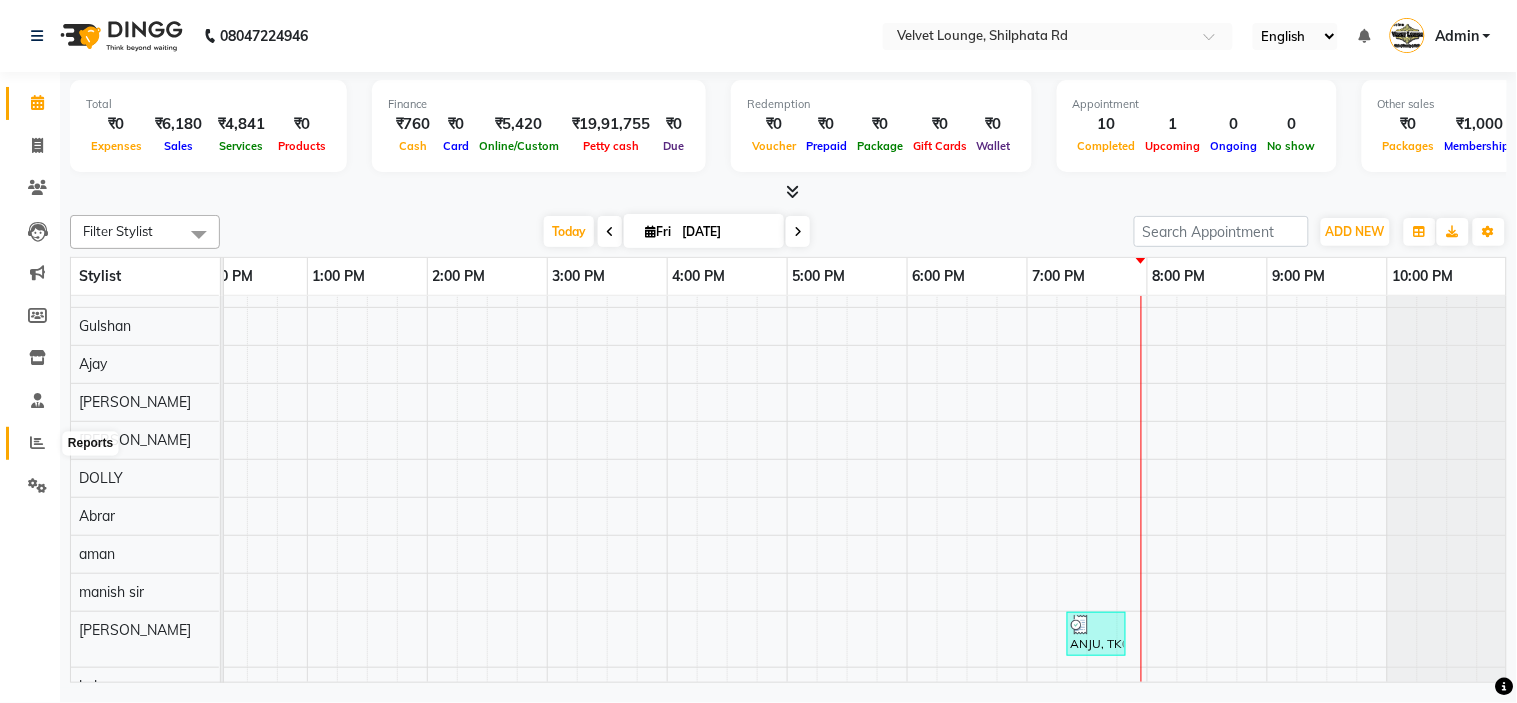 click 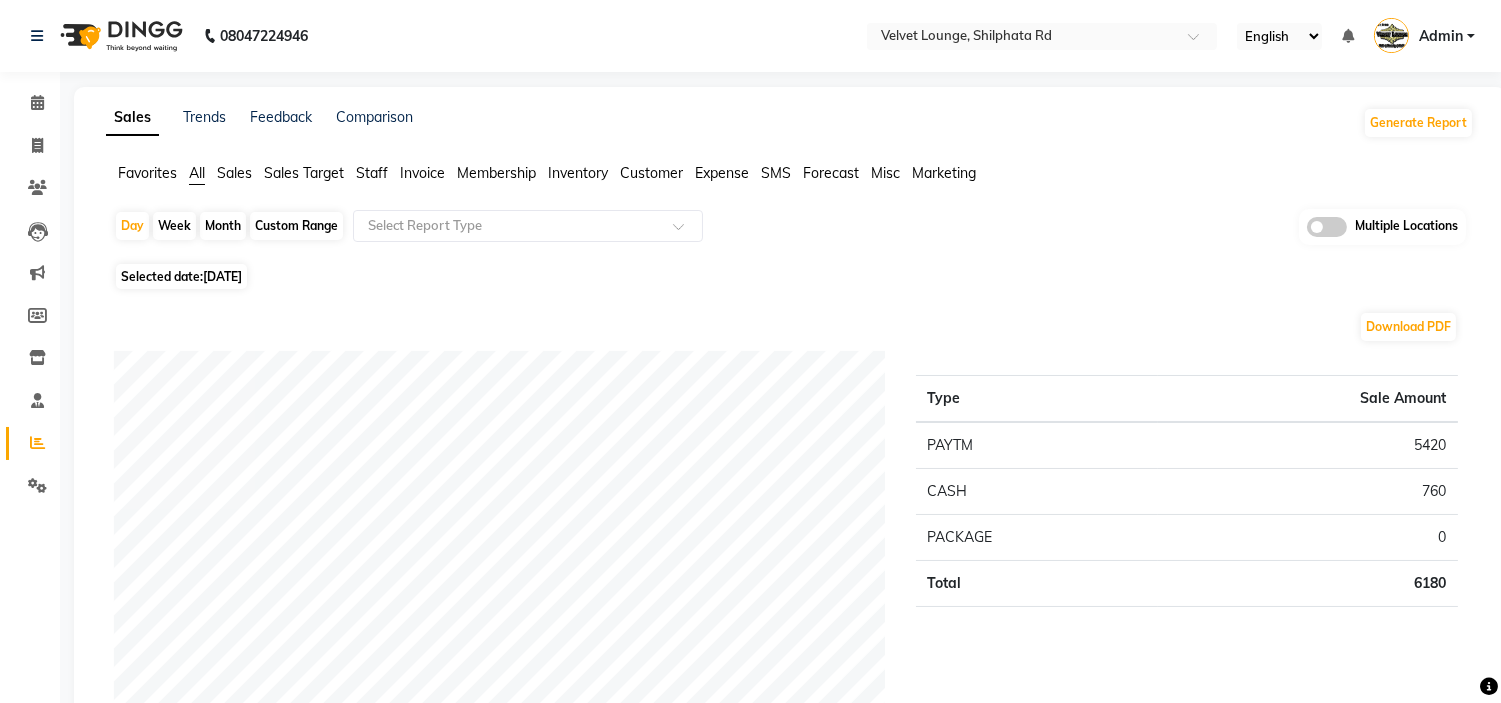 click on "Staff" 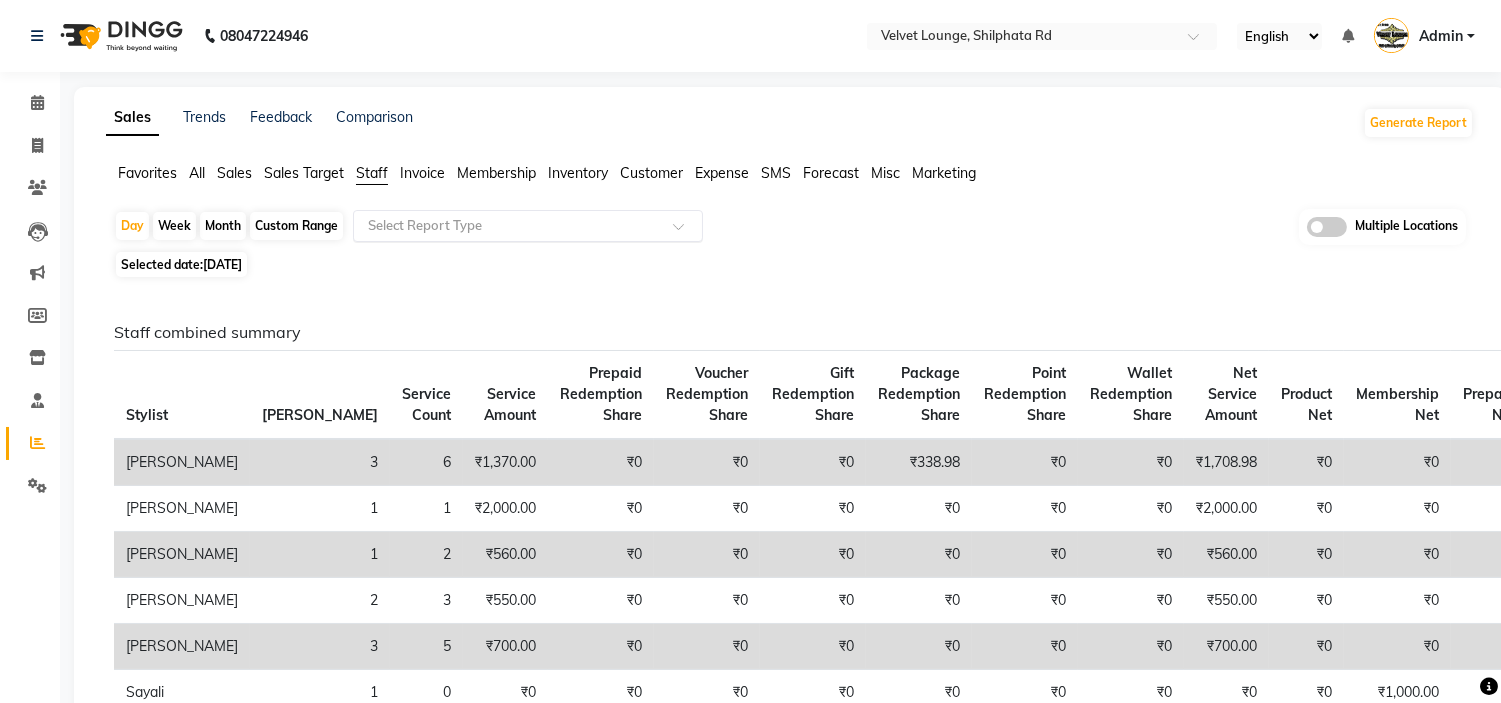 click on "Select Report Type" 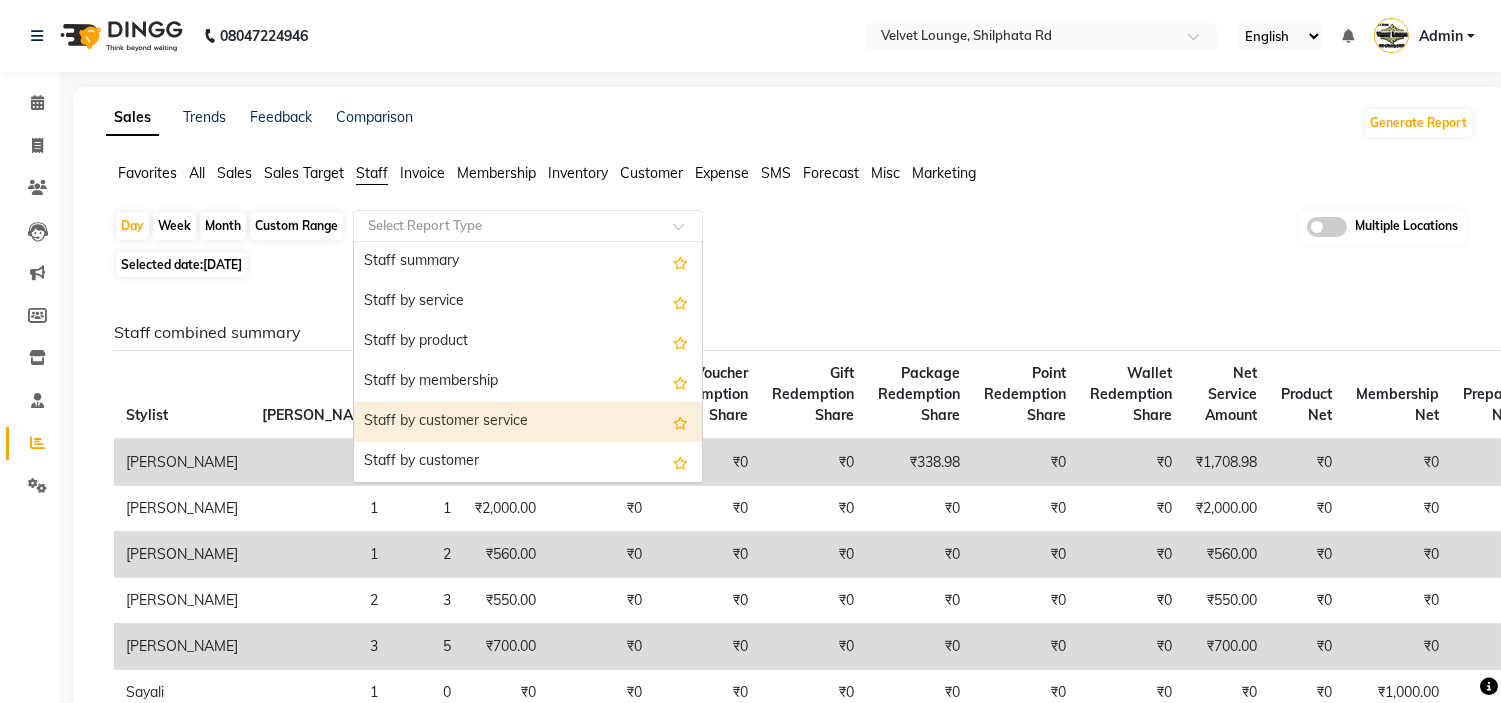 click on "Staff by customer service" at bounding box center (528, 422) 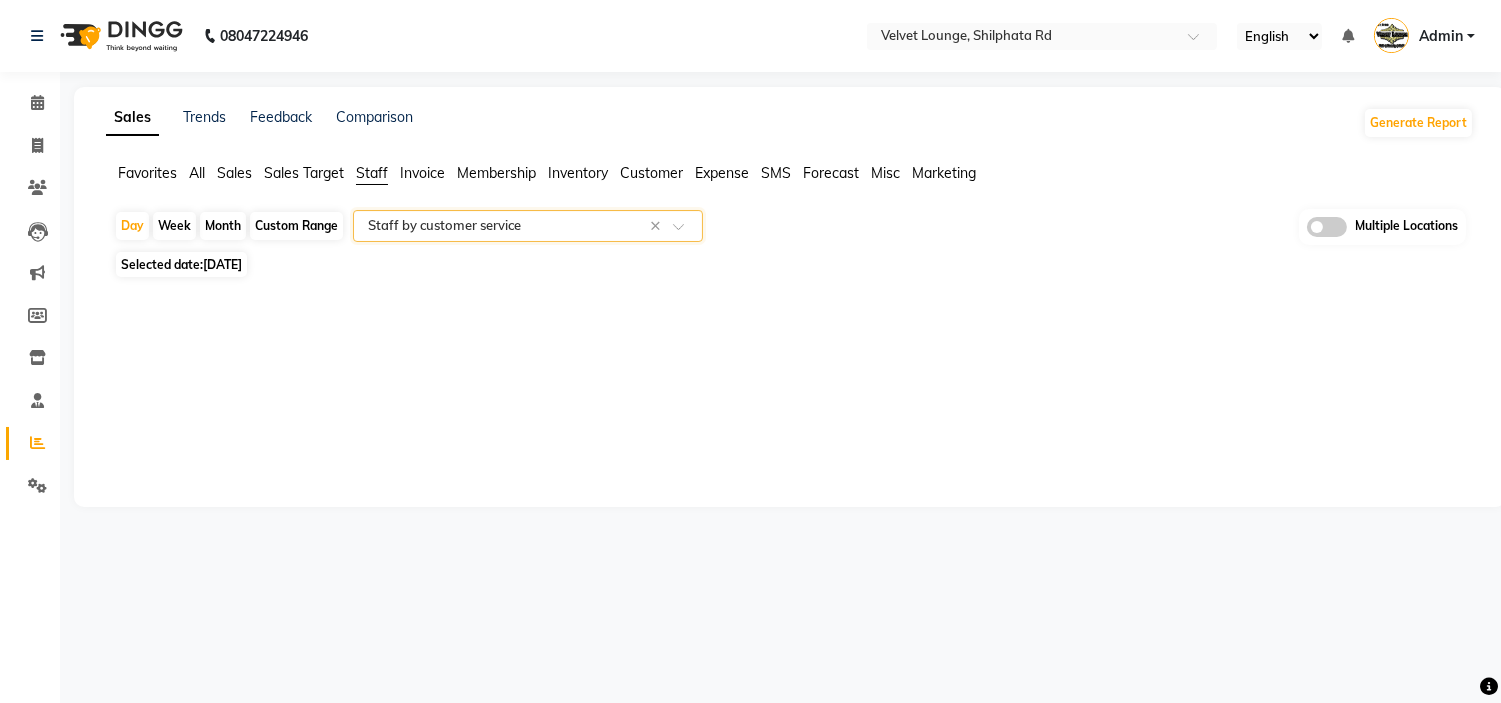 select on "full_report" 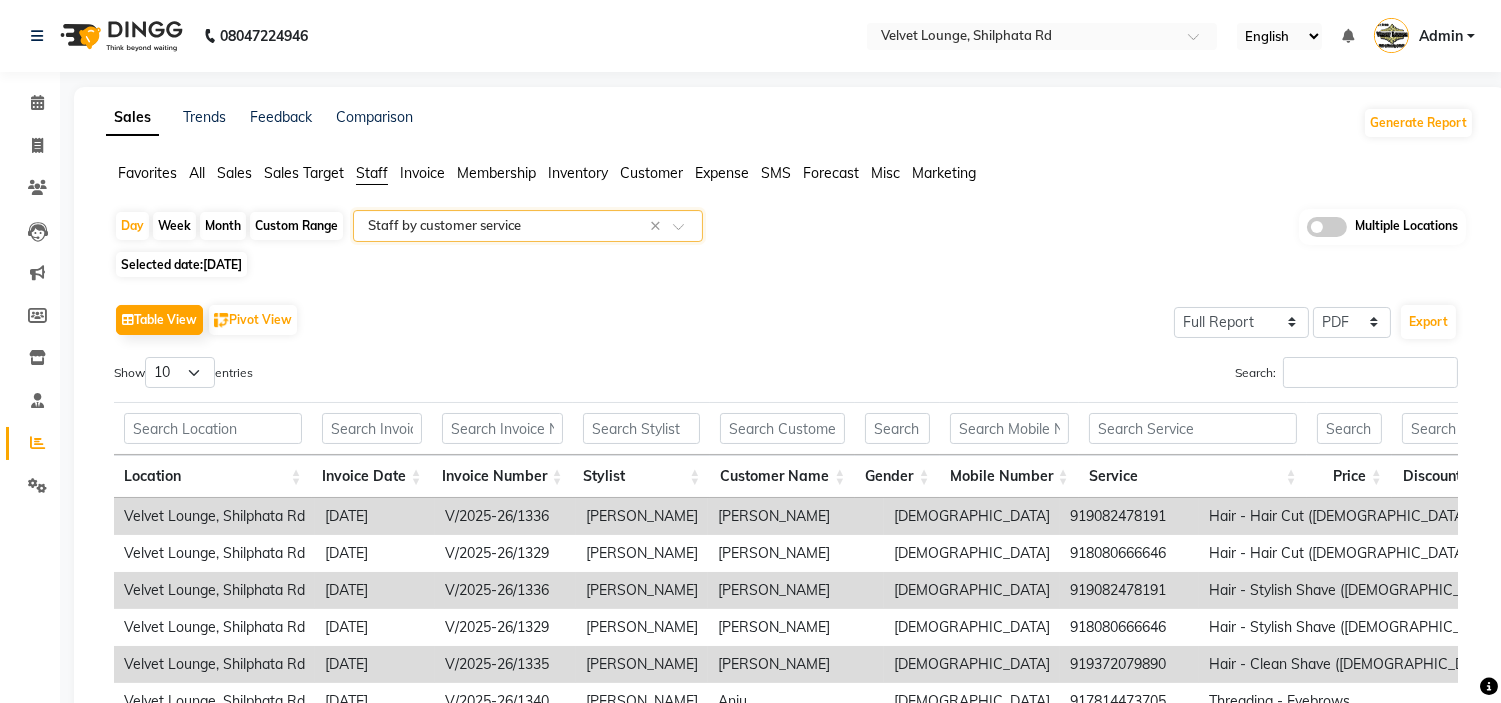 click on "Custom Range" 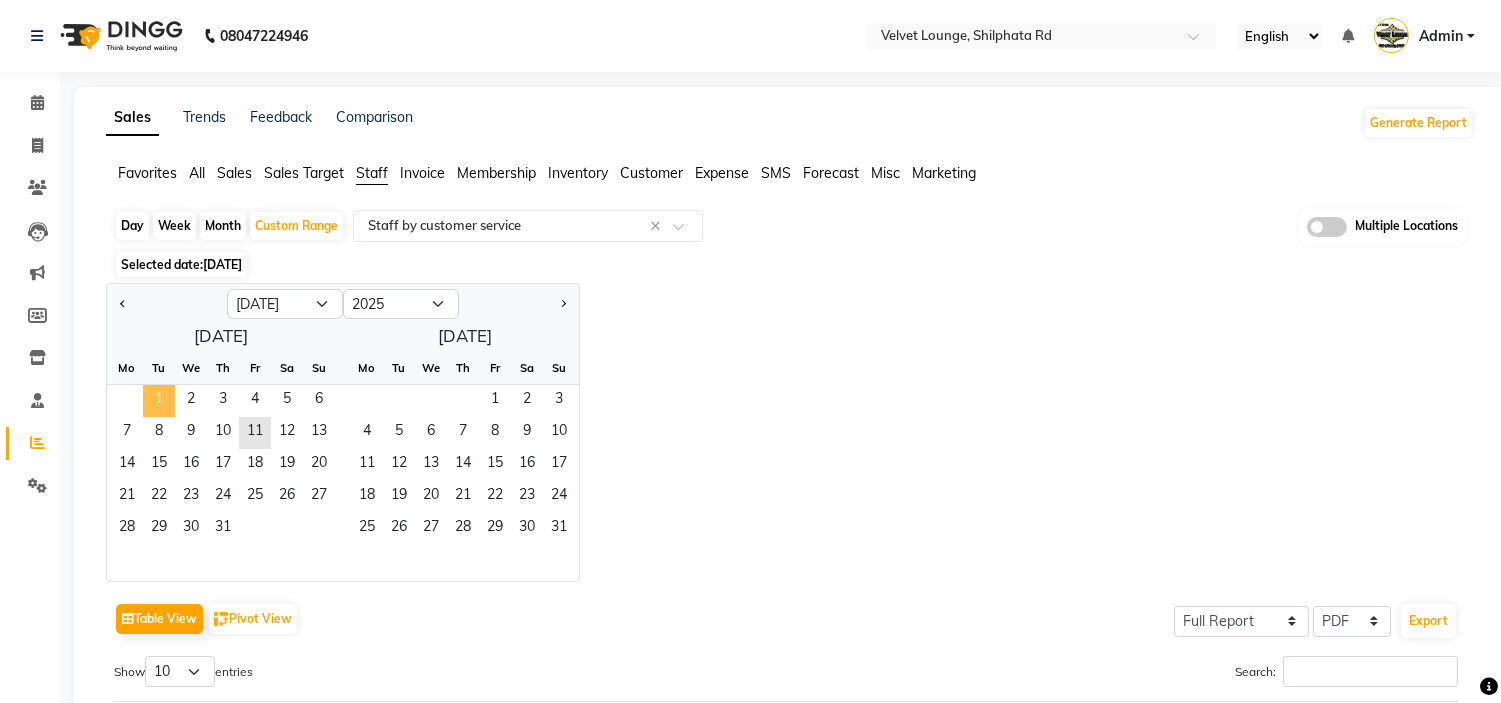 click on "1" 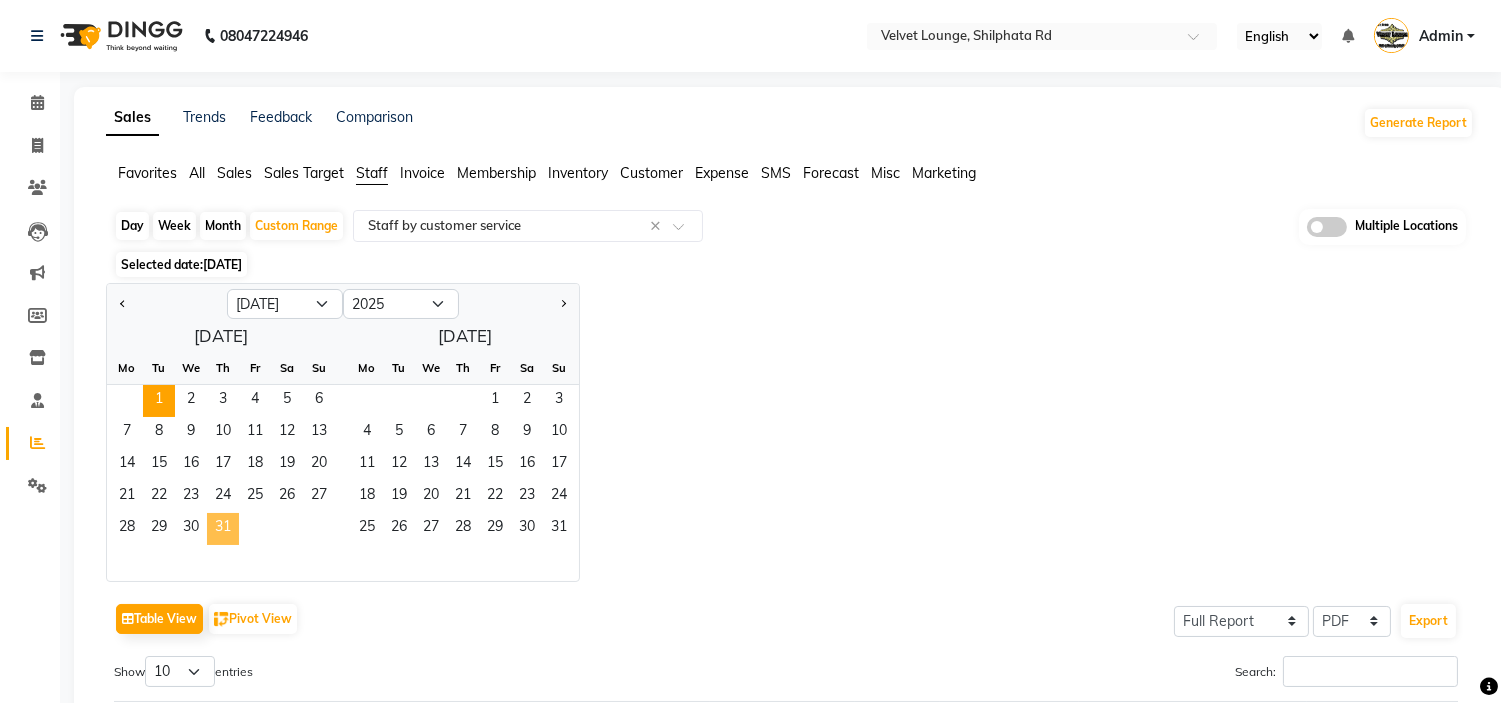 click on "31" 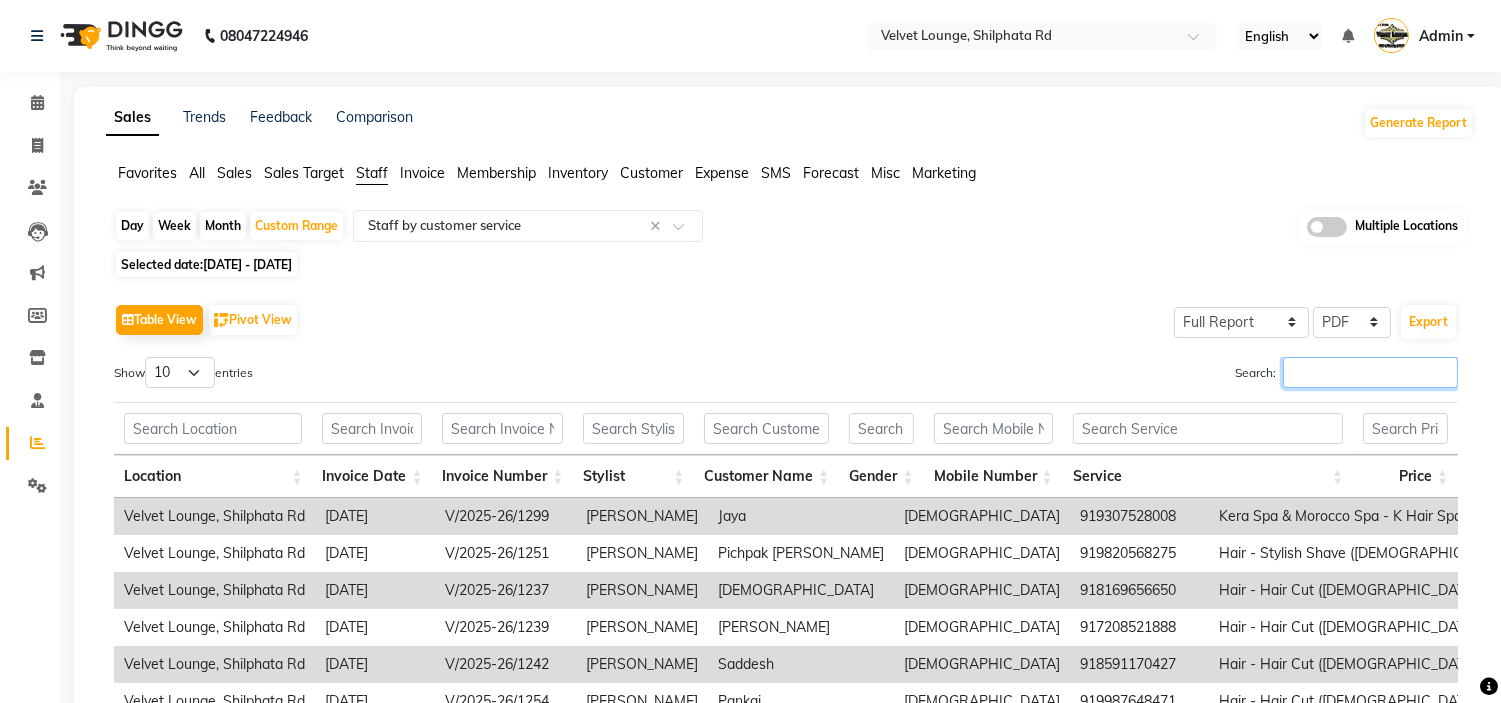 click on "Search:" at bounding box center [1370, 372] 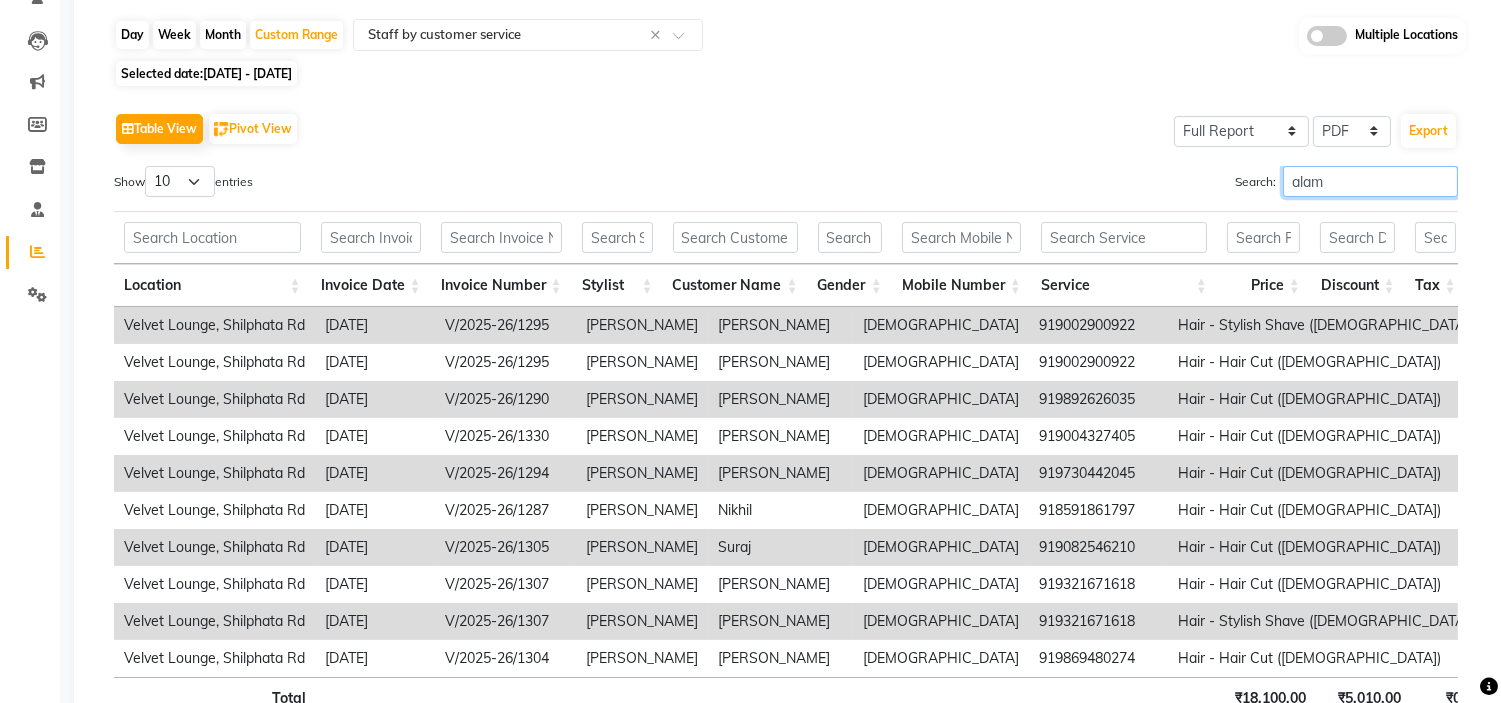 scroll, scrollTop: 350, scrollLeft: 0, axis: vertical 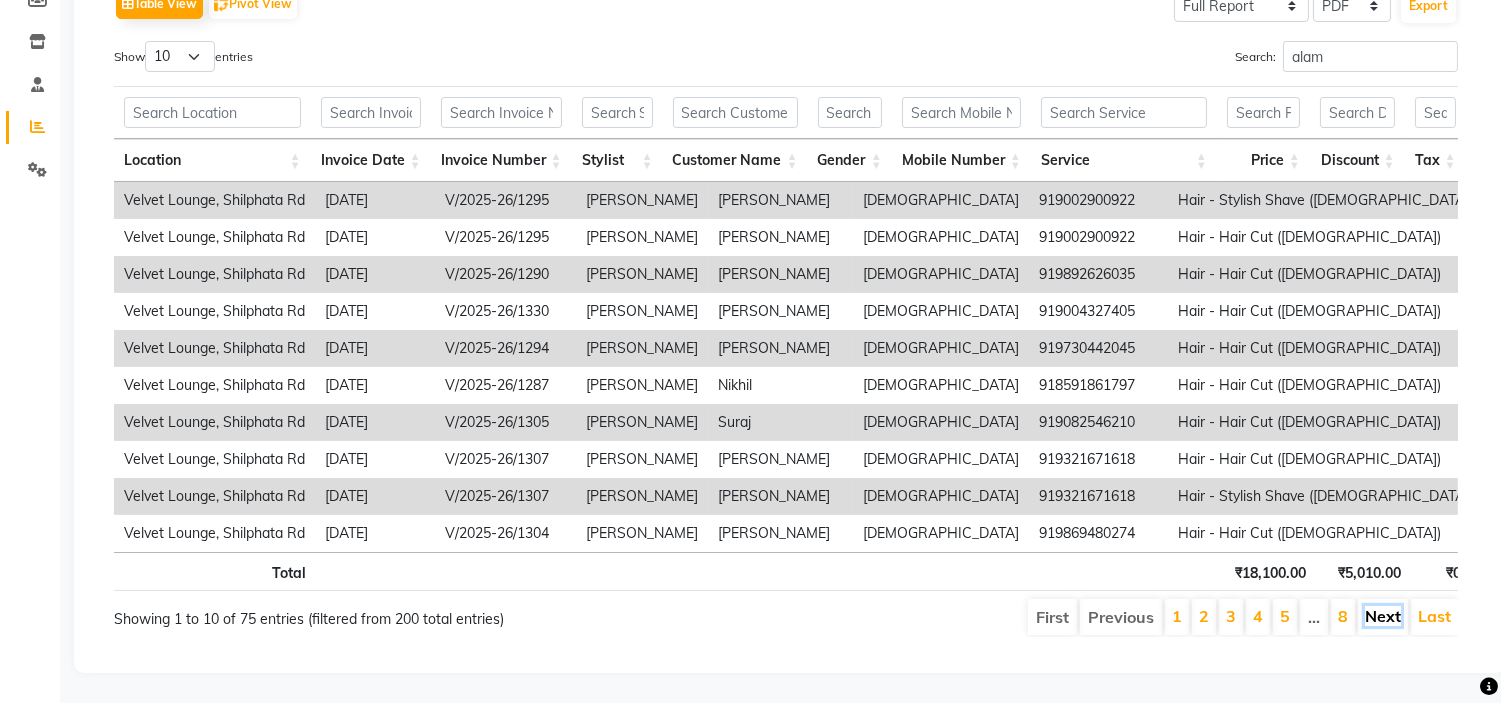 click on "Next" at bounding box center (1383, 616) 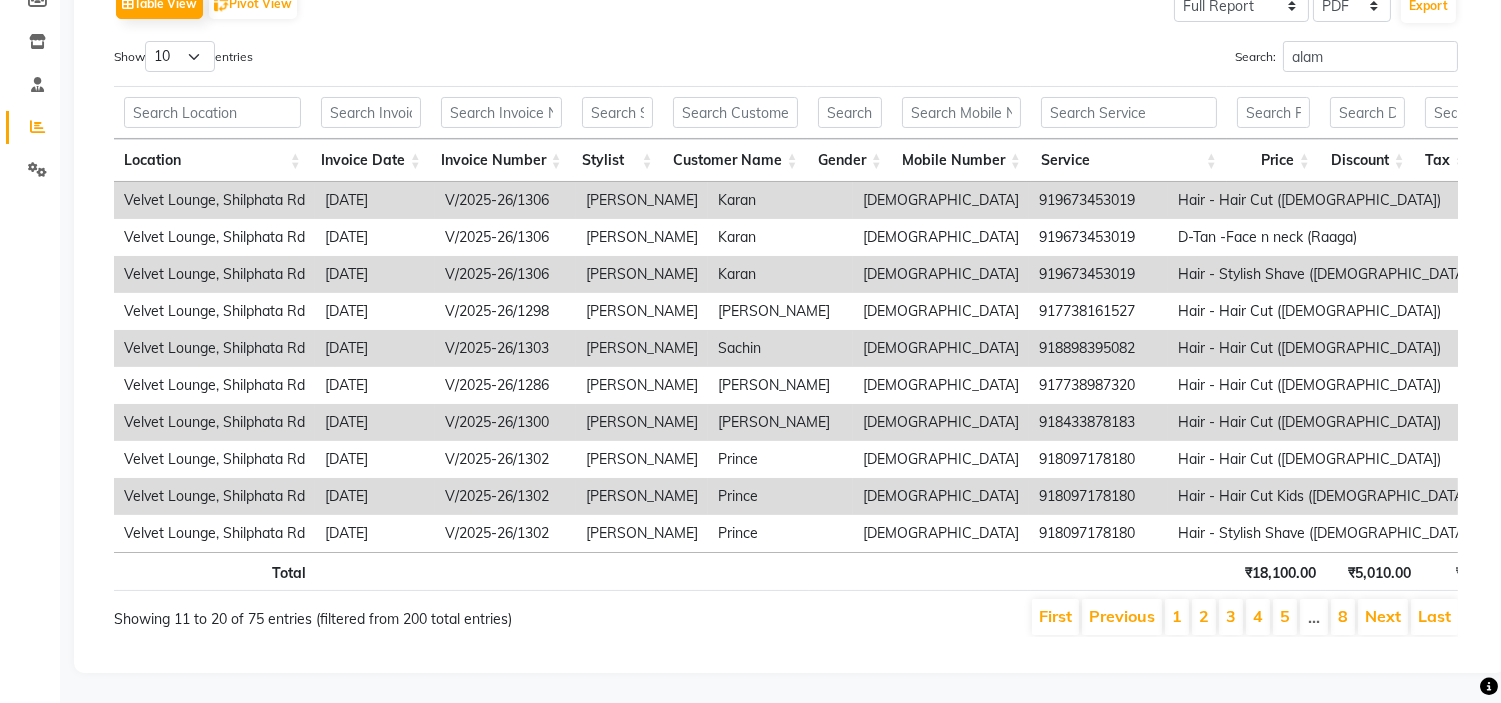 click on "Next" at bounding box center (1383, 616) 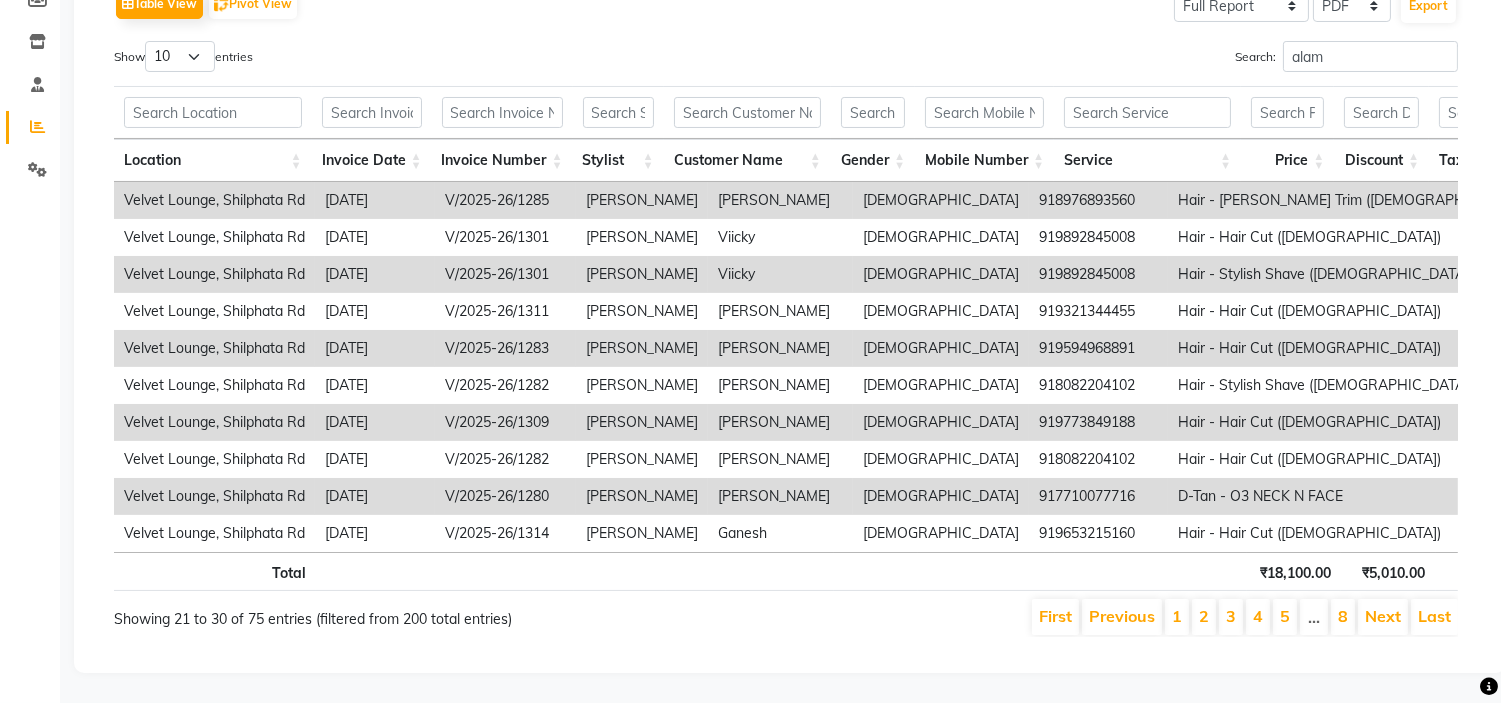 click on "Next" at bounding box center [1383, 616] 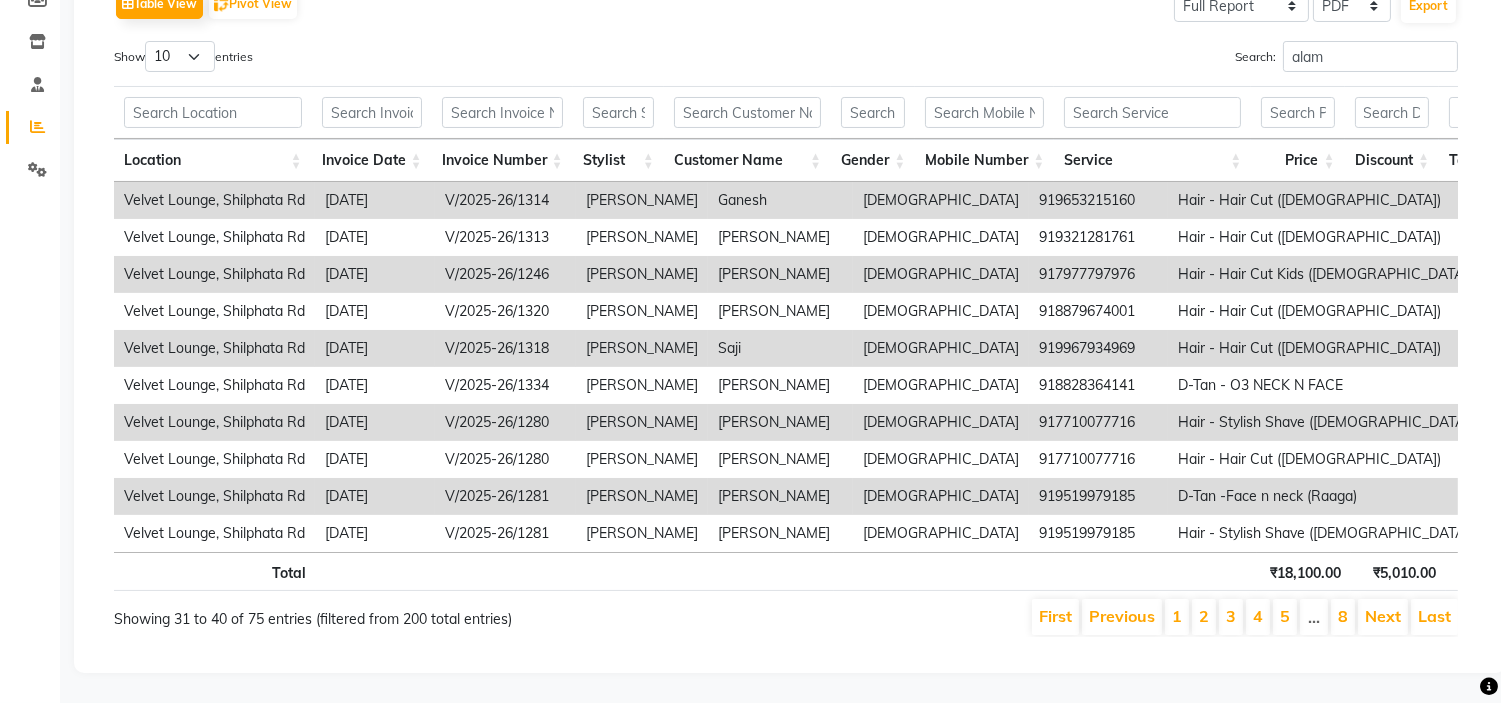 click on "Next" at bounding box center [1383, 616] 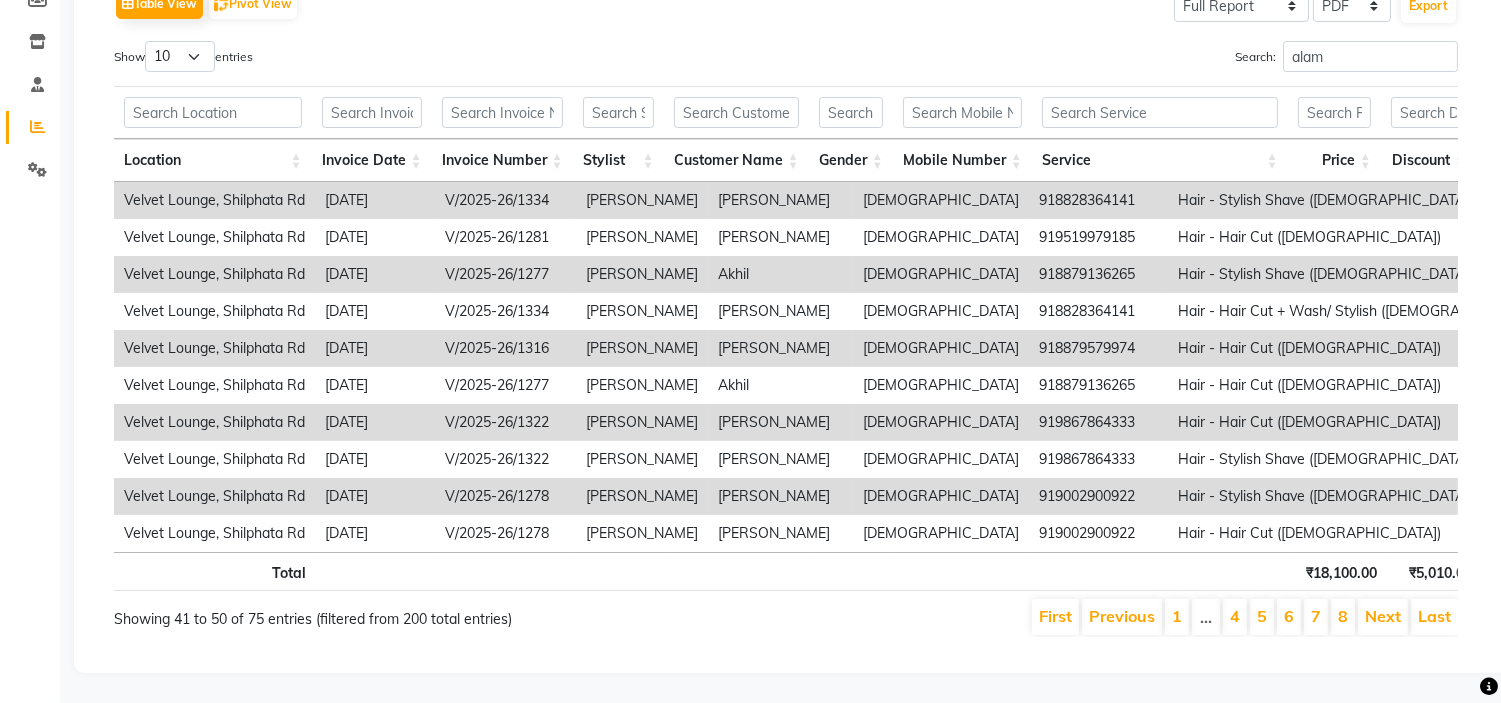 click on "Next" at bounding box center (1383, 616) 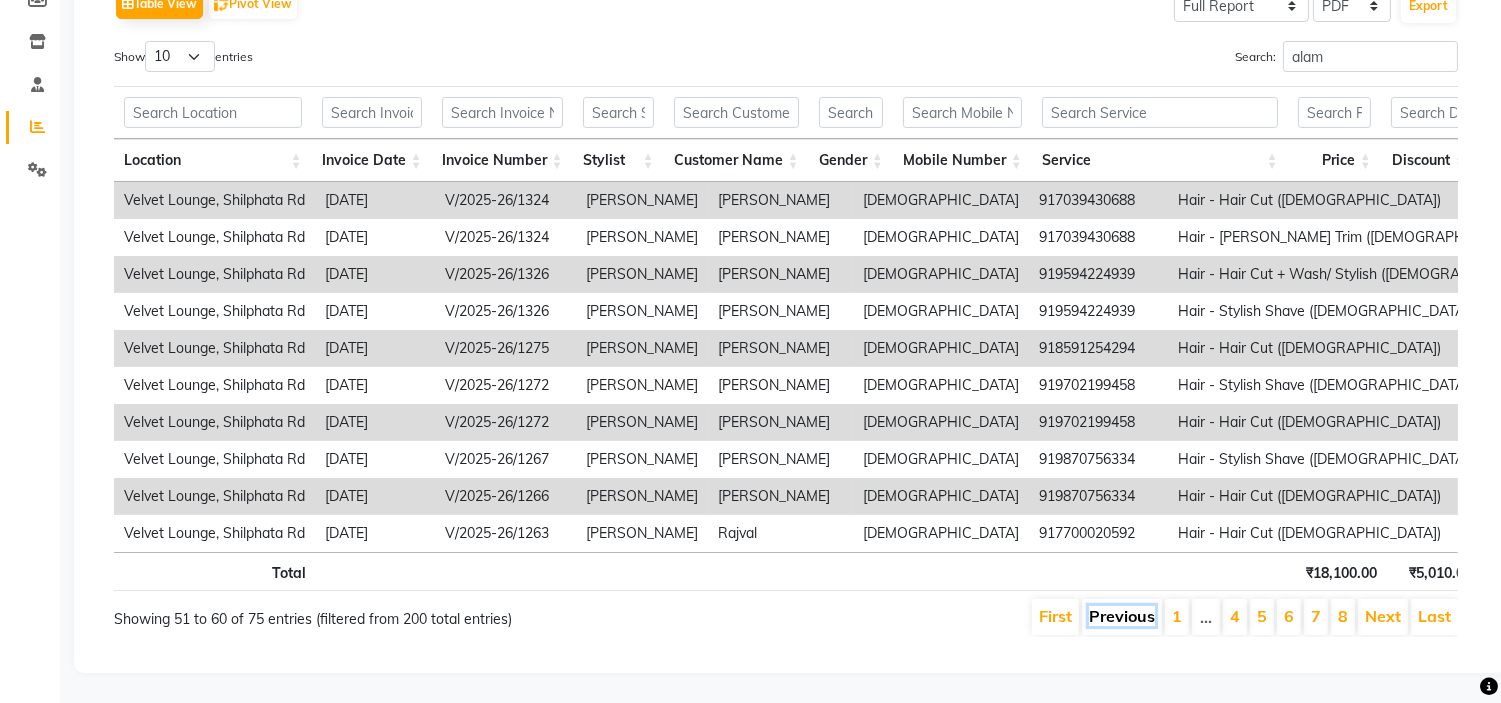 click on "Previous" at bounding box center (1122, 616) 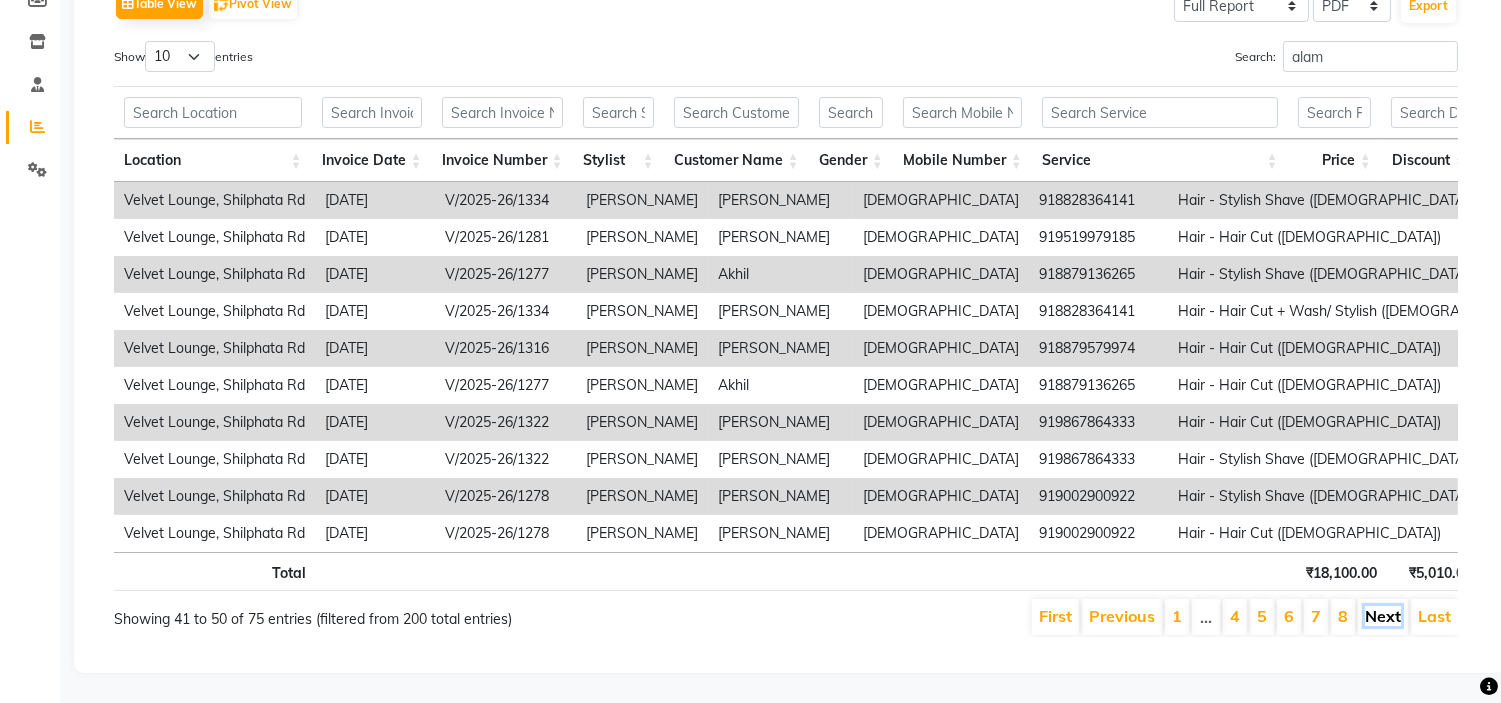 click on "Next" at bounding box center (1383, 616) 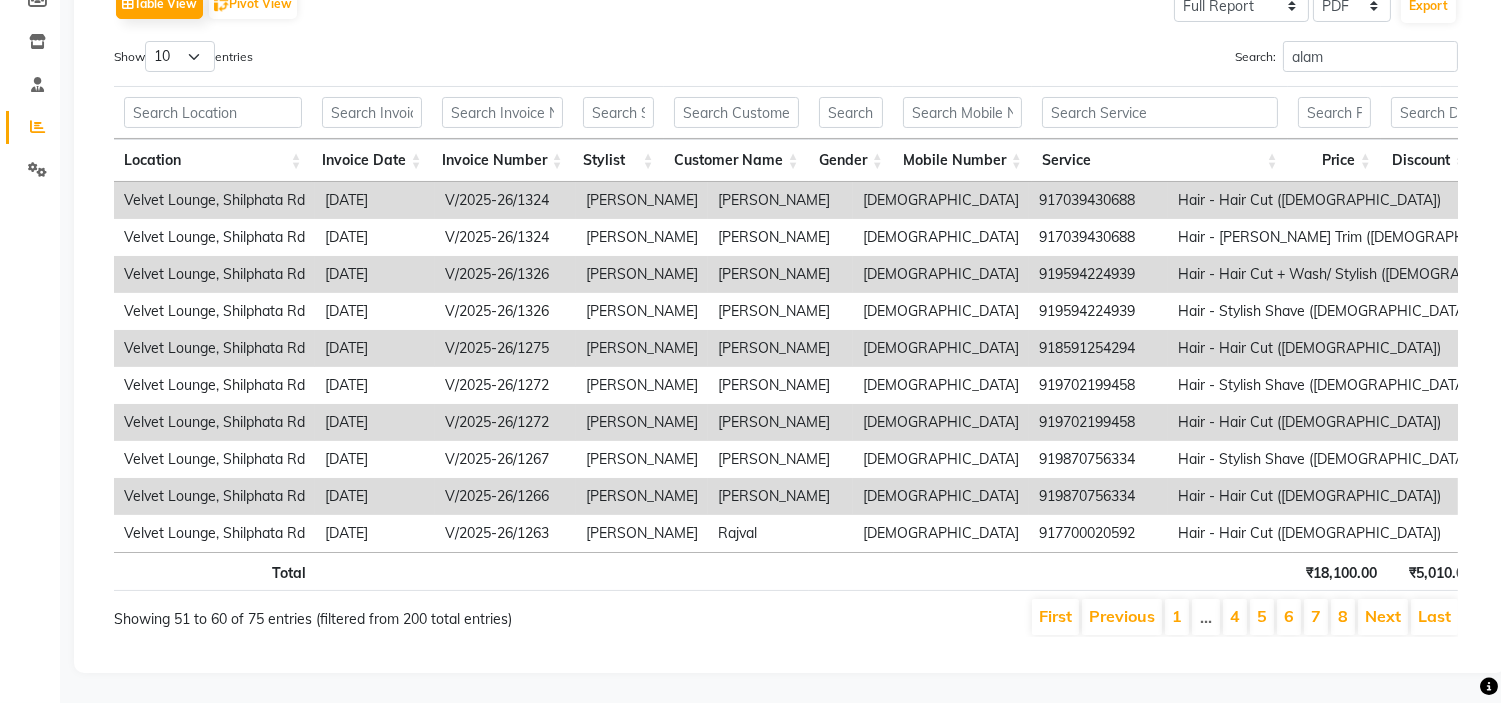 click on "Next" at bounding box center [1383, 616] 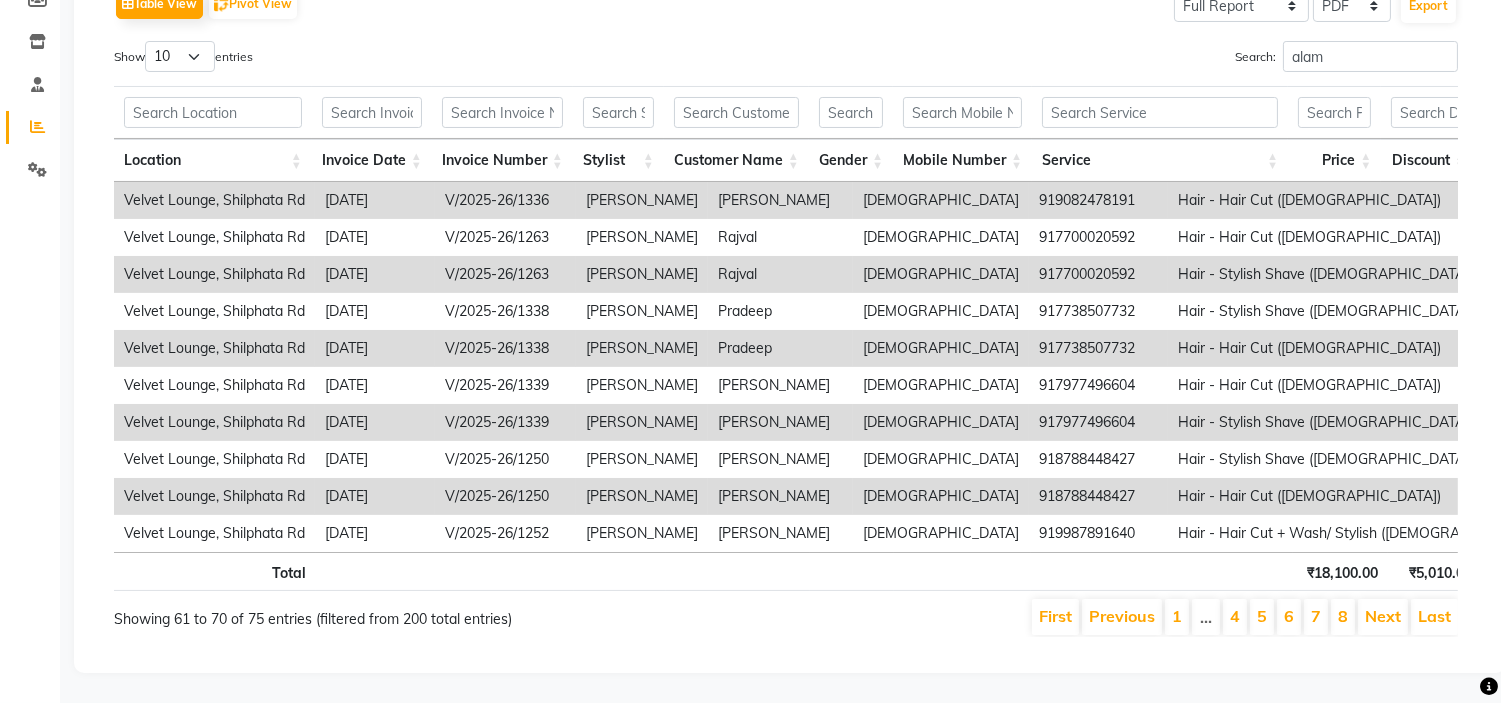 click on "Next" at bounding box center [1383, 616] 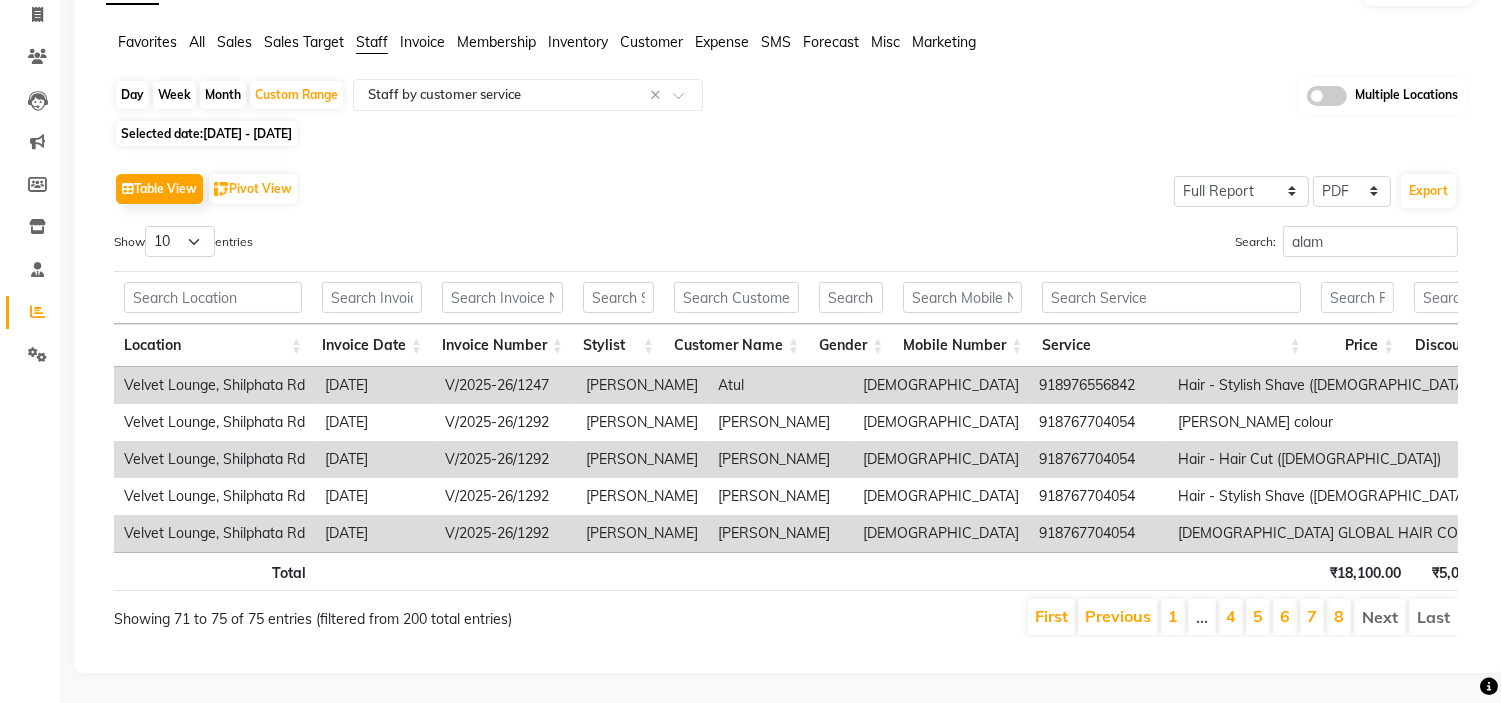 scroll, scrollTop: 165, scrollLeft: 0, axis: vertical 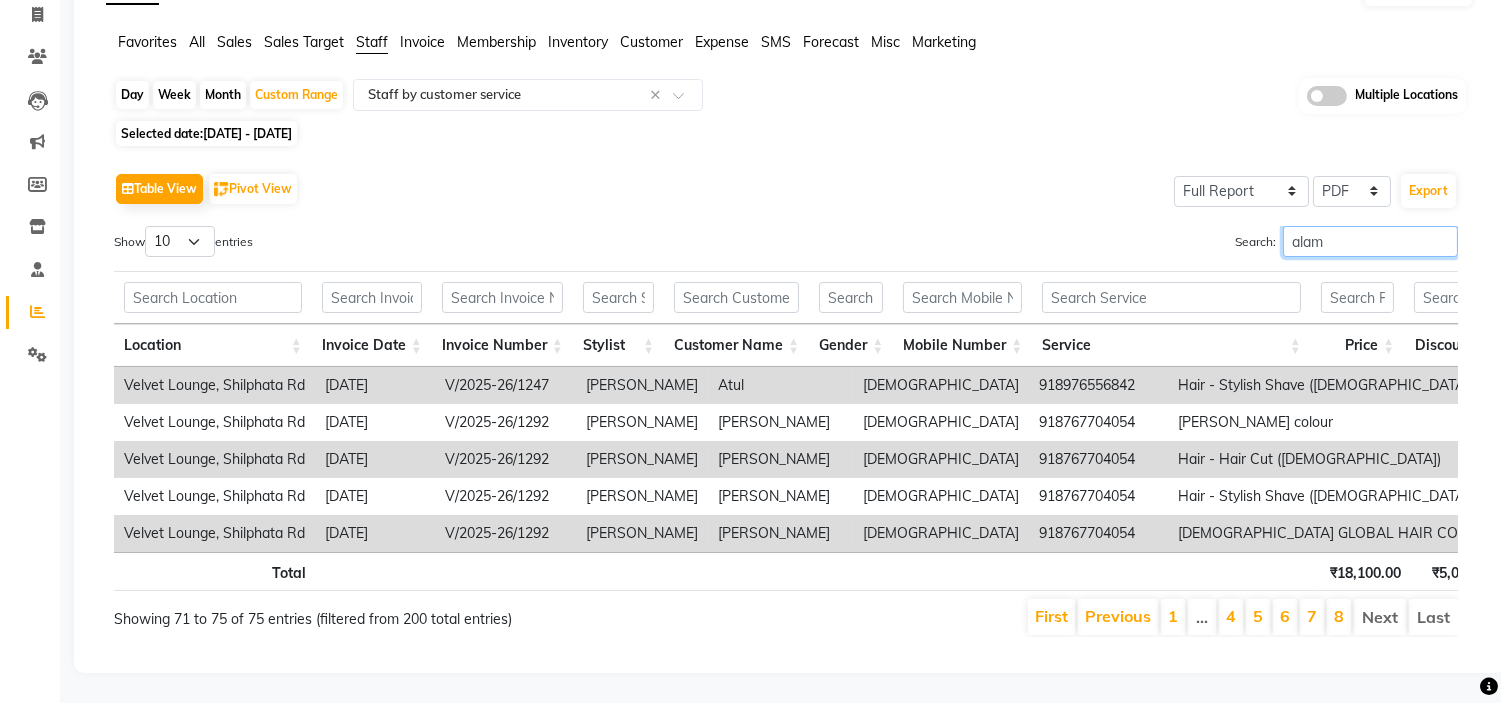 click on "alam" at bounding box center [1370, 241] 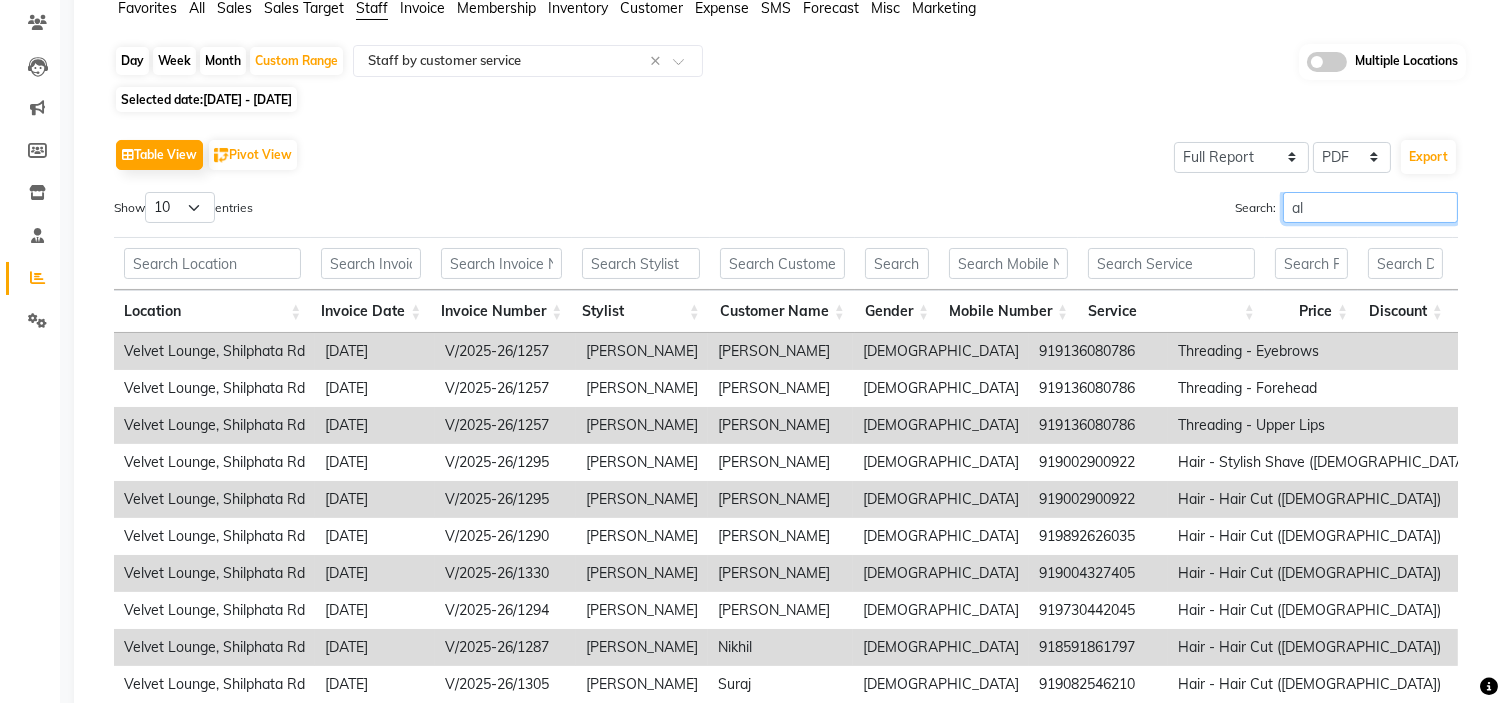 type on "a" 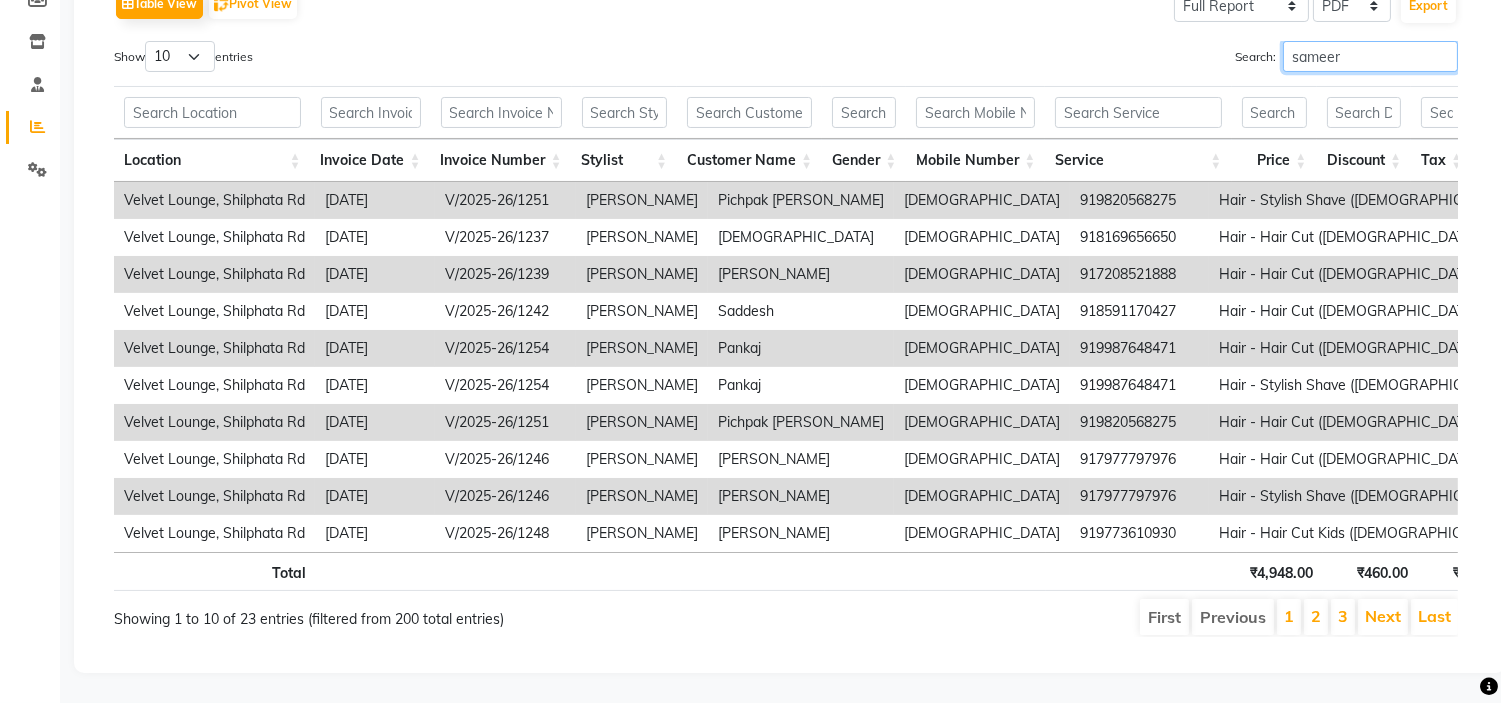 scroll, scrollTop: 350, scrollLeft: 0, axis: vertical 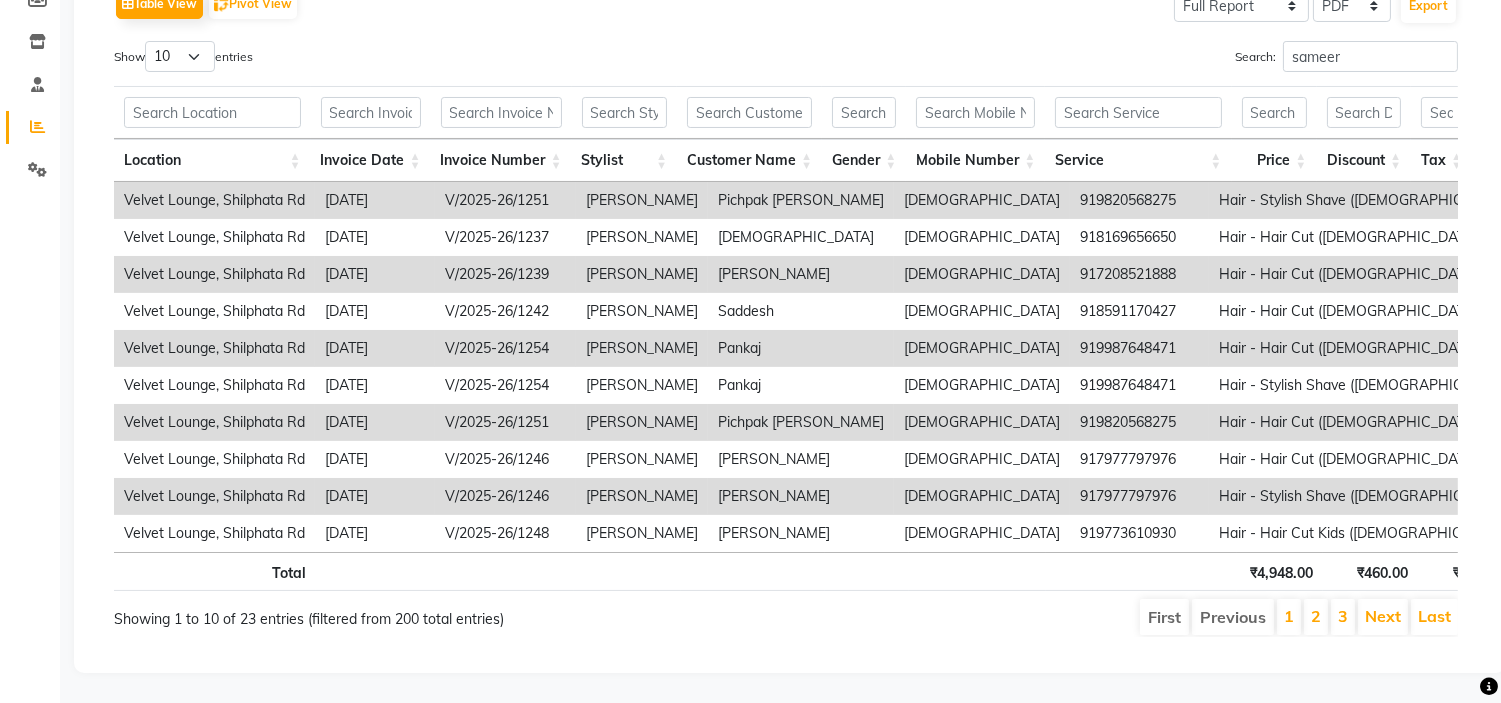 click on "Next" at bounding box center (1383, 617) 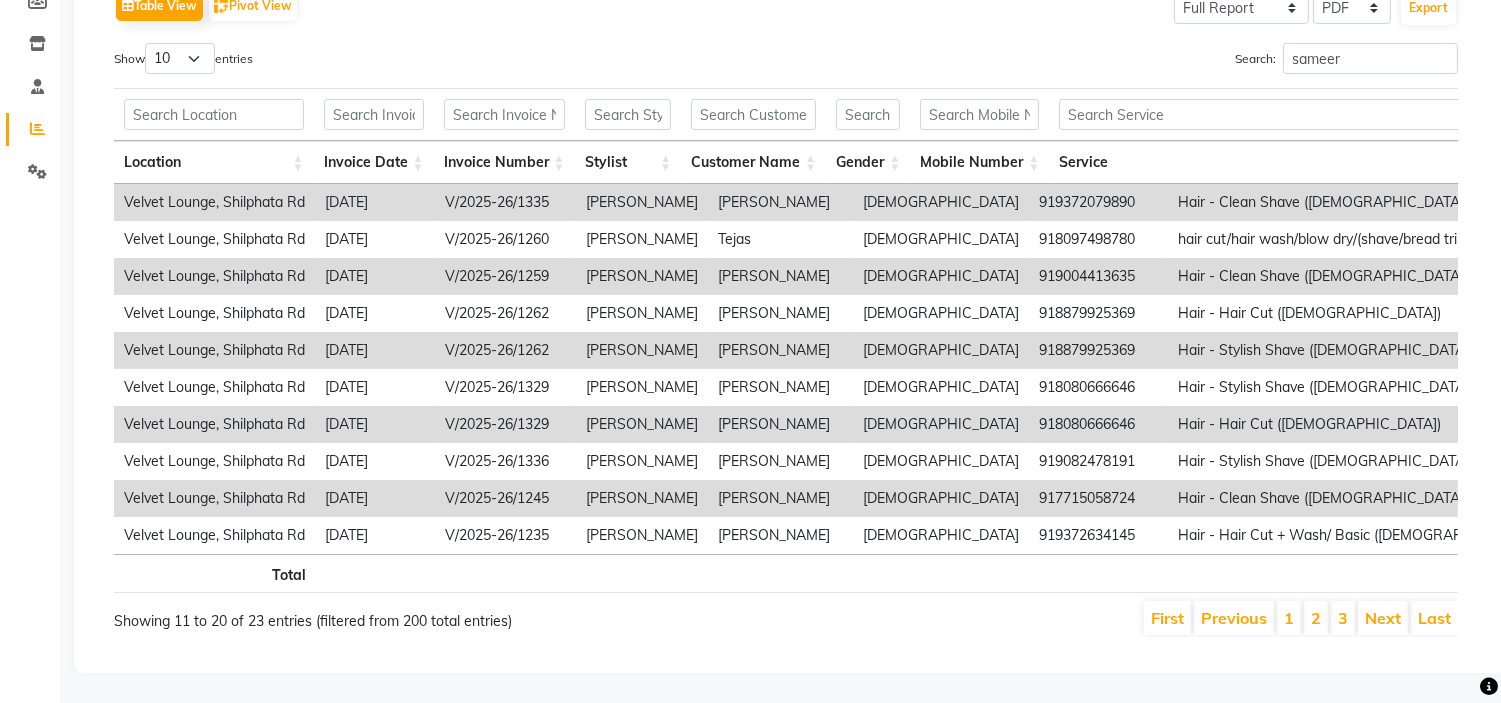 scroll, scrollTop: 347, scrollLeft: 0, axis: vertical 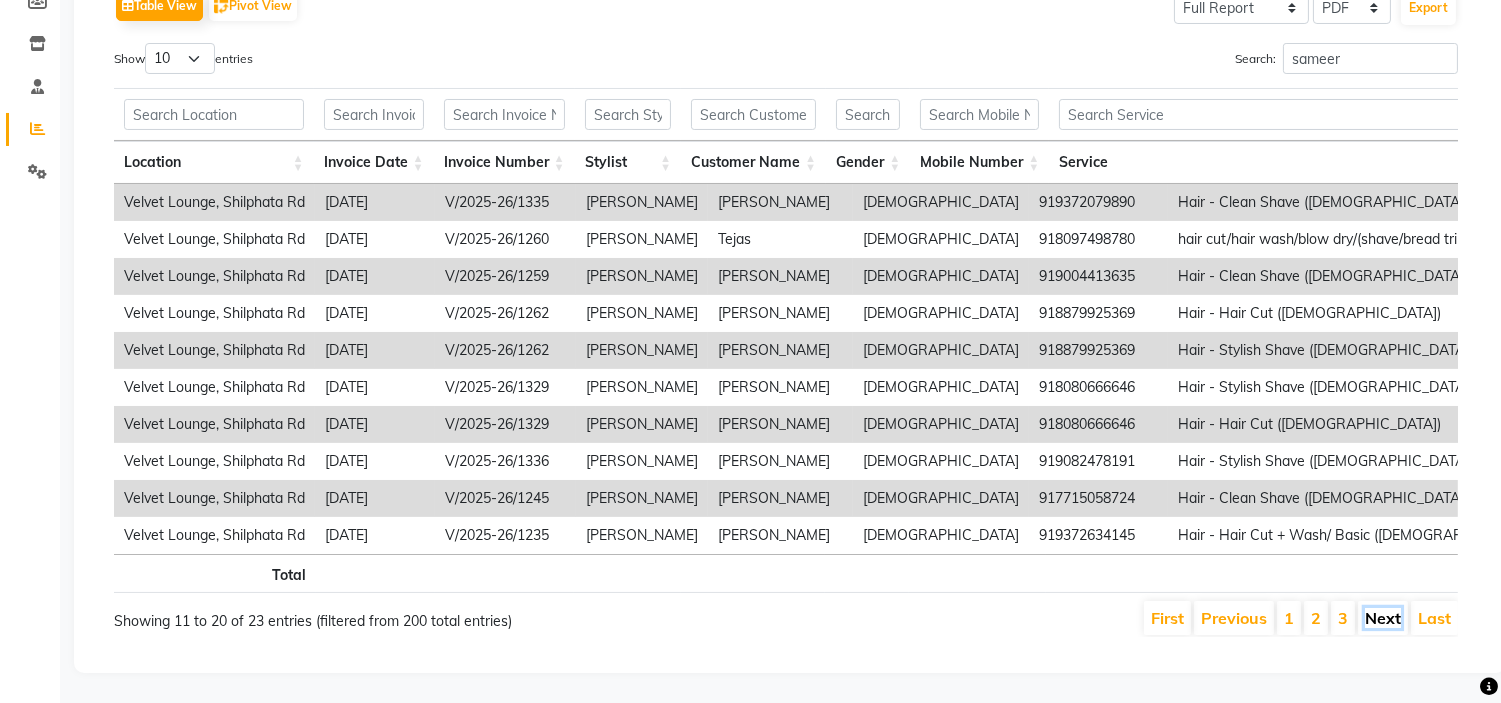 click on "Next" at bounding box center [1383, 618] 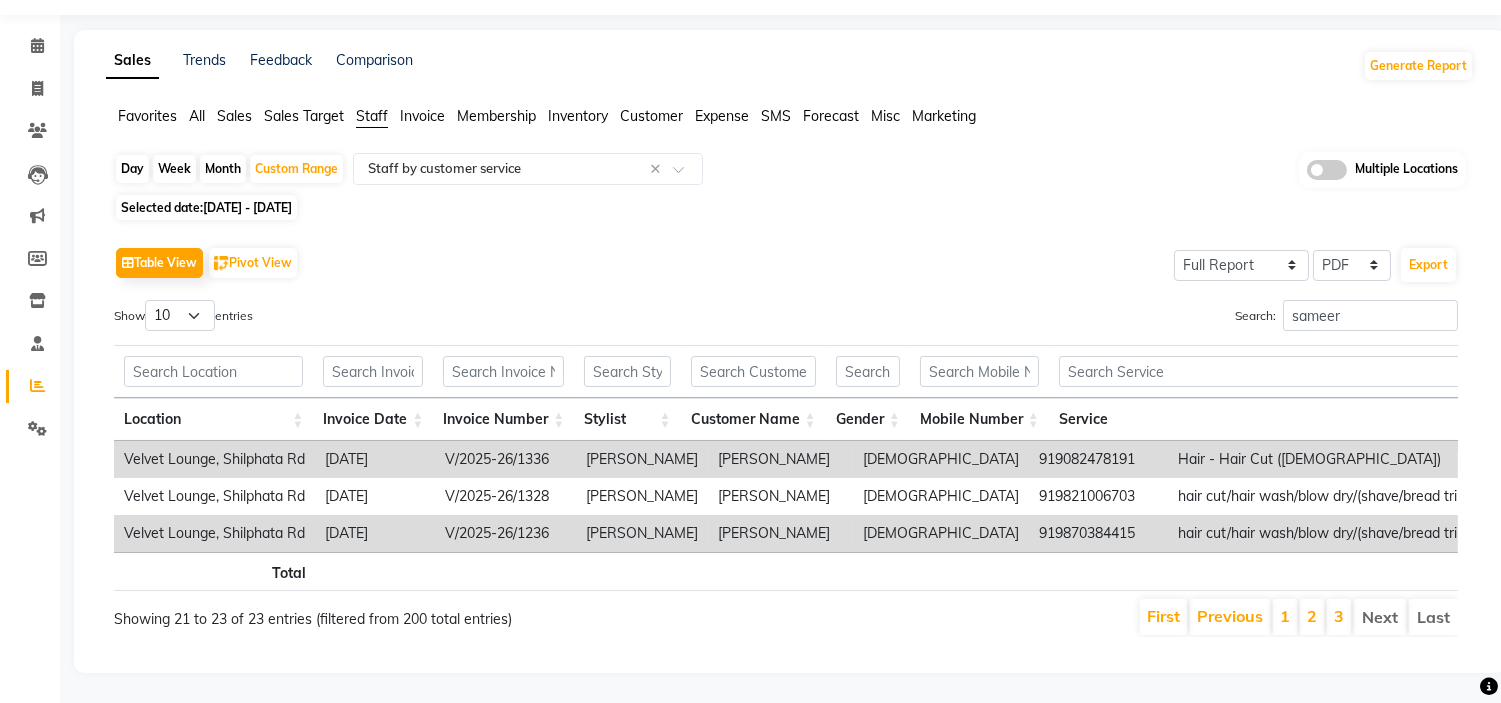 scroll, scrollTop: 91, scrollLeft: 0, axis: vertical 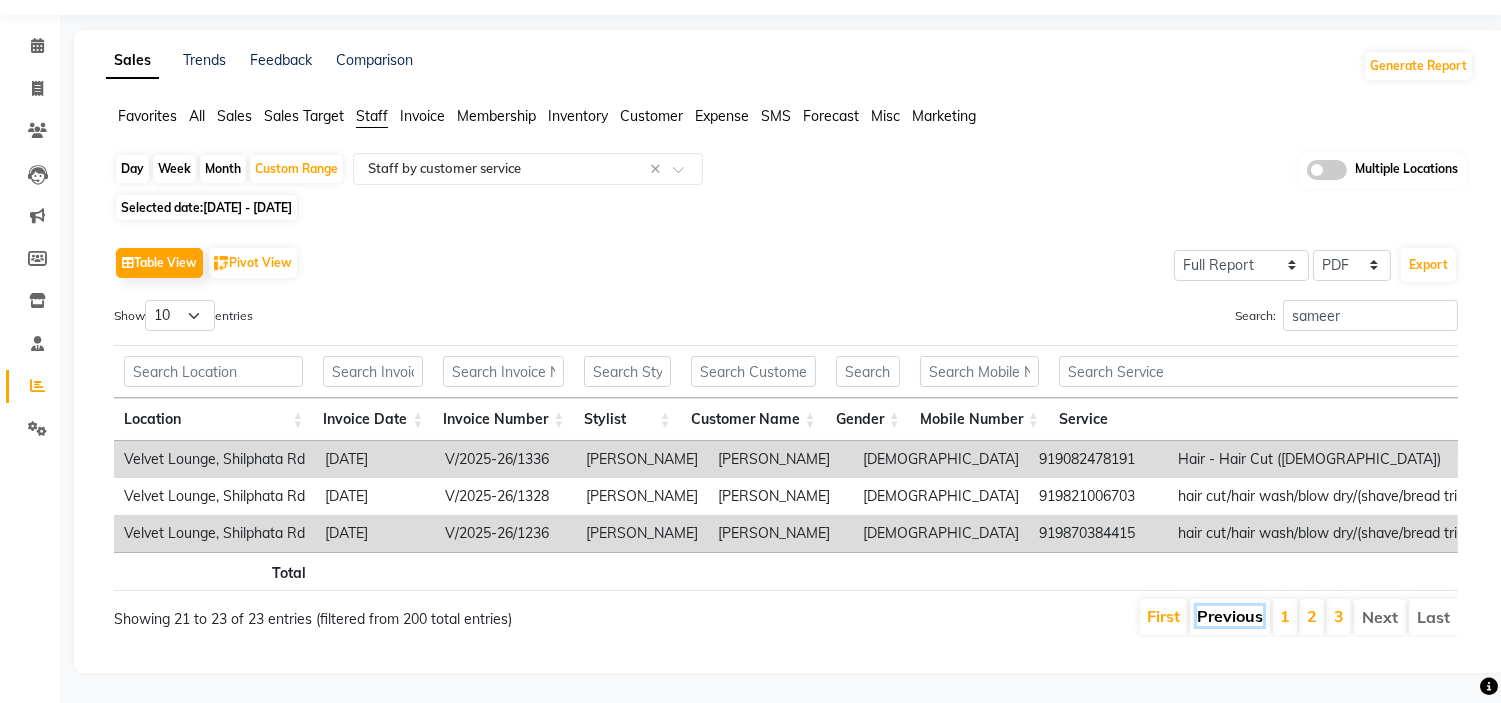 click on "Previous" at bounding box center [1230, 616] 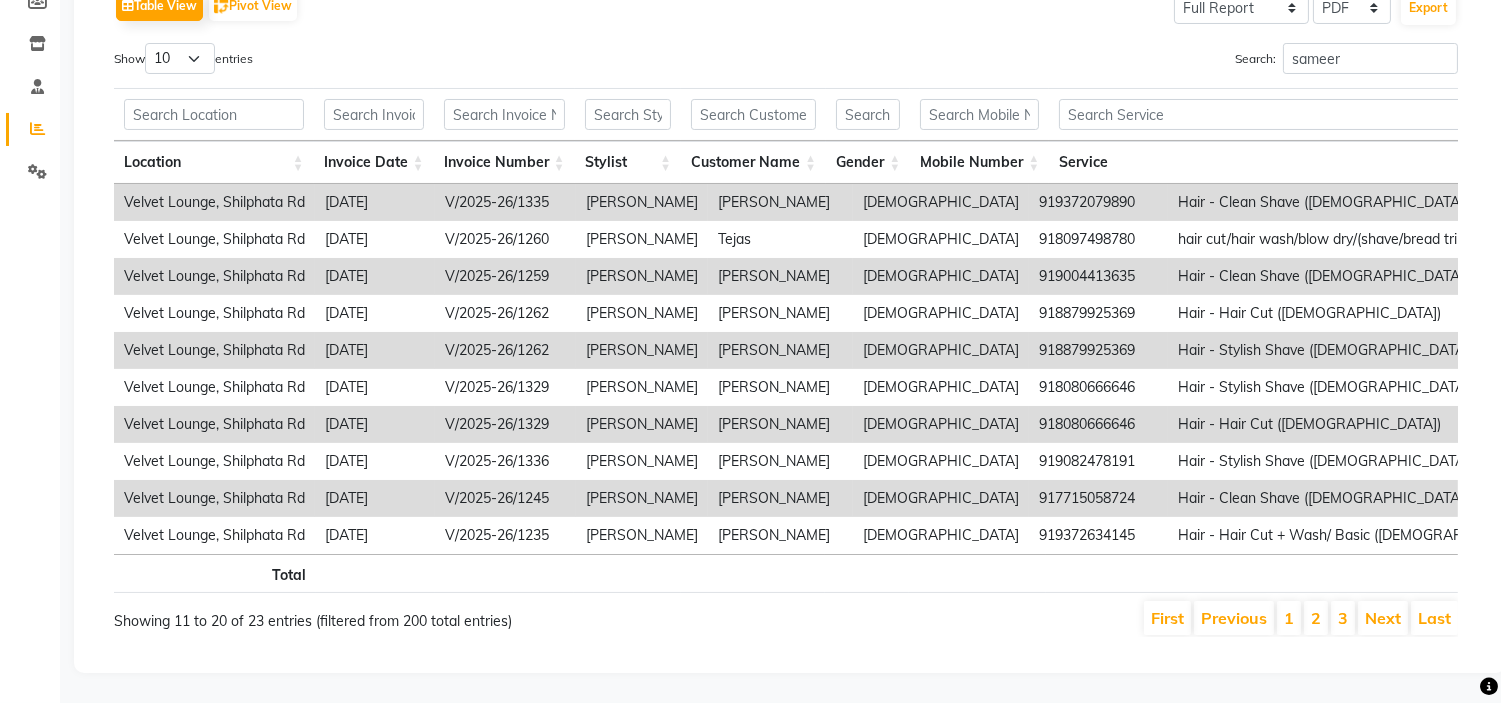 scroll, scrollTop: 347, scrollLeft: 0, axis: vertical 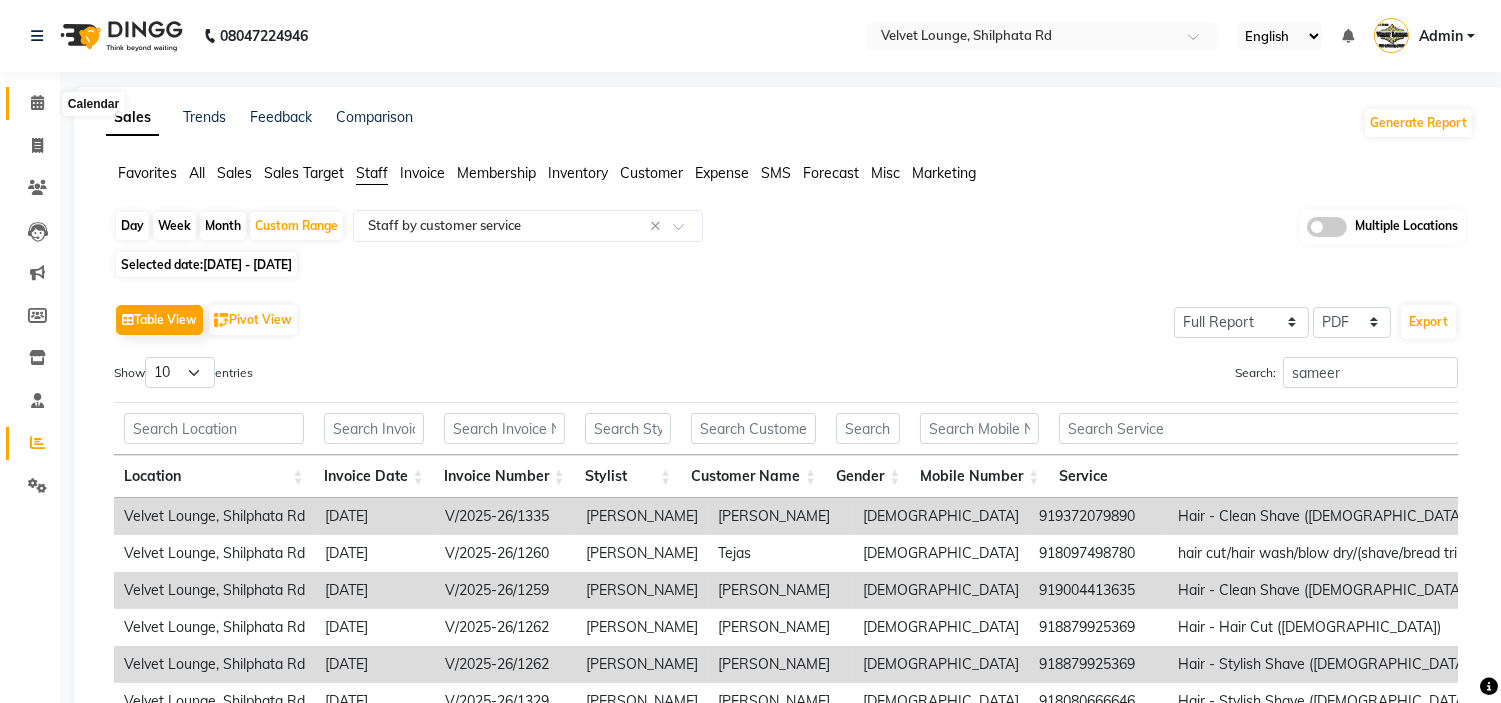 click 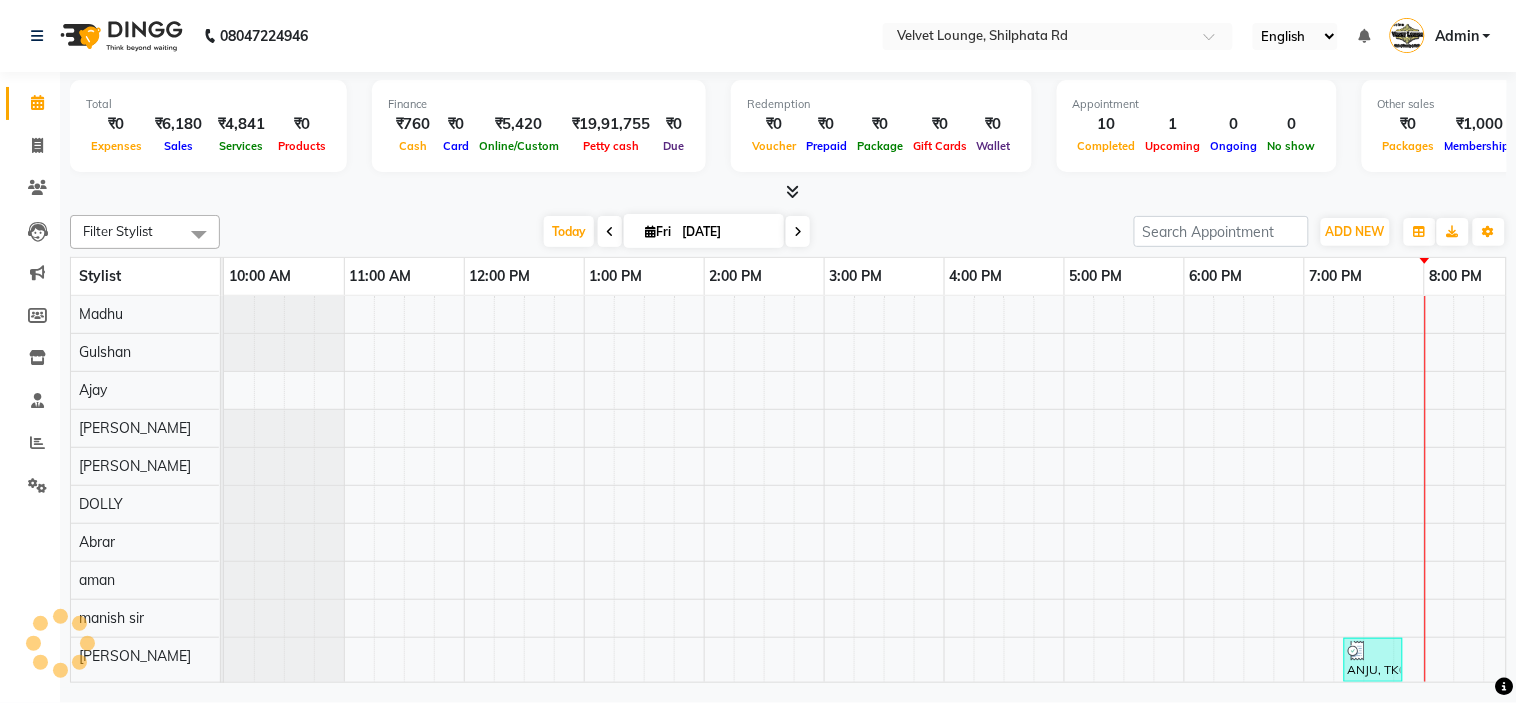 scroll, scrollTop: 26, scrollLeft: 0, axis: vertical 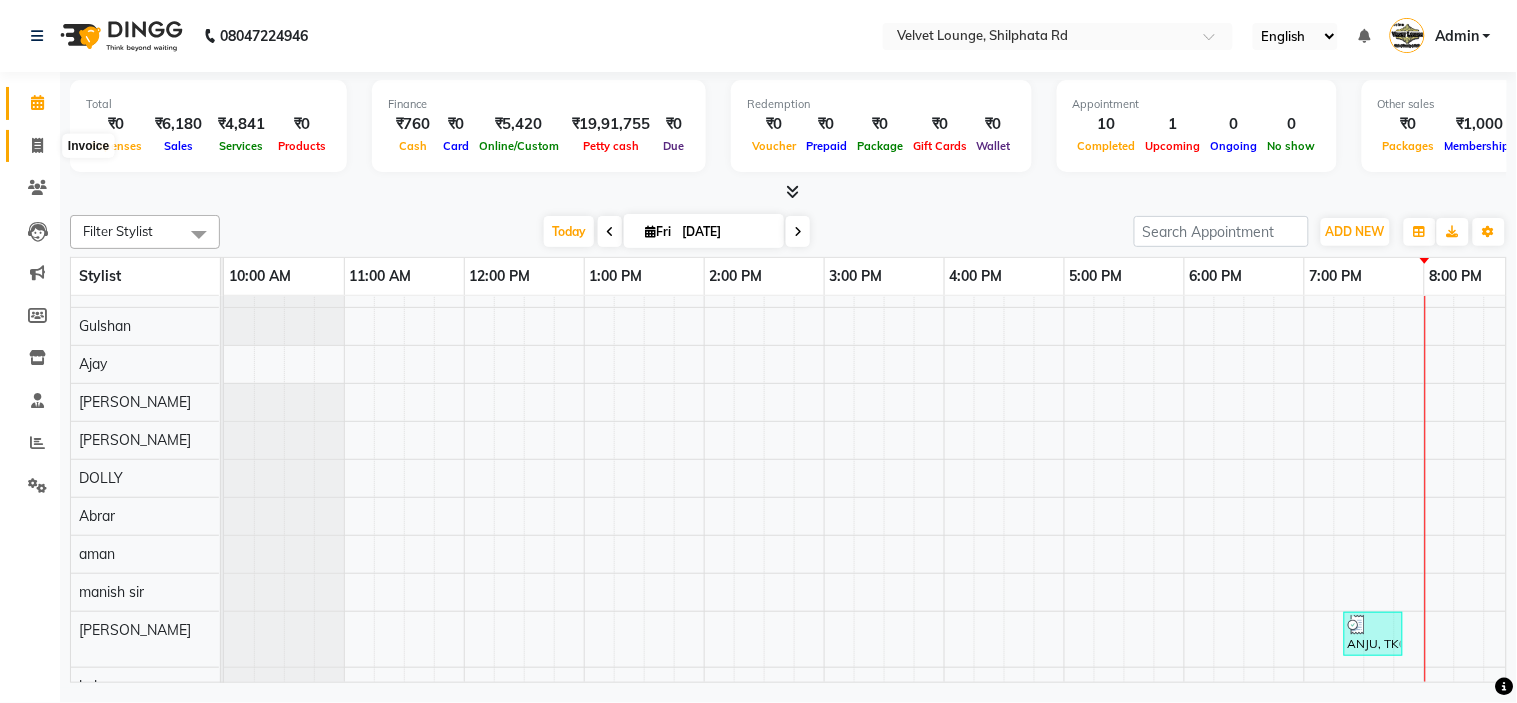 click 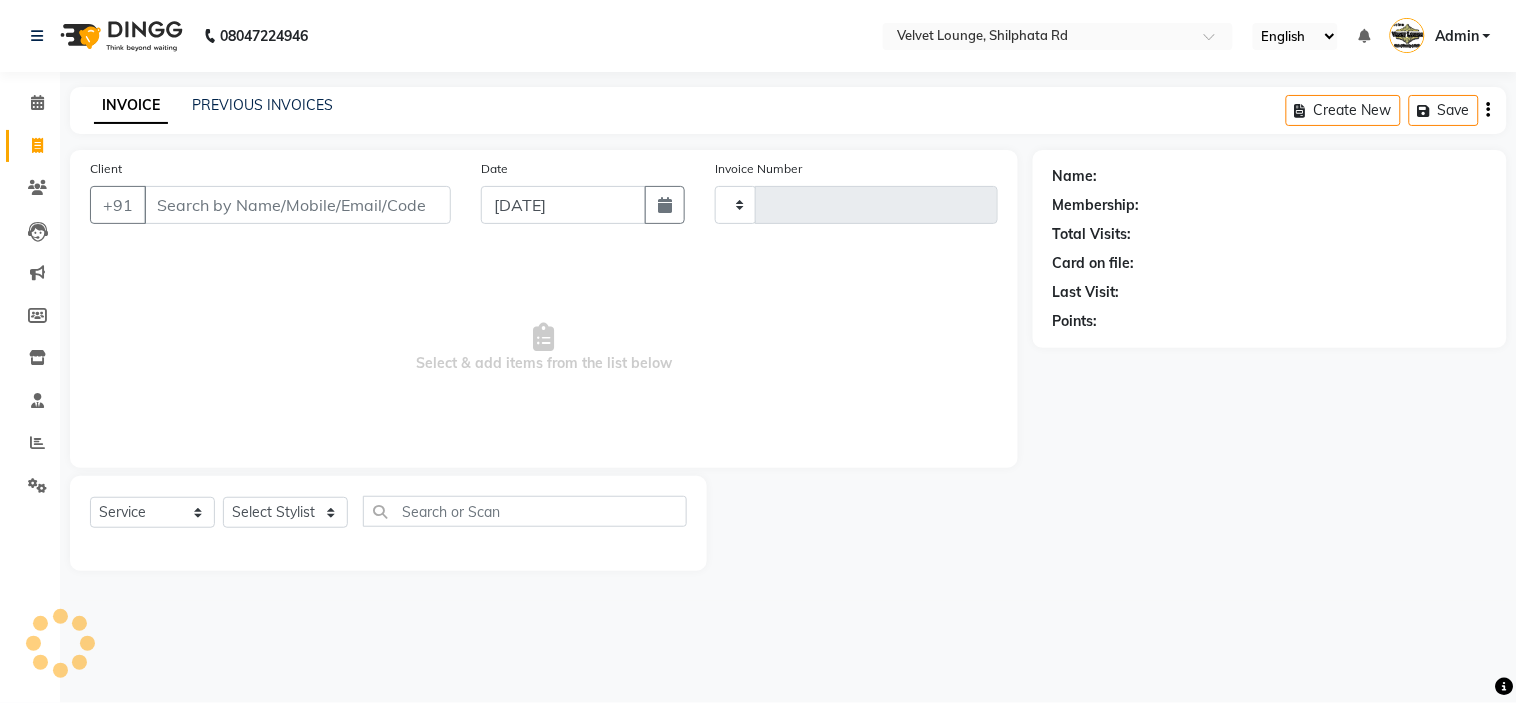 type on "1341" 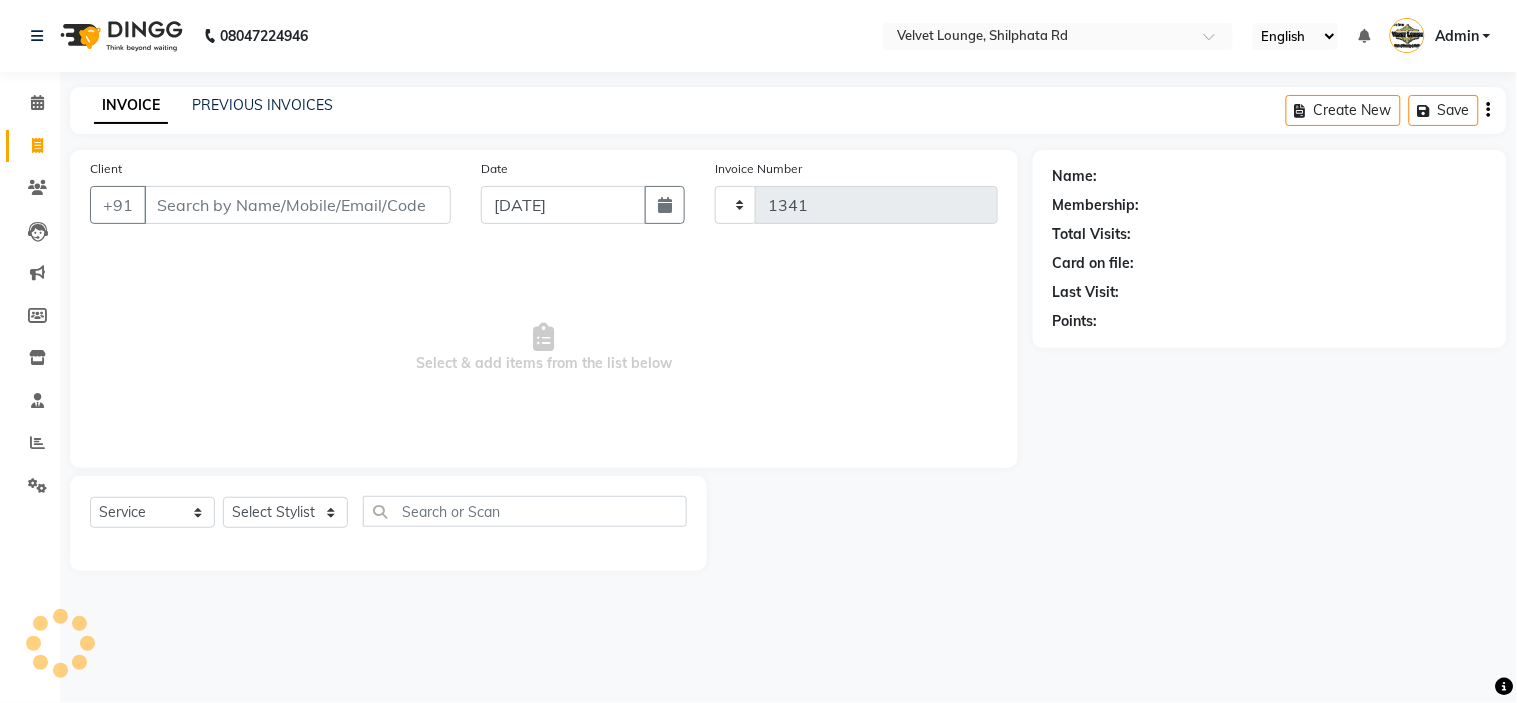 select on "122" 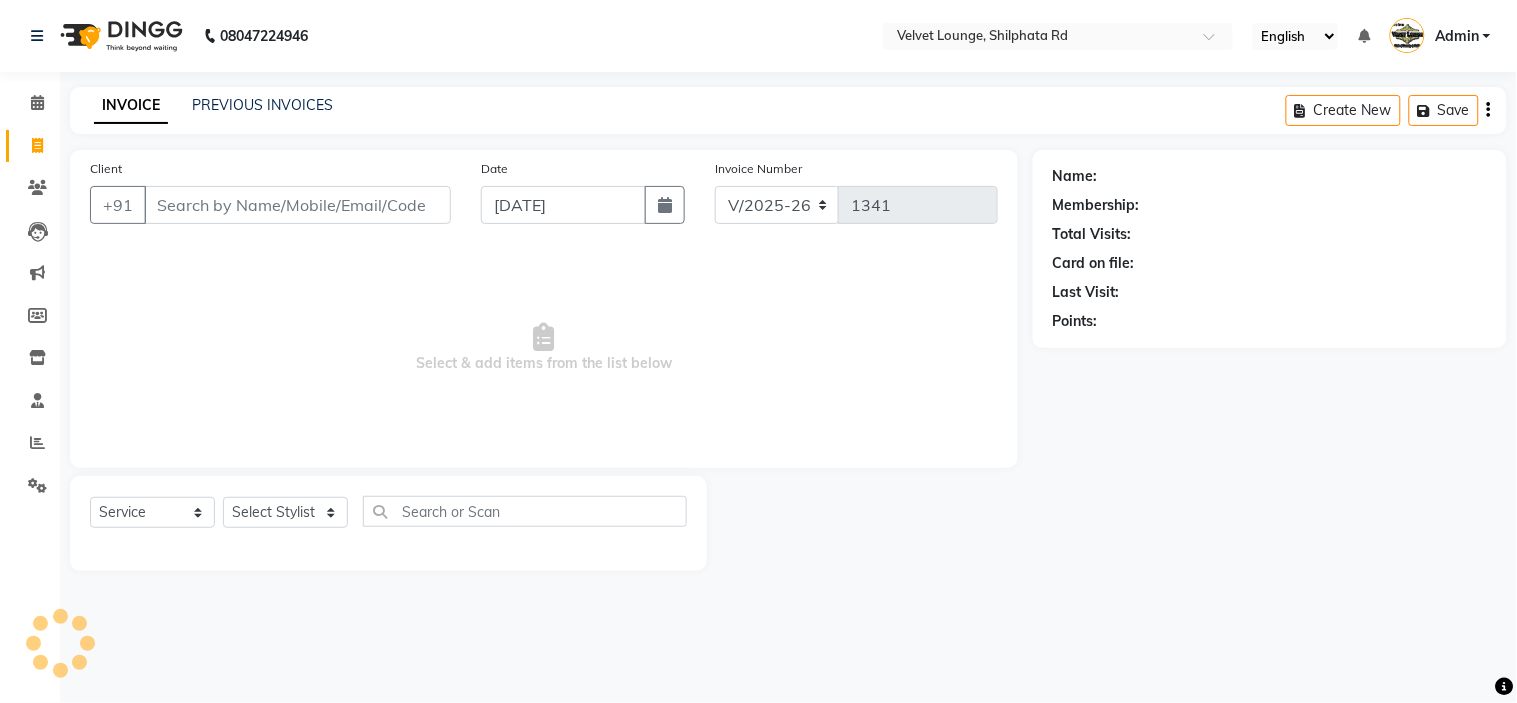 click on "Client" at bounding box center [297, 205] 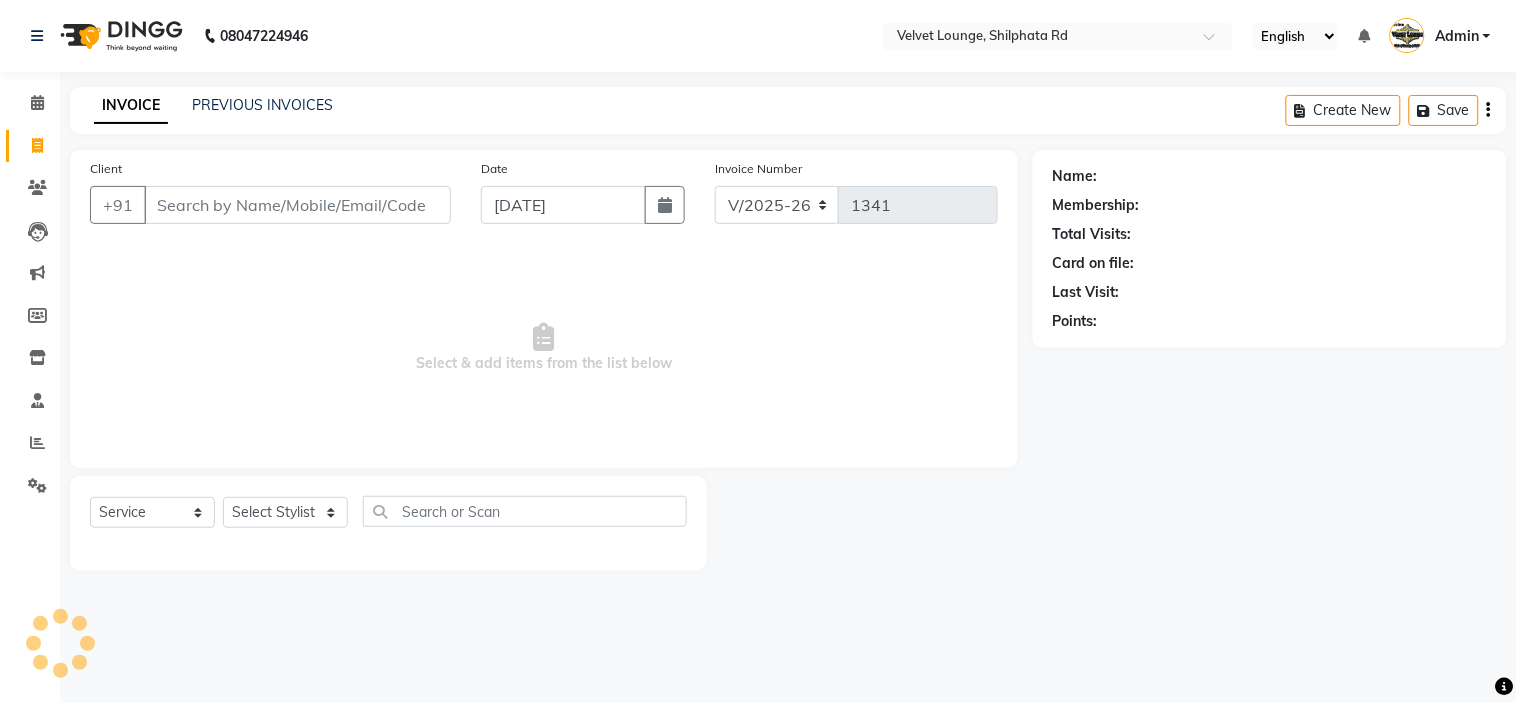 click on "Select & add items from the list below" at bounding box center [544, 348] 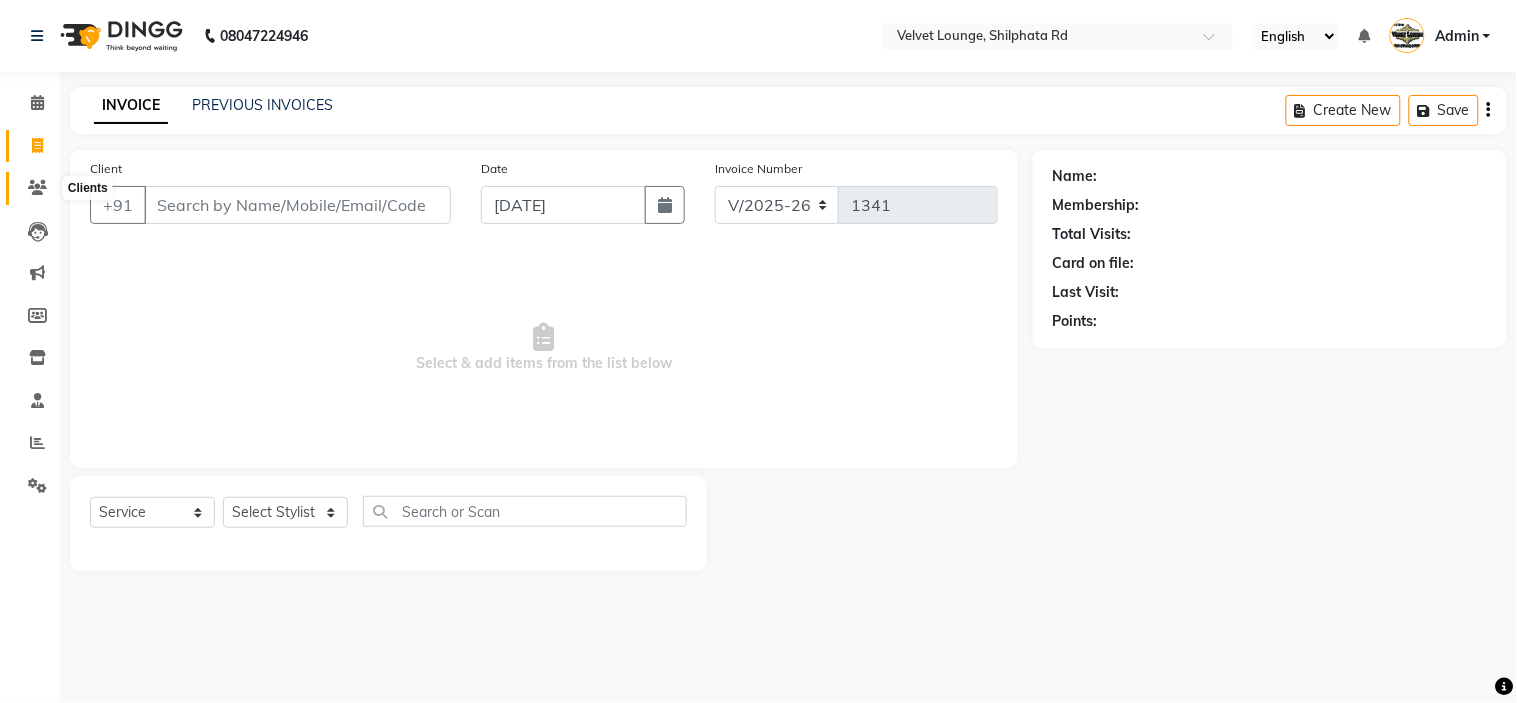 click 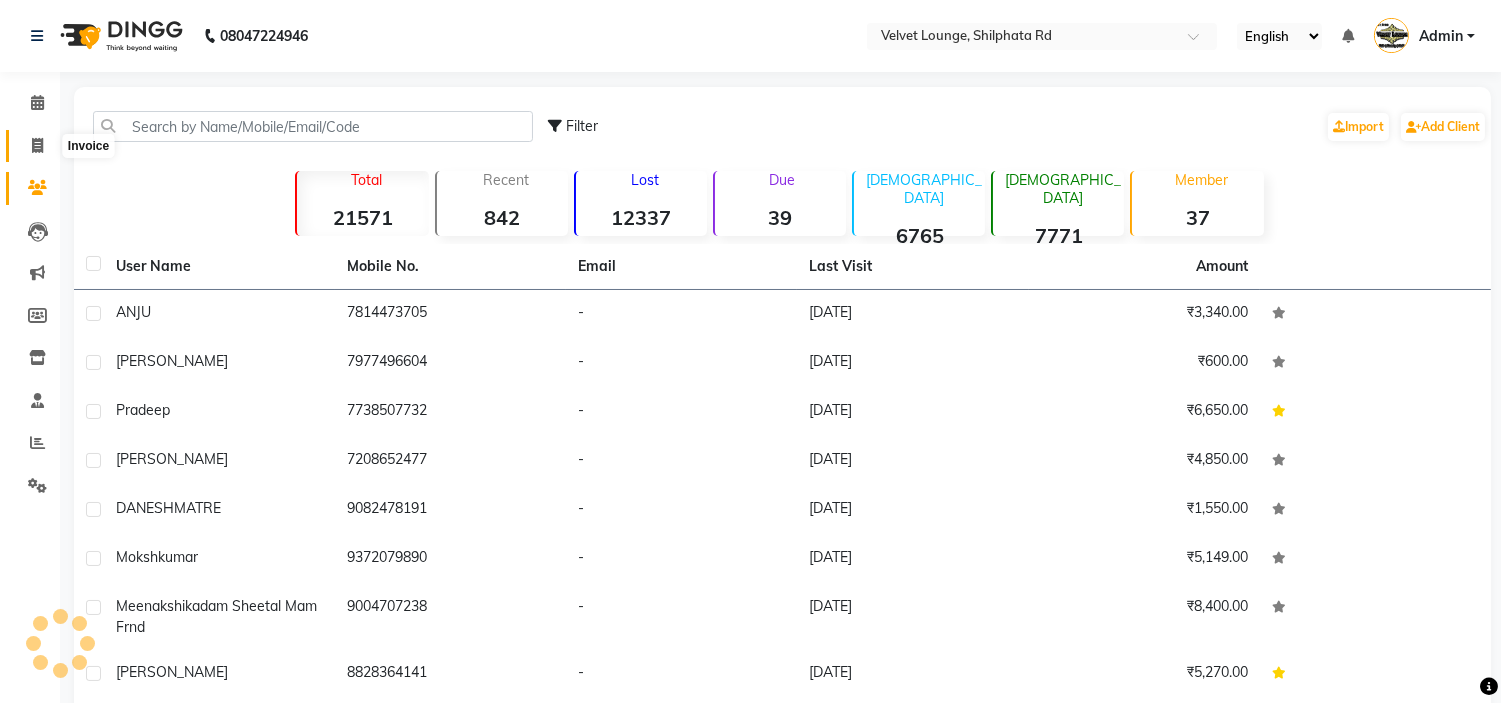 click 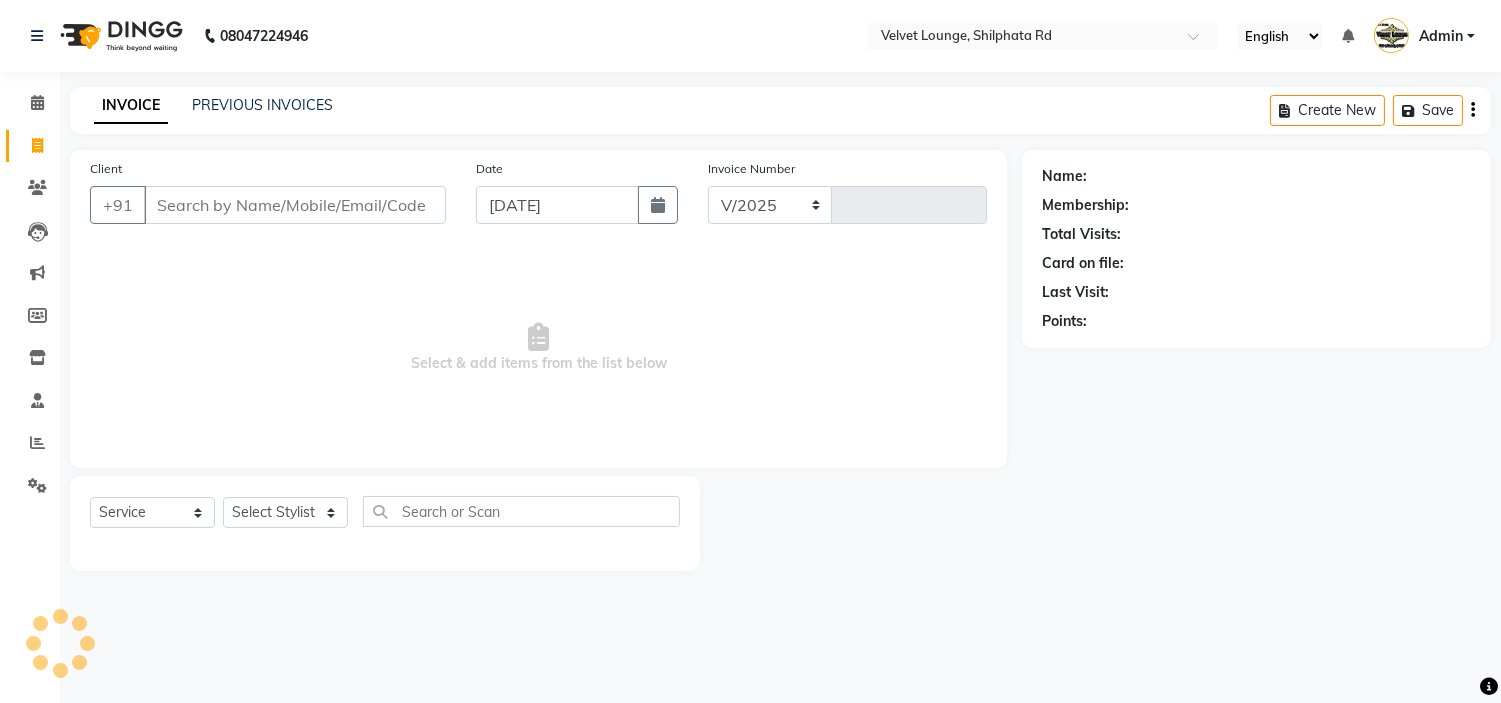 select on "122" 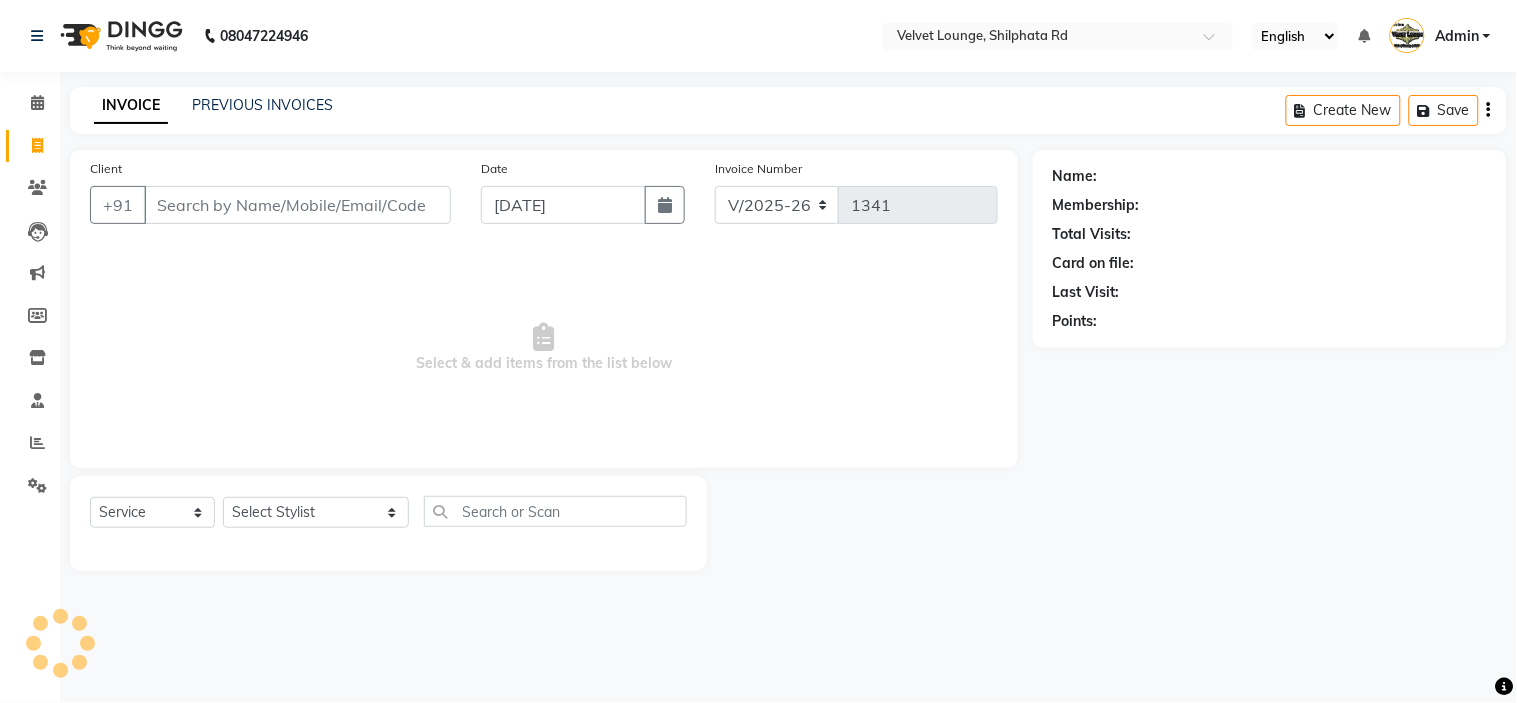 click on "Client" at bounding box center (297, 205) 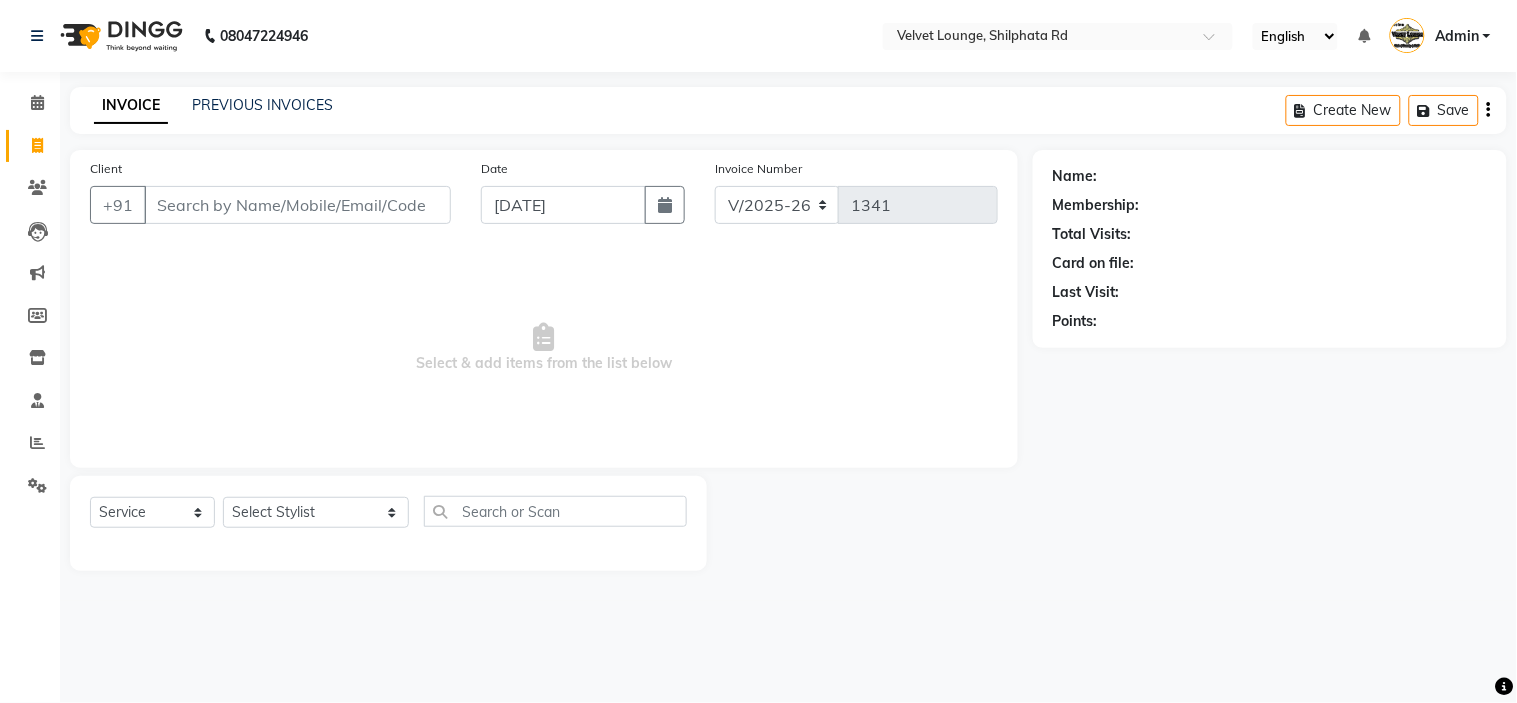 click on "Select & add items from the list below" at bounding box center (544, 348) 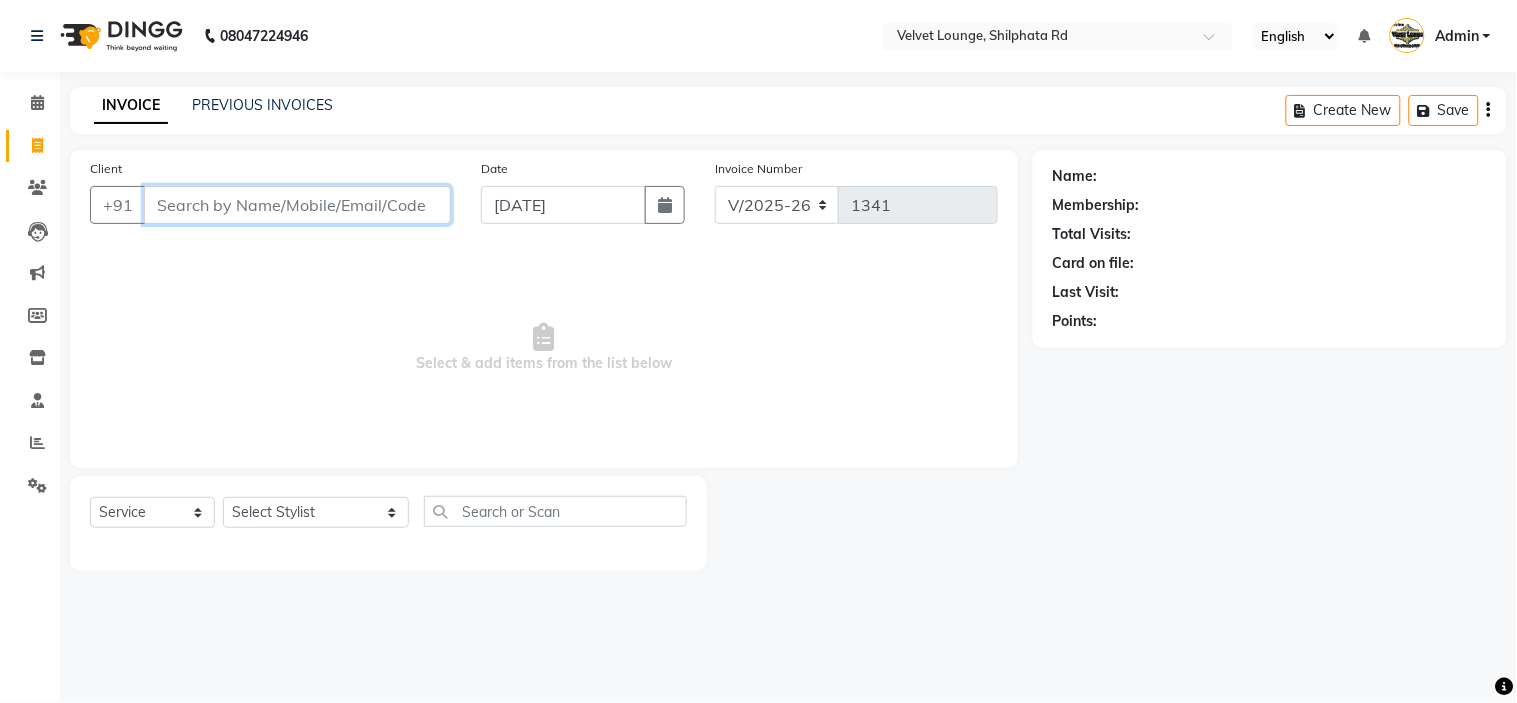 click on "Client" at bounding box center [297, 205] 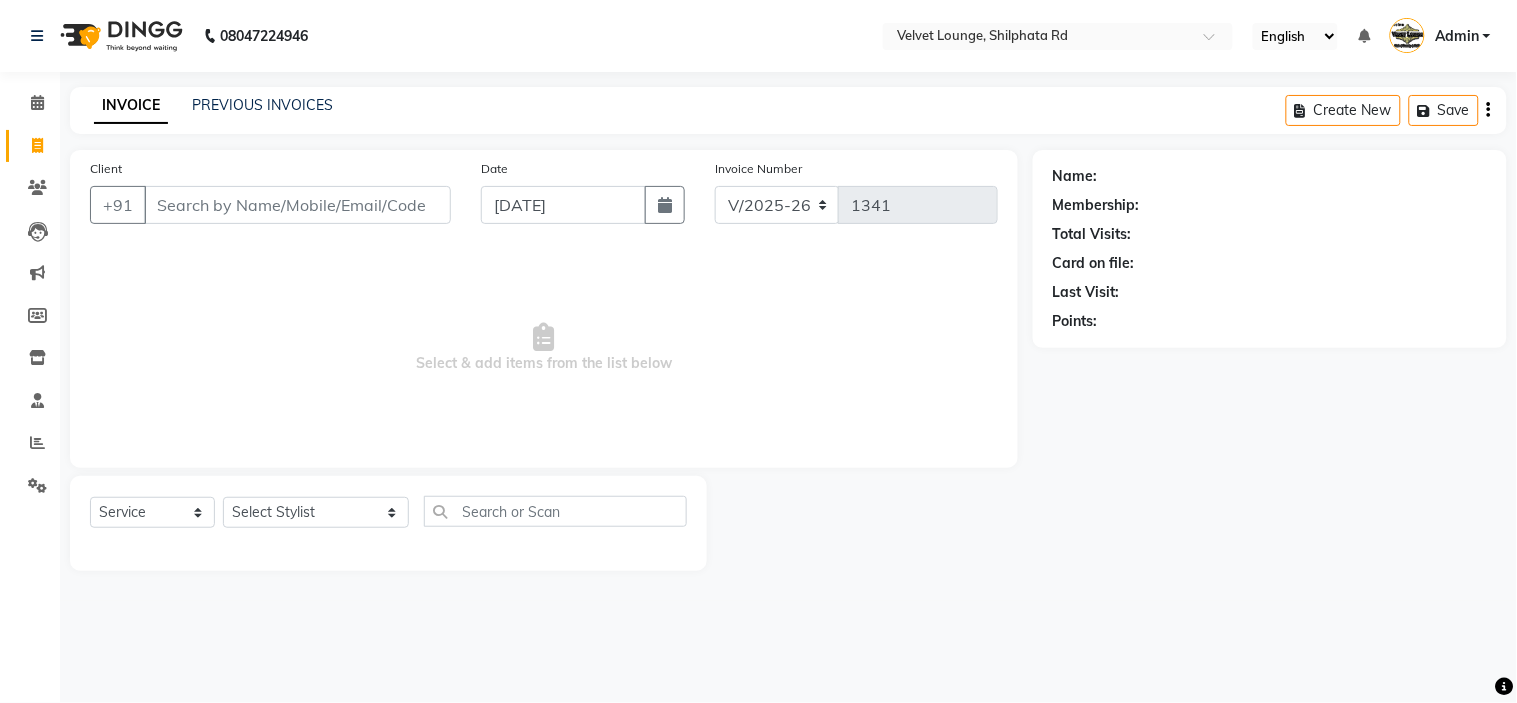 click on "Select & add items from the list below" at bounding box center (544, 348) 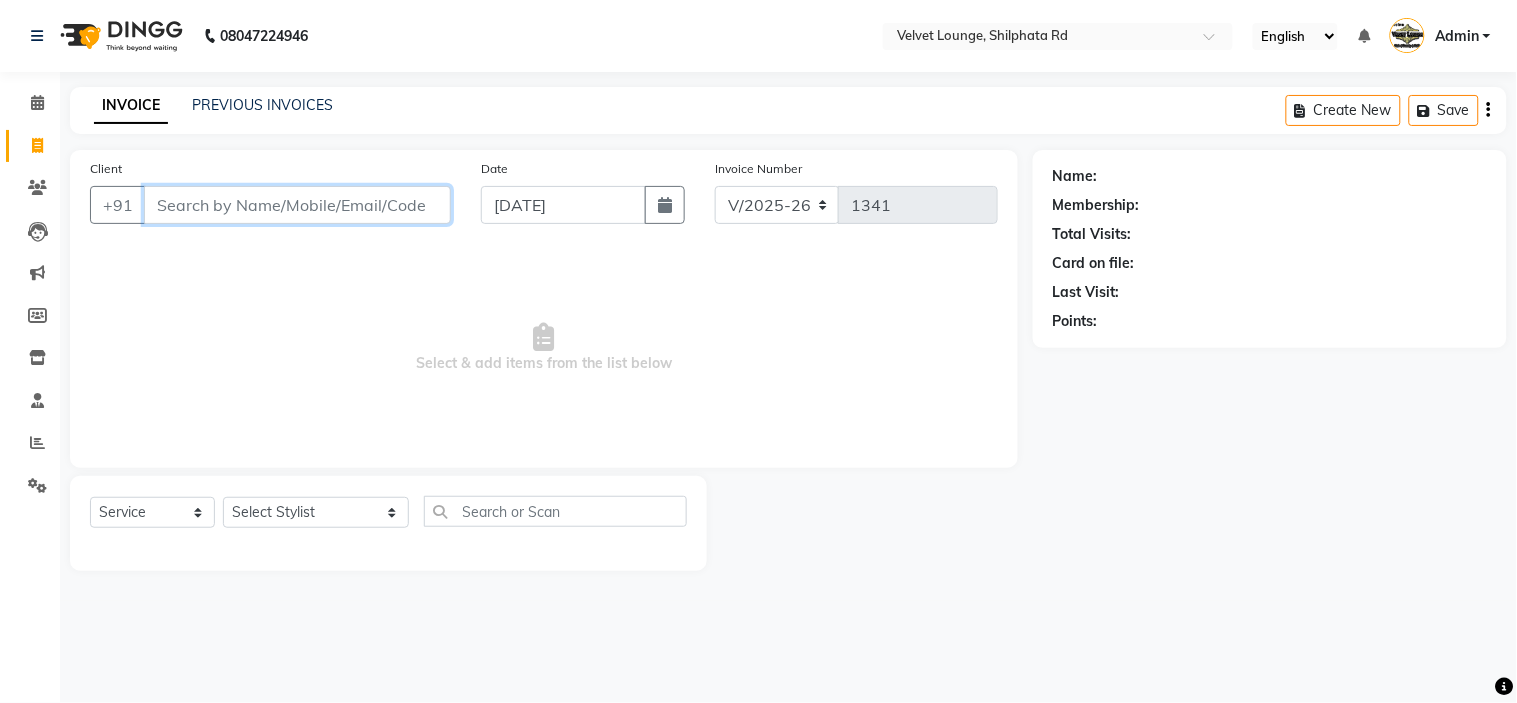 click on "Client" at bounding box center (297, 205) 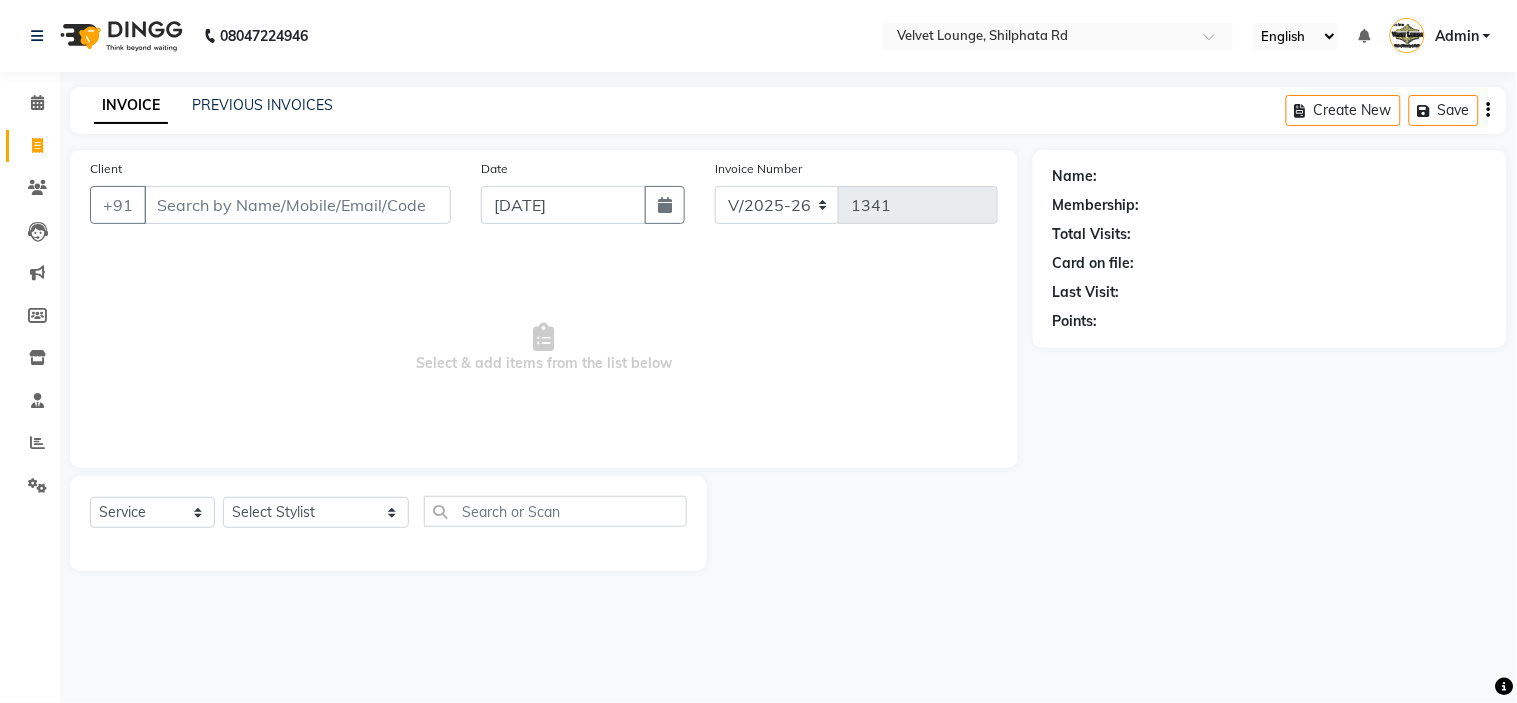 click on "Select & add items from the list below" at bounding box center (544, 348) 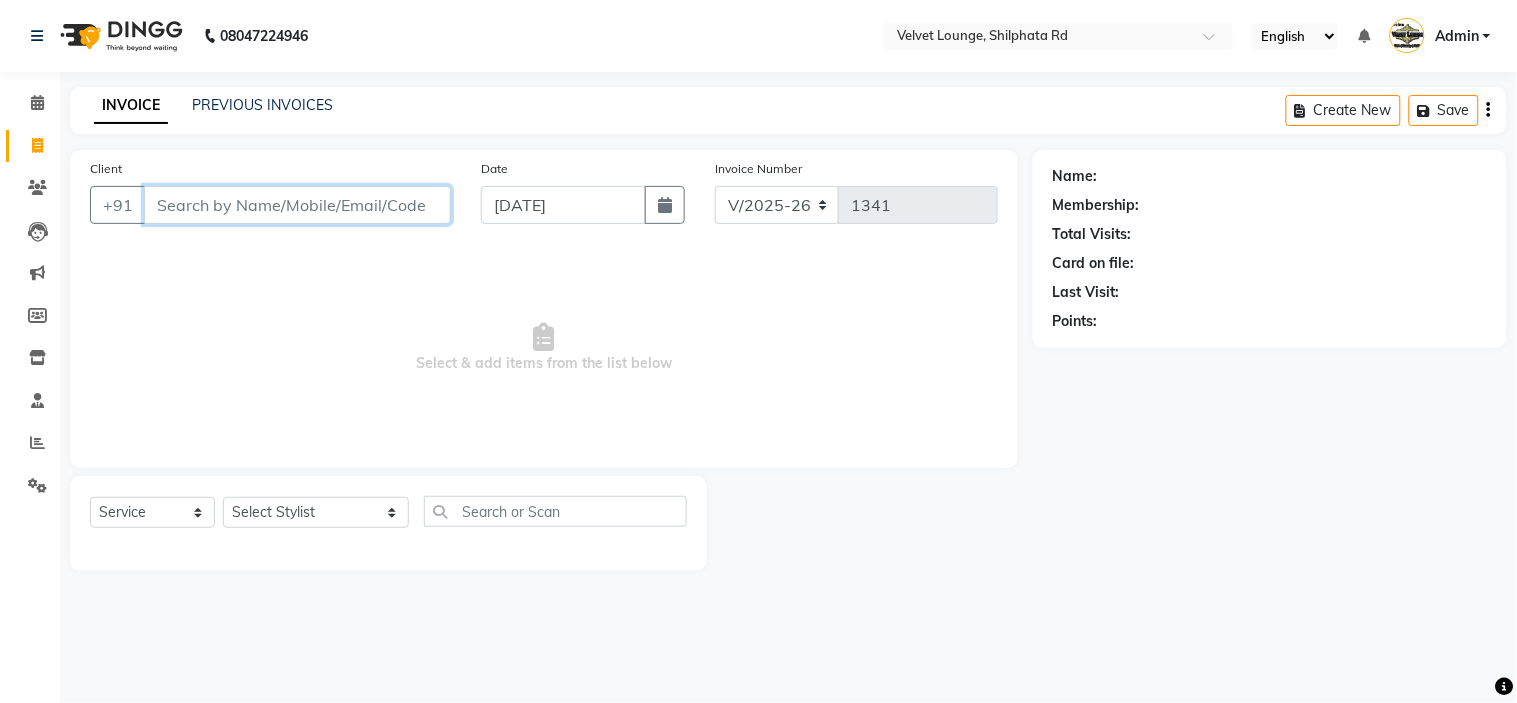click on "Client" at bounding box center (297, 205) 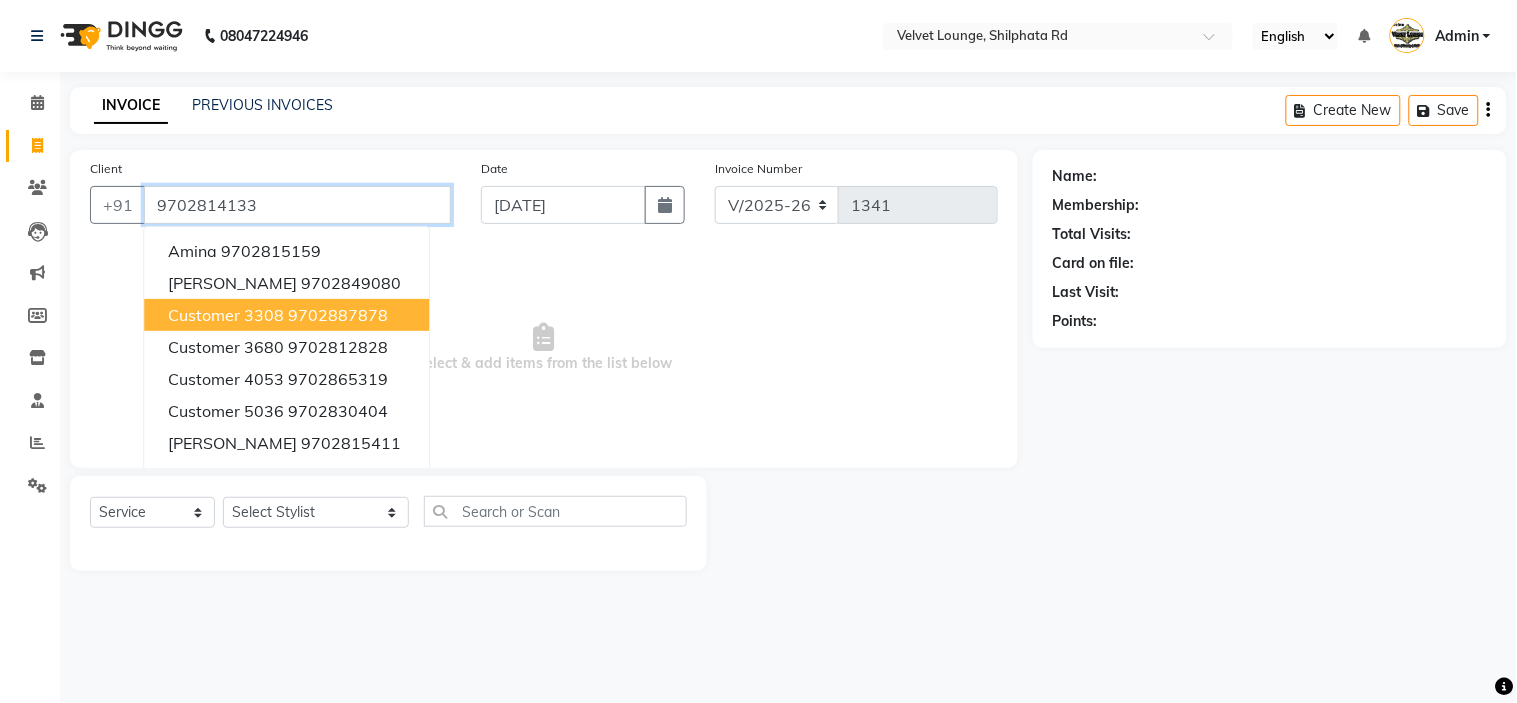 type on "9702814133" 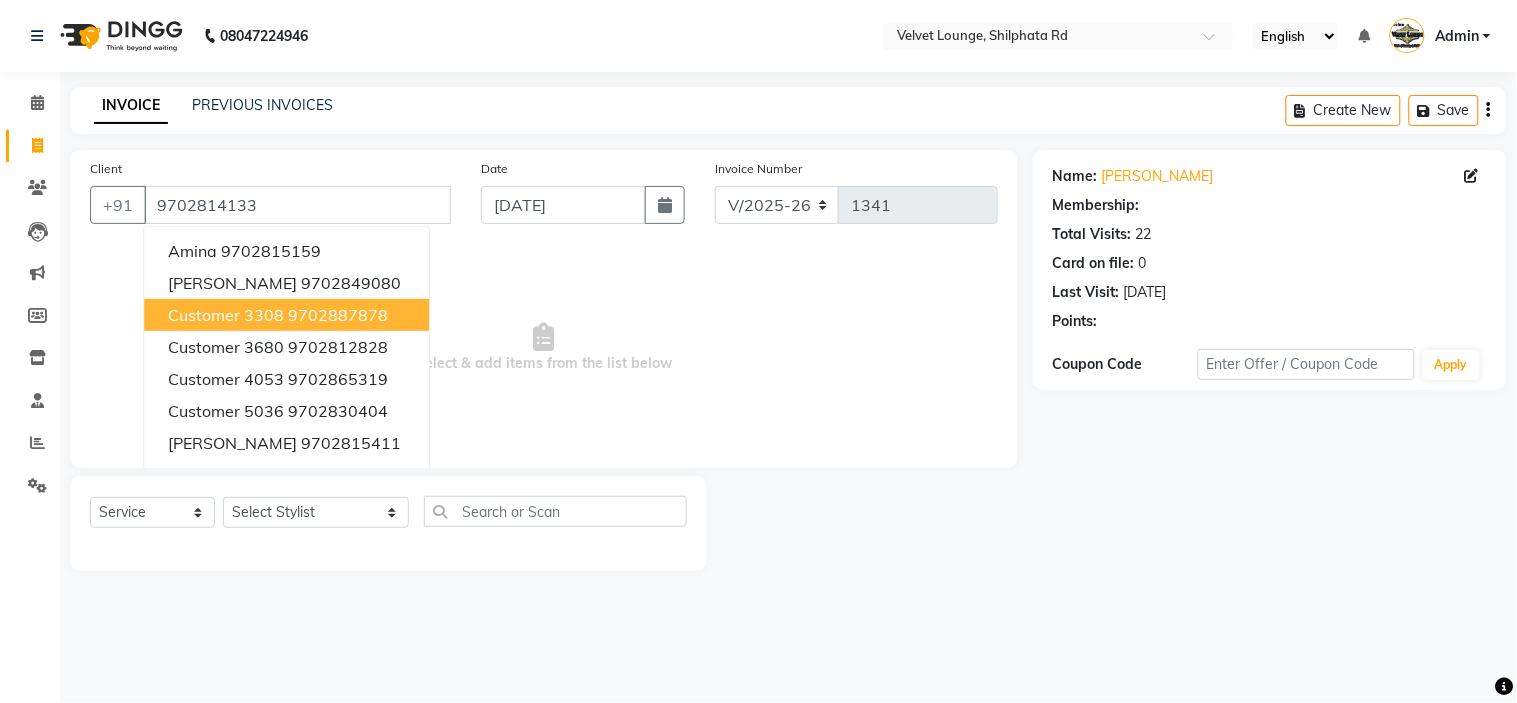 select on "1: Object" 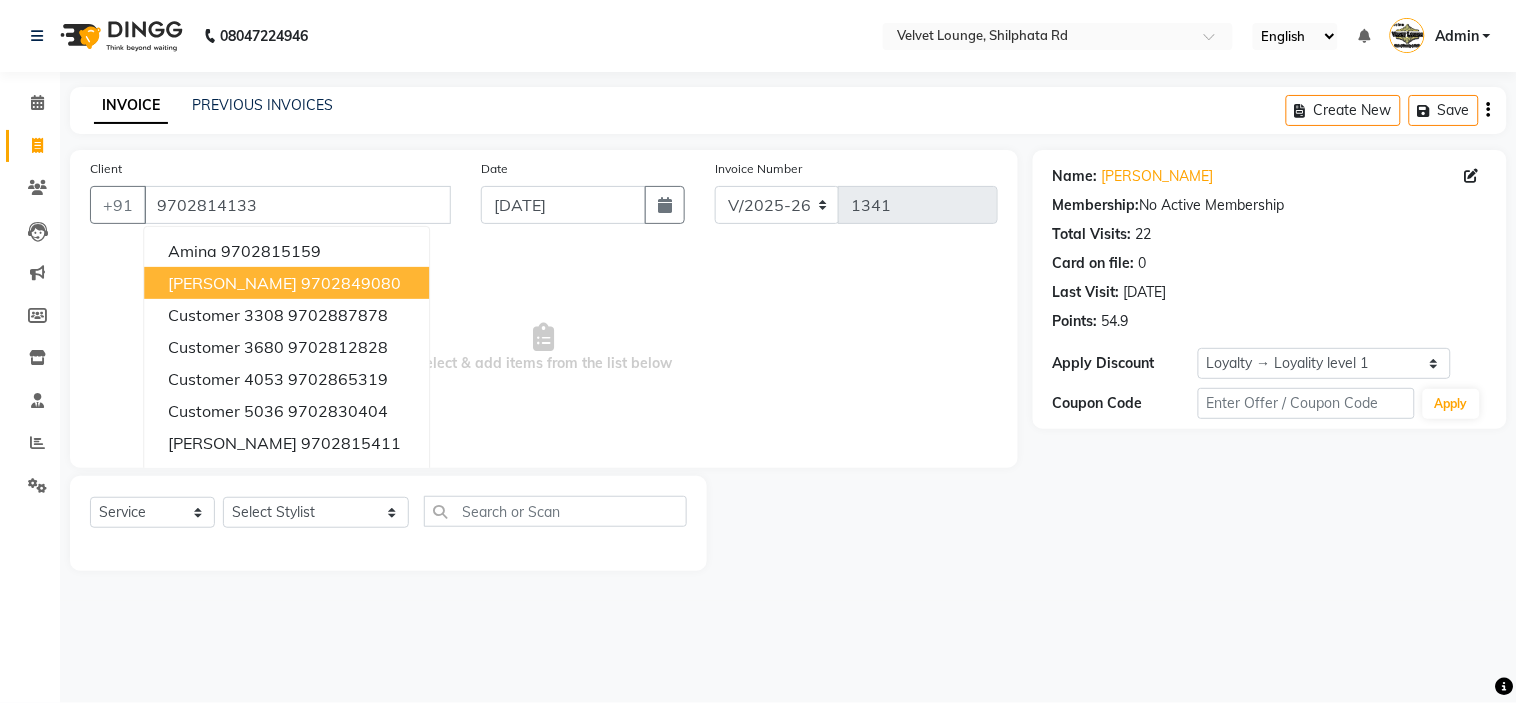 click on "Date [DATE]" 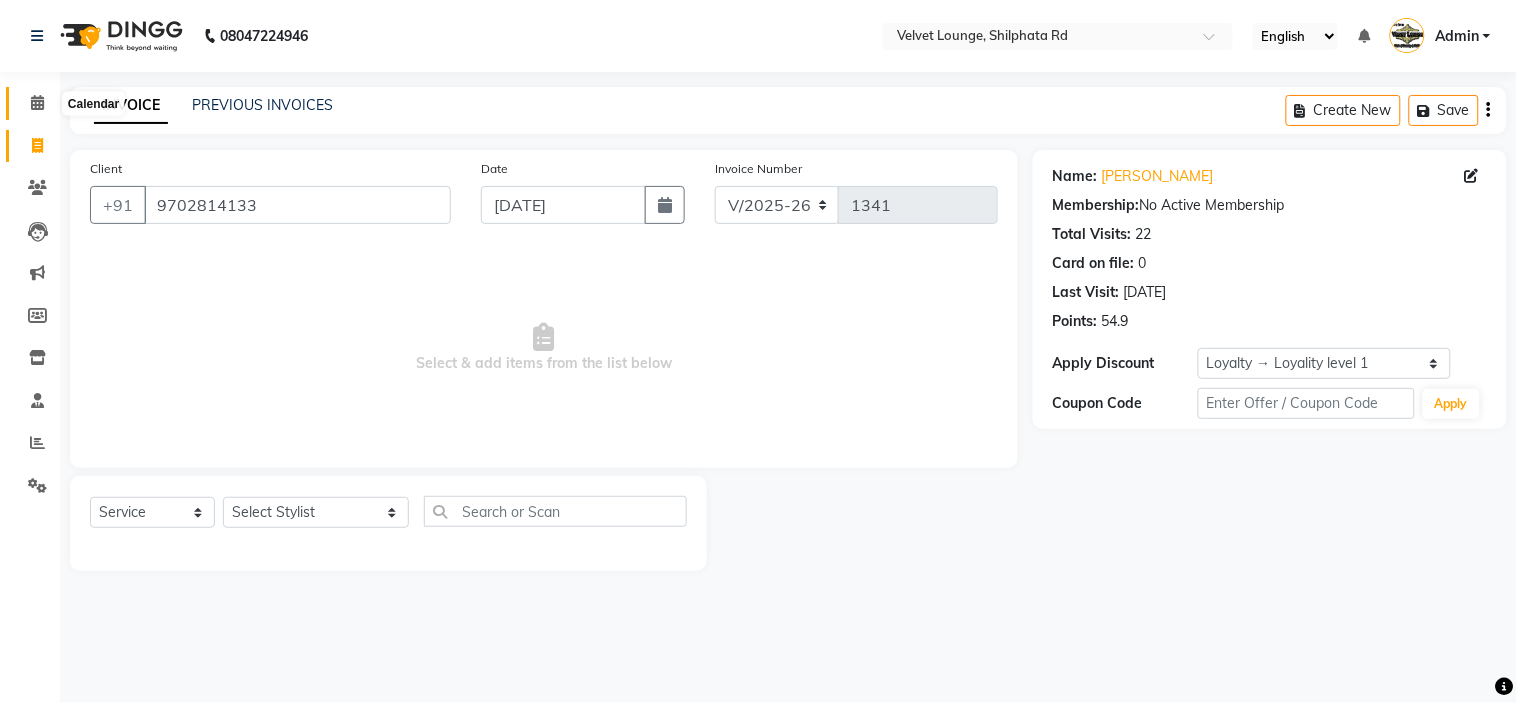 click 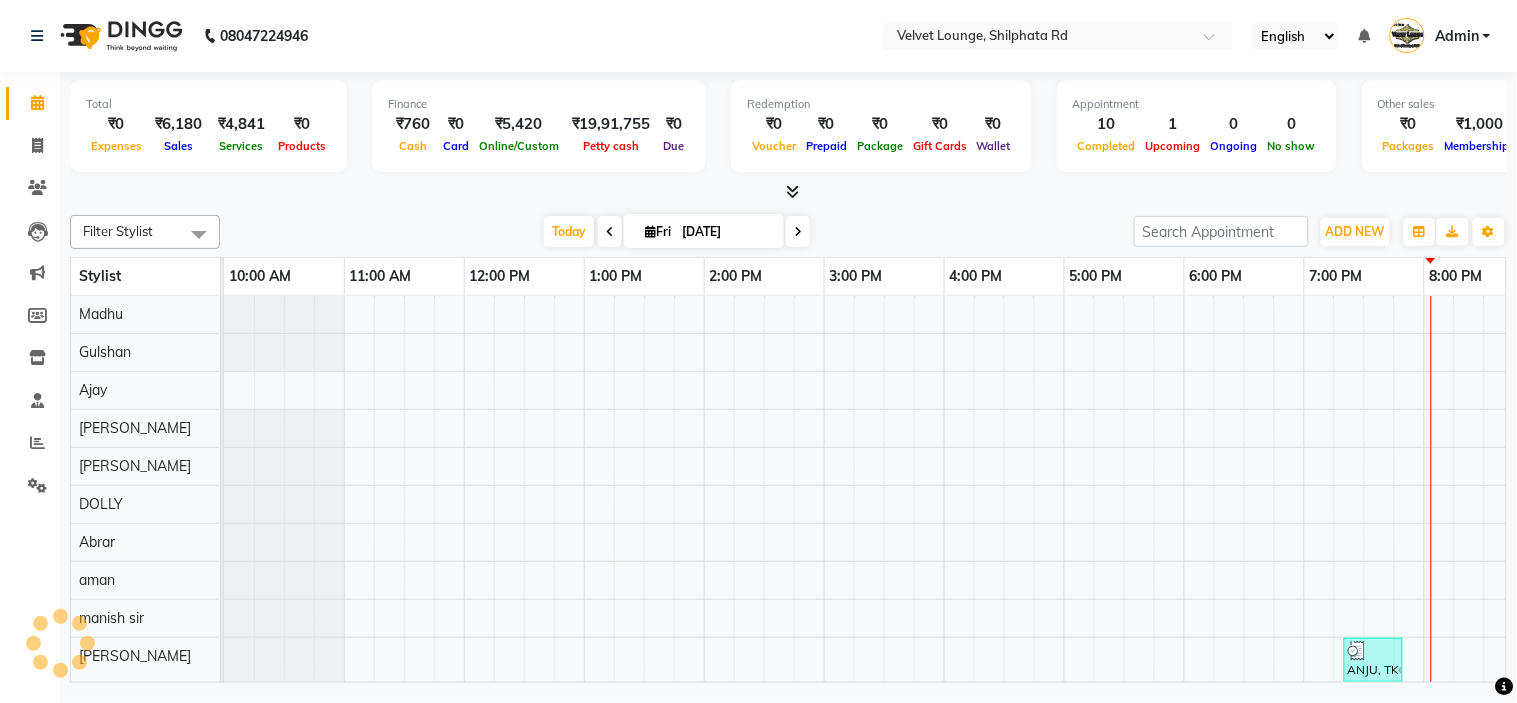 scroll, scrollTop: 0, scrollLeft: 0, axis: both 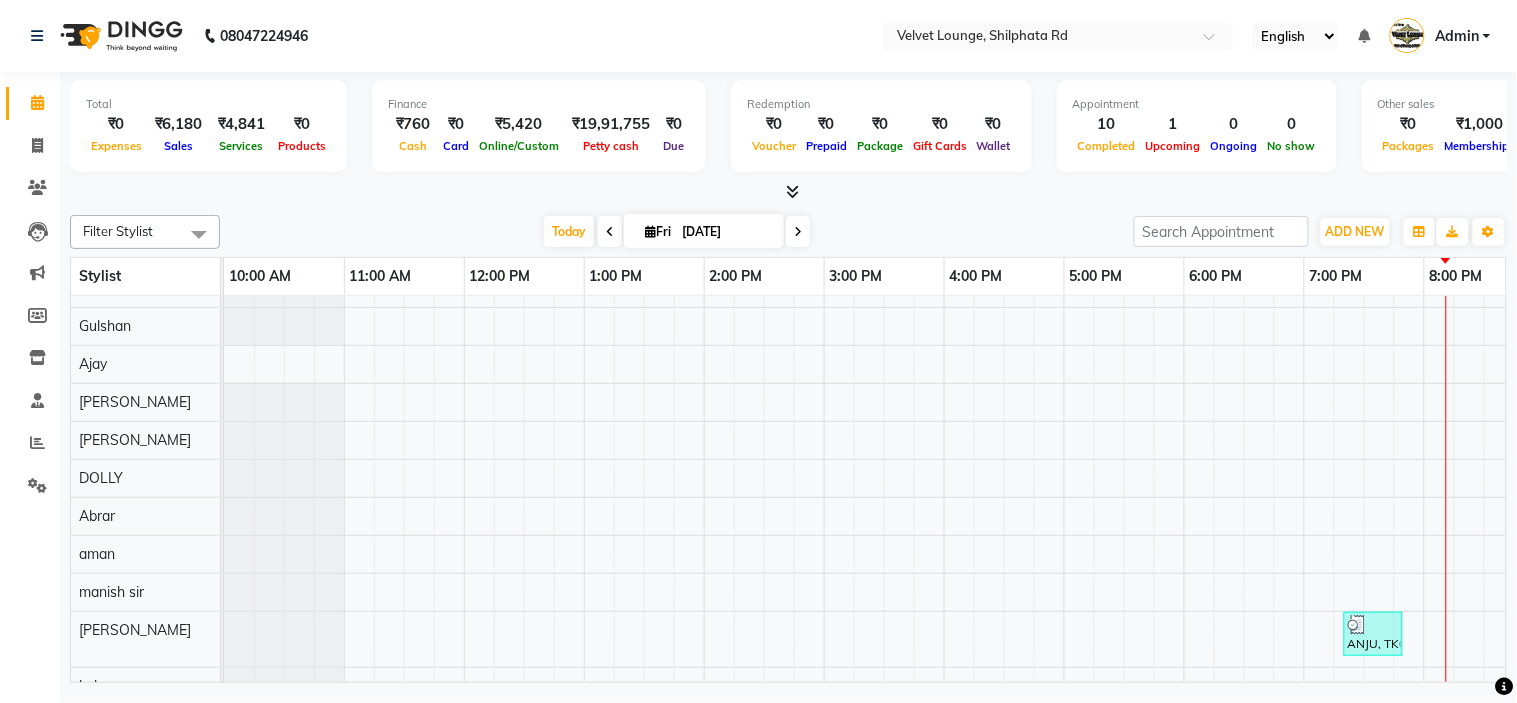 click on "Total  ₹0  Expenses ₹6,180  Sales ₹4,841  Services ₹0  Products Finance  ₹760  Cash ₹0  Card ₹5,420  Online/Custom ₹19,91,755 [PERSON_NAME] cash ₹0 Due  Redemption  ₹0 Voucher ₹0 Prepaid ₹0 Package ₹0  Gift Cards ₹0  Wallet  Appointment  10 Completed 1 Upcoming 0 Ongoing 0 No show  Other sales  ₹0  Packages ₹1,000  Memberships ₹0  Vouchers ₹0  Prepaids ₹0  Gift Cards Filter Stylist Select All  [PERSON_NAME] [PERSON_NAME] [PERSON_NAME]  [PERSON_NAME] [PERSON_NAME] [PERSON_NAME] [PERSON_NAME] [PERSON_NAME] [PERSON_NAME]  [PERSON_NAME] [PERSON_NAME] ashwini palem  [PERSON_NAME] [PERSON_NAME]  [PERSON_NAME] [PERSON_NAME] Gulshan [PERSON_NAME] [PERSON_NAME] kalam karan  Madhu manish [PERSON_NAME] [PERSON_NAME] neha tamatta [PERSON_NAME] [PERSON_NAME] [PERSON_NAME] [PERSON_NAME] [PERSON_NAME] [PERSON_NAME] [PERSON_NAME] [PERSON_NAME] mahomad [PERSON_NAME]  [PERSON_NAME] [PERSON_NAME] [PERSON_NAME]  [PERSON_NAME] [PERSON_NAME] [PERSON_NAME] [DEMOGRAPHIC_DATA][PERSON_NAME] [PERSON_NAME]  [PERSON_NAME] [PERSON_NAME] gurbani [PERSON_NAME] [DATE]  Fri" 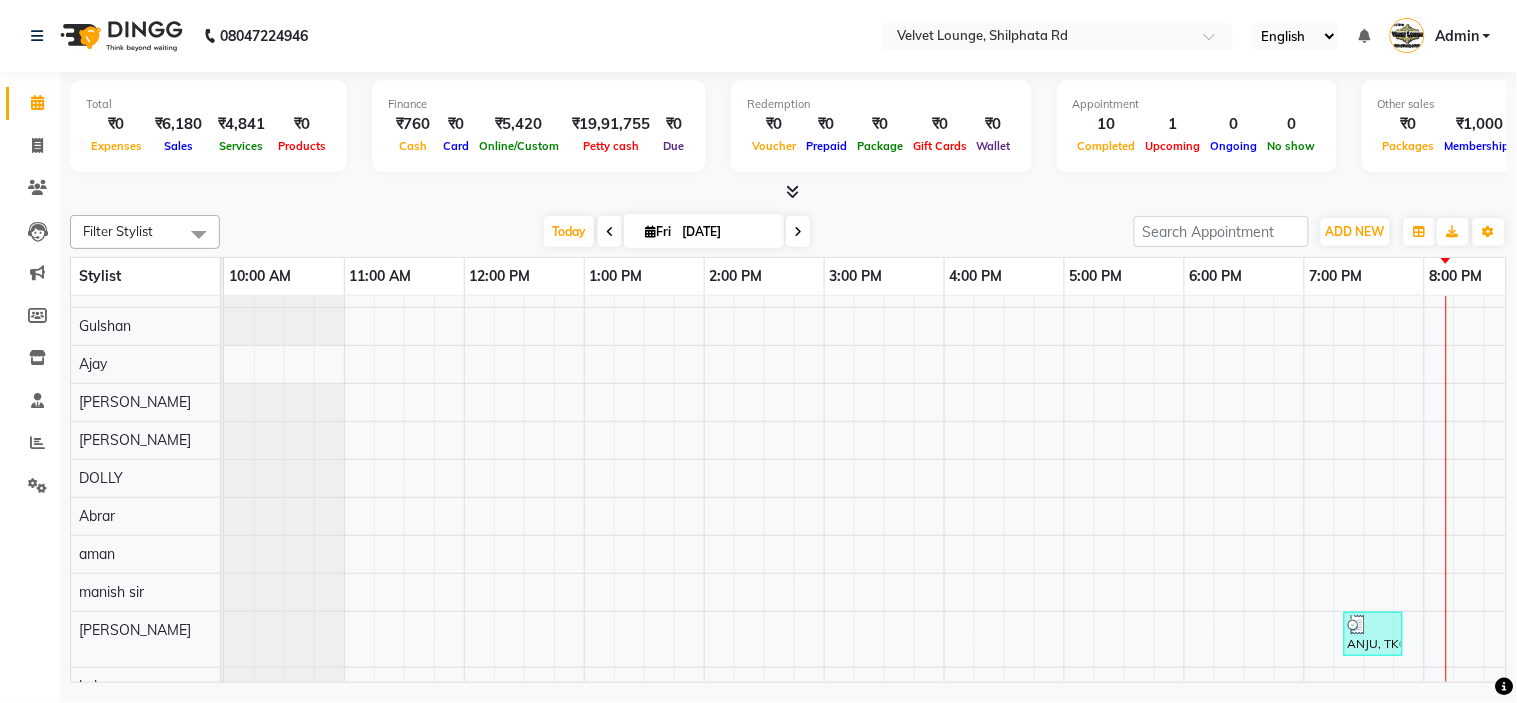 scroll, scrollTop: 523, scrollLeft: 0, axis: vertical 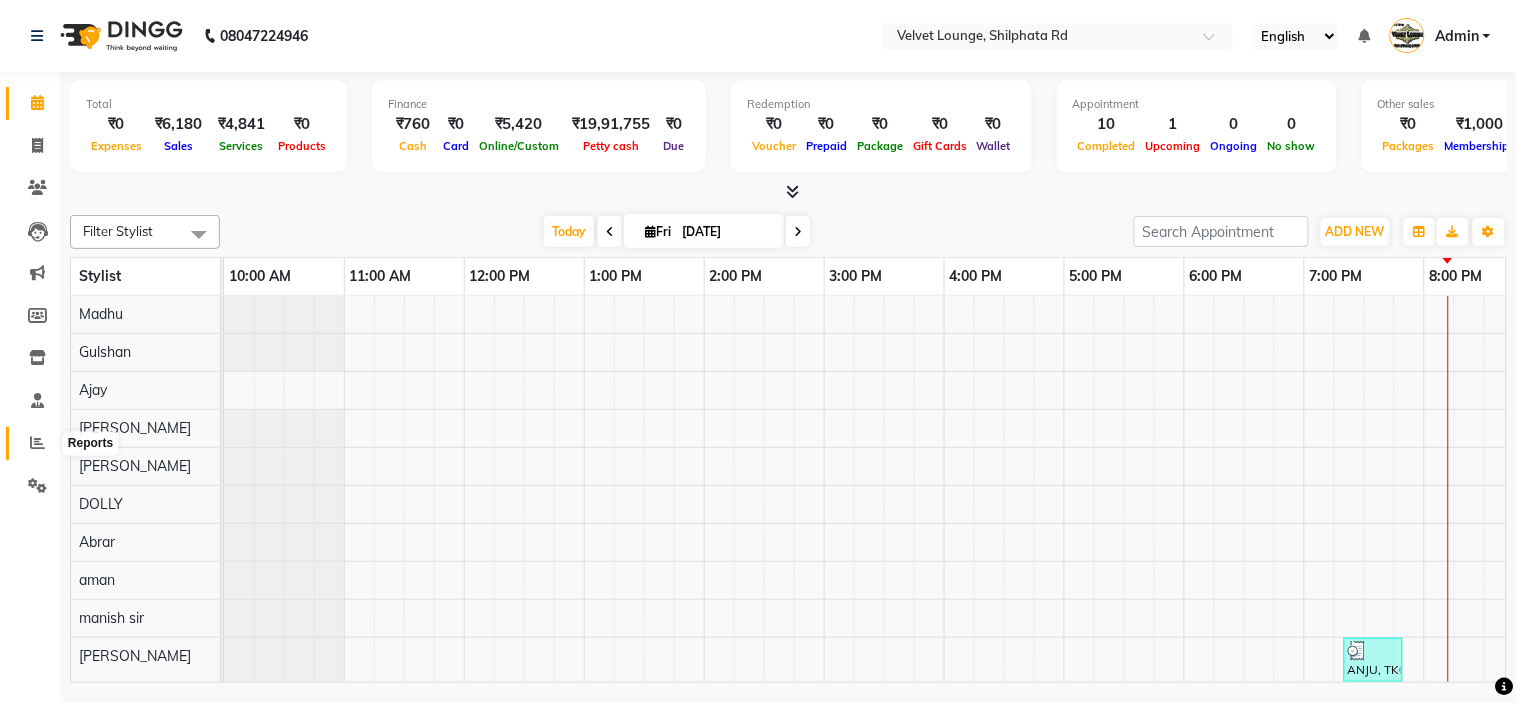 click 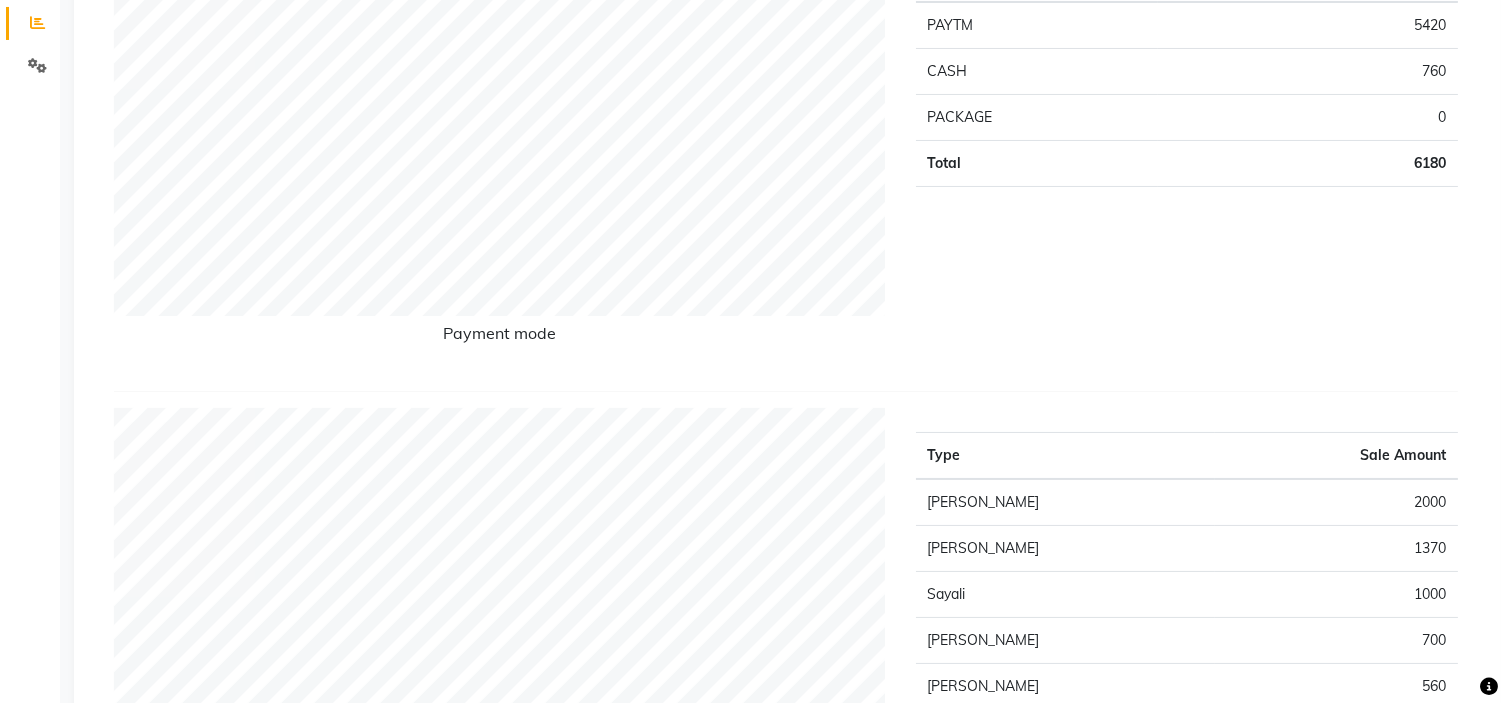 scroll, scrollTop: 511, scrollLeft: 0, axis: vertical 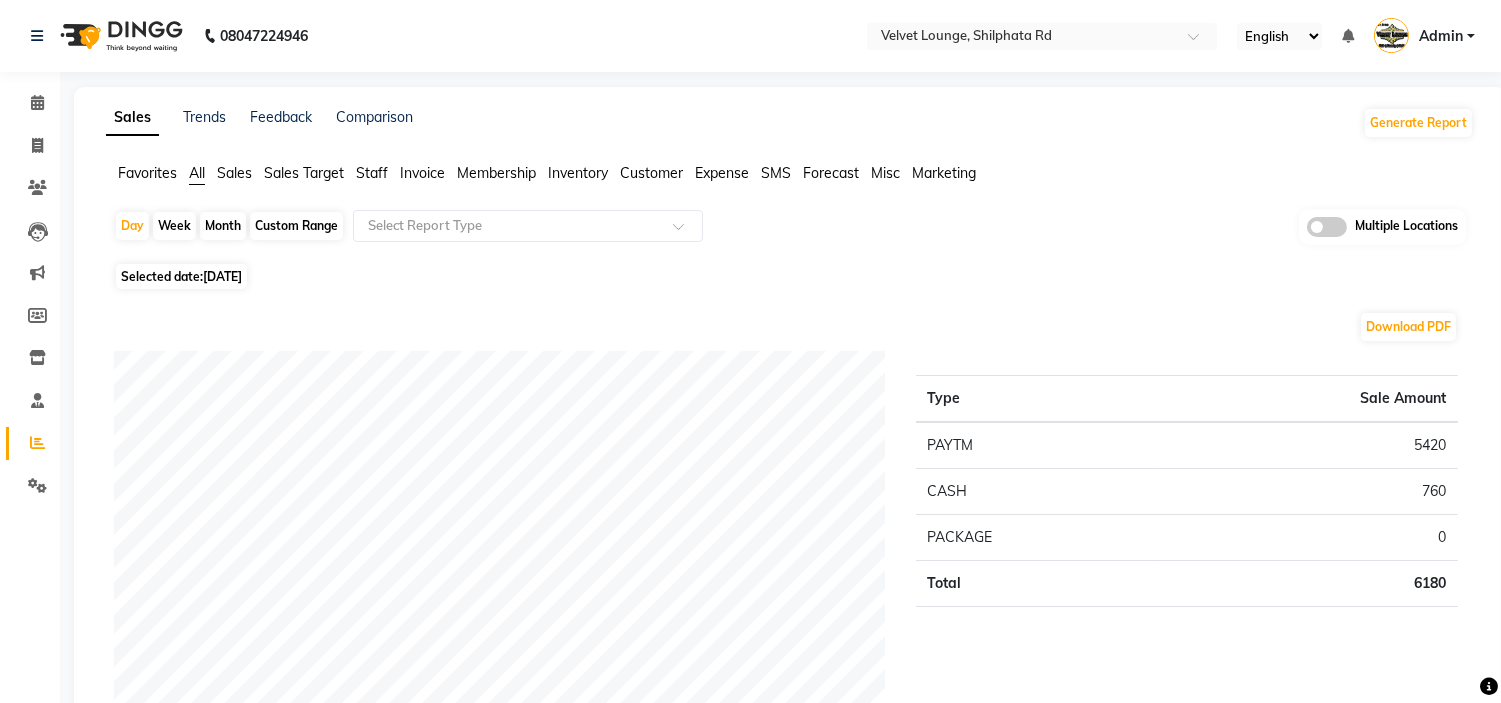 click on "Membership" 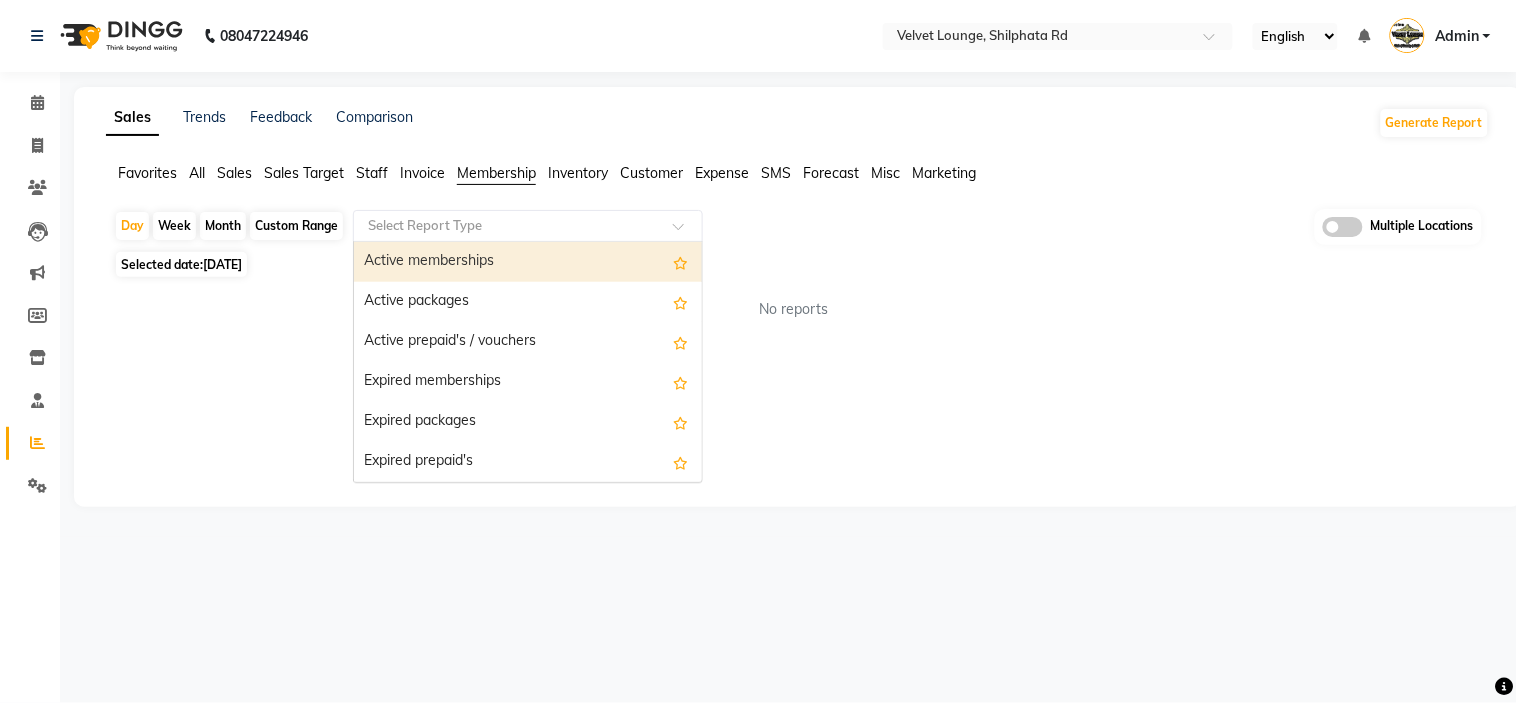 click 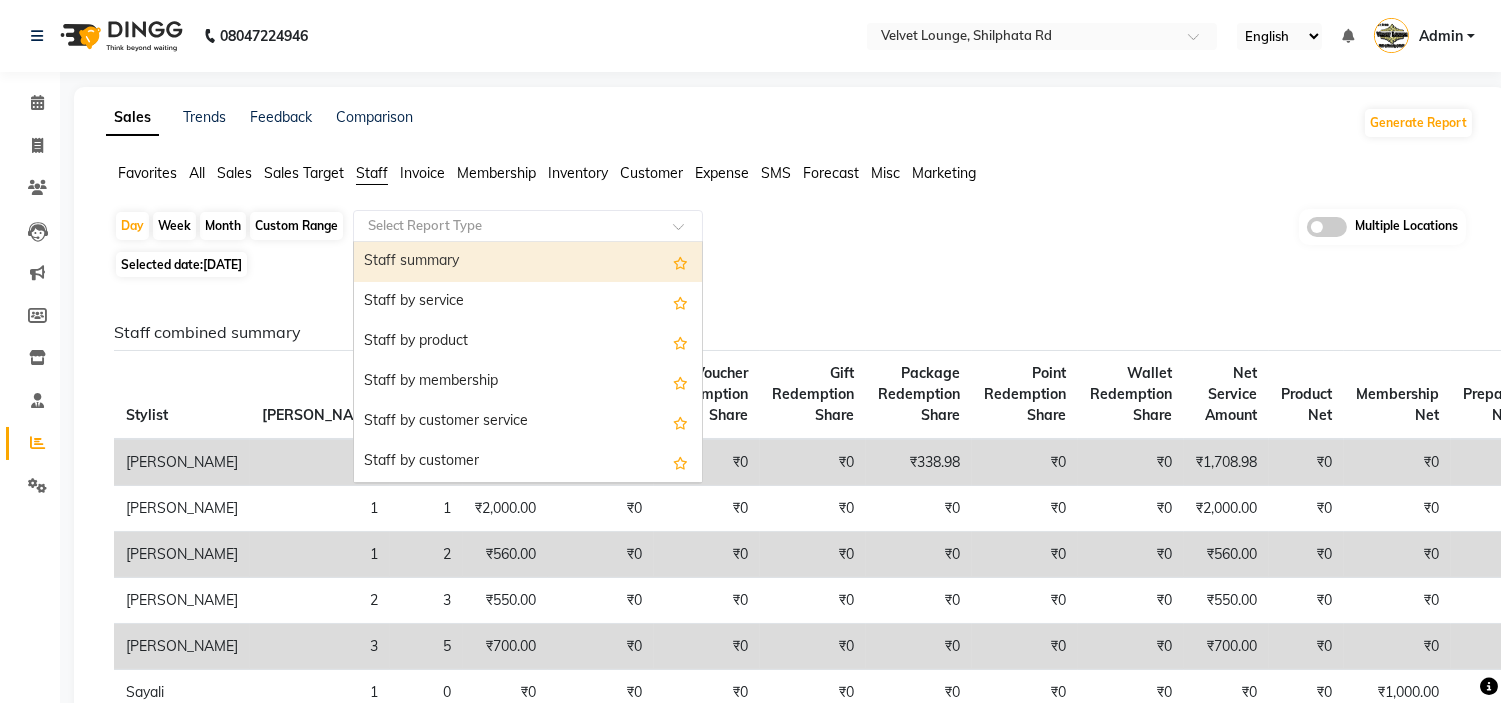 click 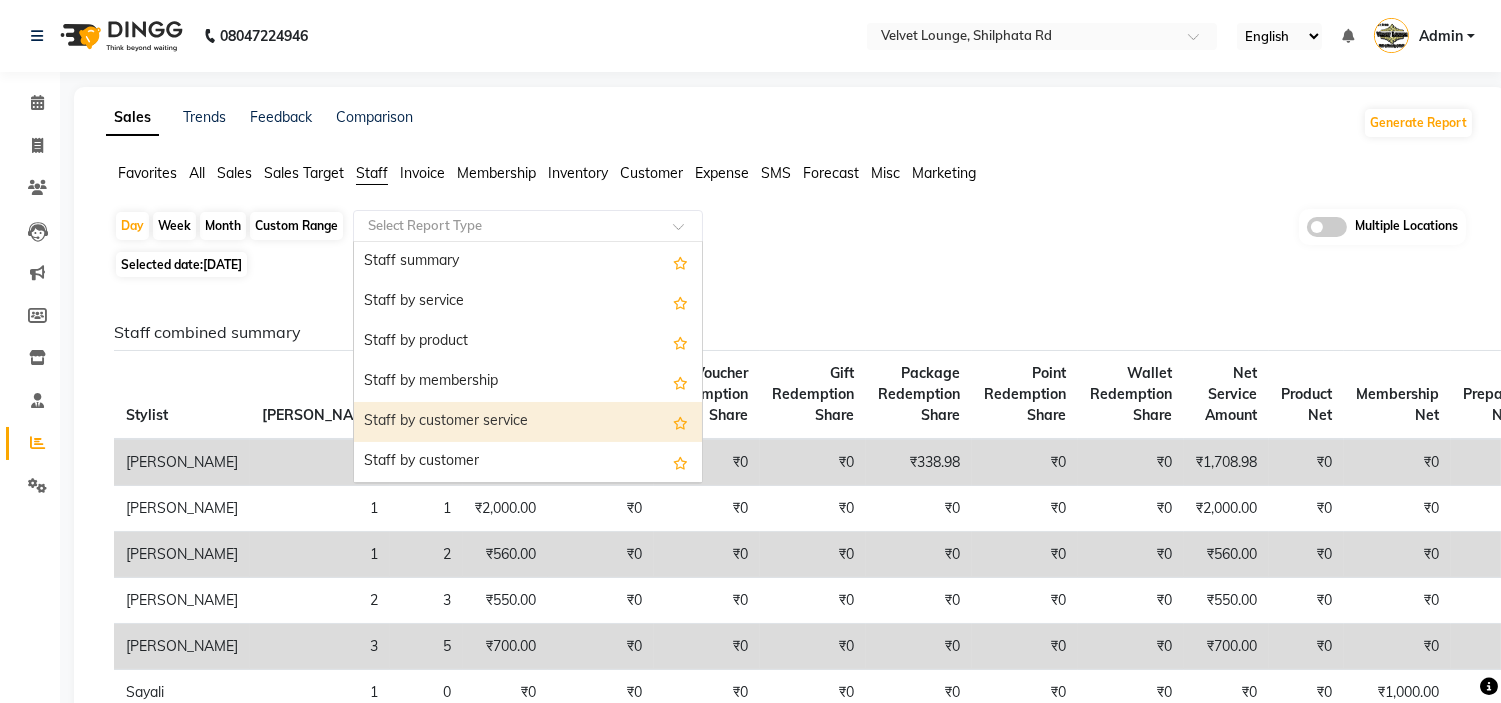click on "Staff by customer service" at bounding box center (528, 422) 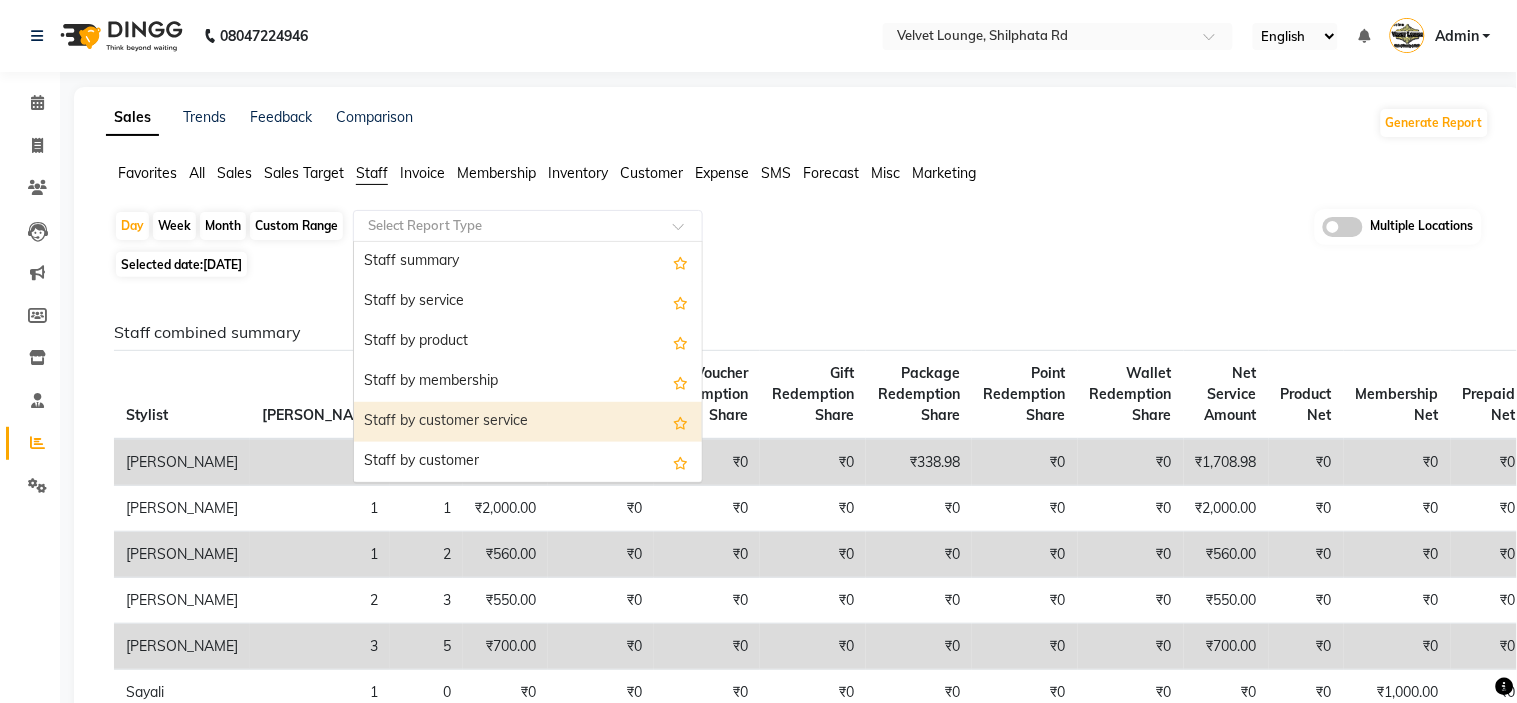 select on "full_report" 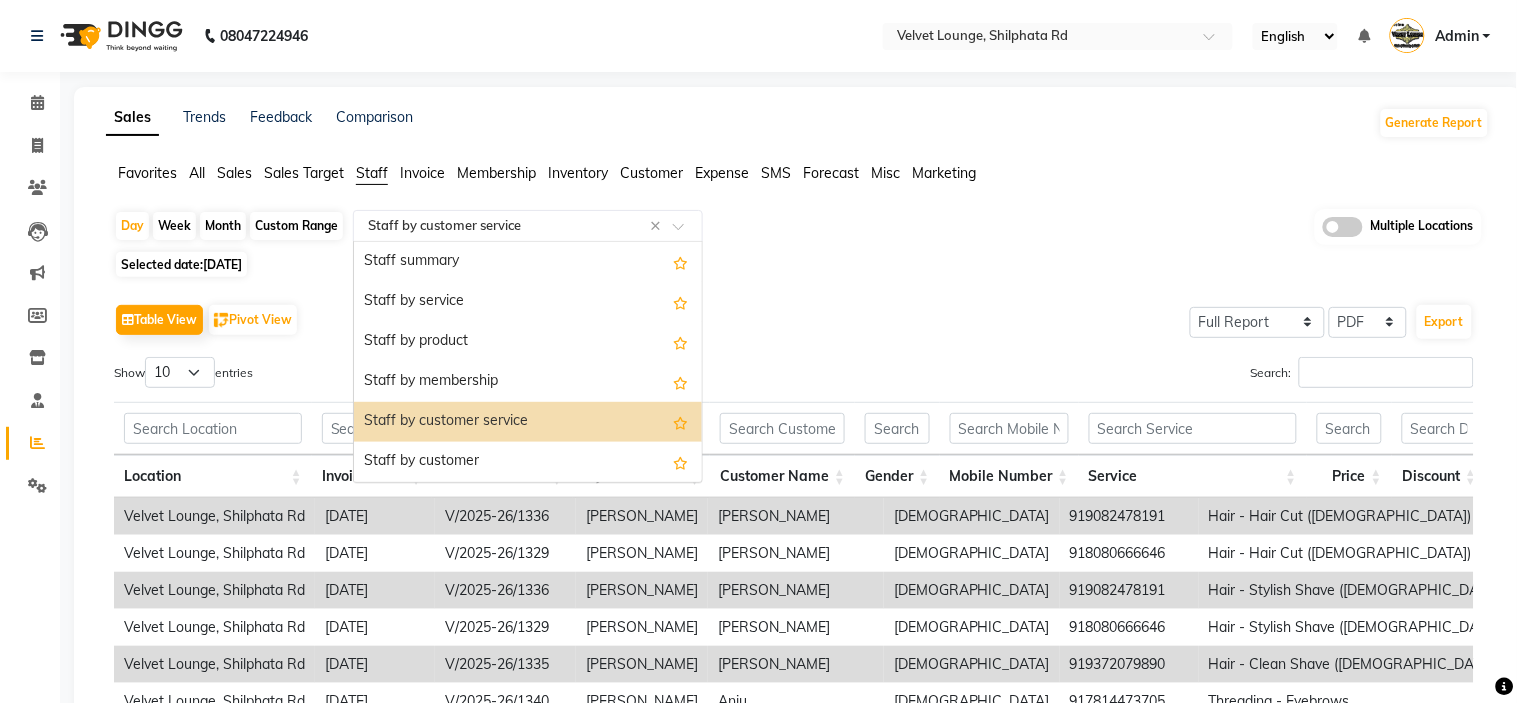 click 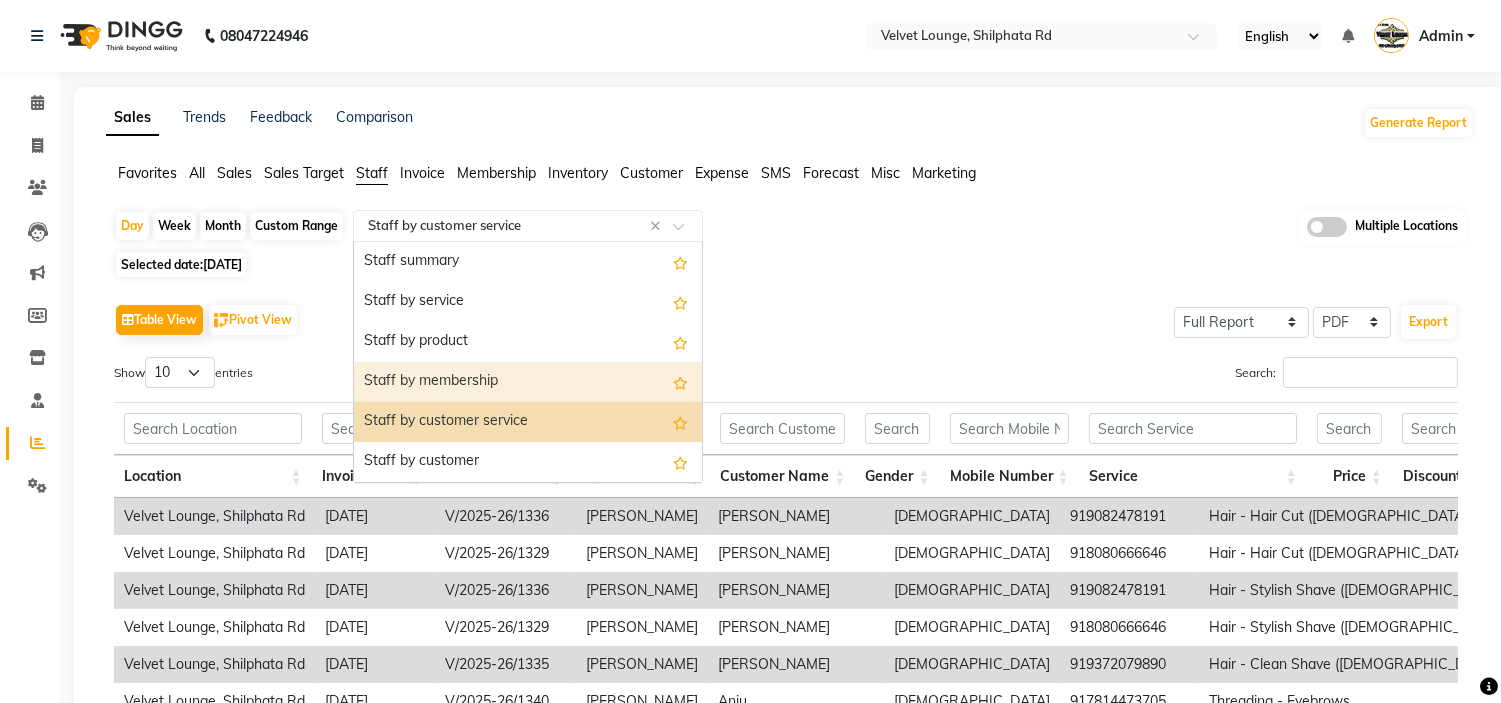 click on "Staff by membership" at bounding box center (528, 382) 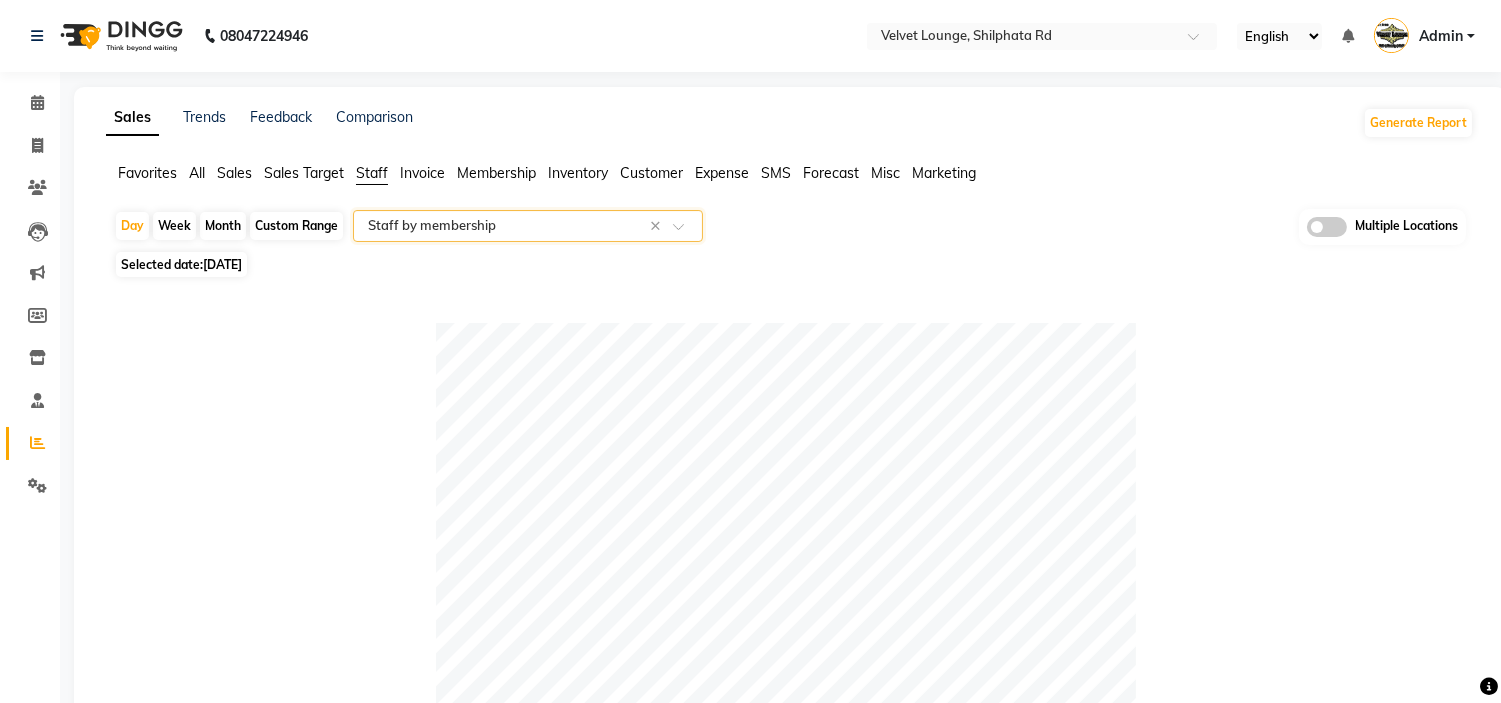 click on "Selected date:  11-07-2025" 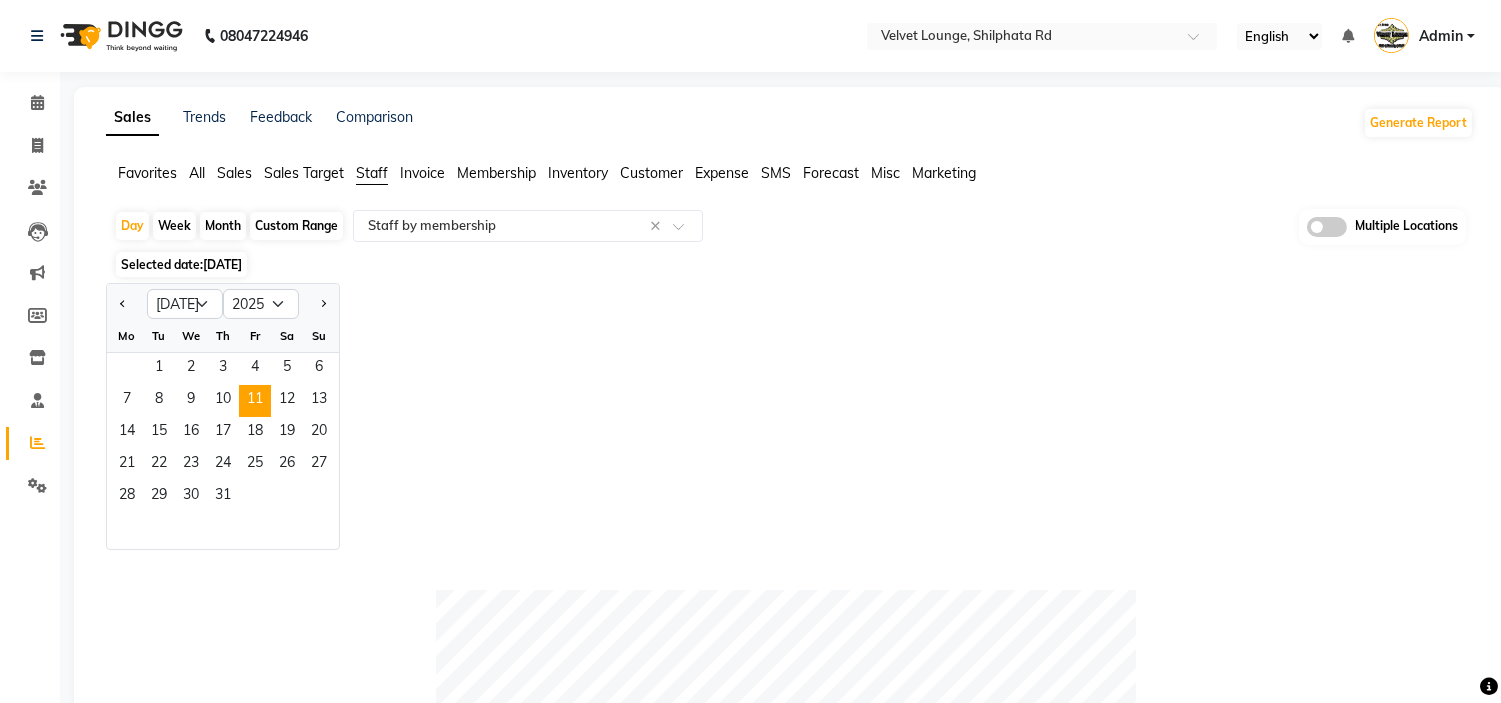 click on "Custom Range" 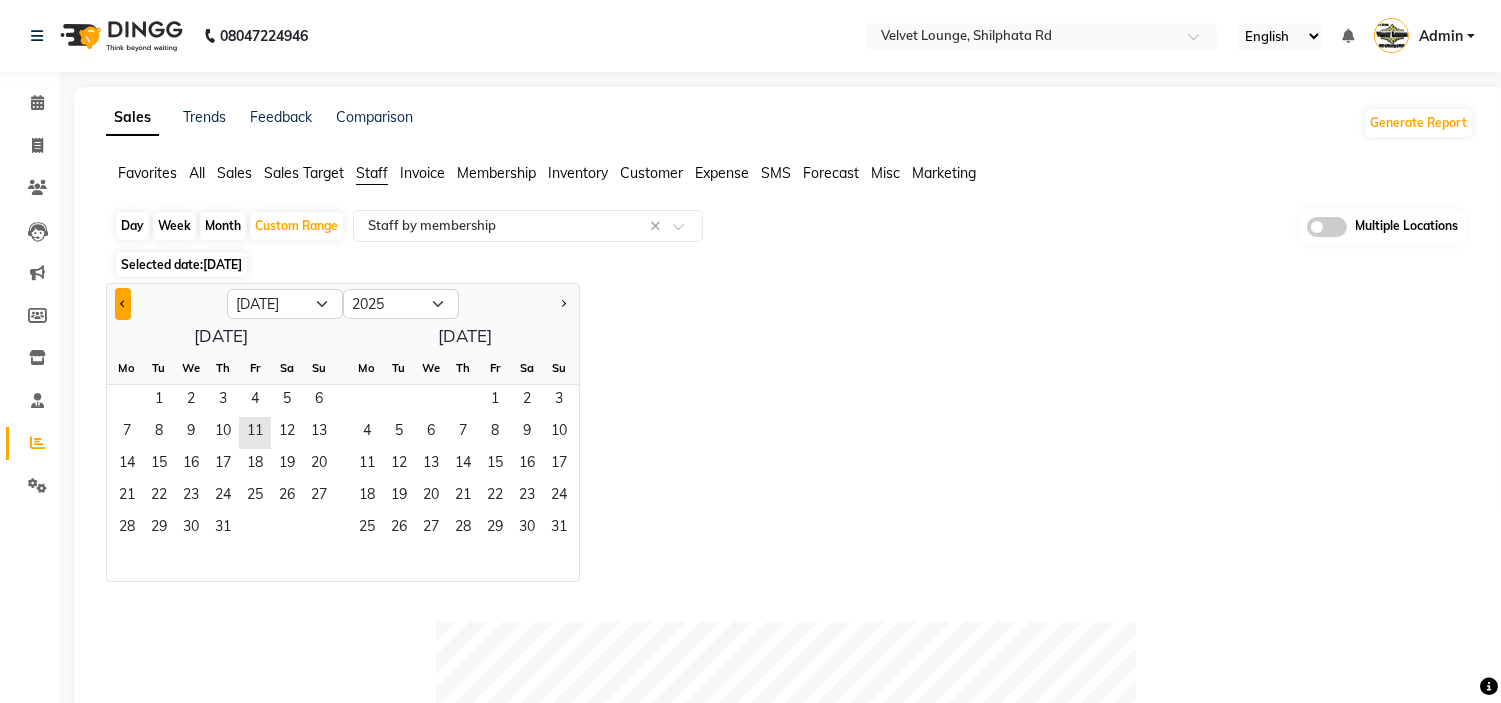 click 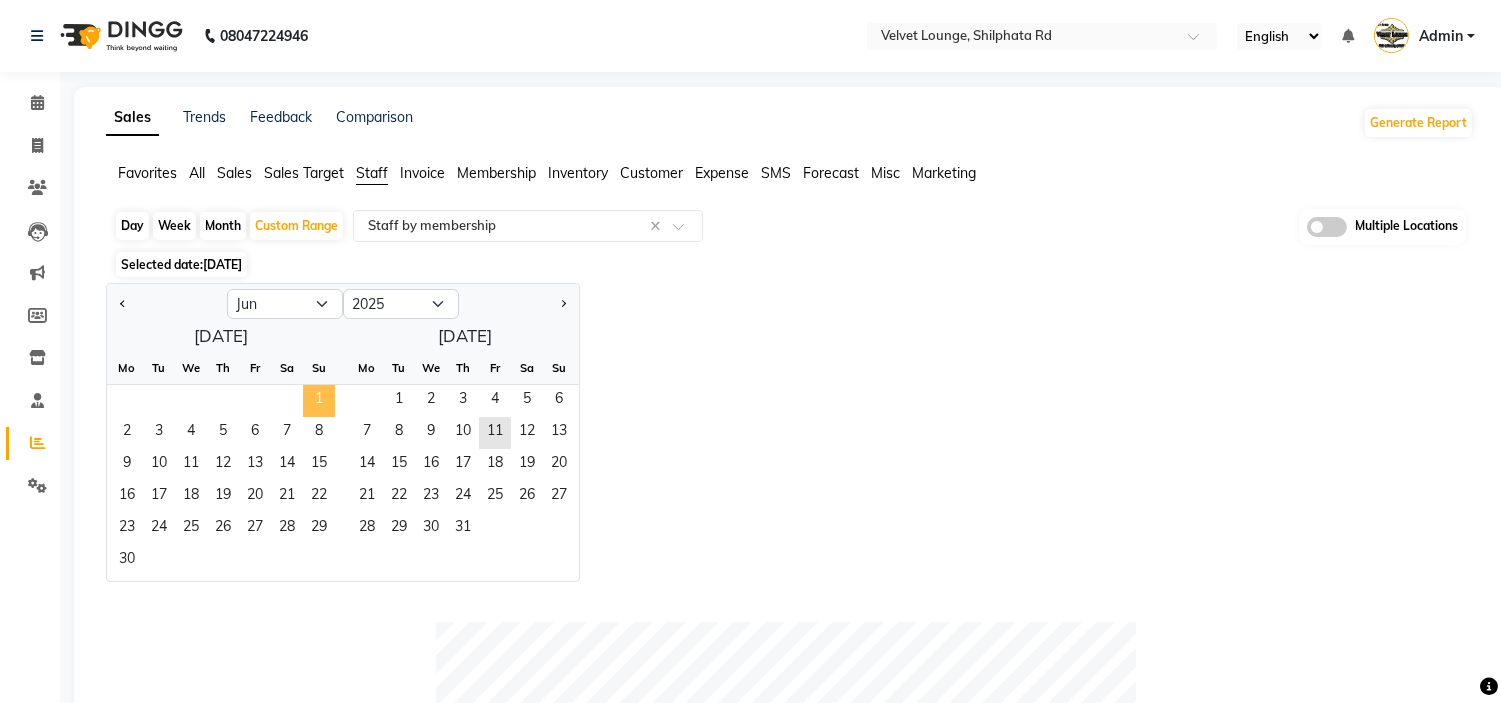click on "1" 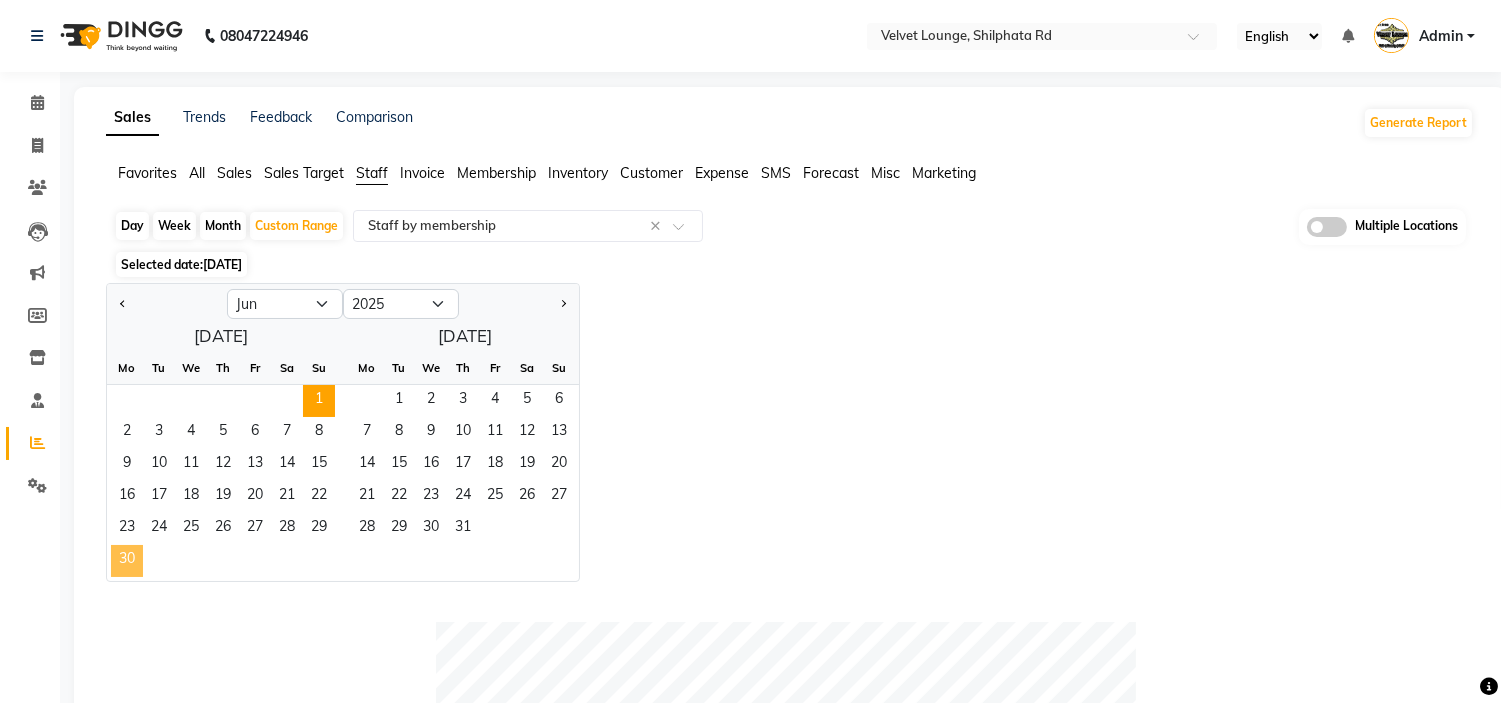 click on "30" 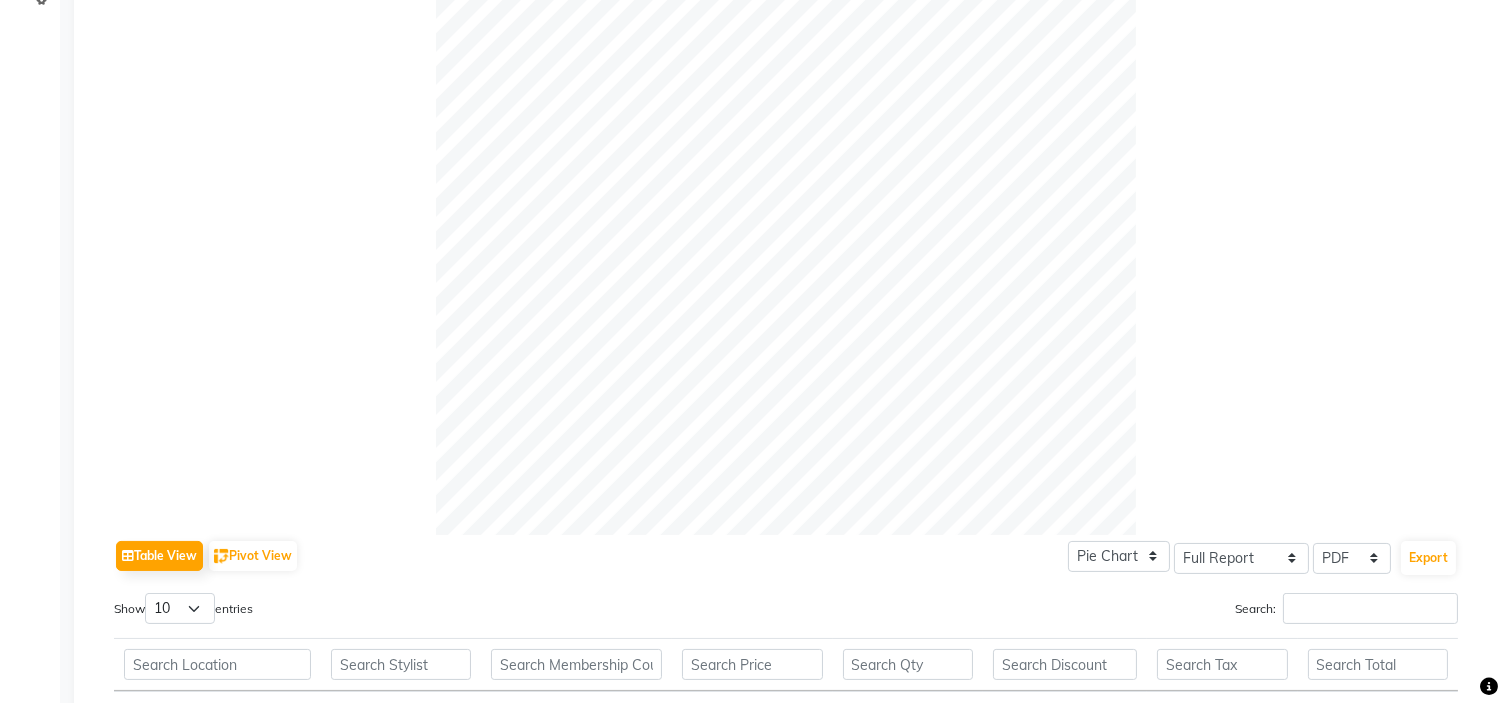 scroll, scrollTop: 0, scrollLeft: 0, axis: both 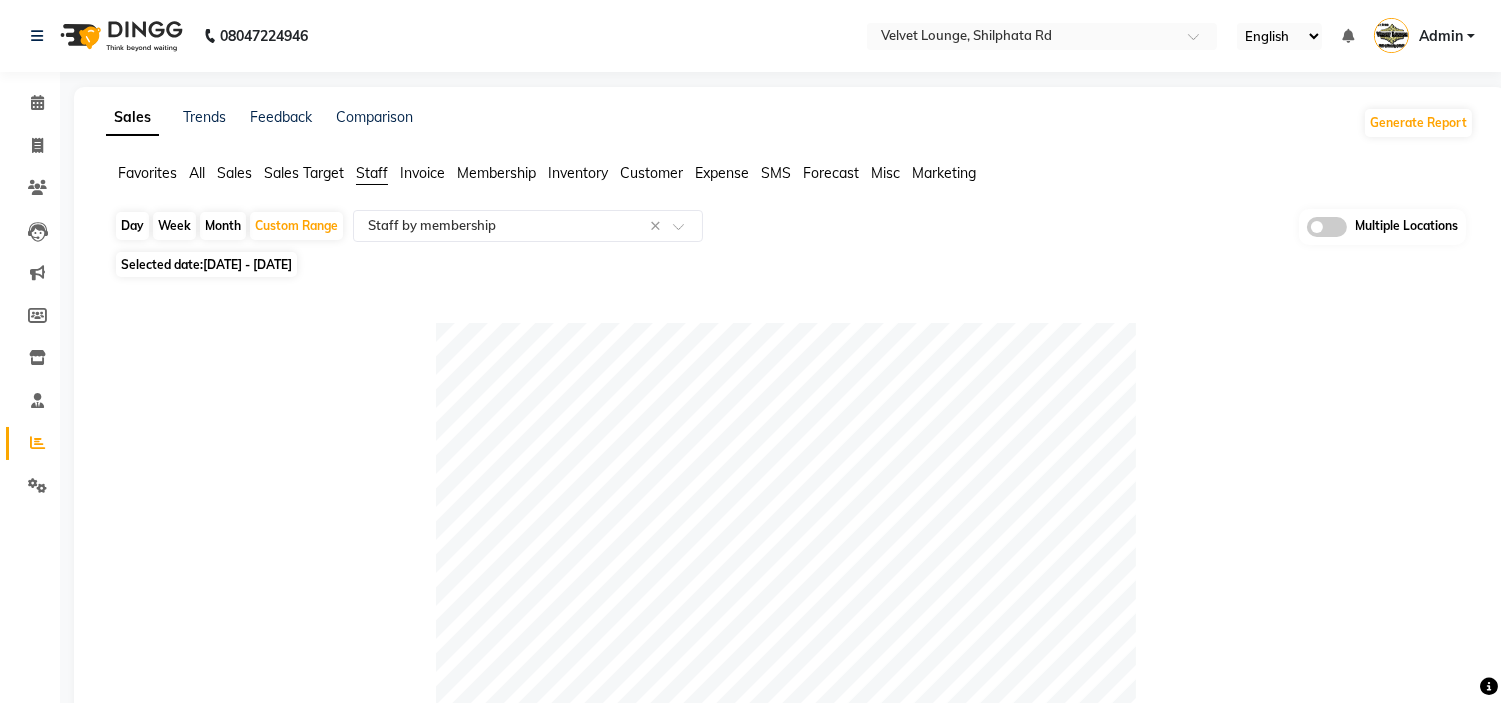 click on "01-06-2025 - 30-06-2025" 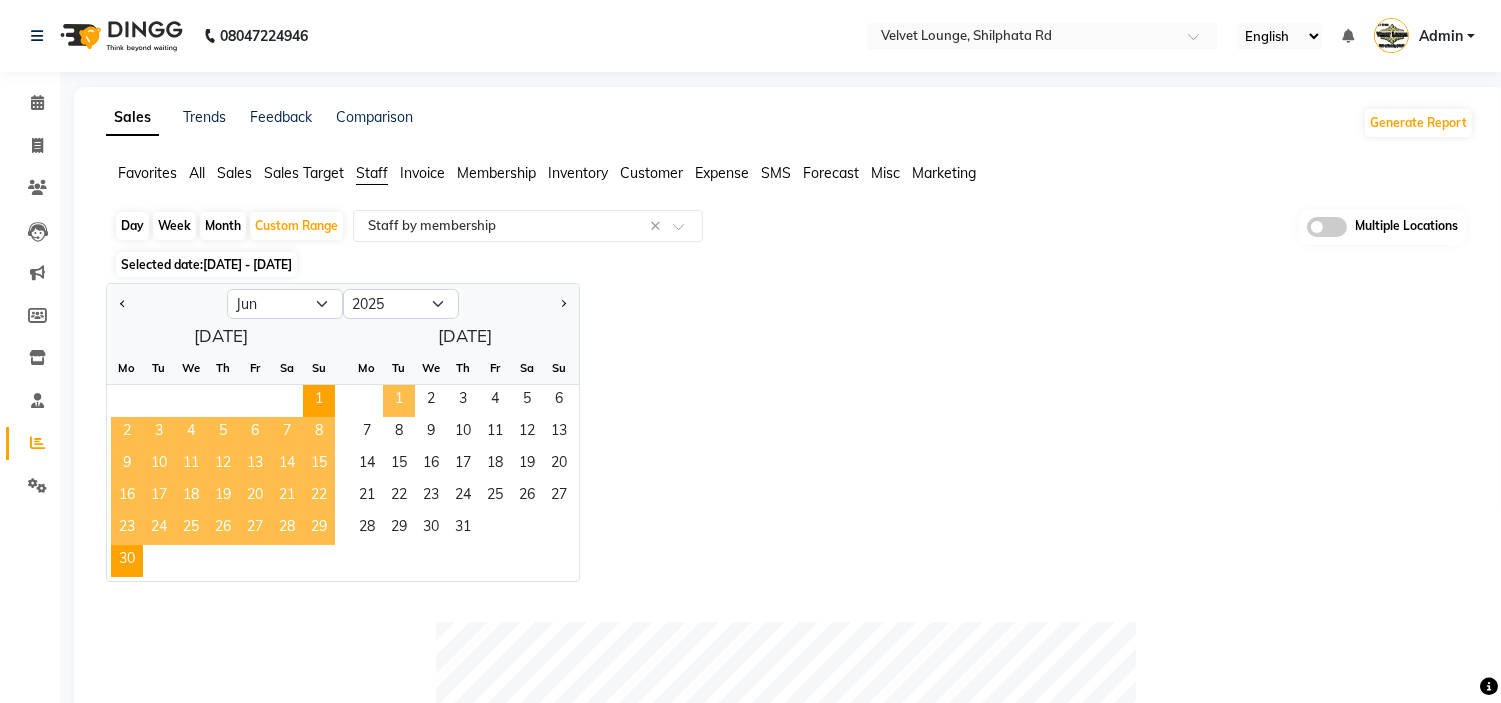 click on "1" 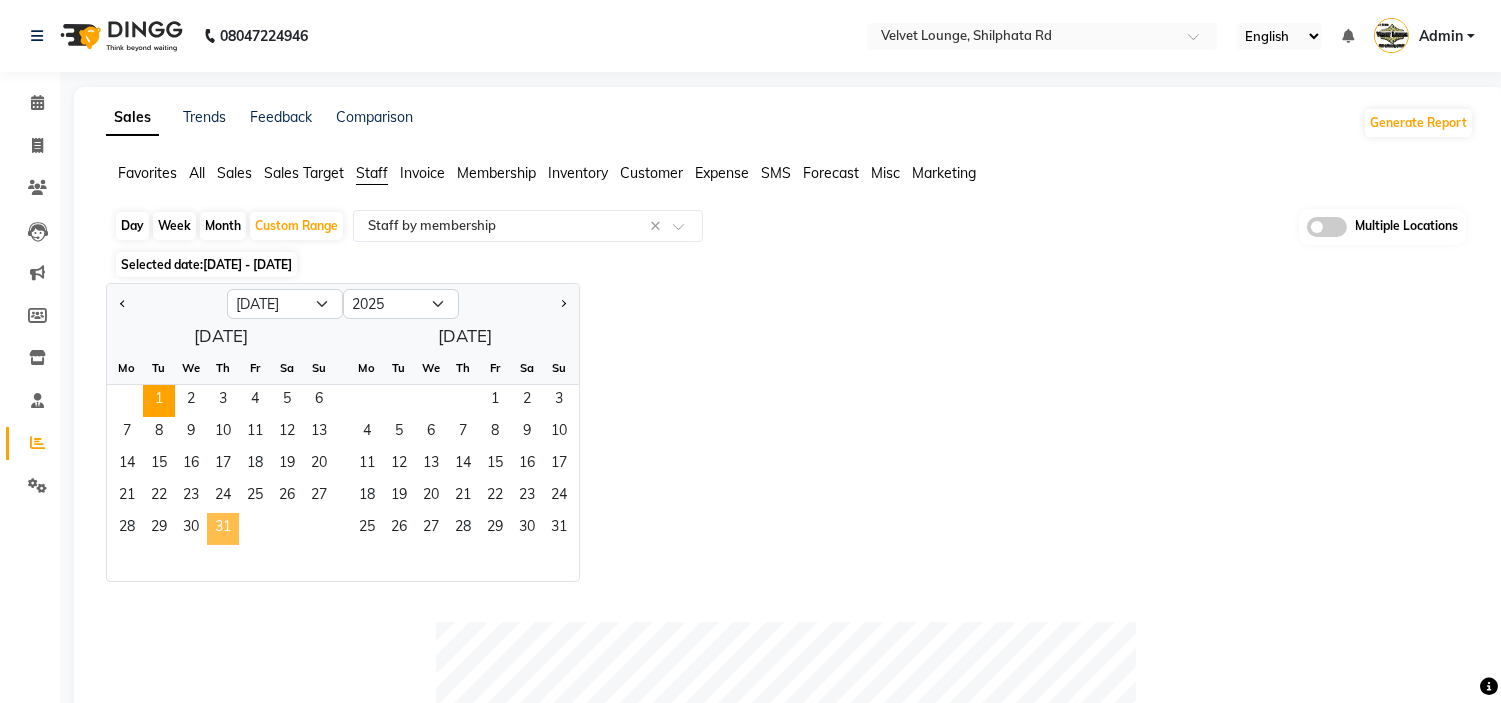 click on "31" 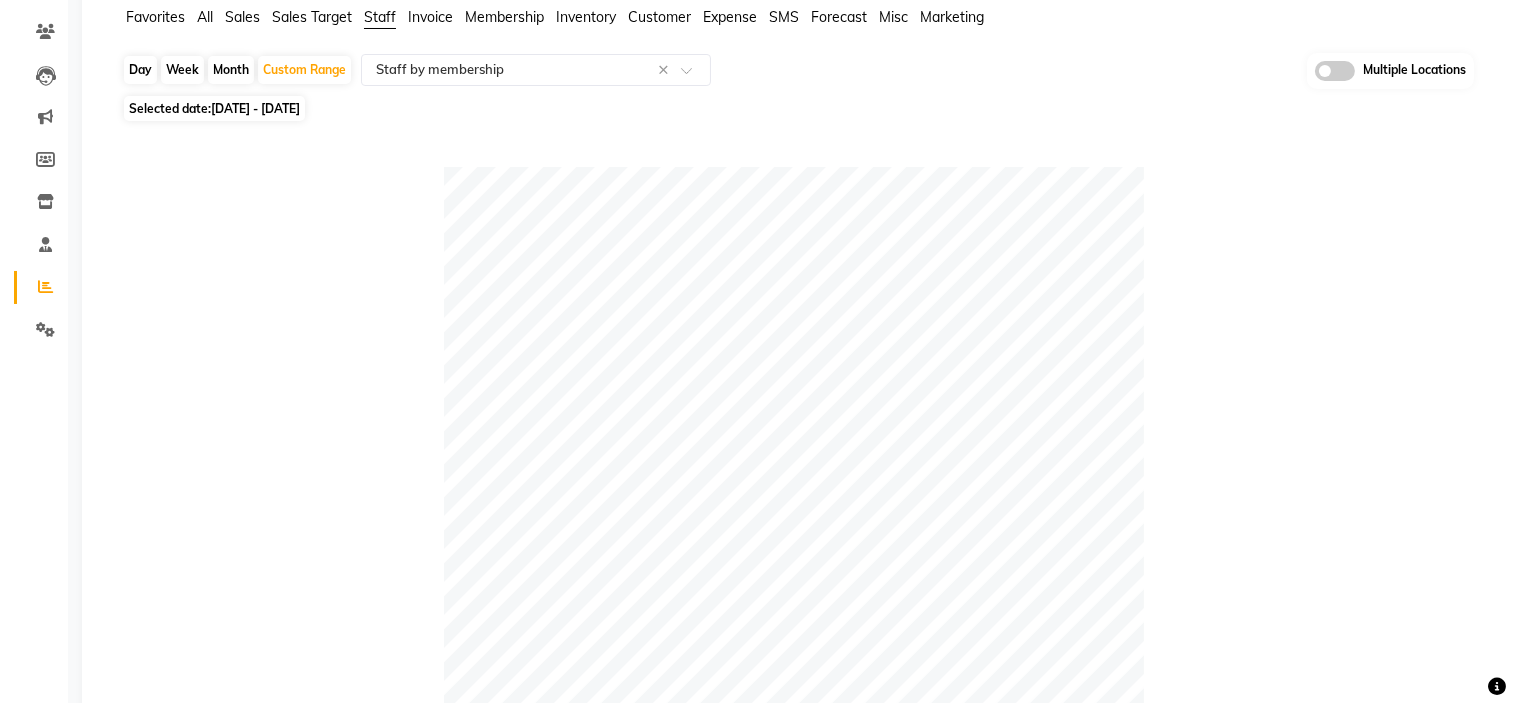scroll, scrollTop: 0, scrollLeft: 0, axis: both 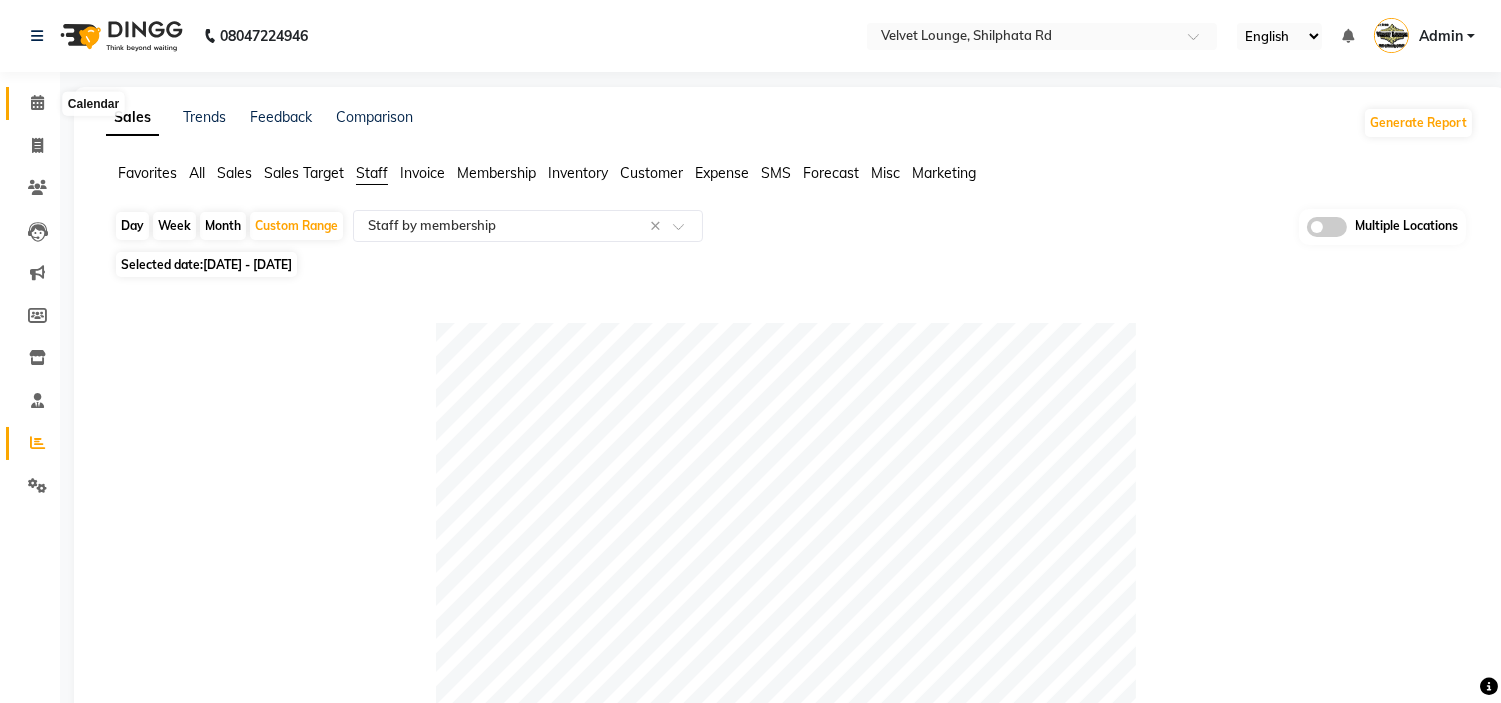 click 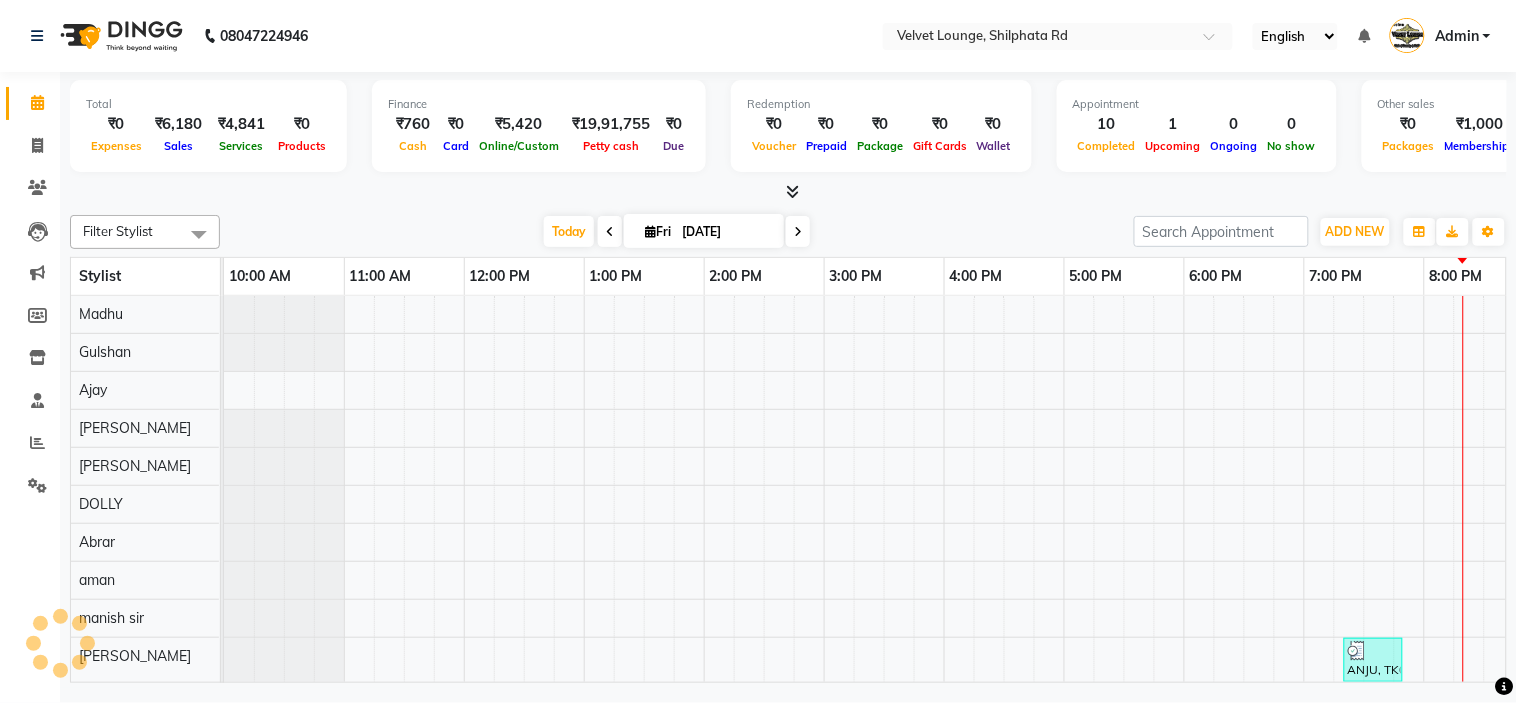 scroll, scrollTop: 0, scrollLeft: 0, axis: both 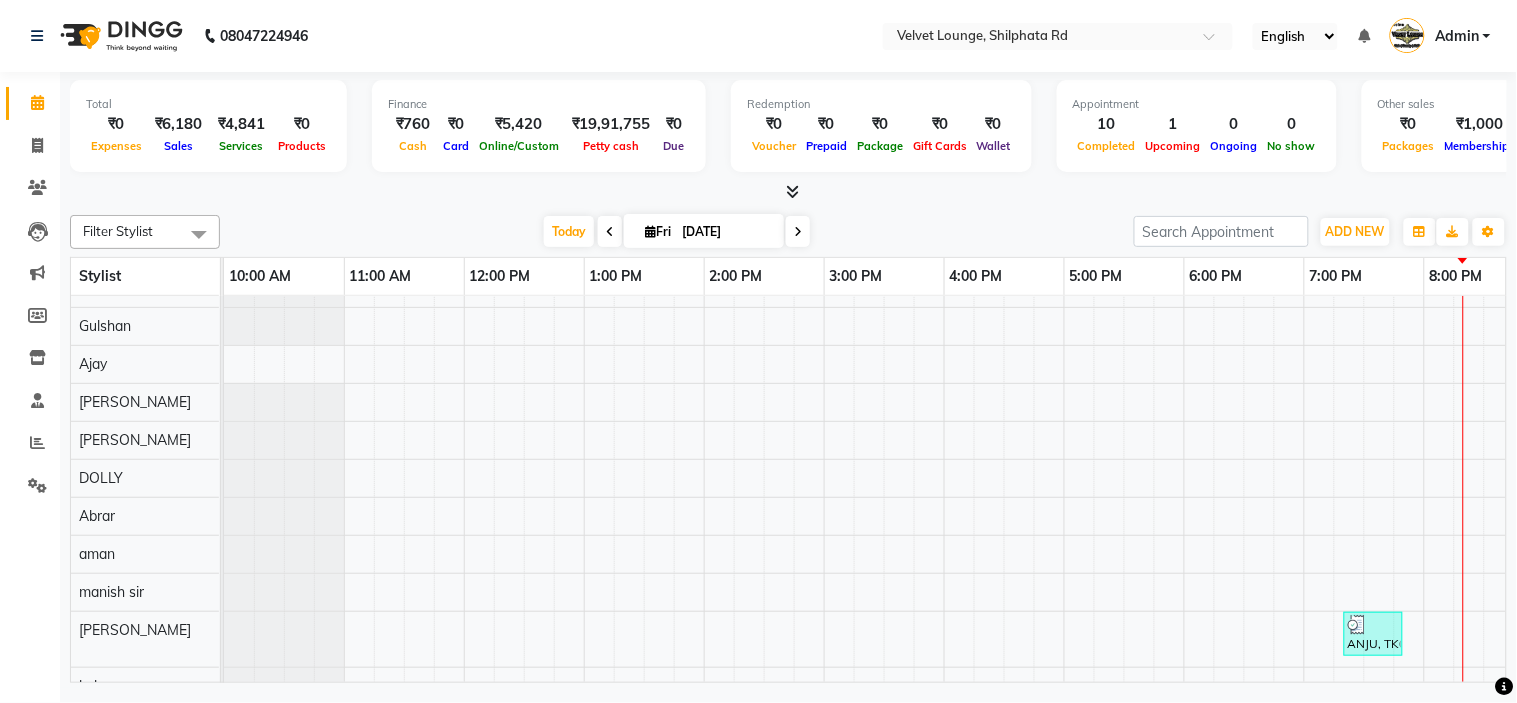 click on "Today  Fri 11-07-2025" at bounding box center (677, 232) 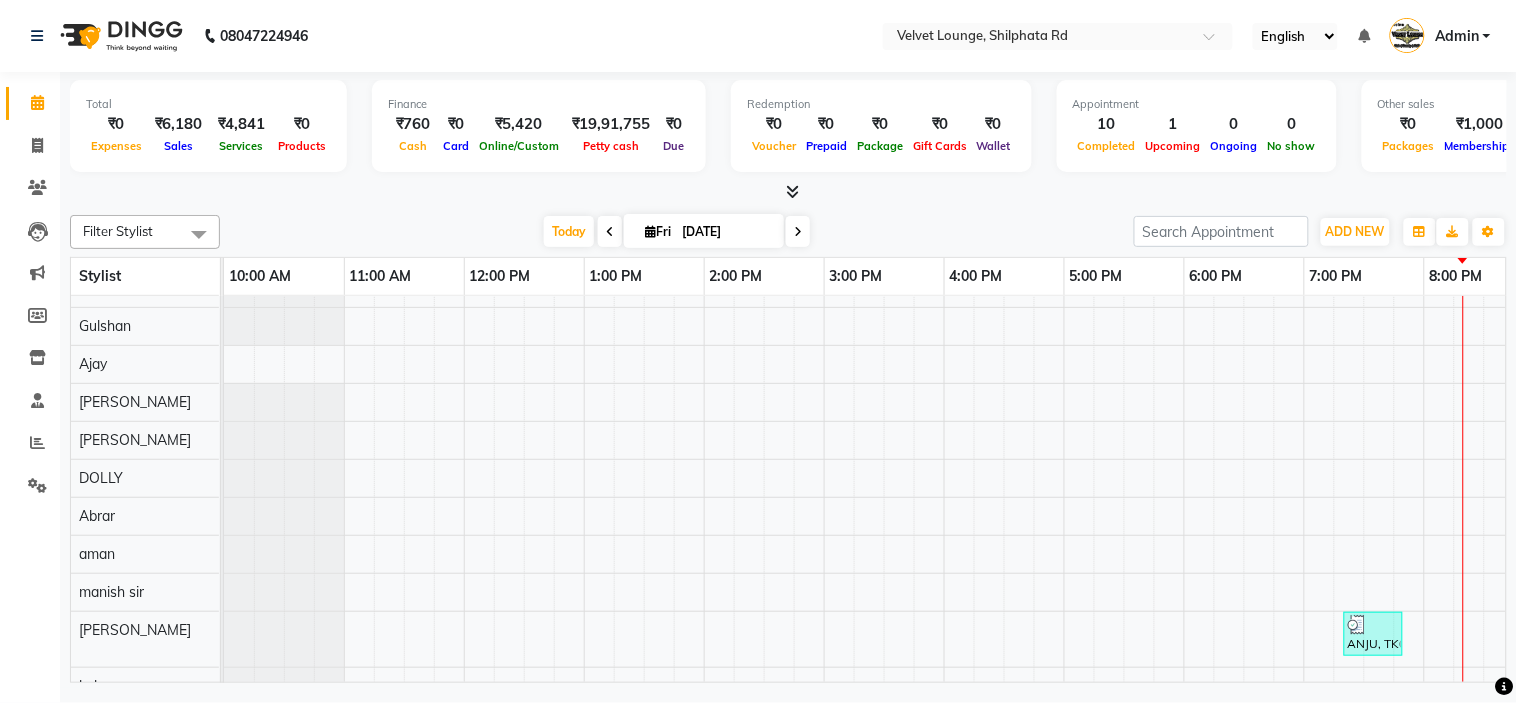 click at bounding box center (788, 192) 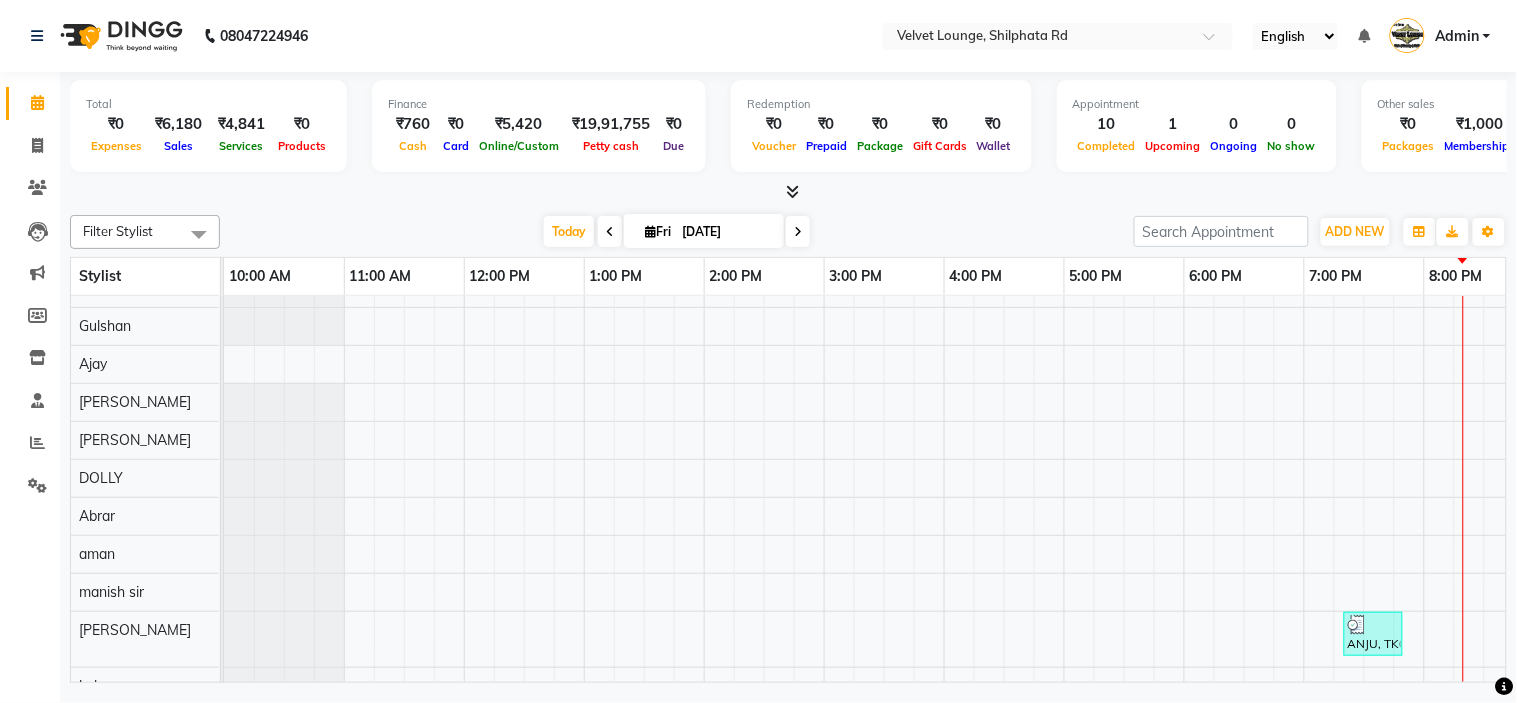scroll, scrollTop: 401, scrollLeft: 0, axis: vertical 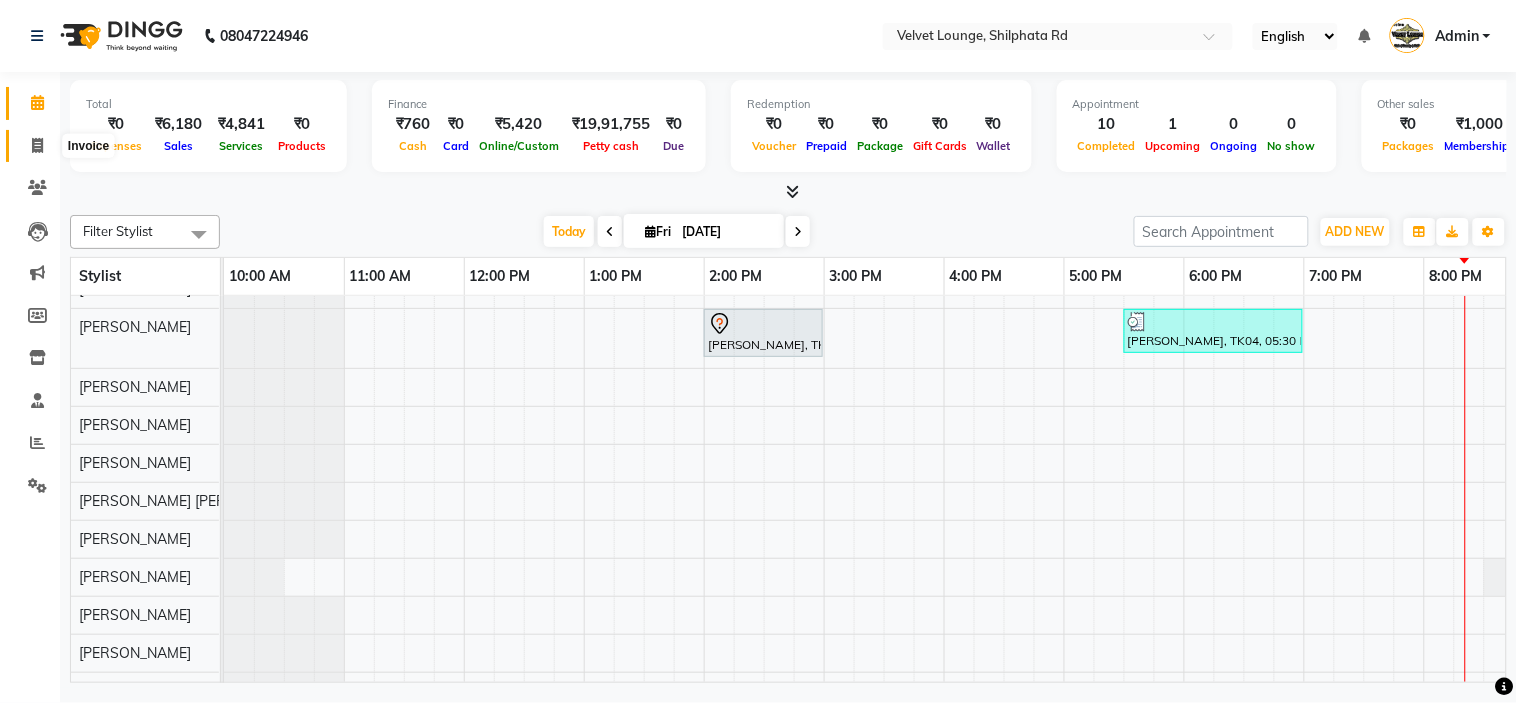 click 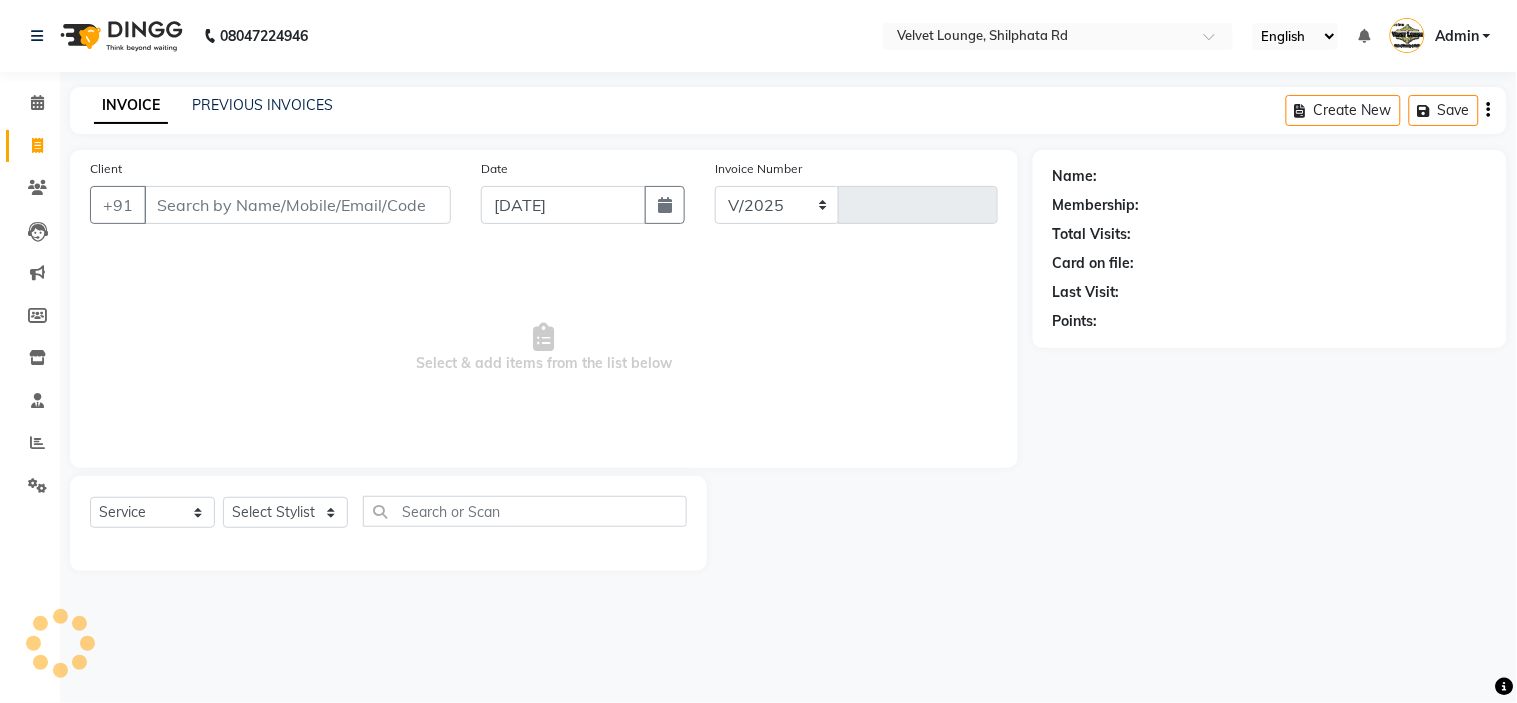 select on "122" 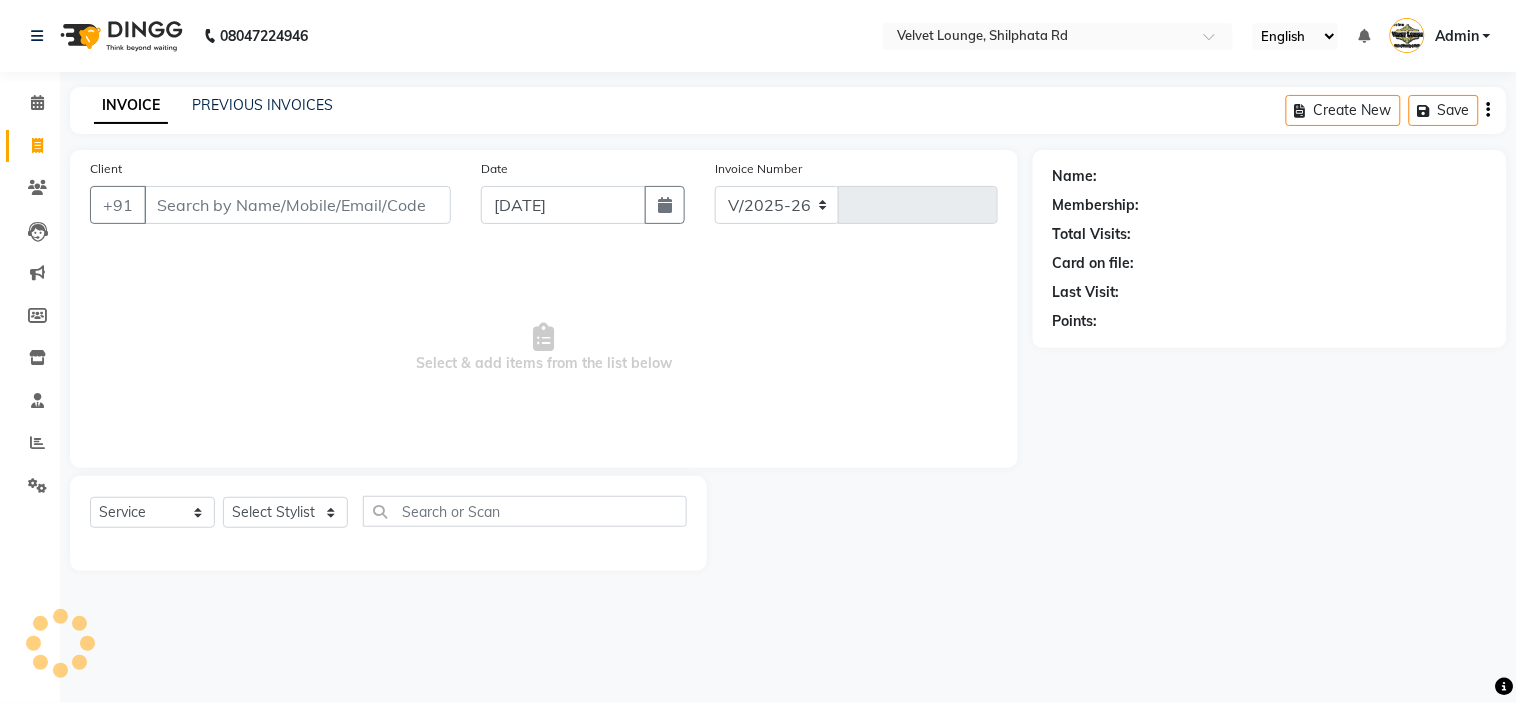 type on "1341" 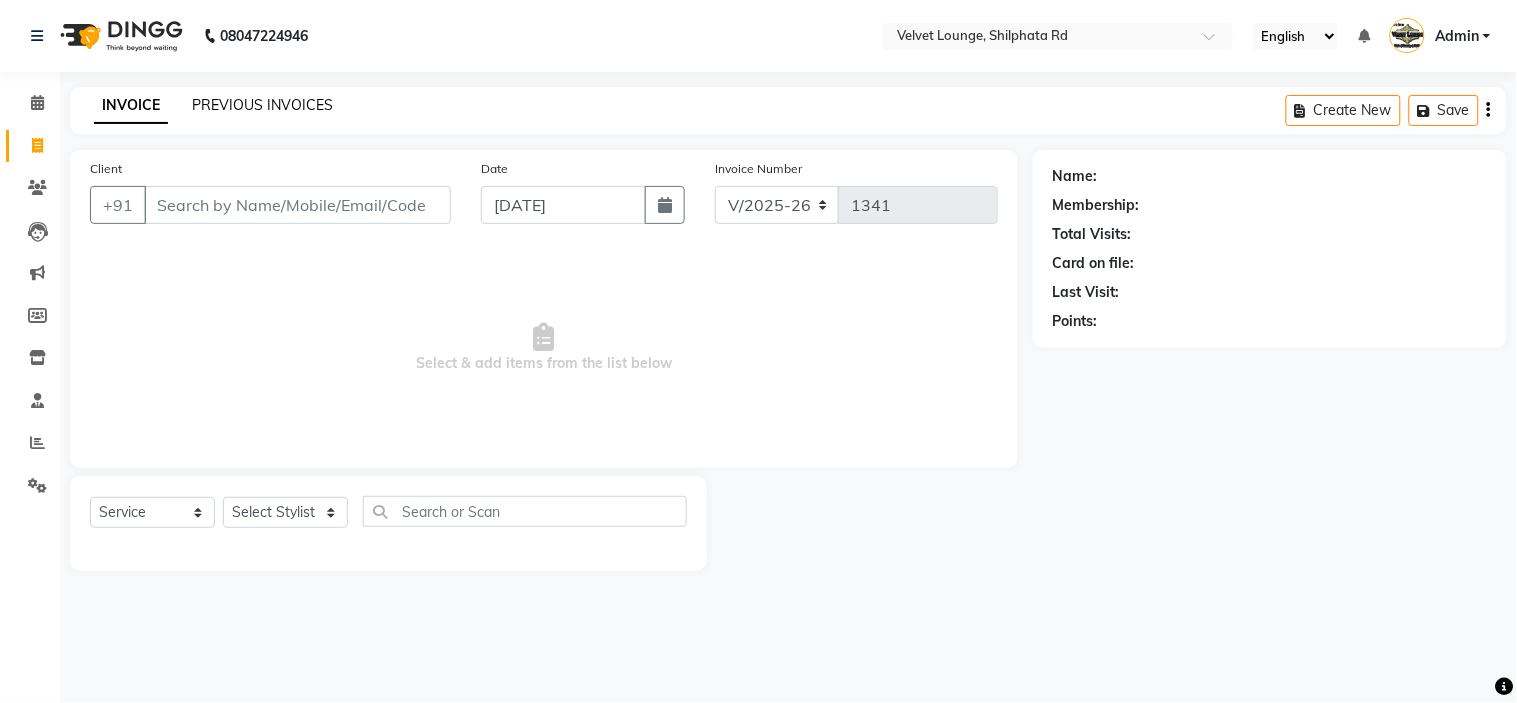 click on "PREVIOUS INVOICES" 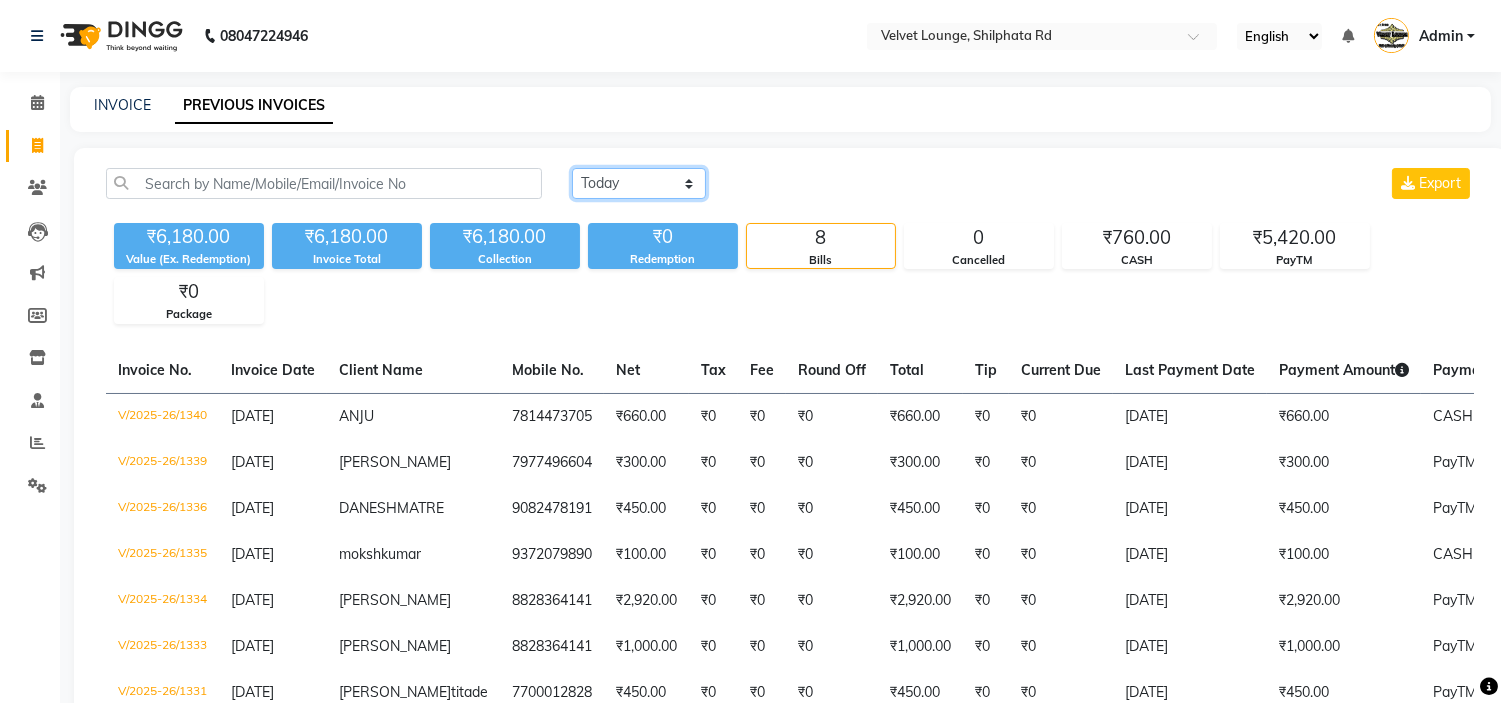 click on "Today Yesterday Custom Range" 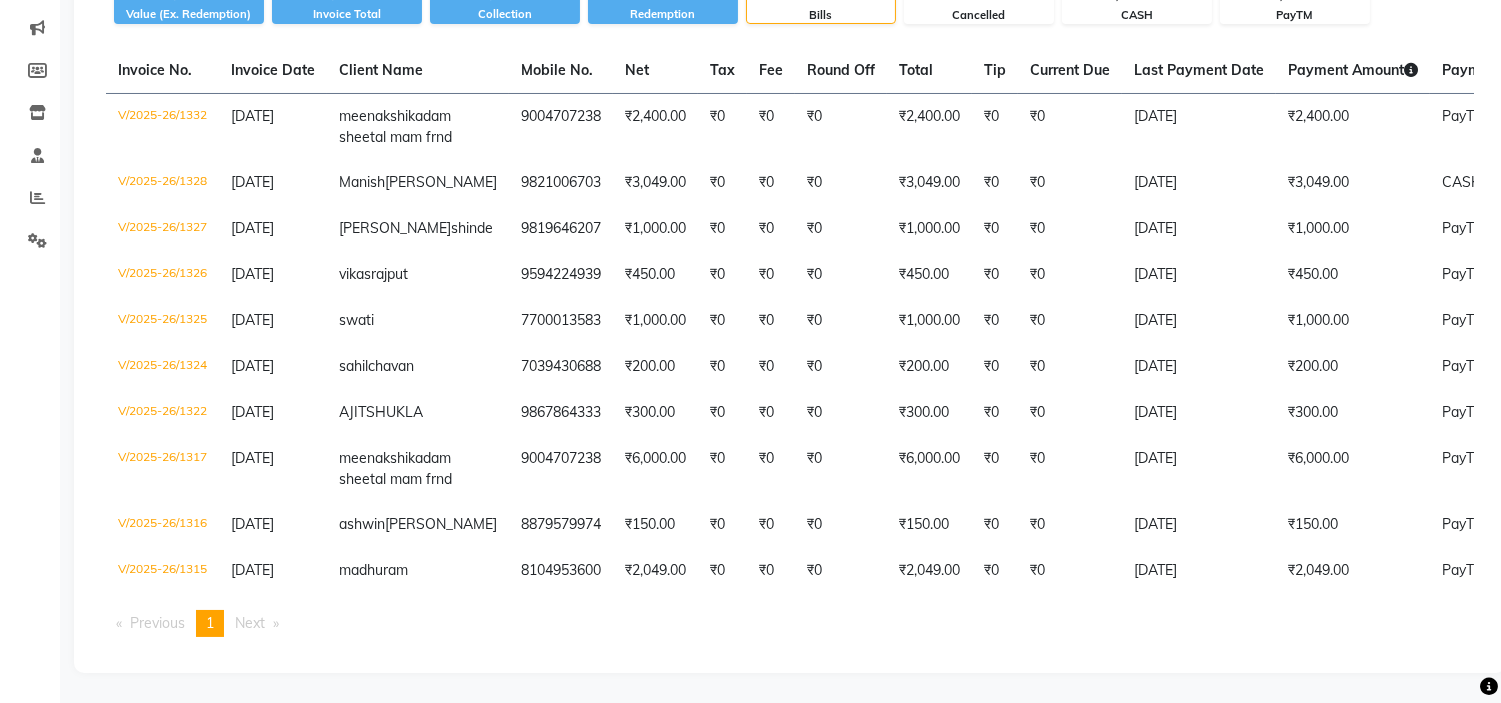 scroll, scrollTop: 256, scrollLeft: 0, axis: vertical 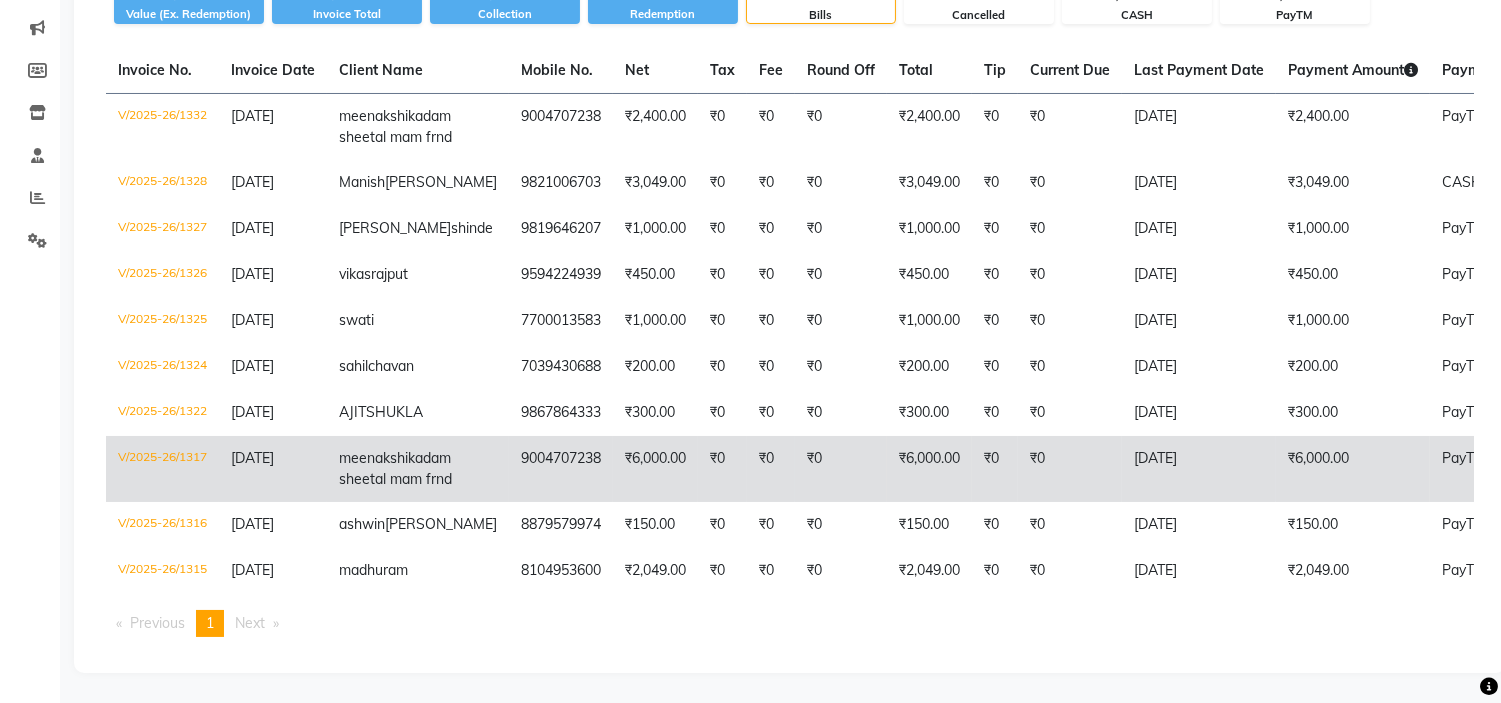 click on "₹6,000.00" 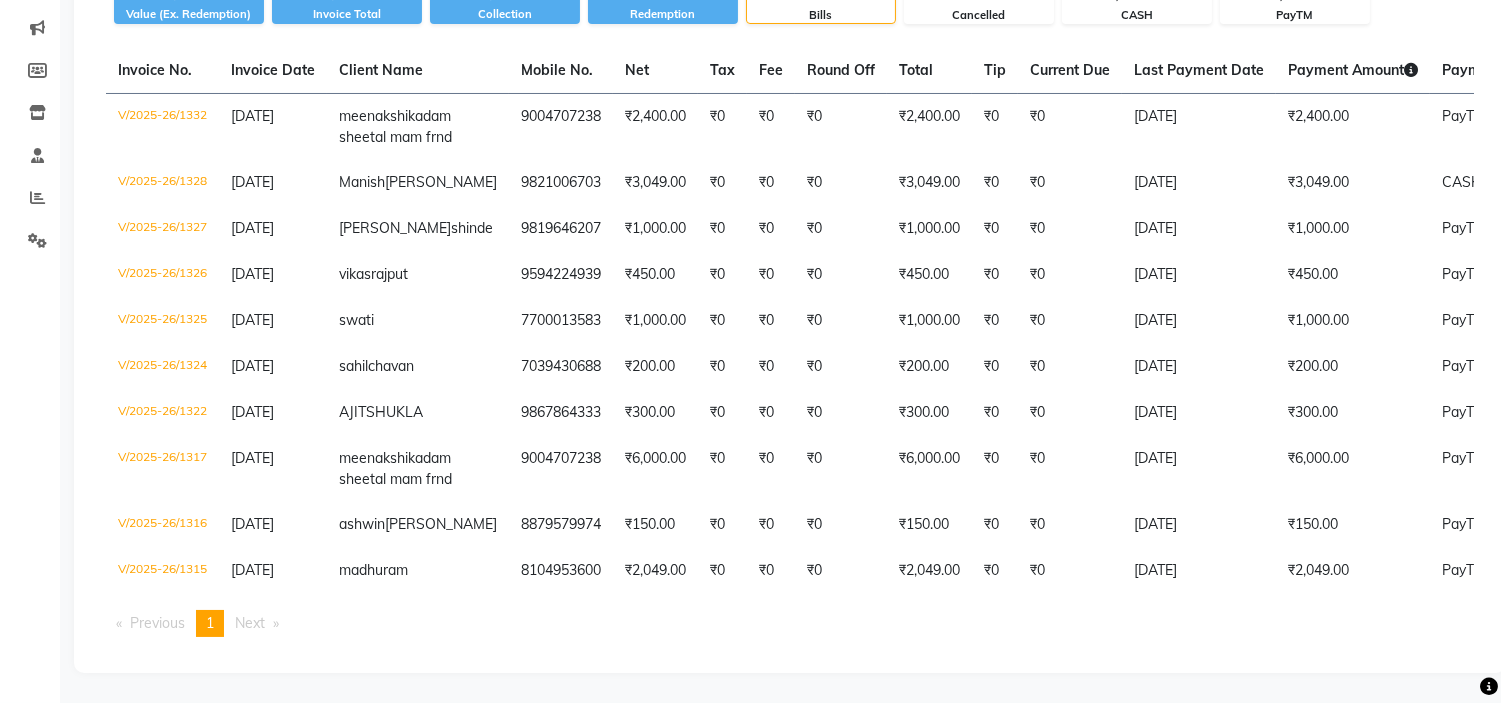 scroll, scrollTop: 424, scrollLeft: 0, axis: vertical 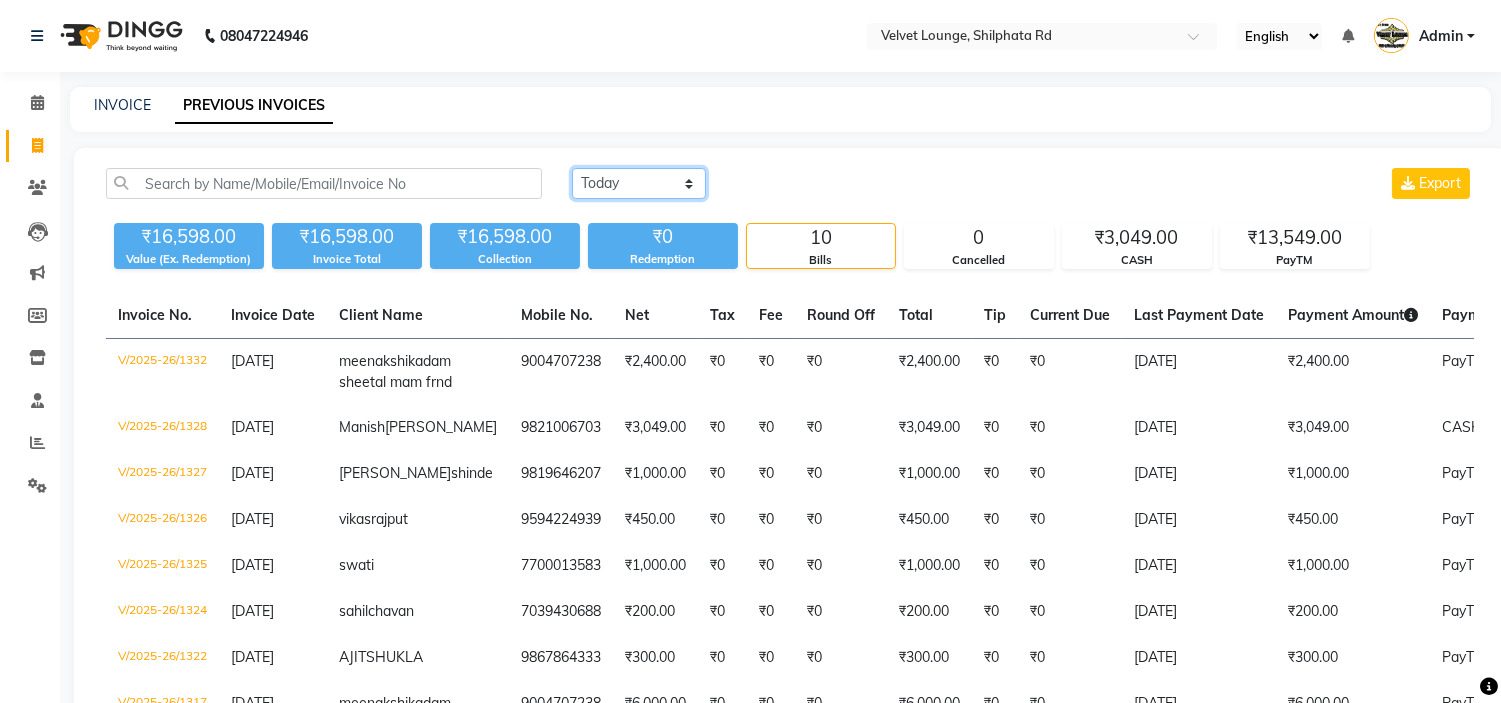 click on "Today Yesterday Custom Range" 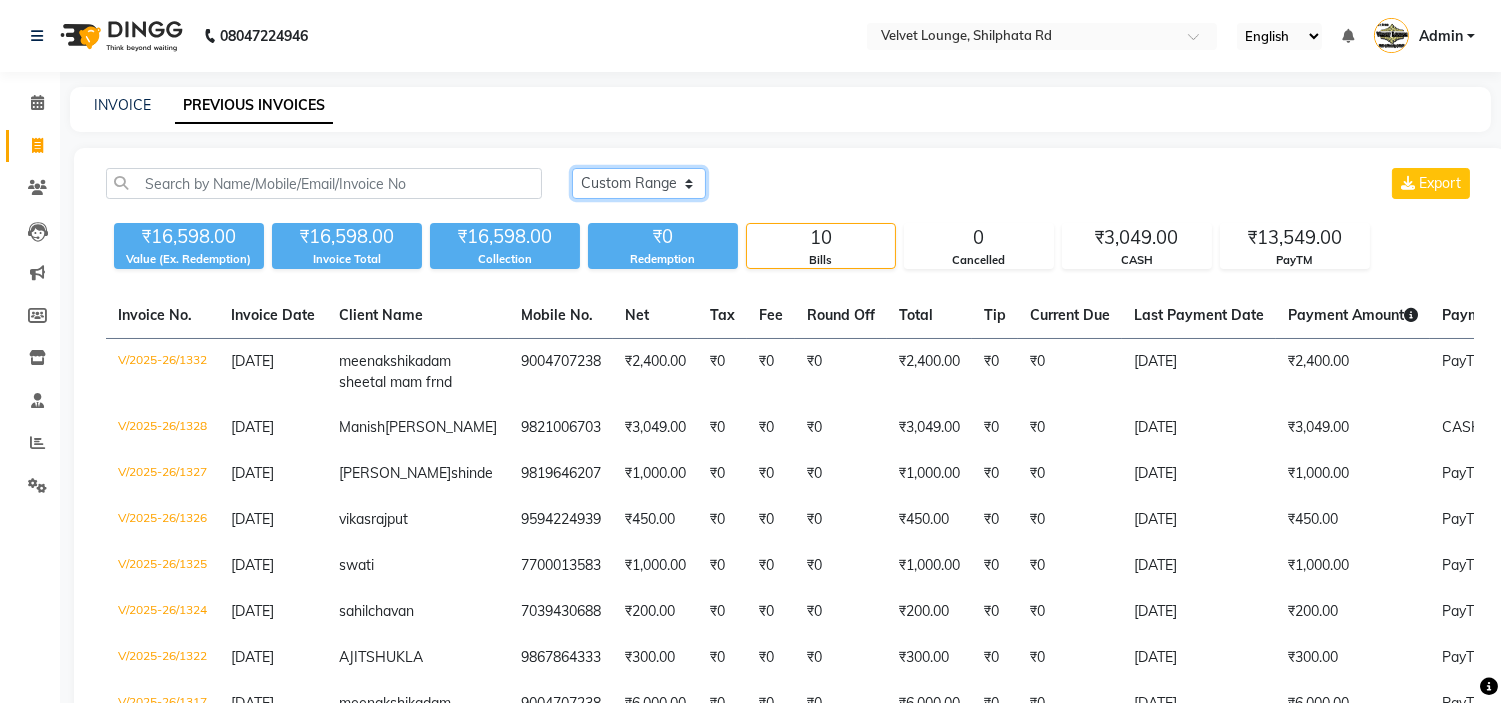 click on "Today Yesterday Custom Range" 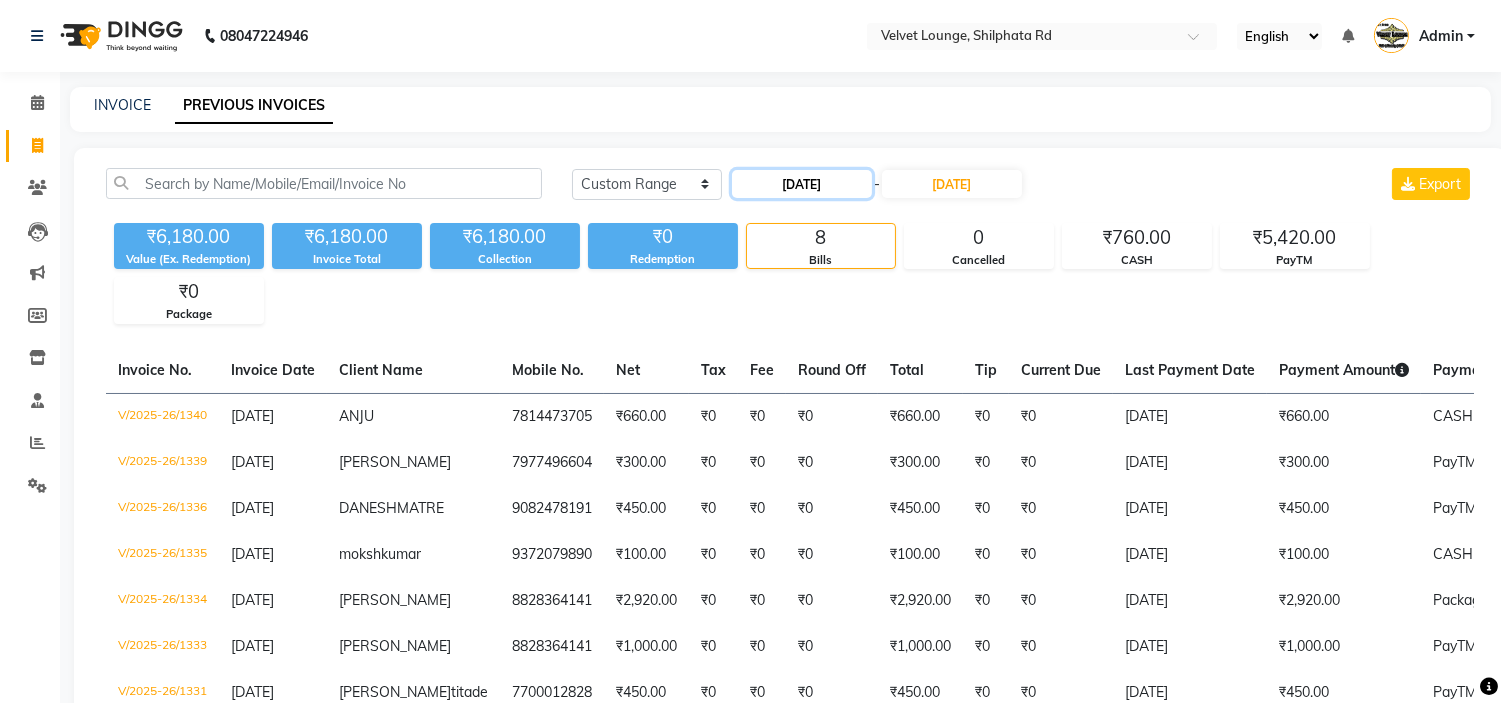 click on "[DATE]" 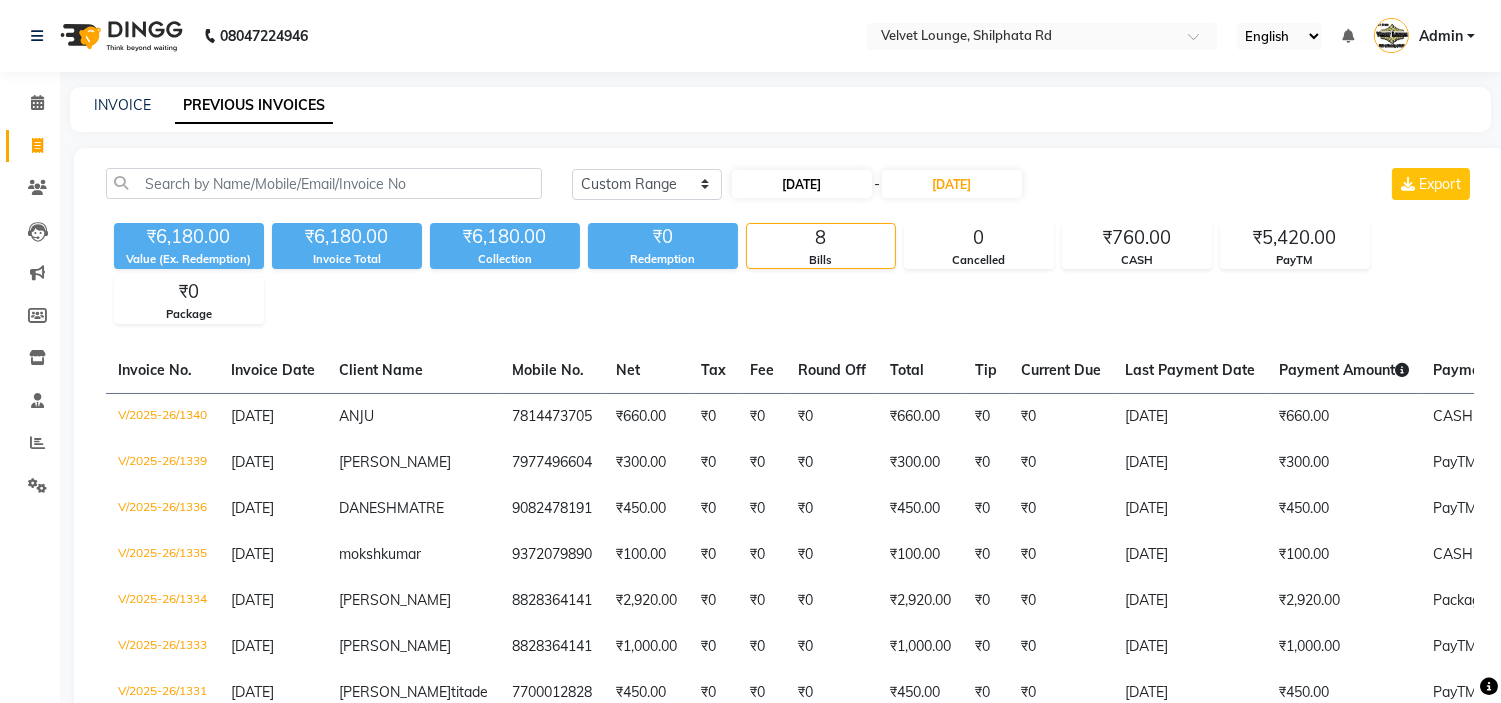 select on "7" 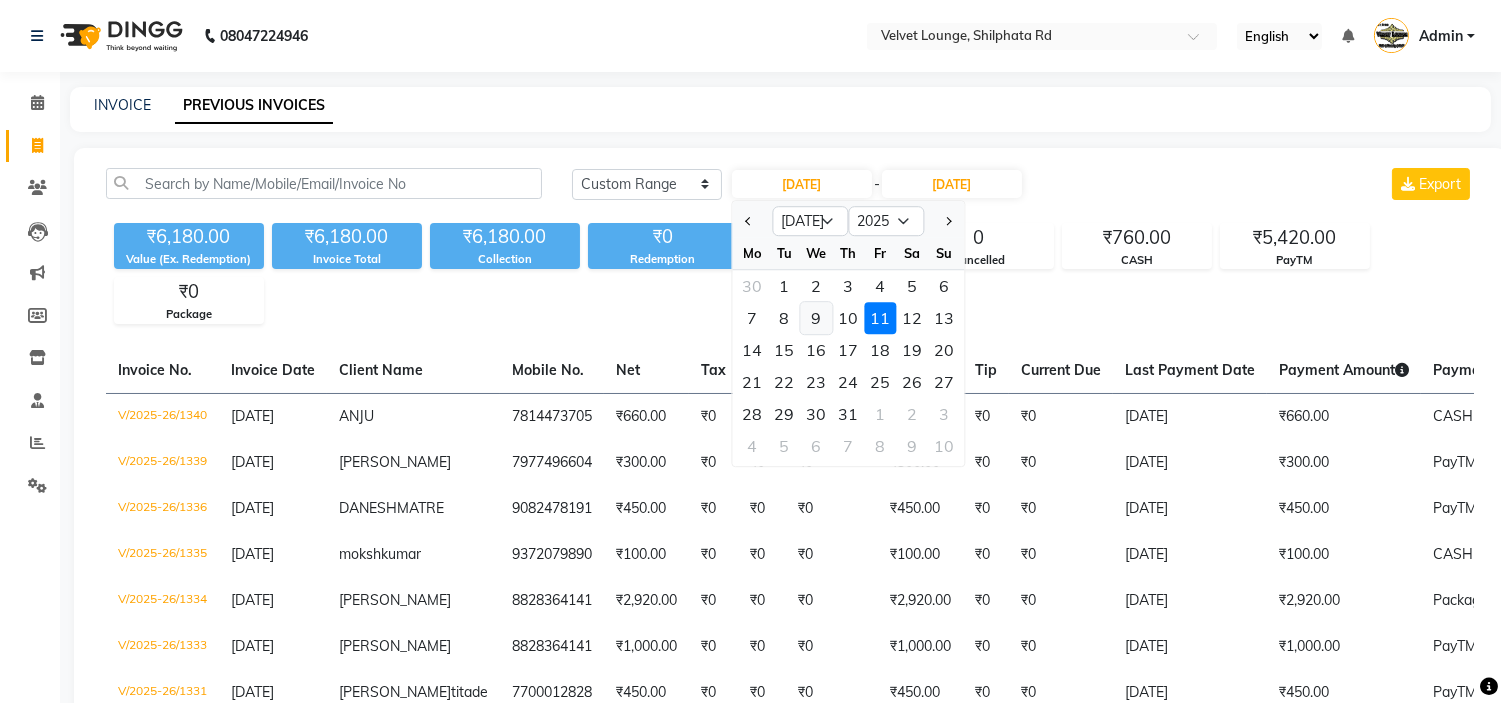 click on "9" 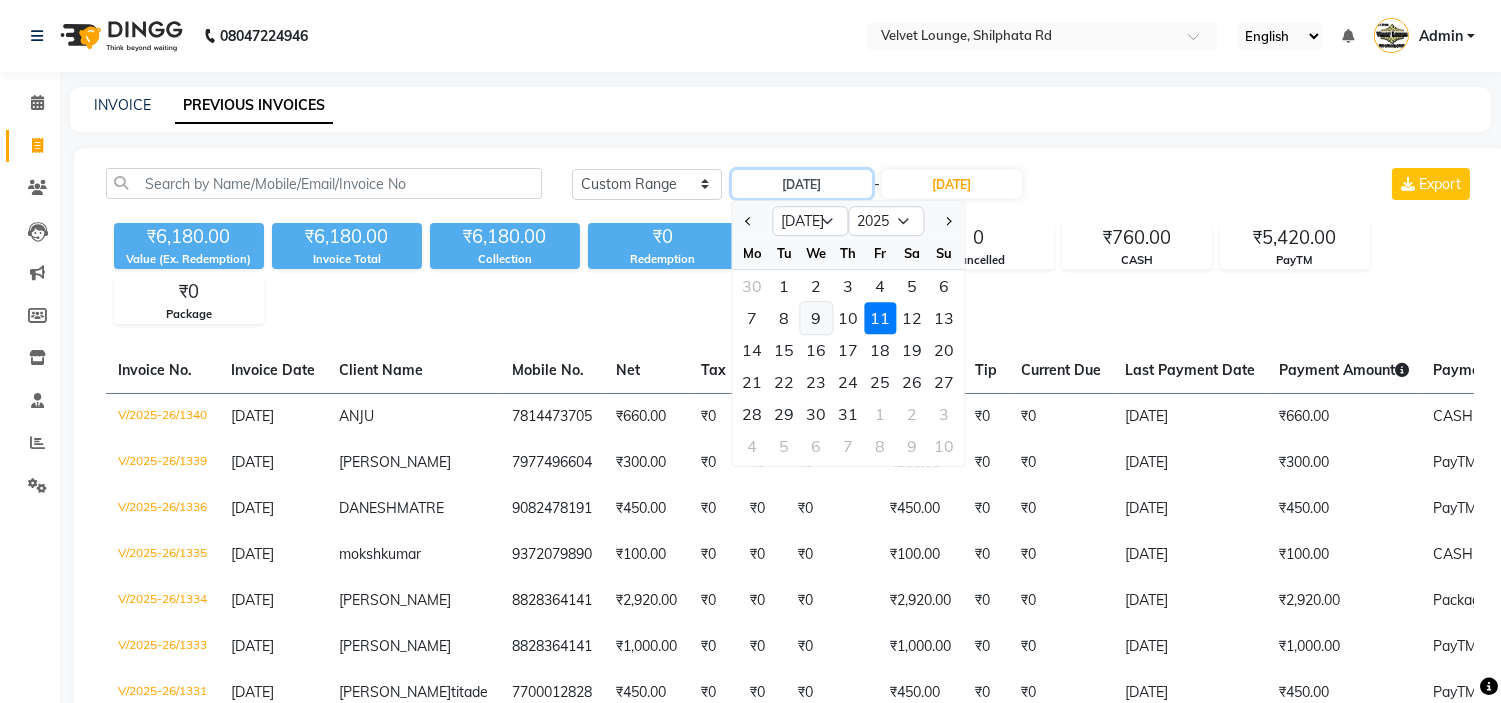 type on "[DATE]" 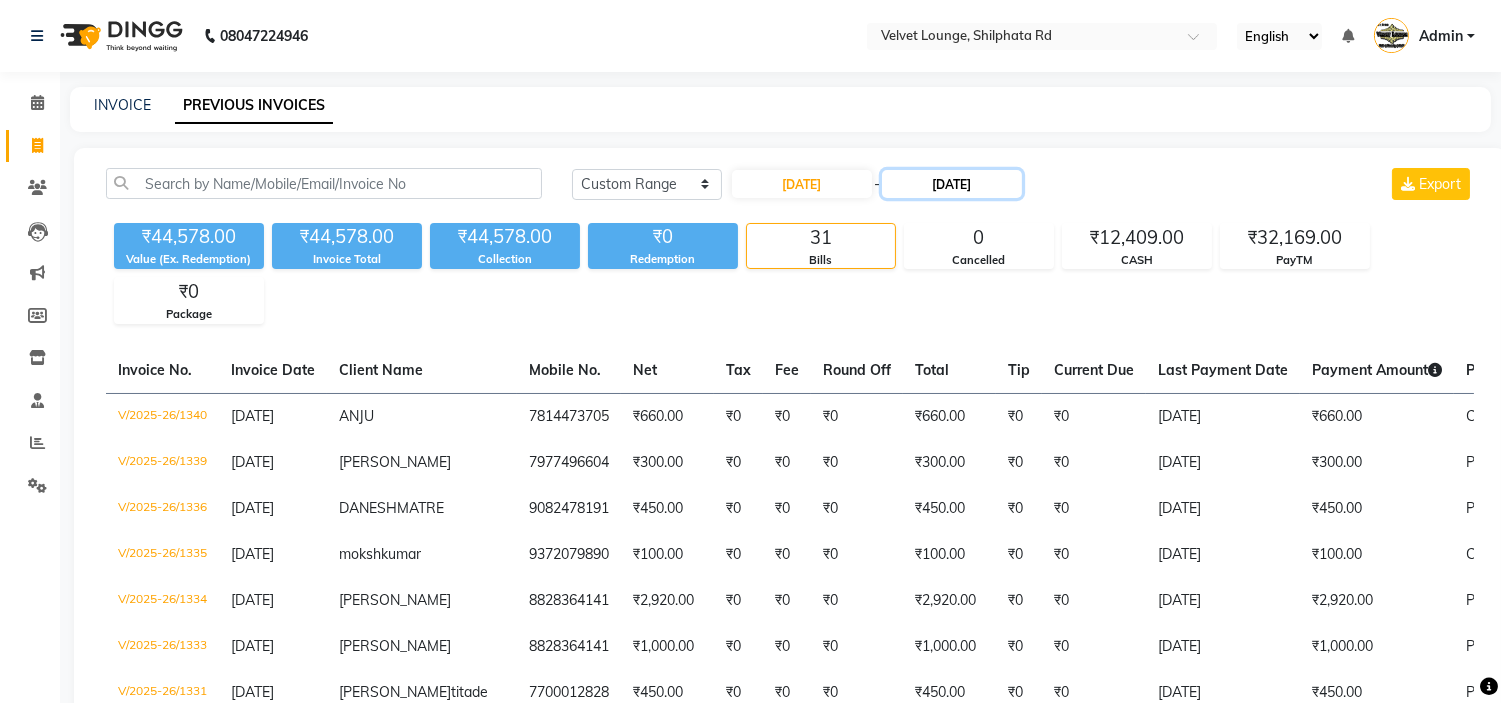 click on "[DATE]" 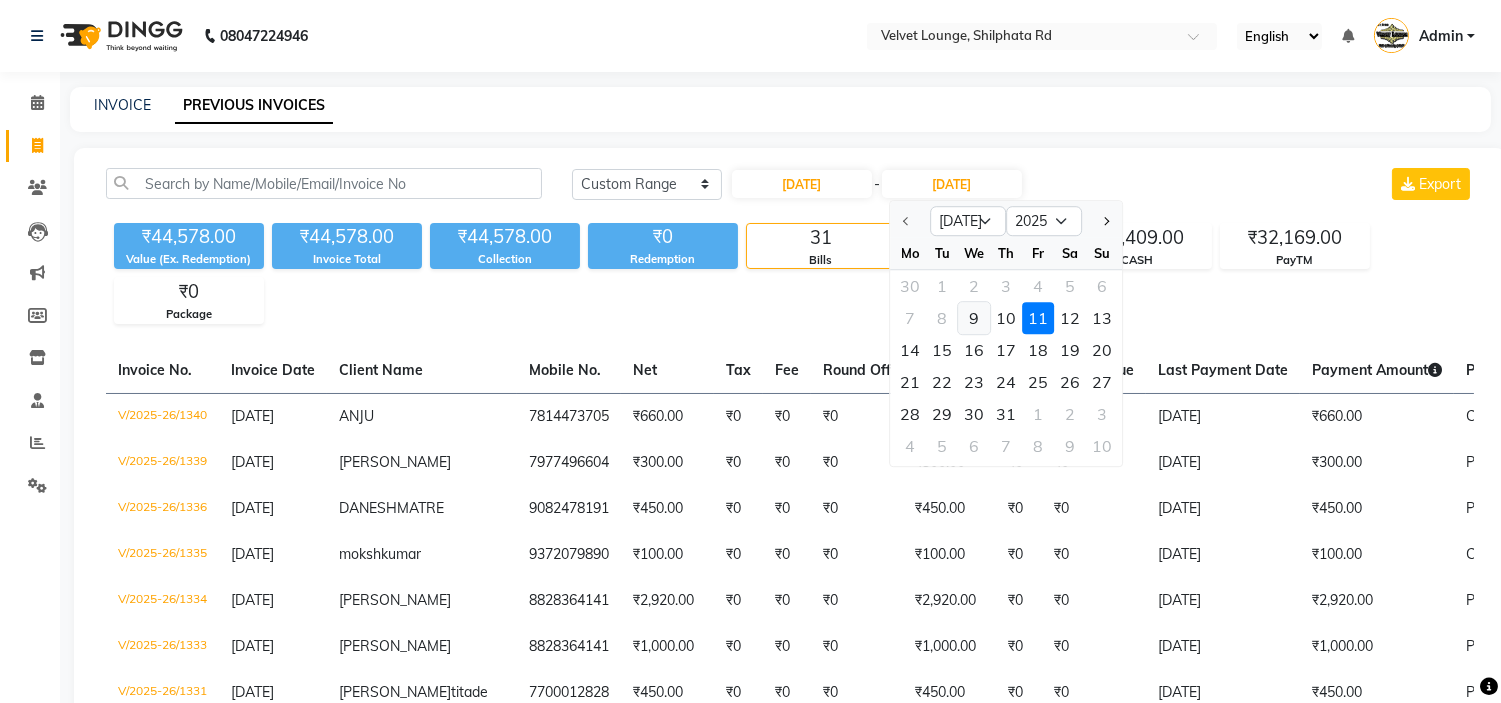 click on "9" 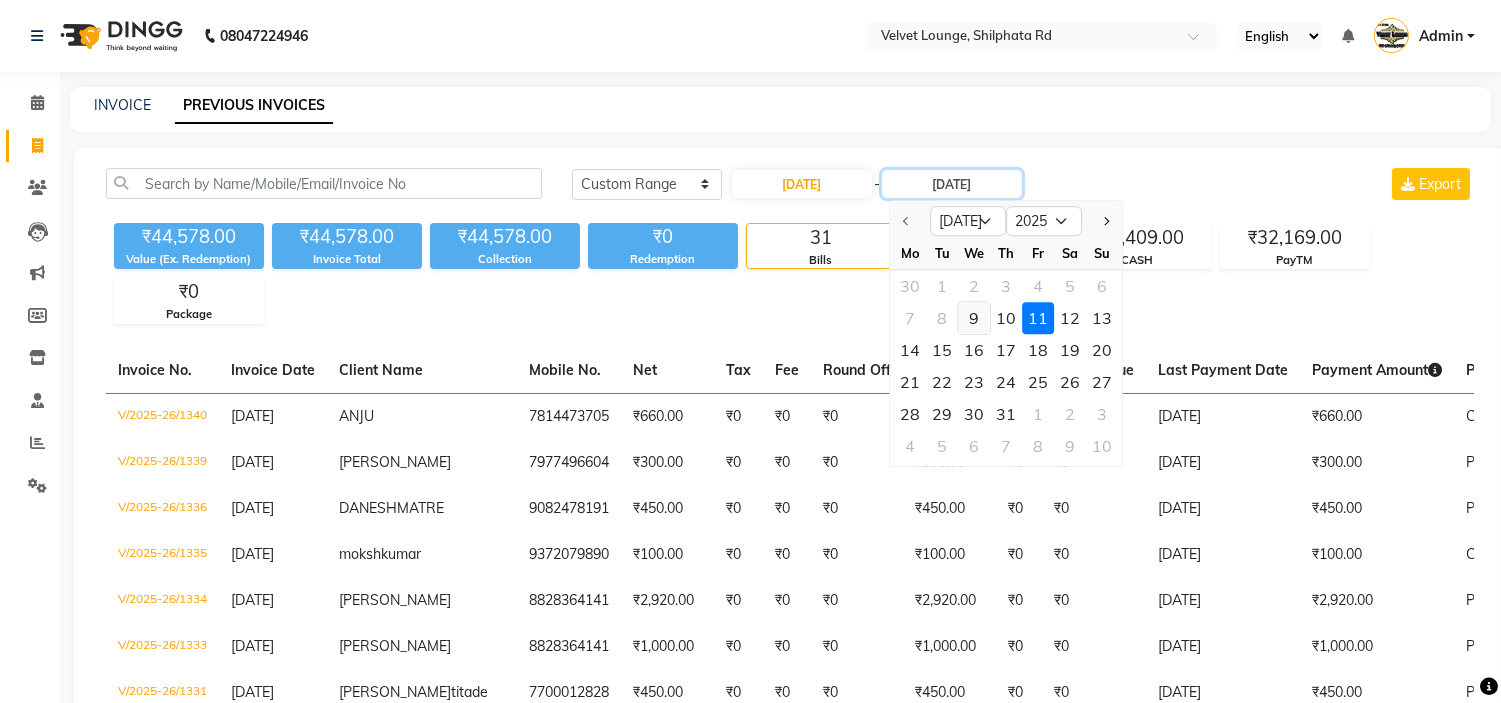 type on "[DATE]" 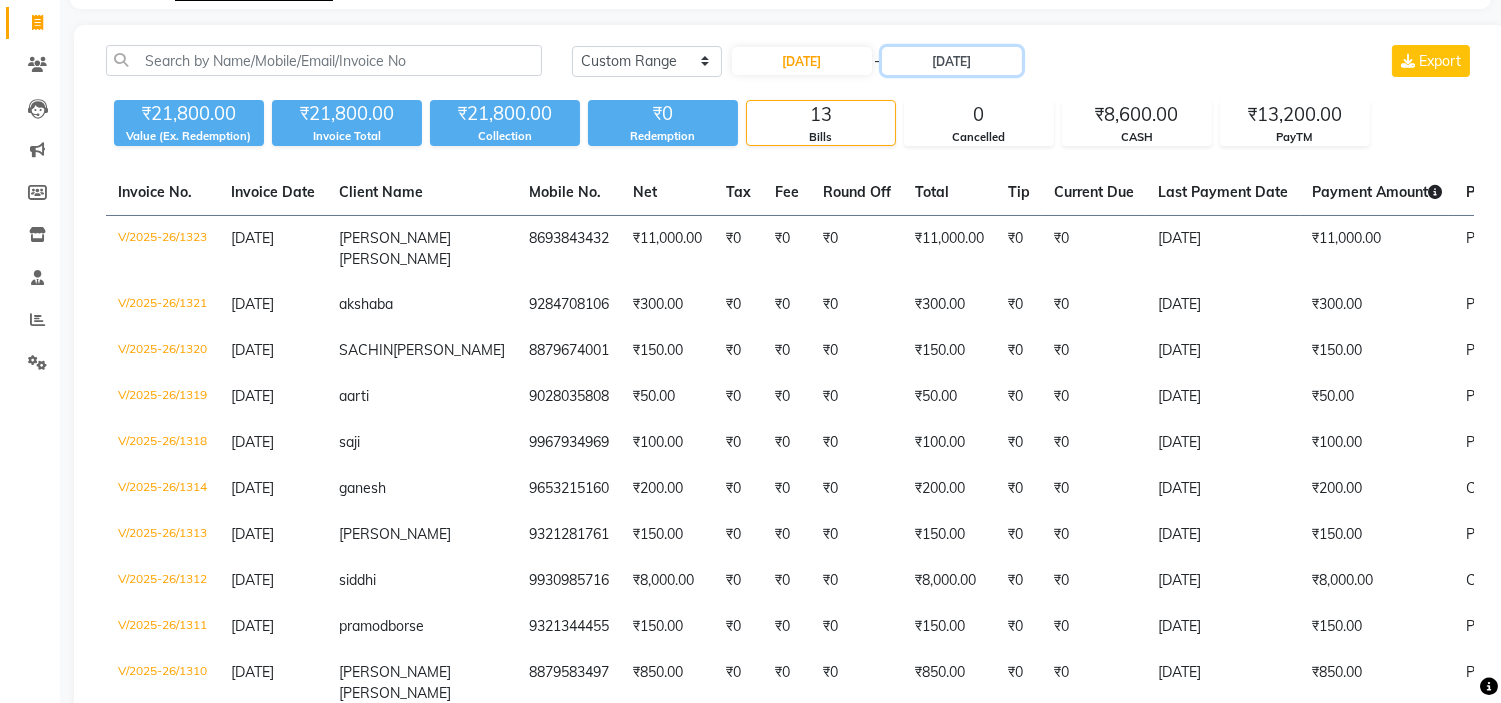 scroll, scrollTop: 130, scrollLeft: 0, axis: vertical 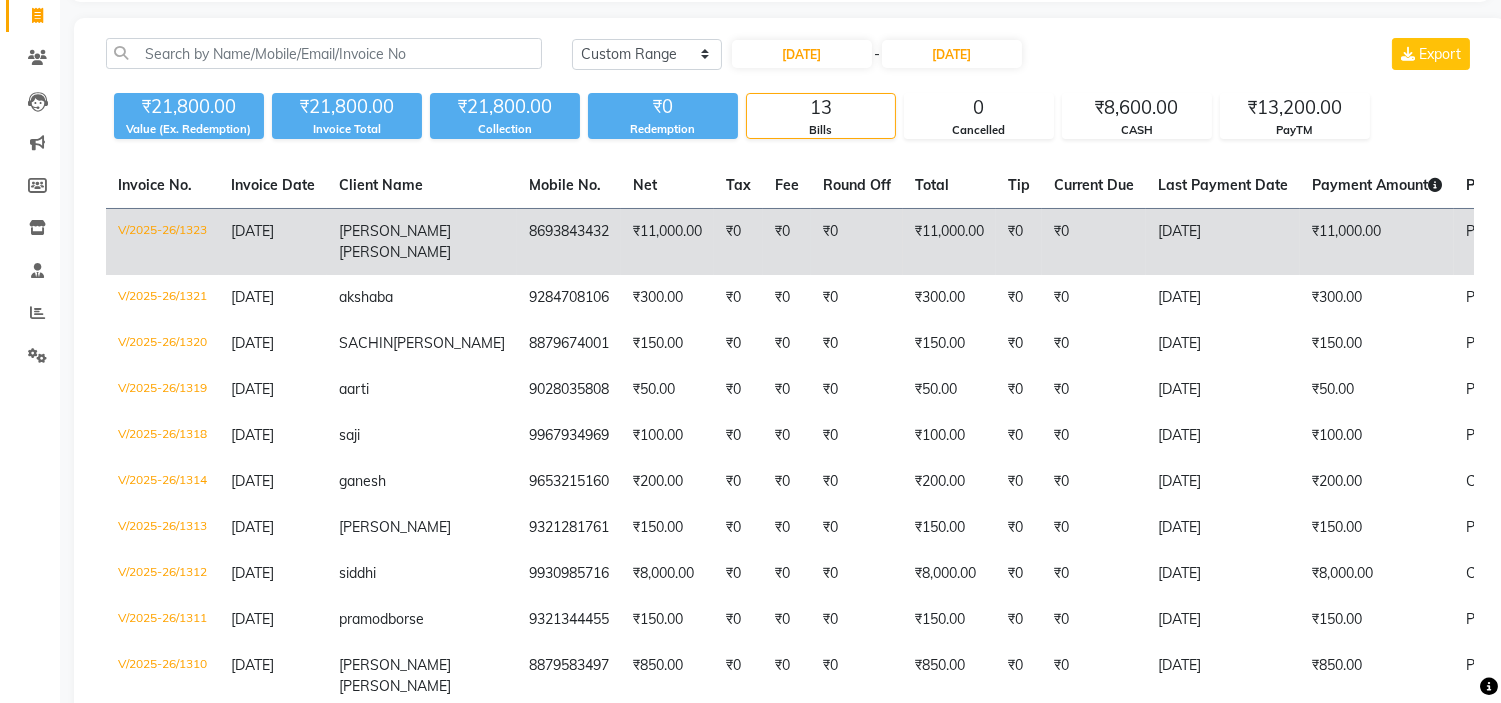 click on "₹11,000.00" 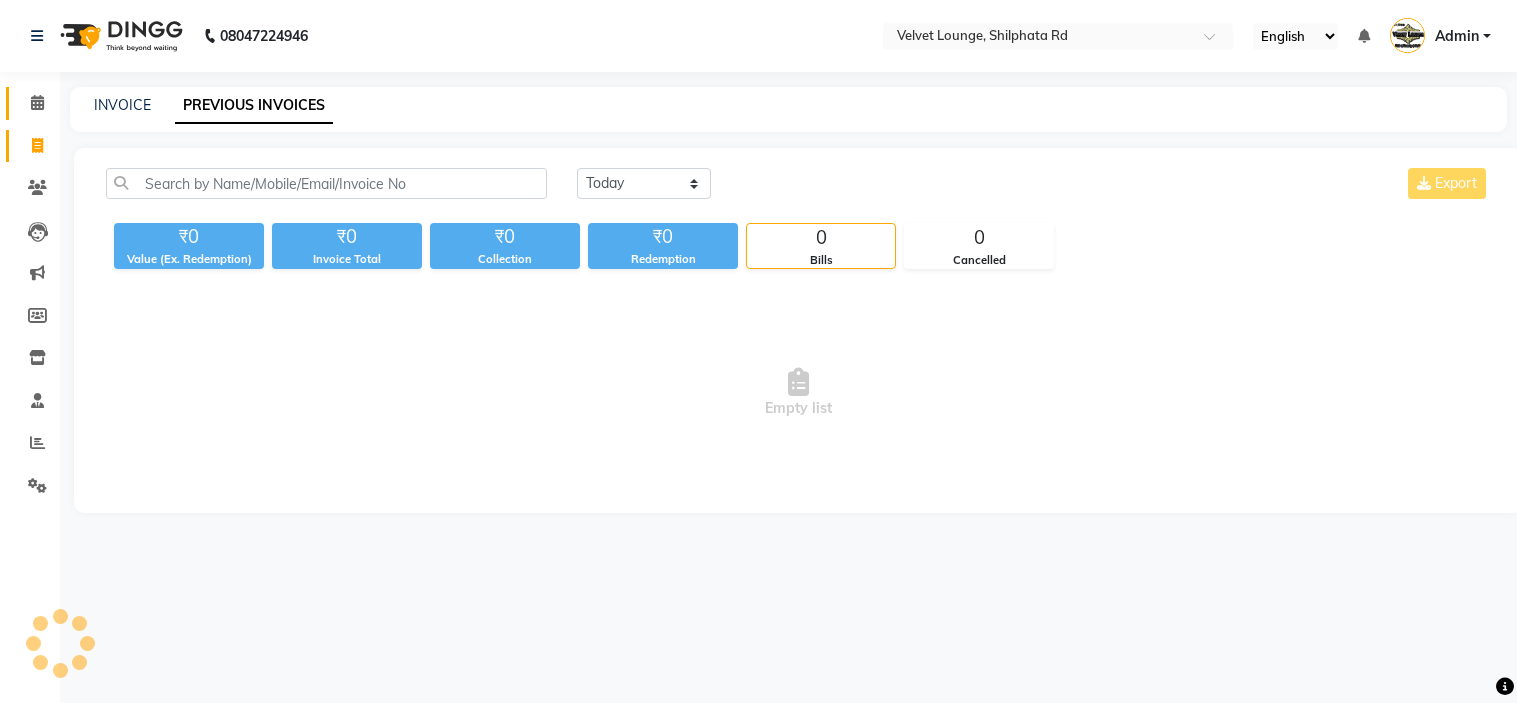 click 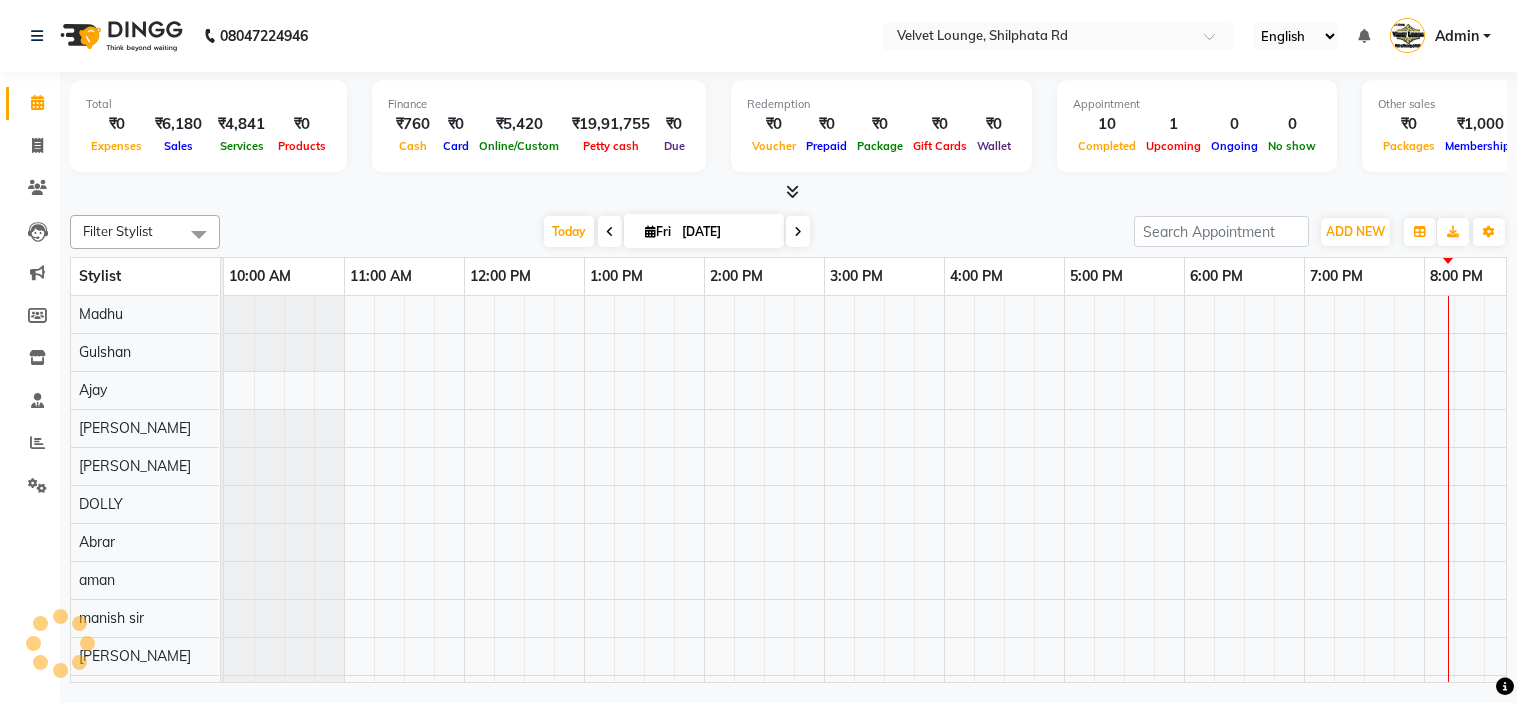 scroll, scrollTop: 0, scrollLeft: 0, axis: both 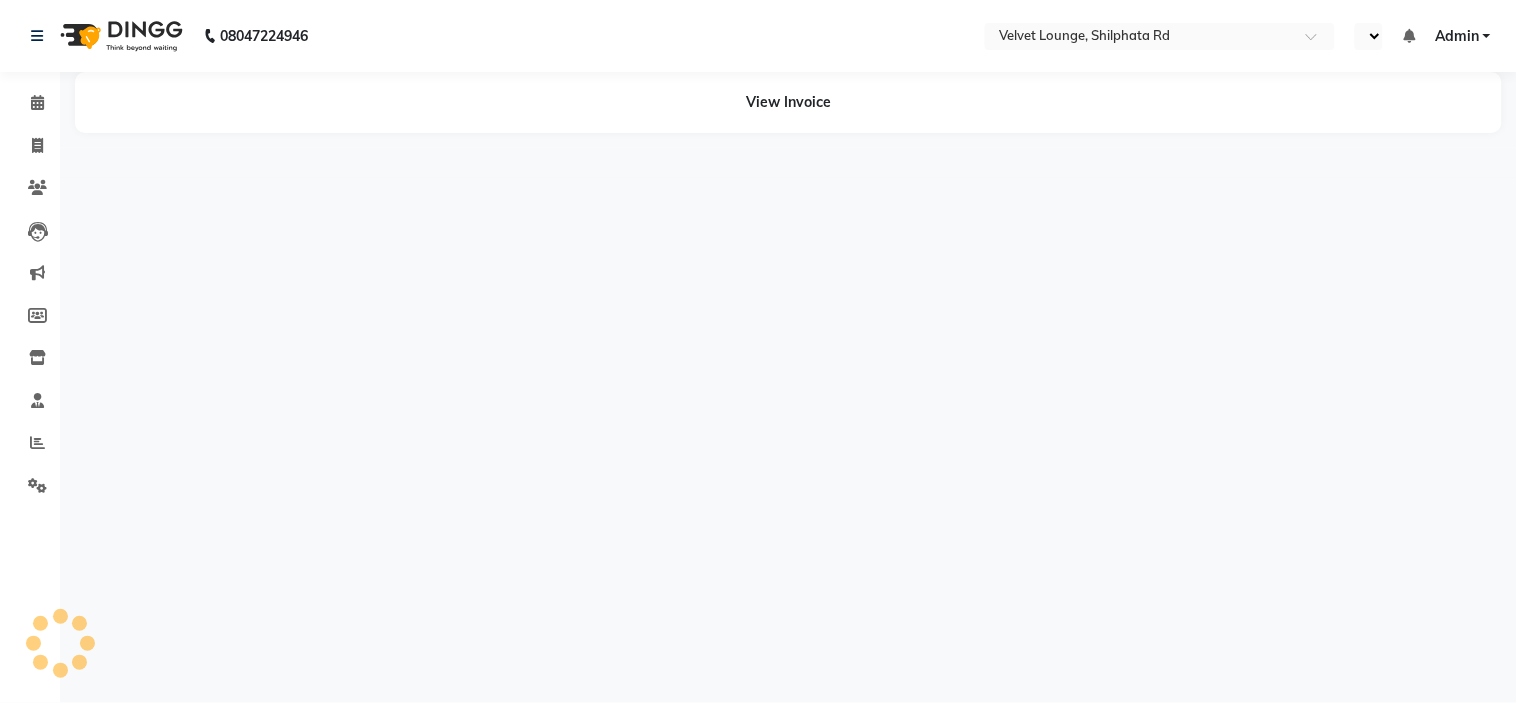 select on "en" 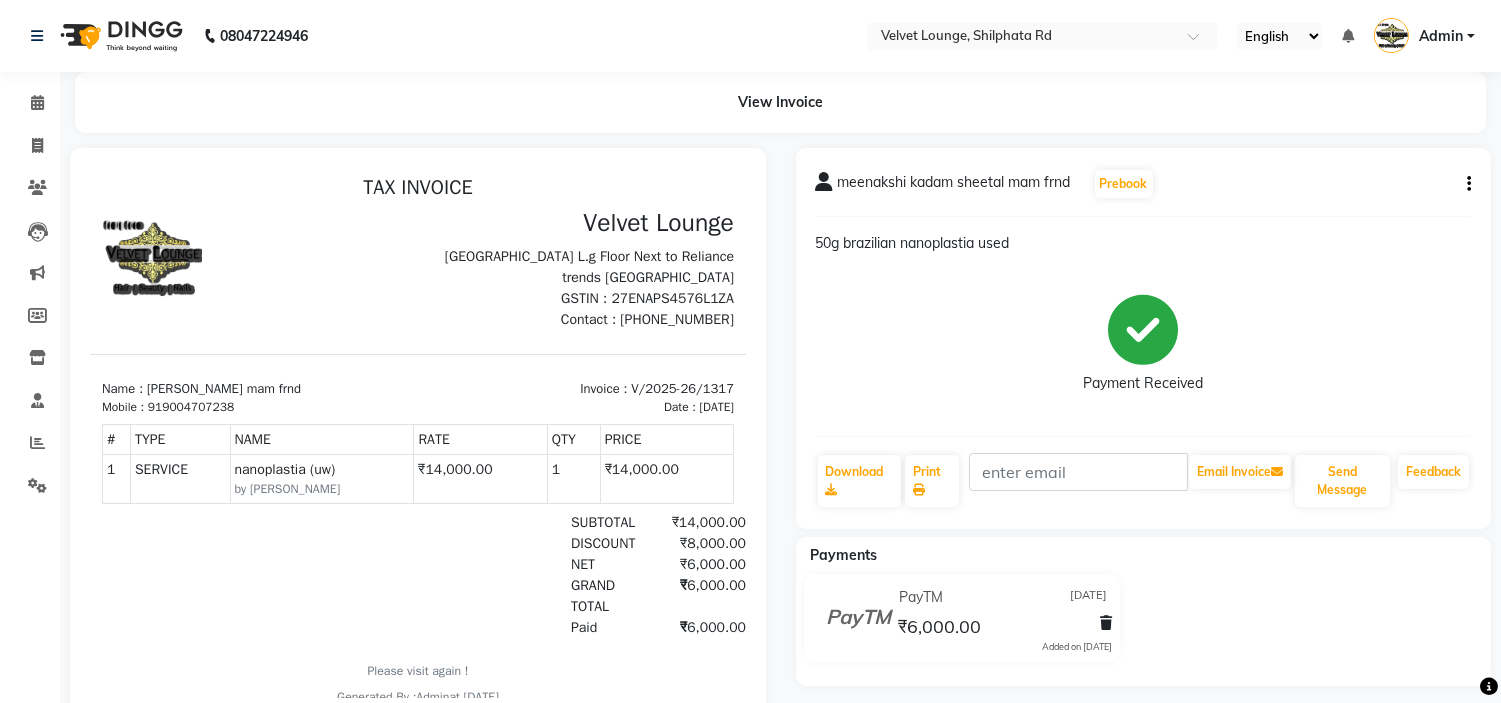 scroll, scrollTop: 0, scrollLeft: 0, axis: both 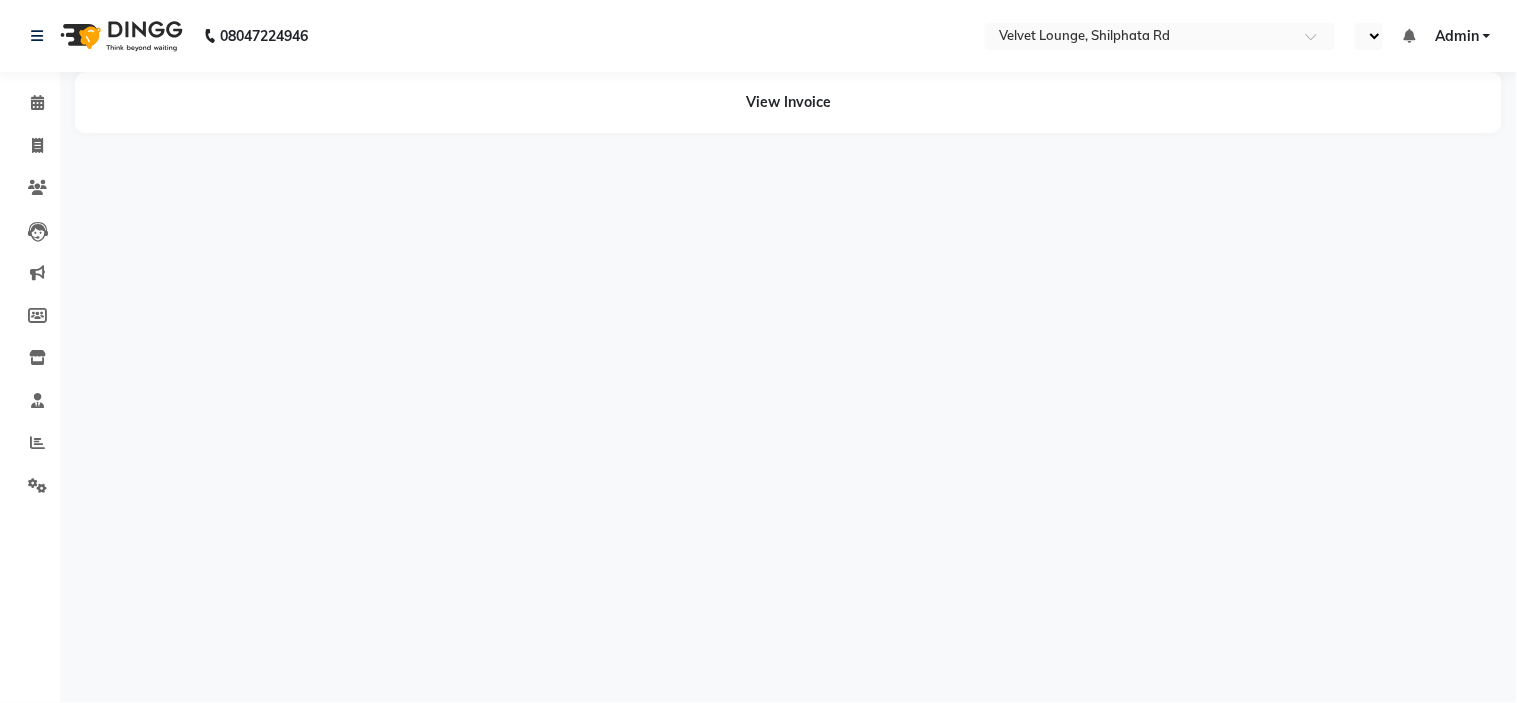select on "en" 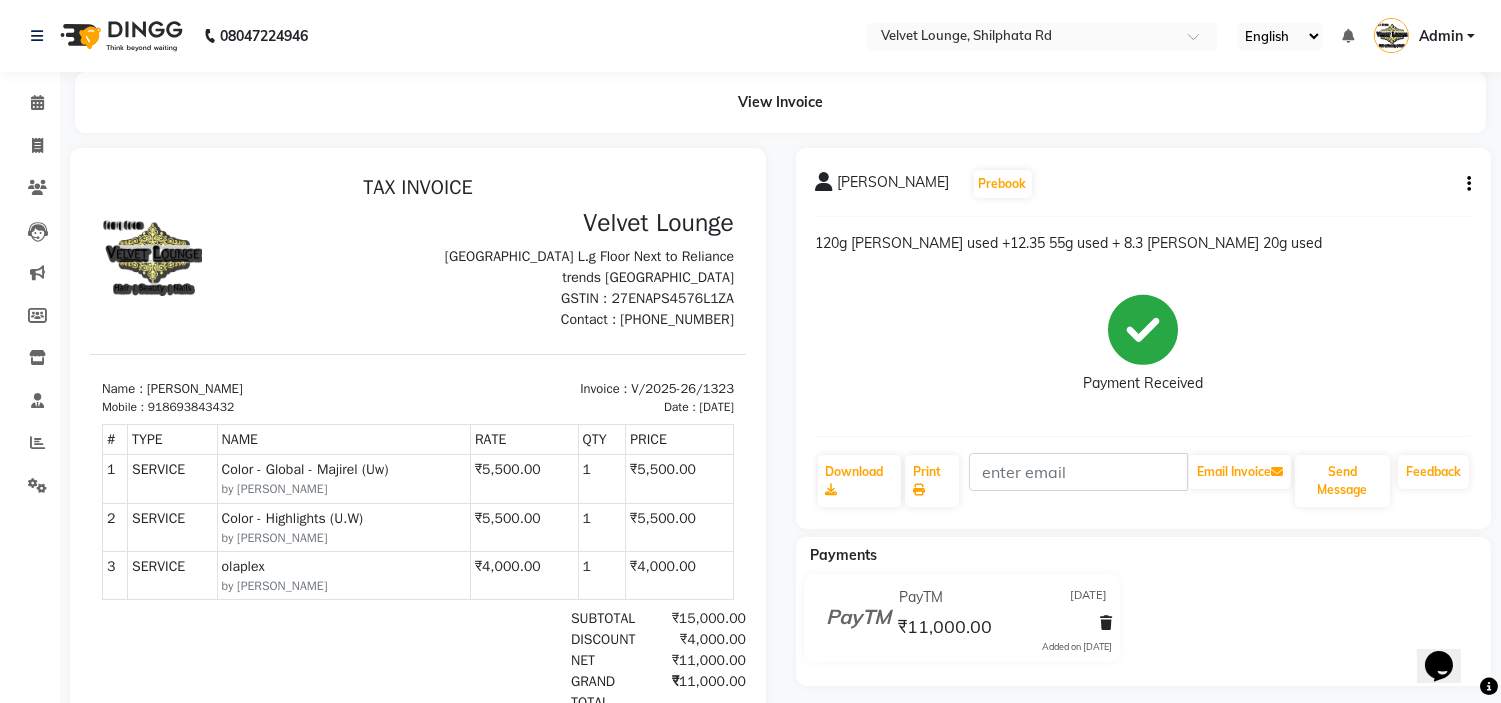 scroll, scrollTop: 0, scrollLeft: 0, axis: both 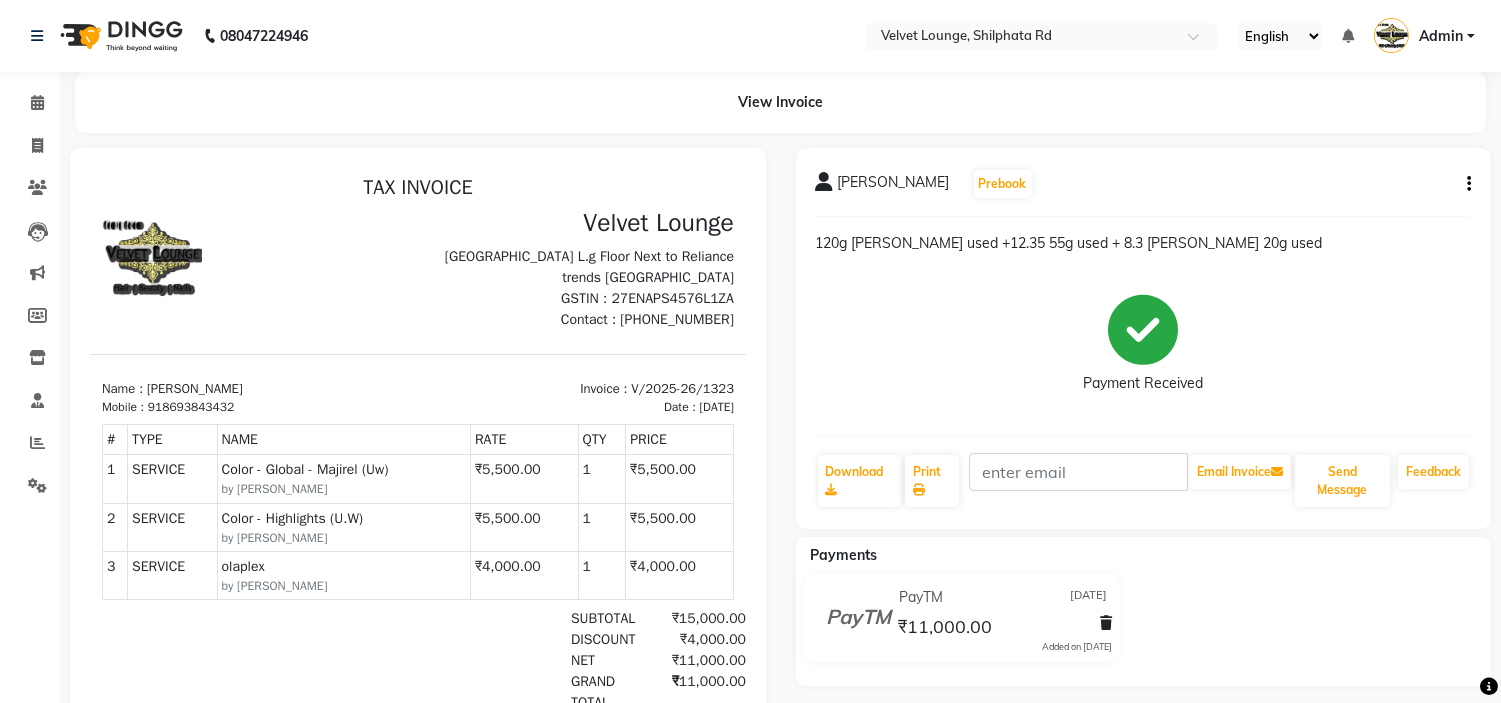 click on "120g [PERSON_NAME] used +12.35 55g used + 8.3 [PERSON_NAME] 20g used" 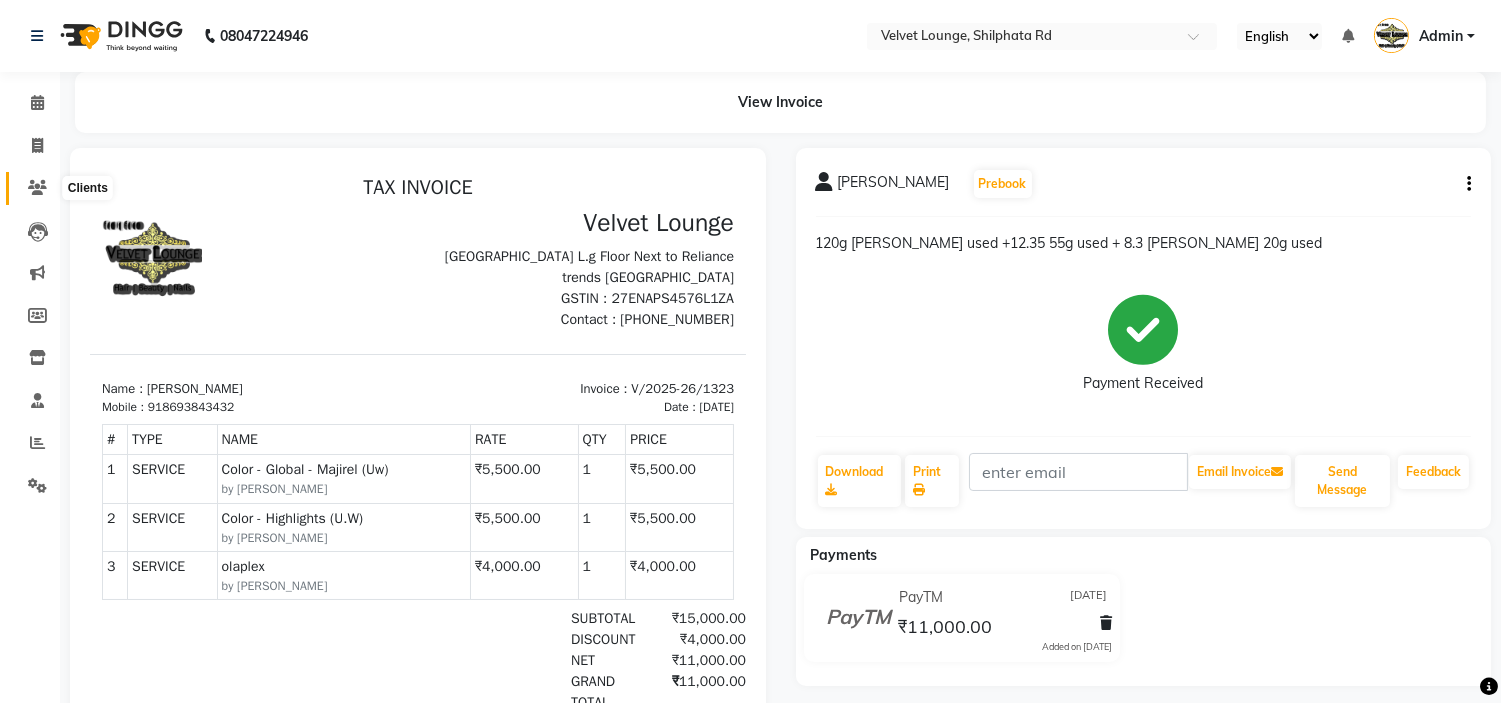 click 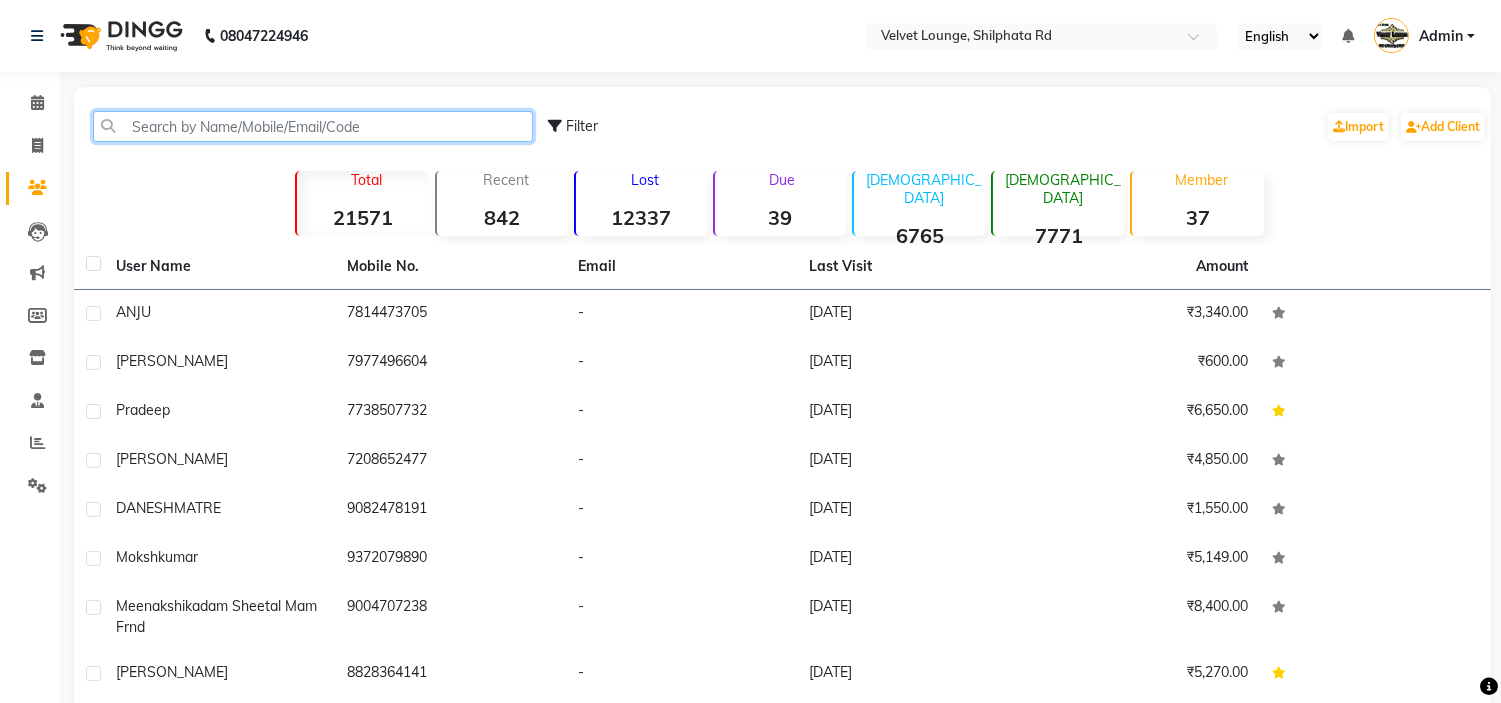 click 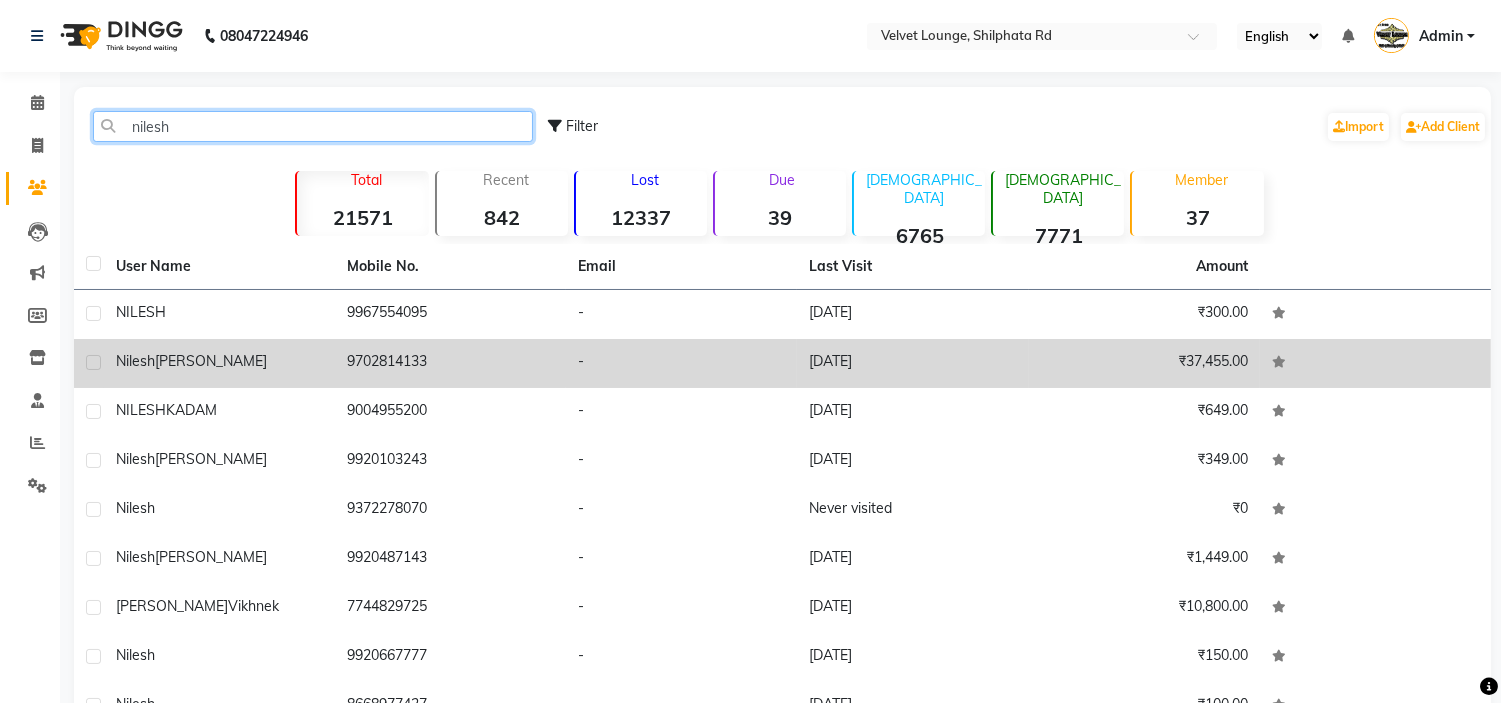type on "nilesh" 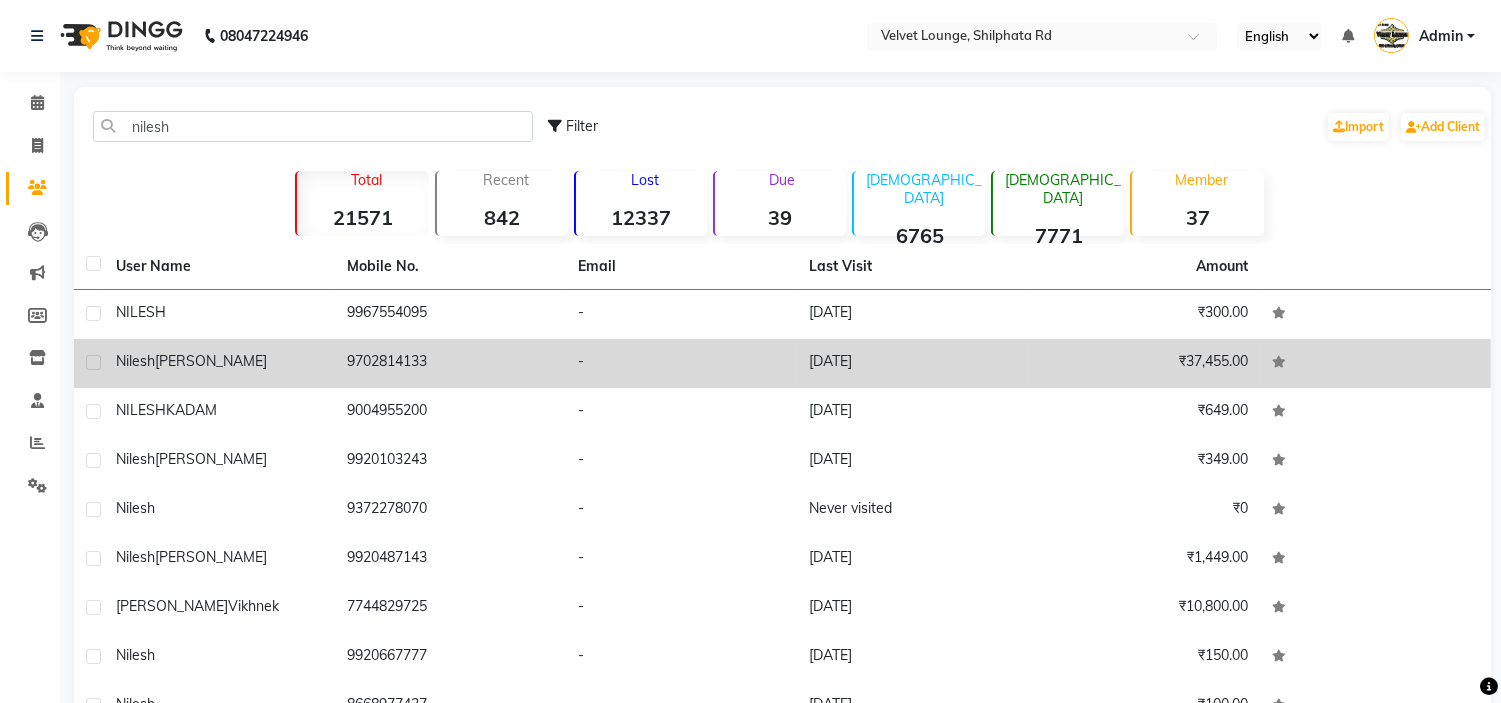 click on "9702814133" 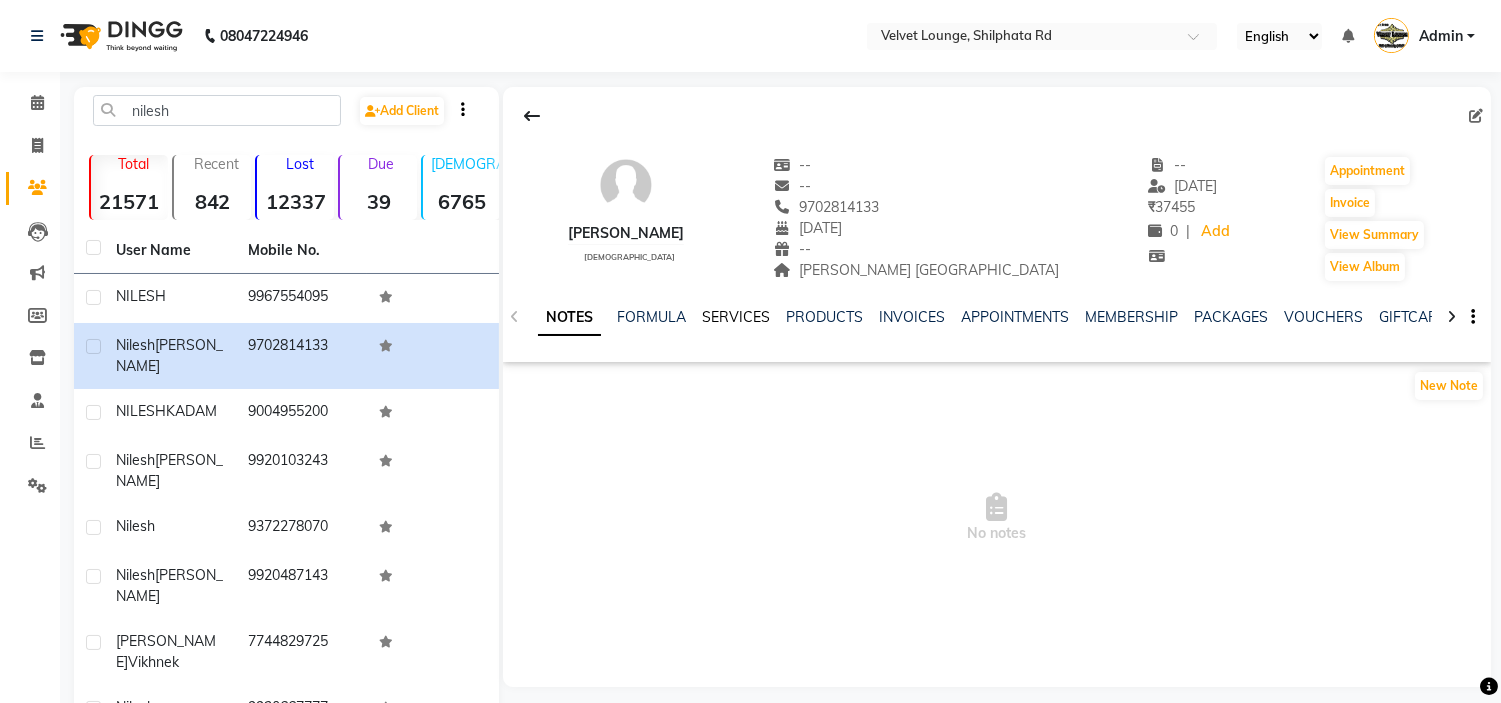 click on "SERVICES" 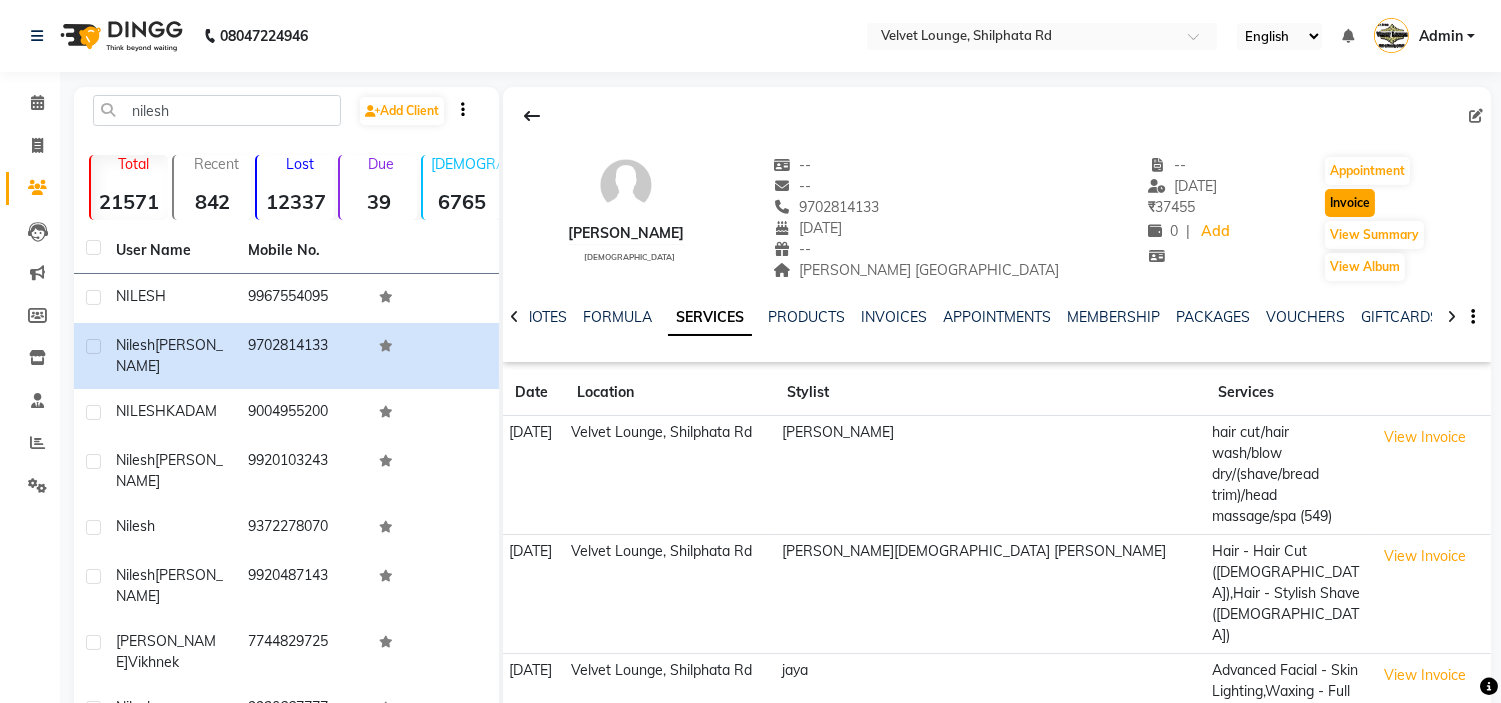 click on "Invoice" 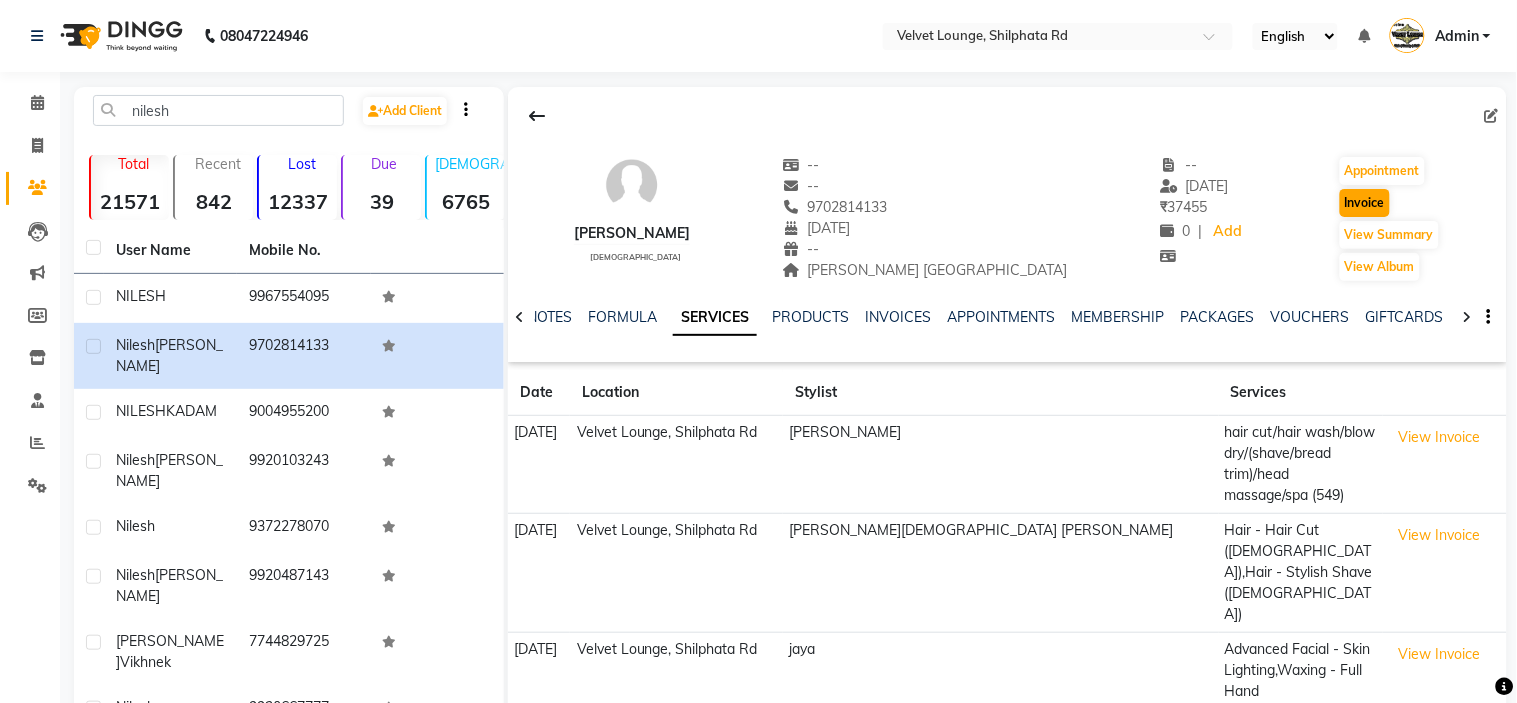 select on "service" 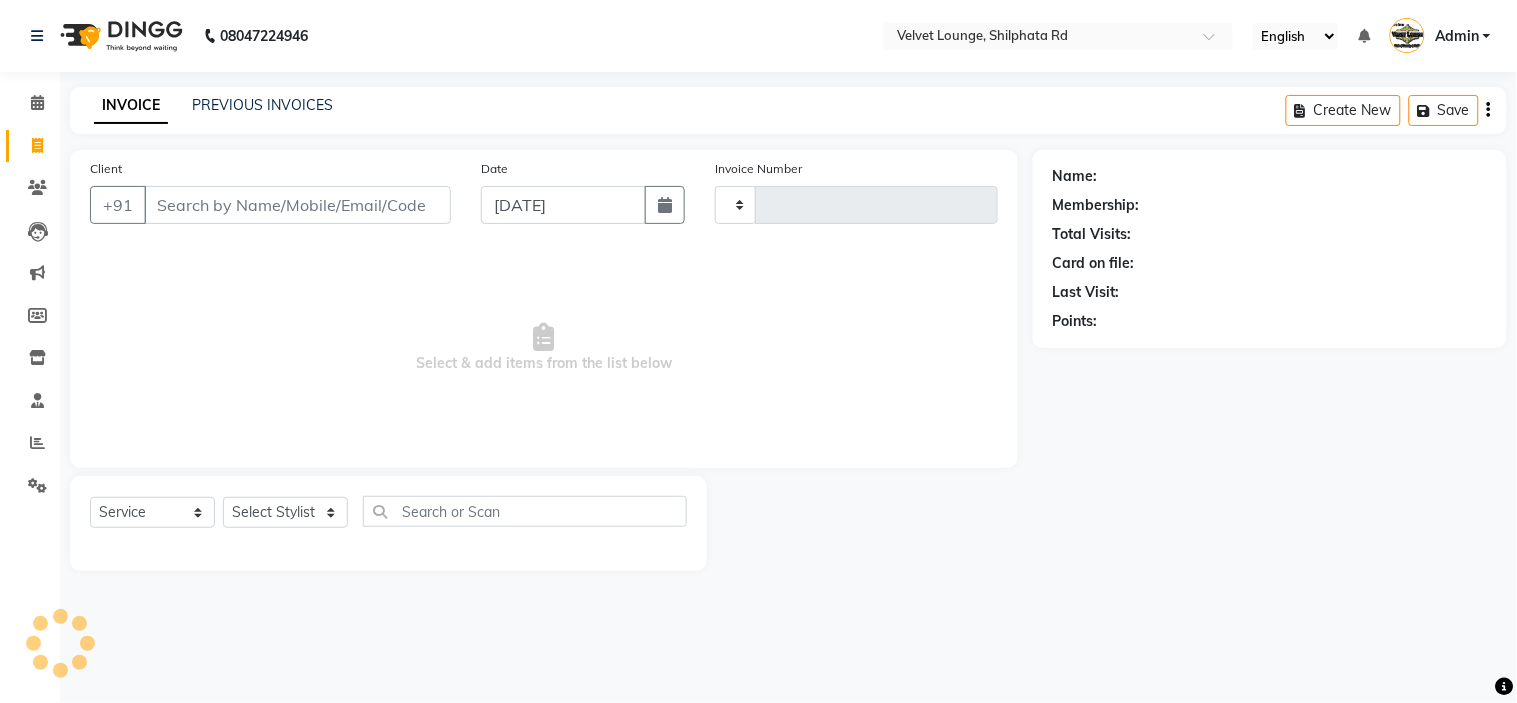 type on "1341" 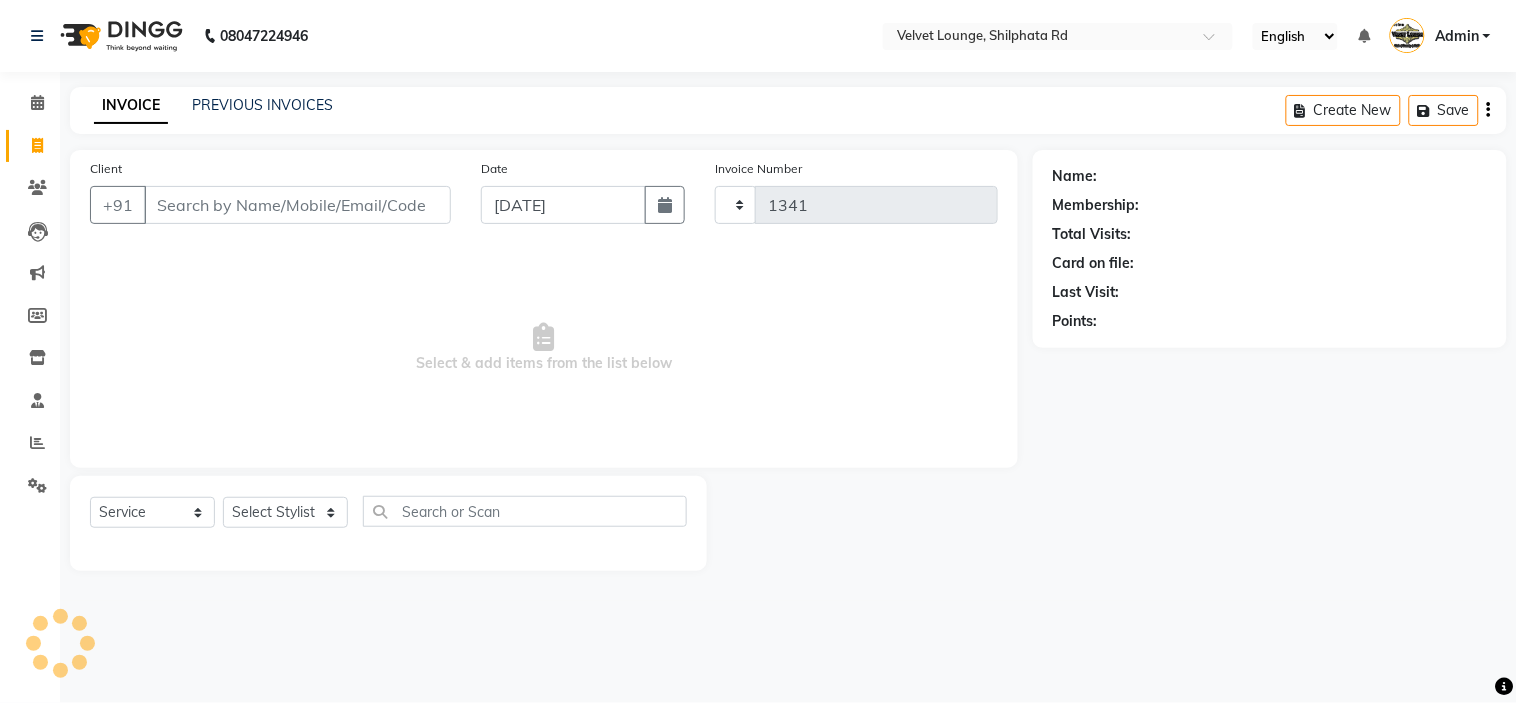 select on "122" 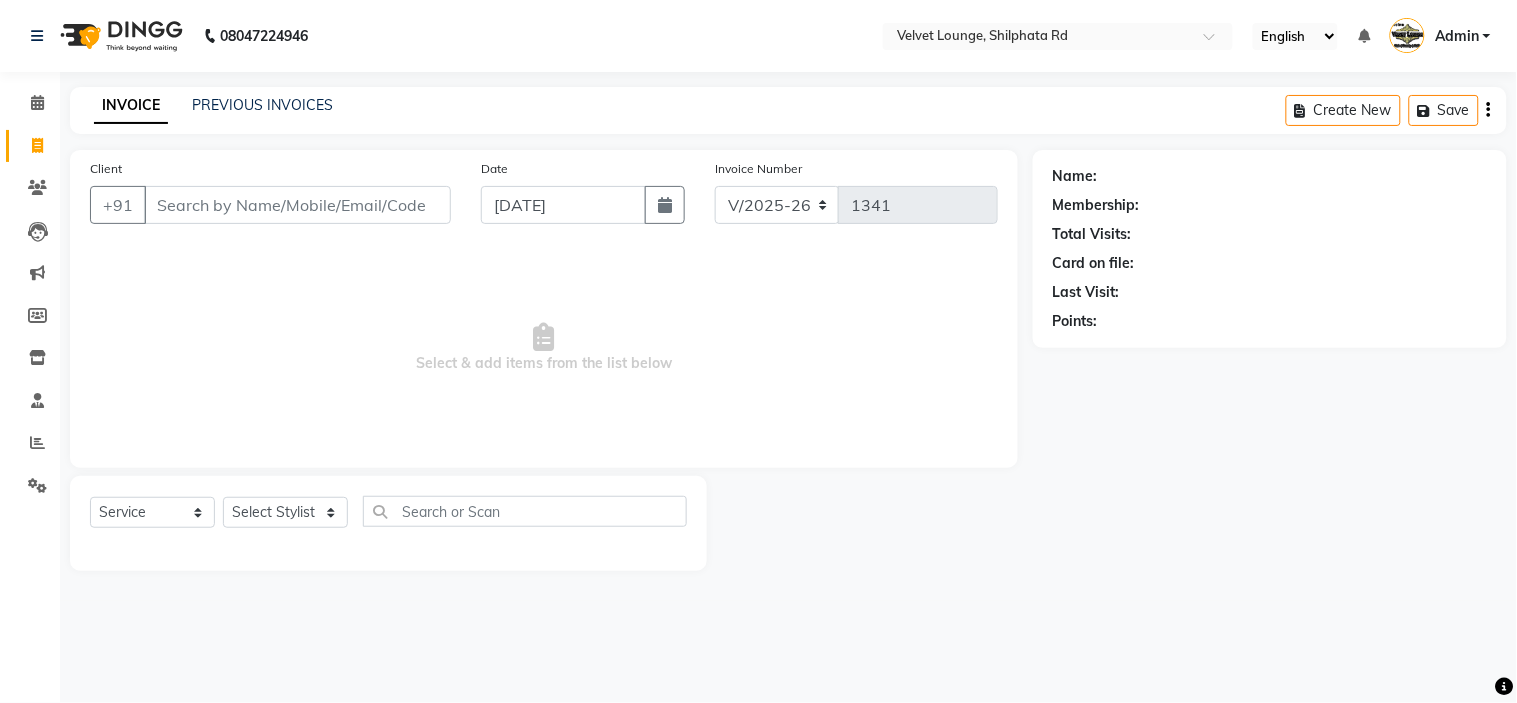 type on "9702814133" 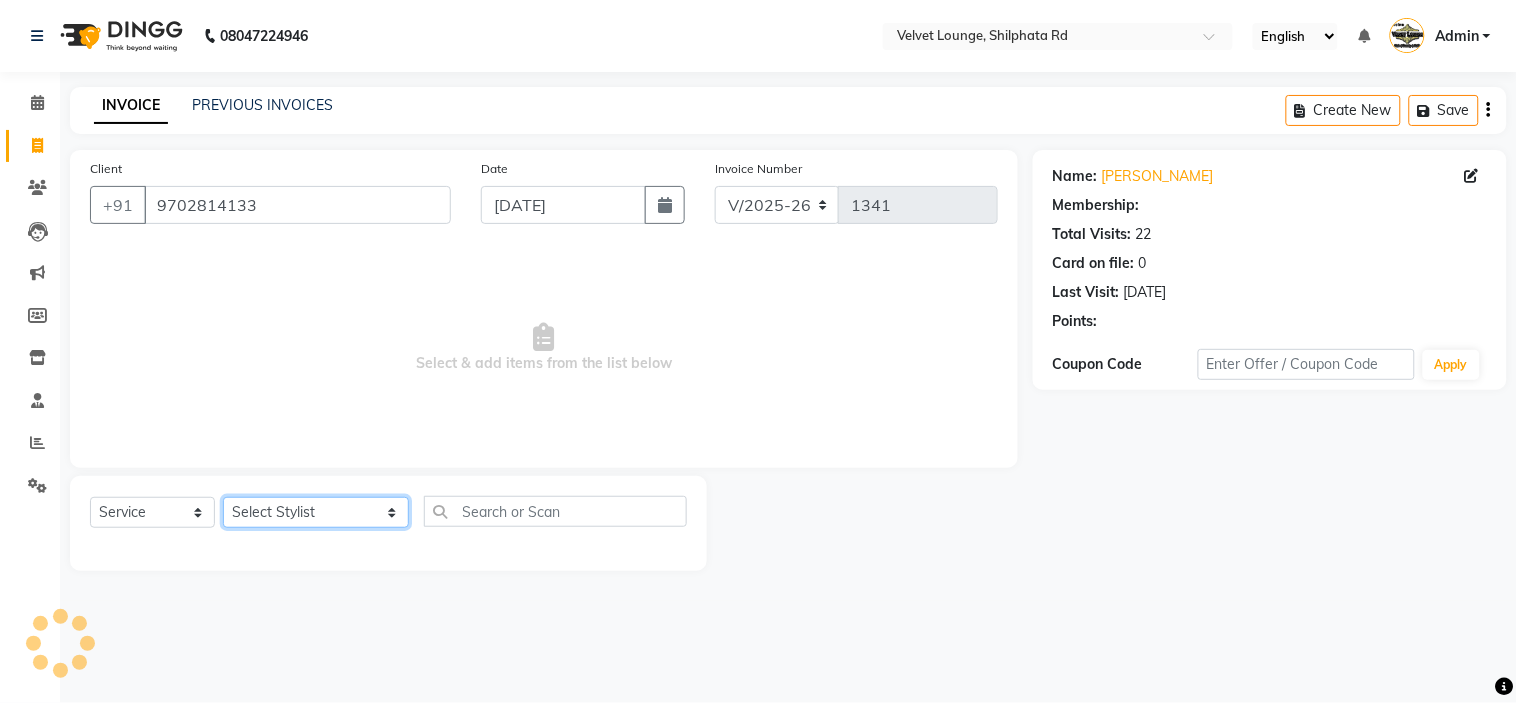 click on "Select Stylist [PERSON_NAME]  [PERSON_NAME] [PERSON_NAME] [PERSON_NAME] [PERSON_NAME] [PERSON_NAME] [PERSON_NAME]  [PERSON_NAME] [PERSON_NAME] ashwini palem  [PERSON_NAME] [PERSON_NAME]  [PERSON_NAME] [PERSON_NAME] Gulshan [PERSON_NAME] [PERSON_NAME] kalam [PERSON_NAME] [PERSON_NAME] sir miraj [PERSON_NAME] [PERSON_NAME] [PERSON_NAME] [PERSON_NAME] neha tamatta [PERSON_NAME] [PERSON_NAME] [PERSON_NAME] [PERSON_NAME] [PERSON_NAME] [PERSON_NAME] [PERSON_NAME] [PERSON_NAME]  [PERSON_NAME] [PERSON_NAME] sana [PERSON_NAME] [PERSON_NAME]  [PERSON_NAME] [PERSON_NAME] [PERSON_NAME] [DEMOGRAPHIC_DATA][PERSON_NAME] [PERSON_NAME]  [PERSON_NAME] [PERSON_NAME] gurbani [PERSON_NAME]" 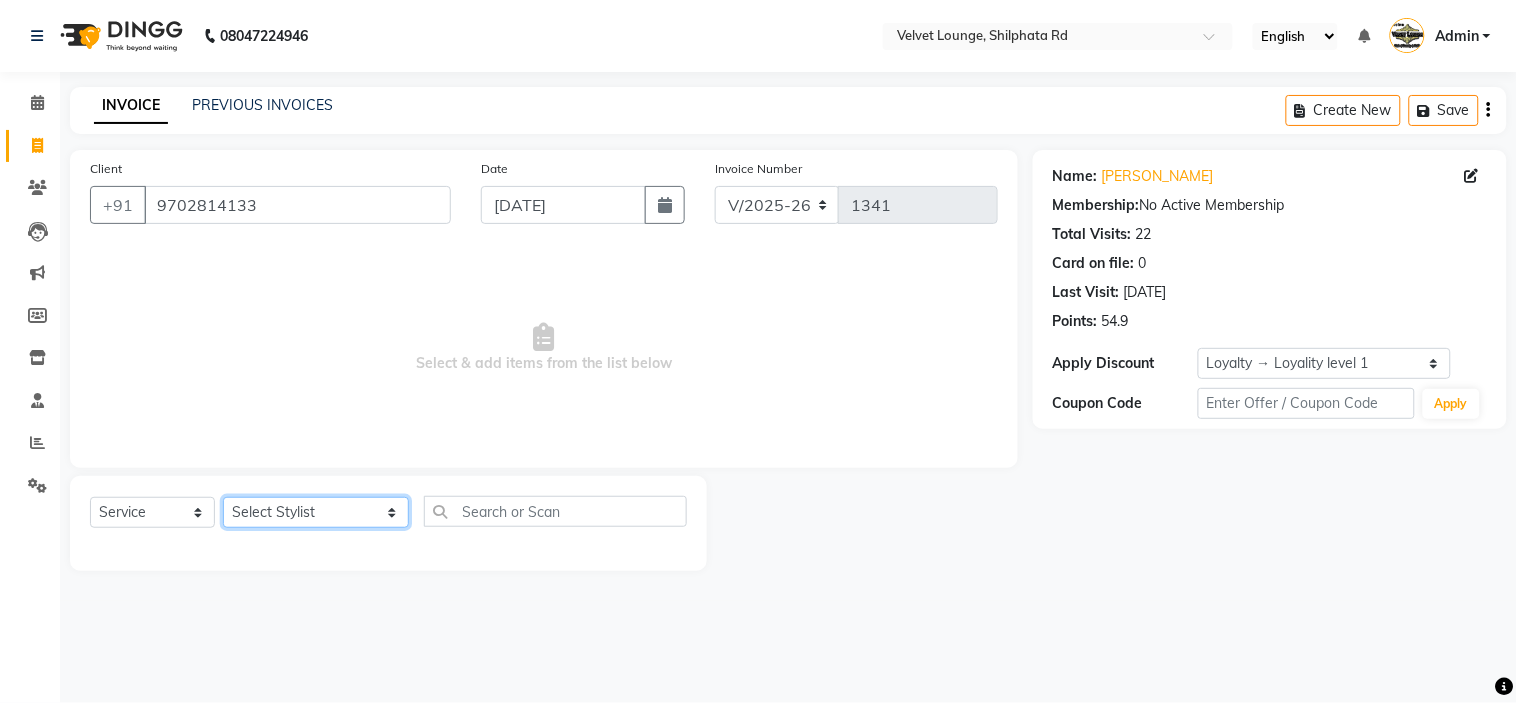 select on "8289" 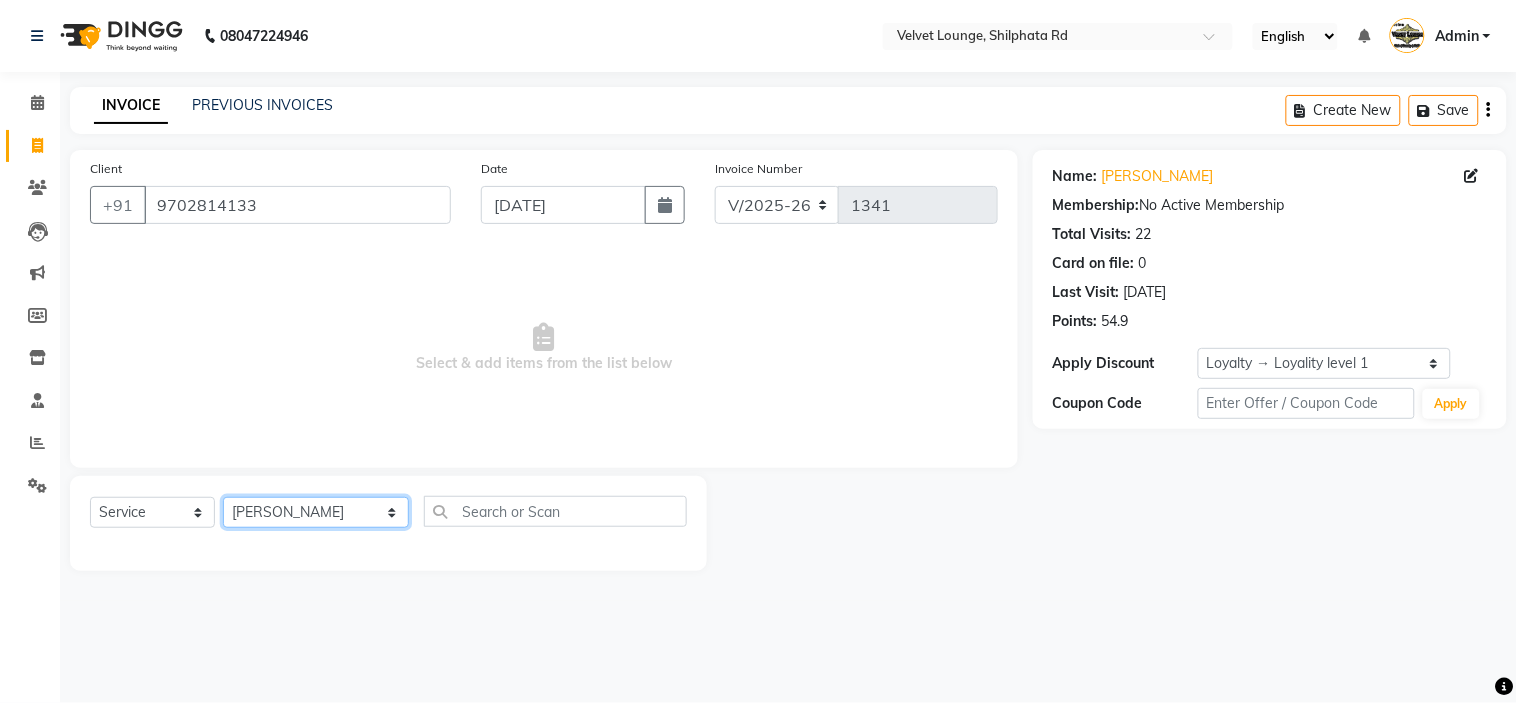 click on "Select Stylist [PERSON_NAME]  [PERSON_NAME] [PERSON_NAME] [PERSON_NAME] [PERSON_NAME] [PERSON_NAME] [PERSON_NAME]  [PERSON_NAME] [PERSON_NAME] ashwini palem  [PERSON_NAME] [PERSON_NAME]  [PERSON_NAME] [PERSON_NAME] Gulshan [PERSON_NAME] [PERSON_NAME] kalam [PERSON_NAME] [PERSON_NAME] sir miraj [PERSON_NAME] [PERSON_NAME] [PERSON_NAME] [PERSON_NAME] neha tamatta [PERSON_NAME] [PERSON_NAME] [PERSON_NAME] [PERSON_NAME] [PERSON_NAME] [PERSON_NAME] [PERSON_NAME] [PERSON_NAME]  [PERSON_NAME] [PERSON_NAME] sana [PERSON_NAME] [PERSON_NAME]  [PERSON_NAME] [PERSON_NAME] [PERSON_NAME] [DEMOGRAPHIC_DATA][PERSON_NAME] [PERSON_NAME]  [PERSON_NAME] [PERSON_NAME] gurbani [PERSON_NAME]" 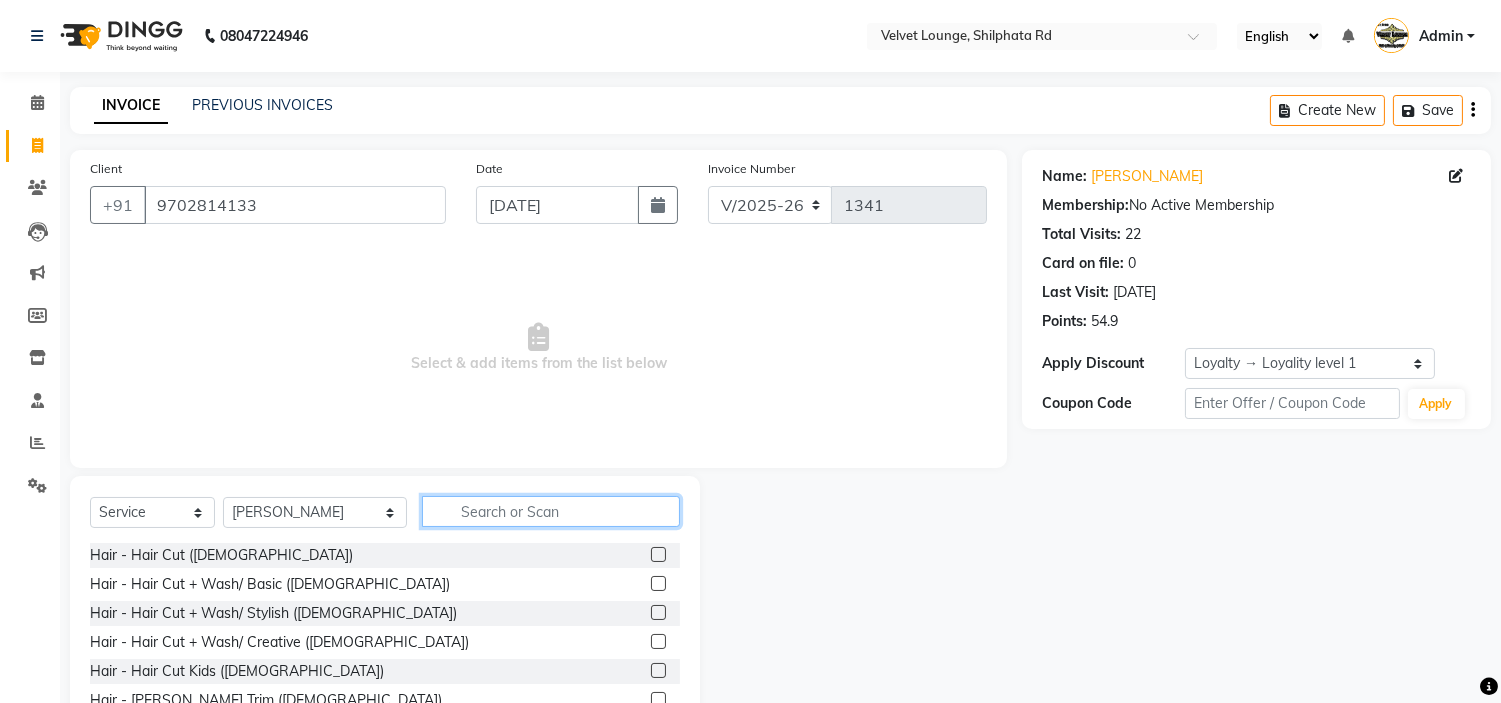 click 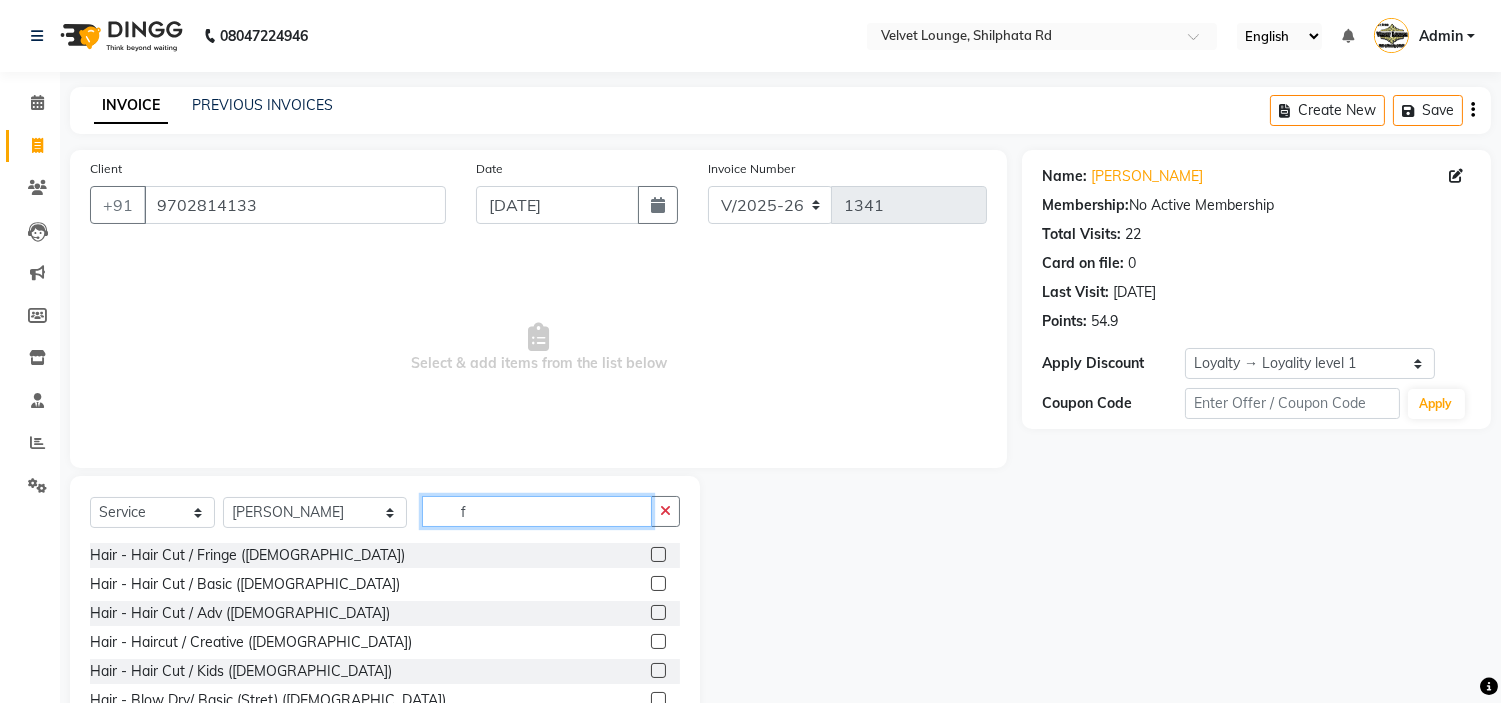 type on "f" 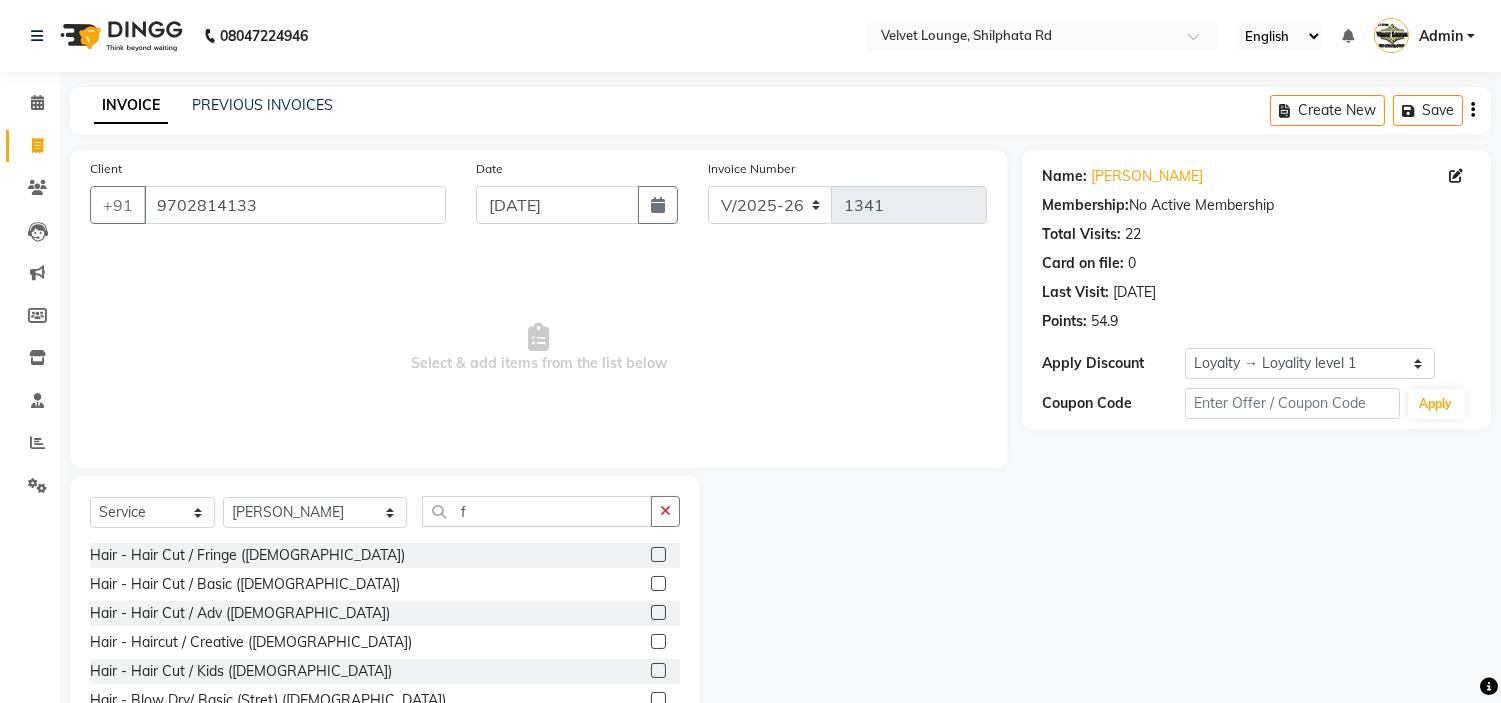 click 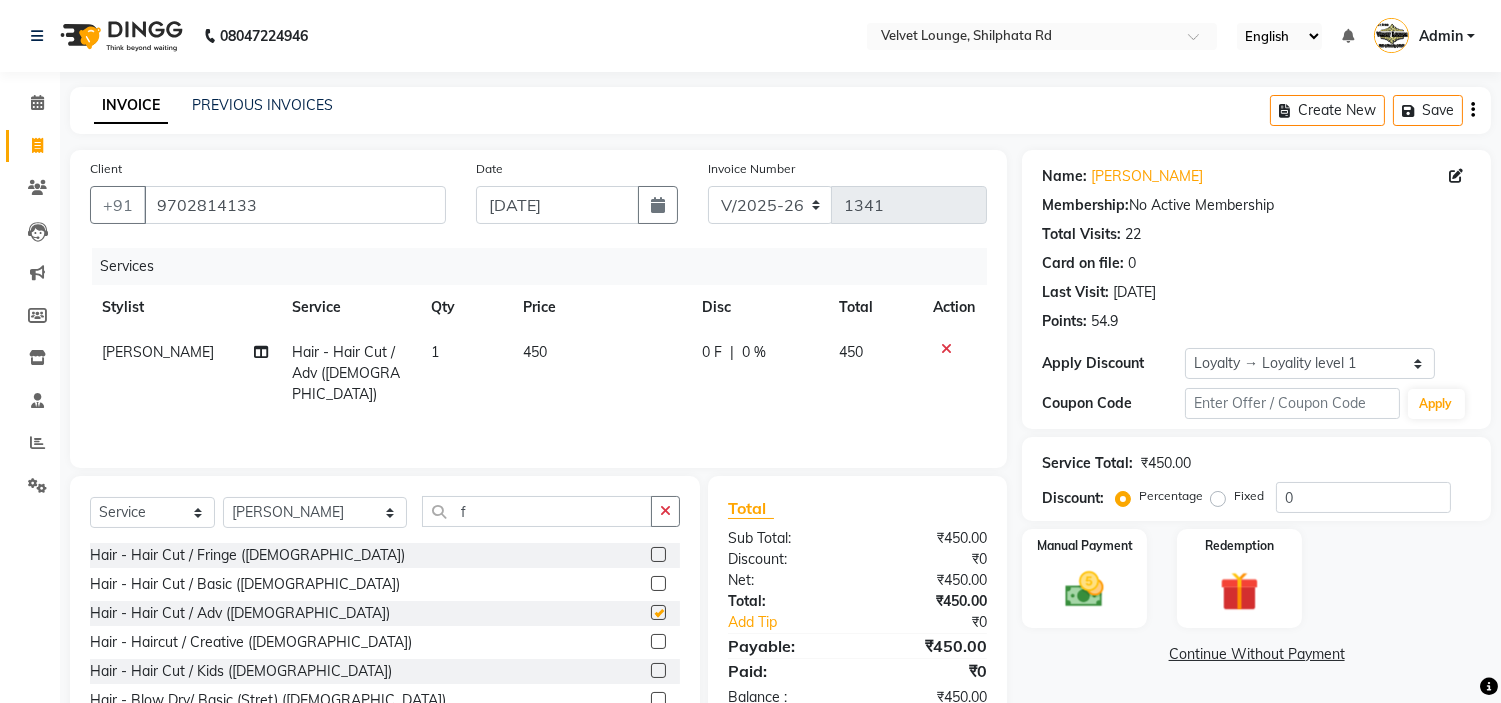 checkbox on "false" 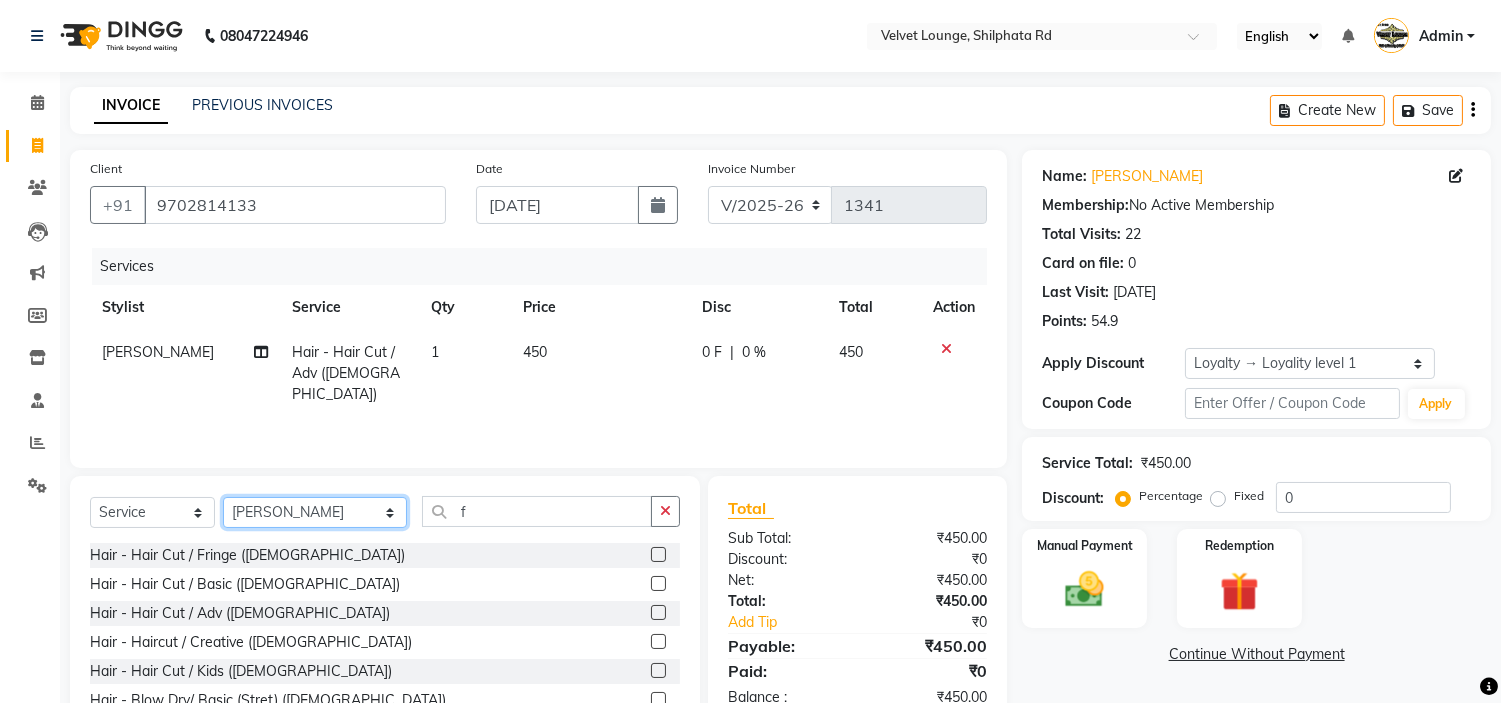 click on "Select Stylist [PERSON_NAME]  [PERSON_NAME] [PERSON_NAME] [PERSON_NAME] [PERSON_NAME] [PERSON_NAME] [PERSON_NAME]  [PERSON_NAME] [PERSON_NAME] ashwini palem  [PERSON_NAME] [PERSON_NAME]  [PERSON_NAME] [PERSON_NAME] Gulshan [PERSON_NAME] [PERSON_NAME] kalam [PERSON_NAME] [PERSON_NAME] sir miraj [PERSON_NAME] [PERSON_NAME] [PERSON_NAME] [PERSON_NAME] neha tamatta [PERSON_NAME] [PERSON_NAME] [PERSON_NAME] [PERSON_NAME] [PERSON_NAME] [PERSON_NAME] [PERSON_NAME] [PERSON_NAME]  [PERSON_NAME] [PERSON_NAME] sana [PERSON_NAME] [PERSON_NAME]  [PERSON_NAME] [PERSON_NAME] [PERSON_NAME] [DEMOGRAPHIC_DATA][PERSON_NAME] [PERSON_NAME]  [PERSON_NAME] [PERSON_NAME] gurbani [PERSON_NAME]" 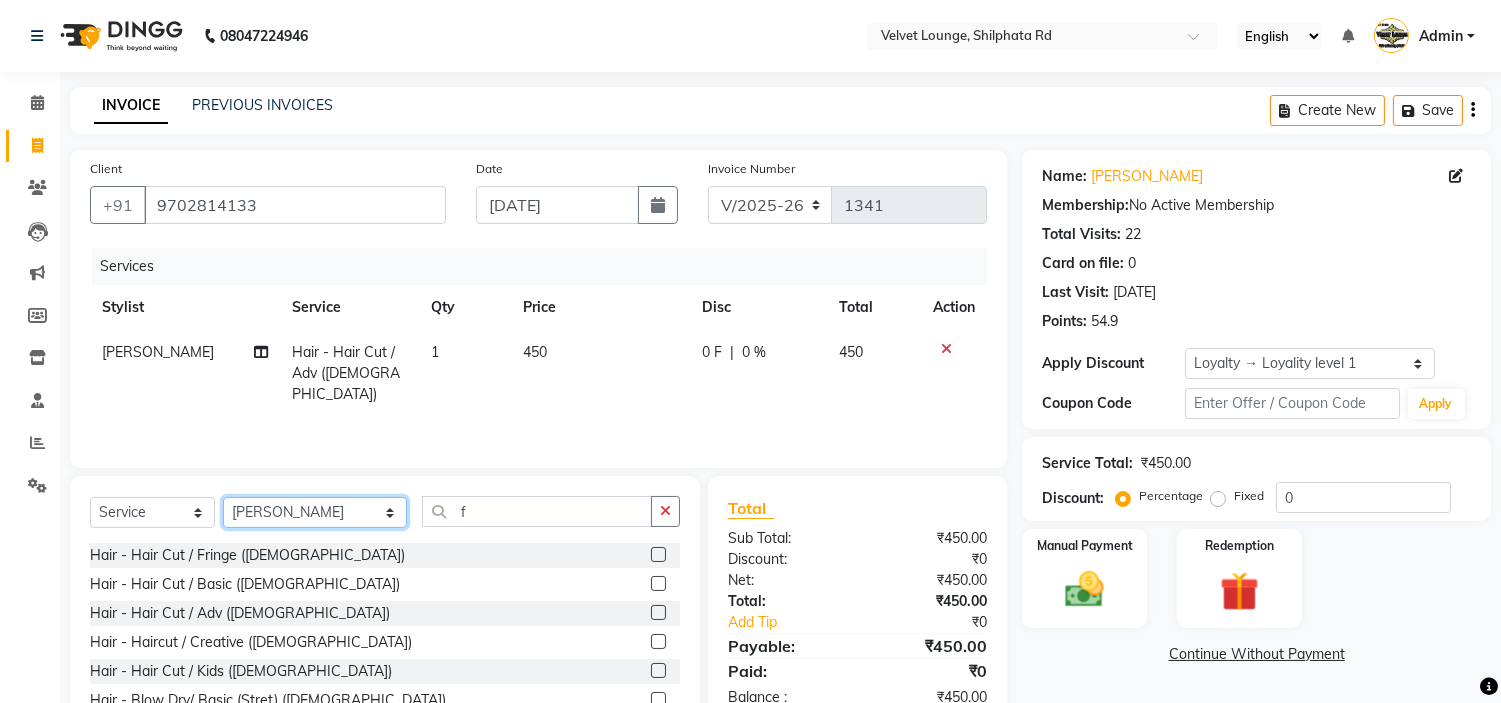 select on "83314" 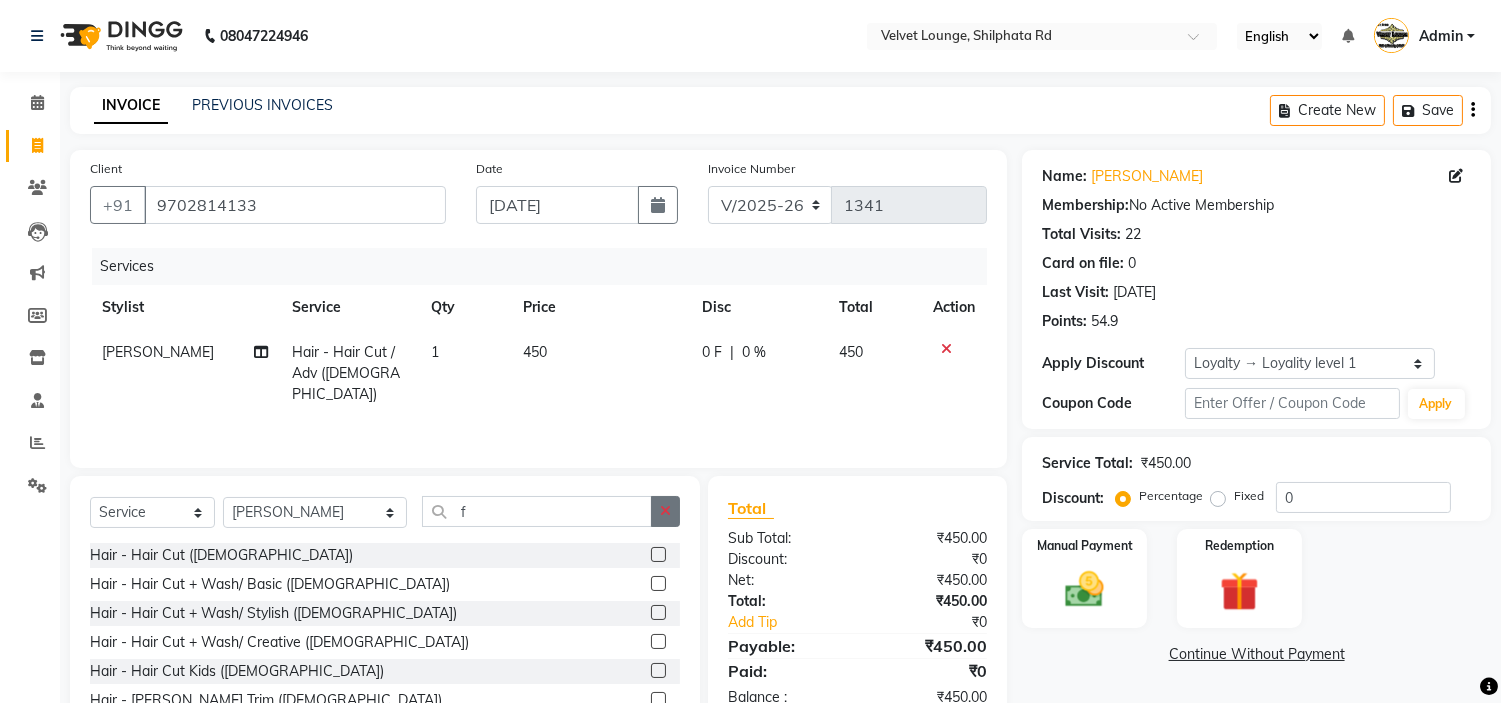 click 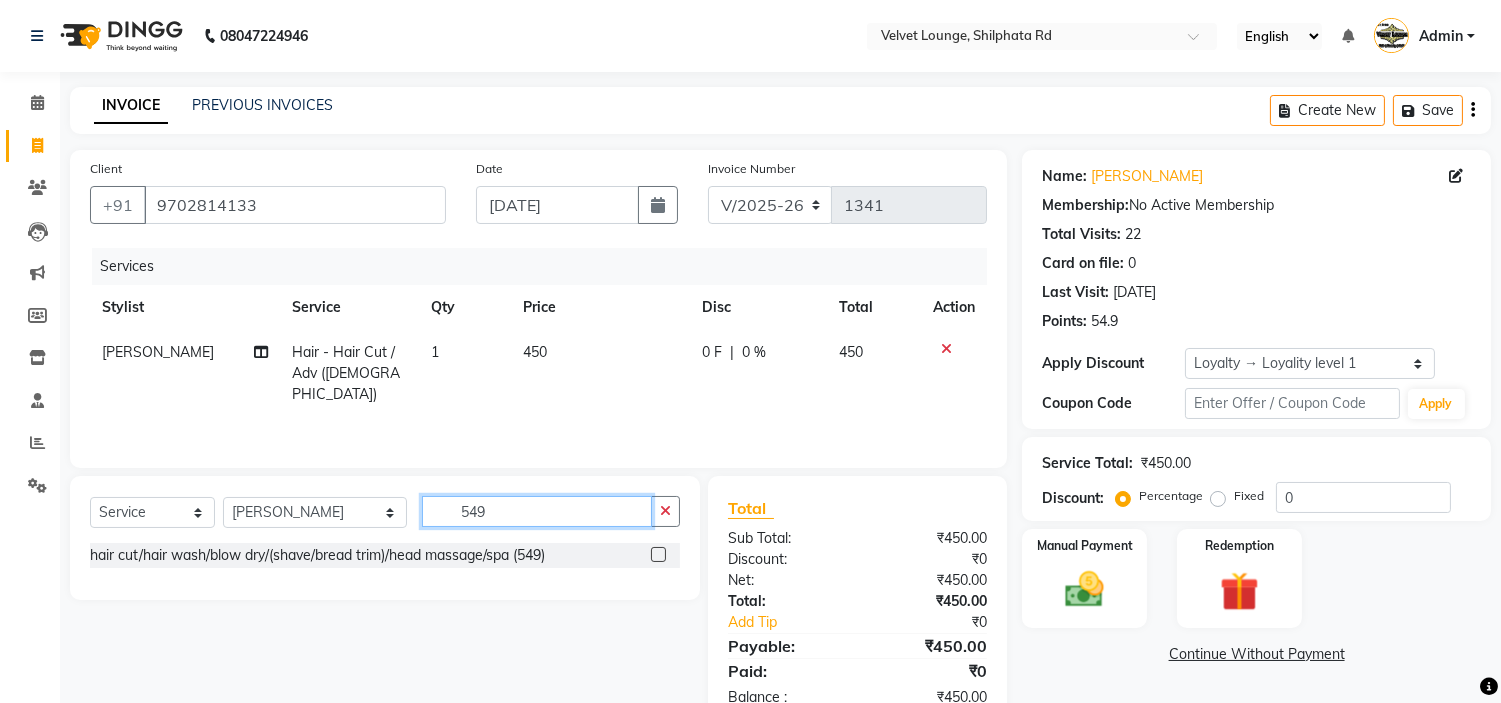 type on "549" 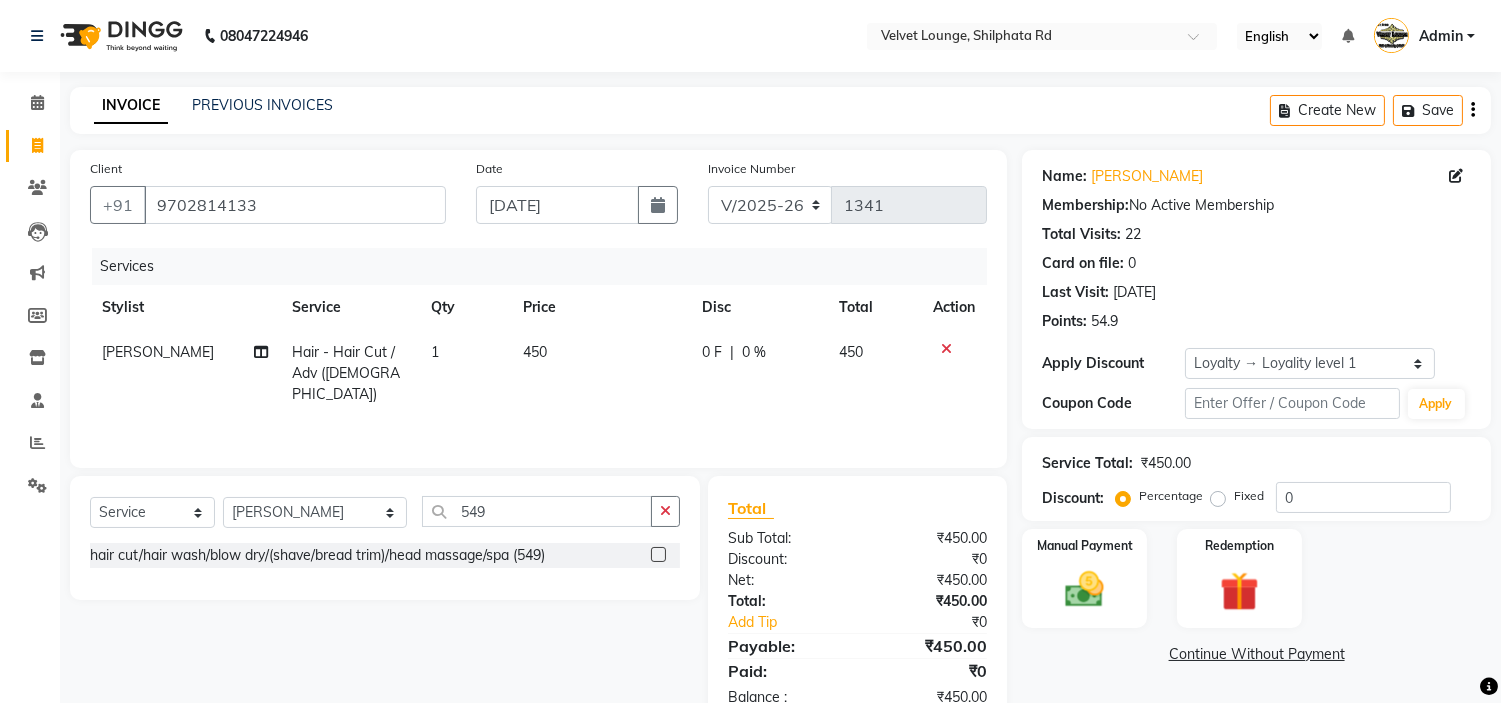 click 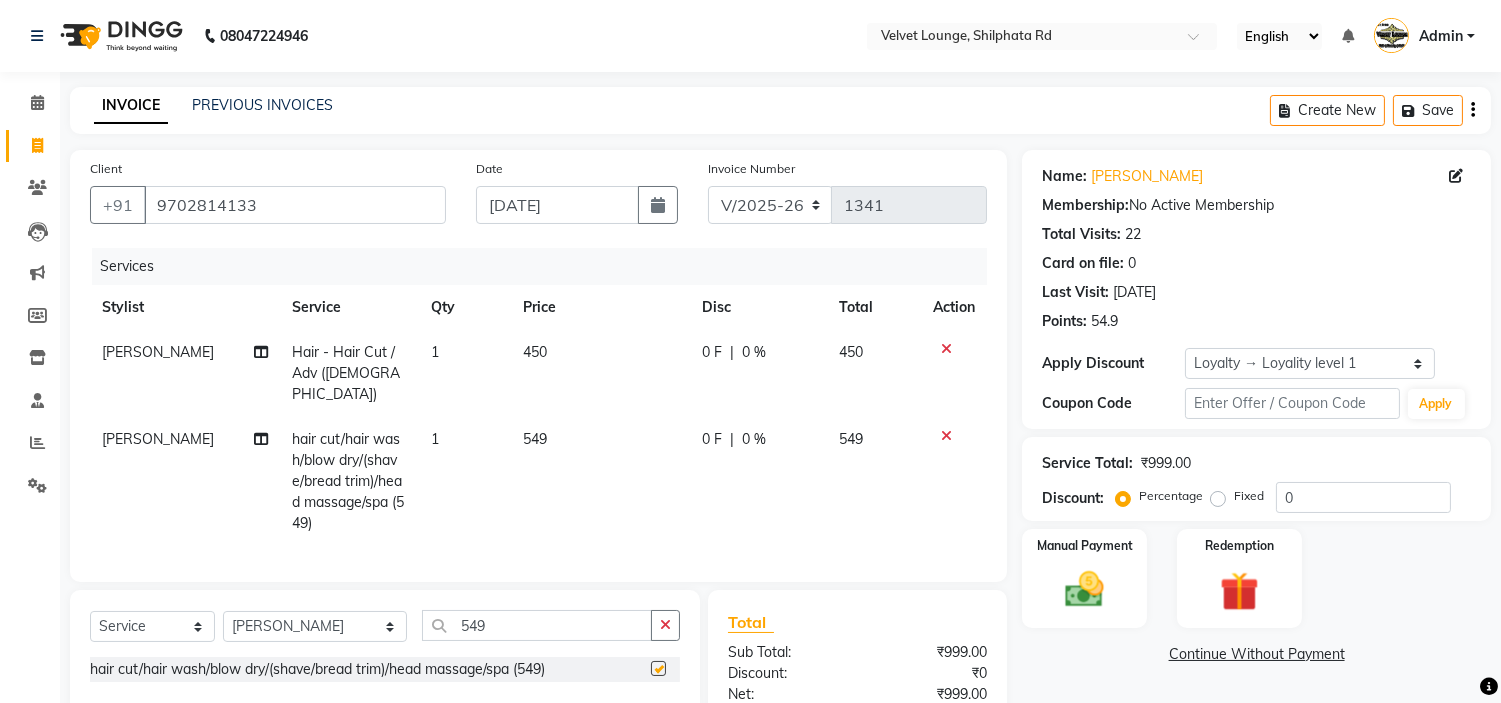 checkbox on "false" 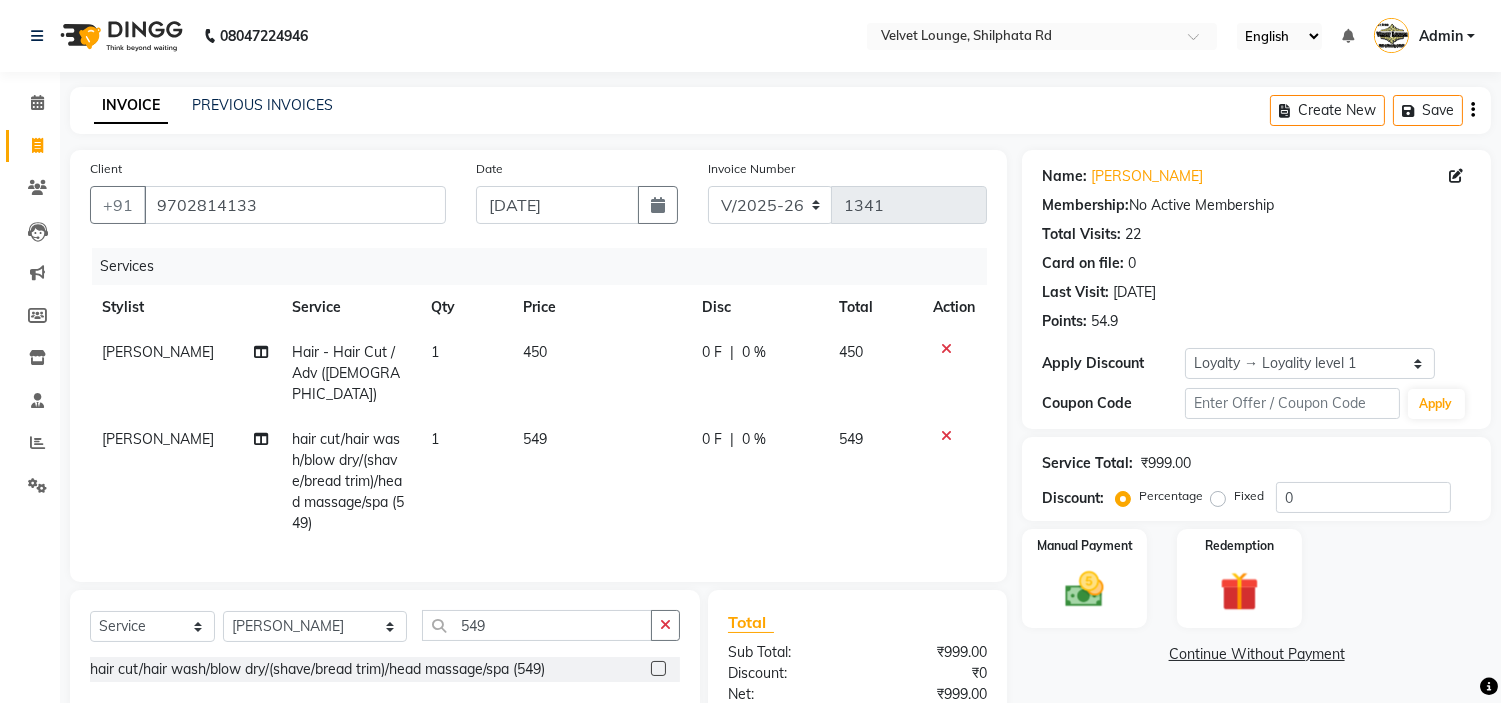 click on "549" 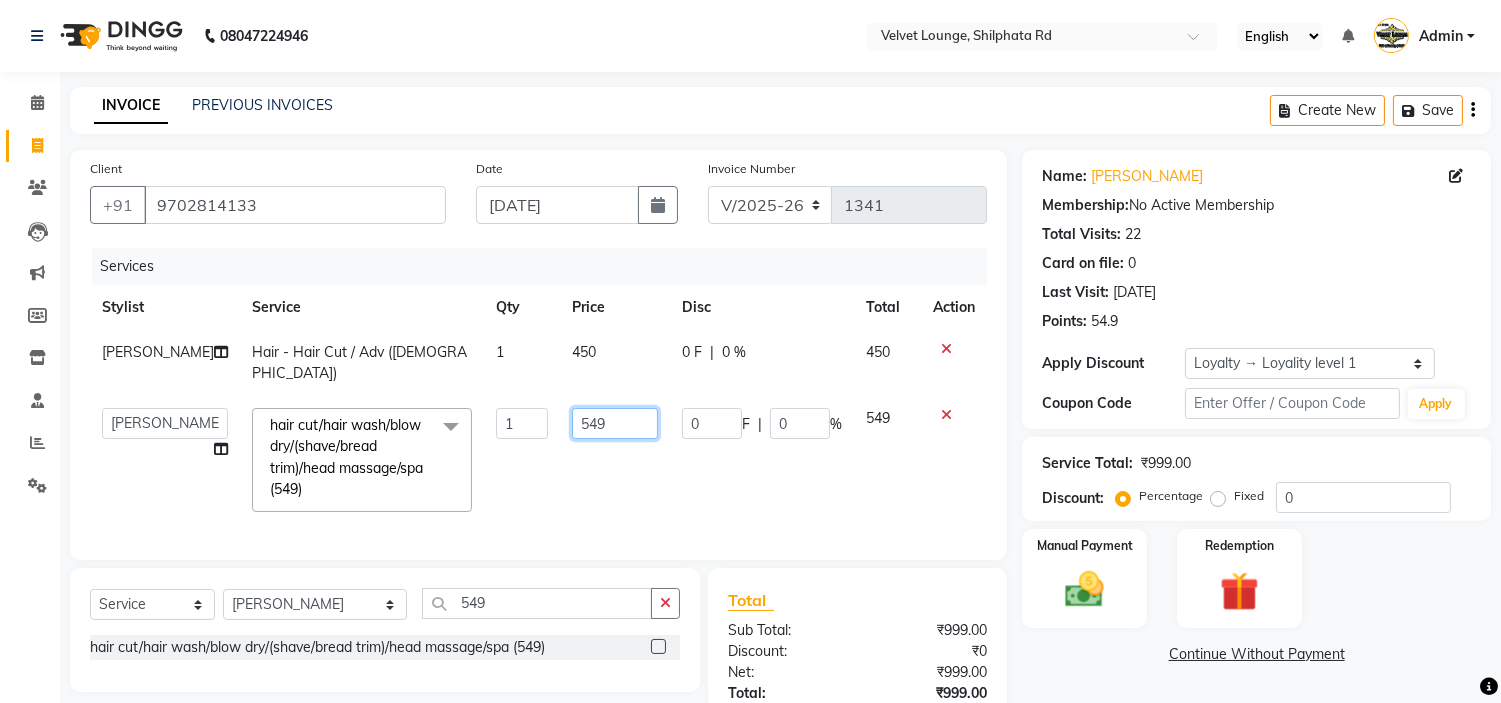 click on "549" 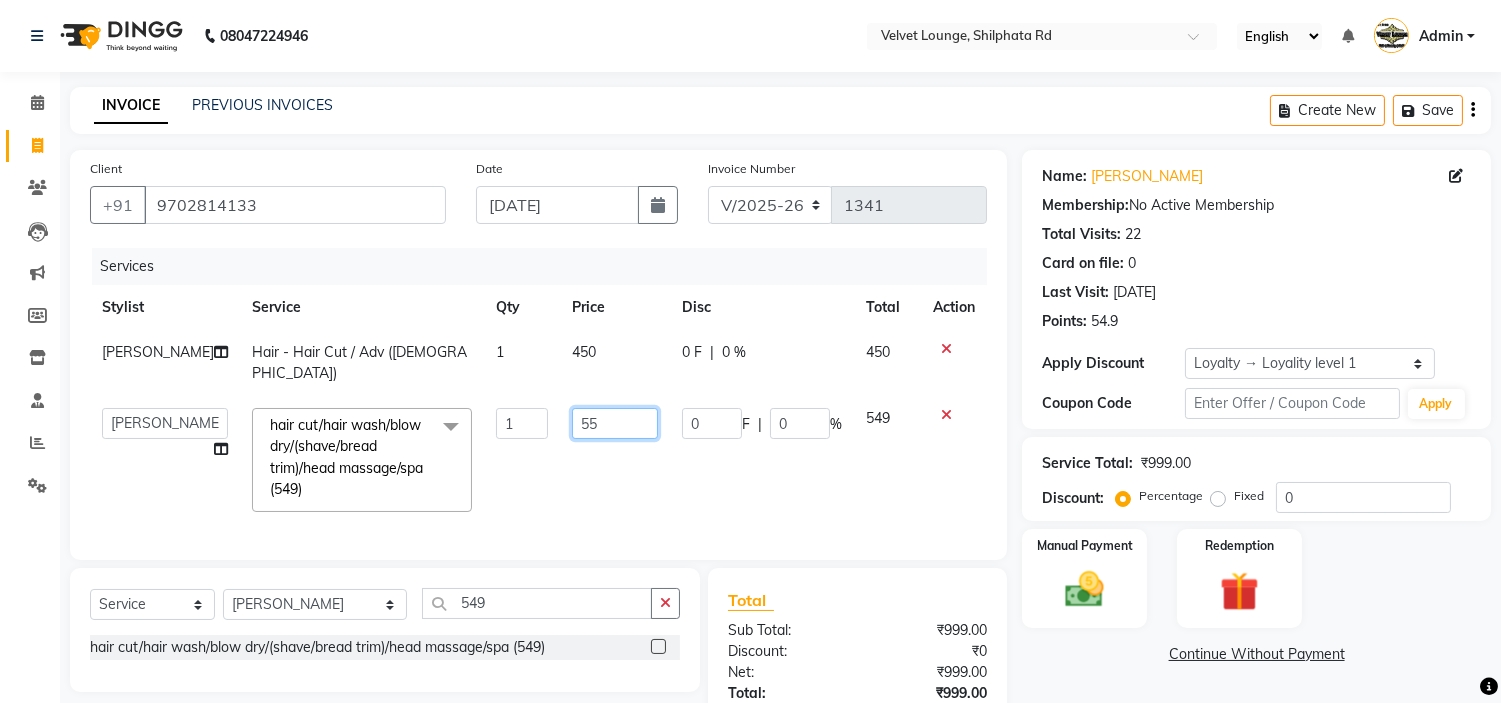 type on "550" 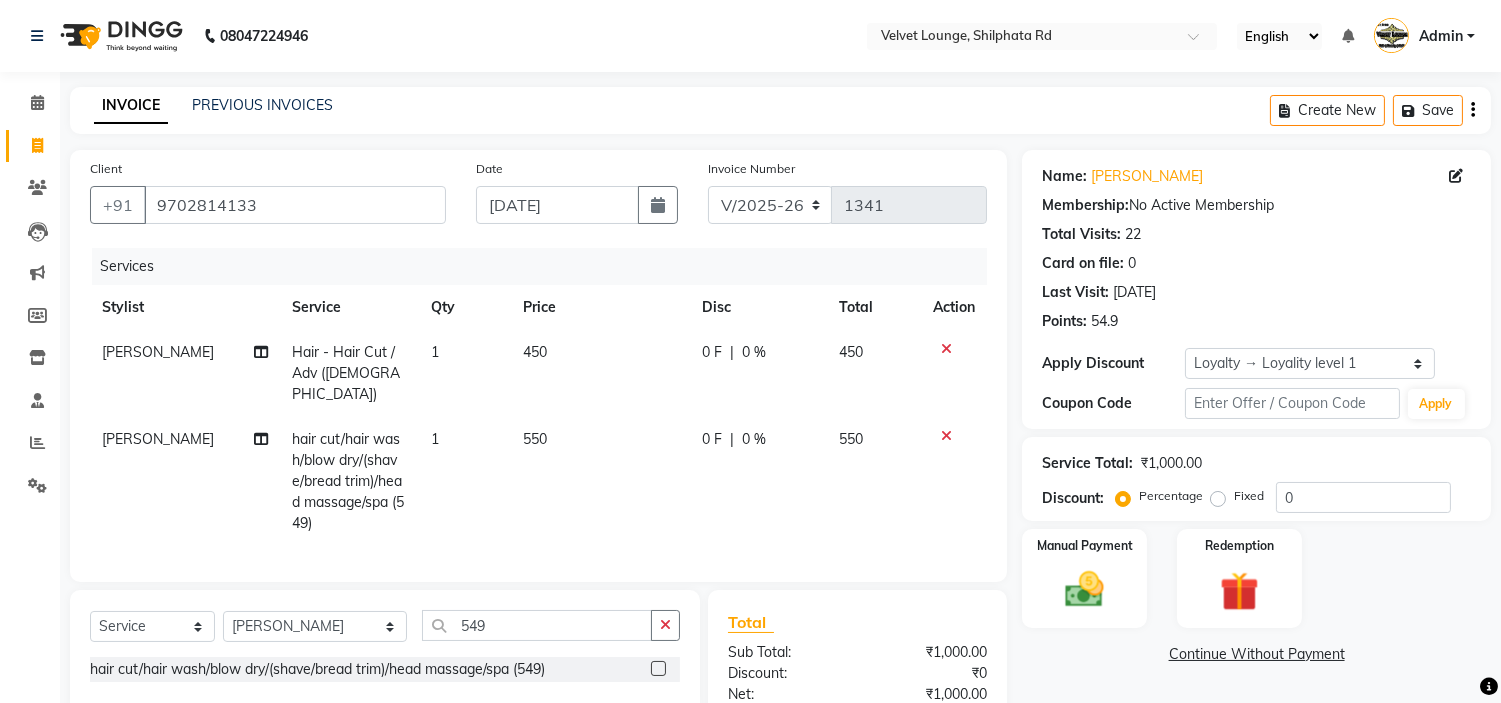 click on "550" 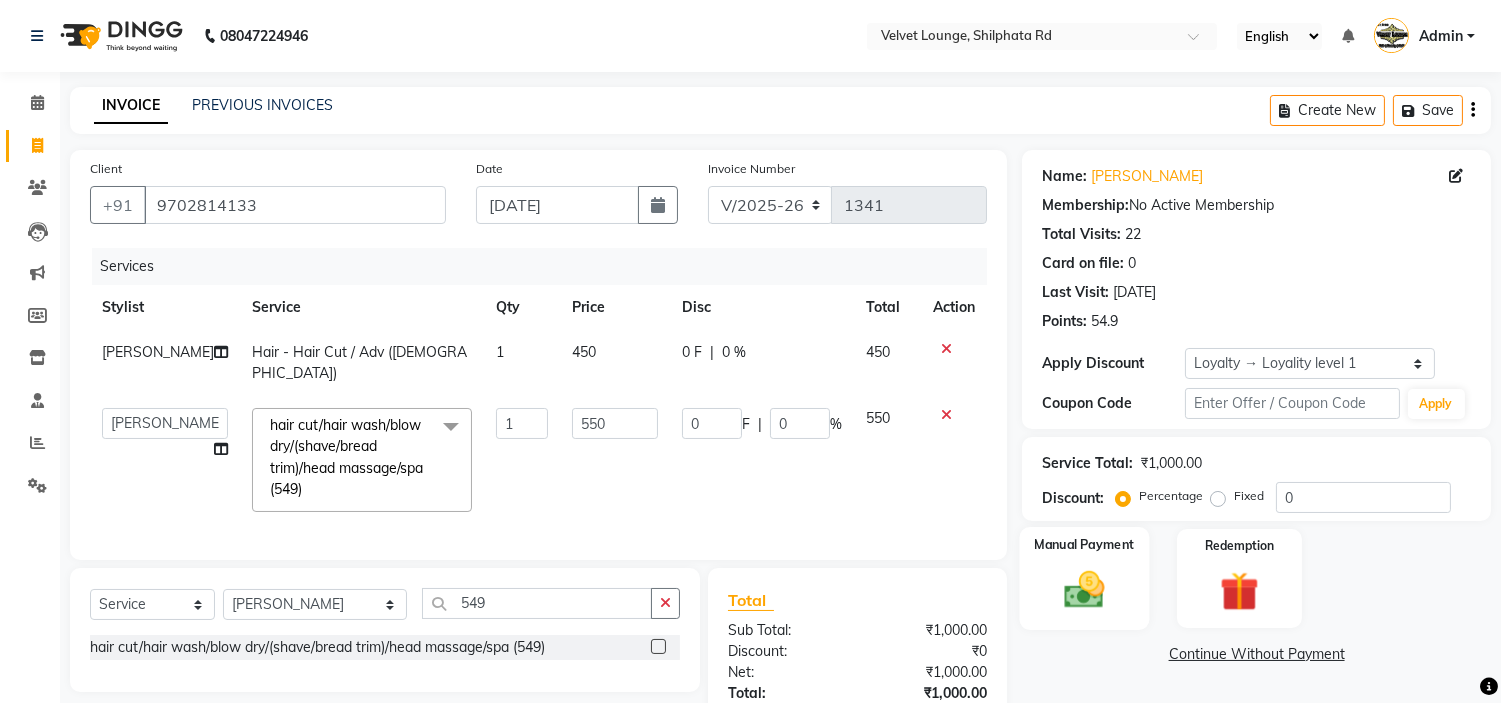 click on "Manual Payment" 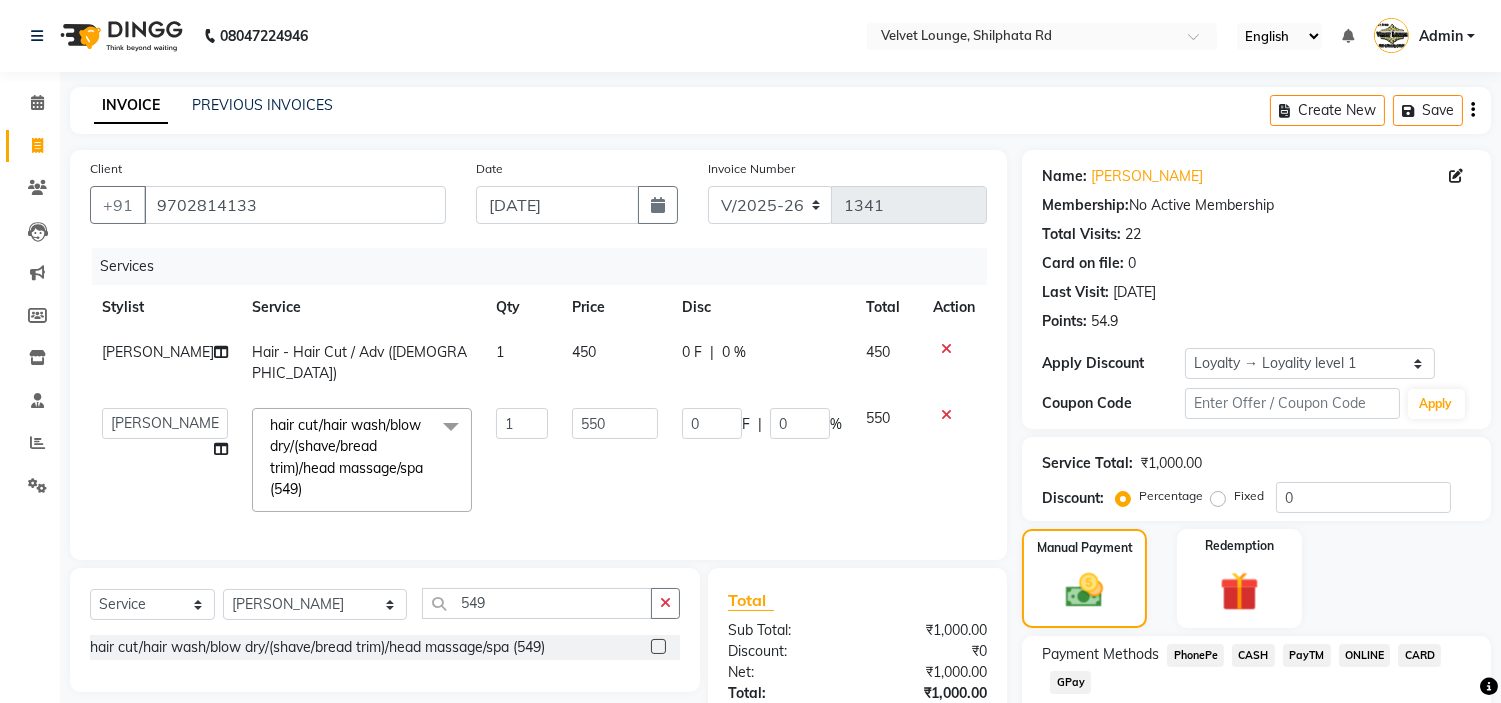 click on "PayTM" 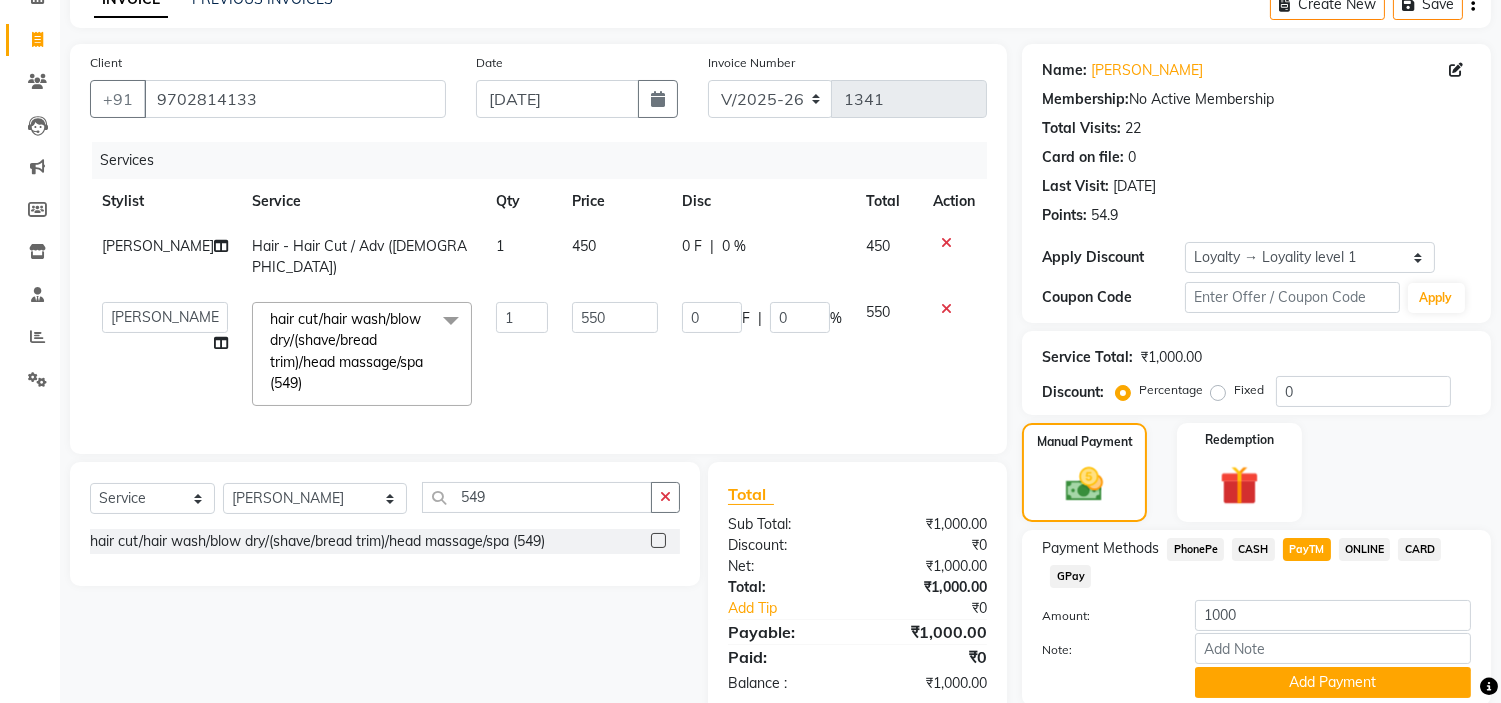 scroll, scrollTop: 180, scrollLeft: 0, axis: vertical 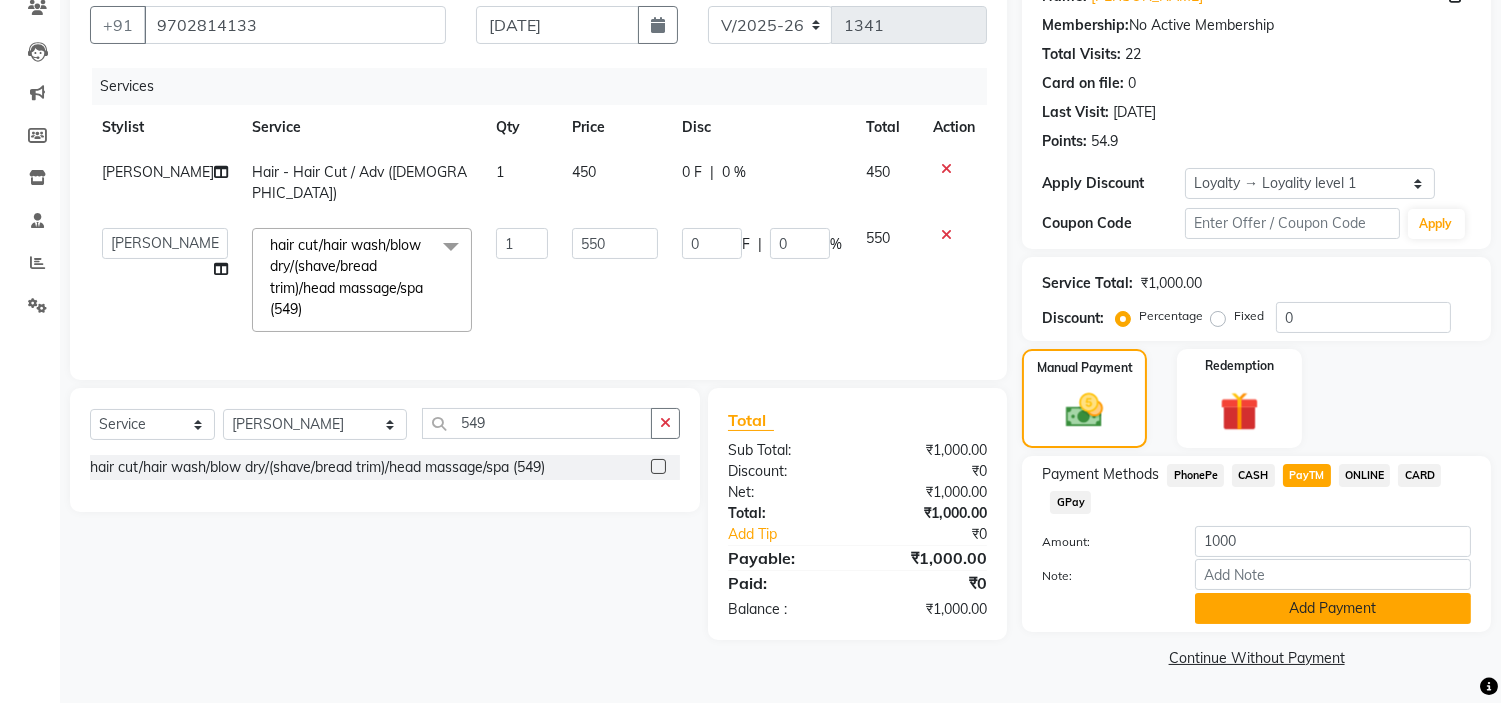 click on "Add Payment" 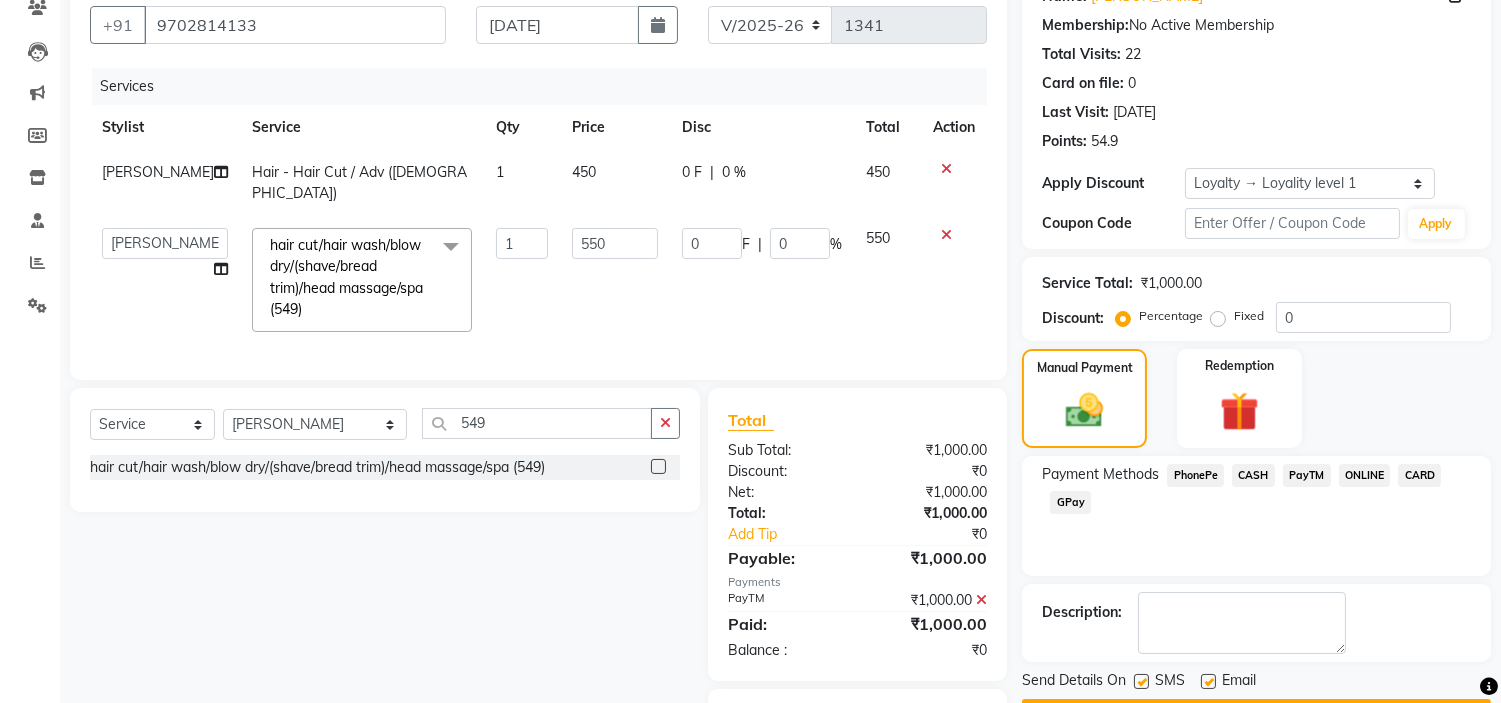 scroll, scrollTop: 283, scrollLeft: 0, axis: vertical 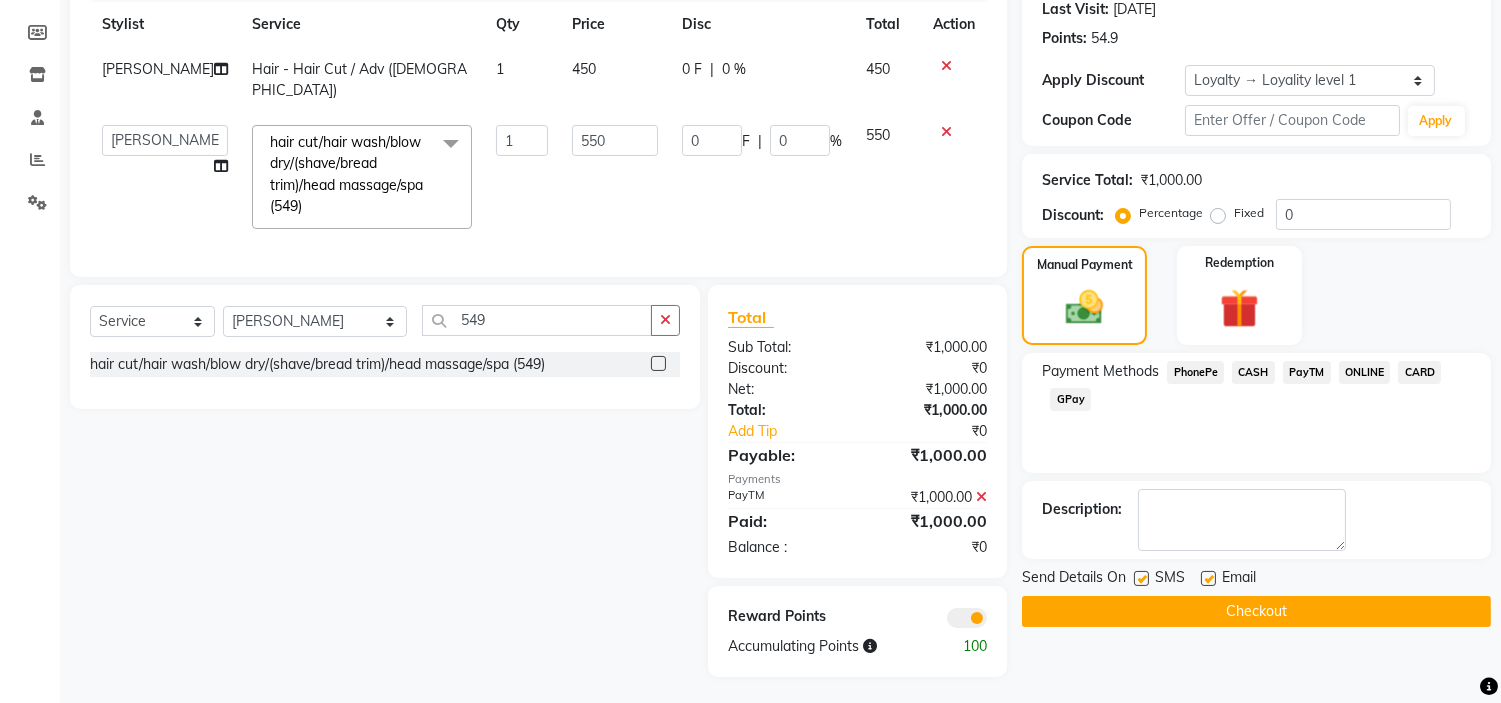 click on "Checkout" 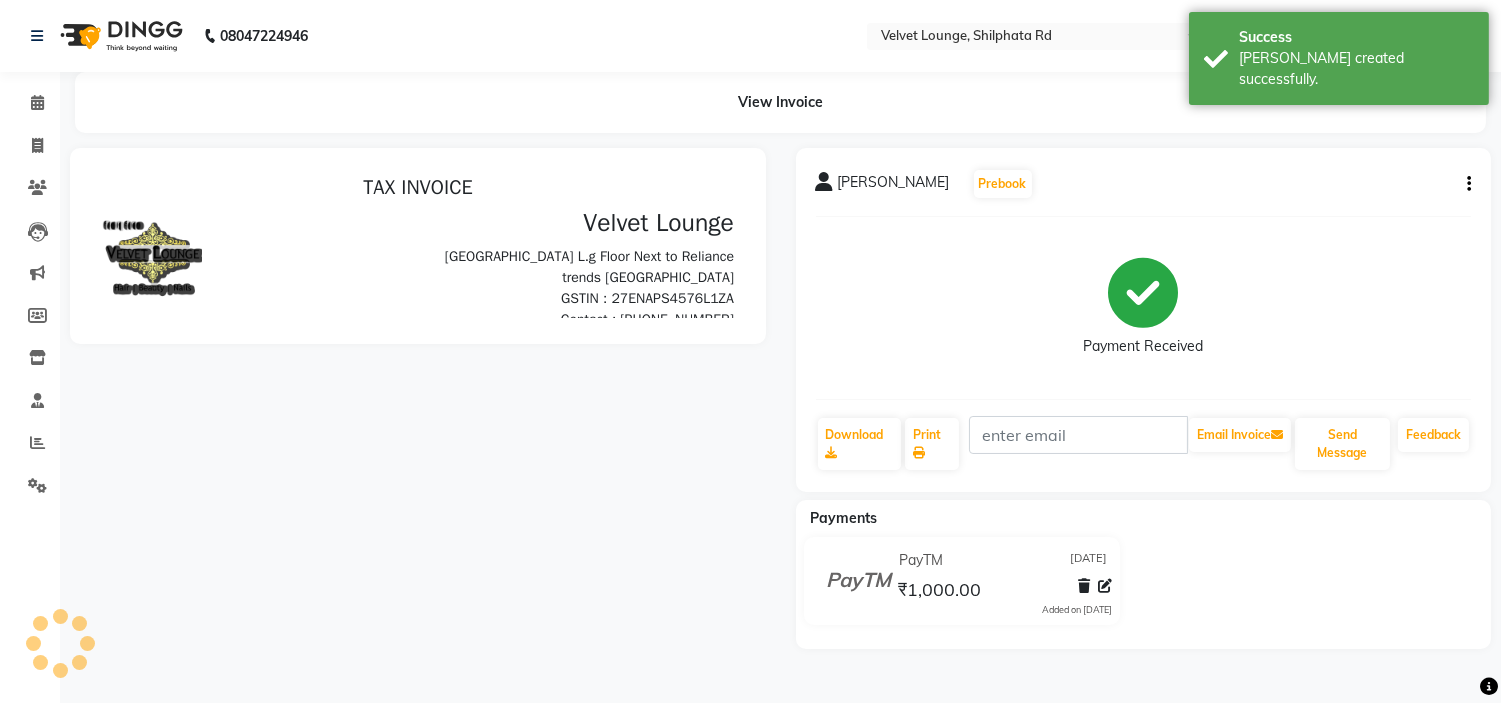 scroll, scrollTop: 0, scrollLeft: 0, axis: both 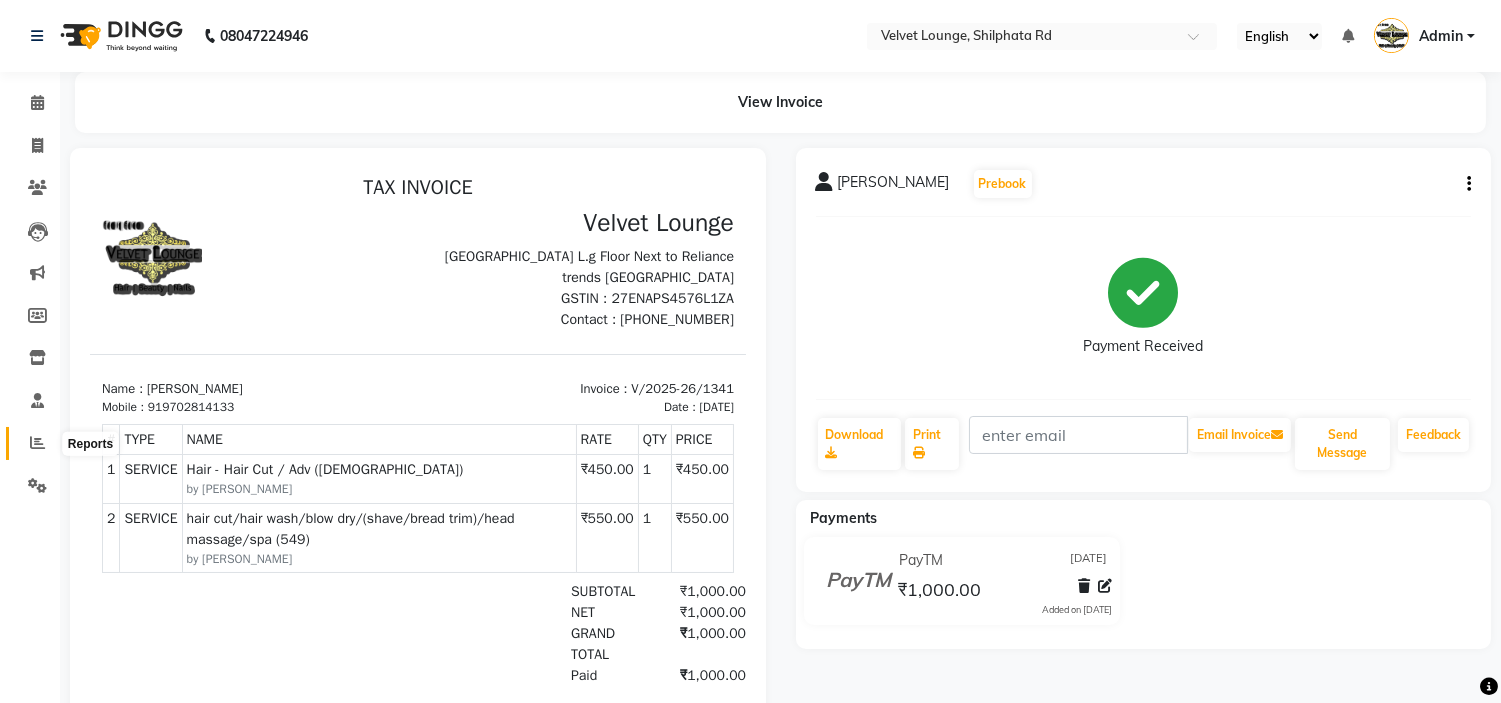 click 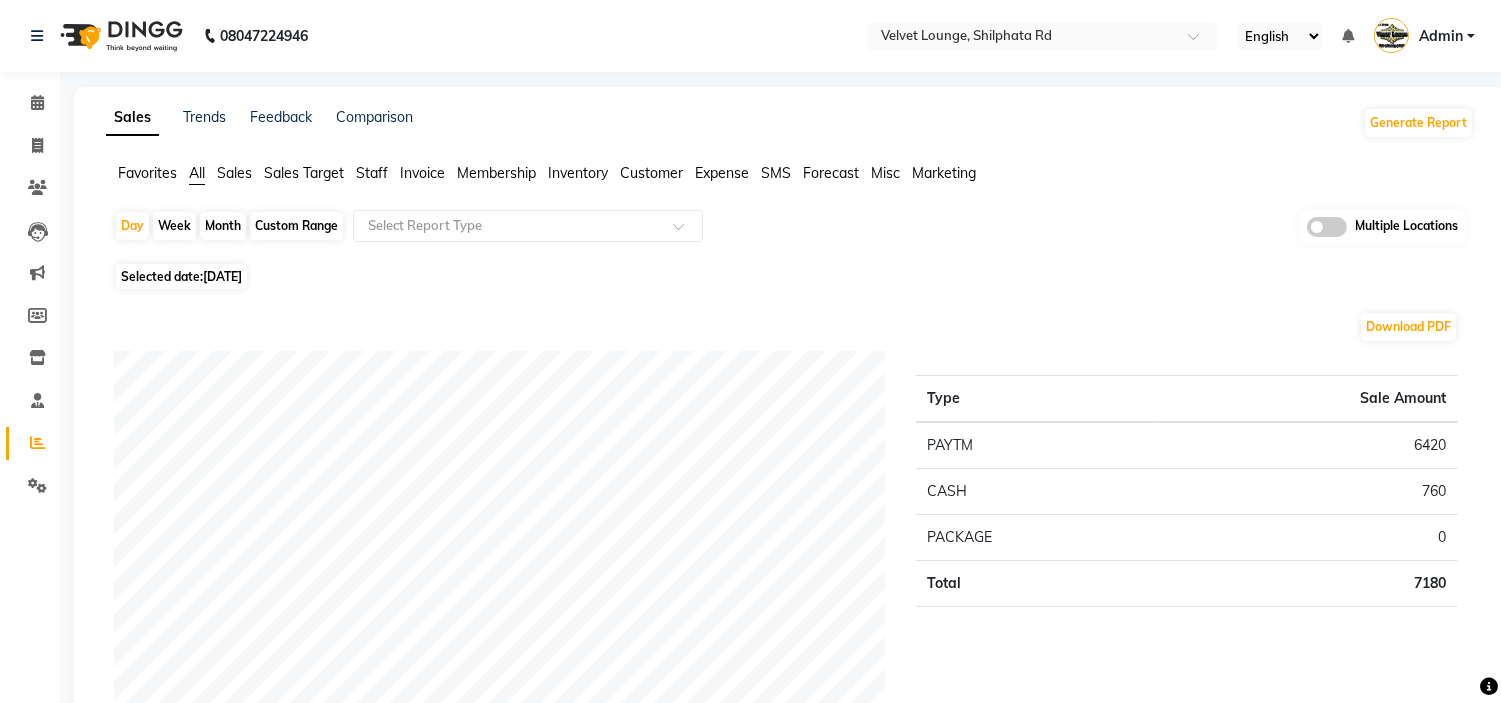 scroll, scrollTop: 90, scrollLeft: 0, axis: vertical 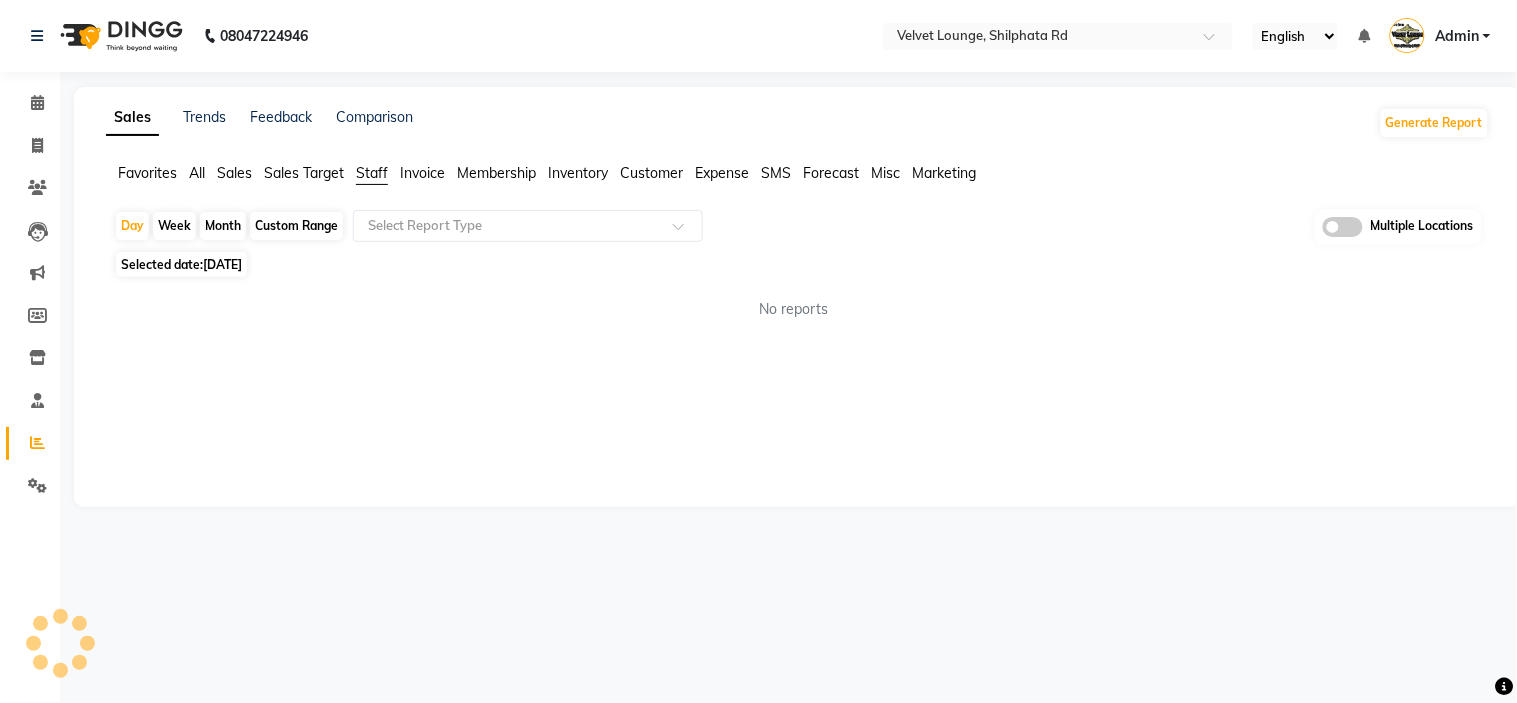 click on "Favorites All Sales Sales Target Staff Invoice Membership Inventory Customer Expense SMS Forecast Misc Marketing  Day   Week   Month   Custom Range  Select Report Type Multiple Locations Selected date:  [DATE]  No reports ★ [PERSON_NAME] as Favorite  Choose how you'd like to save "" report to favorites  Save to Personal Favorites:   Only you can see this report in your favorites tab. Share with Organization:   Everyone in your organization can see this report in their favorites tab.  Save to Favorites" 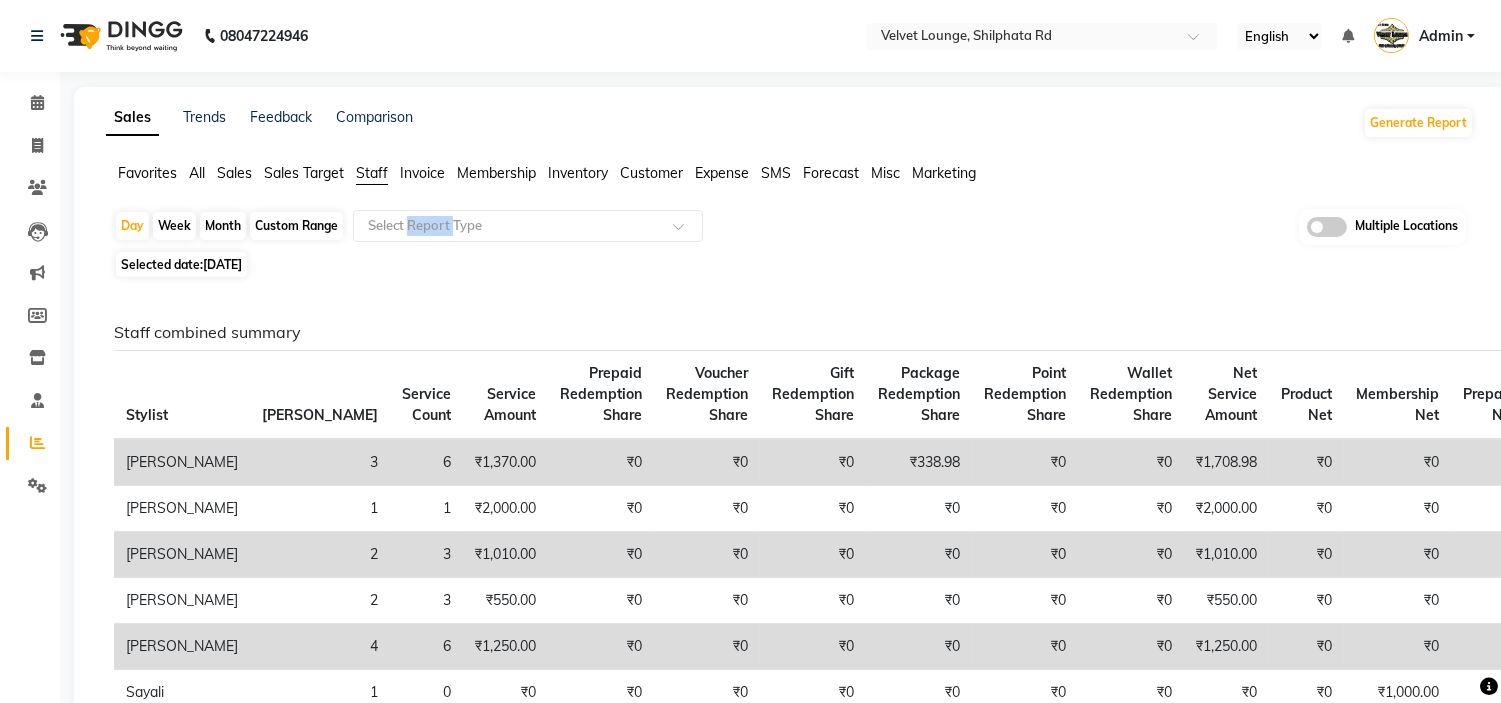 click on "Favorites All Sales Sales Target Staff Invoice Membership Inventory Customer Expense SMS Forecast Misc Marketing  Day   Week   Month   Custom Range  Select Report Type Multiple Locations Selected date:  [DATE]  Staff combined summary Stylist Bill Count Service Count Service Amount Prepaid Redemption Share Voucher Redemption Share Gift Redemption Share Package Redemption Share Point Redemption Share Wallet Redemption Share Net Service Amount Product Net Membership Net Prepaid Net Voucher Net Gift Net Package Net  Alam Khan 3 6 ₹1,370.00 ₹0 ₹0 ₹0 ₹338.98 ₹0 ₹0 ₹1,708.98 ₹0 ₹0 ₹0 ₹0 ₹0 ₹0  Jyoti [PERSON_NAME] 1 1 ₹2,000.00 ₹0 ₹0 ₹0 ₹0 ₹0 ₹0 ₹2,000.00 ₹0 ₹0 ₹0 ₹0 ₹0 ₹0  [PERSON_NAME] 2 3 ₹1,010.00 ₹0 ₹0 ₹0 ₹0 ₹0 ₹0 ₹1,010.00 ₹0 ₹0 ₹0 ₹0 ₹0 ₹0  [PERSON_NAME] 2 3 ₹550.00 ₹0 ₹0 ₹0 ₹0 ₹0 ₹0 ₹550.00 ₹0 ₹0 ₹0 ₹0 ₹0 ₹0  [PERSON_NAME] 4 6 ₹1,250.00 ₹0 ₹0 ₹0 ₹0 ₹0 ₹0 ₹1,250.00 ₹0 ₹0 ₹0" 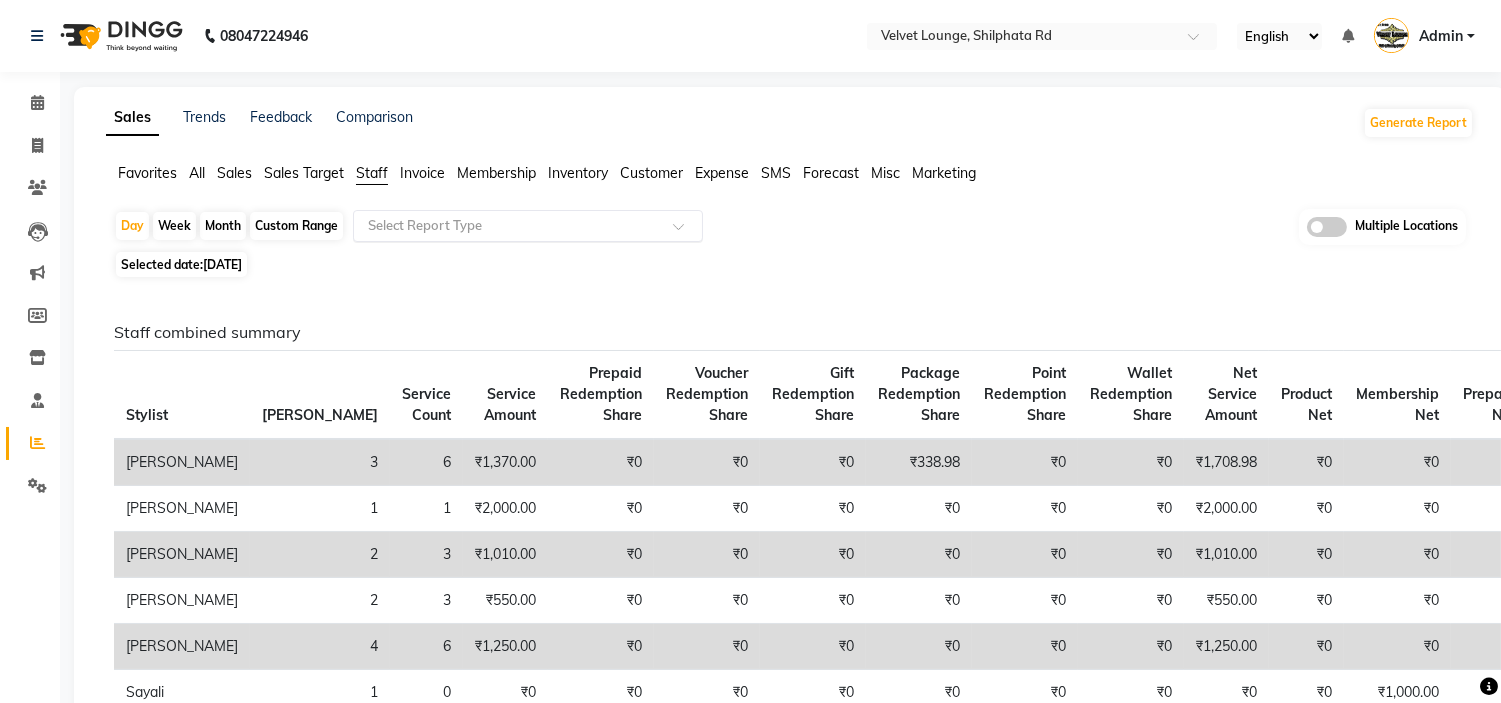 click on "Select Report Type" 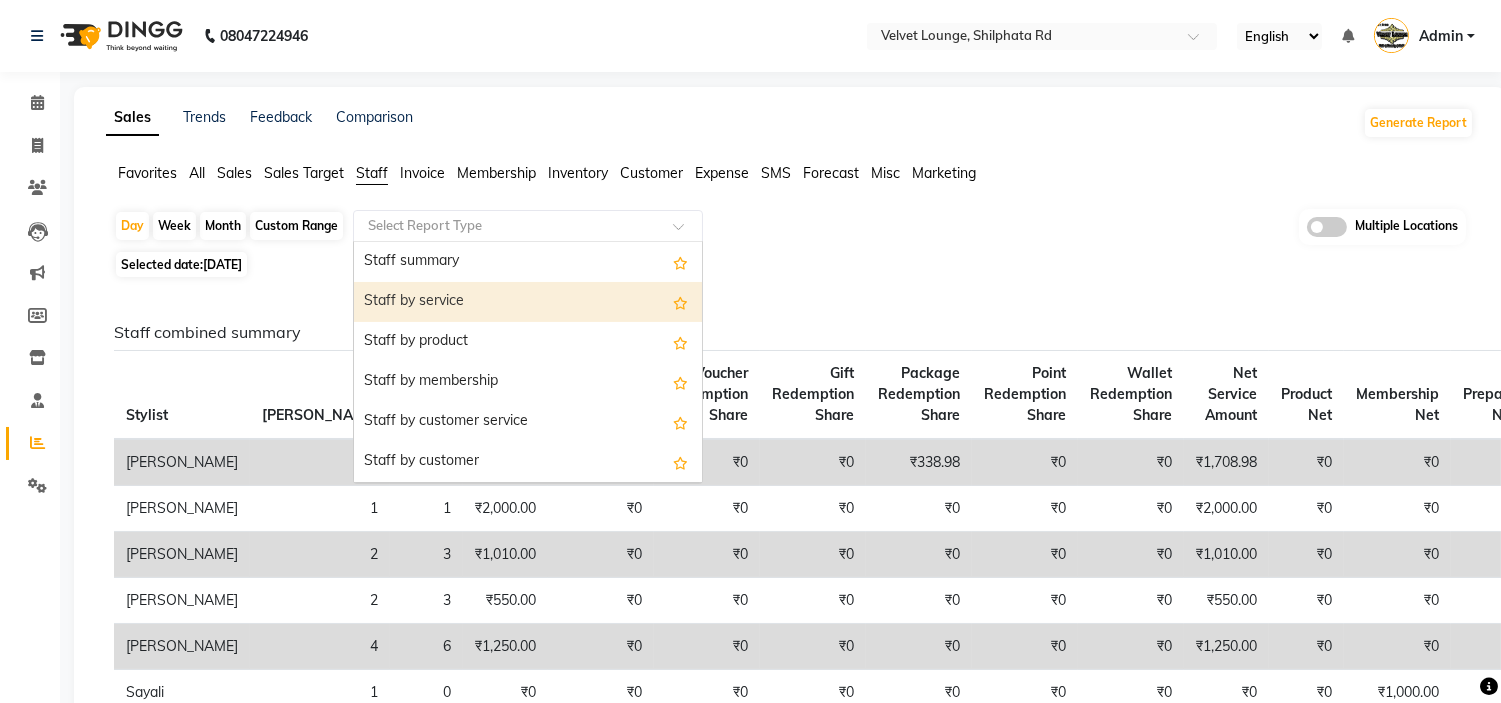 click on "Staff by service" at bounding box center (528, 302) 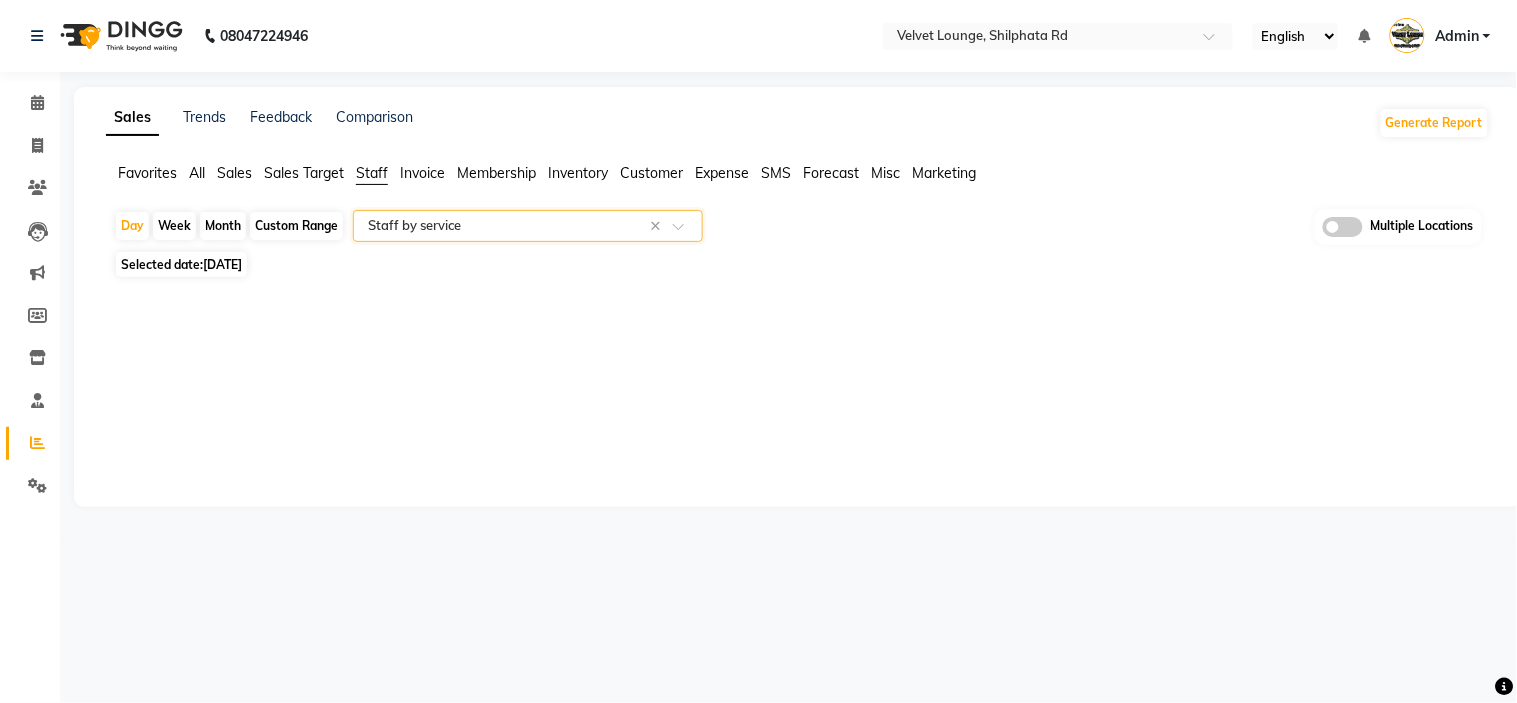 select on "full_report" 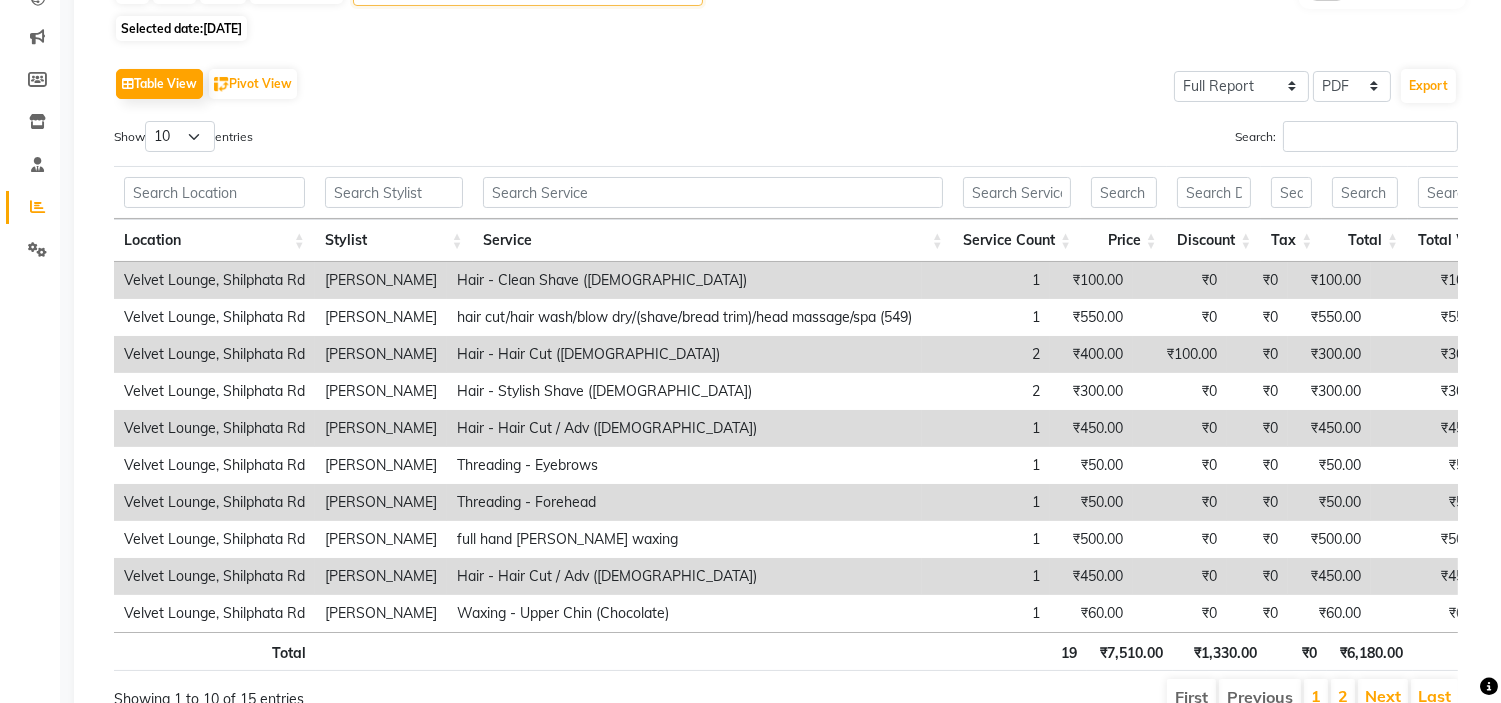 scroll, scrollTop: 238, scrollLeft: 0, axis: vertical 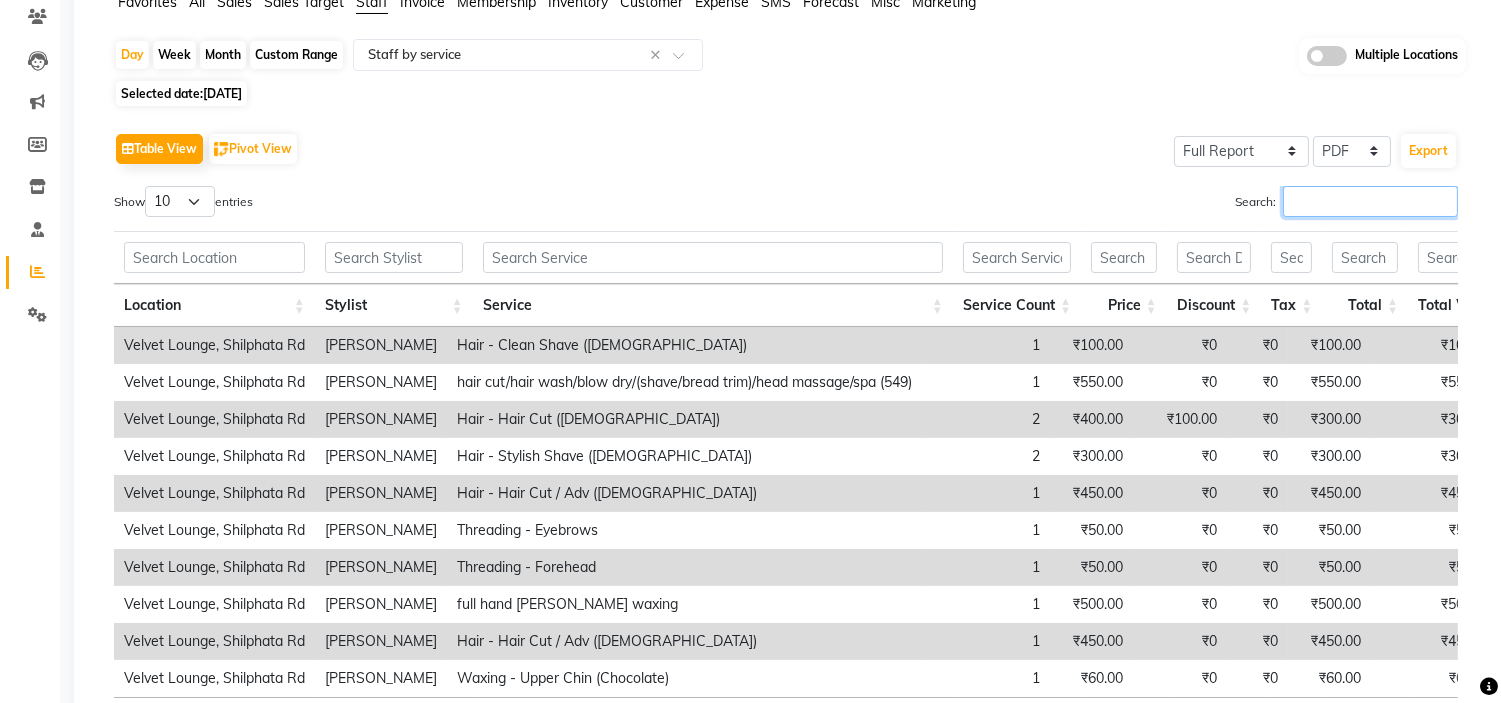 click on "Search:" at bounding box center (1370, 201) 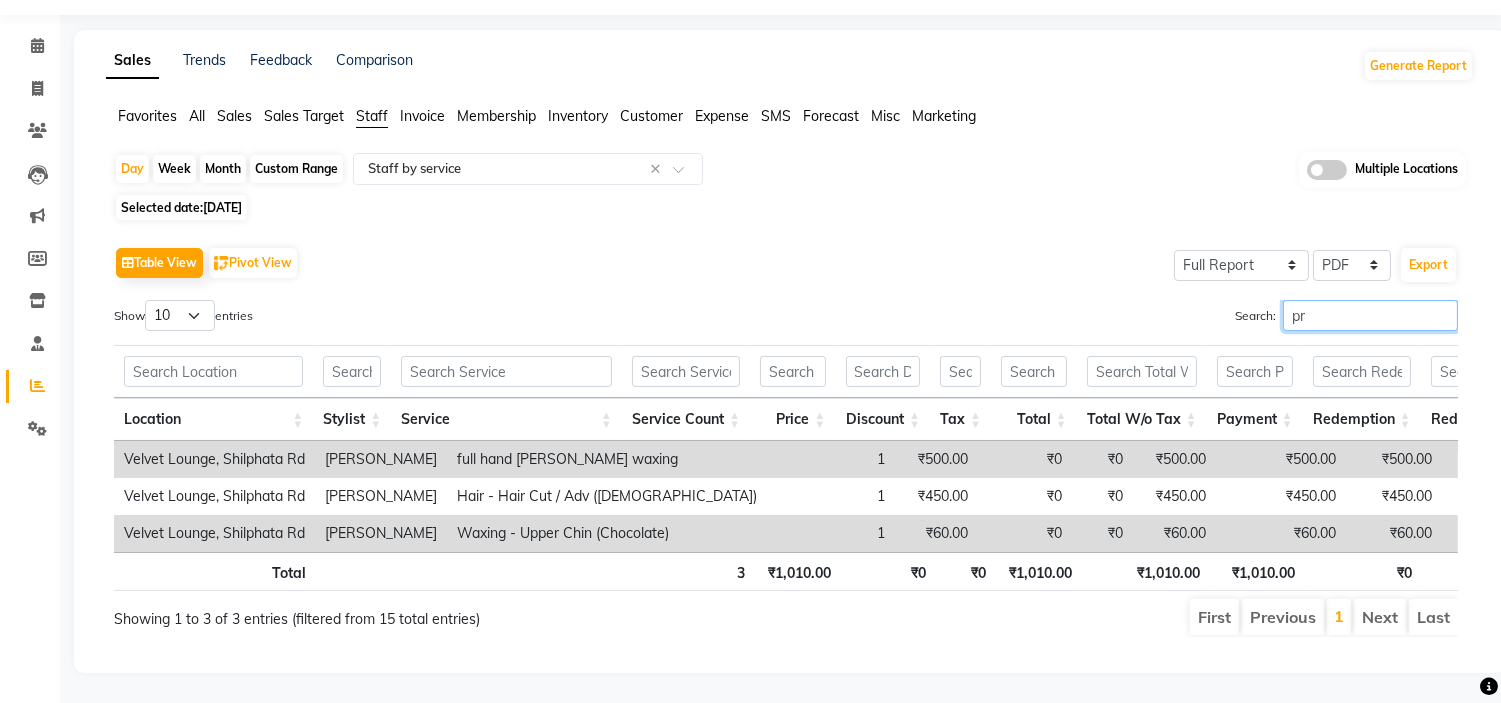 scroll, scrollTop: 91, scrollLeft: 0, axis: vertical 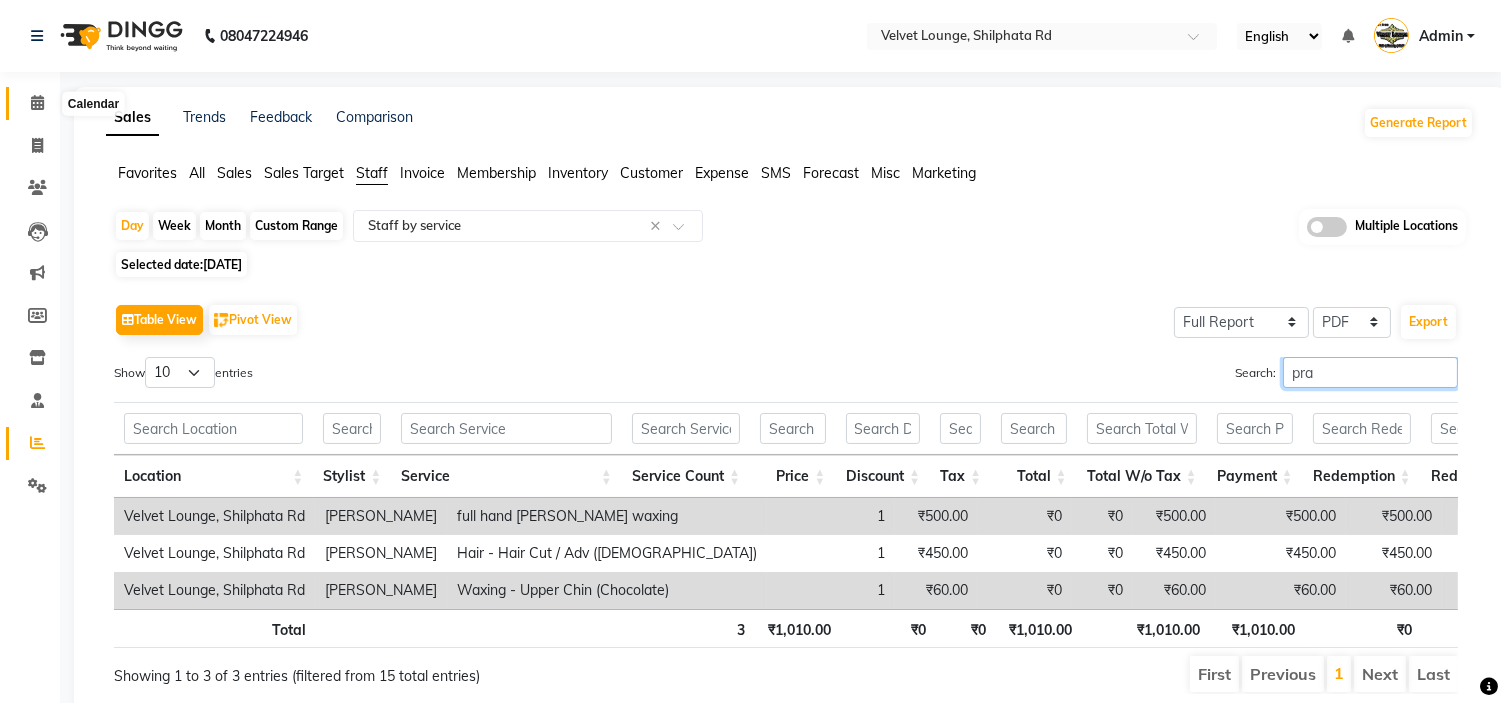 type on "pra" 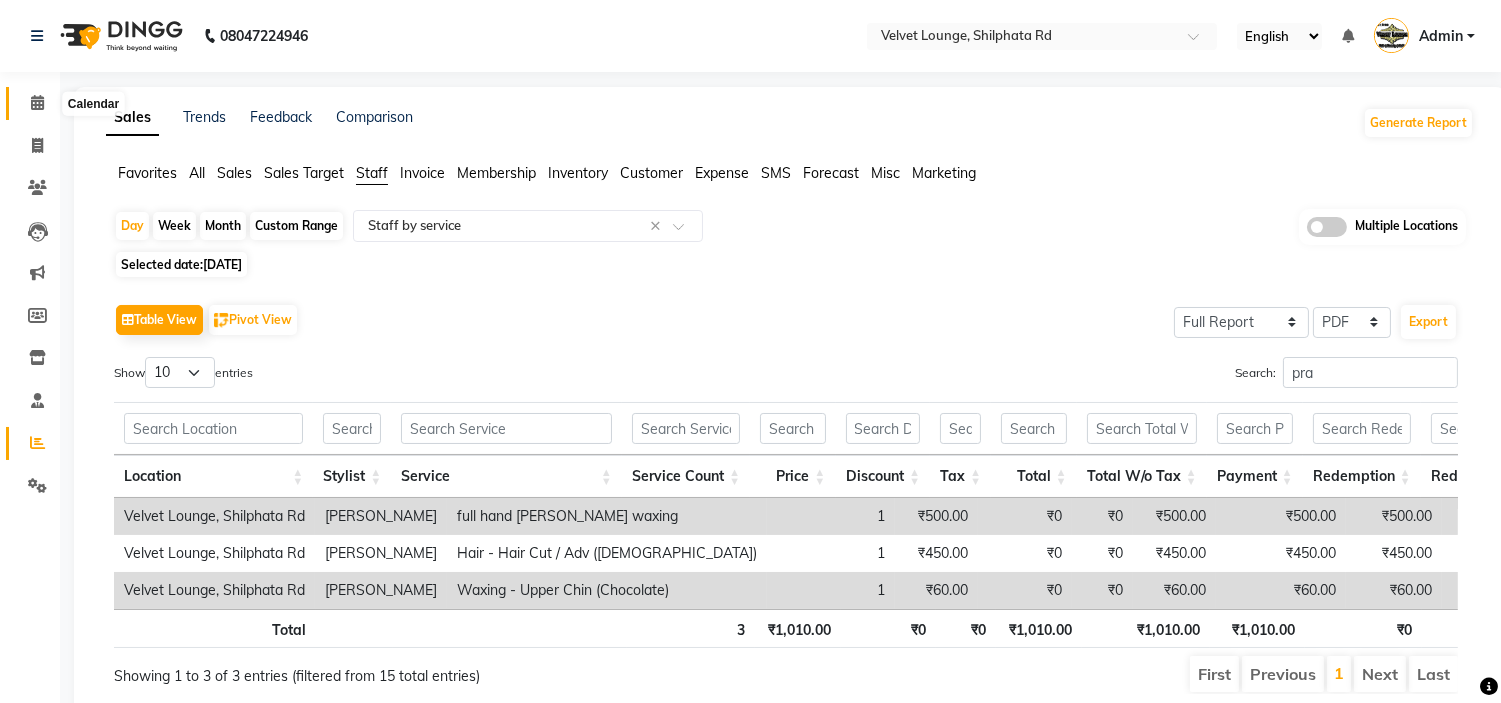 click 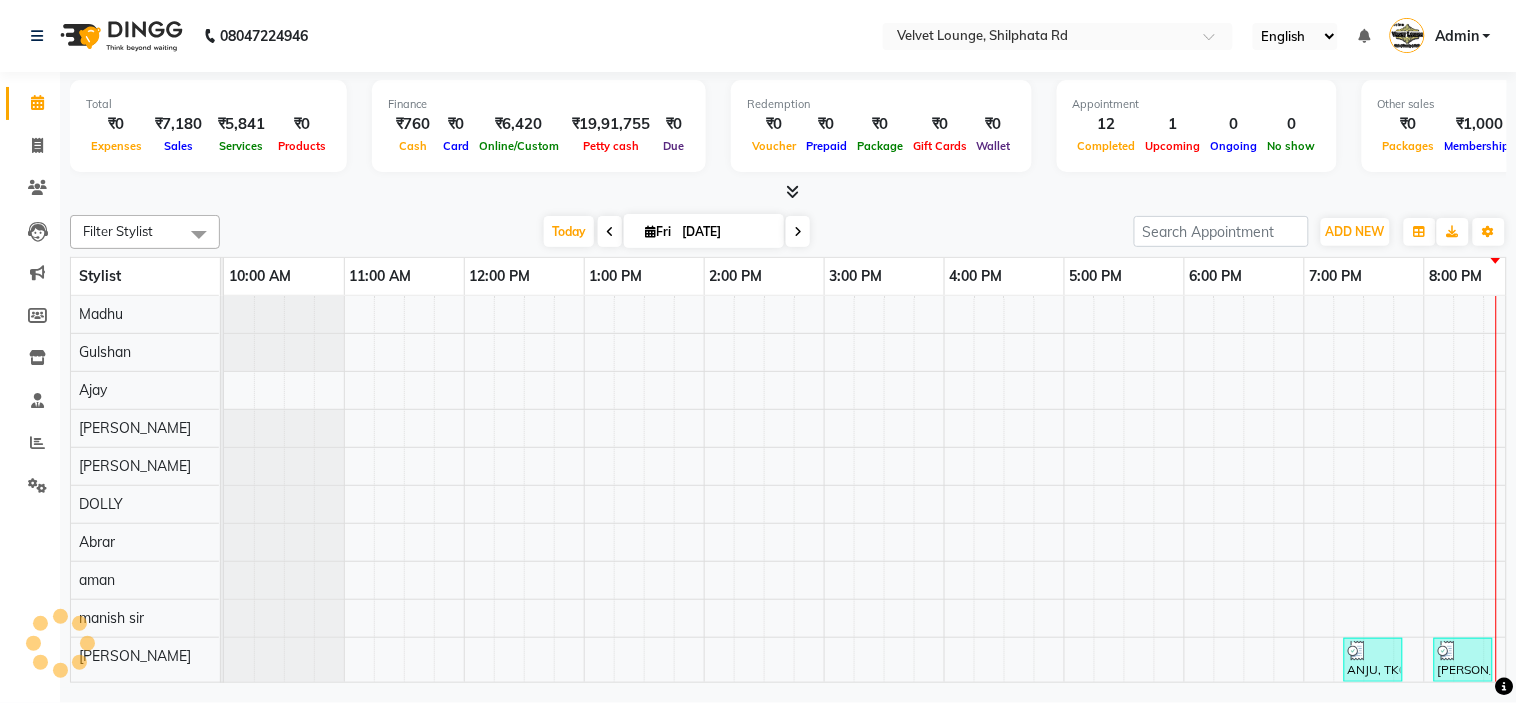 scroll, scrollTop: 0, scrollLeft: 0, axis: both 